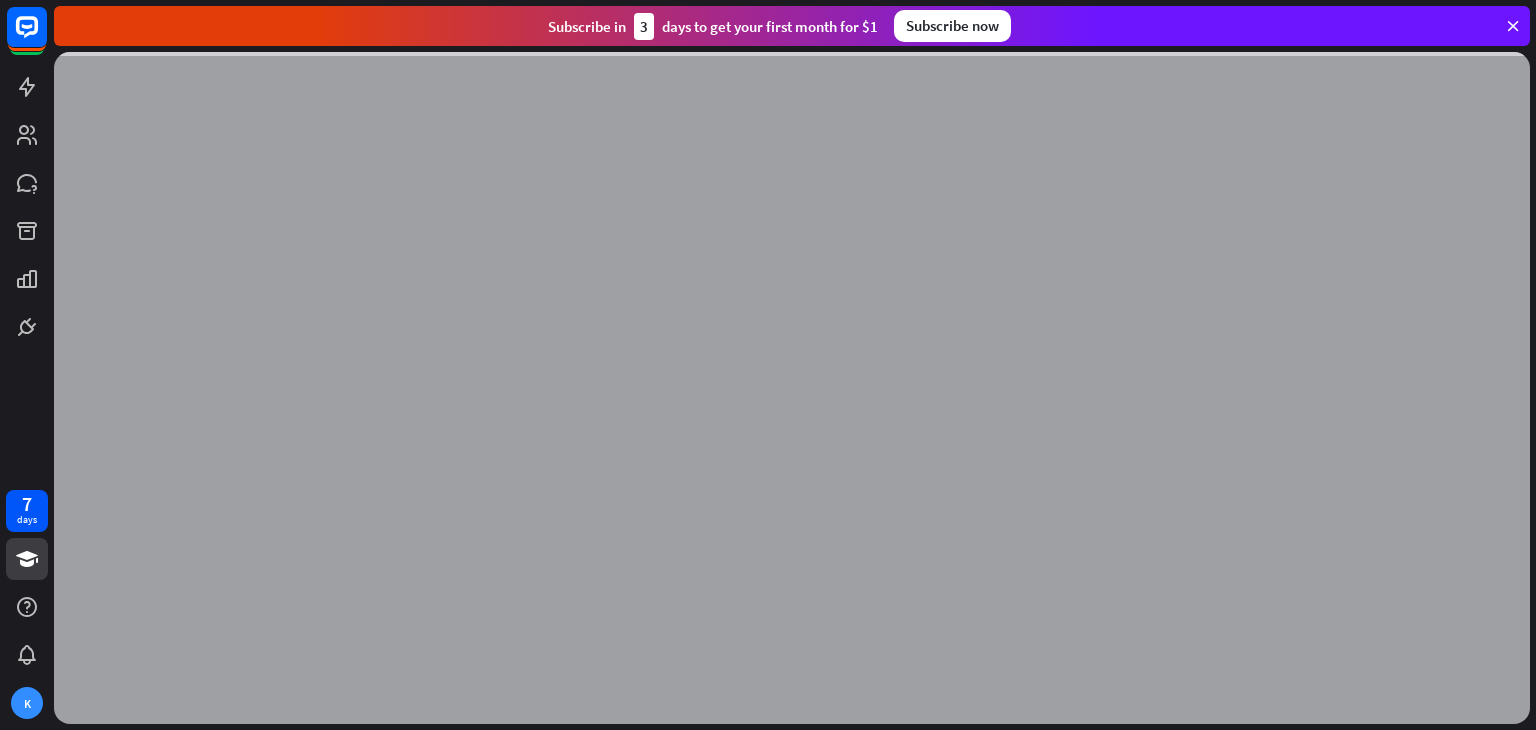 scroll, scrollTop: 0, scrollLeft: 0, axis: both 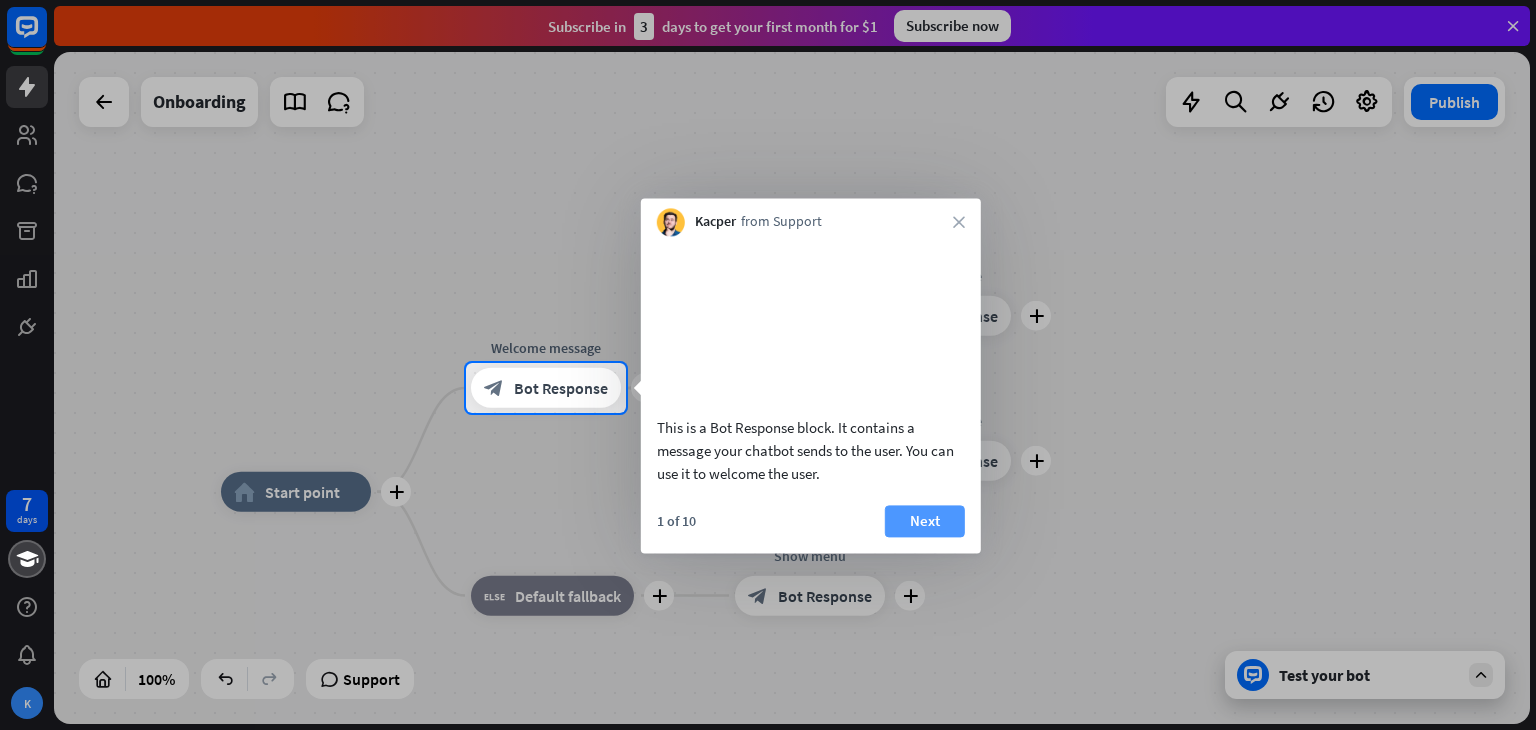 click on "Next" at bounding box center [925, 521] 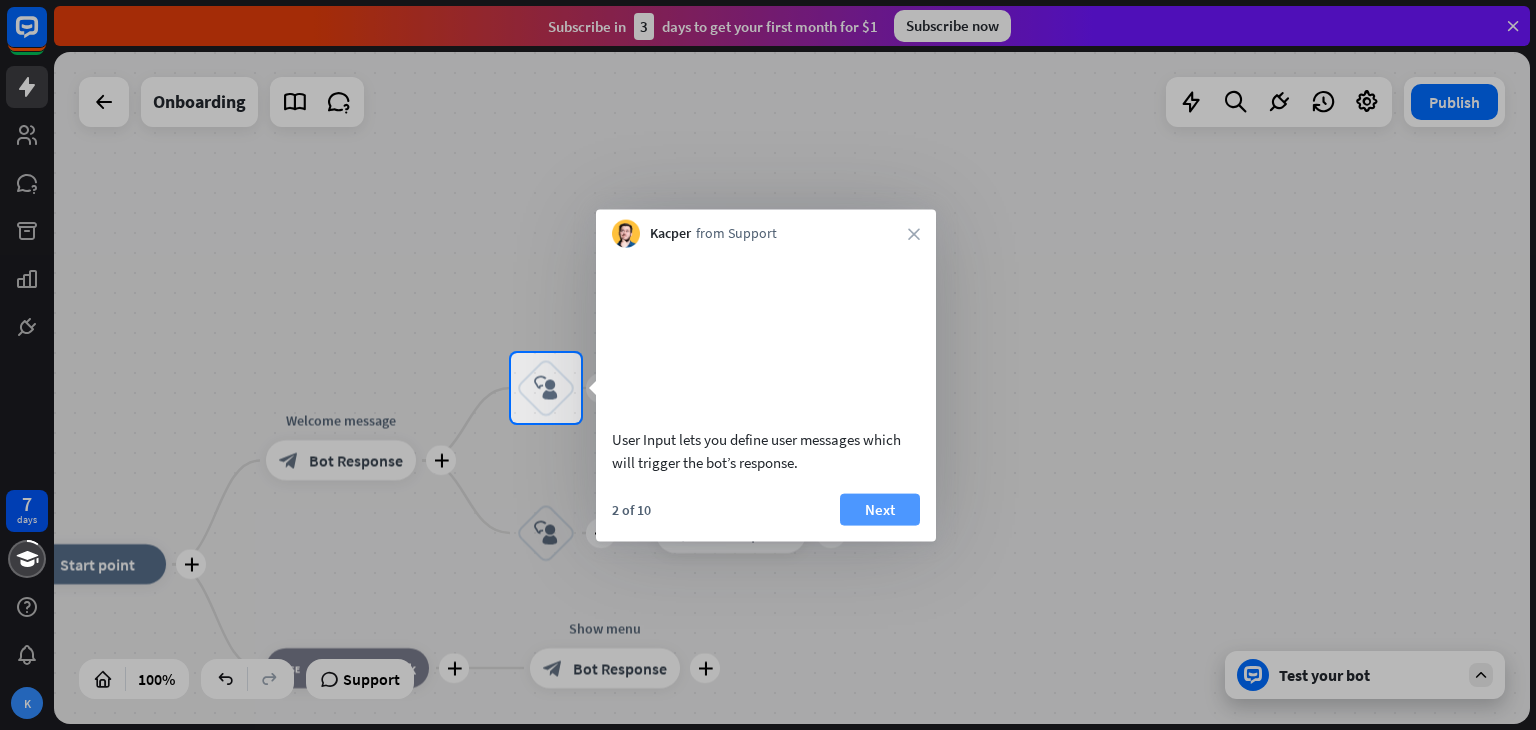 click on "Next" at bounding box center (880, 509) 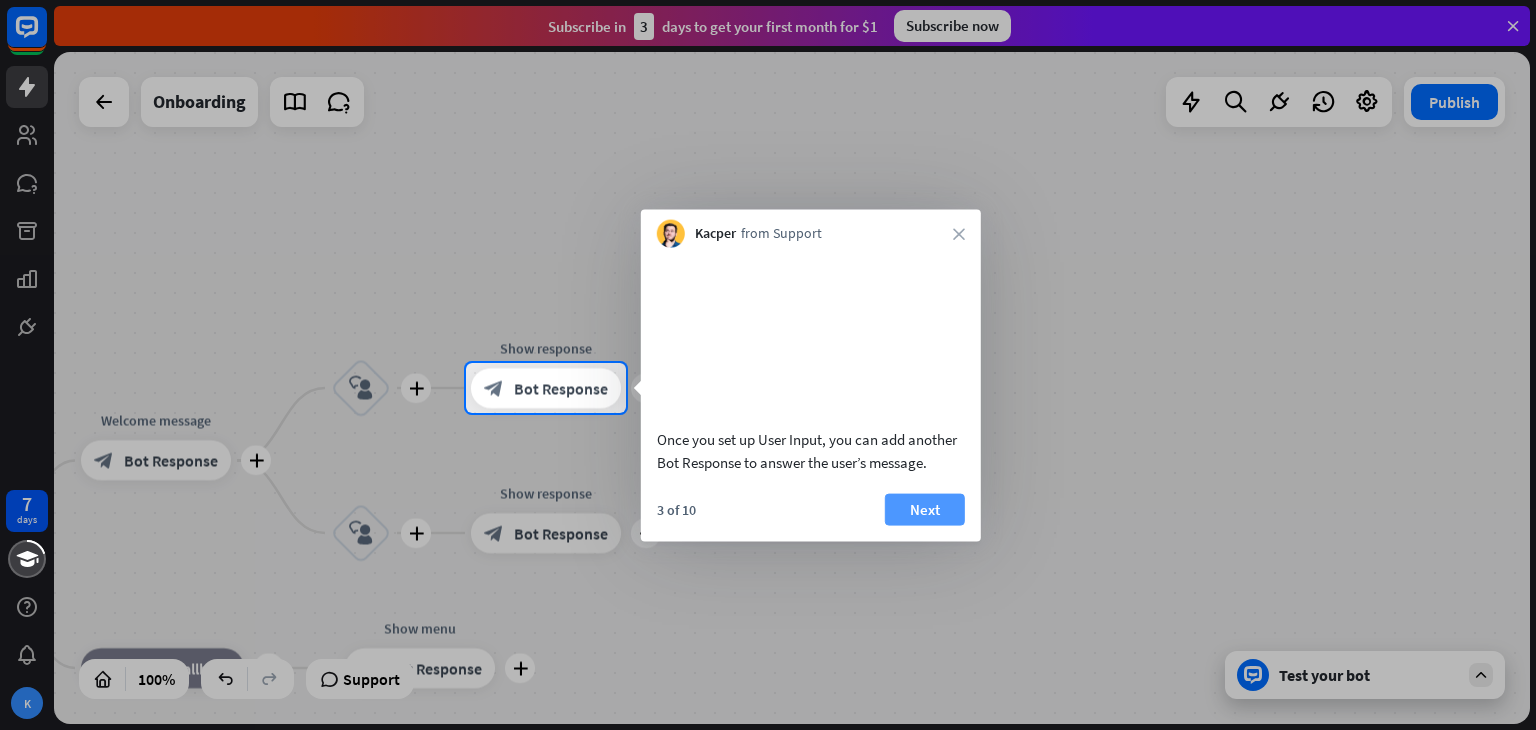 click on "Next" at bounding box center [925, 509] 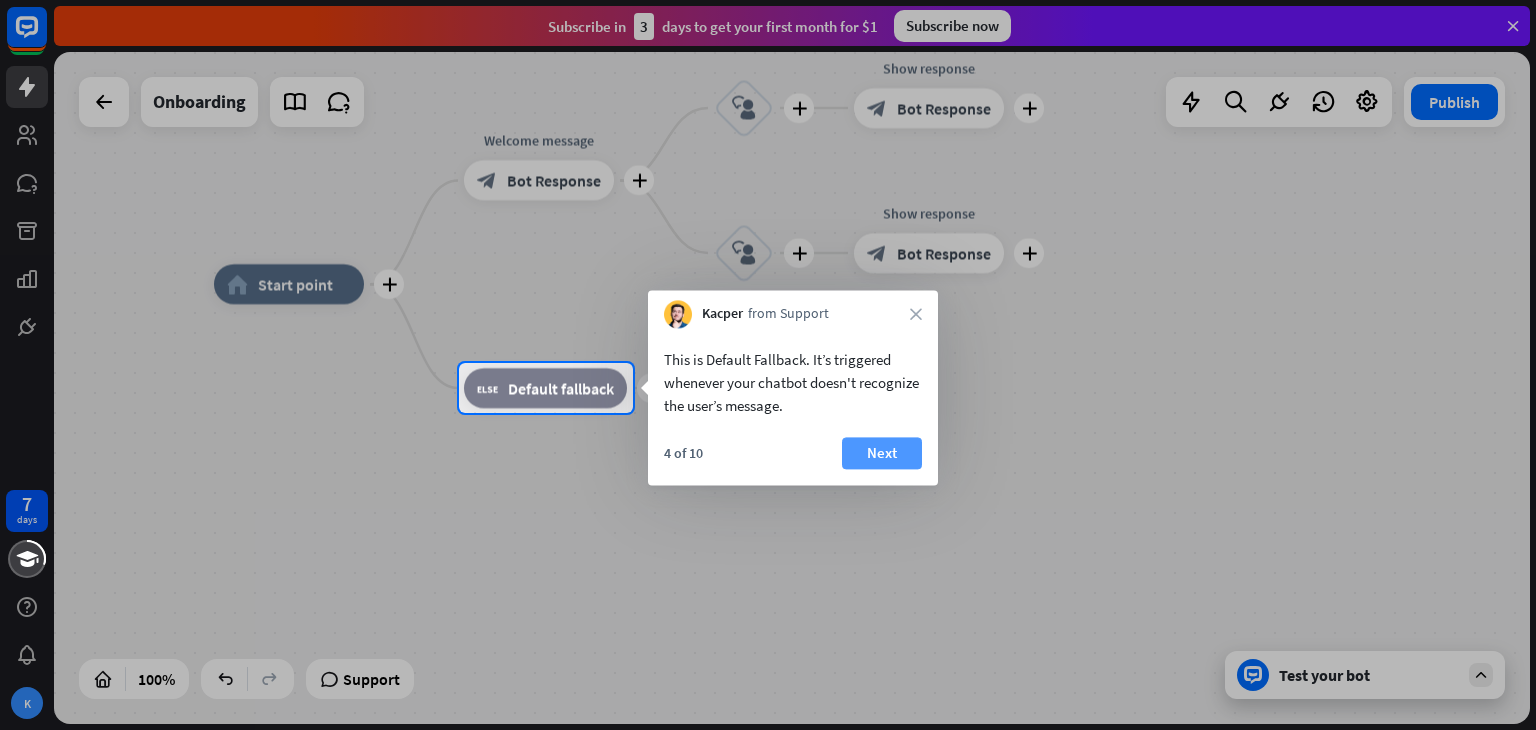 click on "Next" at bounding box center (882, 453) 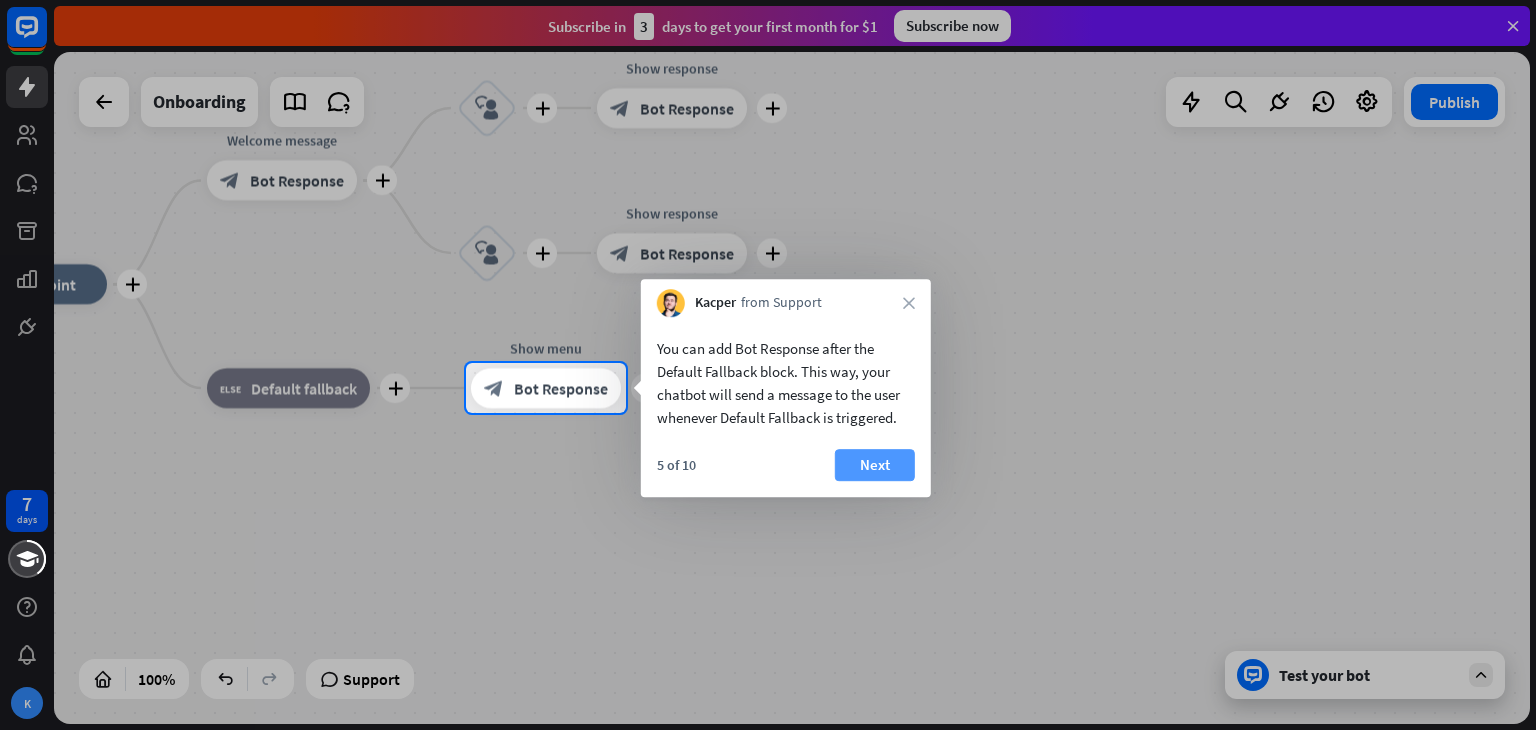 click on "Next" at bounding box center (875, 465) 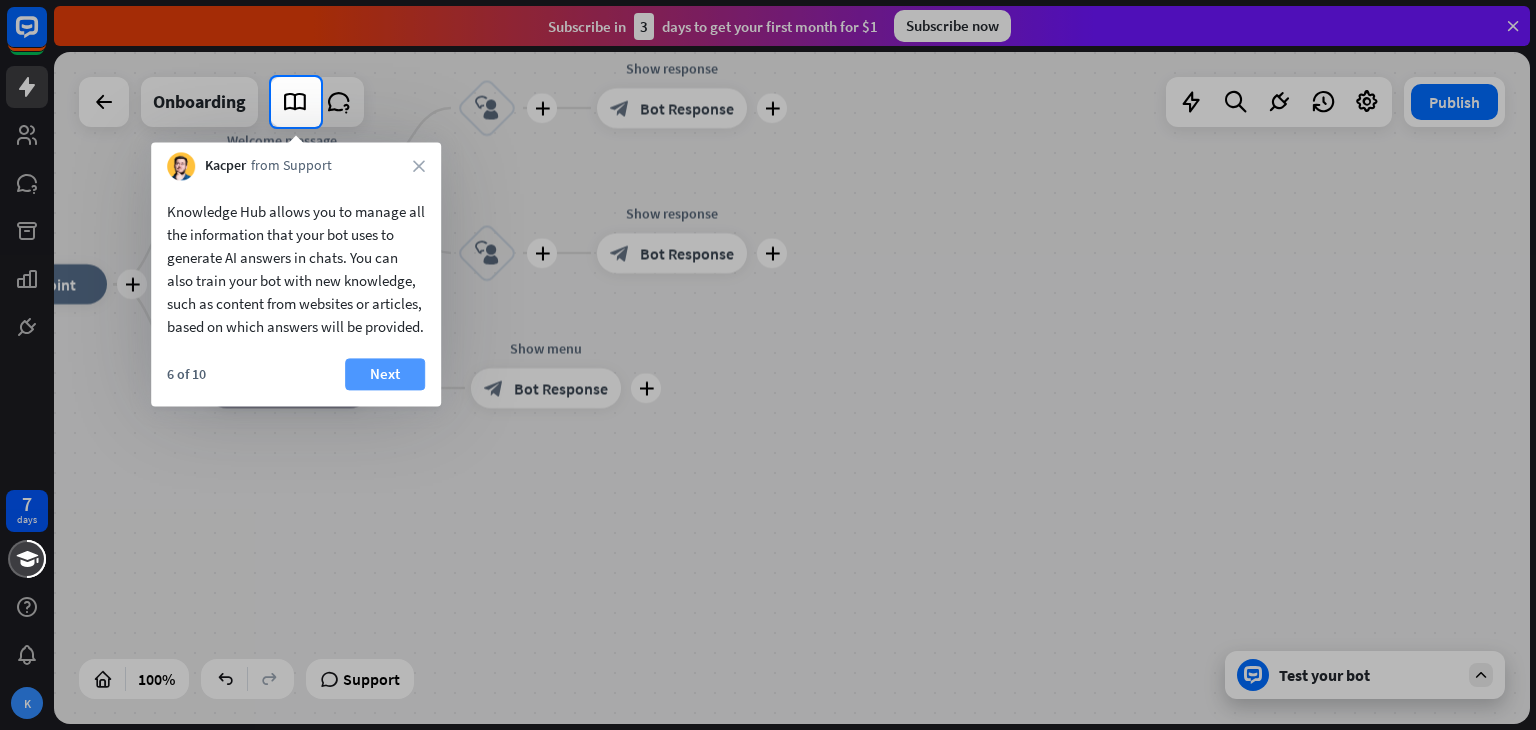 click on "Next" at bounding box center (385, 374) 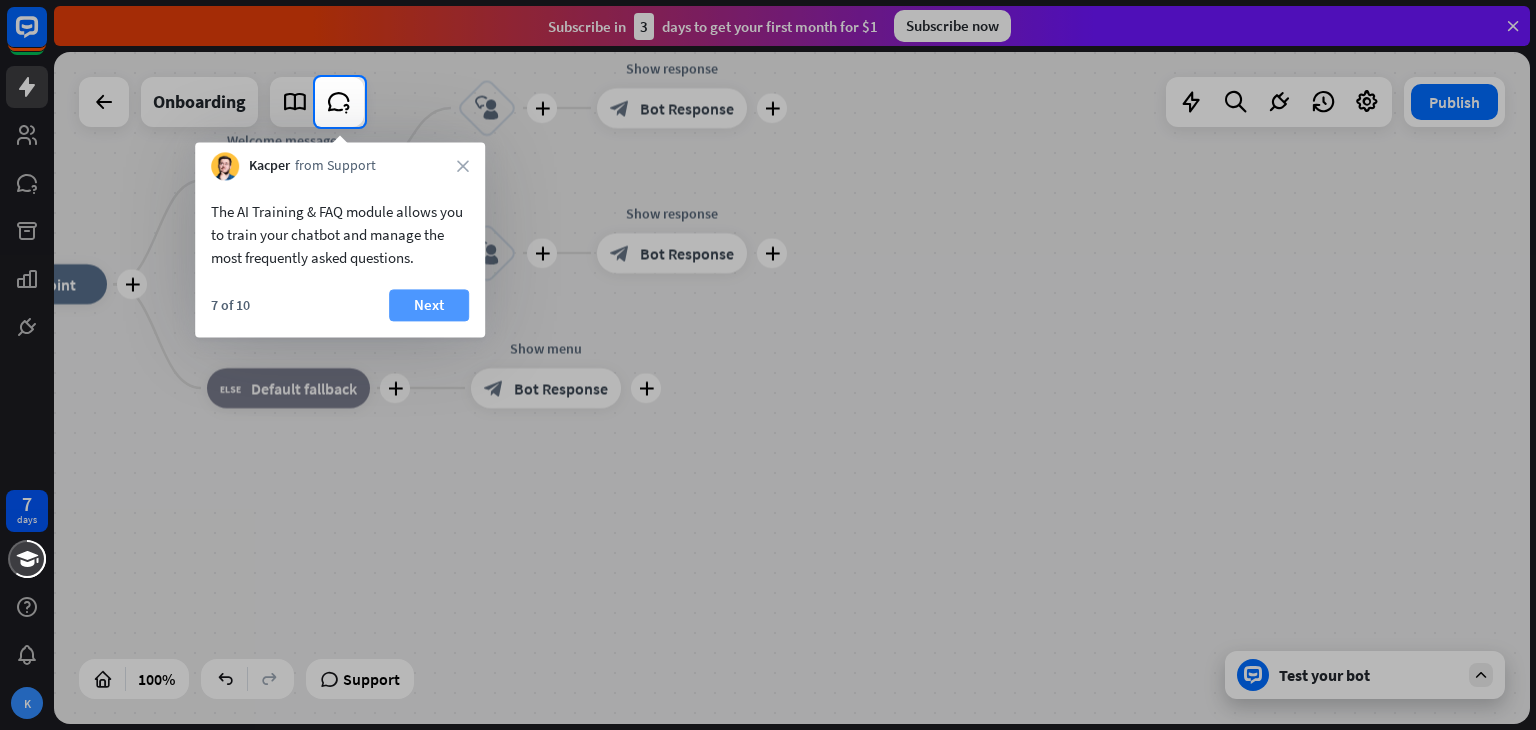 click on "Next" at bounding box center [429, 305] 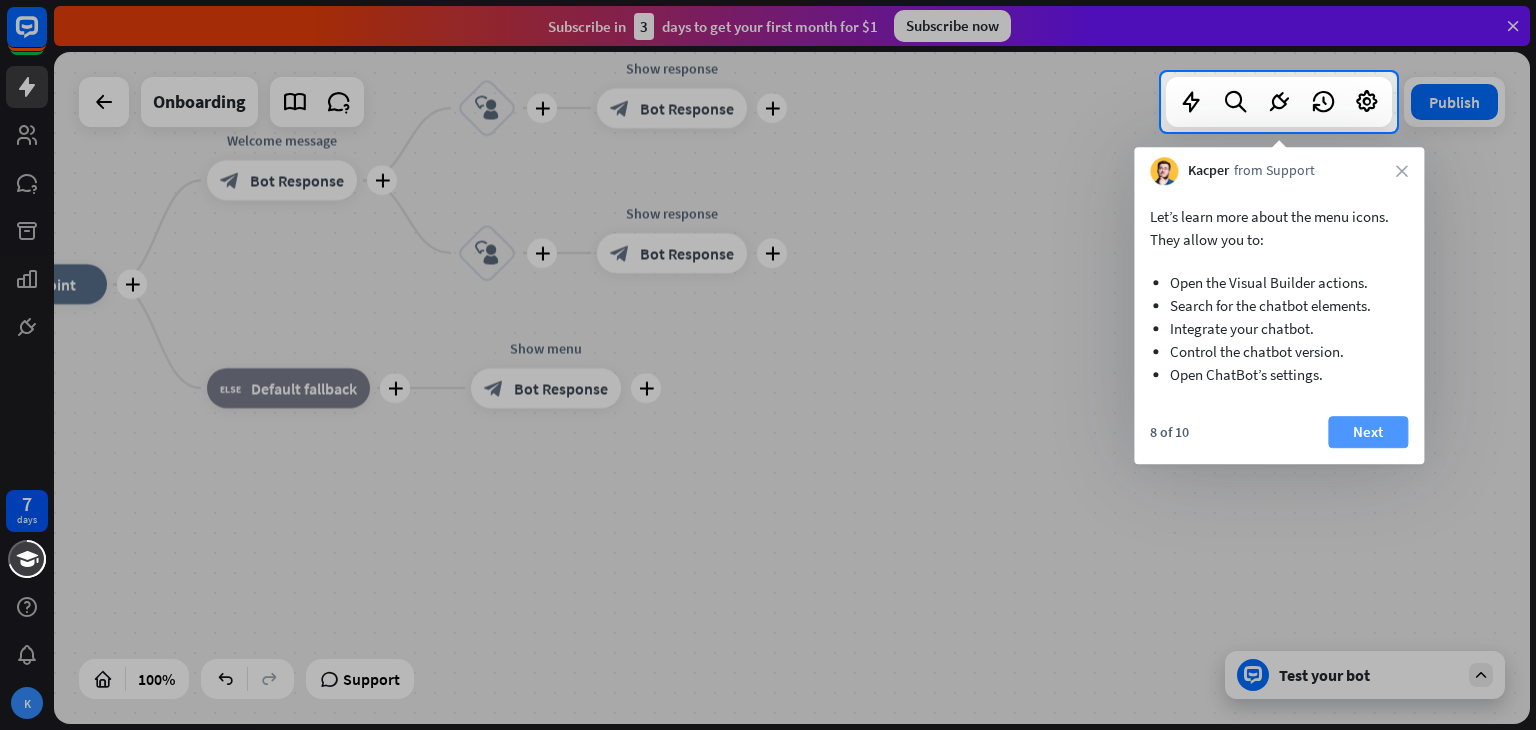 click on "Next" at bounding box center (1368, 432) 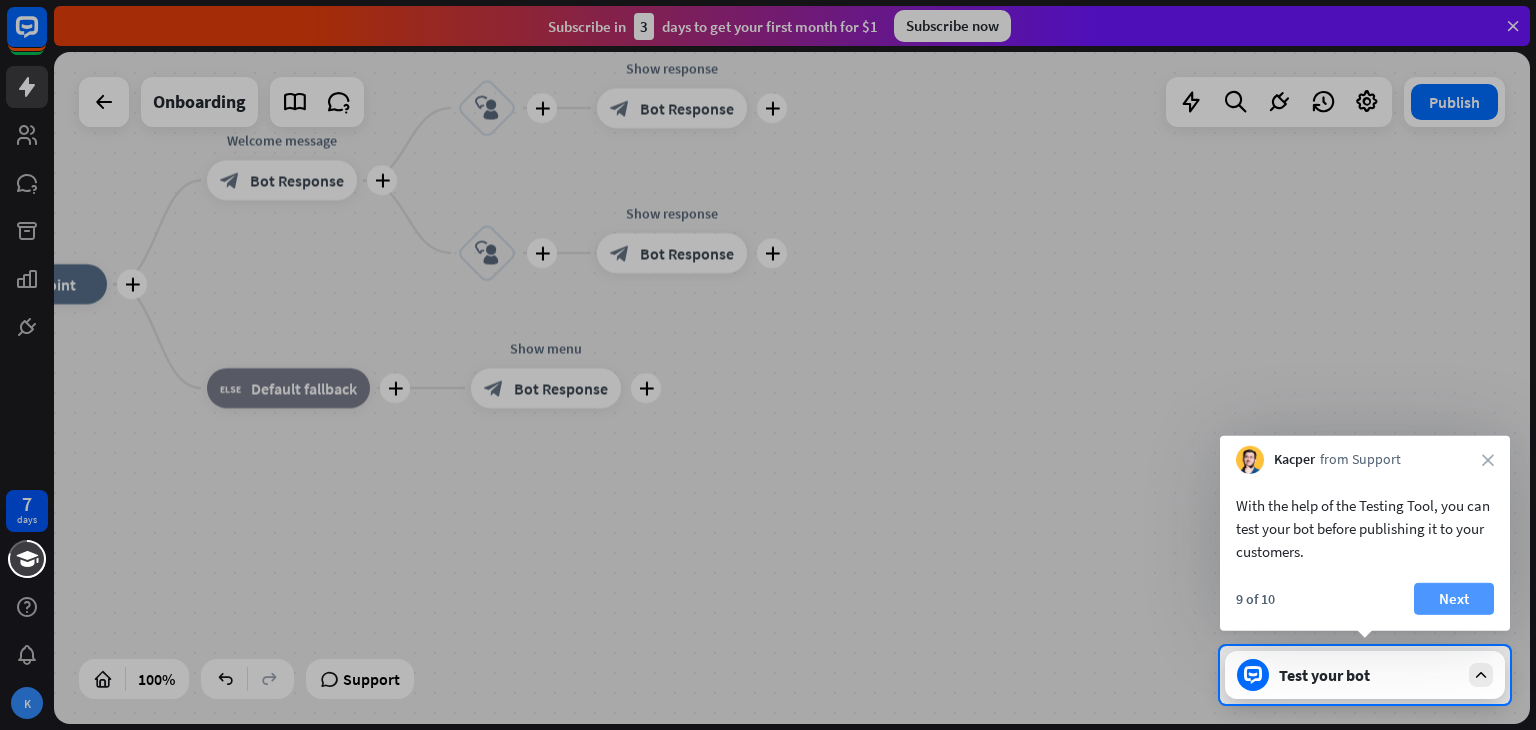 click on "Next" at bounding box center [1454, 599] 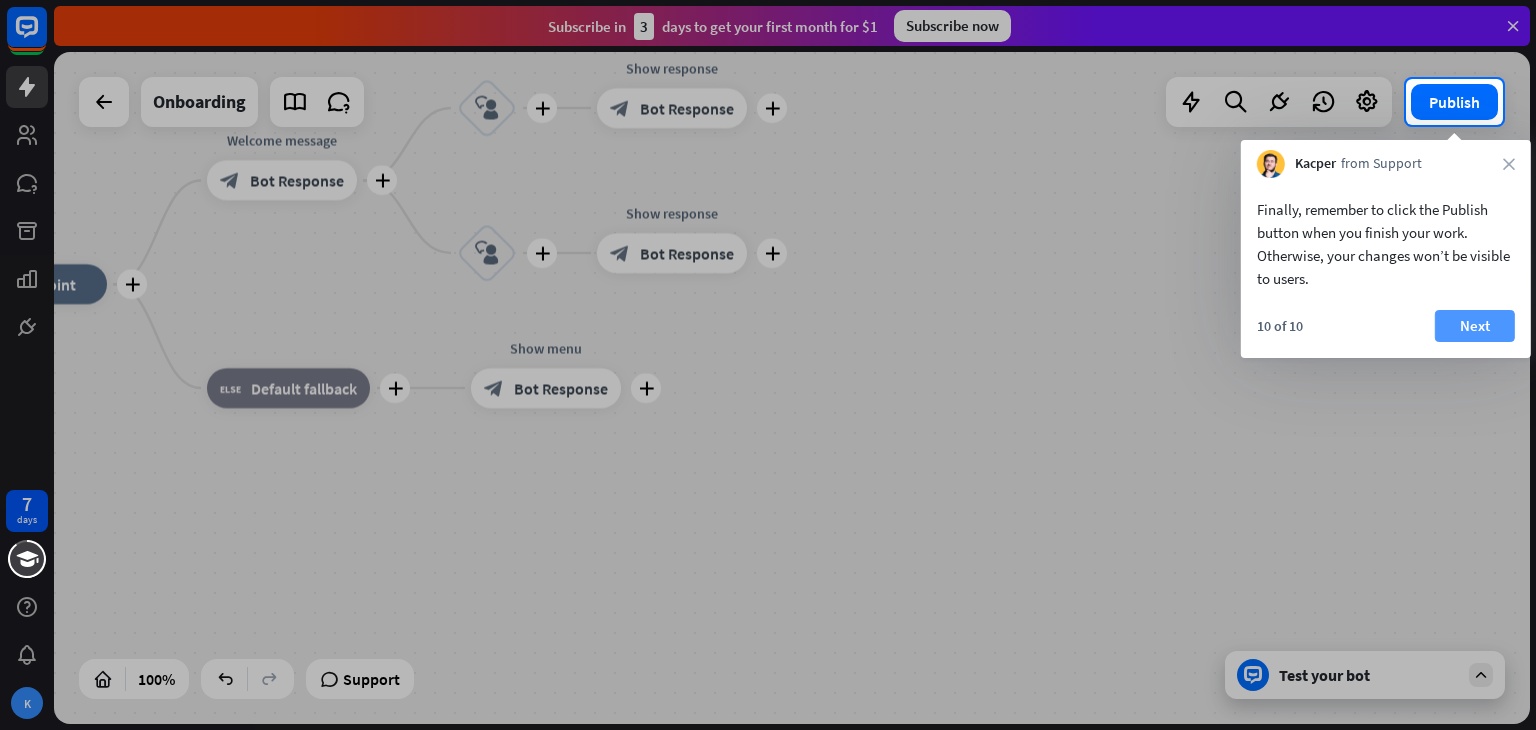 click on "Next" at bounding box center [1475, 326] 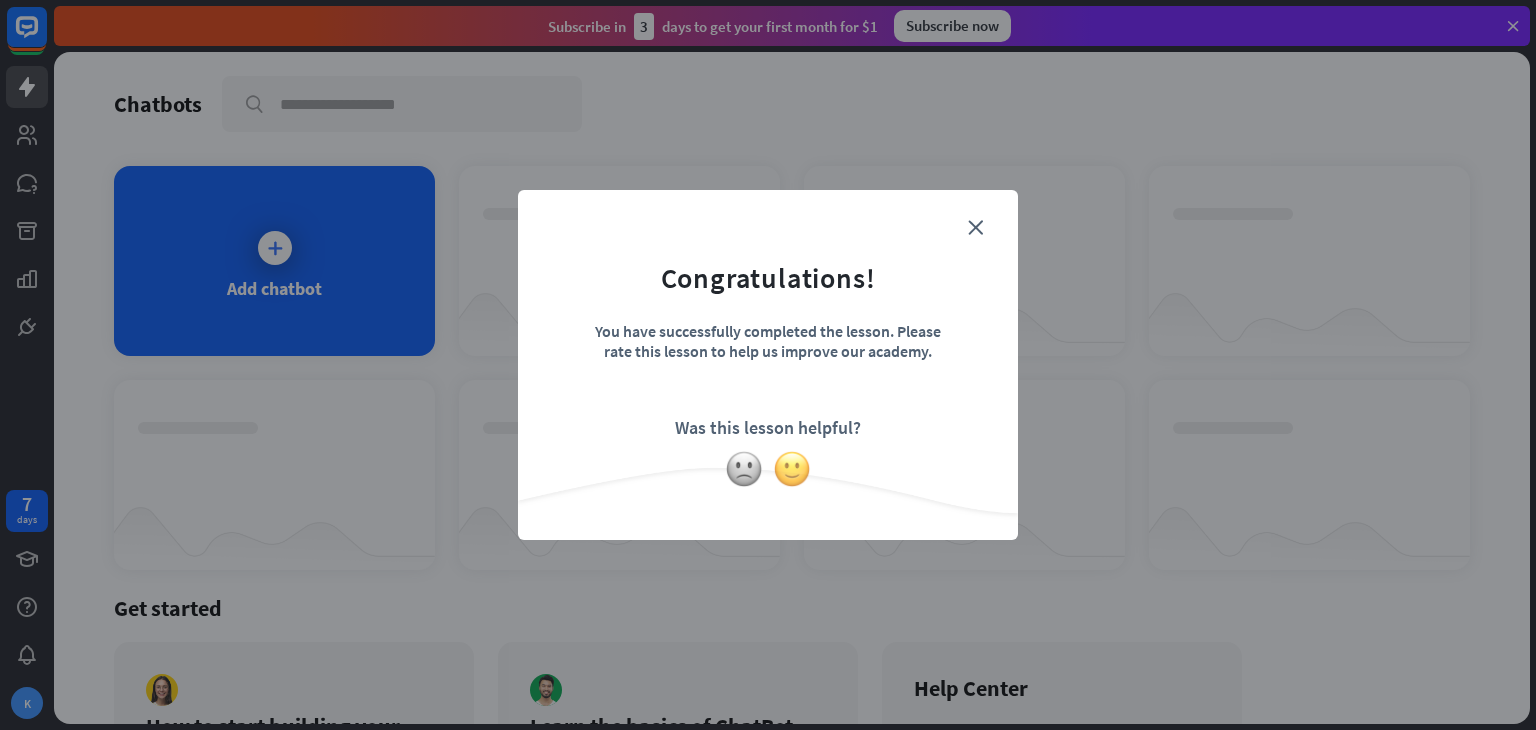 click at bounding box center (792, 469) 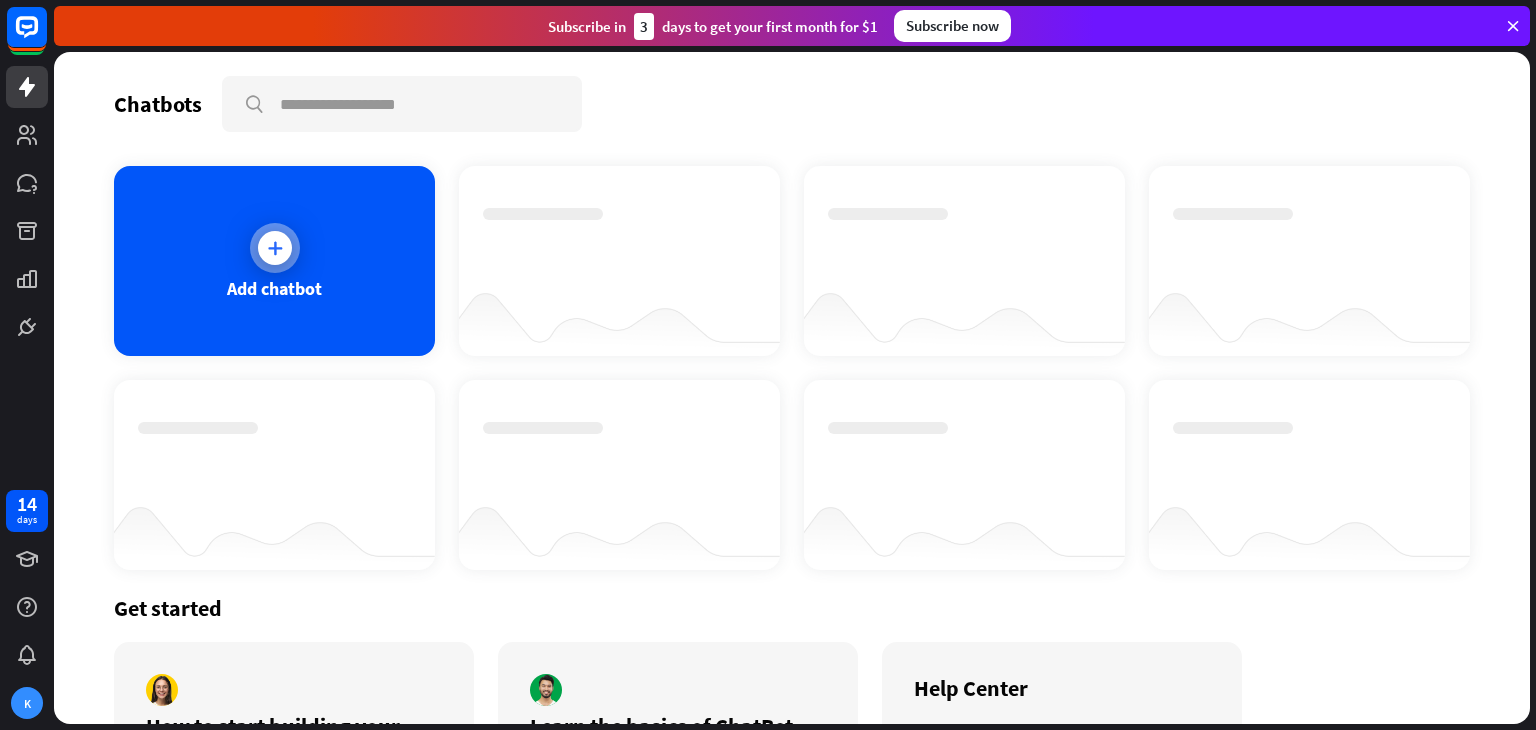 click at bounding box center [275, 248] 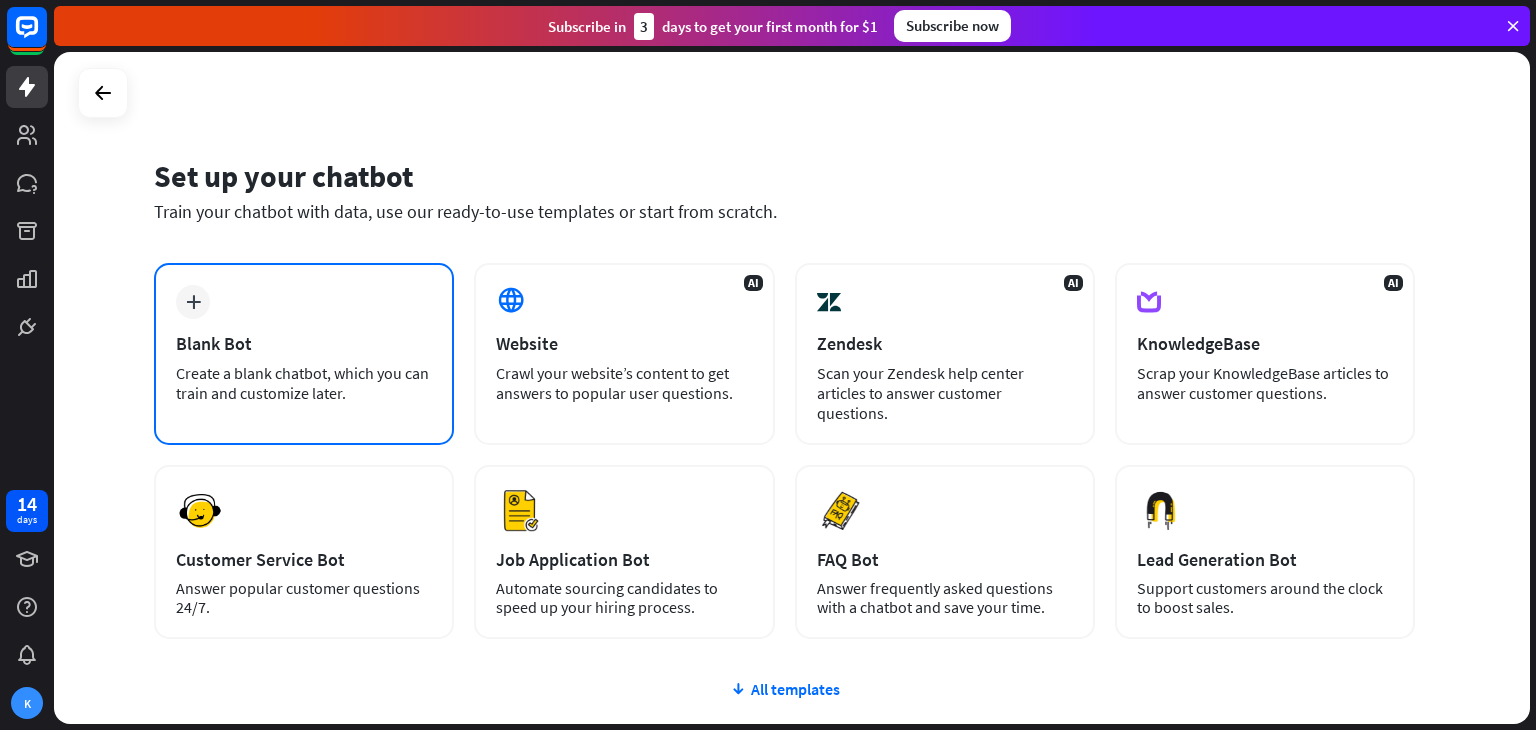 click on "plus   Blank Bot
Create a blank chatbot, which you can train and
customize later." at bounding box center [304, 354] 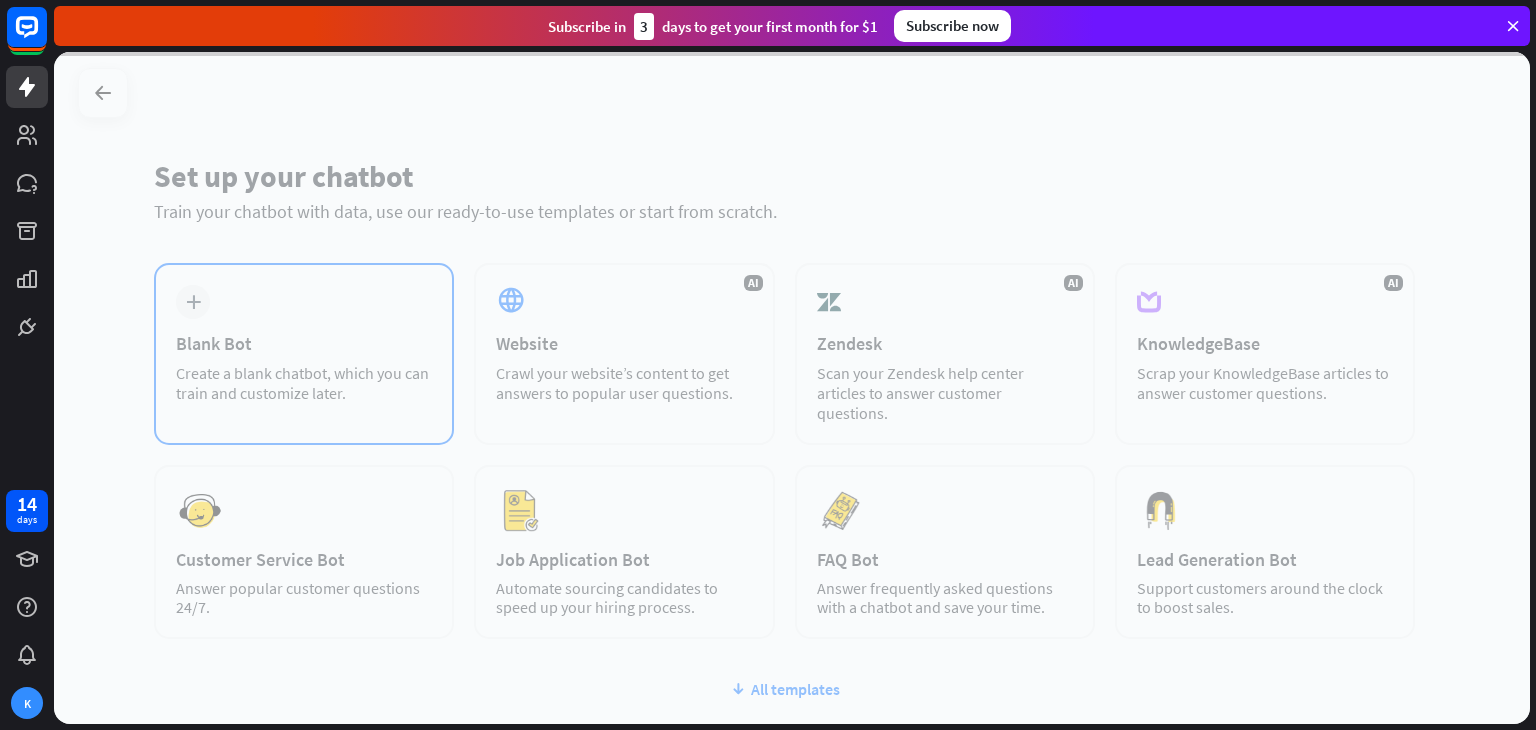 click at bounding box center (792, 388) 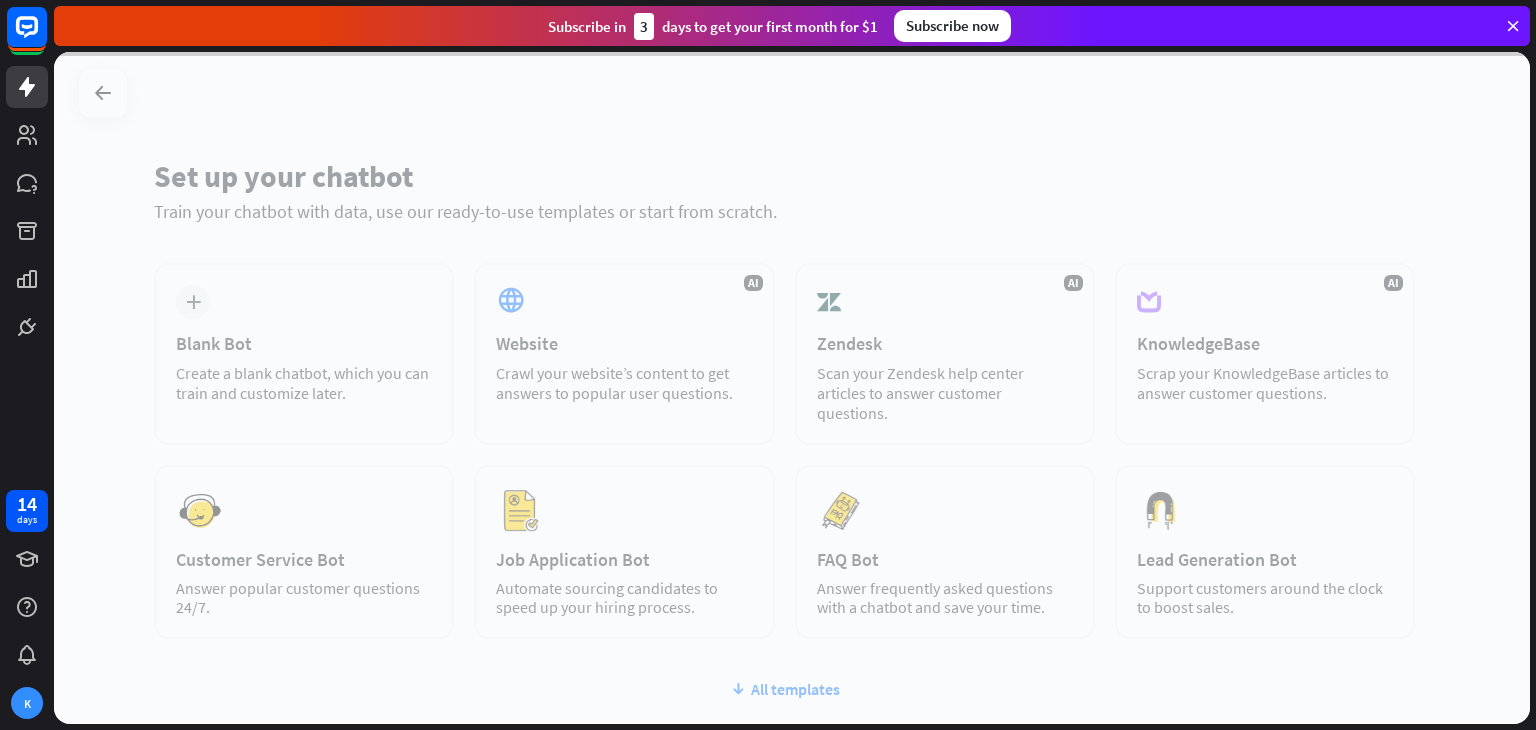 click at bounding box center [792, 388] 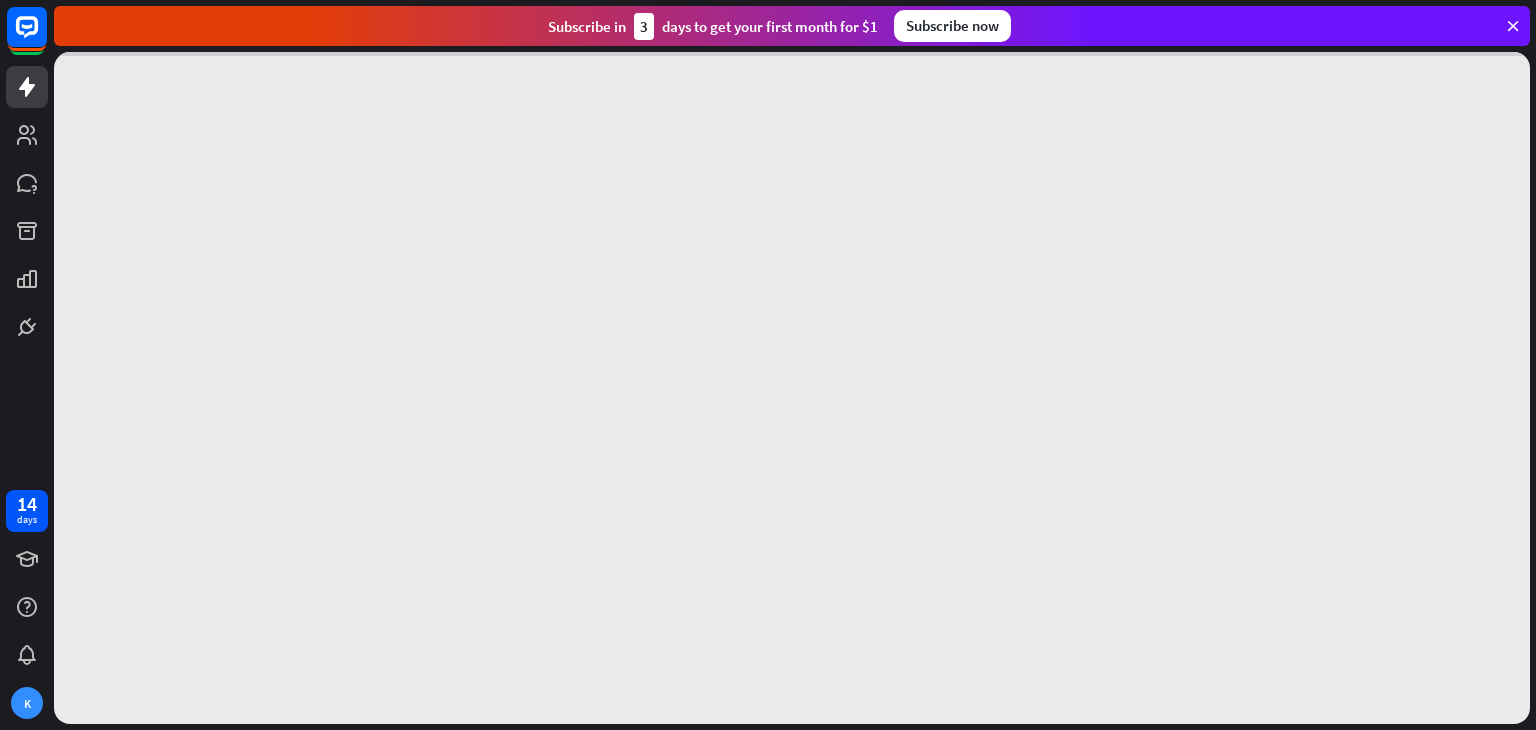 click at bounding box center [792, 388] 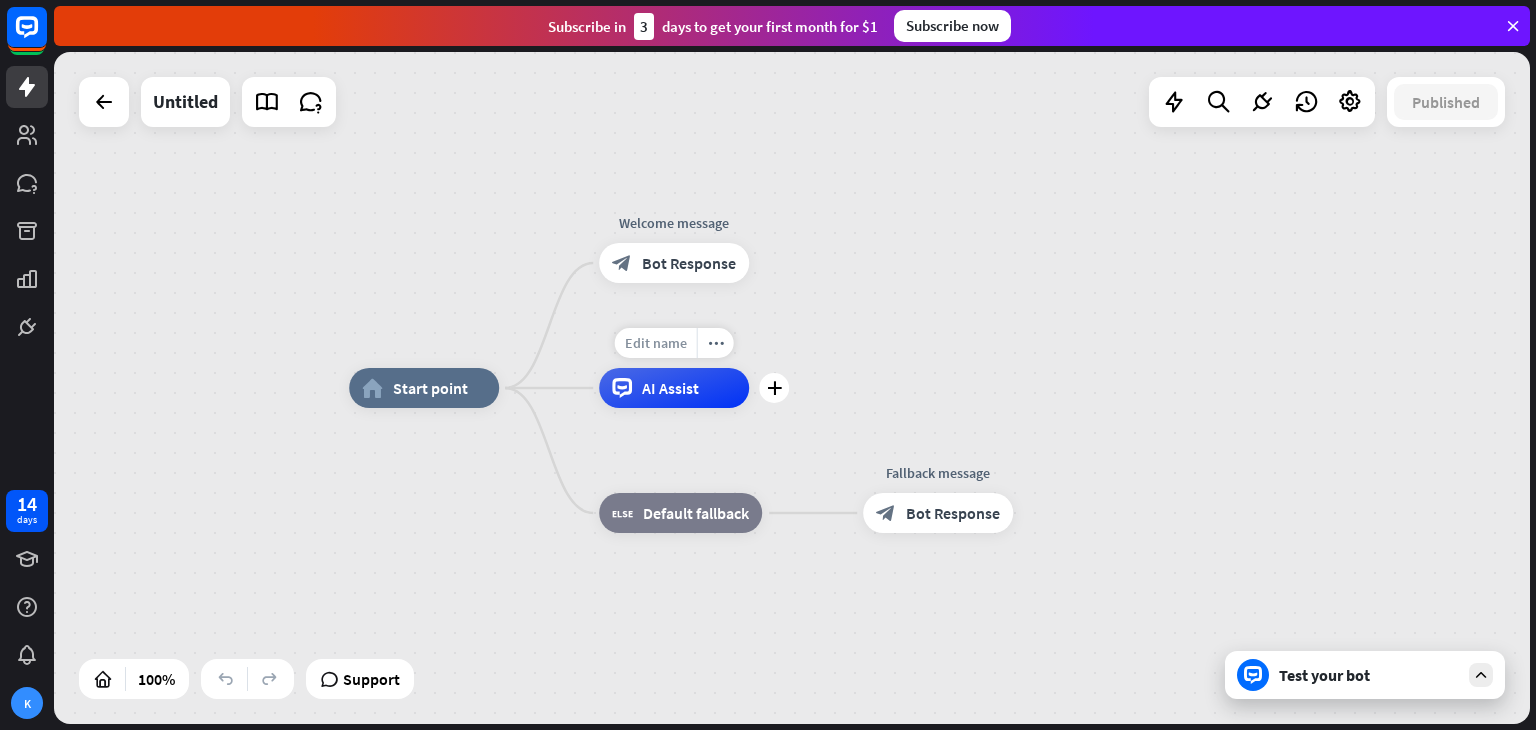click on "Edit name" at bounding box center (656, 343) 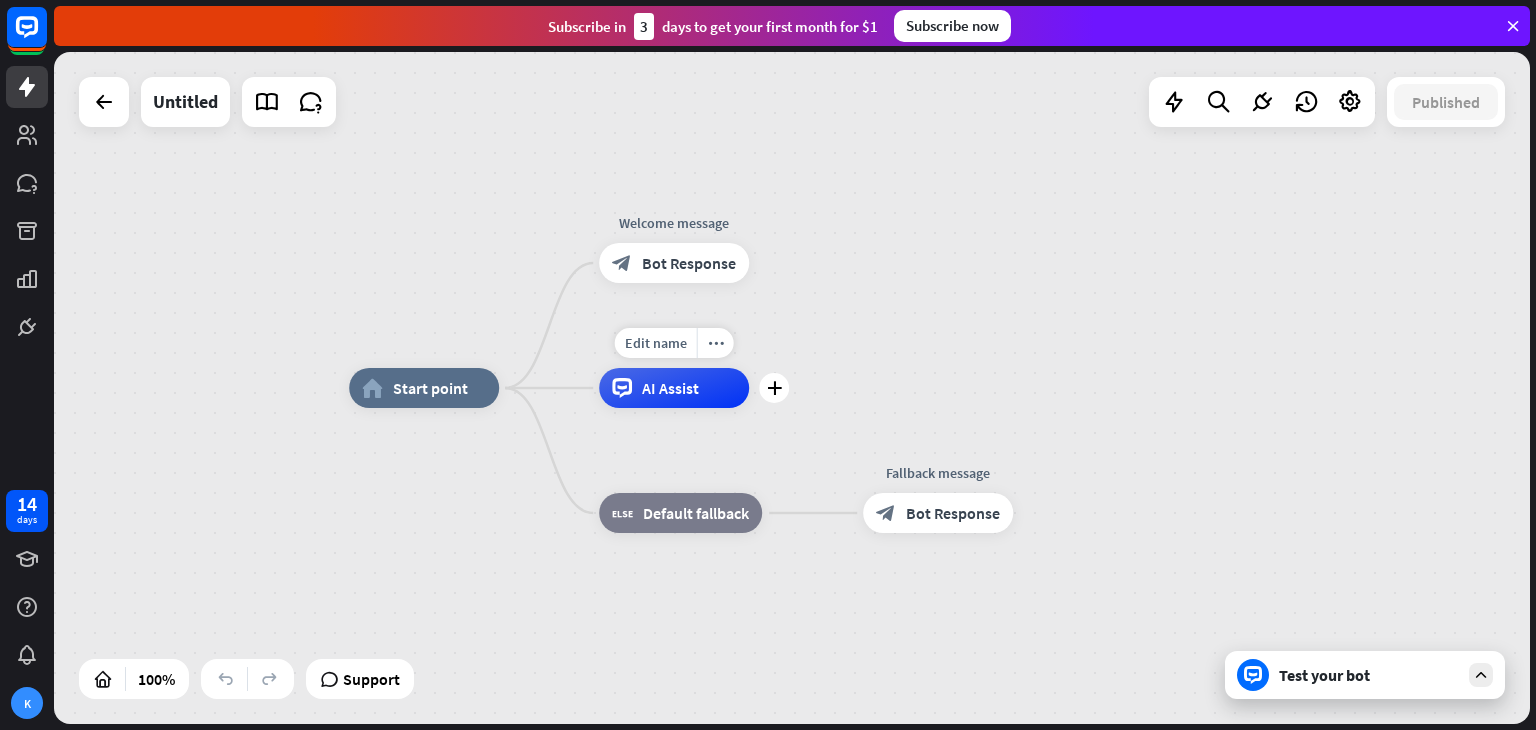 click on "AI Assist" at bounding box center [674, 388] 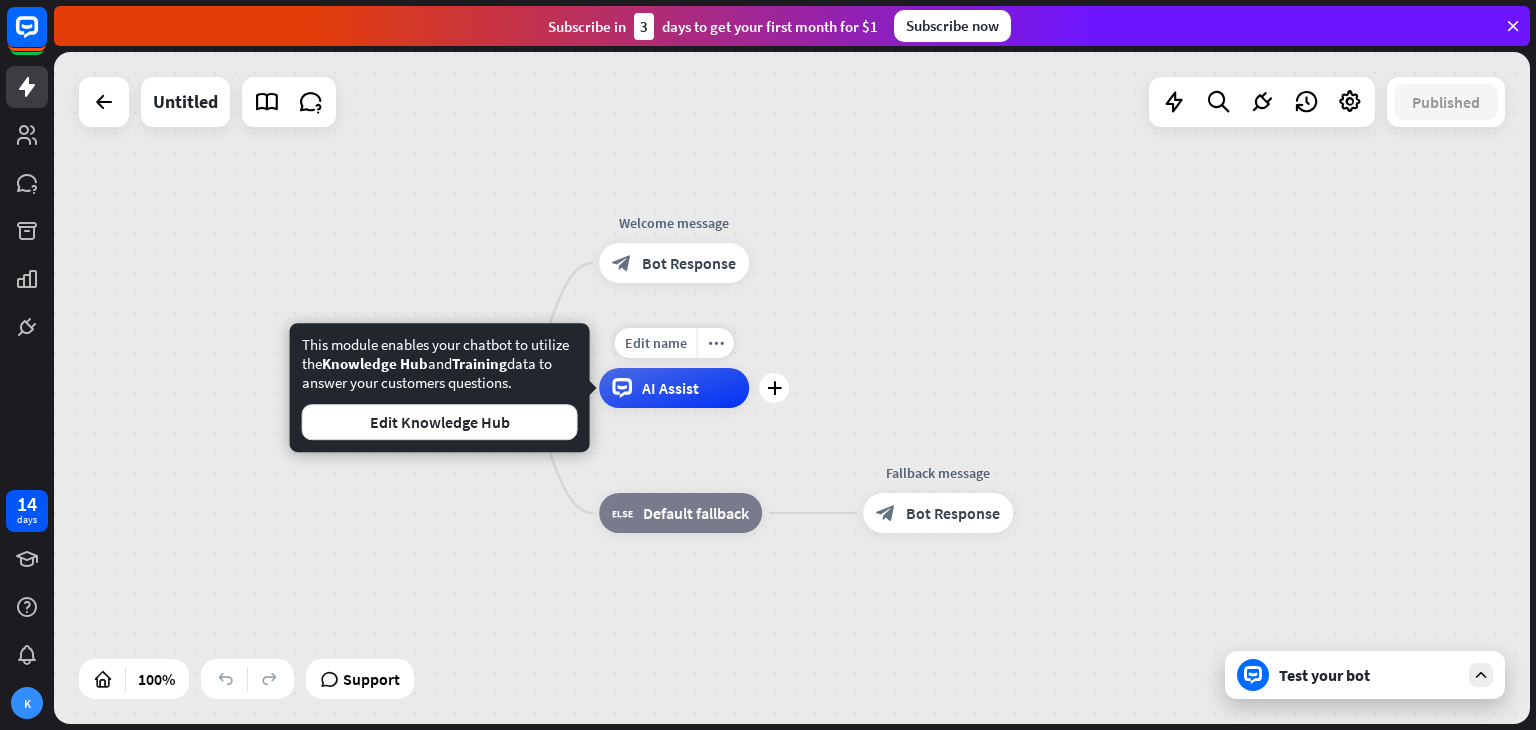 click on "AI Assist" at bounding box center [670, 388] 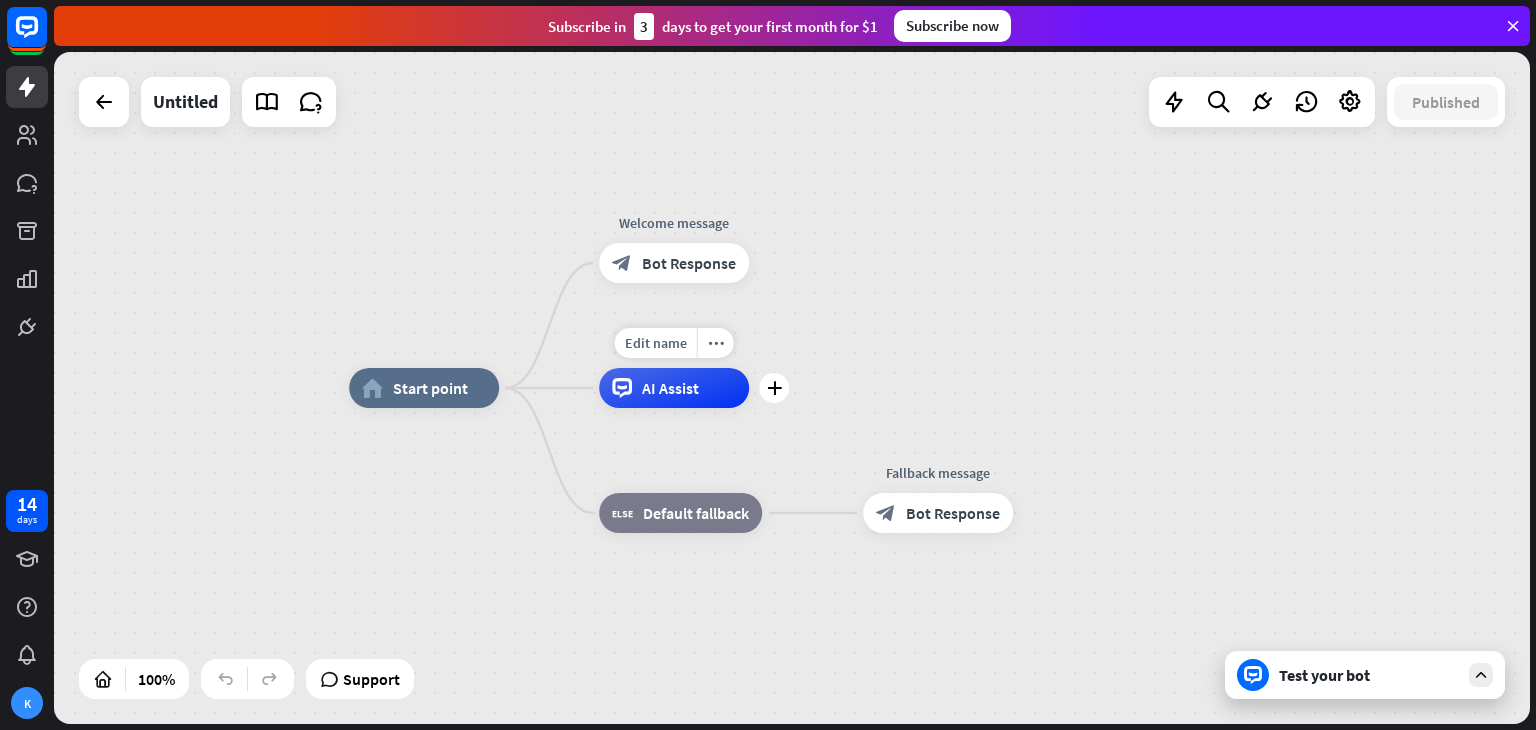 click on "AI Assist" at bounding box center (670, 388) 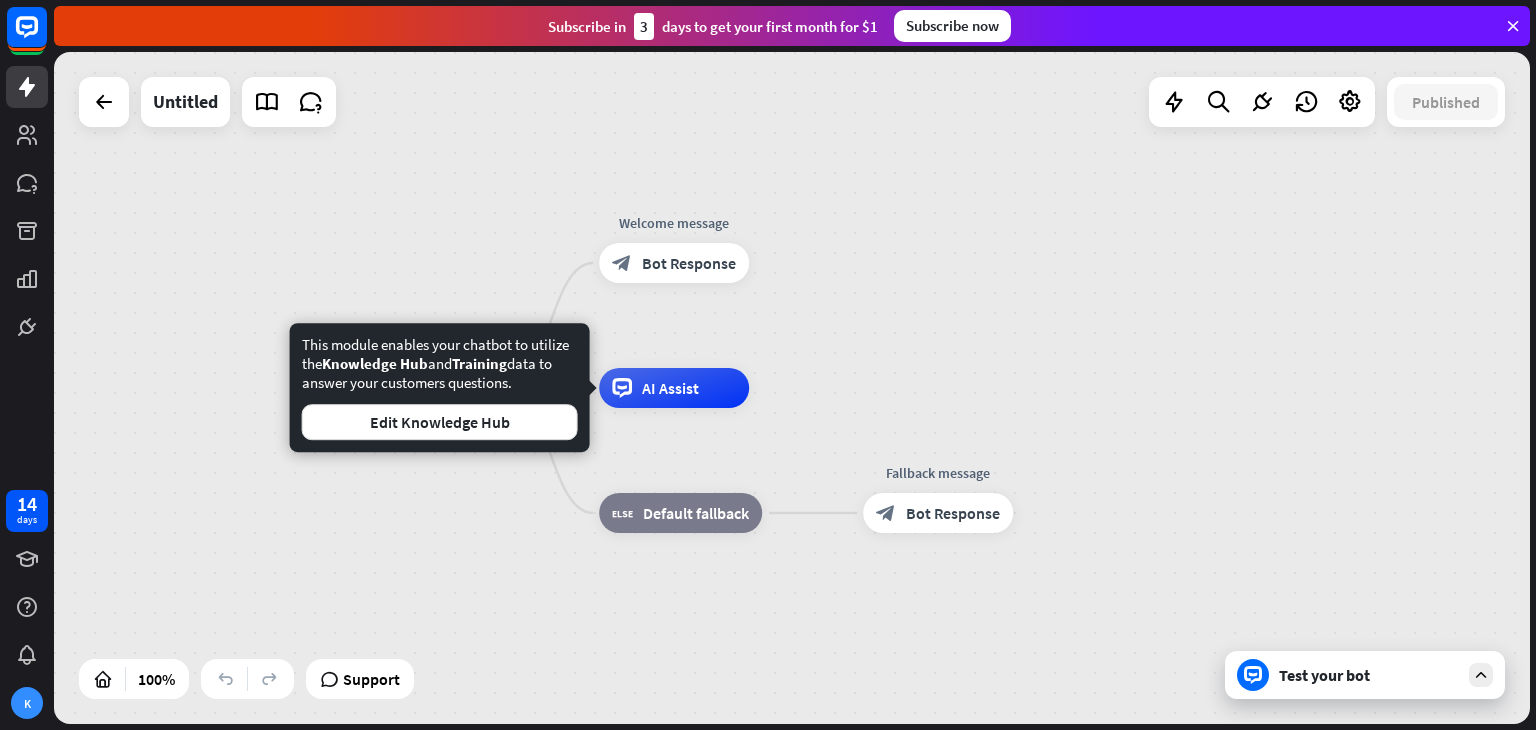 click on "This module enables your chatbot to utilize the  Knowledge Hub  and  Training  data to answer your customers questions.
Edit Knowledge Hub" at bounding box center (440, 387) 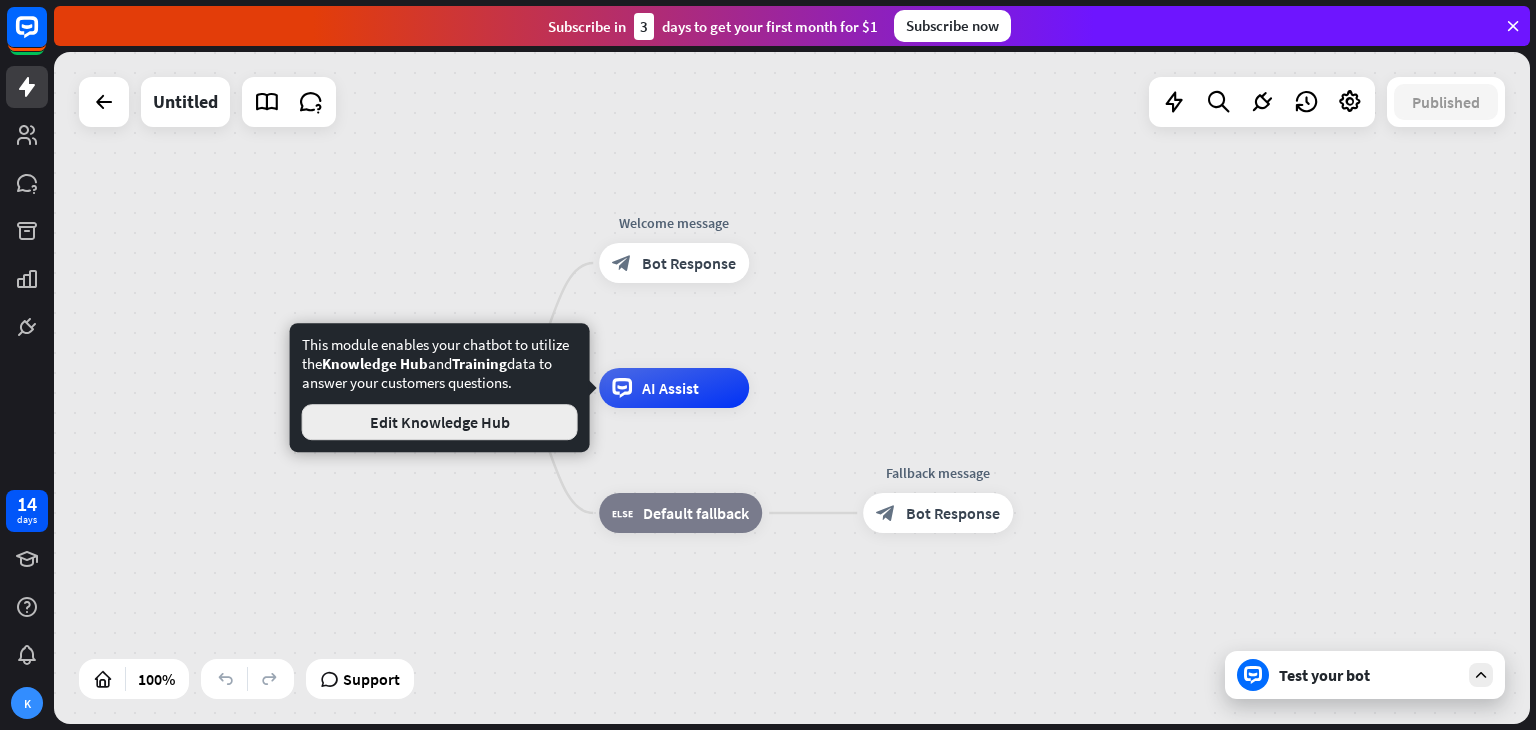 click on "Edit Knowledge Hub" at bounding box center [440, 422] 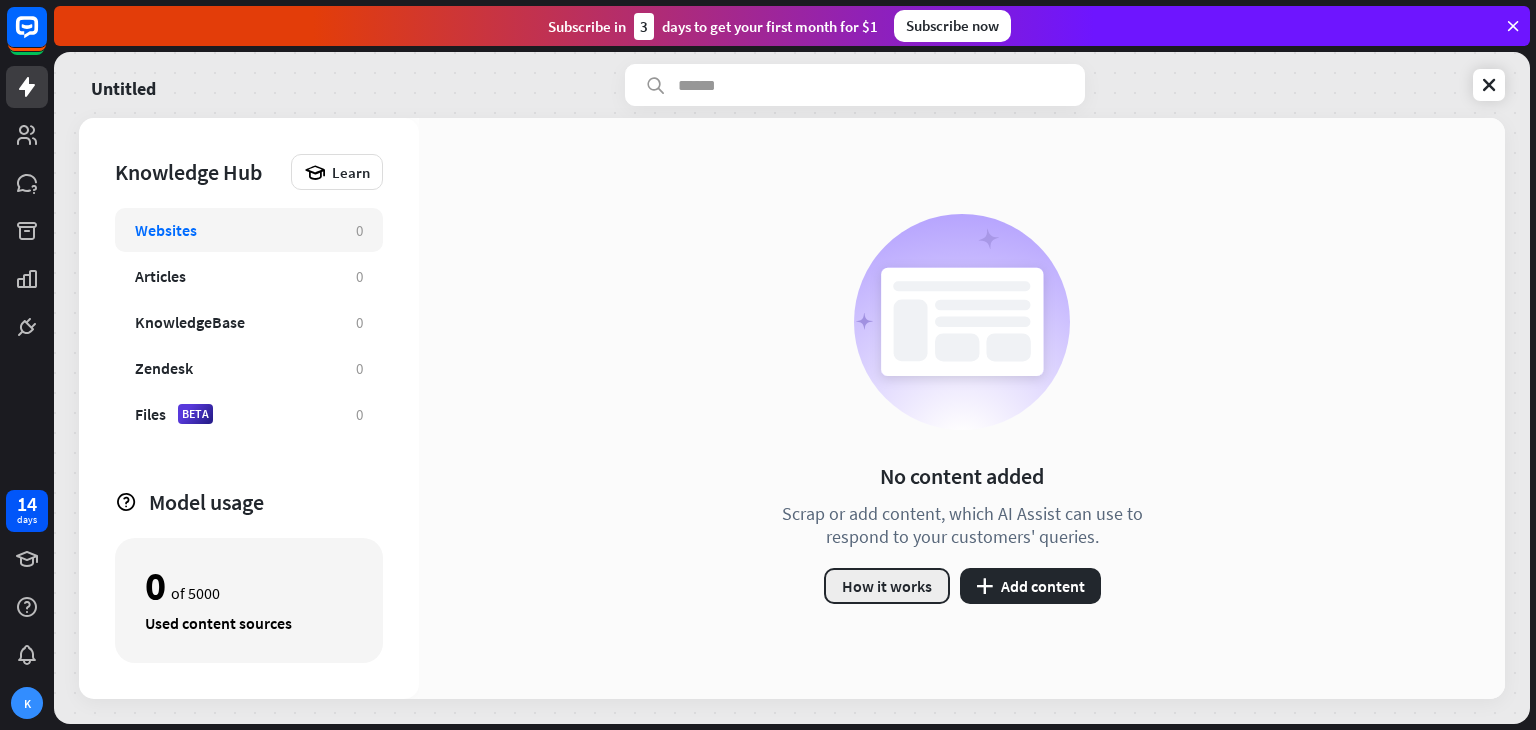 click on "How it works" at bounding box center (887, 586) 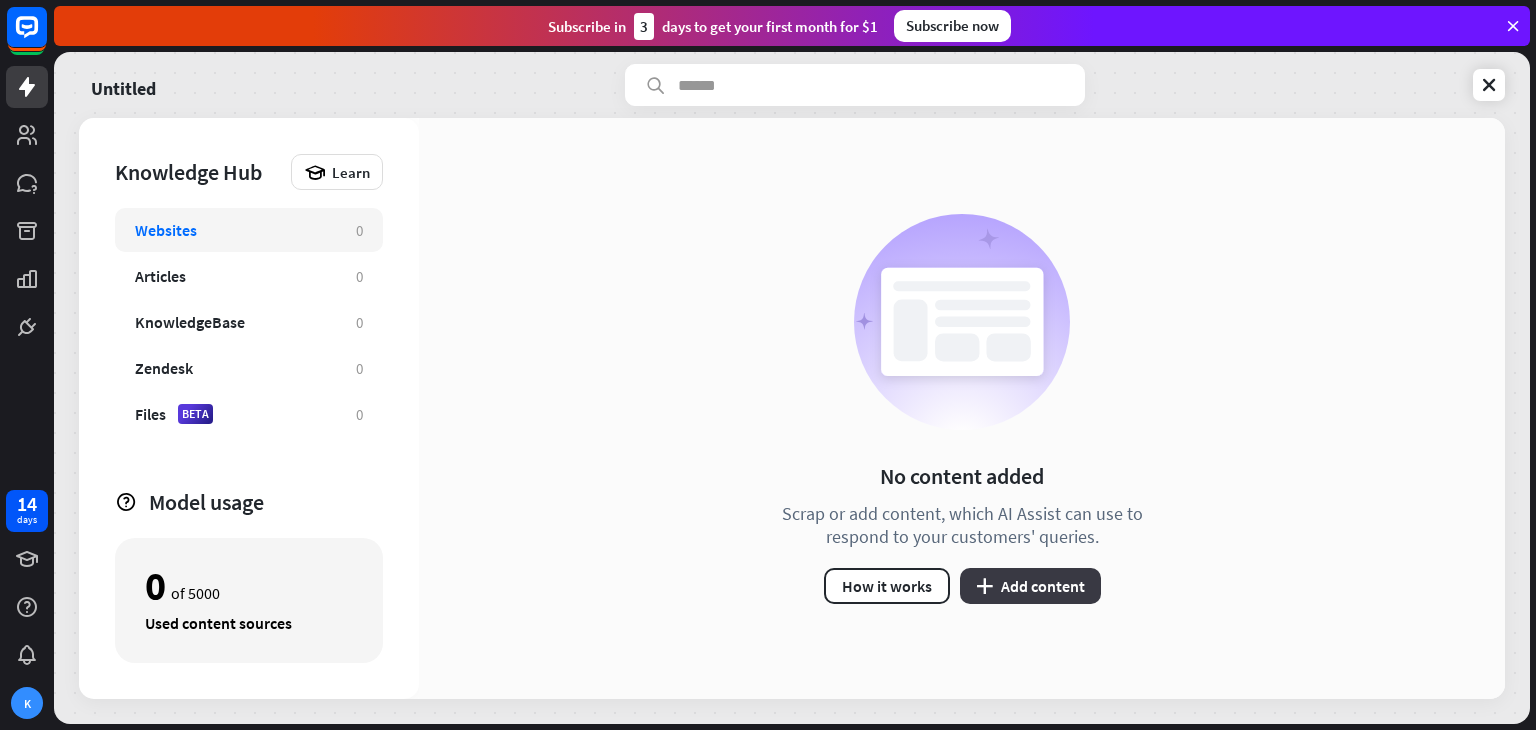 click on "plus
Add content" at bounding box center [1030, 586] 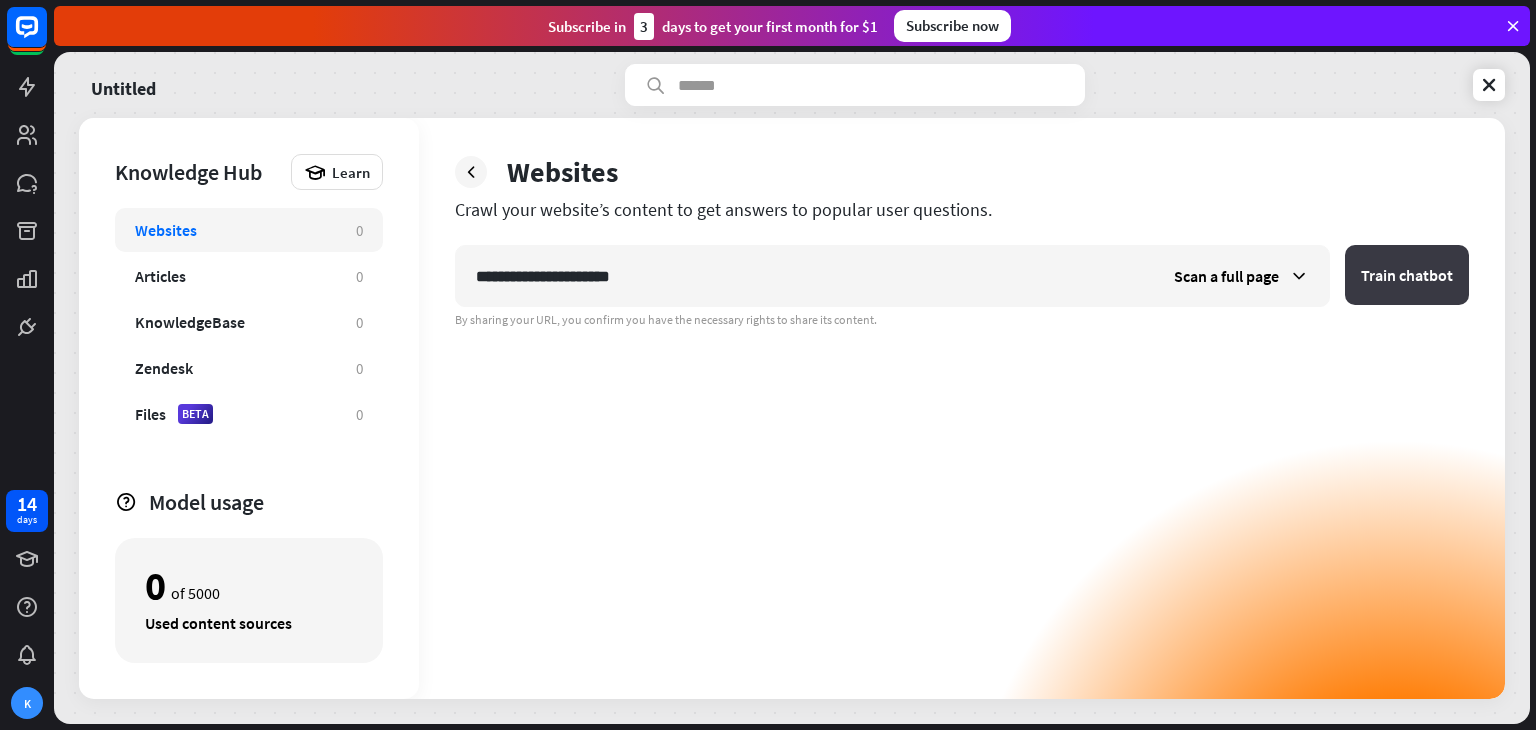 type on "**********" 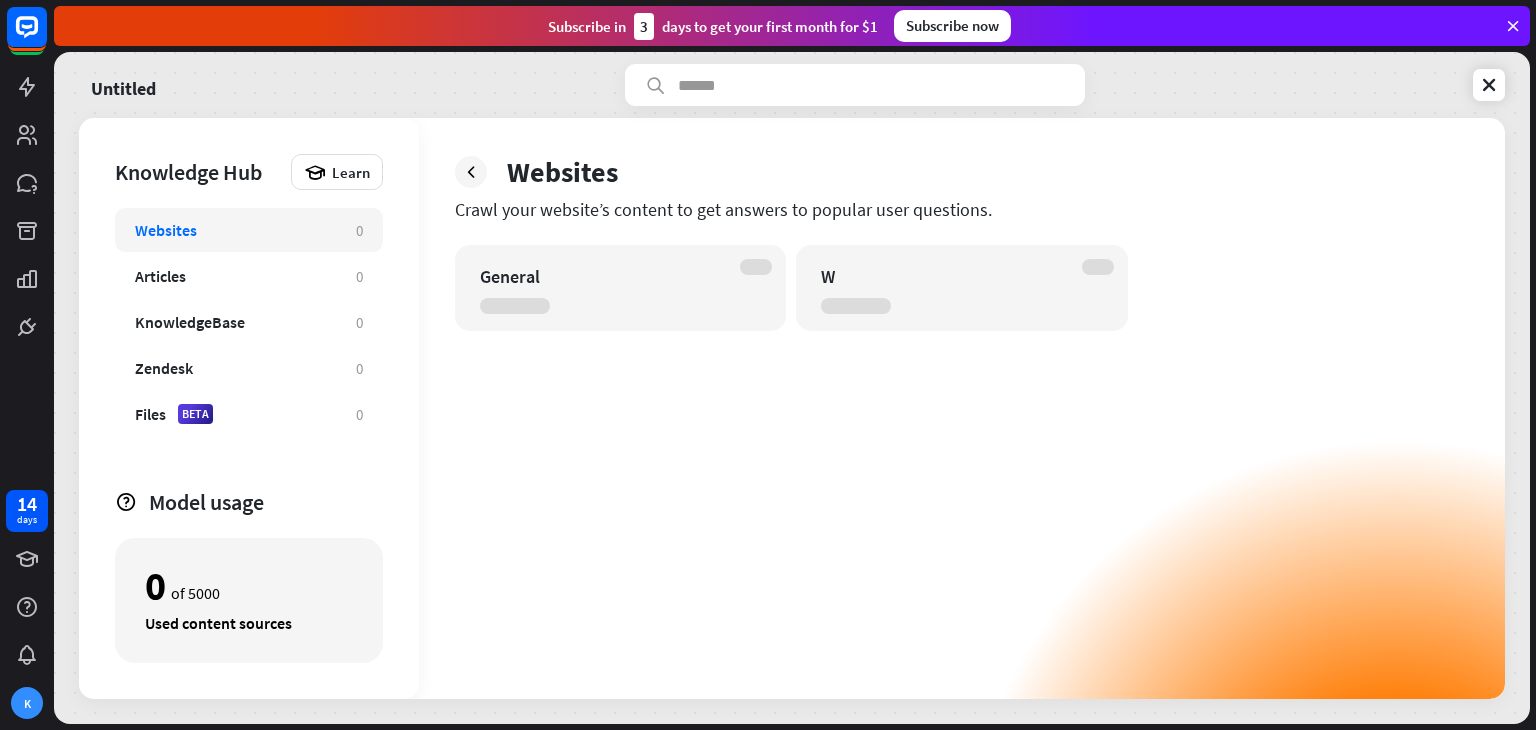 click on "General" at bounding box center [603, 276] 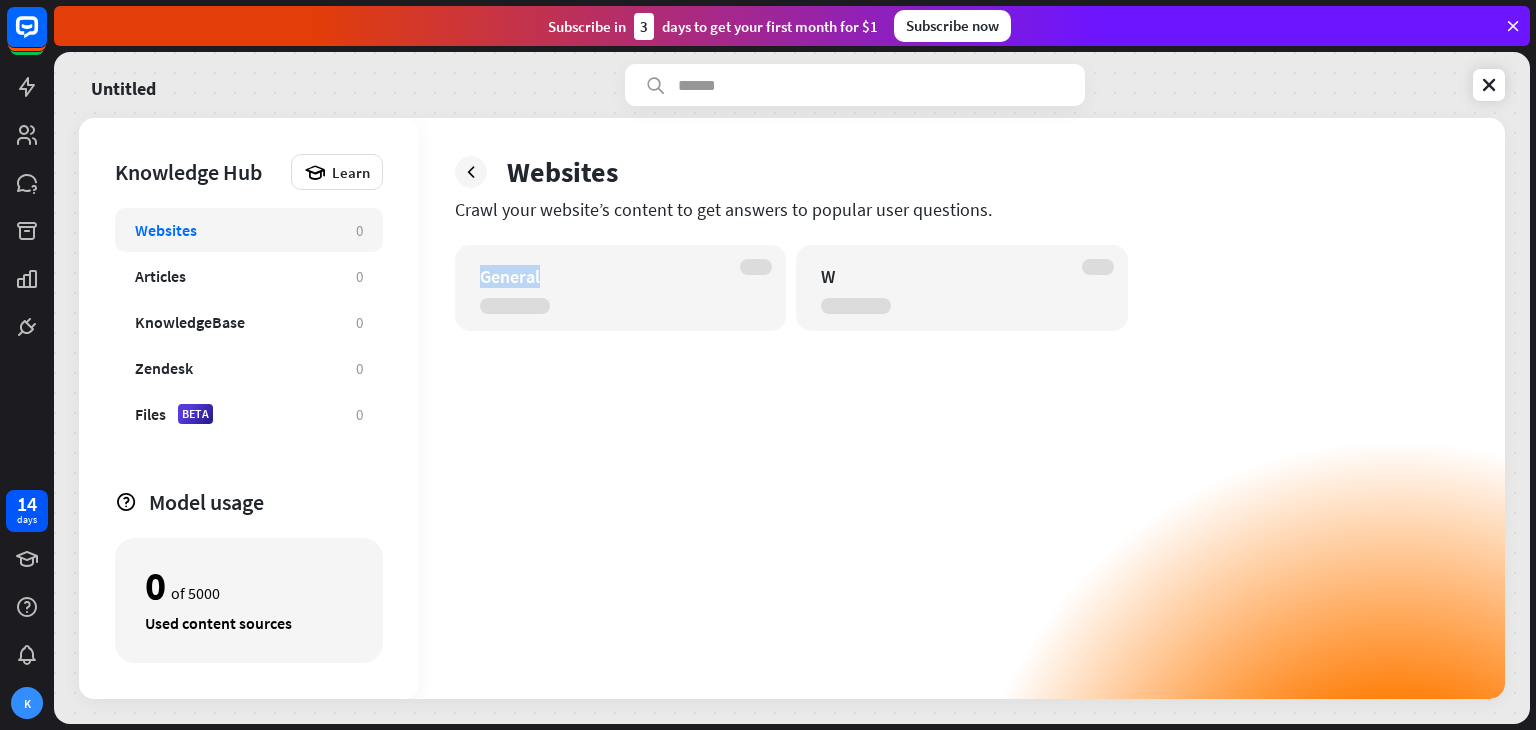 click on "General" at bounding box center [603, 276] 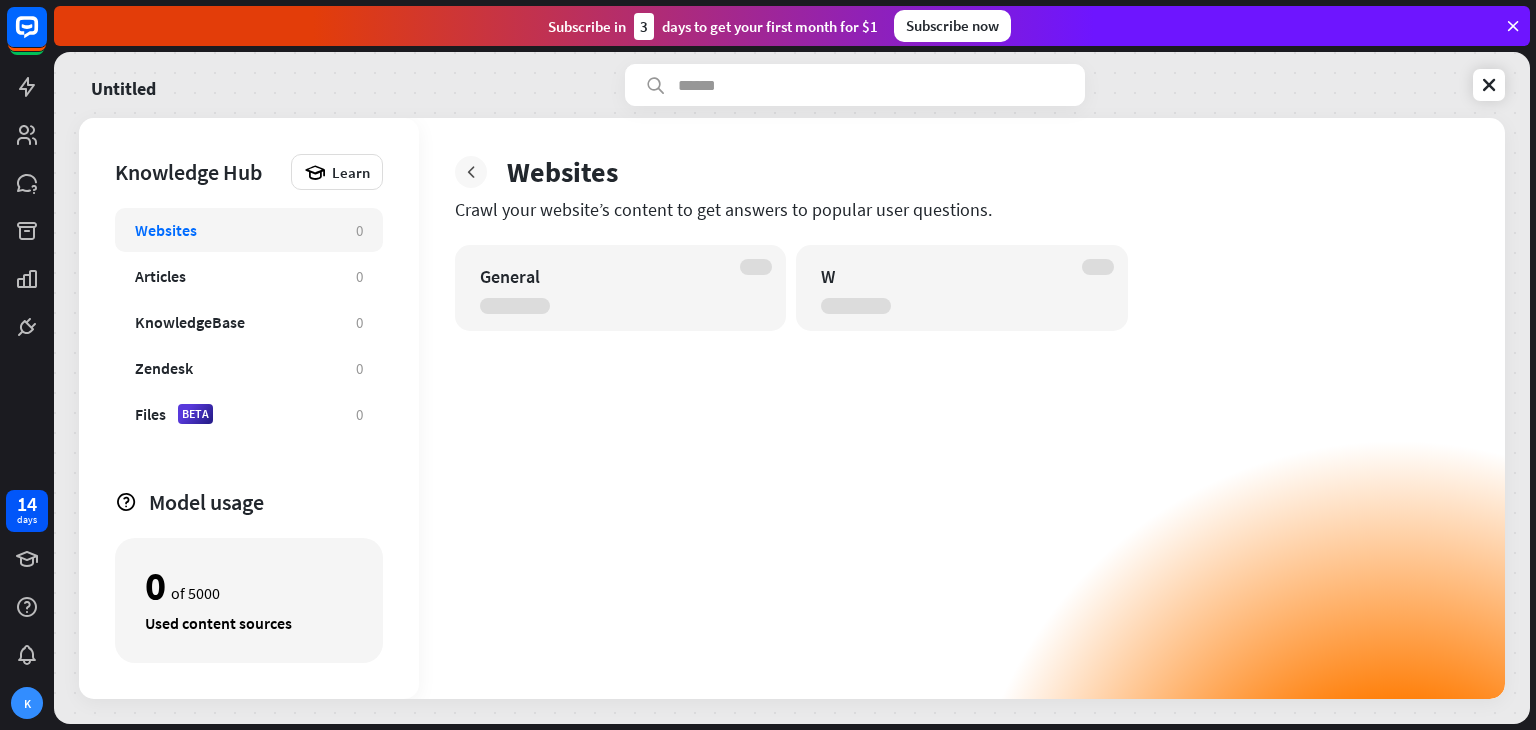 click at bounding box center (471, 172) 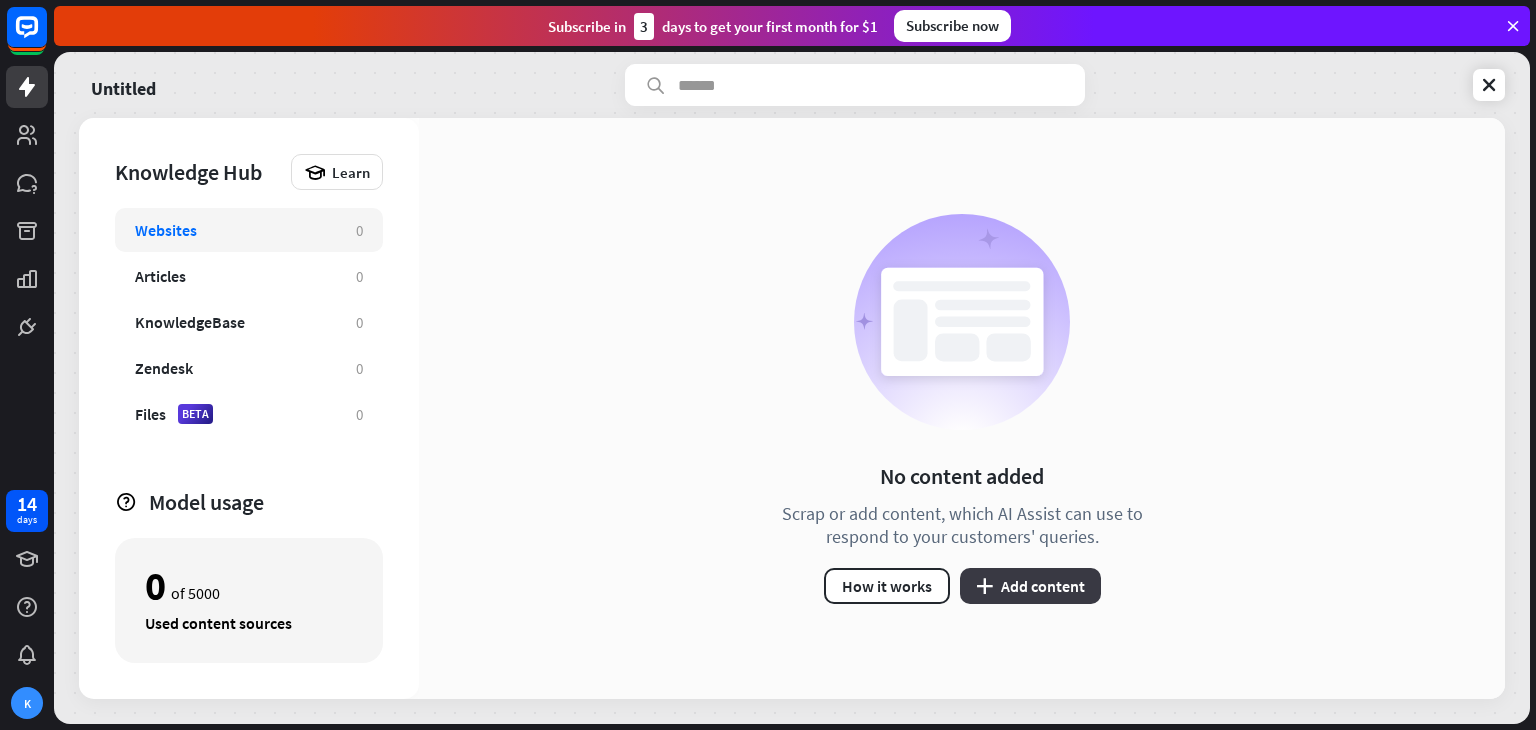 click on "plus
Add content" at bounding box center [1030, 586] 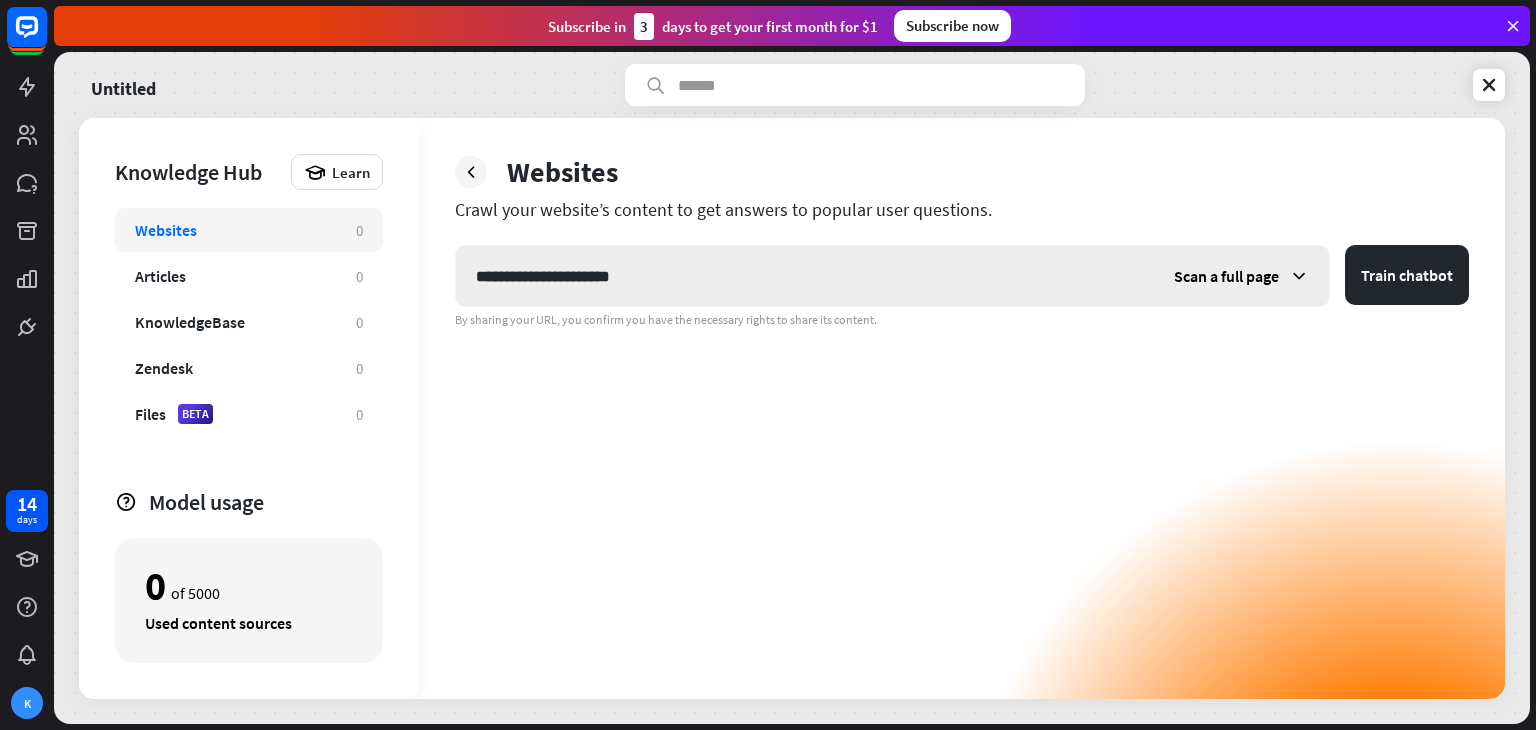 type on "**********" 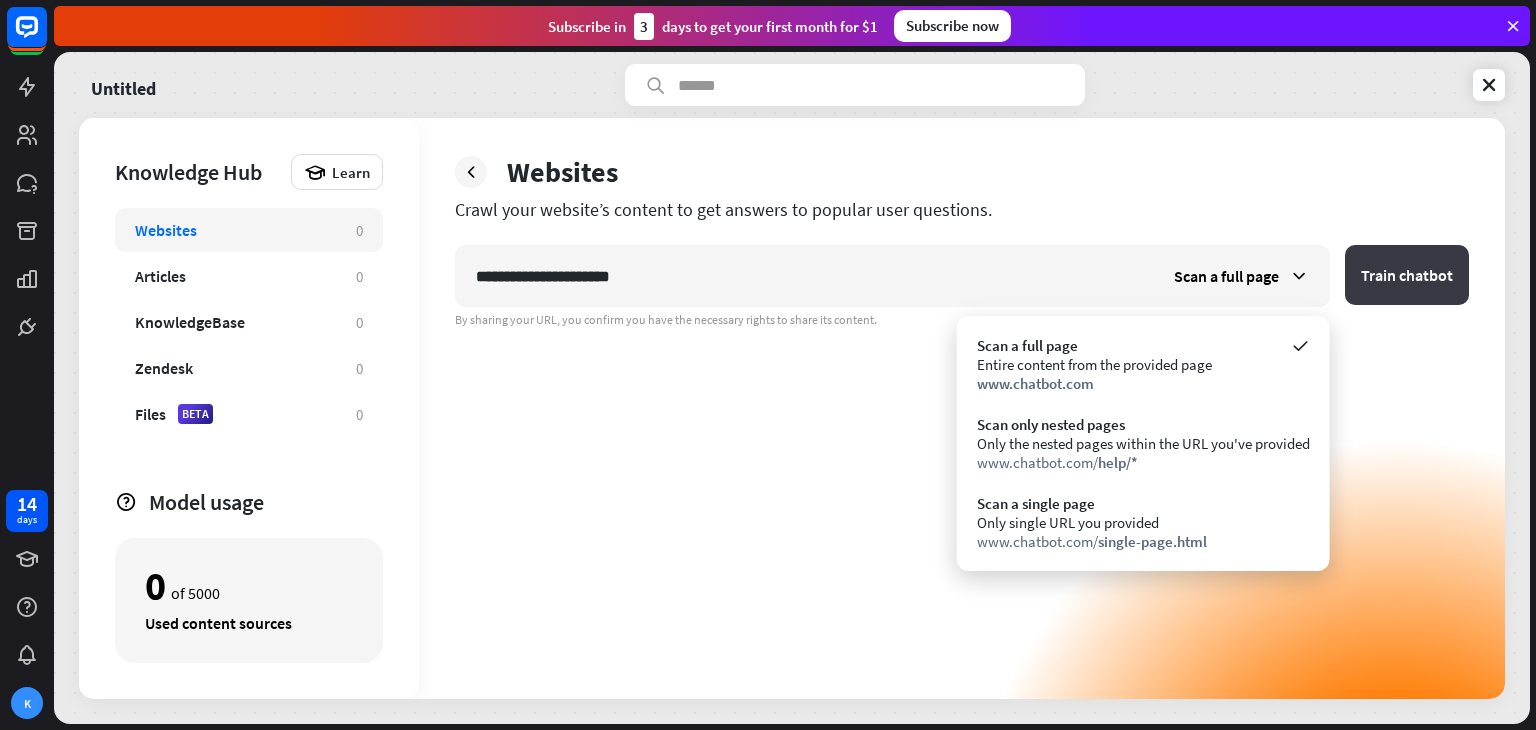 click on "Train chatbot" at bounding box center (1407, 275) 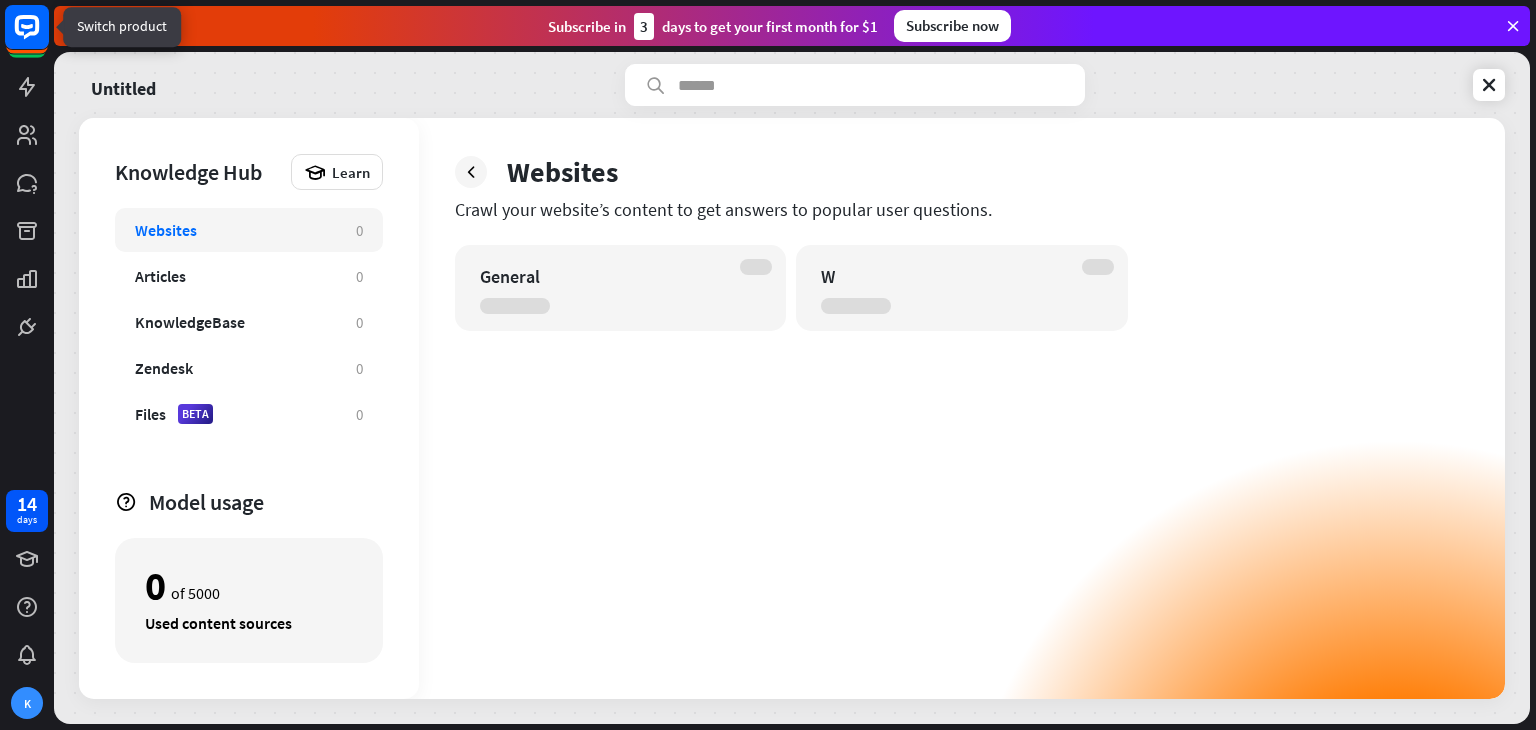 click 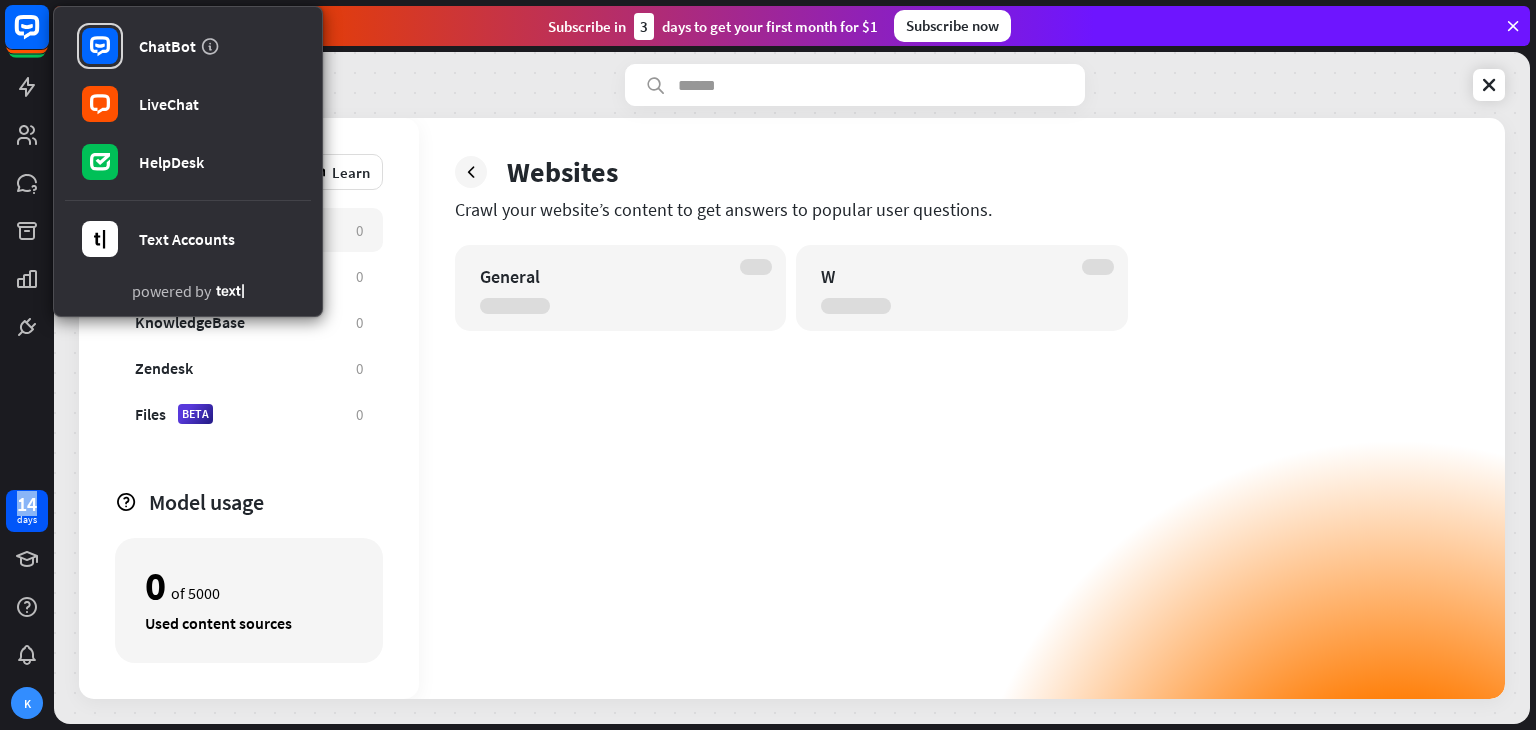 click 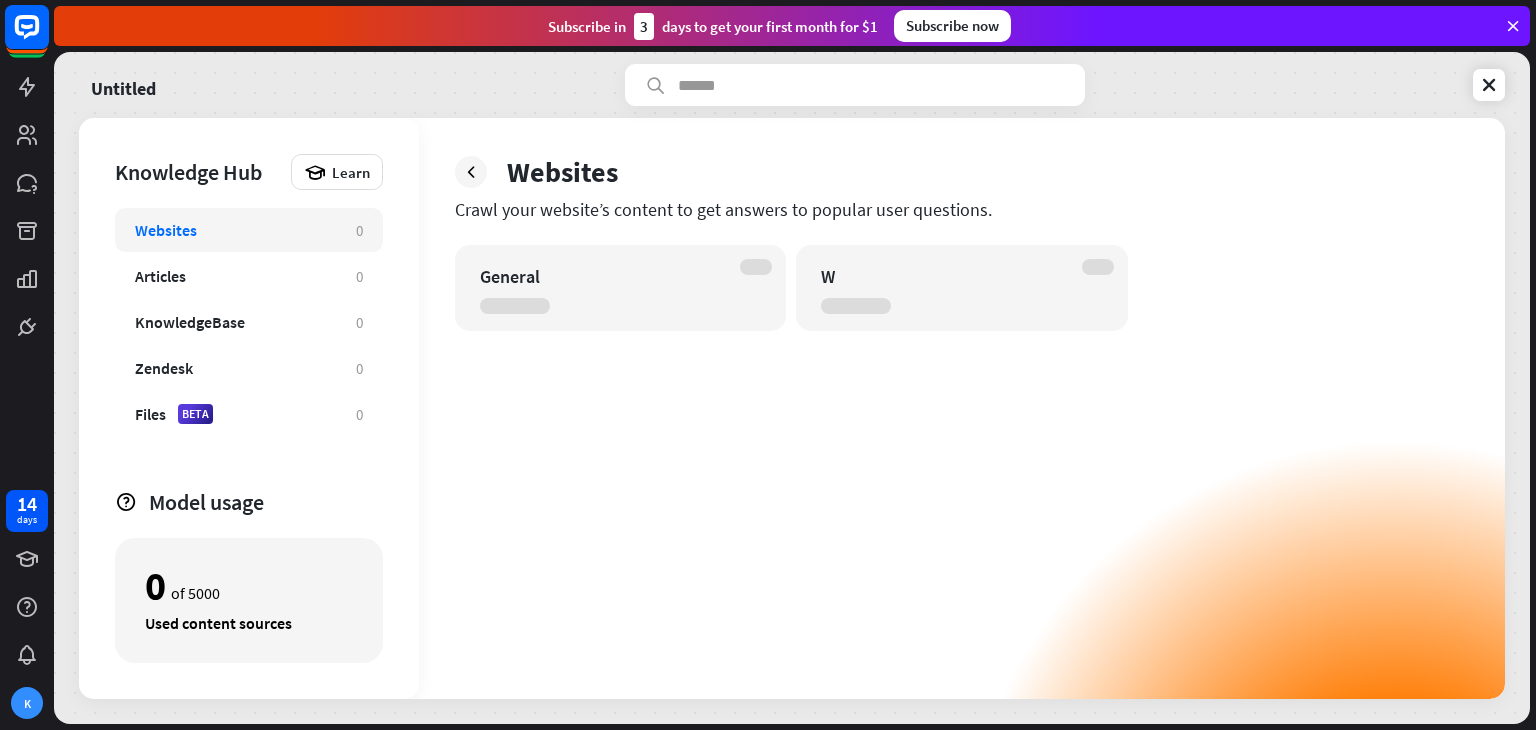 click 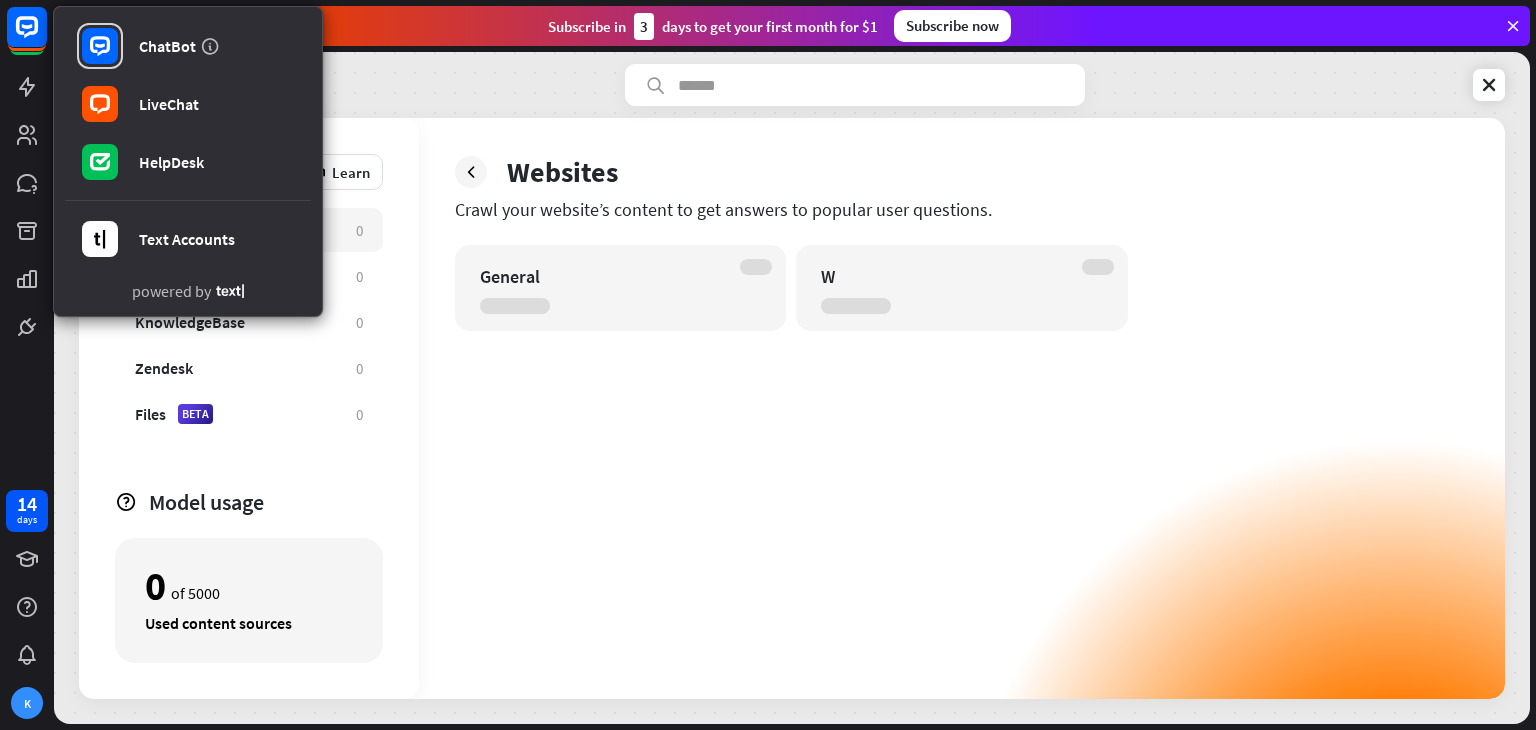 click on "Websites
Crawl your website’s content to get answers to popular user
questions.
General       W" at bounding box center [962, 408] 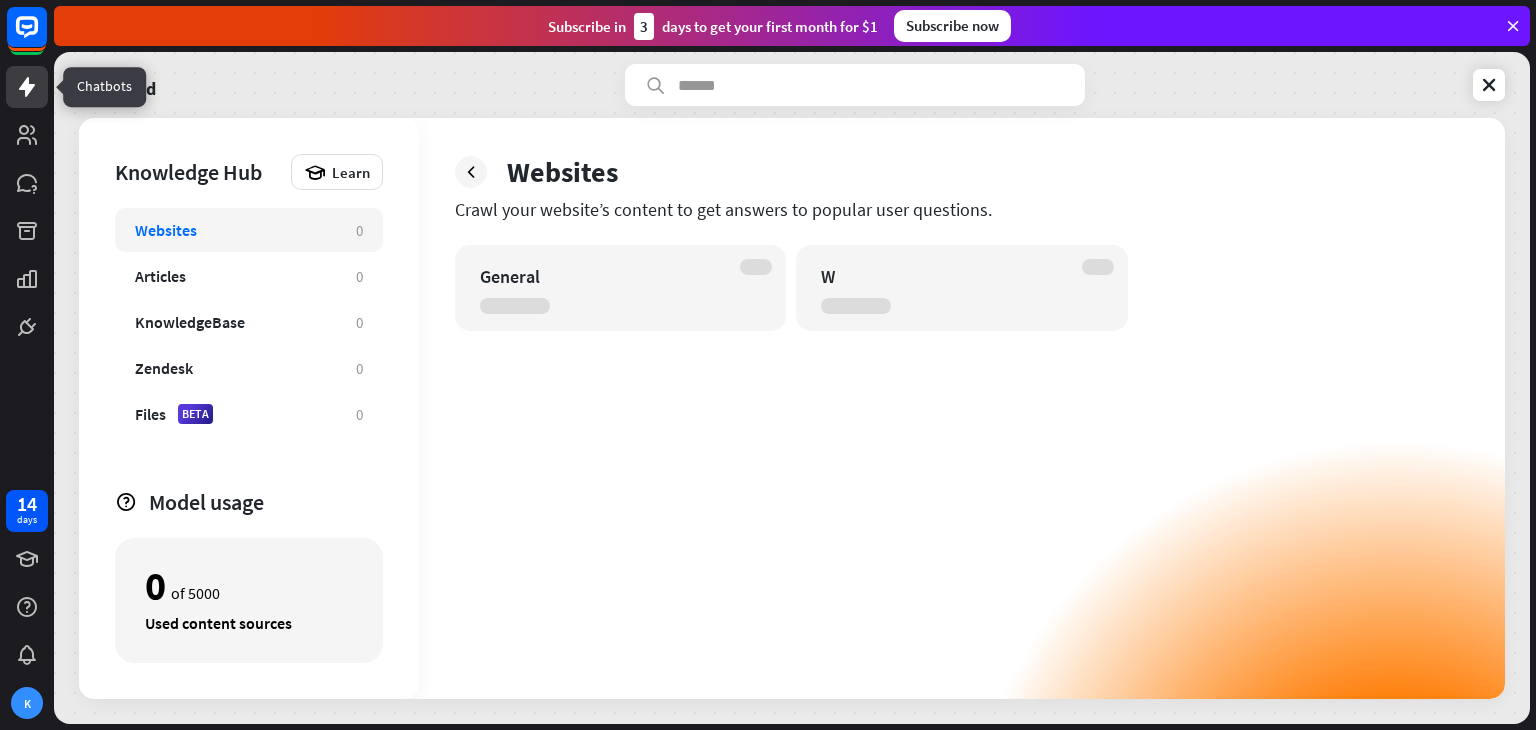 click 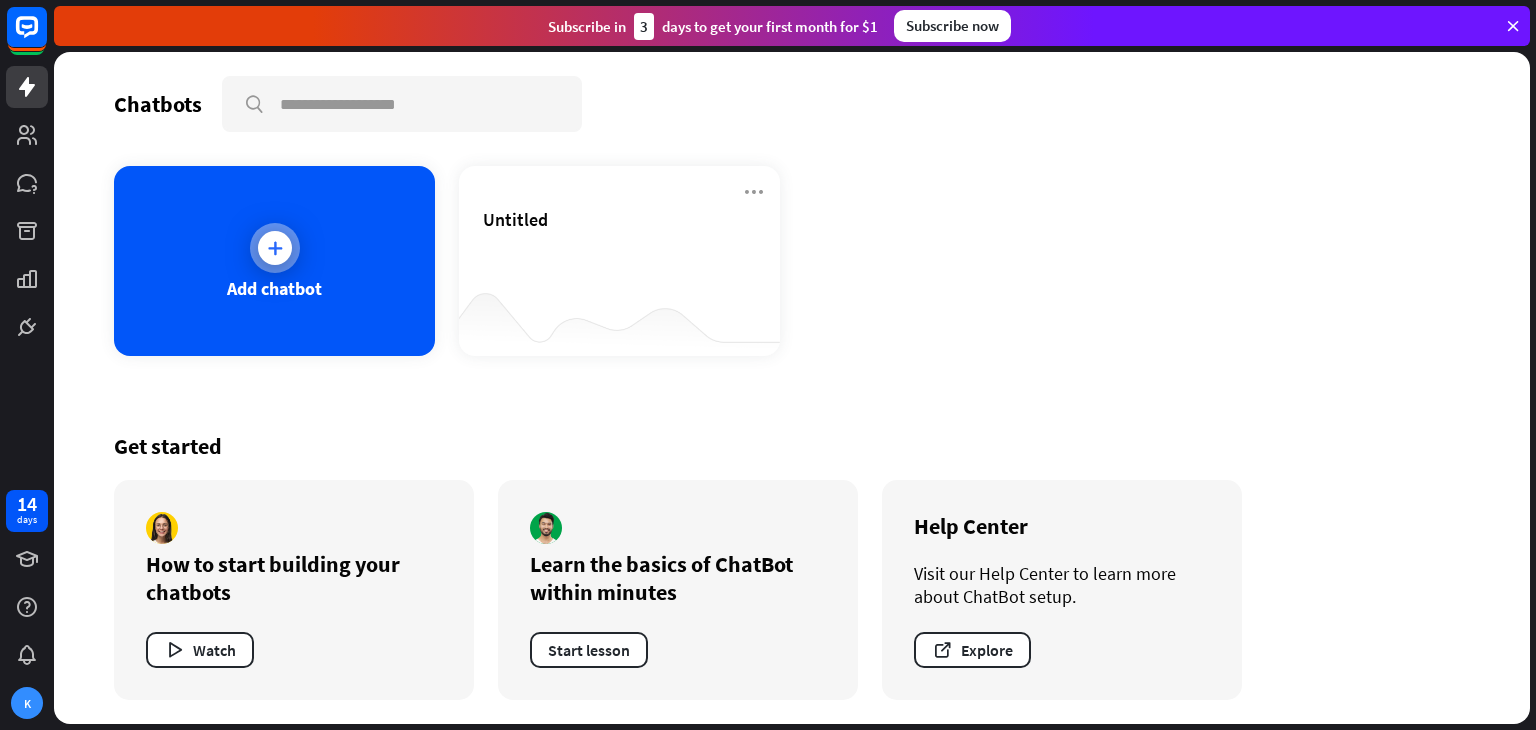 click on "Add chatbot" at bounding box center [274, 261] 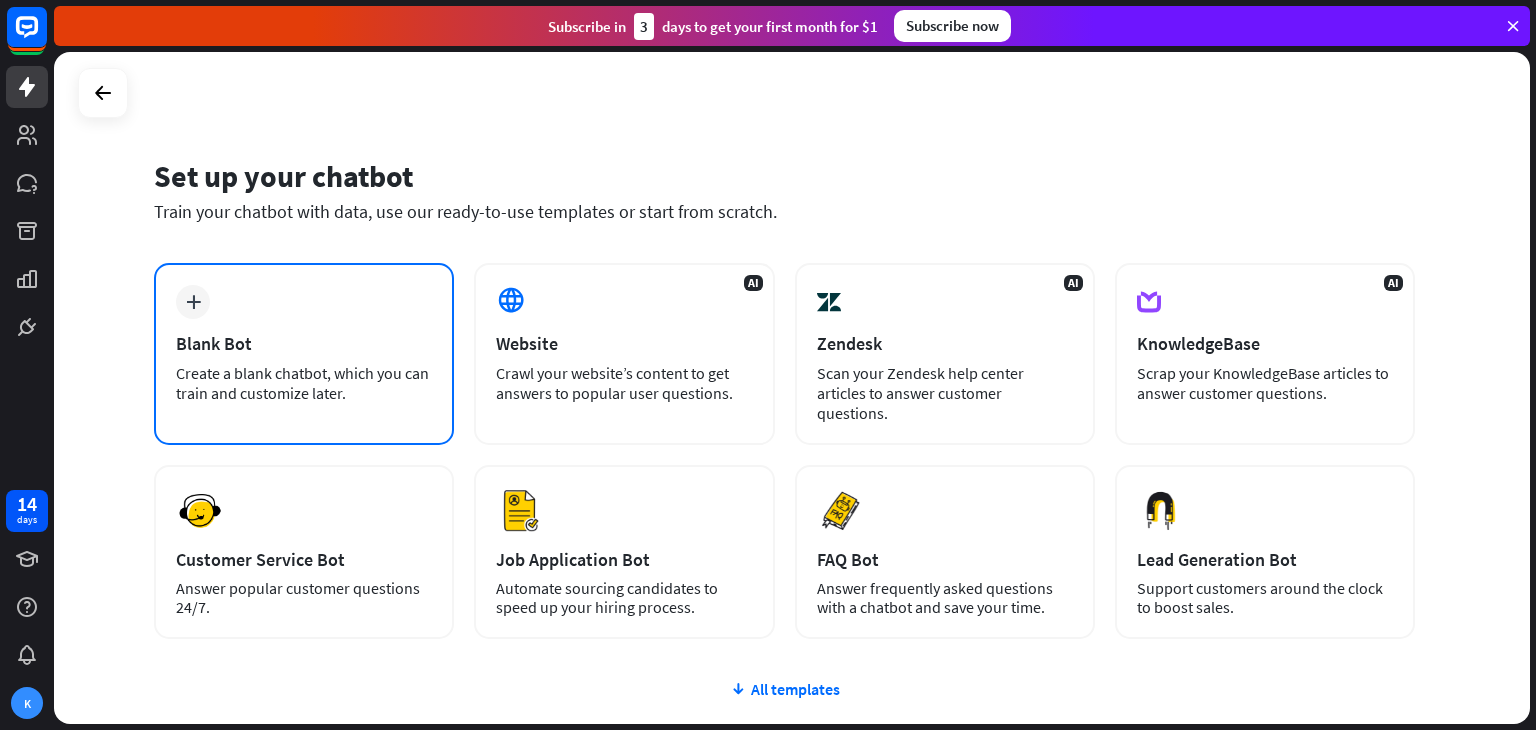 click on "plus   Blank Bot
Create a blank chatbot, which you can train and
customize later." at bounding box center [304, 354] 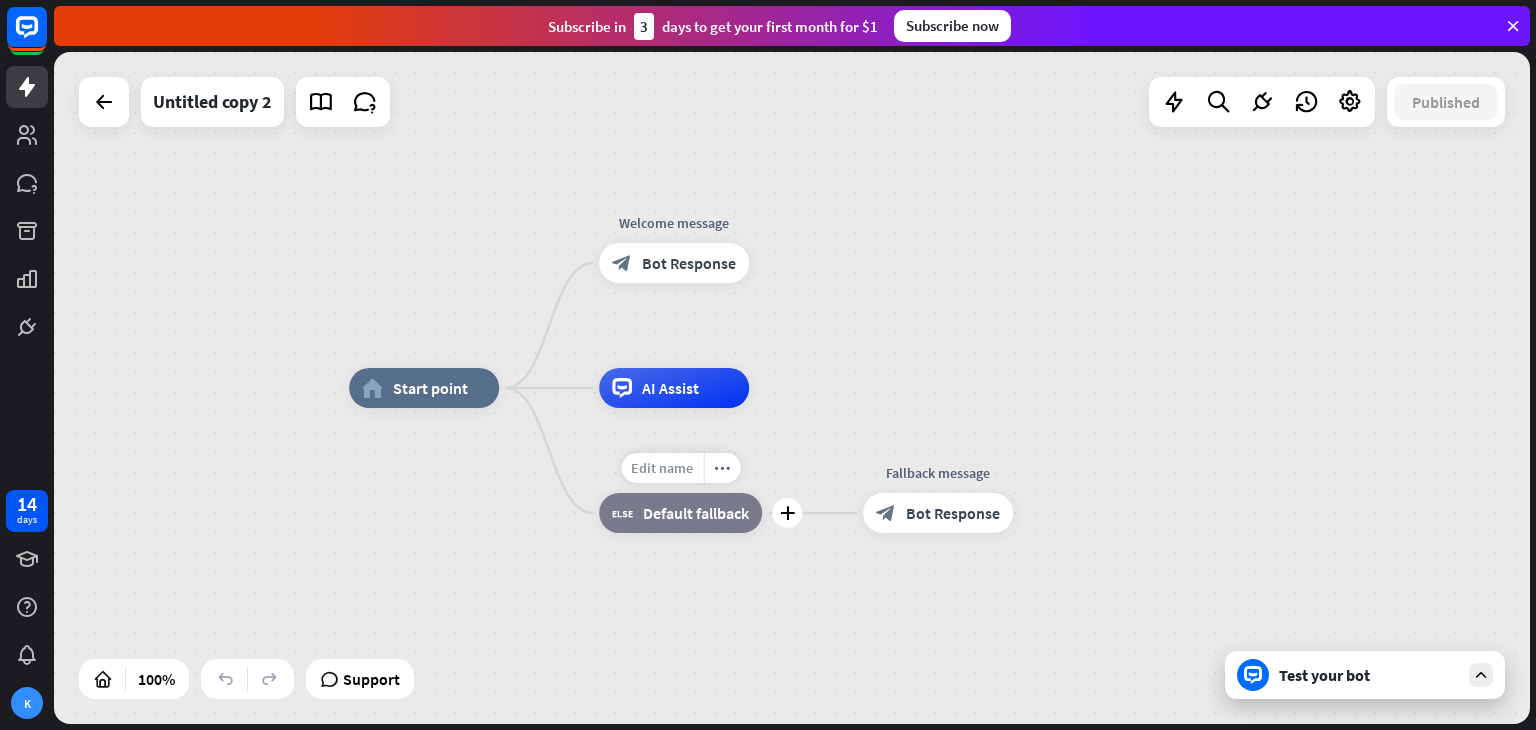 click on "Edit name" at bounding box center [662, 468] 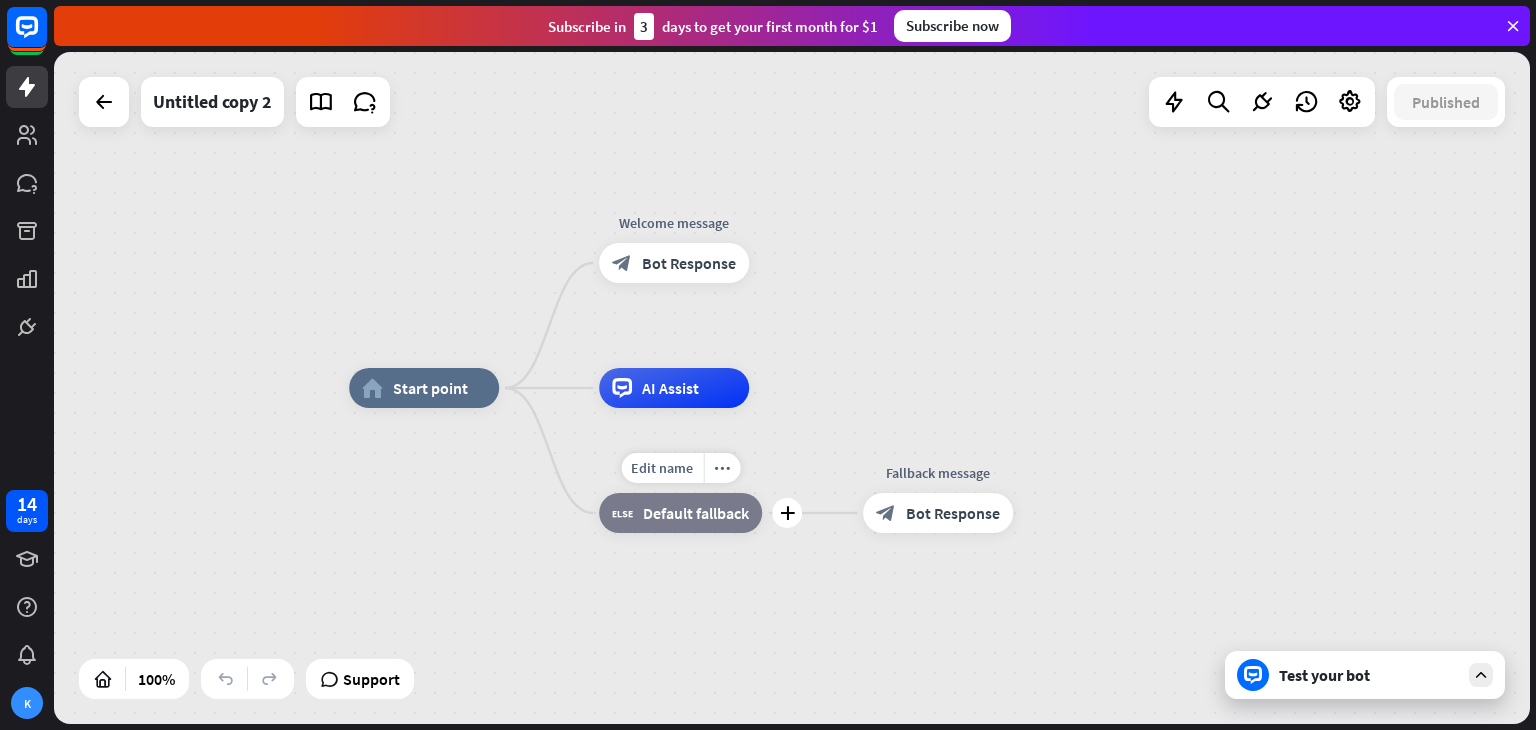 click on "Edit name   more_horiz         plus     block_fallback   Default fallback" at bounding box center (680, 513) 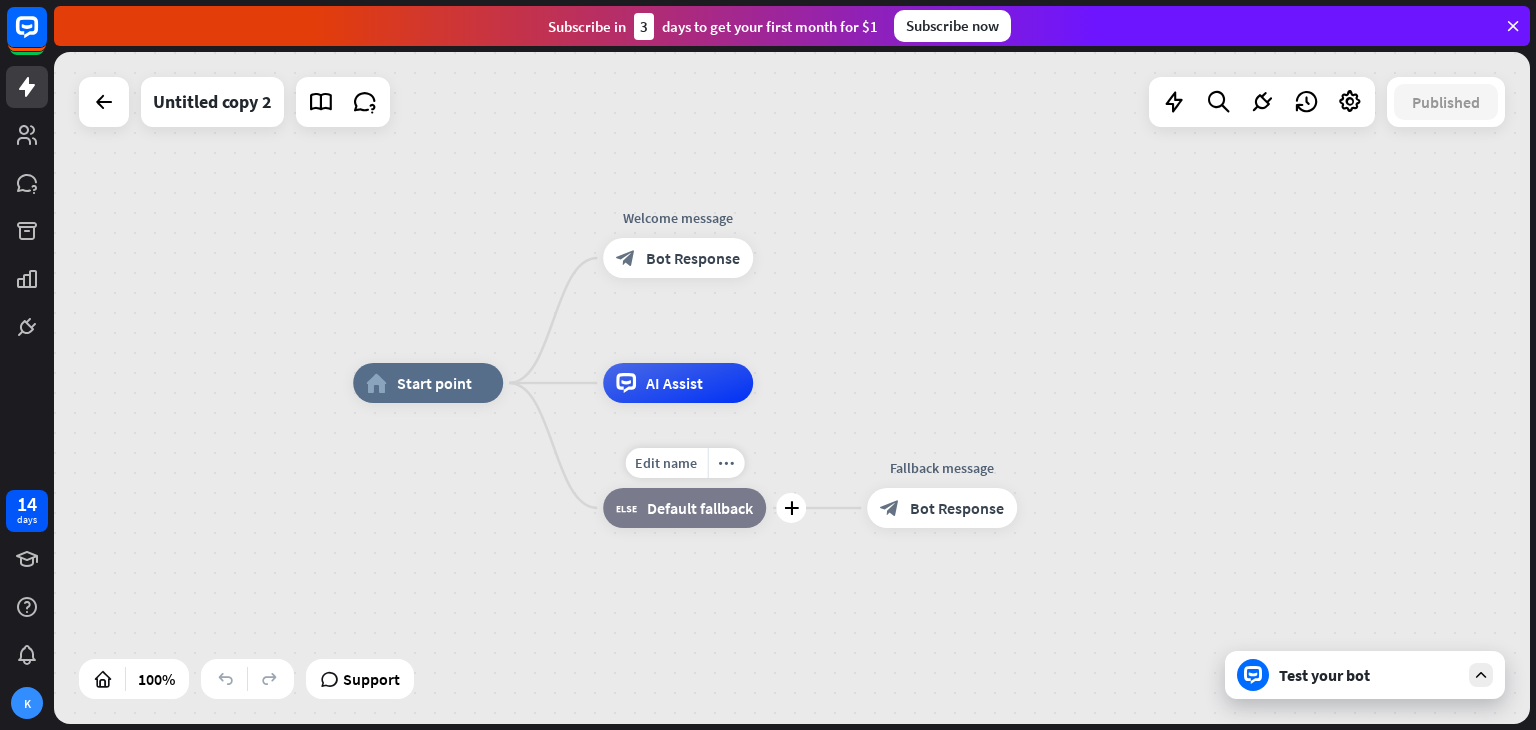click on "Default fallback" at bounding box center (700, 508) 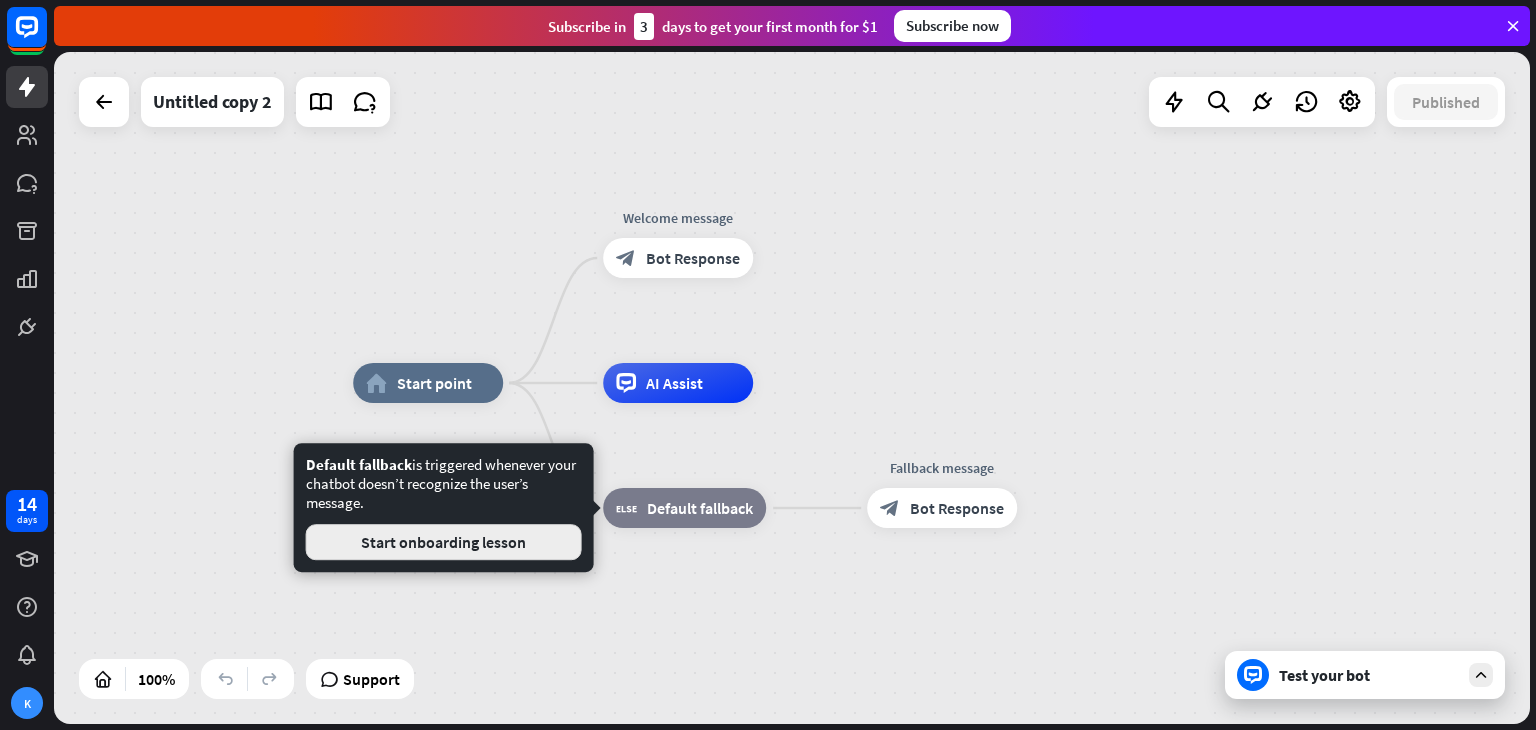 drag, startPoint x: 658, startPoint y: 514, endPoint x: 527, endPoint y: 548, distance: 135.34032 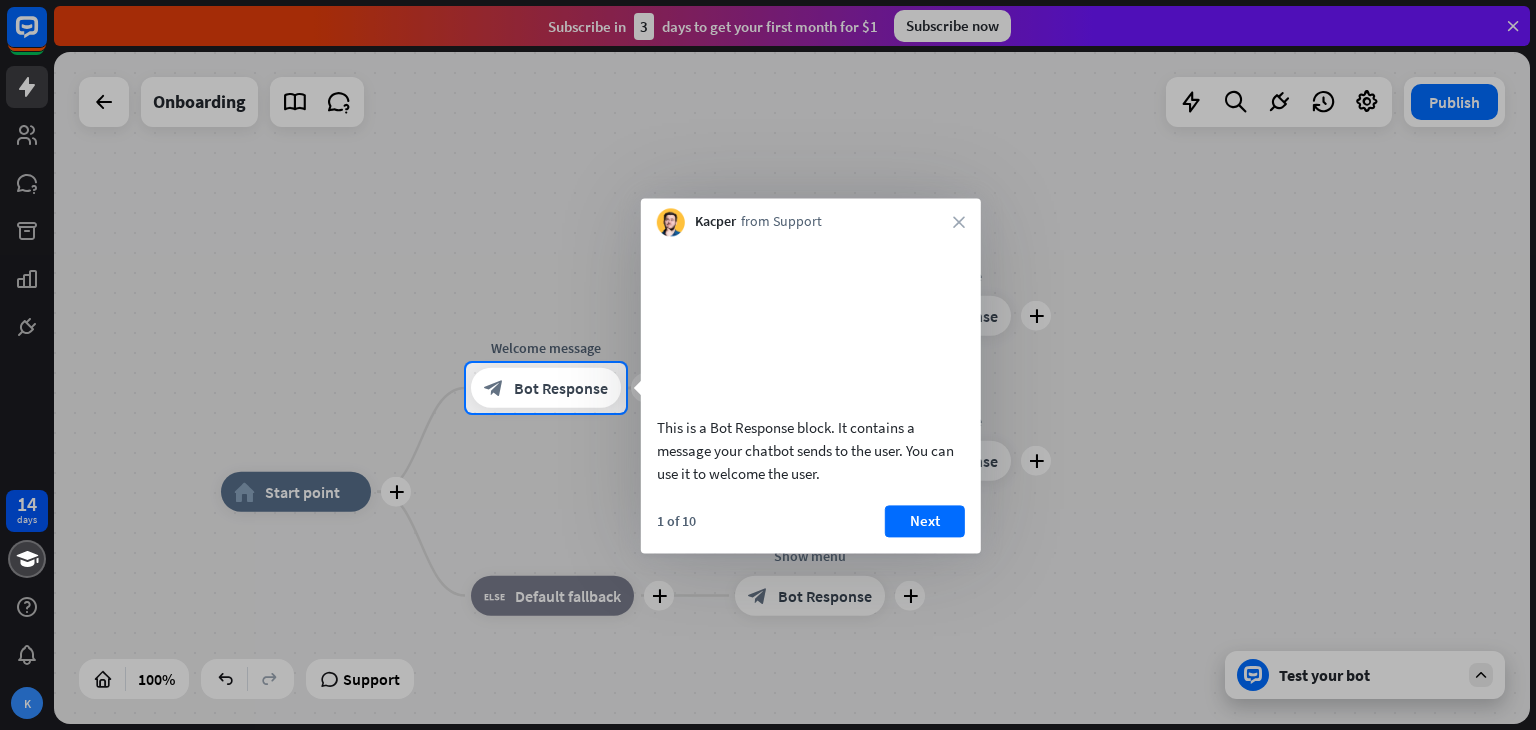 click on "Kacper
from Support
close" at bounding box center (811, 217) 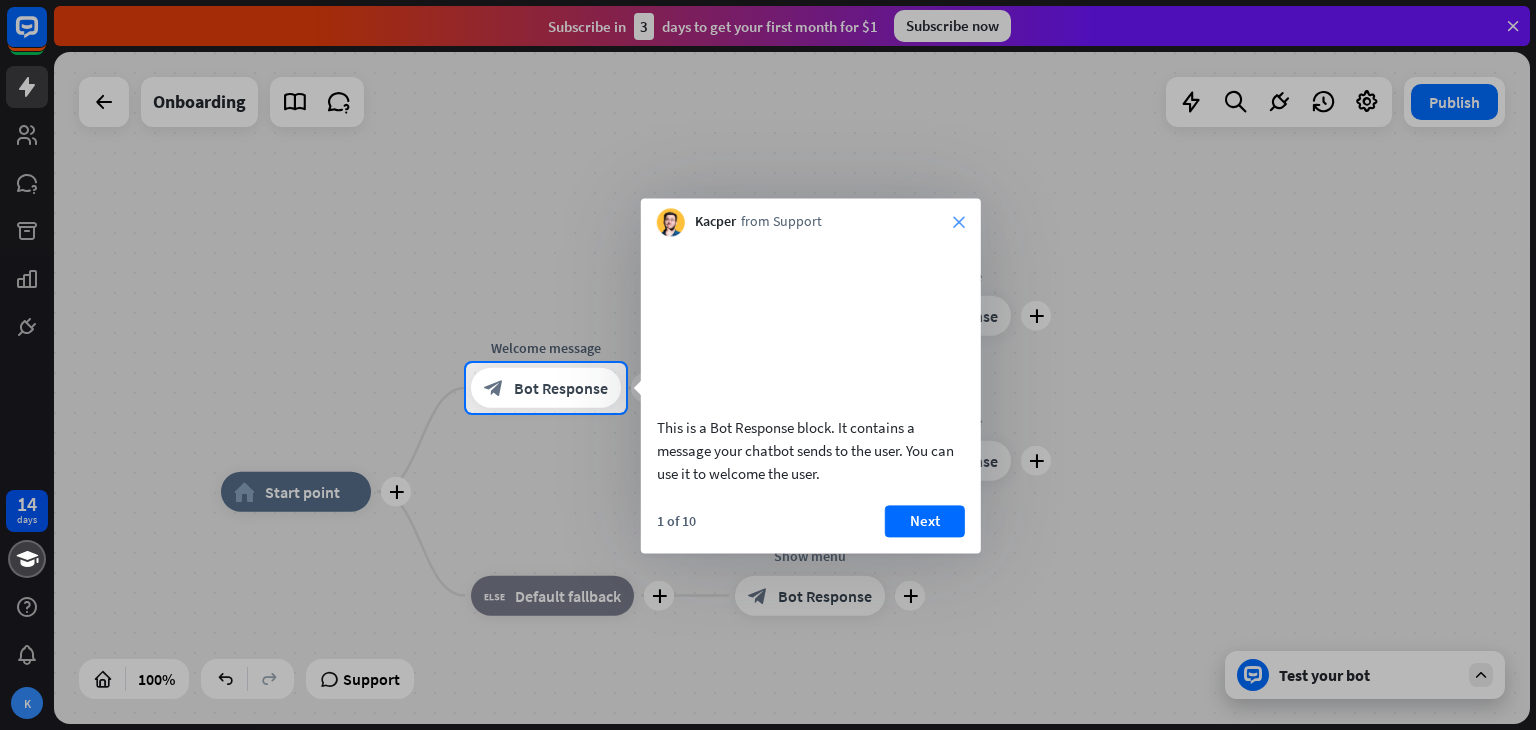 click on "close" at bounding box center (959, 222) 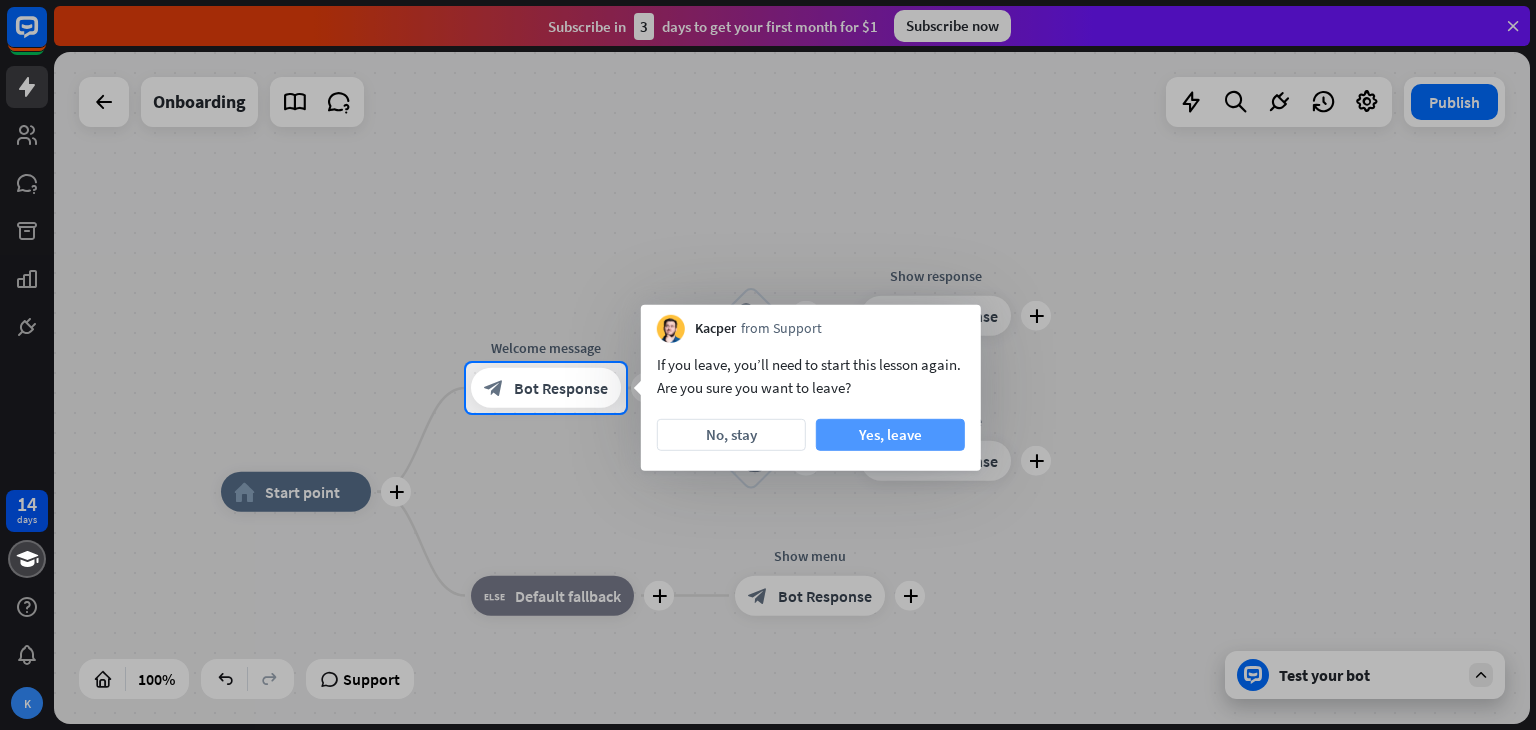 click on "Yes, leave" at bounding box center [890, 435] 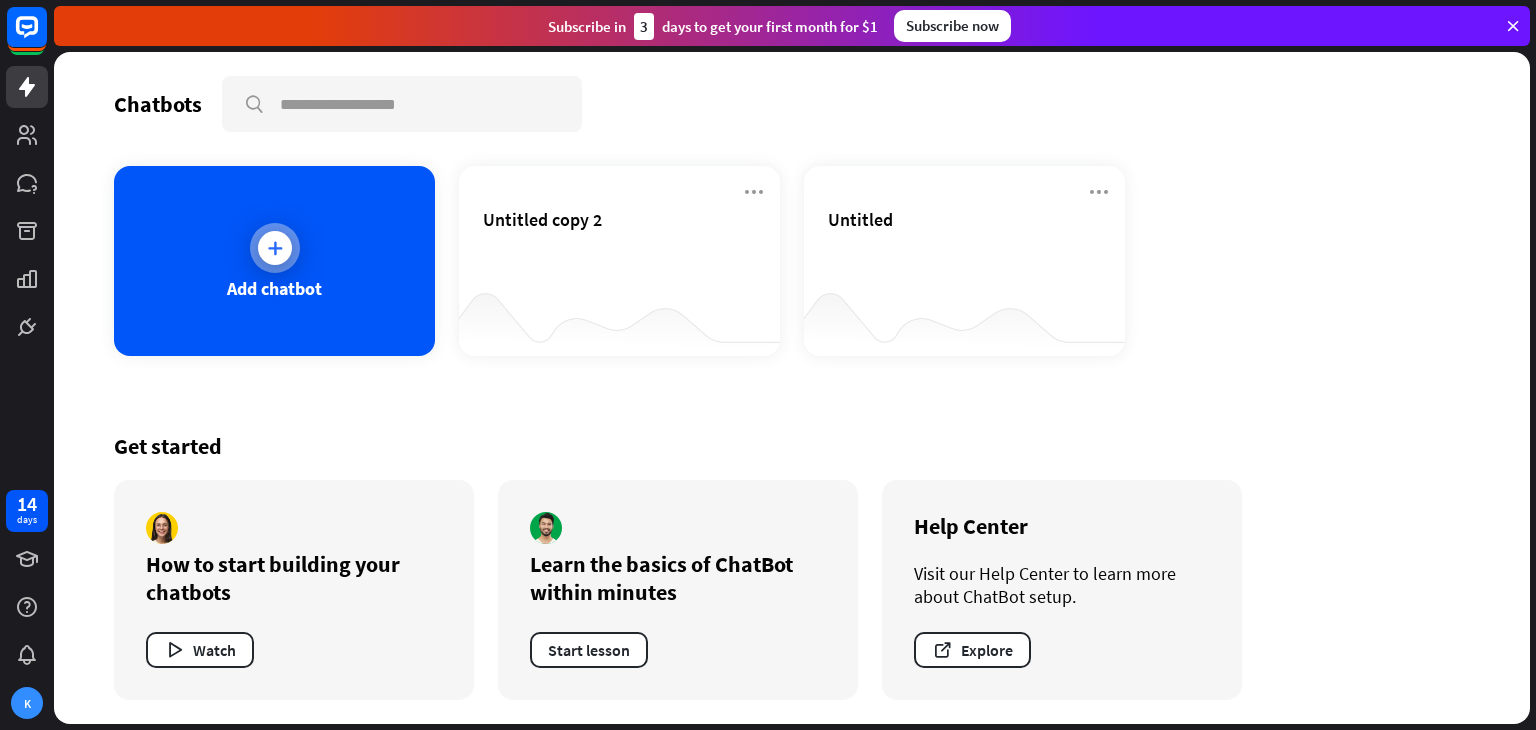 click at bounding box center (275, 248) 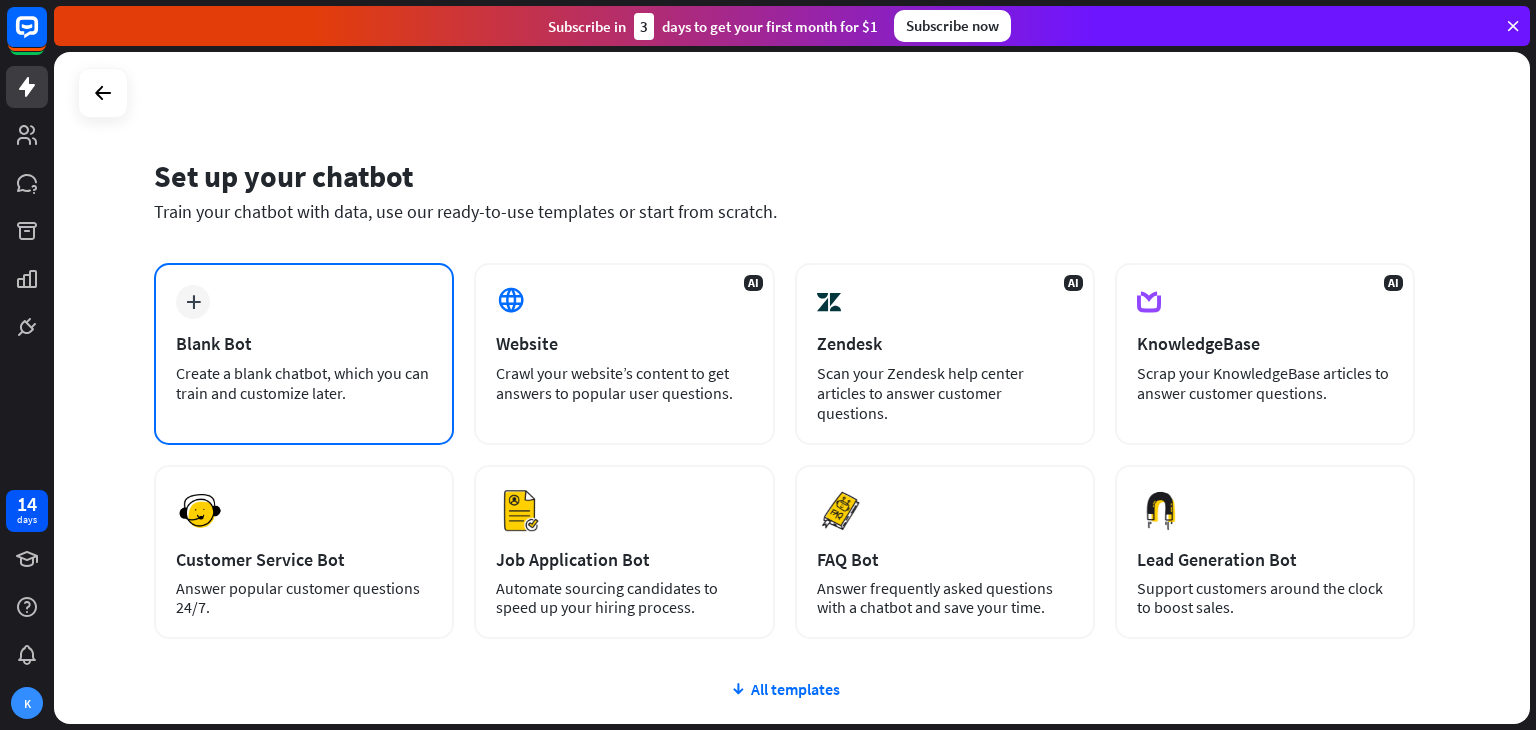click on "plus   Blank Bot
Create a blank chatbot, which you can train and
customize later." at bounding box center [304, 354] 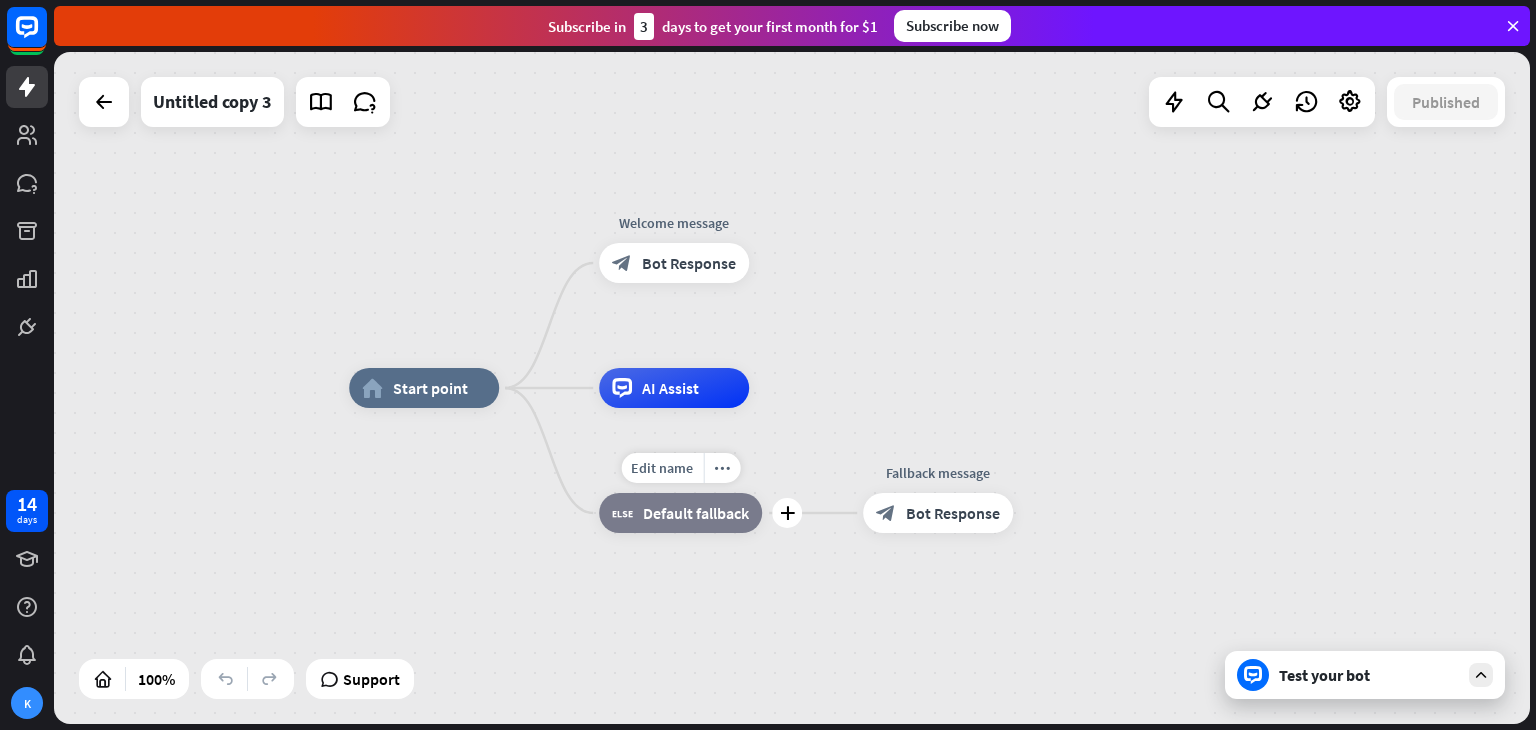 click on "block_fallback   Default fallback" at bounding box center [680, 513] 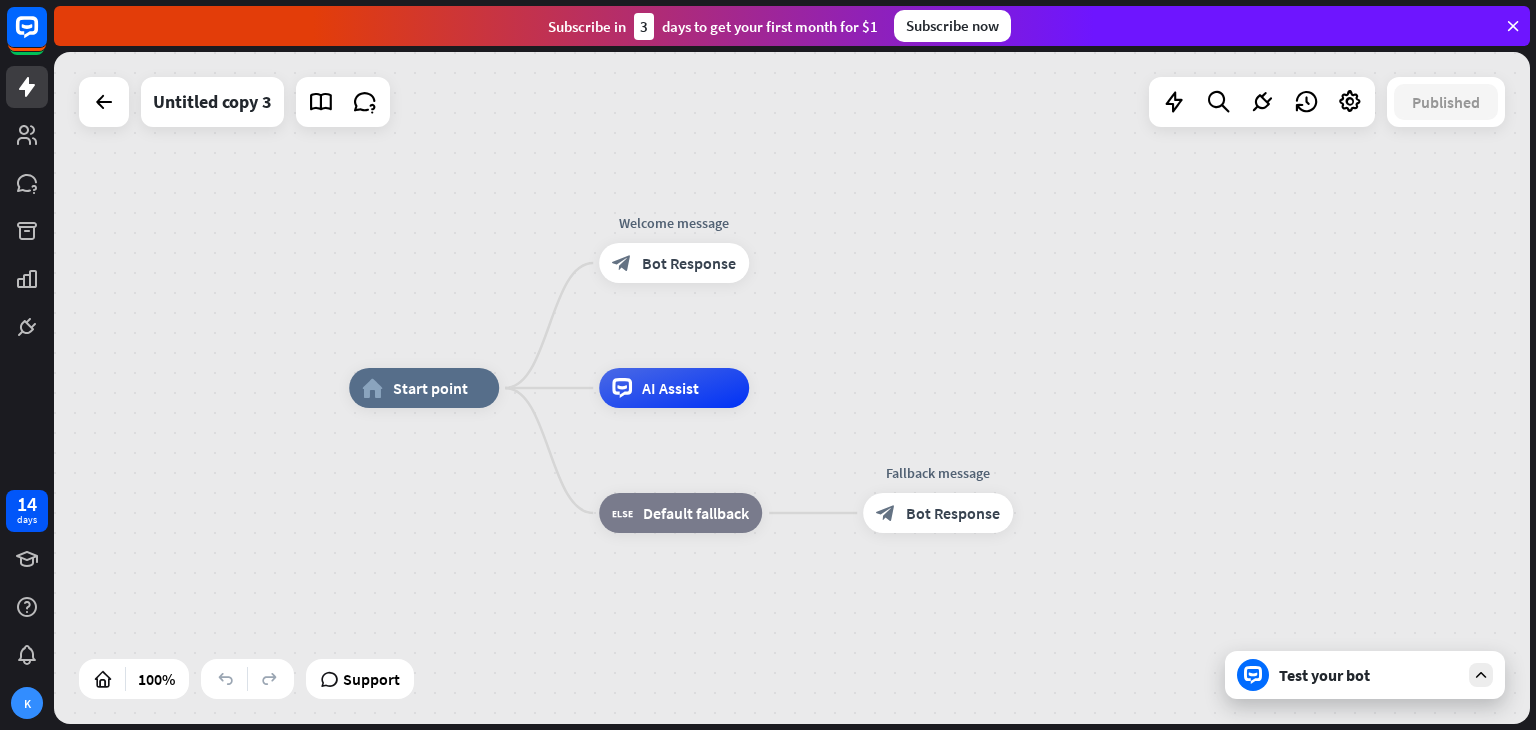 click on "home_2   Start point                 Welcome message   block_bot_response   Bot Response                     AI Assist                   block_fallback   Default fallback                 Fallback message   block_bot_response   Bot Response" at bounding box center [792, 388] 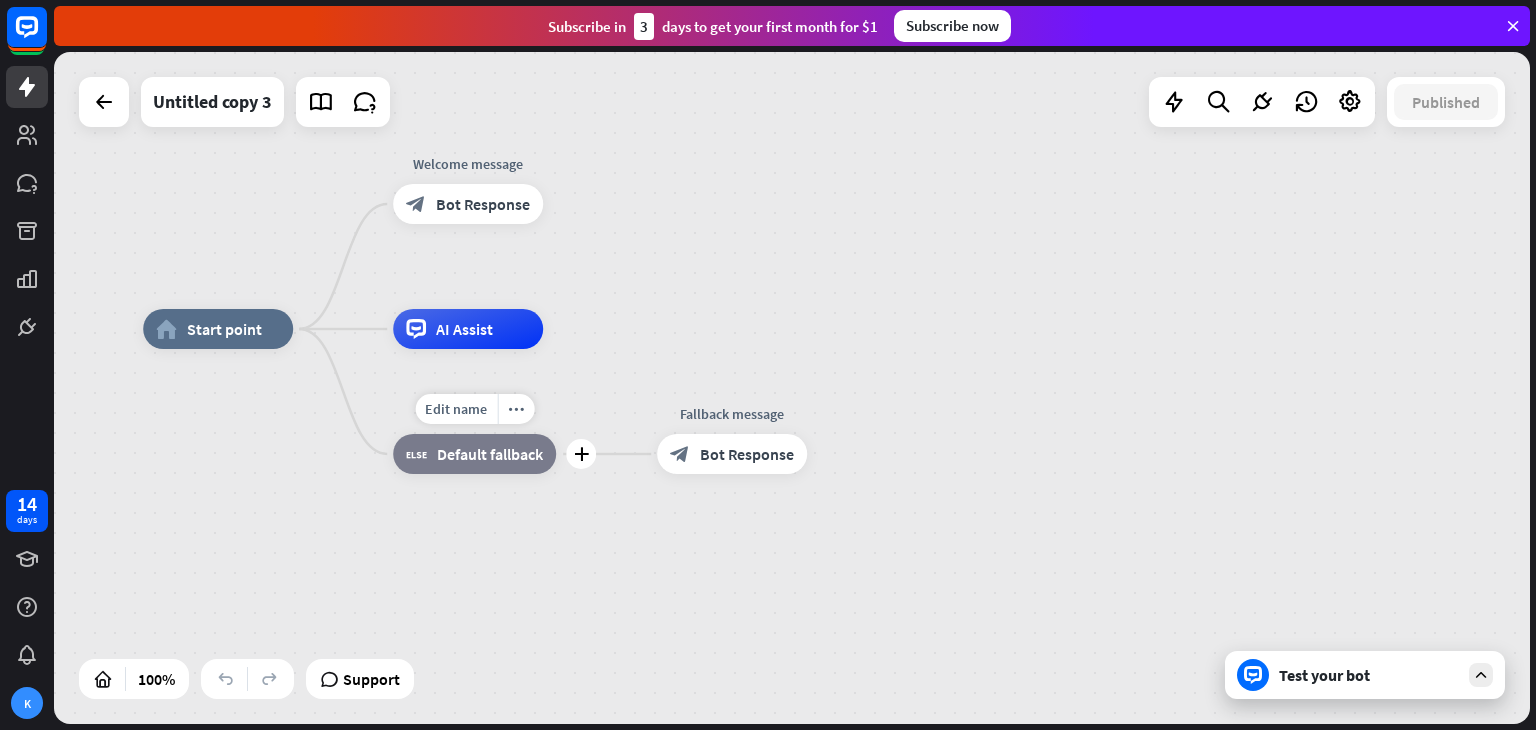 drag, startPoint x: 560, startPoint y: 485, endPoint x: 361, endPoint y: 434, distance: 205.43126 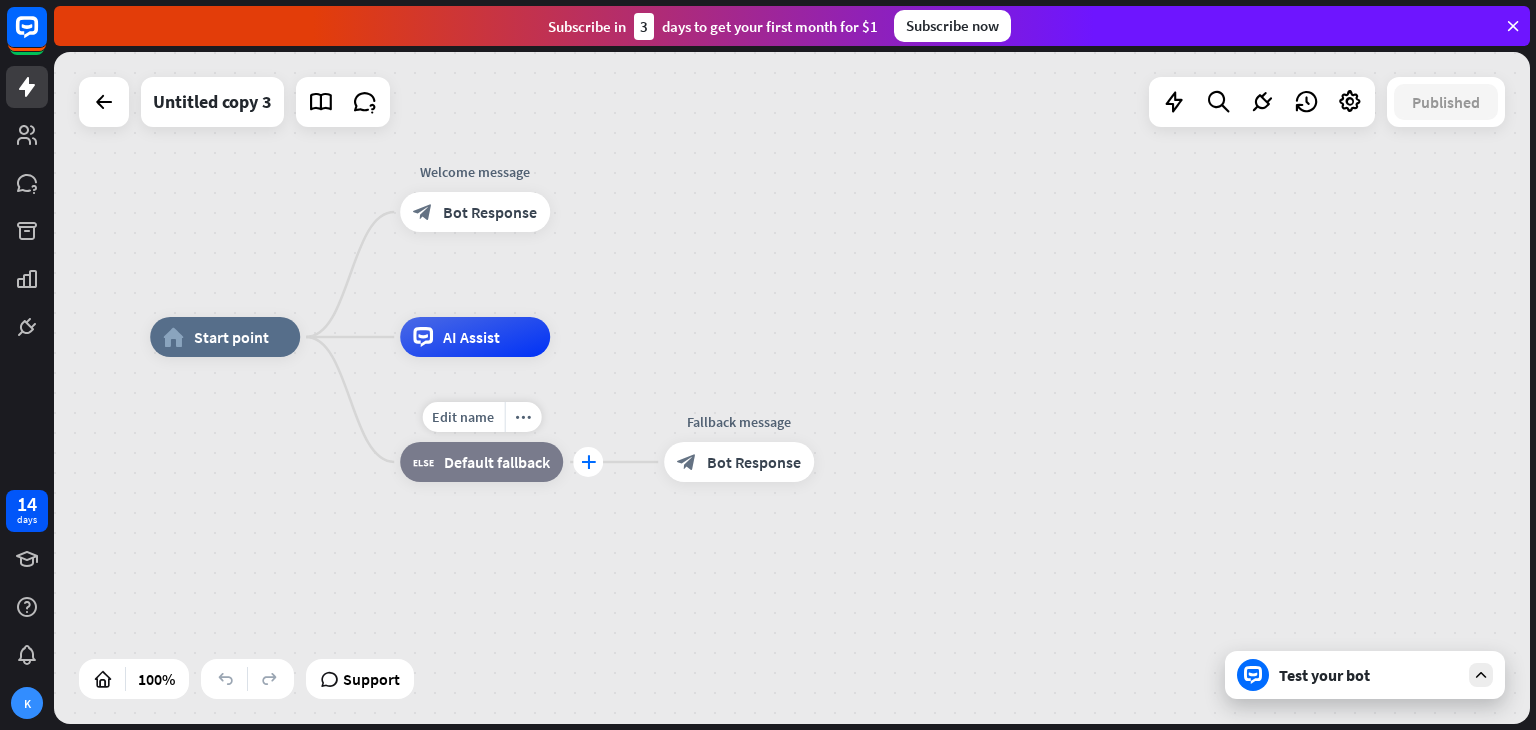 click on "plus" at bounding box center (588, 462) 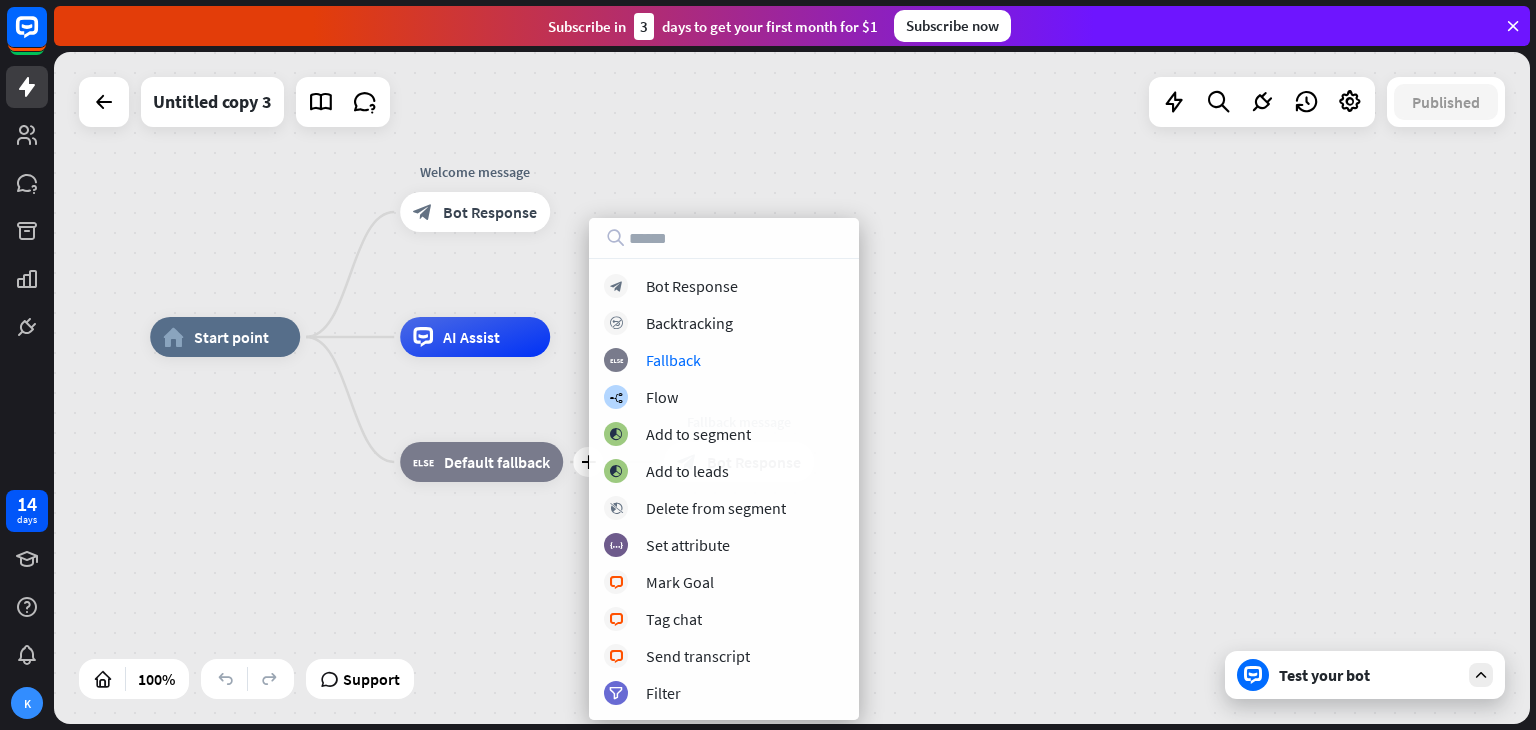 click on "home_2   Start point                 Welcome message   block_bot_response   Bot Response                     AI Assist               plus     block_fallback   Default fallback                 Fallback message   block_bot_response   Bot Response" at bounding box center [888, 673] 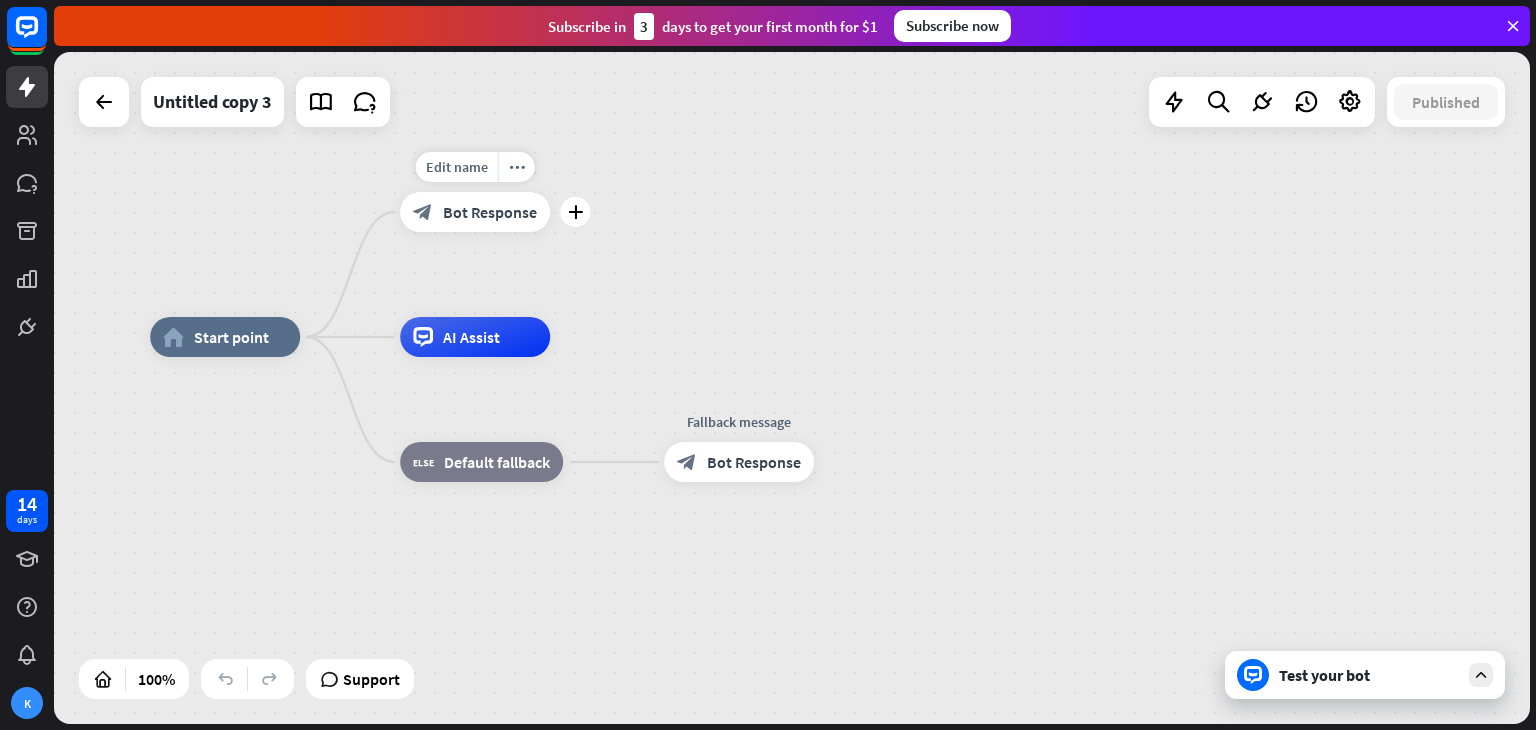 click on "Bot Response" at bounding box center (490, 212) 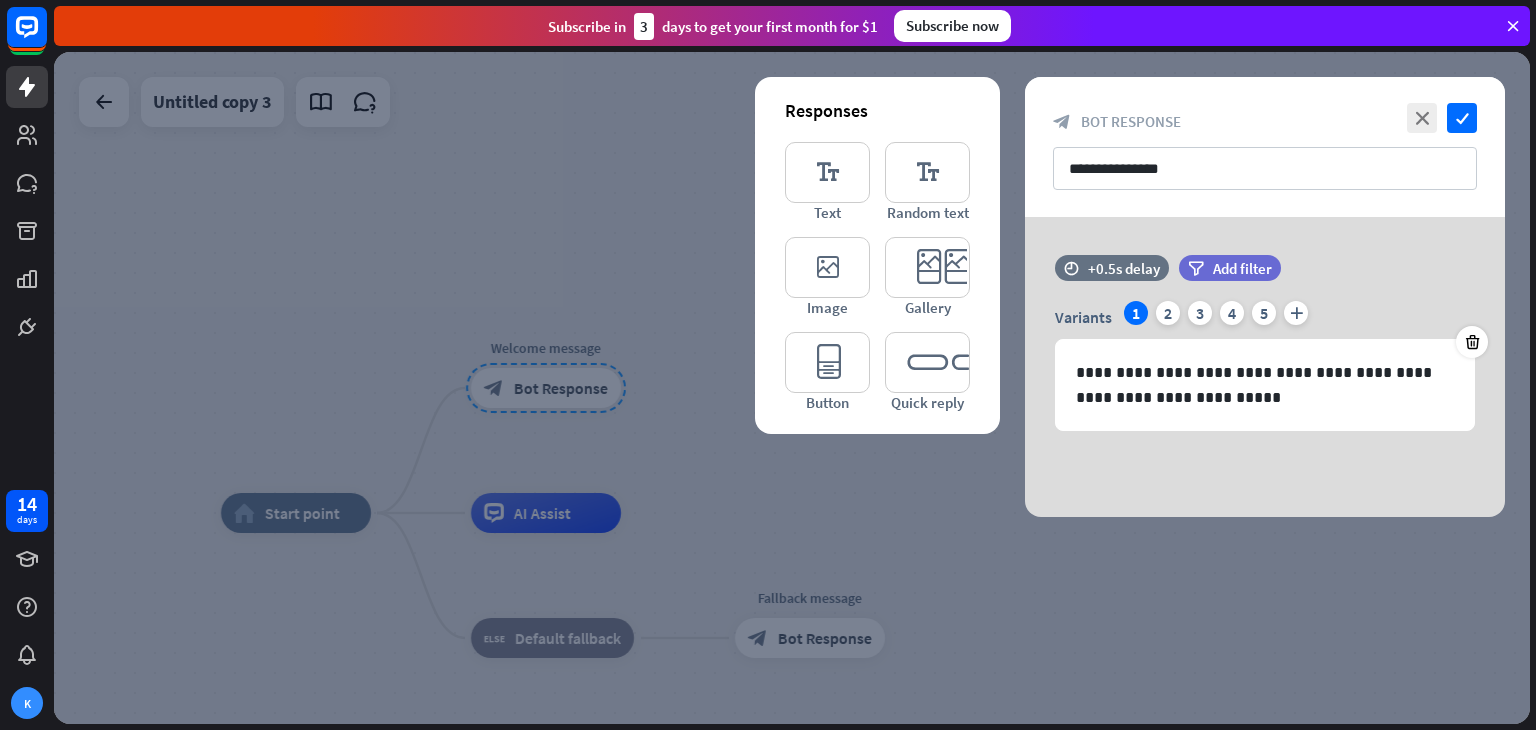 click on "editor_text   Random text" at bounding box center (927, 182) 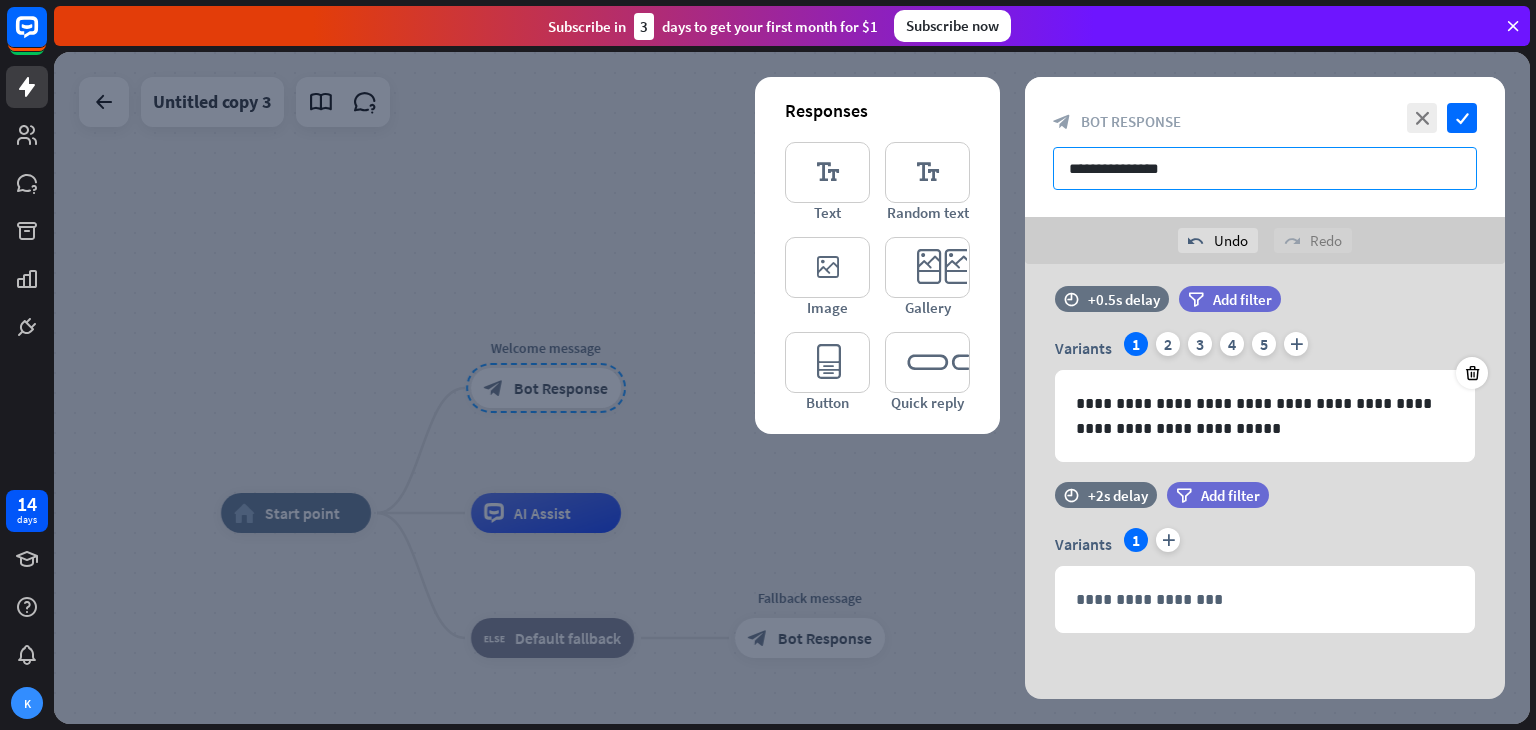 scroll, scrollTop: 19, scrollLeft: 0, axis: vertical 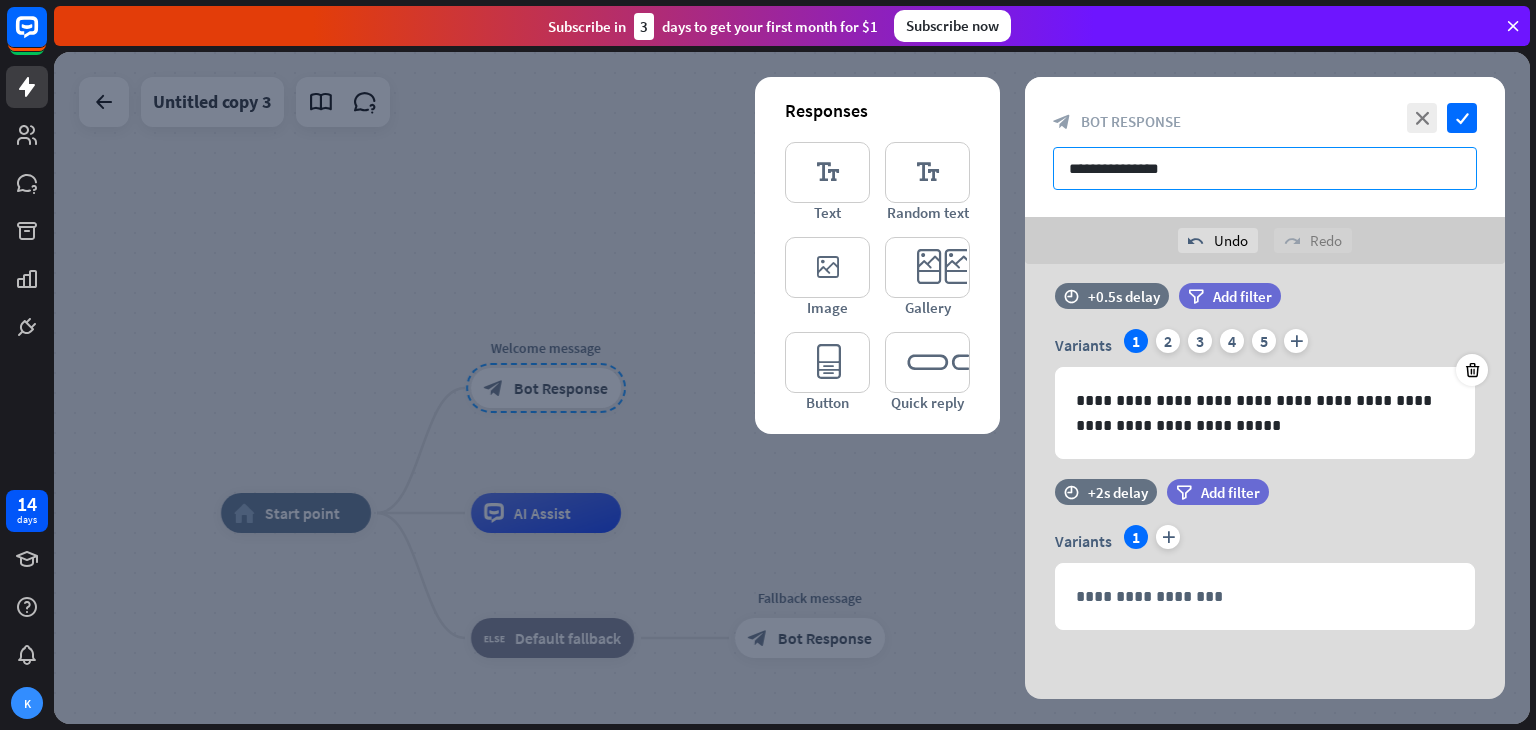 click on "**********" at bounding box center [1265, 168] 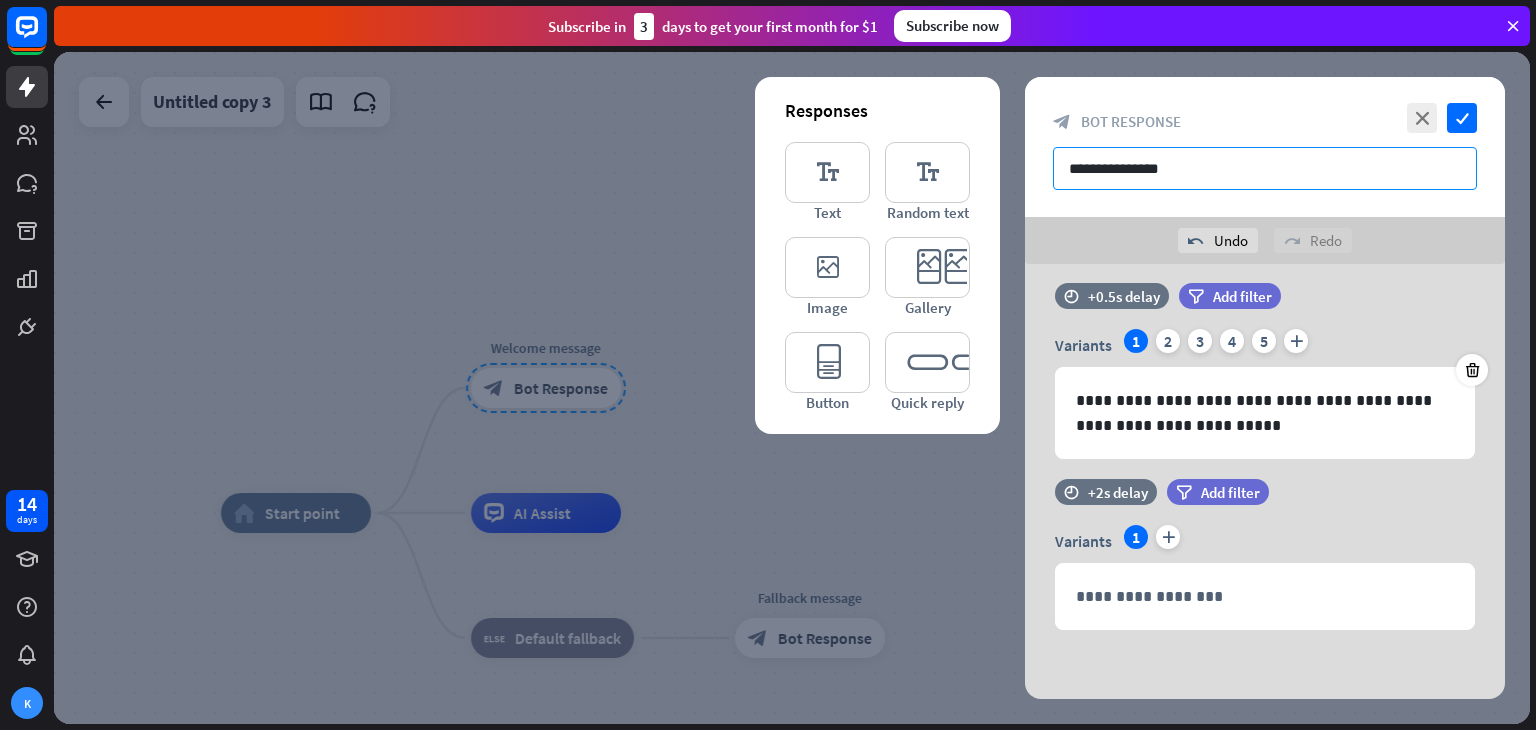 click on "**********" at bounding box center [1265, 168] 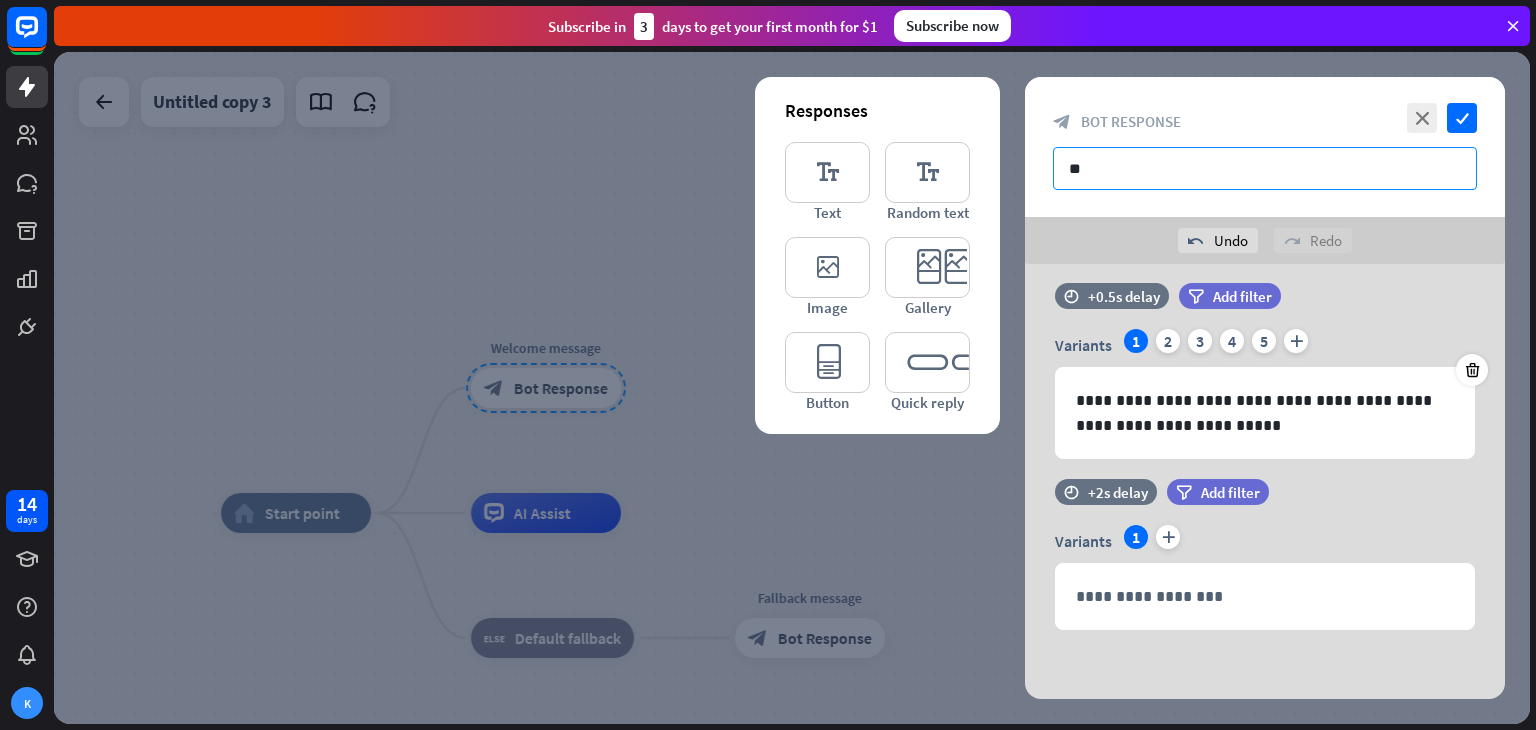 type on "*" 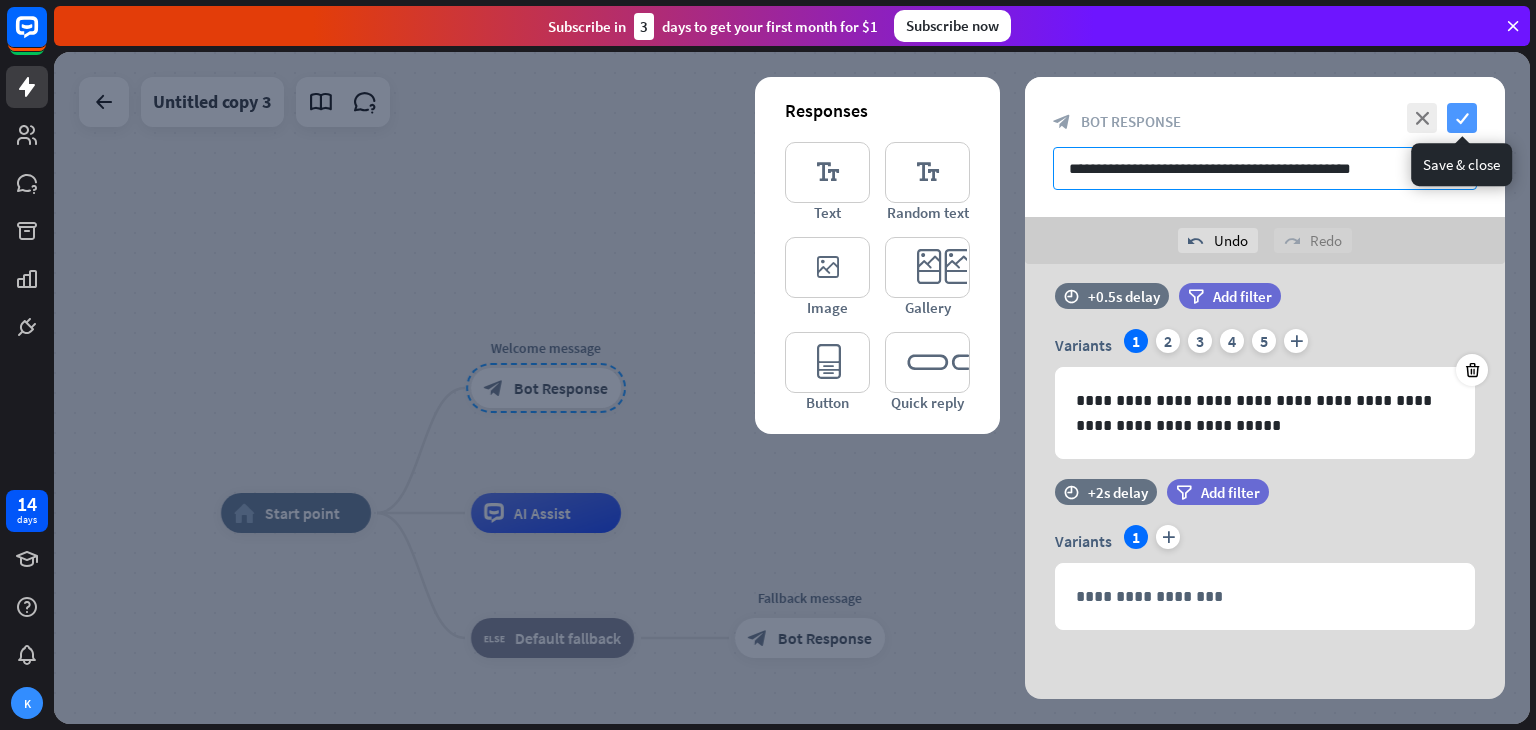 type on "**********" 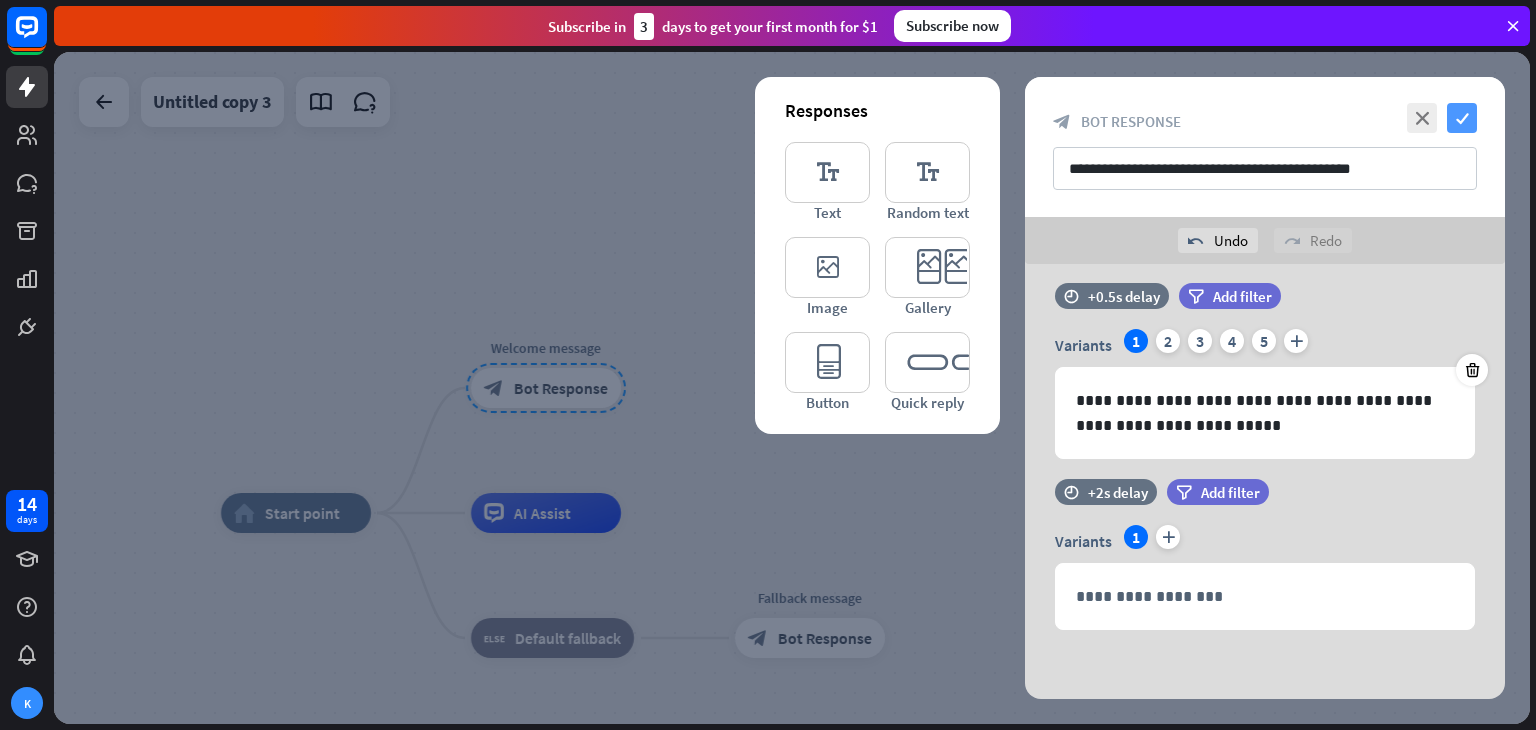 click on "check" at bounding box center (1462, 118) 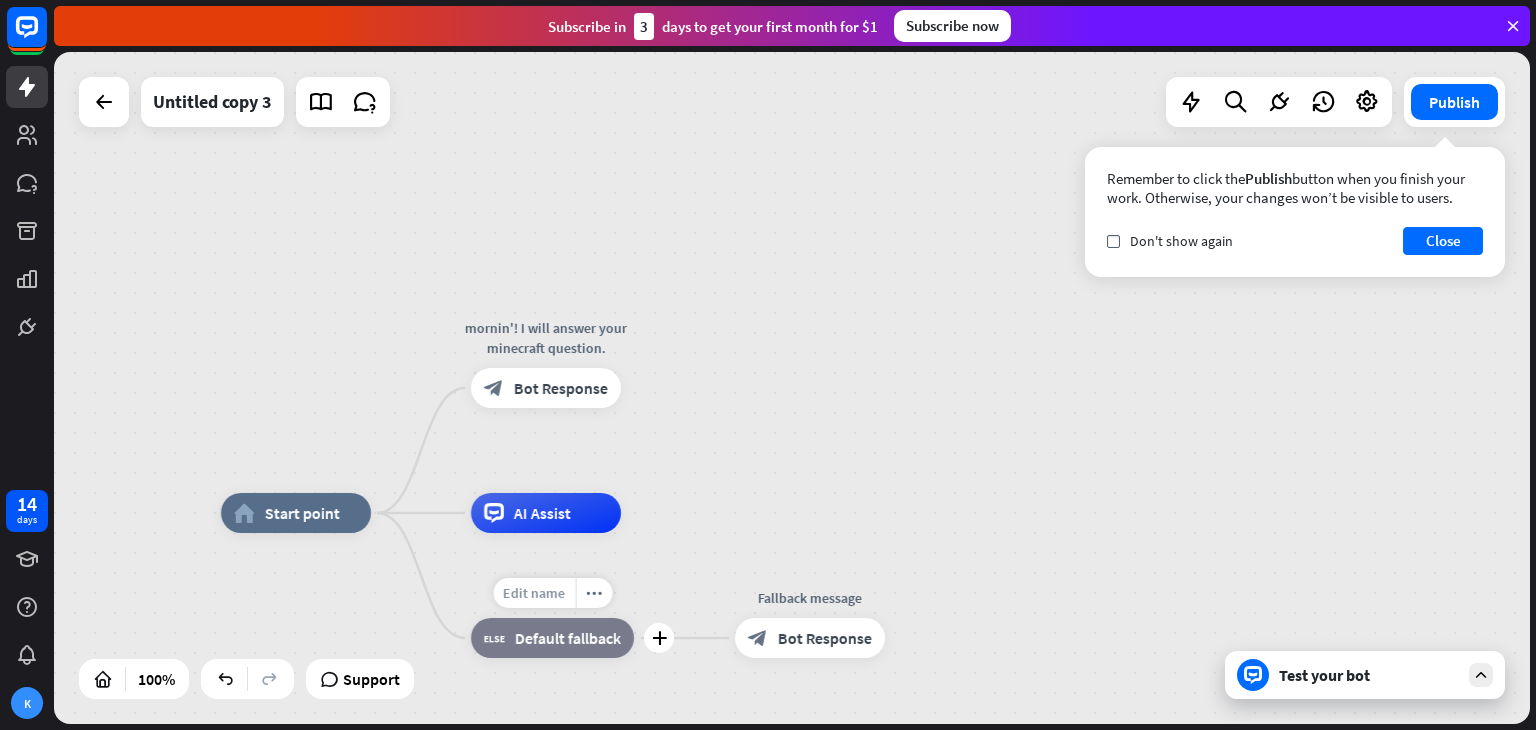click on "Edit name" at bounding box center (534, 593) 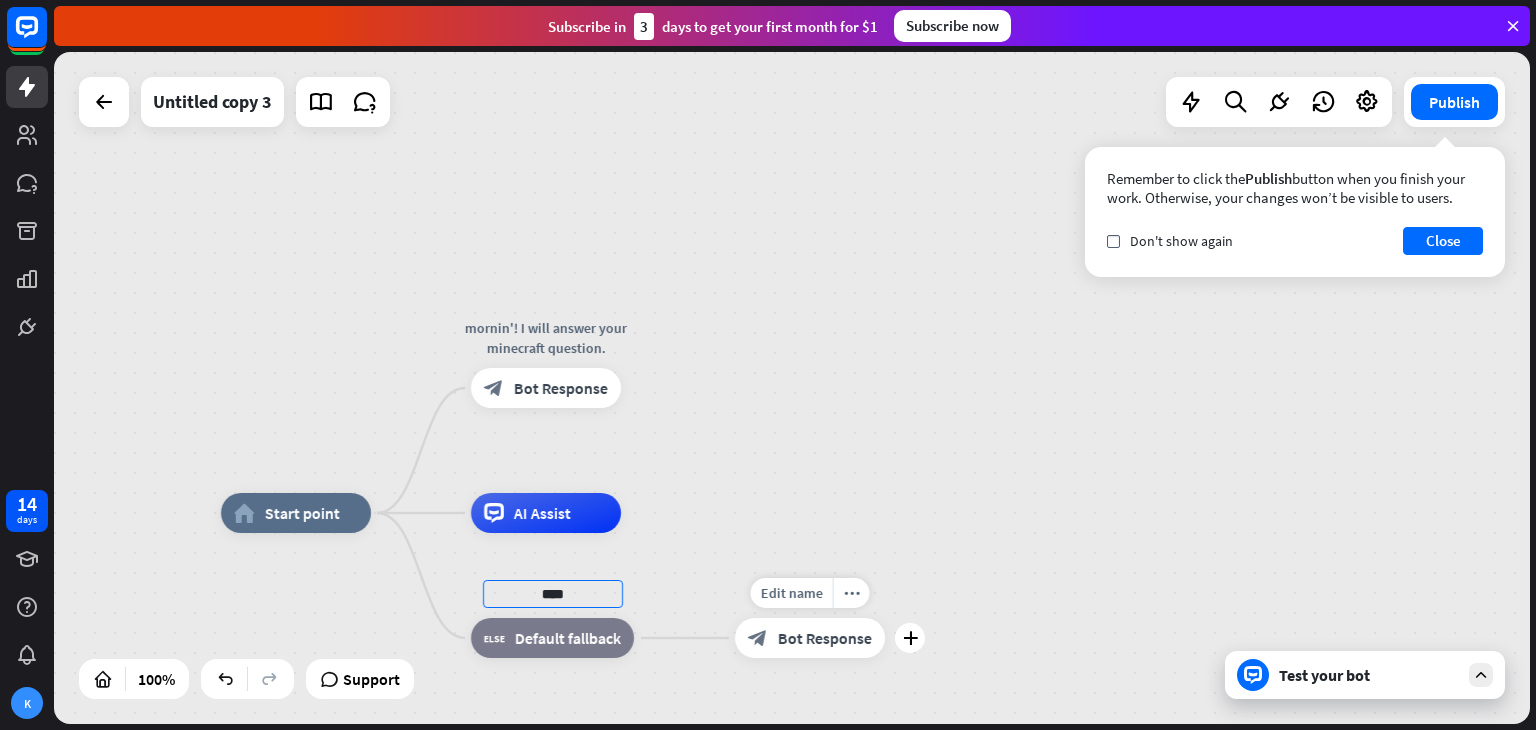 type on "****" 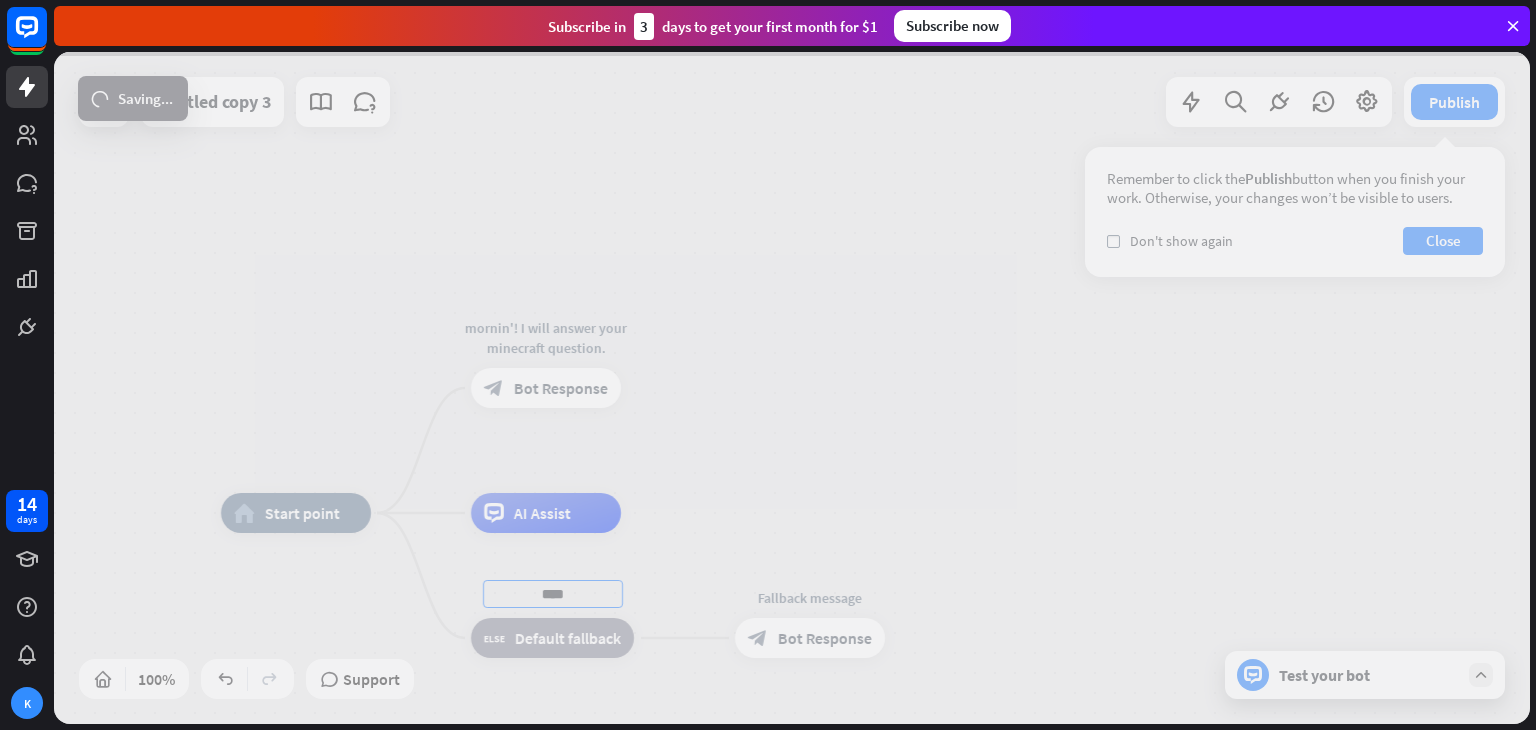 click on "home_2   Start point                 mornin'! I will answer your minecraft question.   block_bot_response   Bot Response                     AI Assist         ****           block_fallback   Default fallback       Edit name   more_horiz           Fallback message   block_bot_response   Bot Response
Untitled copy 3
Publish
Remember to click the
Publish
button when you finish your work. Otherwise, your changes won’t
be visible to users.
check   Don't show again    Close         100%           Support         Test your bot         loader   Saving...           close   Interactions   block_user_input   User Input block_bot_response   Bot Response block_fallback   Fallback filter   Filter block_attachment   Attachment input builder_tree   Flow Actions   block_goto   Go to step block_faq   FAQ block_add_to_segment   Add to leads" at bounding box center [792, 388] 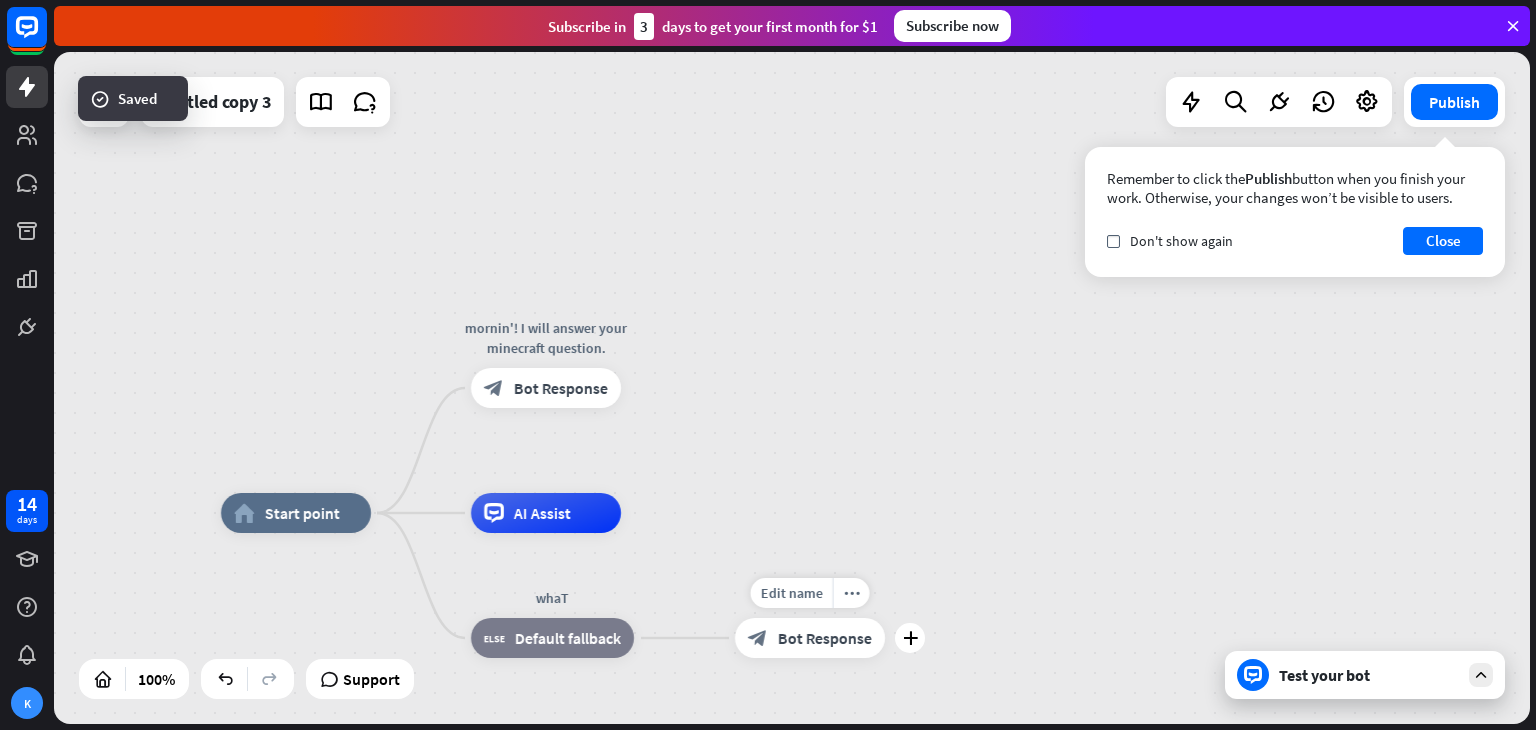 click on "Bot Response" at bounding box center [825, 638] 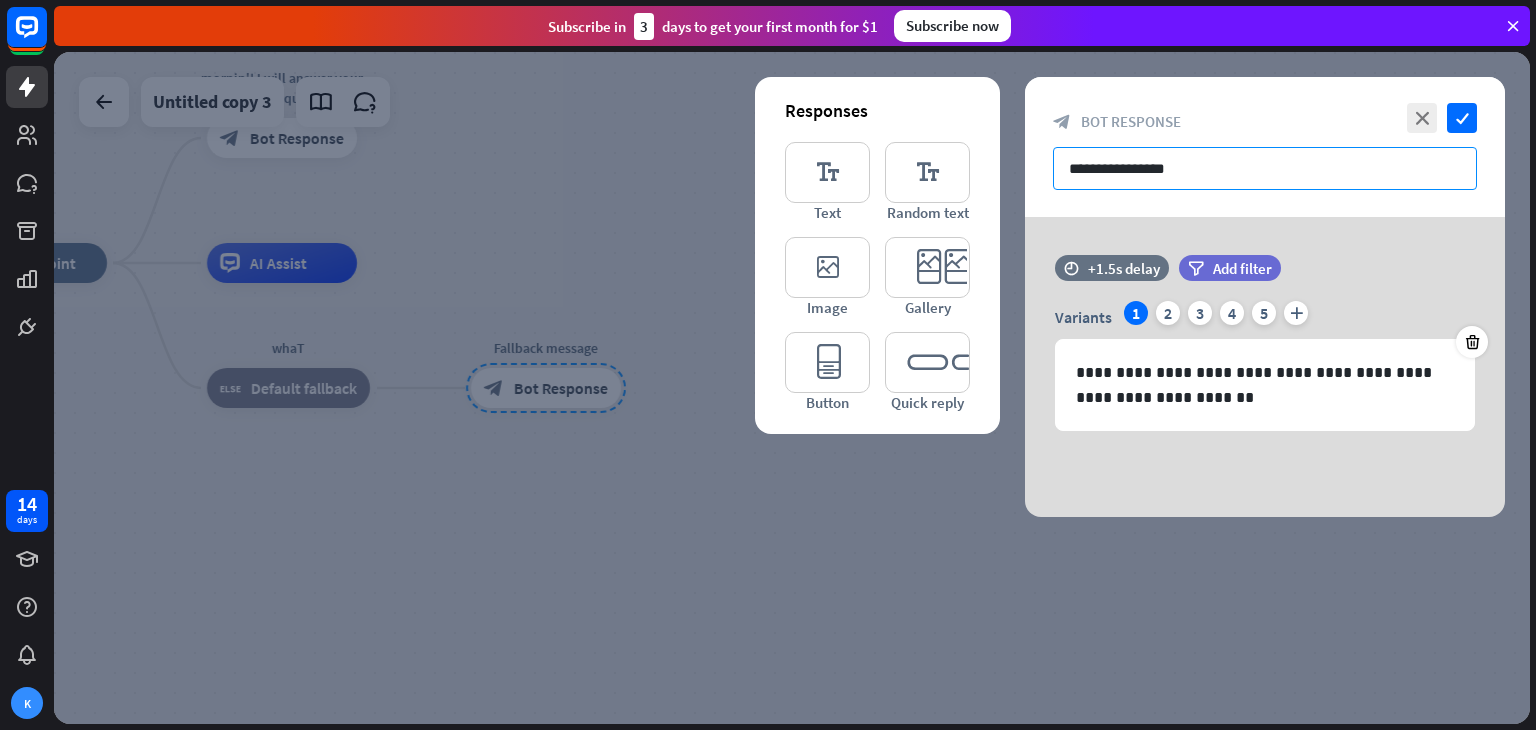 click on "**********" at bounding box center (1265, 168) 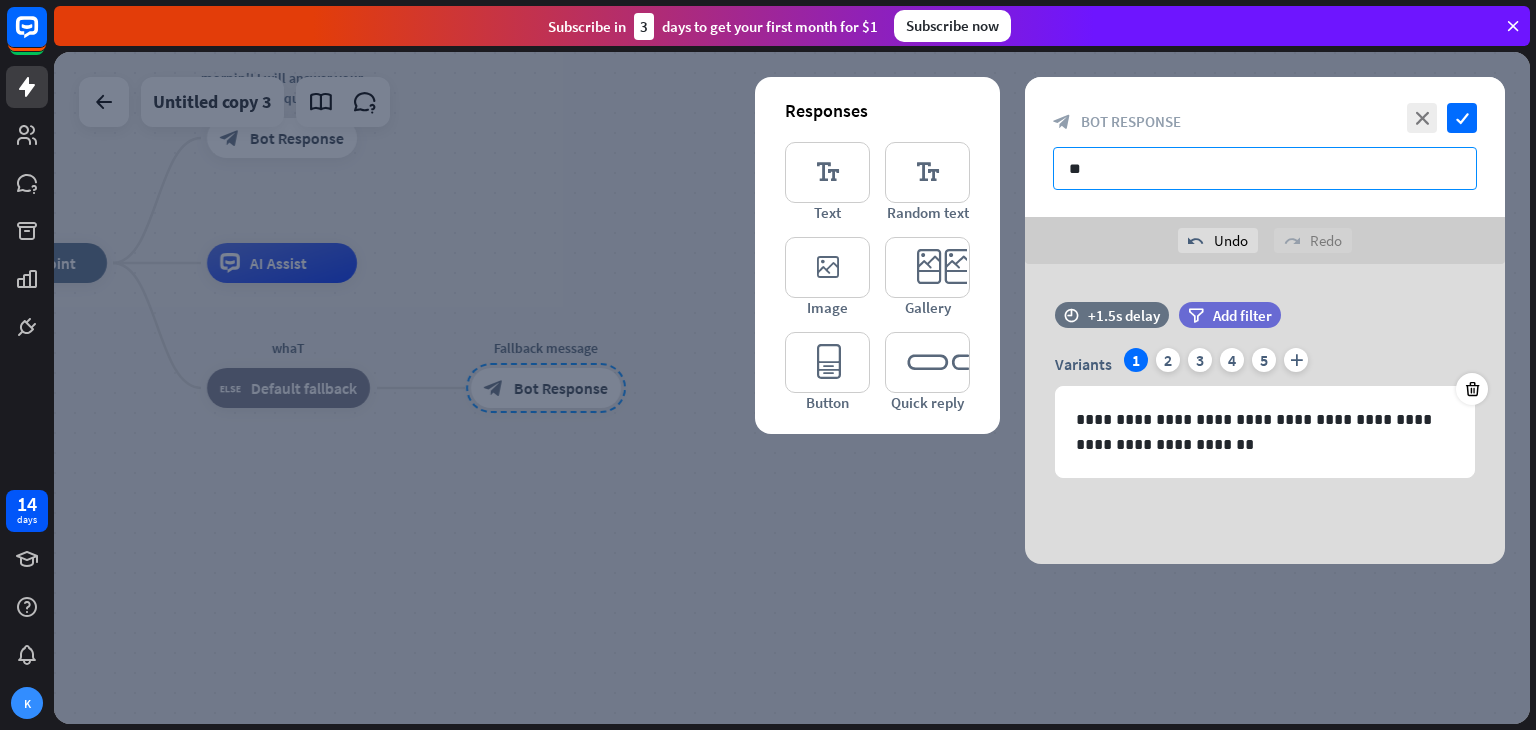 type on "*" 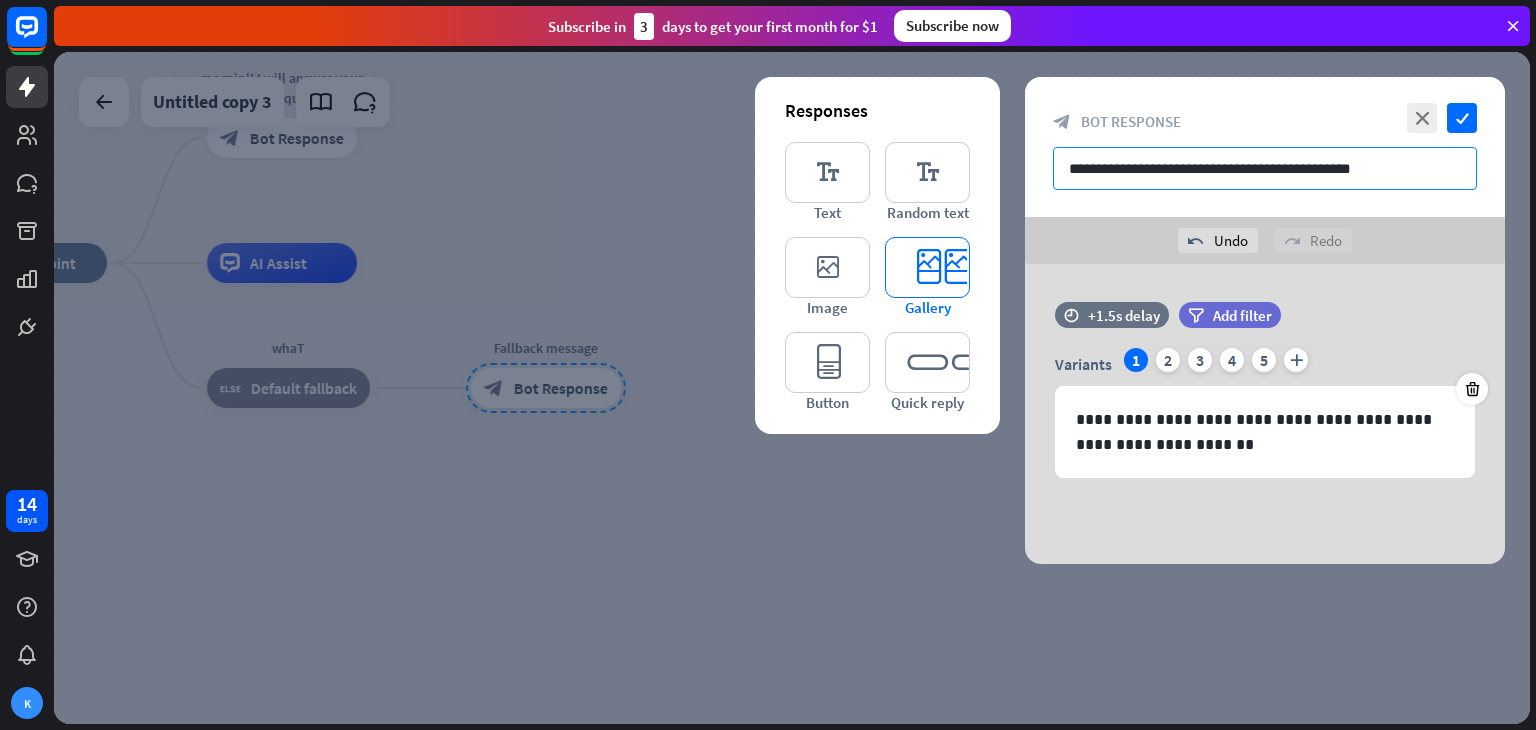 type on "**********" 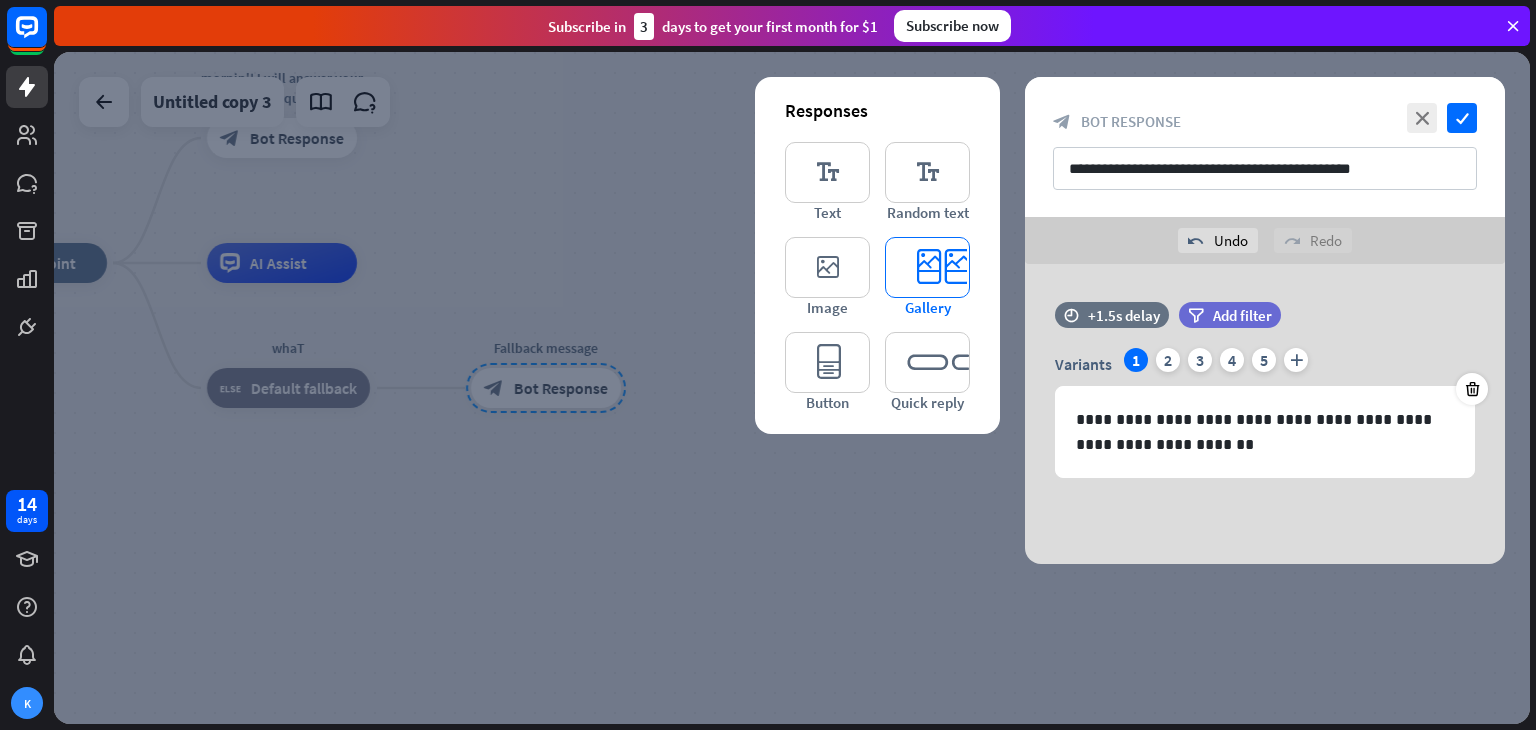 click on "editor_card" at bounding box center (927, 267) 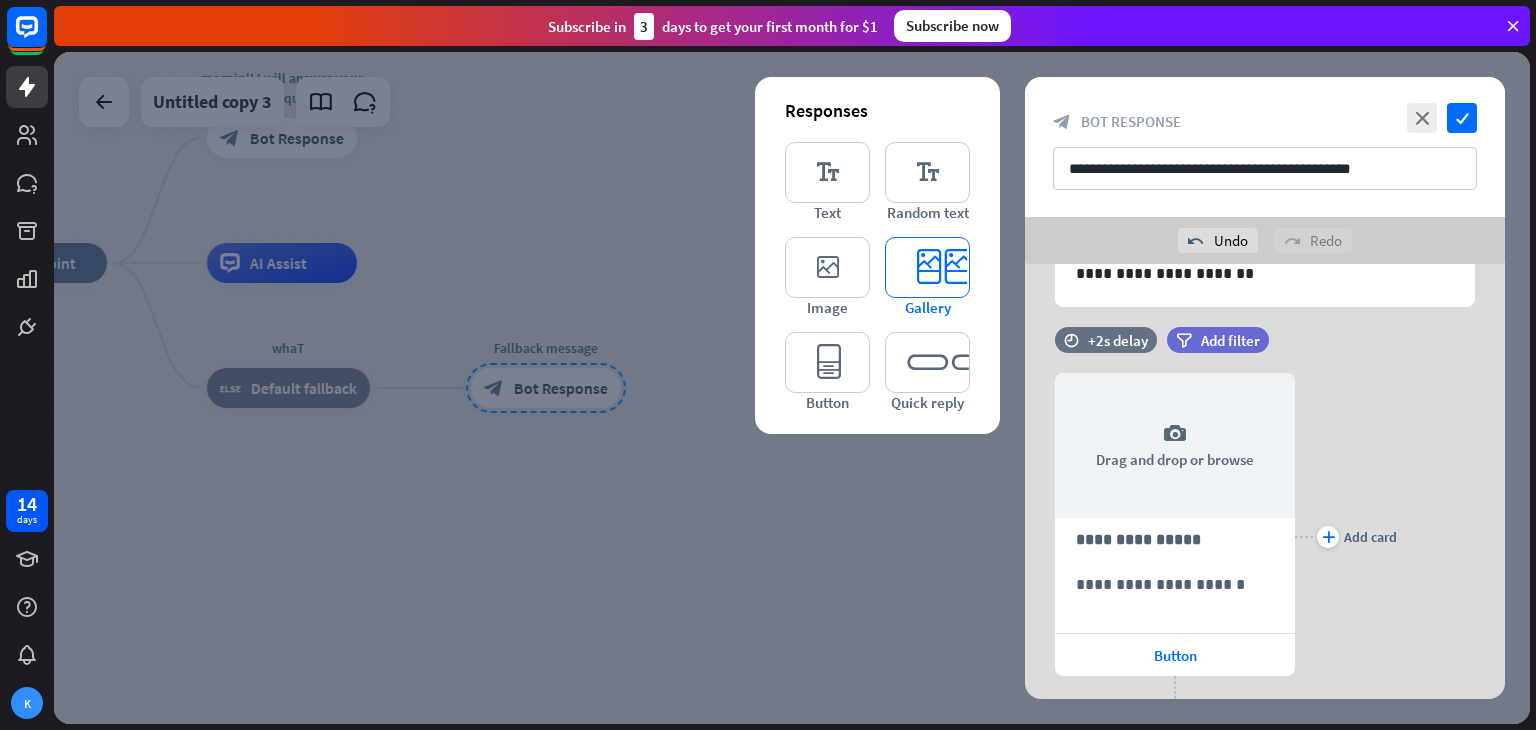 scroll, scrollTop: 233, scrollLeft: 0, axis: vertical 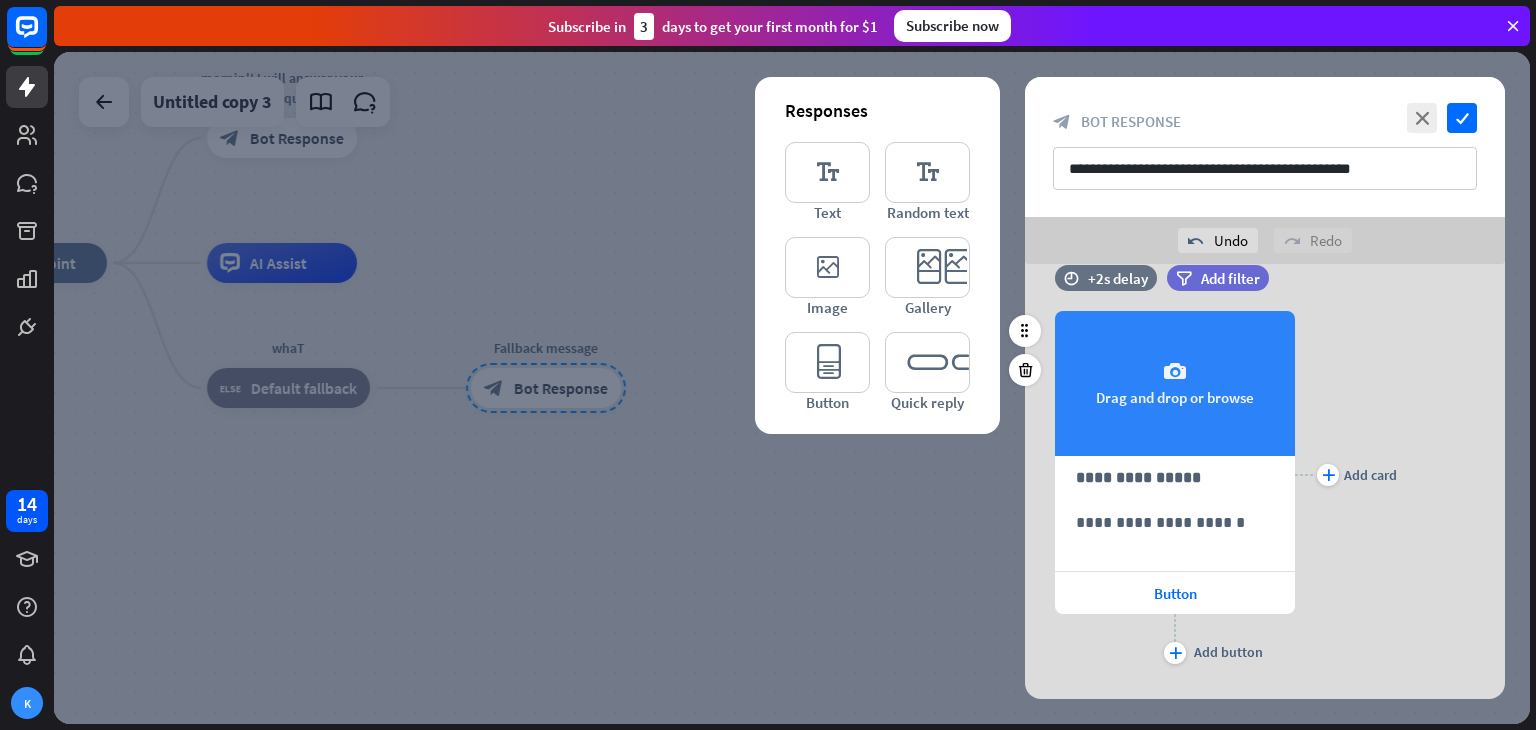 click on "camera
Drag and drop or browse" at bounding box center (1175, 383) 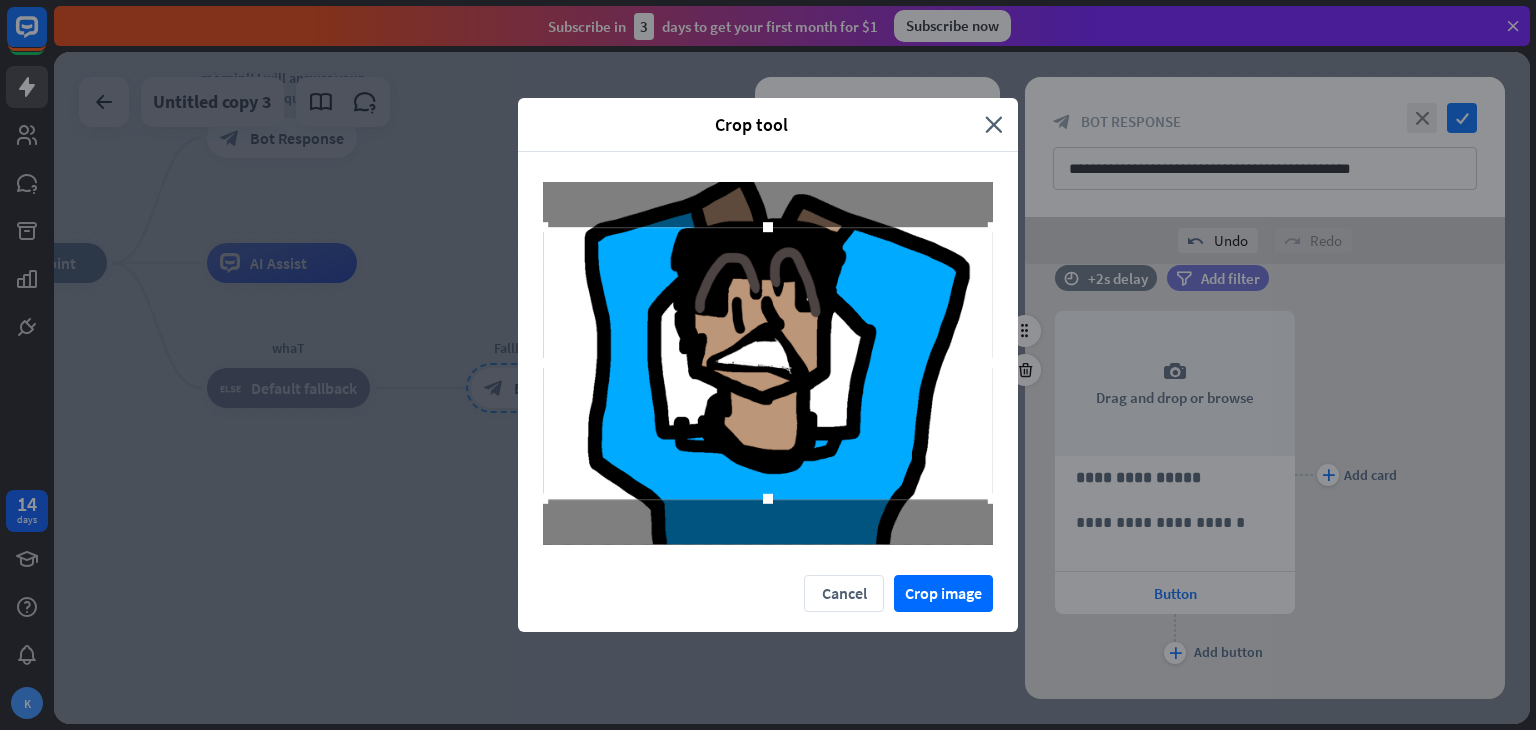 drag, startPoint x: 766, startPoint y: 502, endPoint x: 768, endPoint y: 595, distance: 93.0215 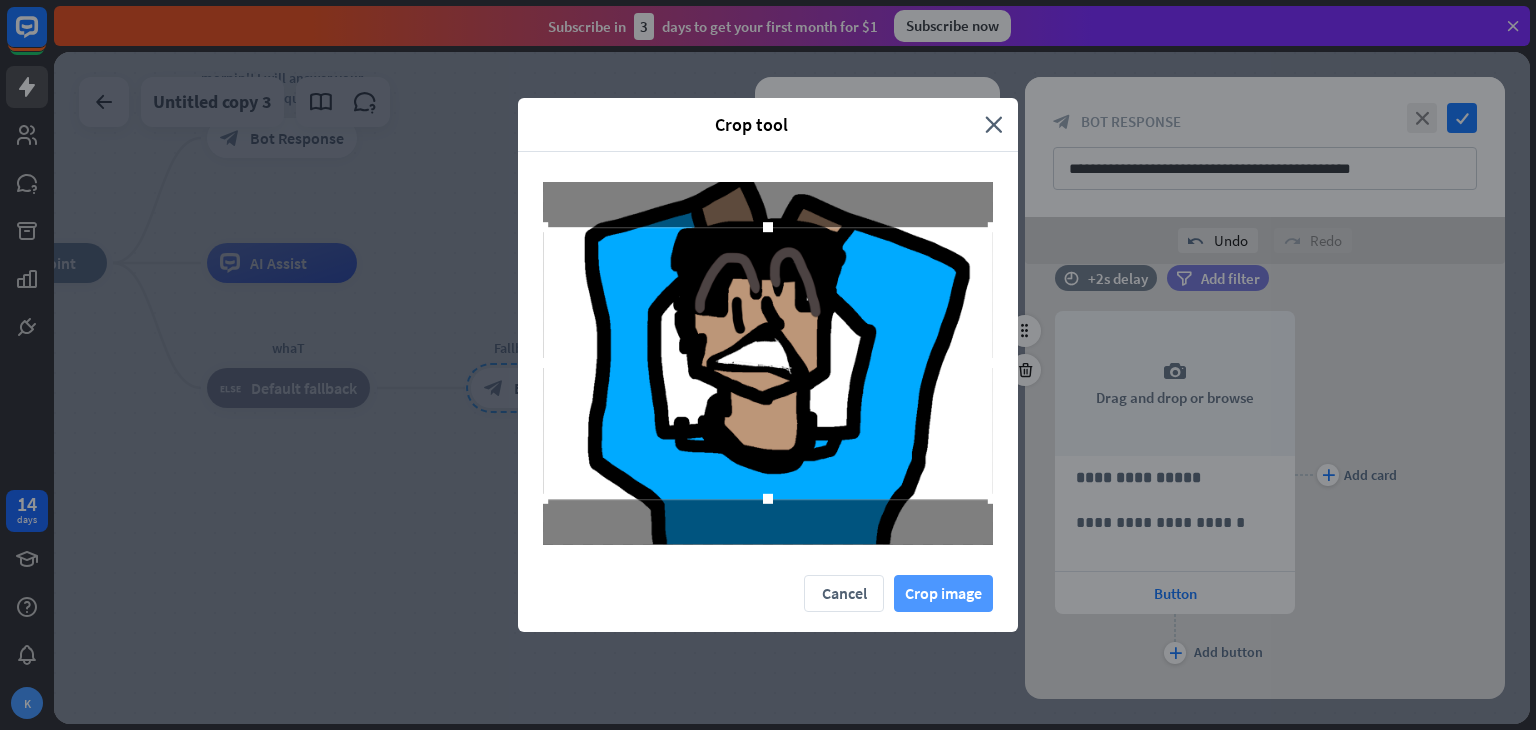 drag, startPoint x: 768, startPoint y: 595, endPoint x: 916, endPoint y: 597, distance: 148.01352 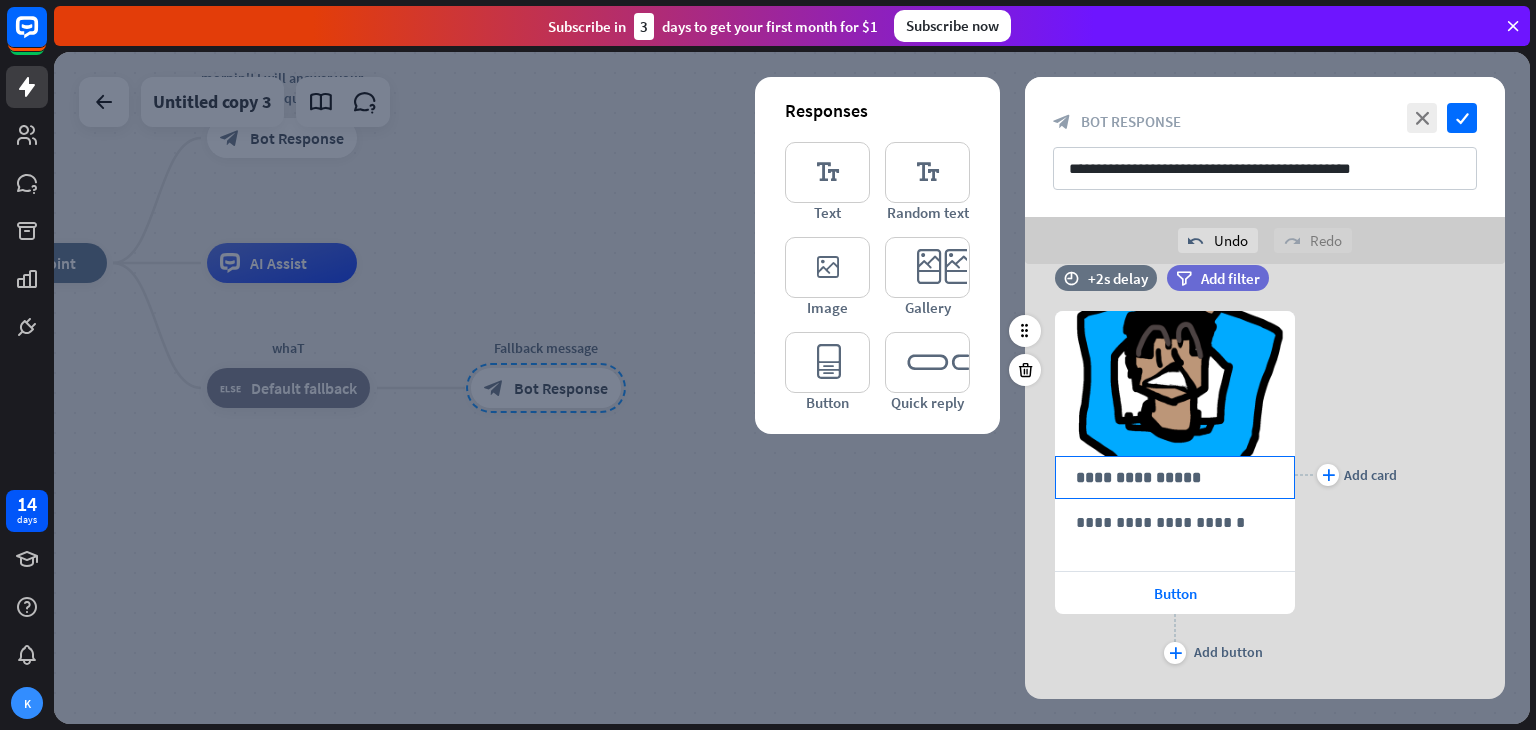click on "**********" at bounding box center (1175, 477) 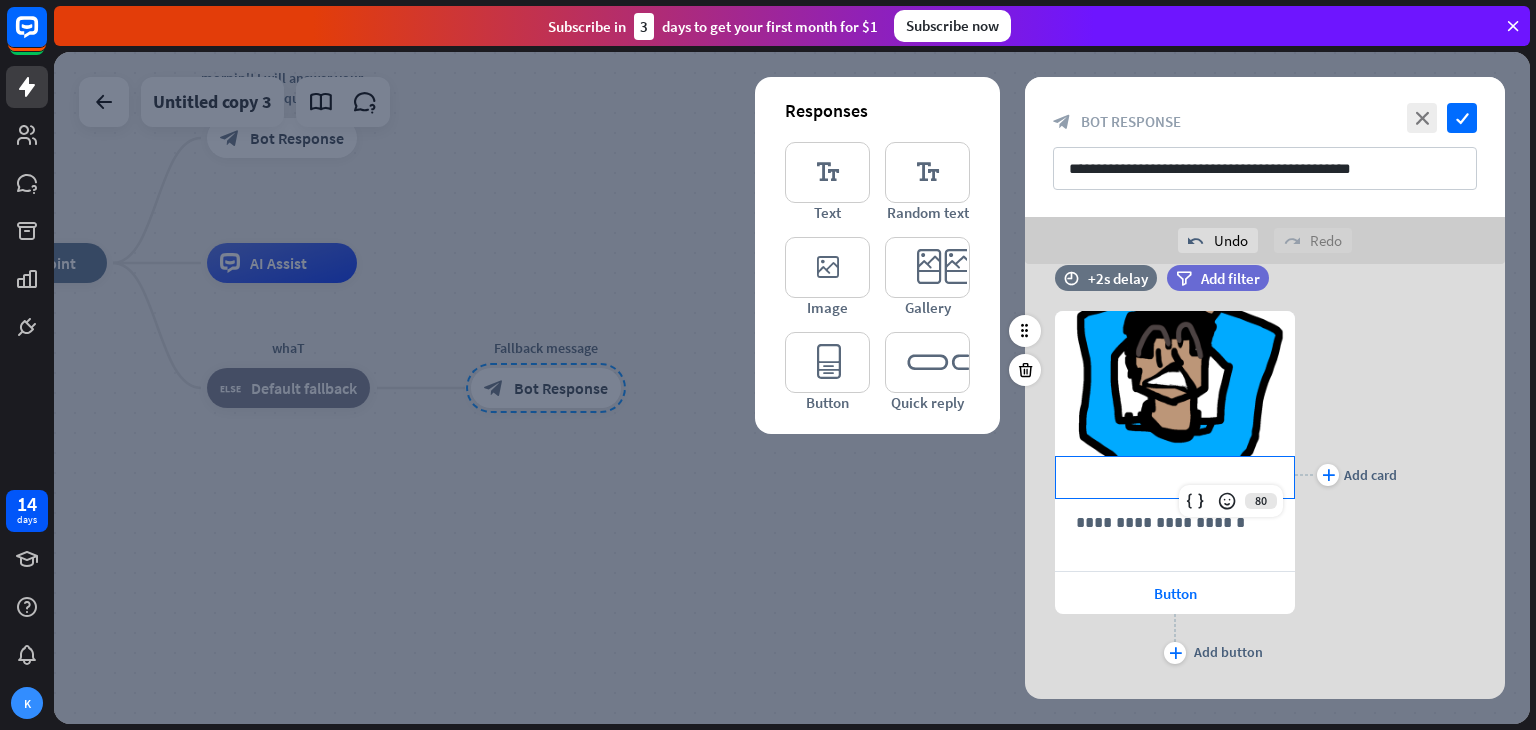 type 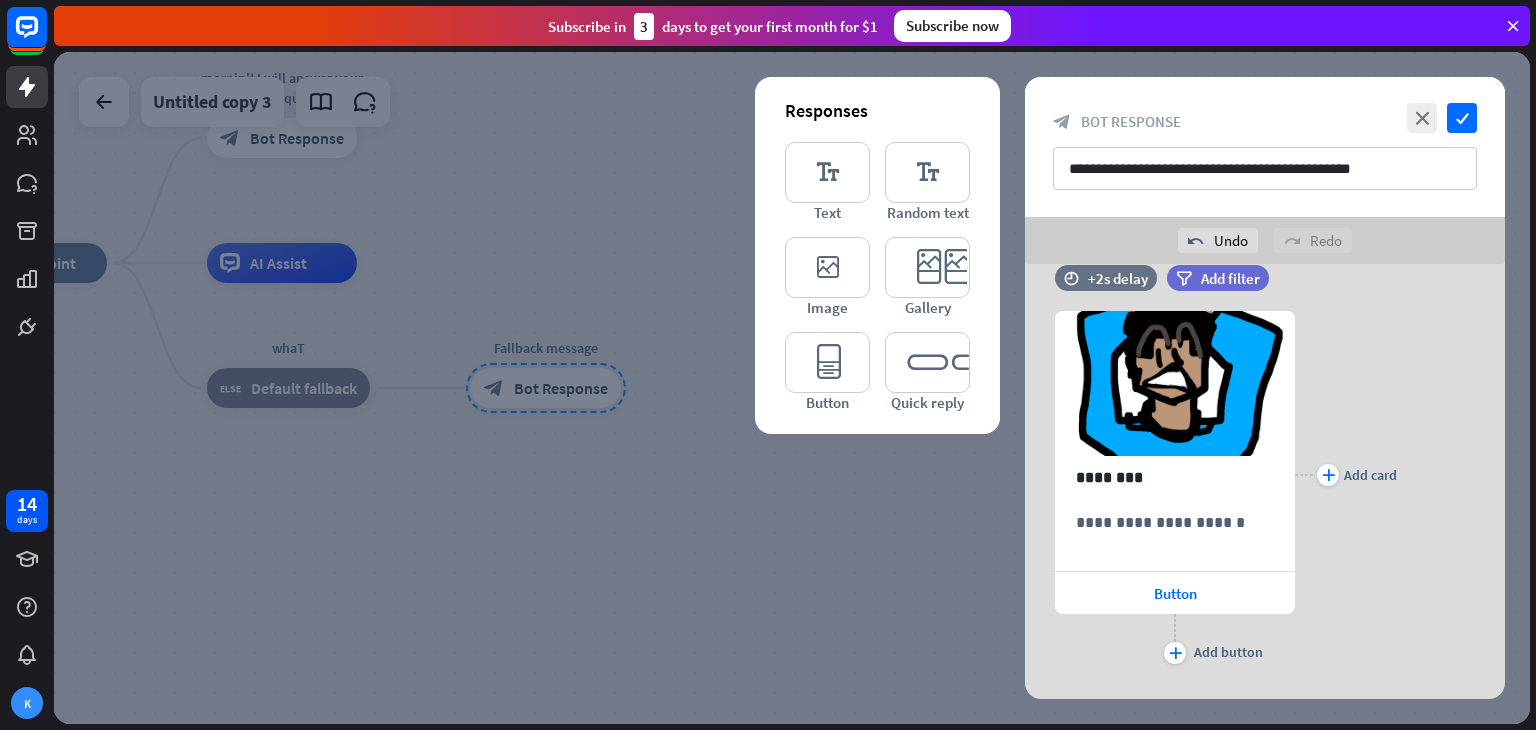 click on "close
check" at bounding box center (1439, 118) 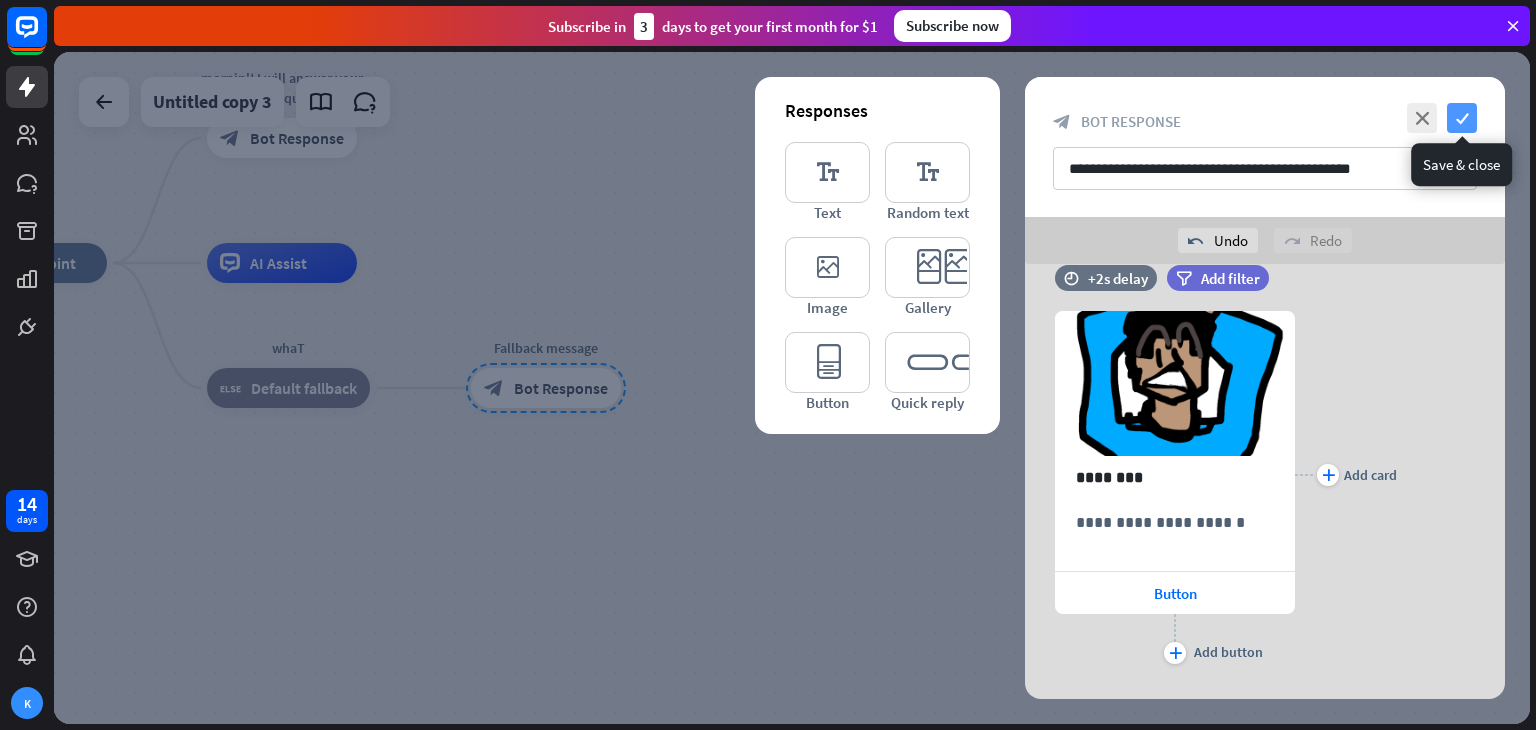 click on "check" at bounding box center [1462, 118] 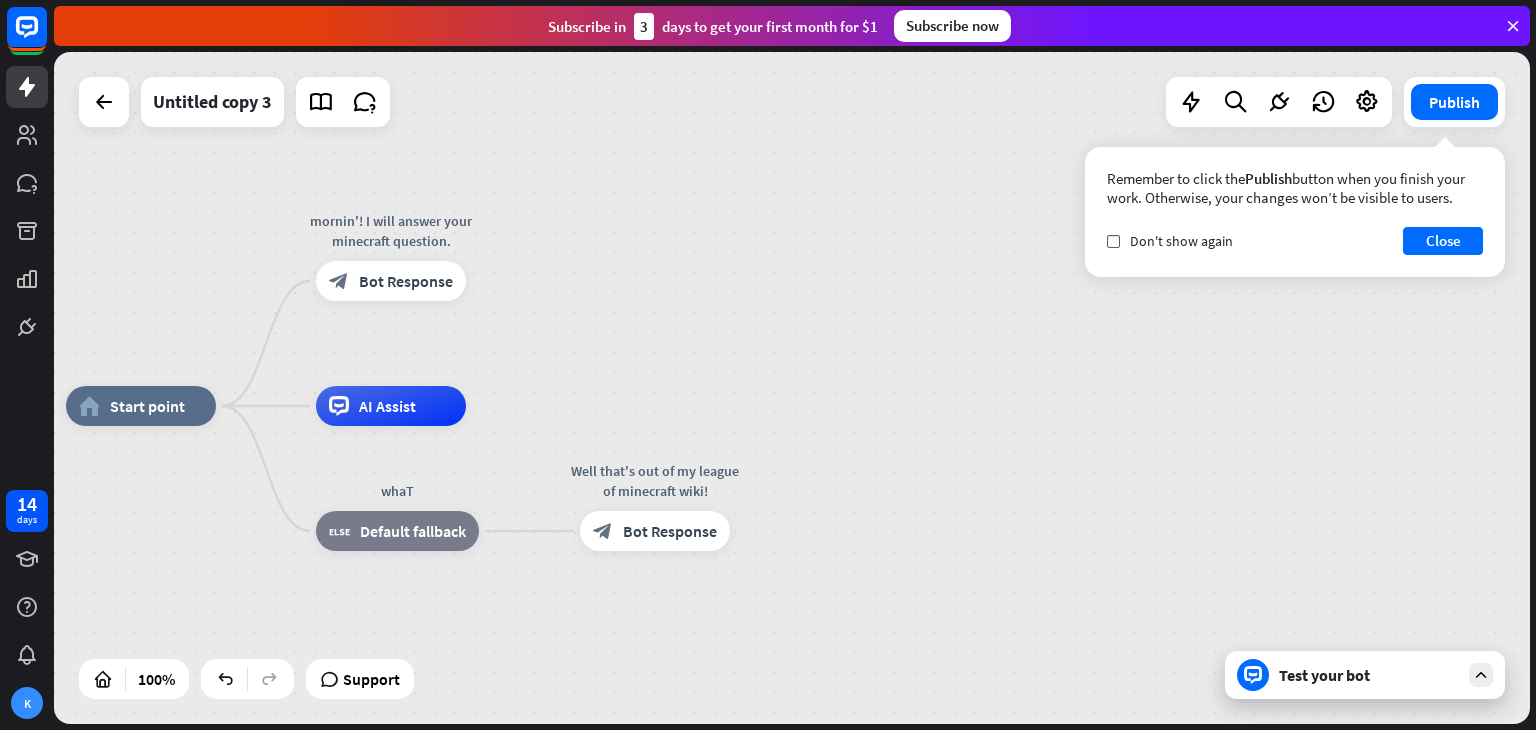 drag, startPoint x: 160, startPoint y: 216, endPoint x: 270, endPoint y: 361, distance: 182.00275 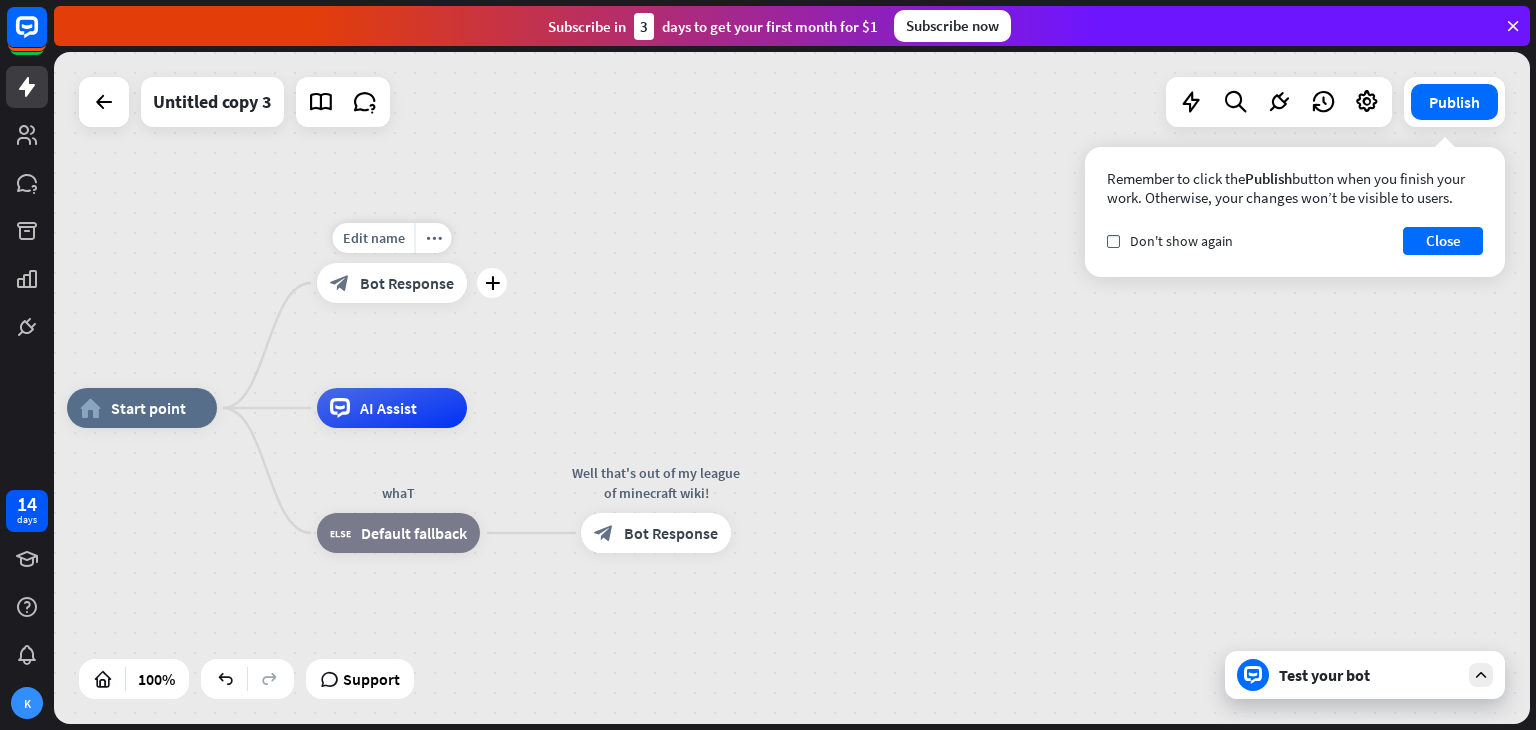 click on "plus" at bounding box center [492, 283] 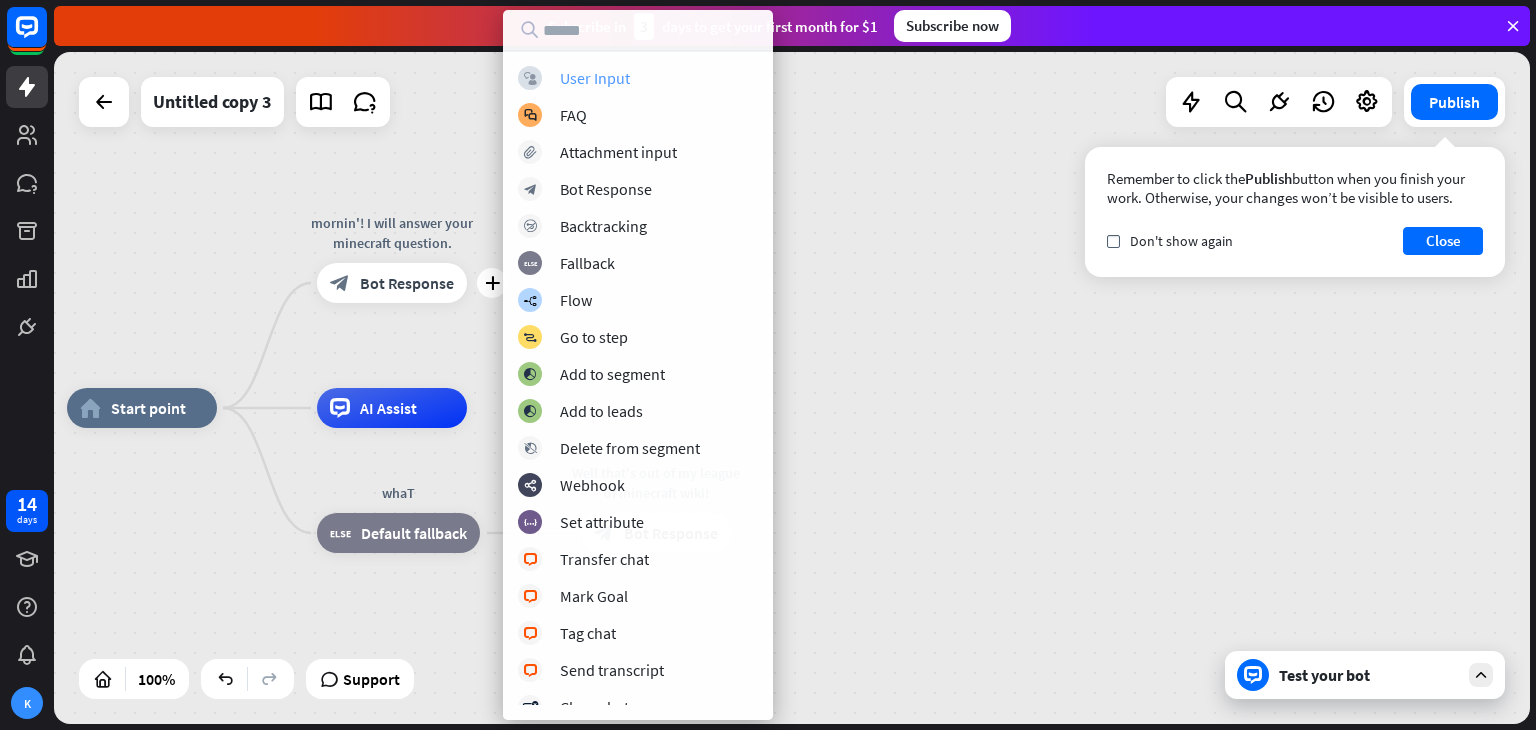 click on "User Input" at bounding box center [595, 78] 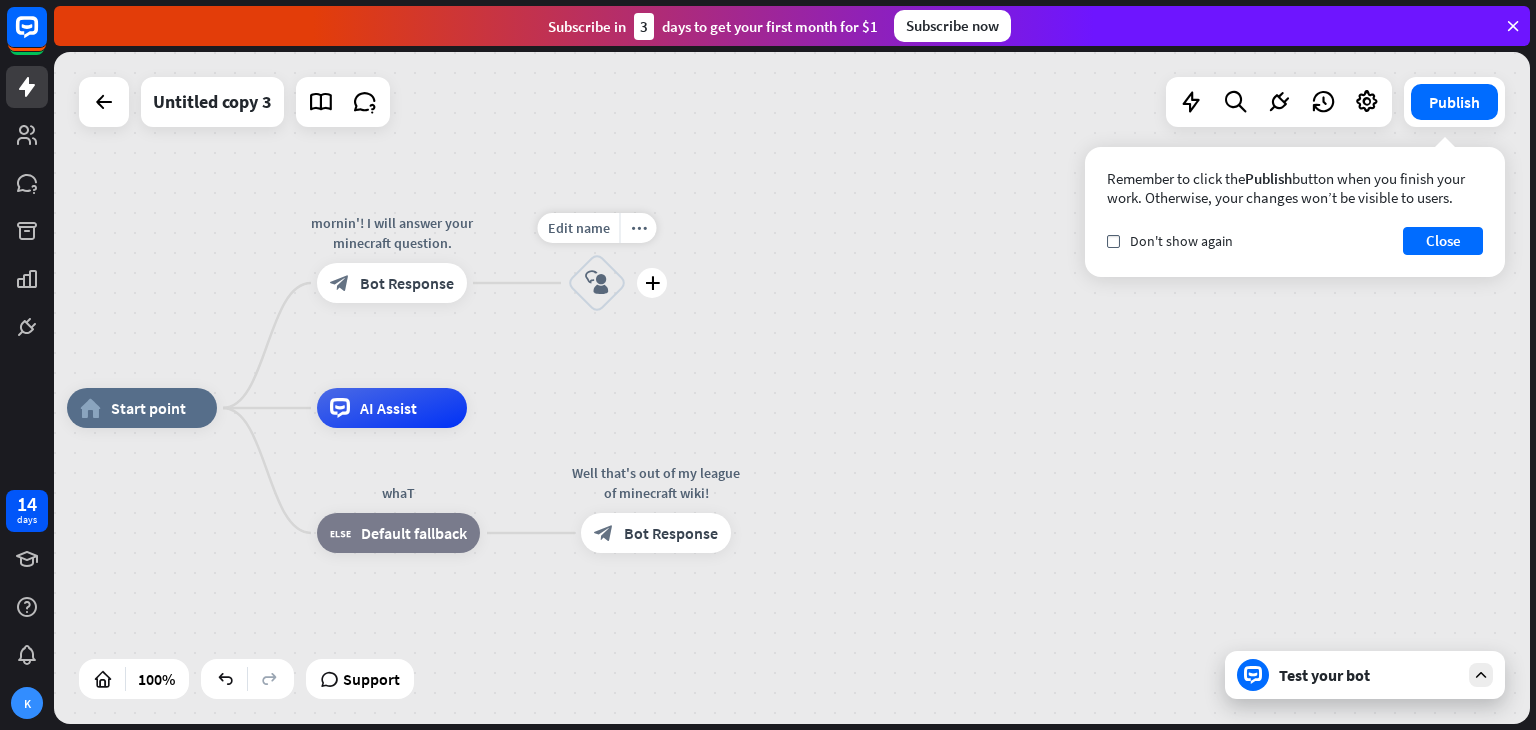 click on "block_user_input" at bounding box center [597, 283] 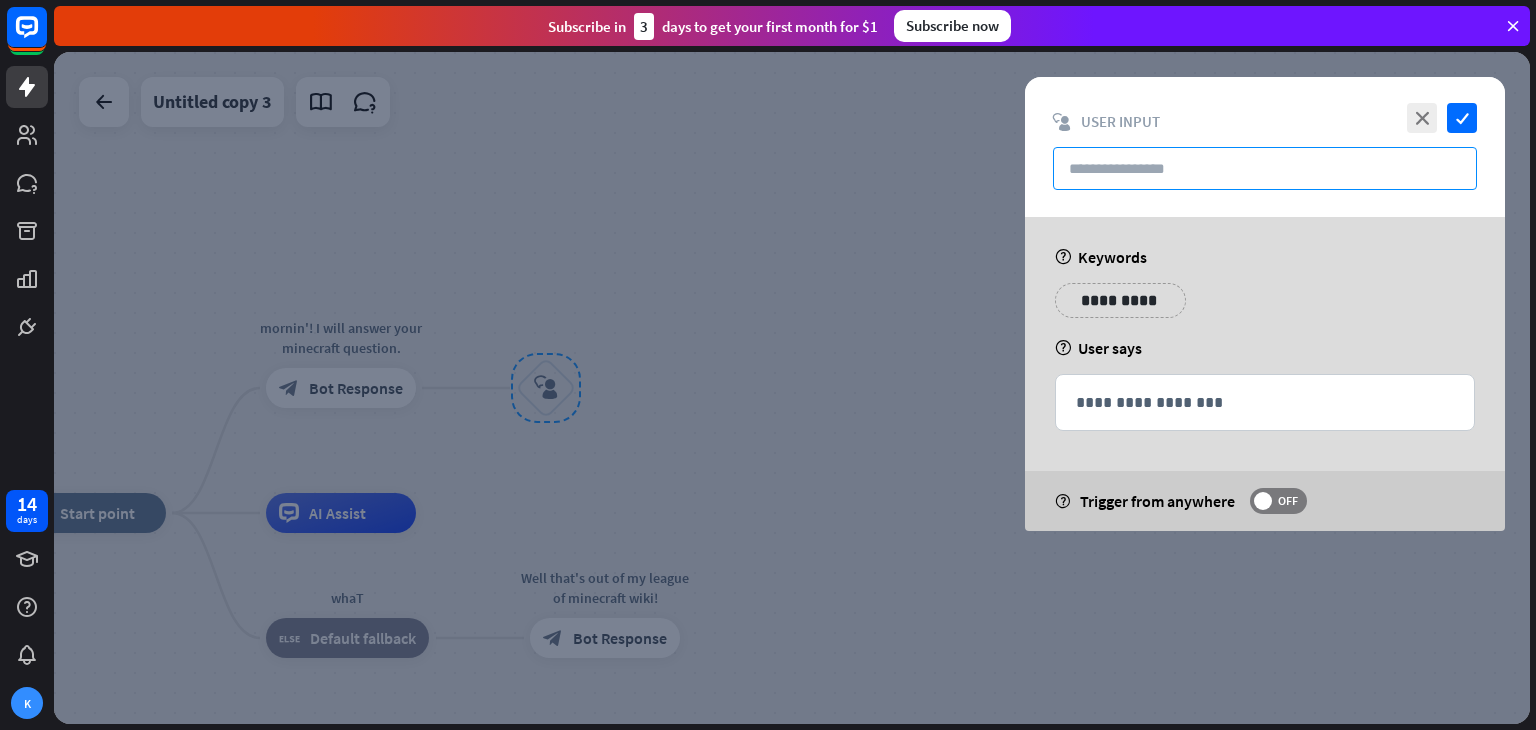 click at bounding box center [1265, 168] 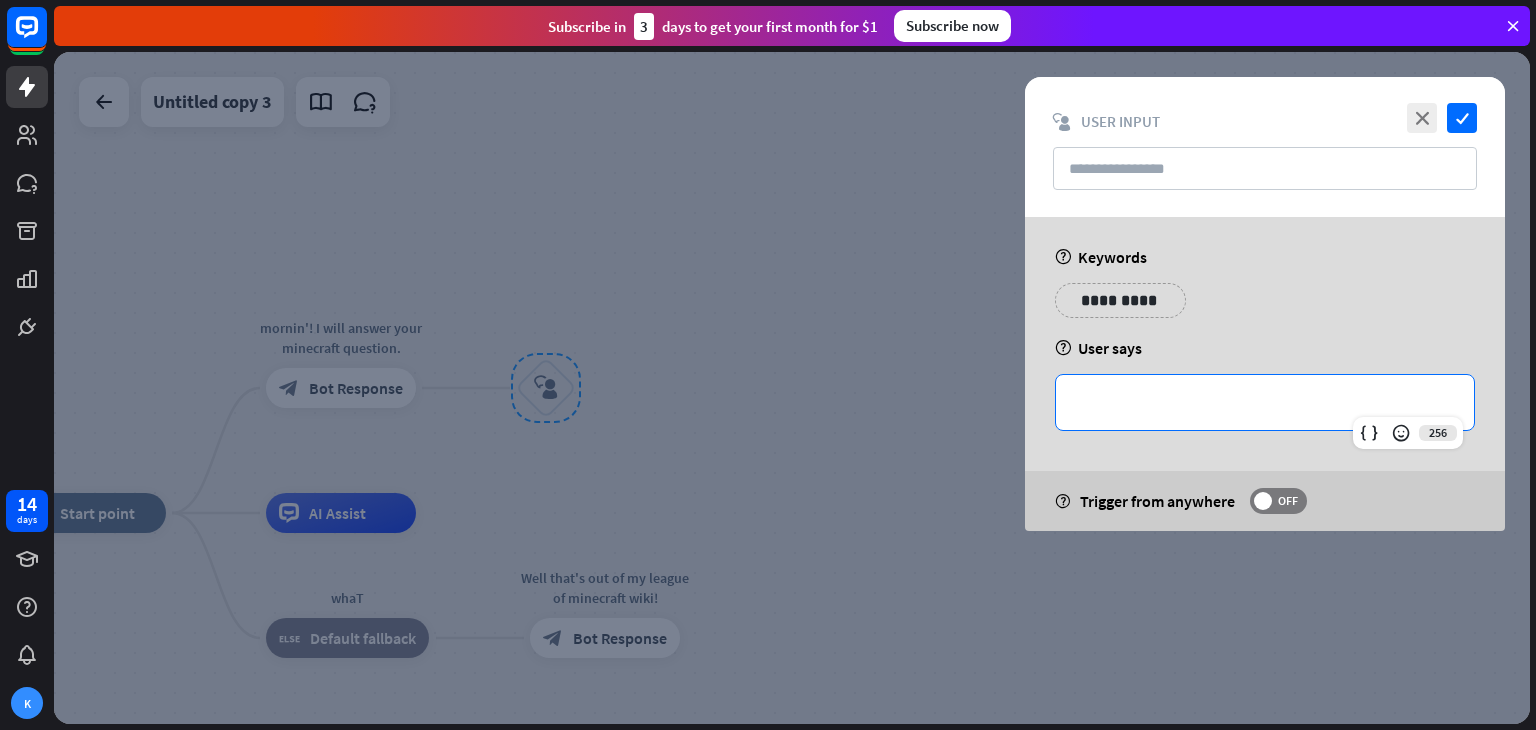 click on "**********" at bounding box center (1265, 402) 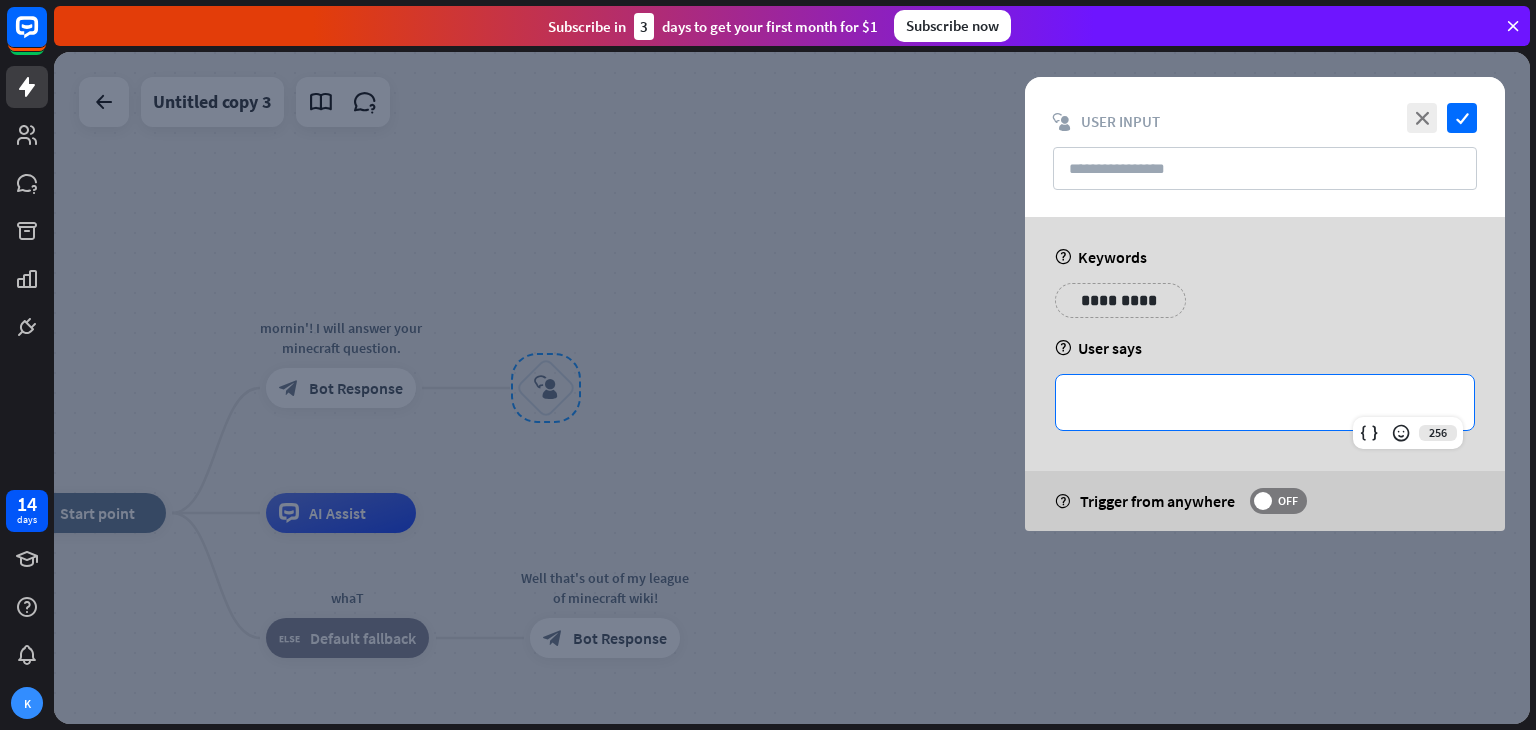 type 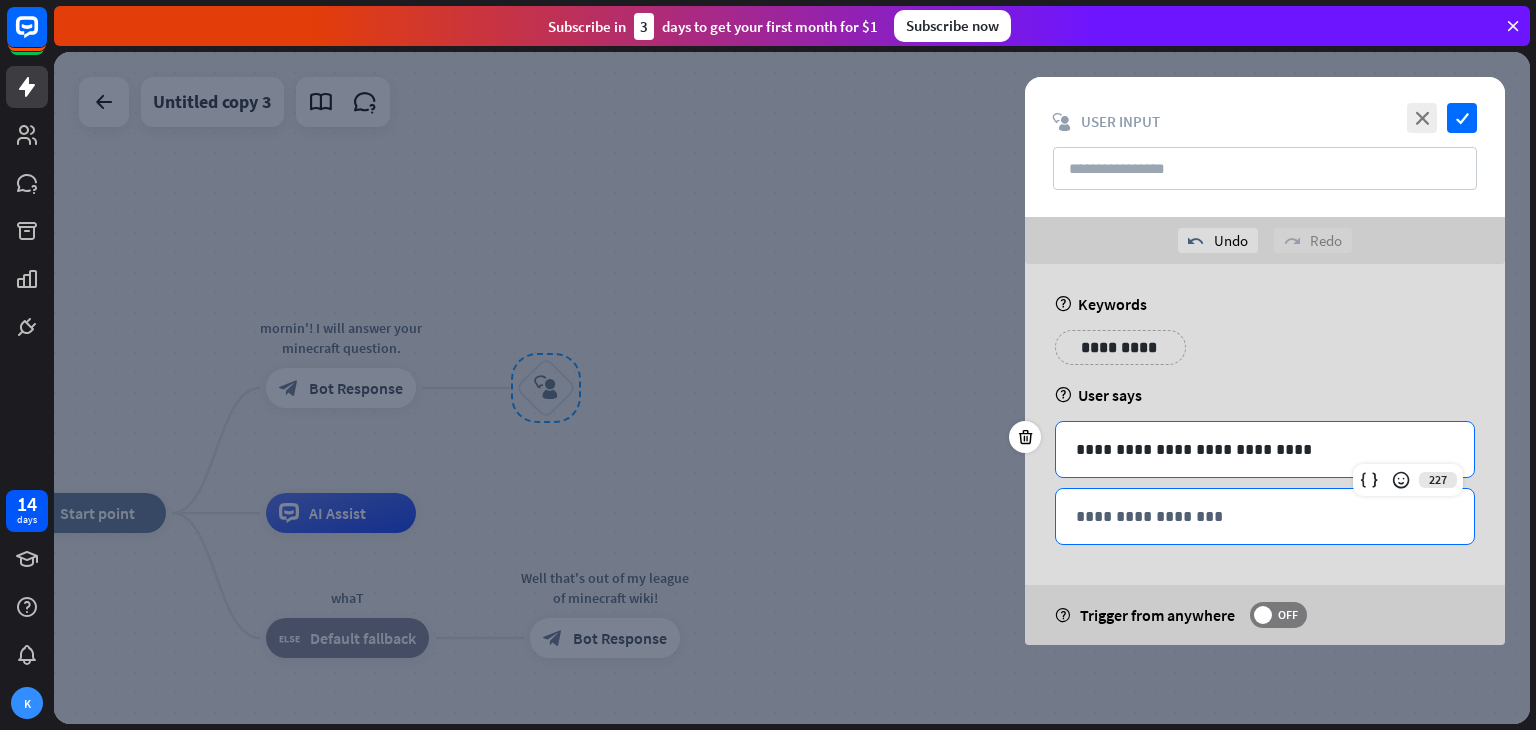 click on "**********" at bounding box center (1265, 516) 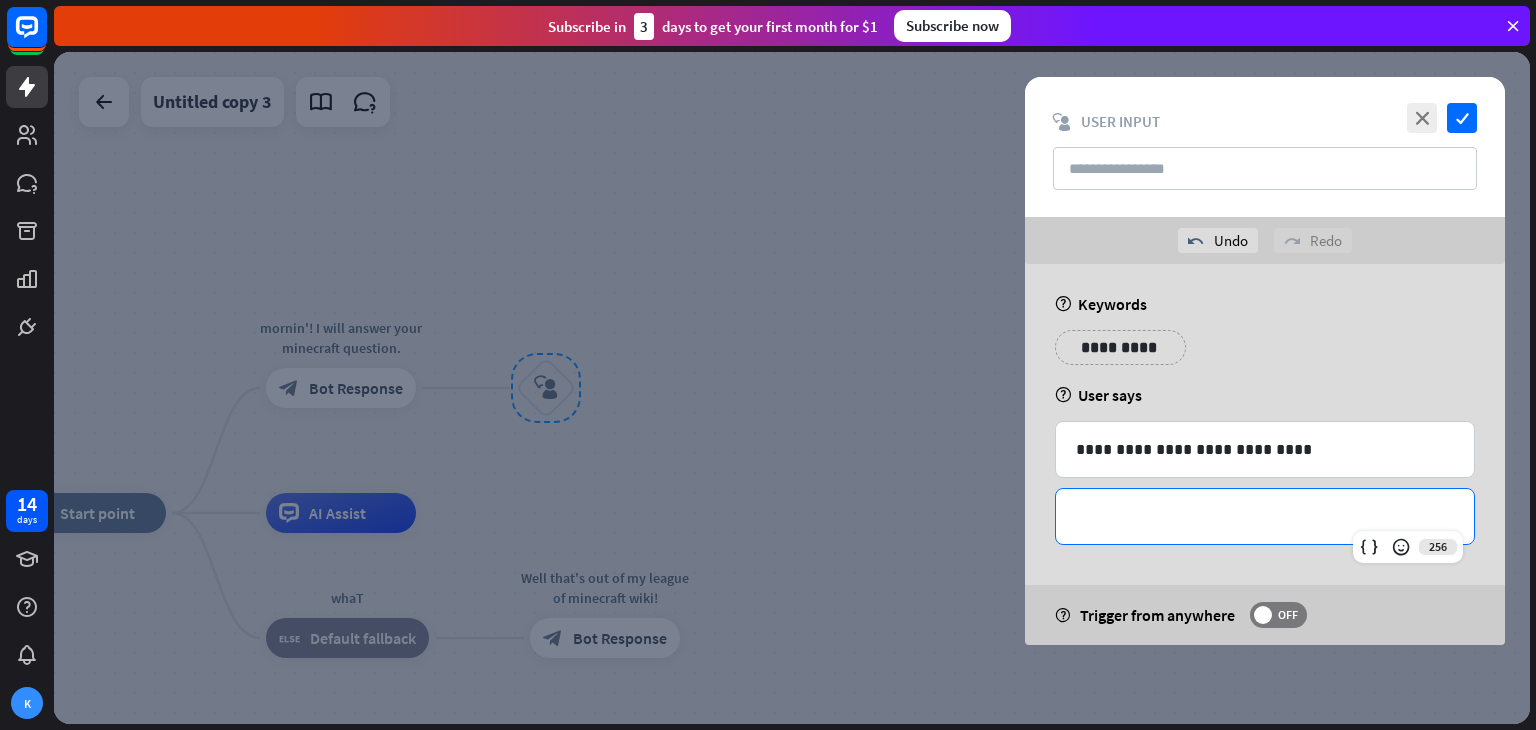 type 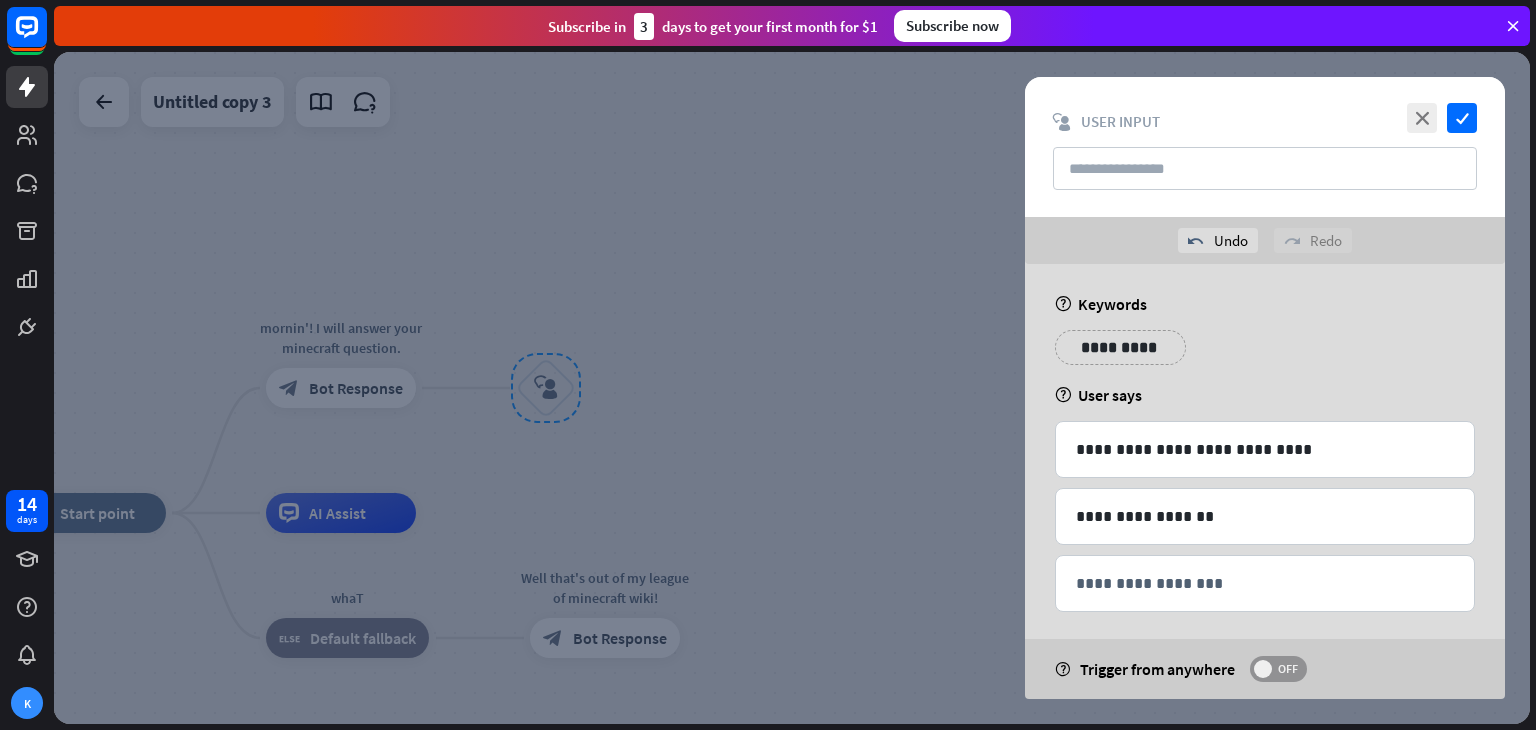 click on "OFF" at bounding box center [1287, 669] 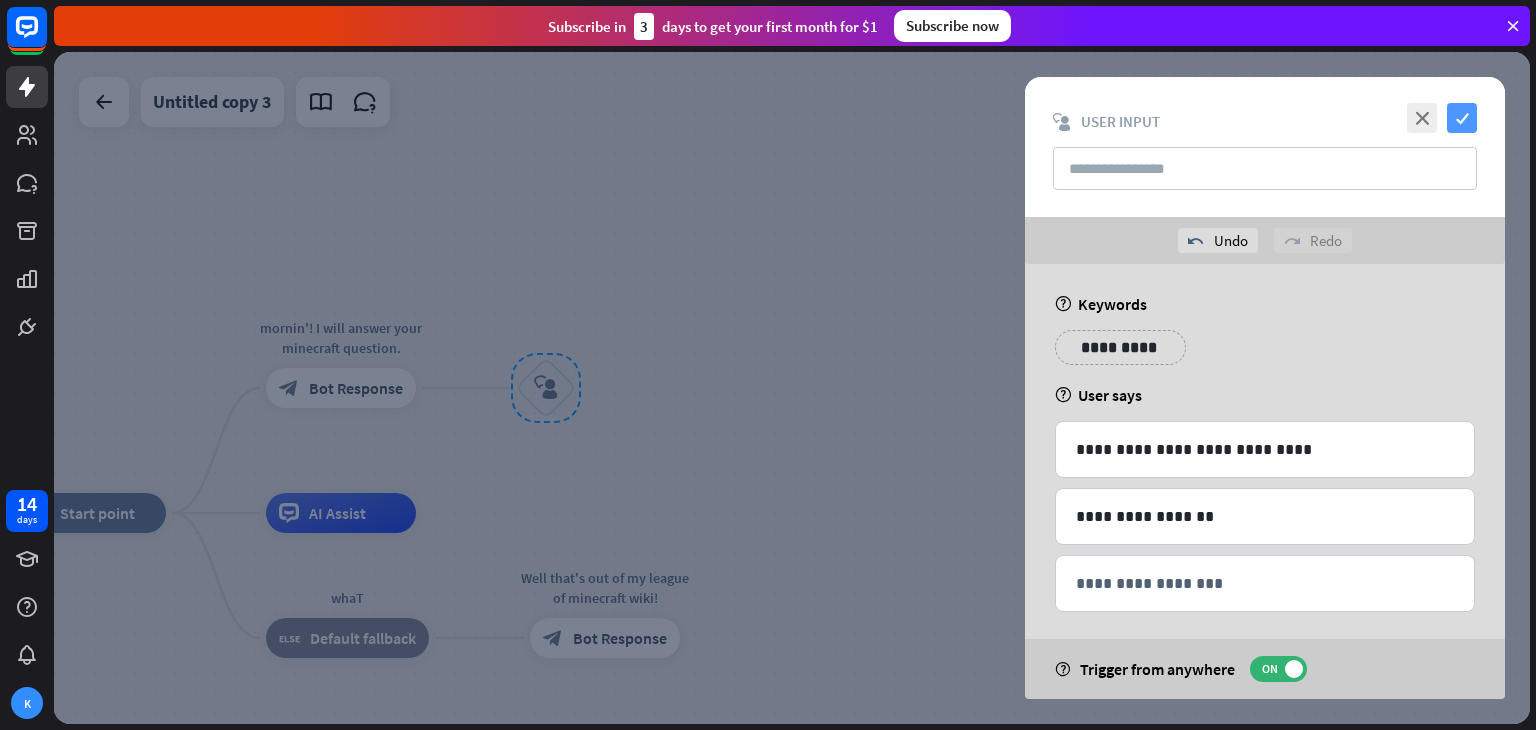 click on "check" at bounding box center (1462, 118) 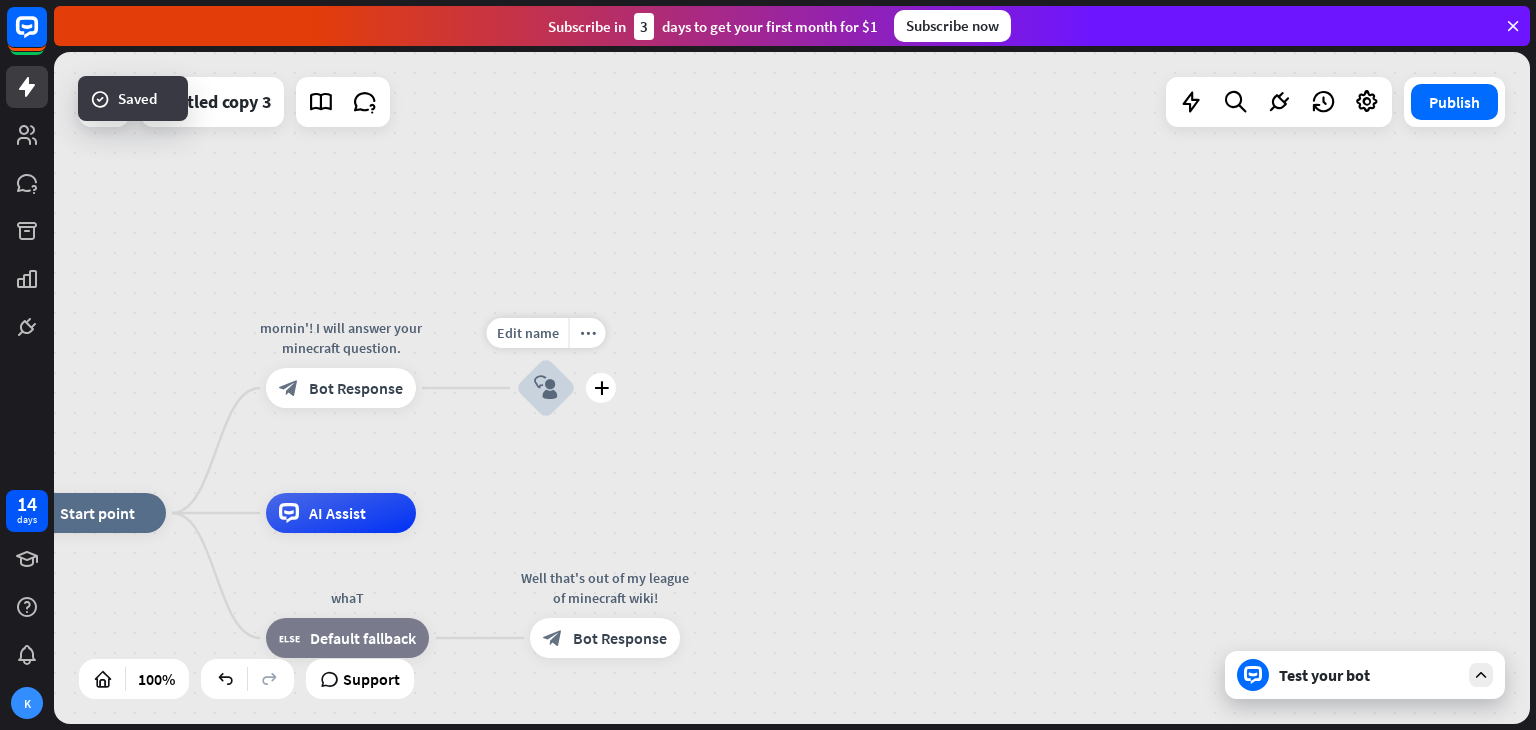 click on "Edit name   more_horiz         plus     block_user_input" at bounding box center [546, 388] 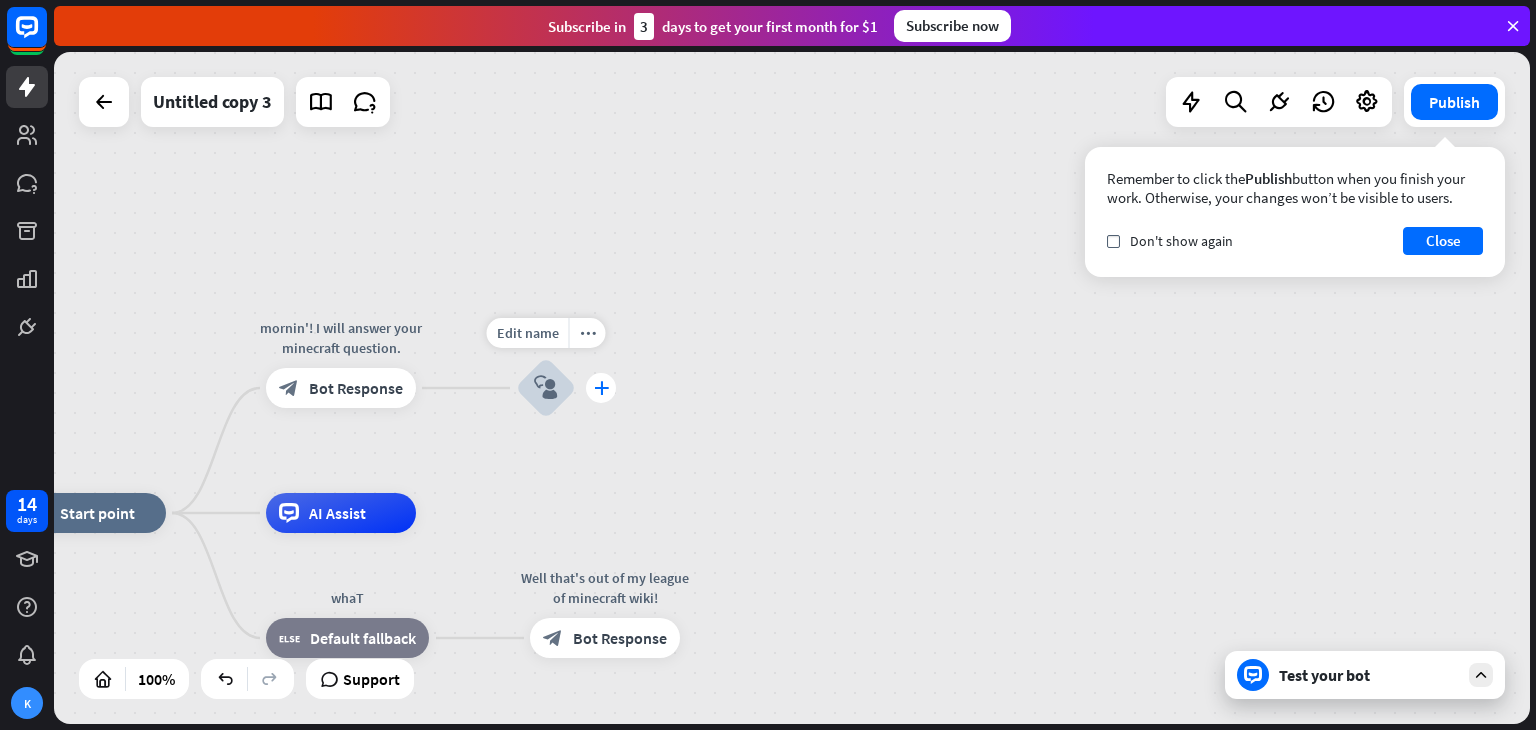 click on "plus" at bounding box center [601, 388] 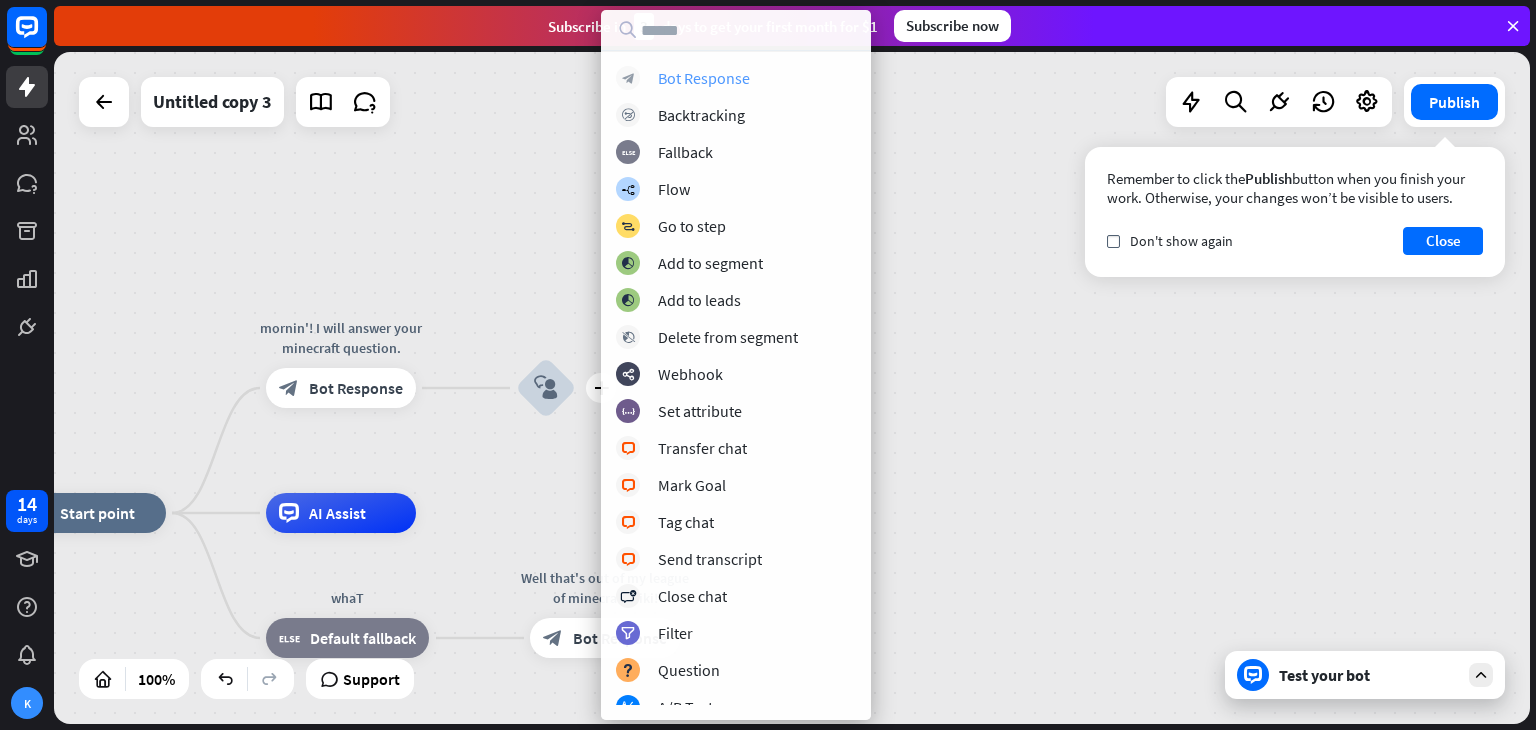 click on "Bot Response" at bounding box center (704, 78) 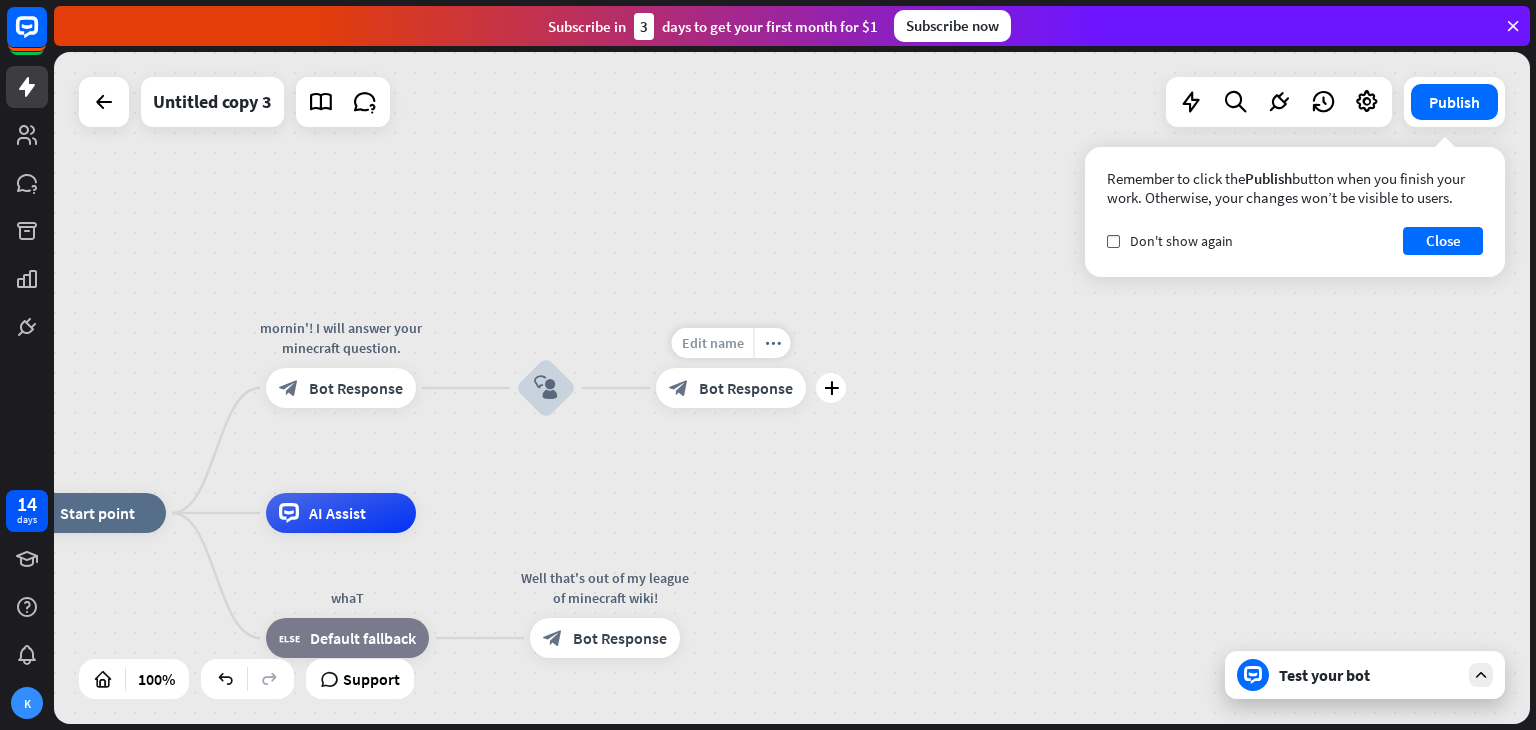 click on "Edit name" at bounding box center [713, 343] 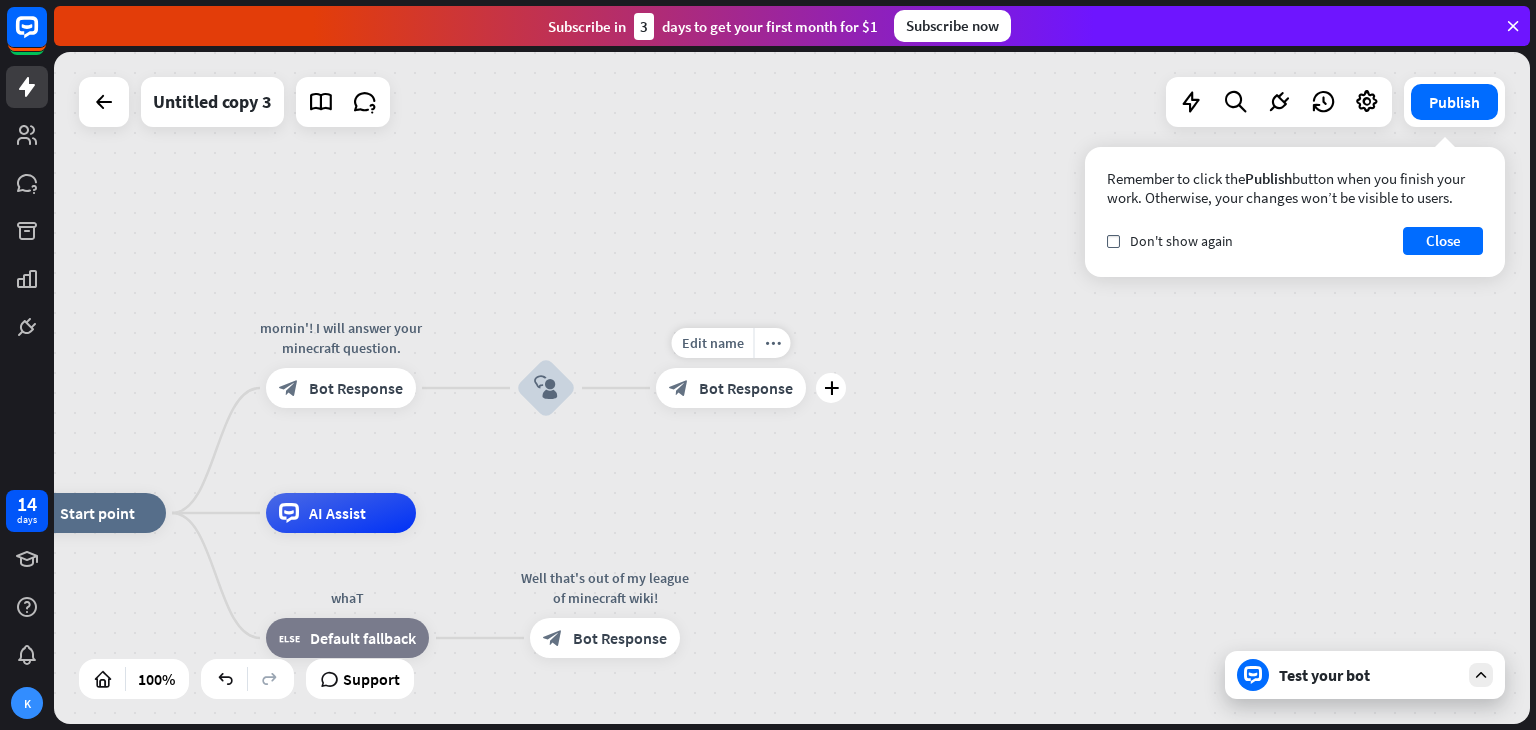 click on "Bot Response" at bounding box center (746, 388) 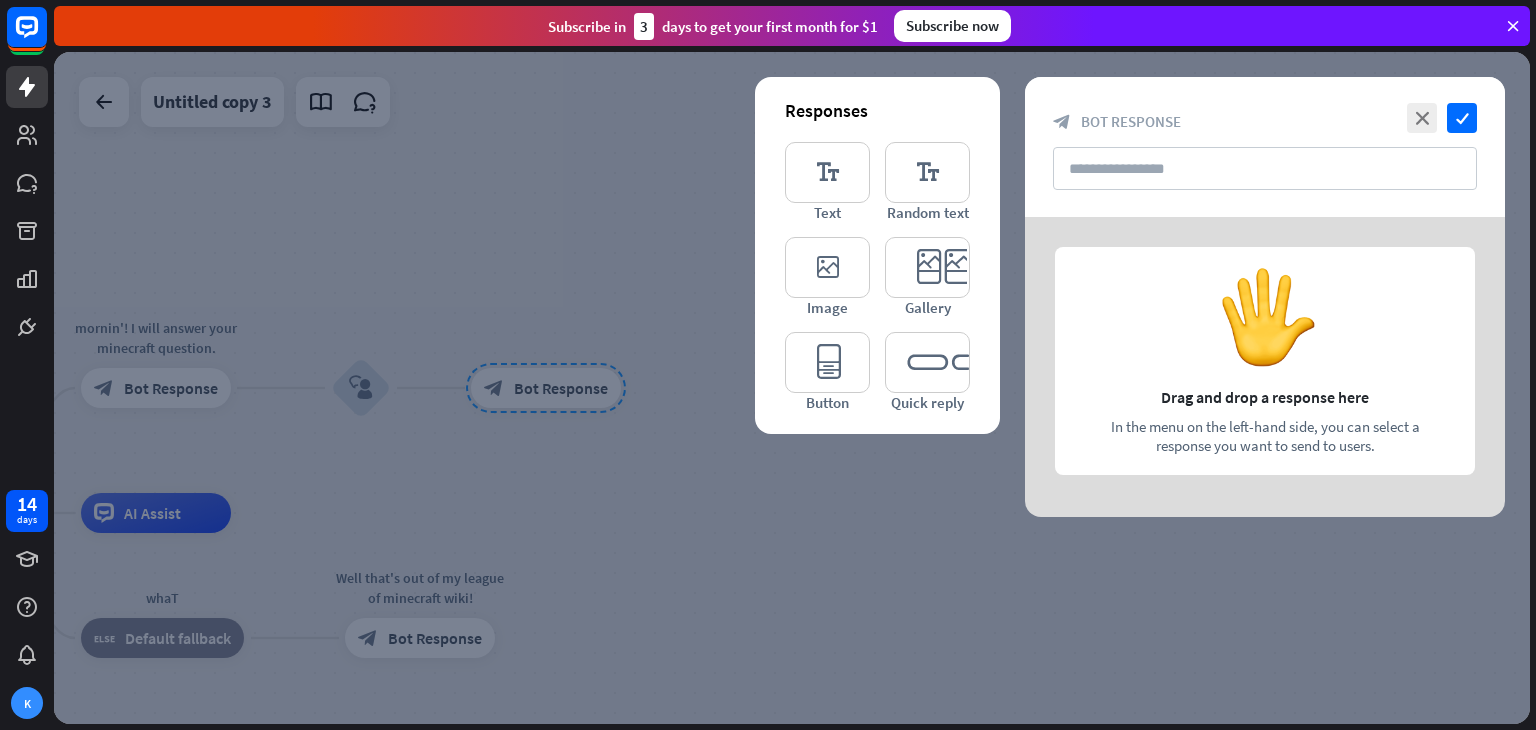 drag, startPoint x: 1241, startPoint y: 301, endPoint x: 1038, endPoint y: 296, distance: 203.06157 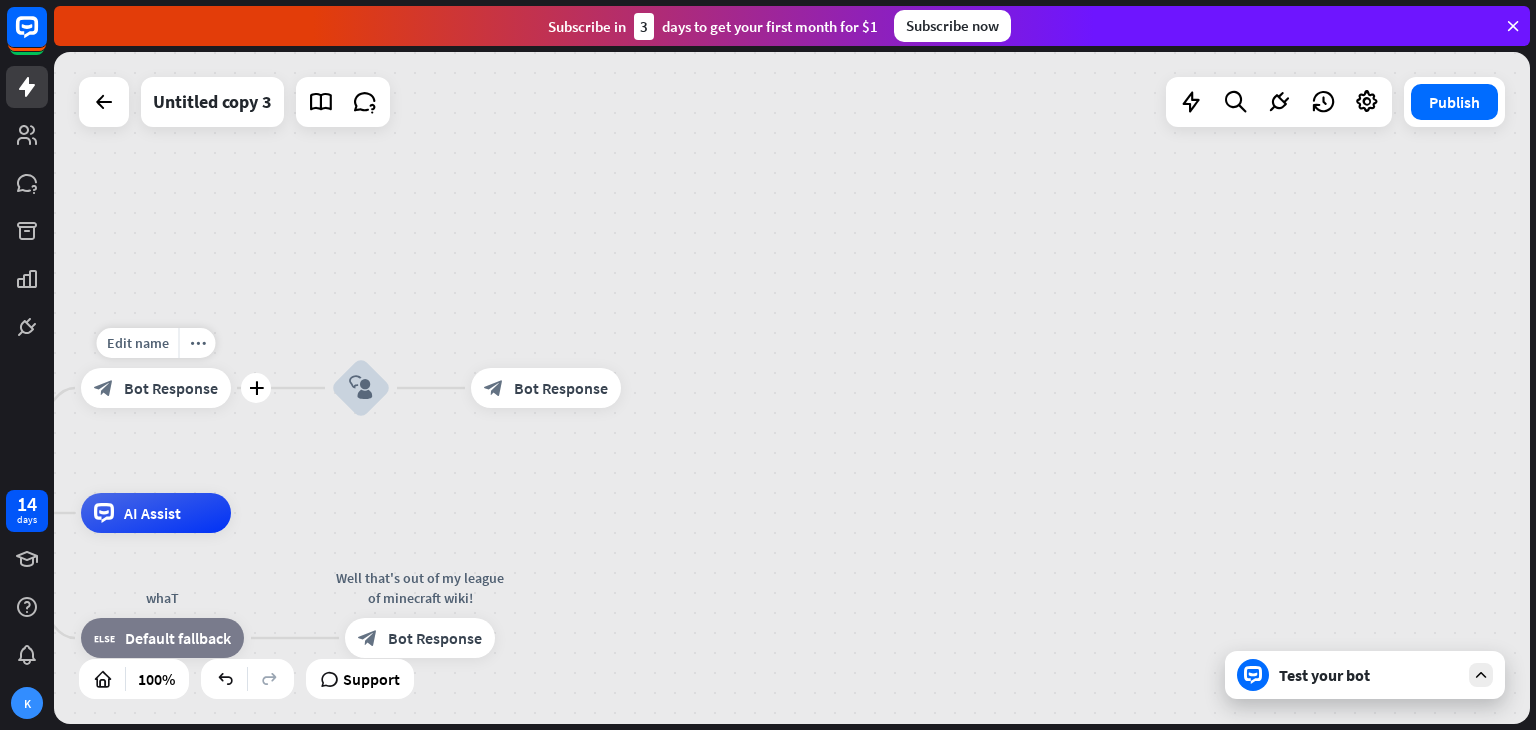 click on "Bot Response" at bounding box center [171, 388] 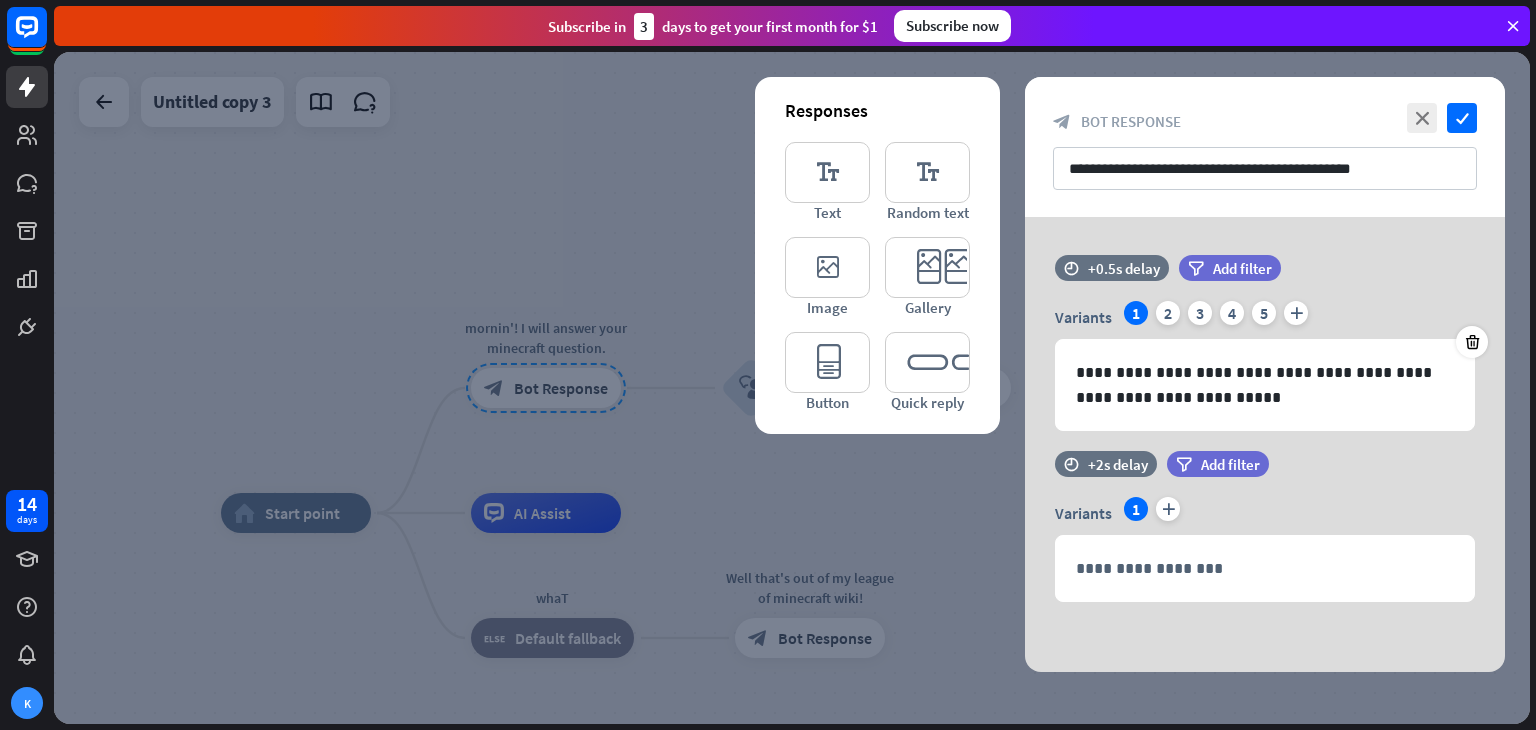 click at bounding box center [792, 388] 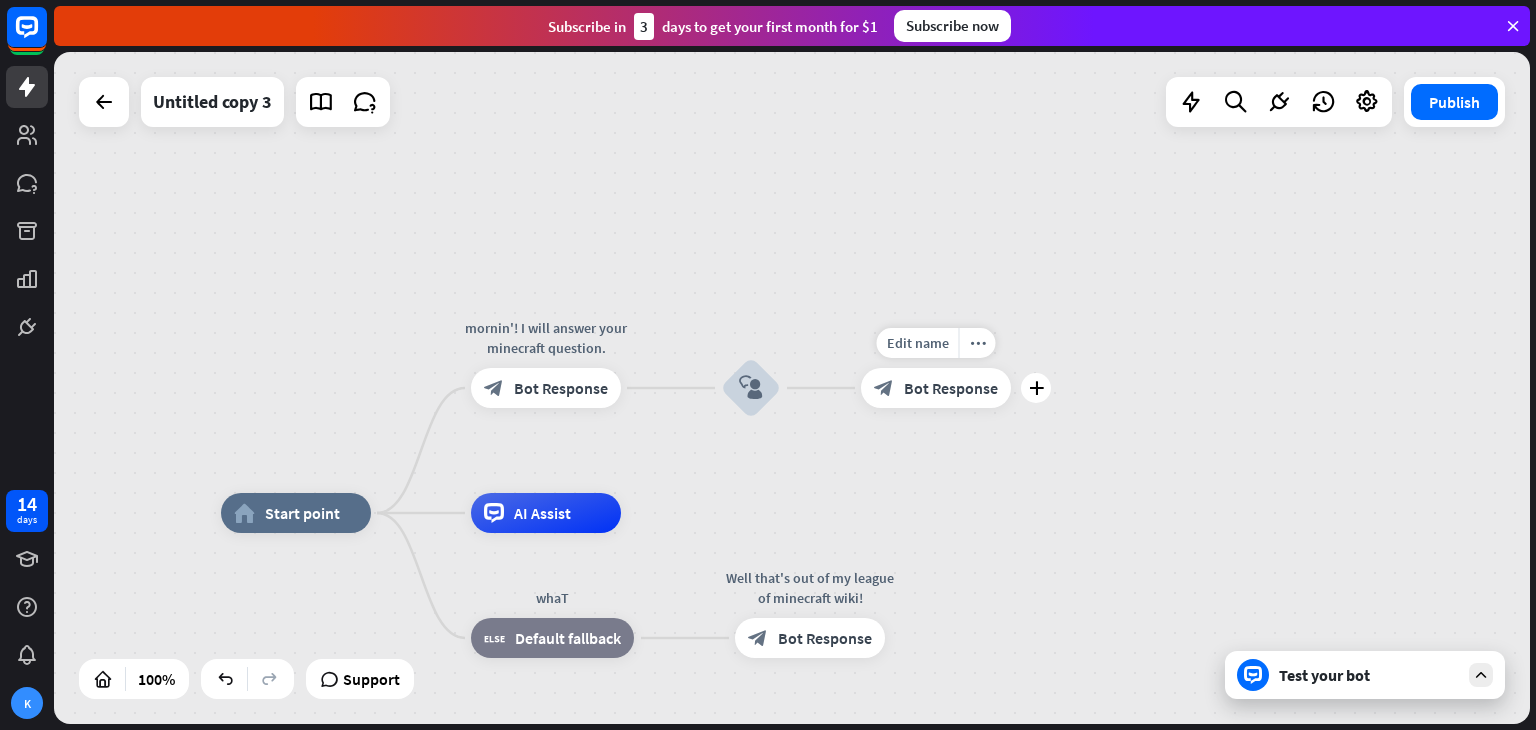 click on "block_bot_response   Bot Response" at bounding box center [936, 388] 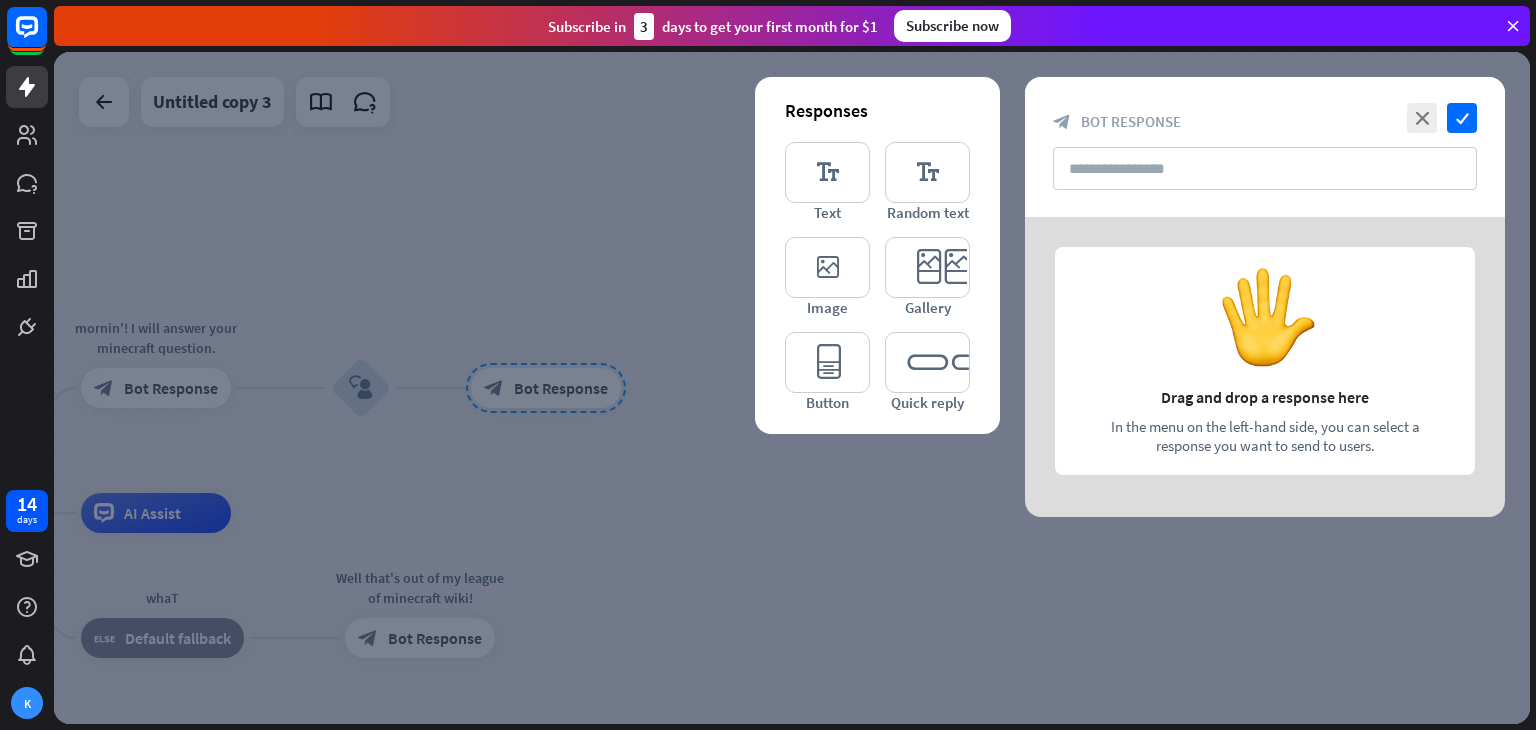 click on "Responses   editor_text   Text editor_text   Random text editor_image   Image editor_card   Gallery editor_button   Button editor_quick_replies   Quick reply" at bounding box center (877, 255) 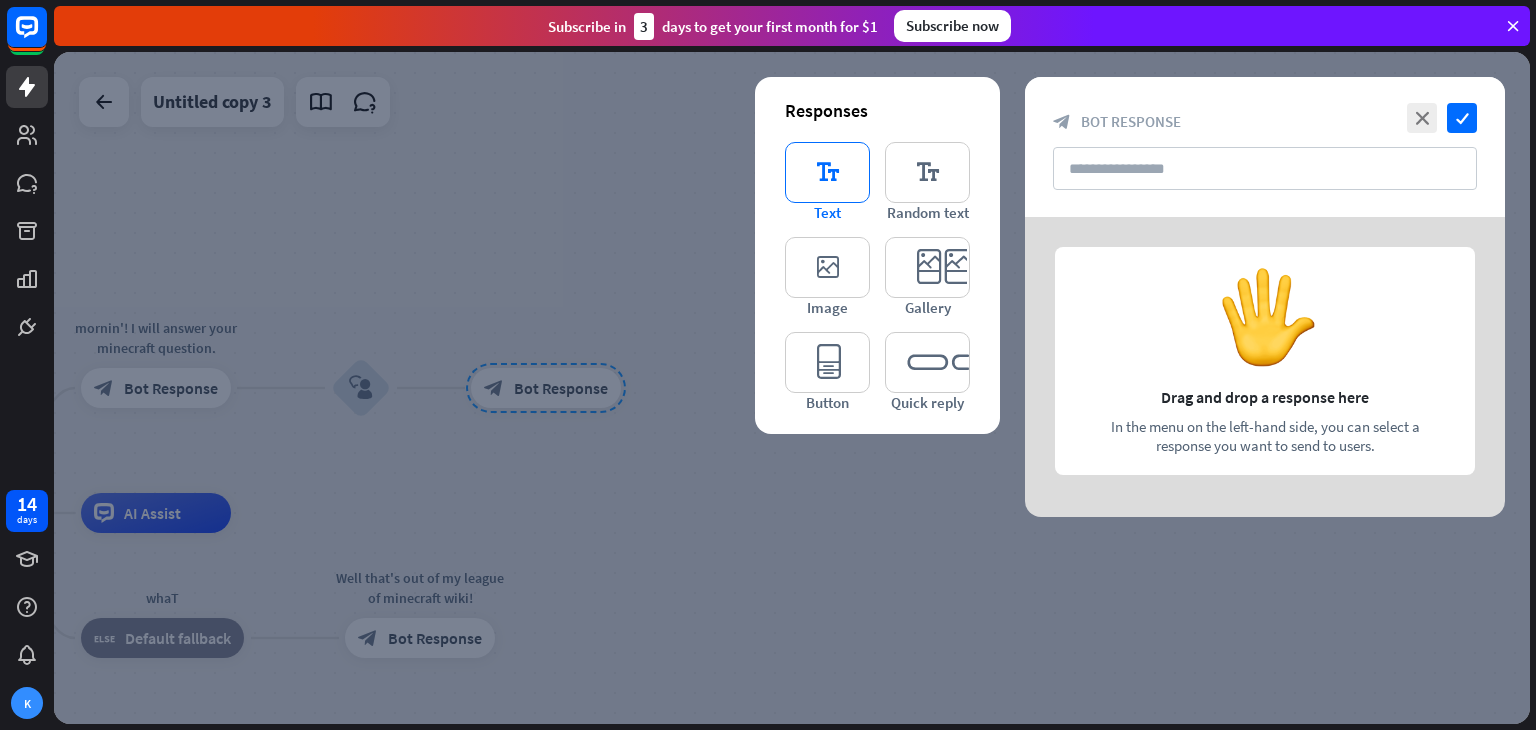 click on "editor_text" at bounding box center (827, 172) 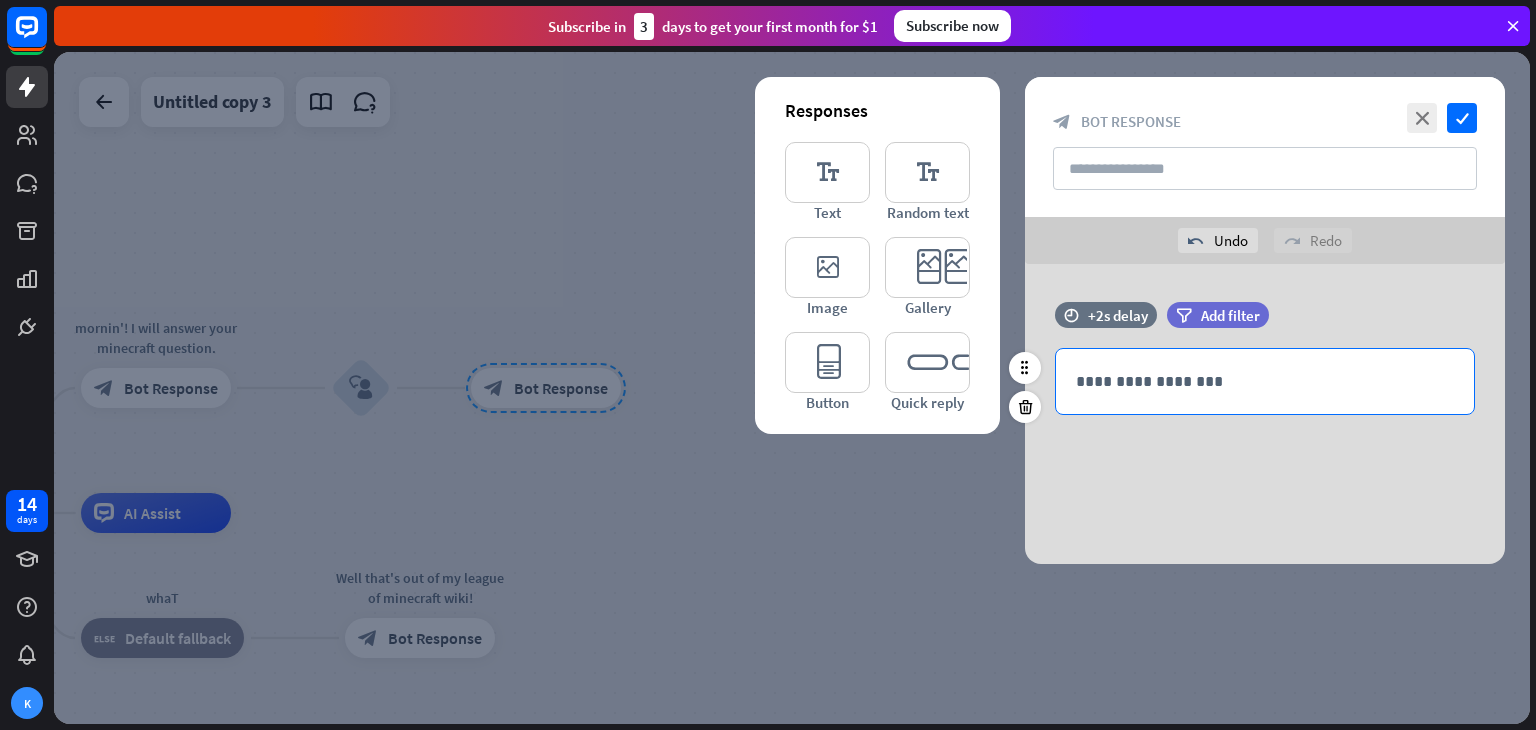 click on "**********" at bounding box center (1265, 381) 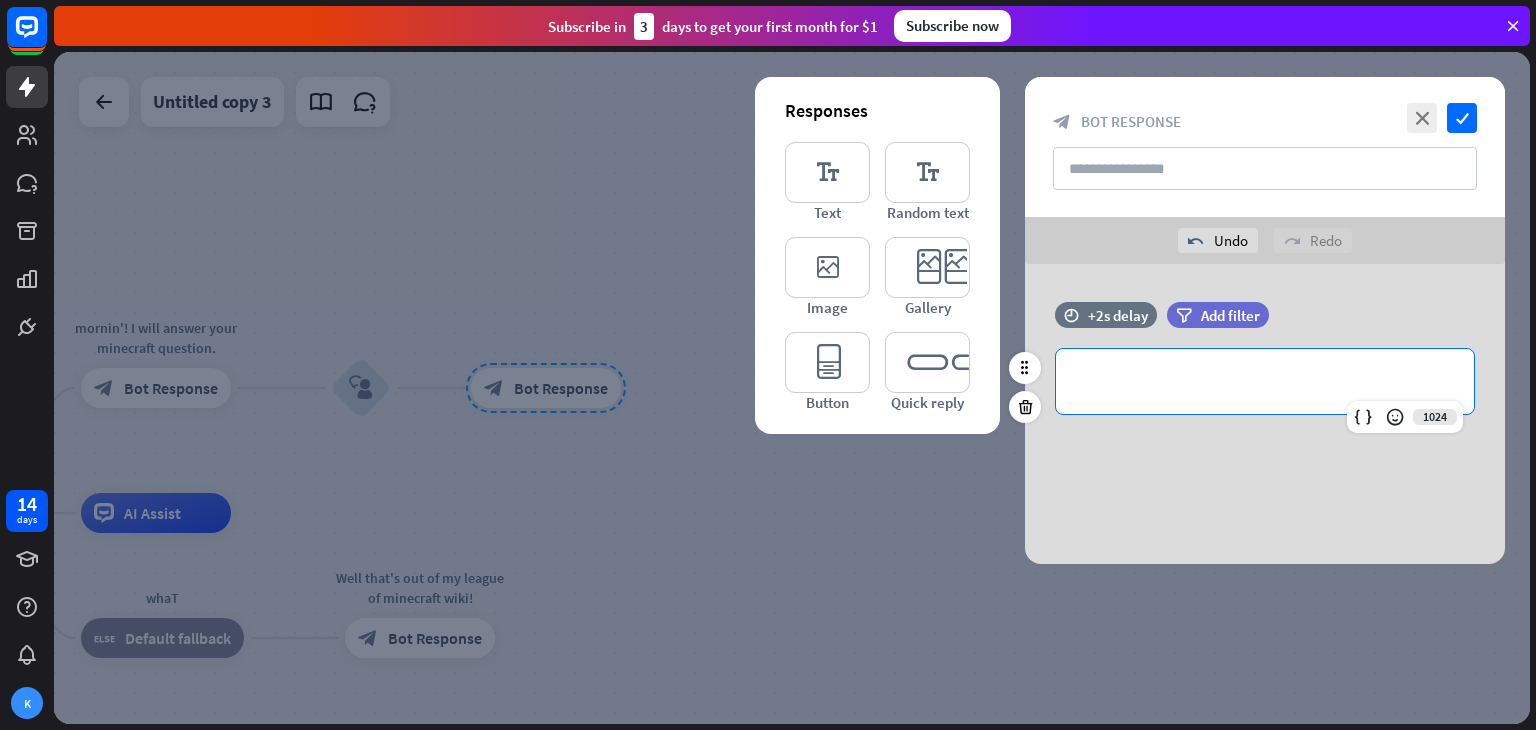 type 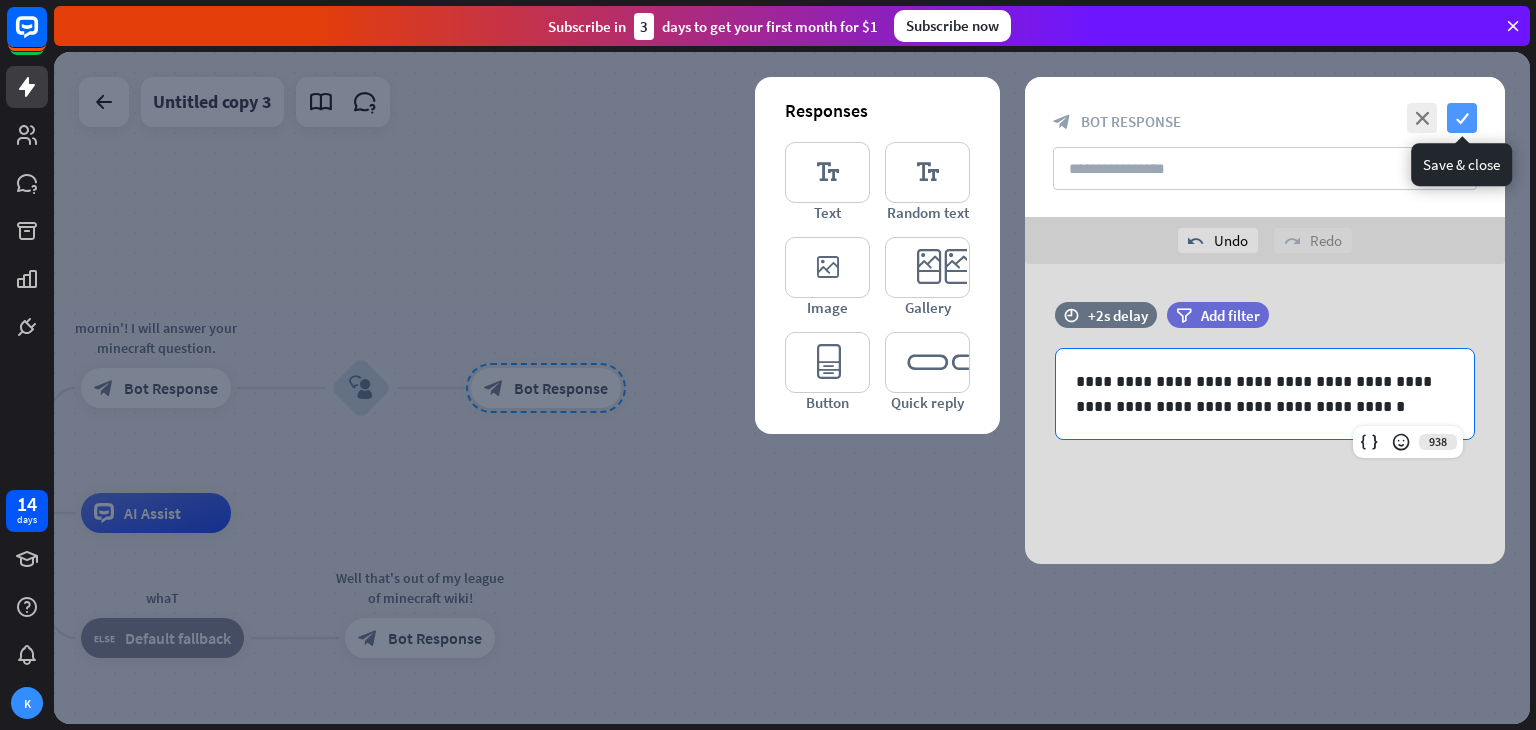 click on "check" at bounding box center (1462, 118) 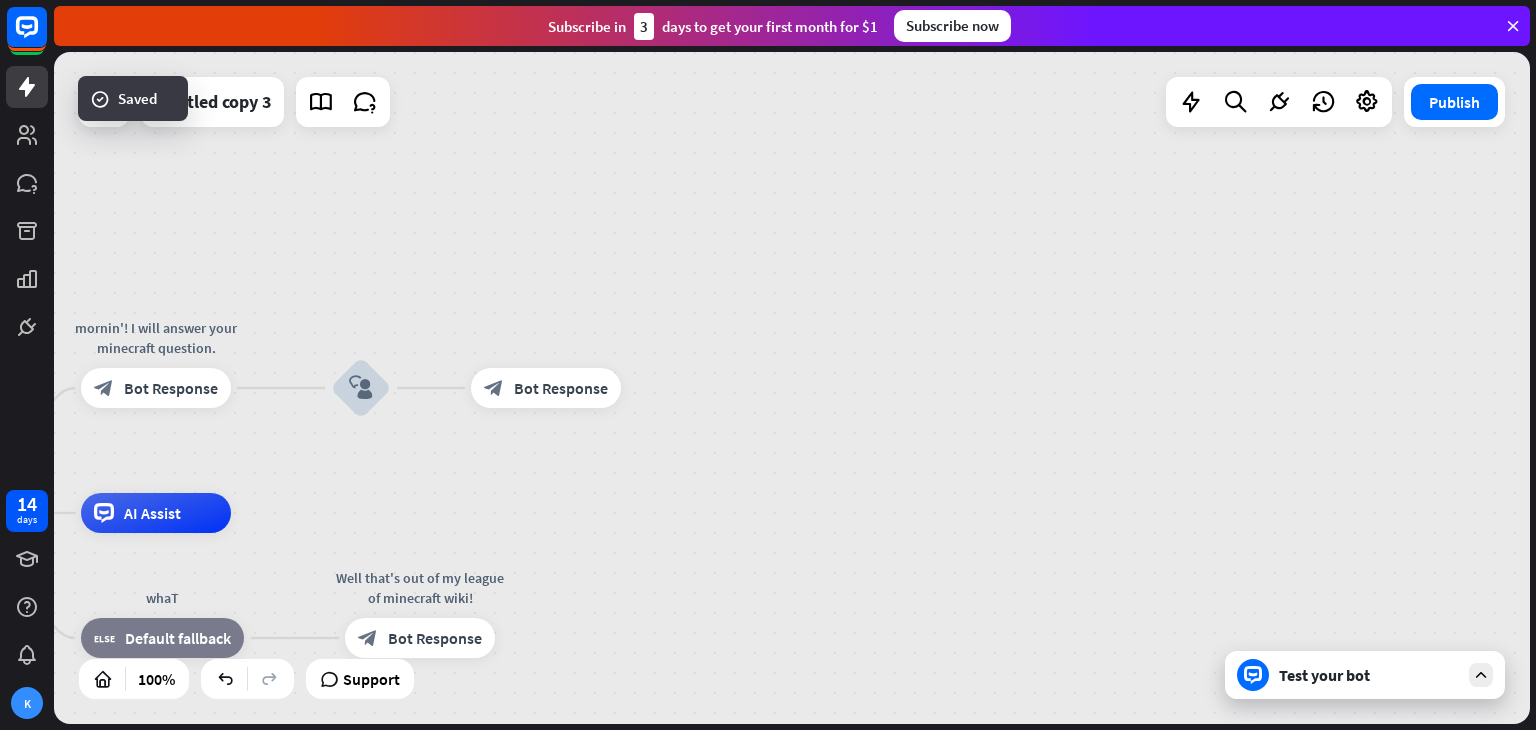 click on "home_2   Start point                 mornin'! I will answer your minecraft question.   block_bot_response   Bot Response                   block_user_input                   block_bot_response   Bot Response                     AI Assist                 whaT   block_fallback   Default fallback                 Well that's out of my league of minecraft wiki!   block_bot_response   Bot Response" at bounding box center (792, 388) 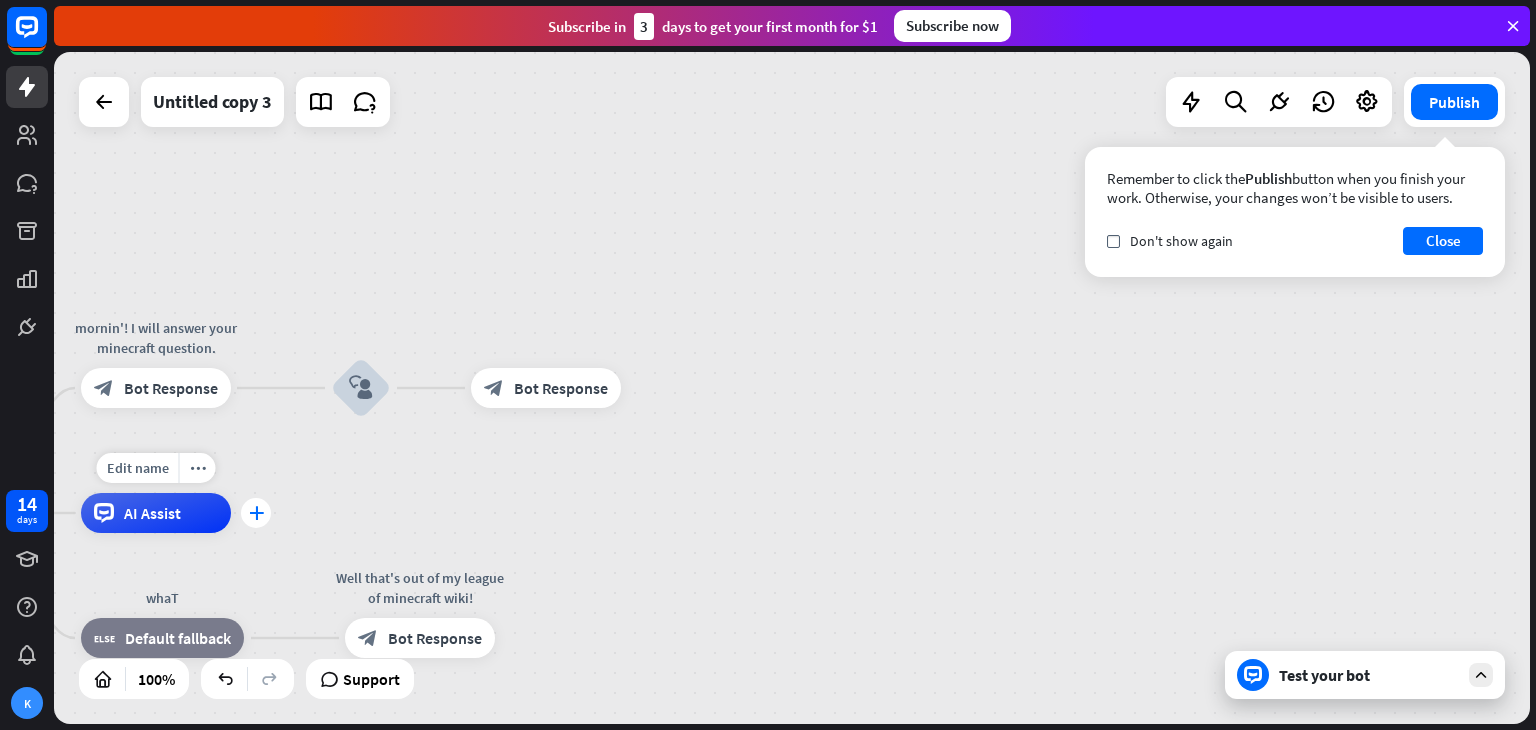 click on "plus" at bounding box center [256, 513] 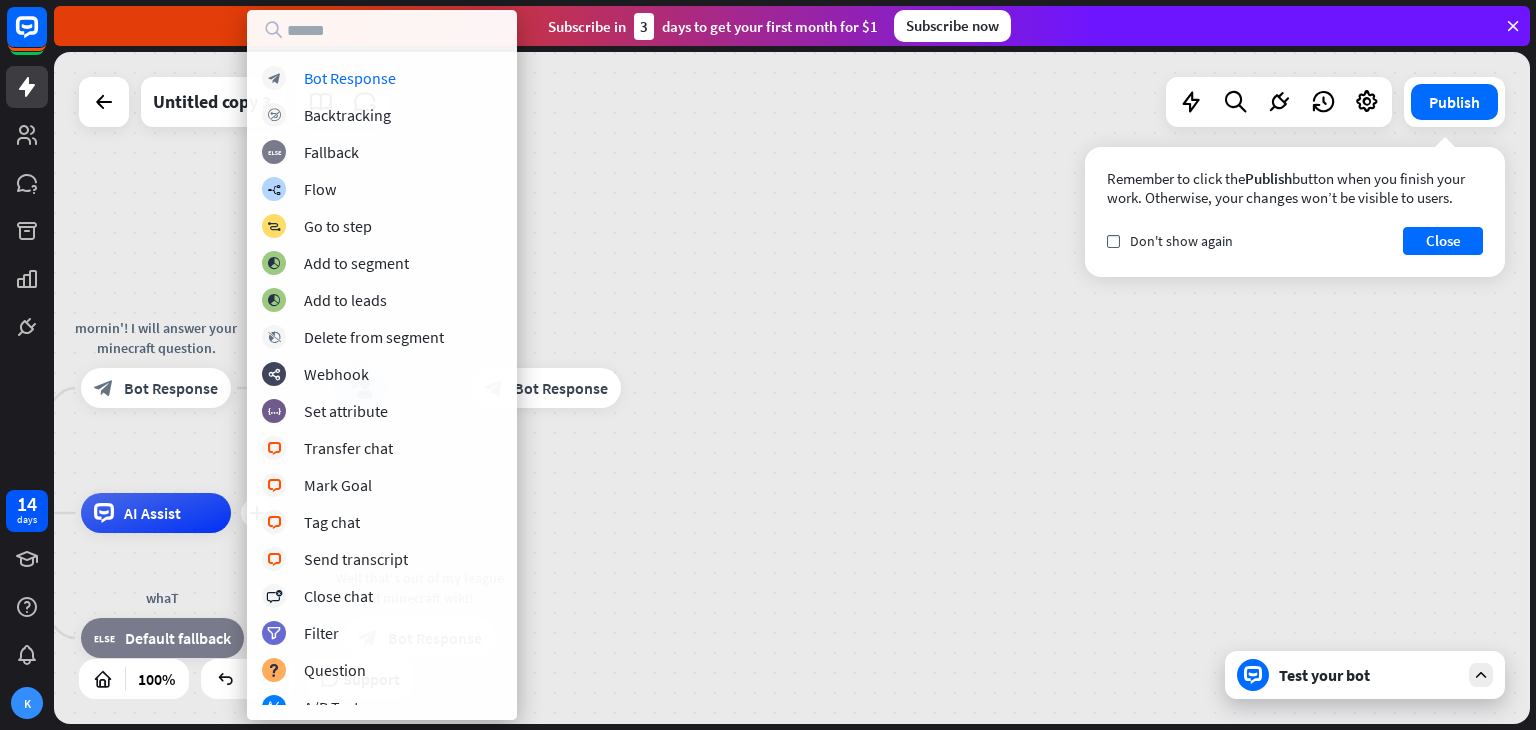 click on "block_bot_response
Bot Response
block_backtracking
Backtracking
block_fallback
Fallback
builder_tree
Flow
block_goto
Go to step
block_add_to_segment
Add to segment
block_add_to_segment
Add to leads
block_delete_from_segment
Delete from segment
webhooks
Webhook
block_set_attribute
Set attribute
block_livechat
Transfer chat
block_livechat
Mark Goal
block_livechat
Tag chat
block_livechat
Send transcript
block_close_chat
Close chat
filter
Filter
block_question
Question
block_ab_testing
A/B Test
Create ticket" at bounding box center [382, 365] 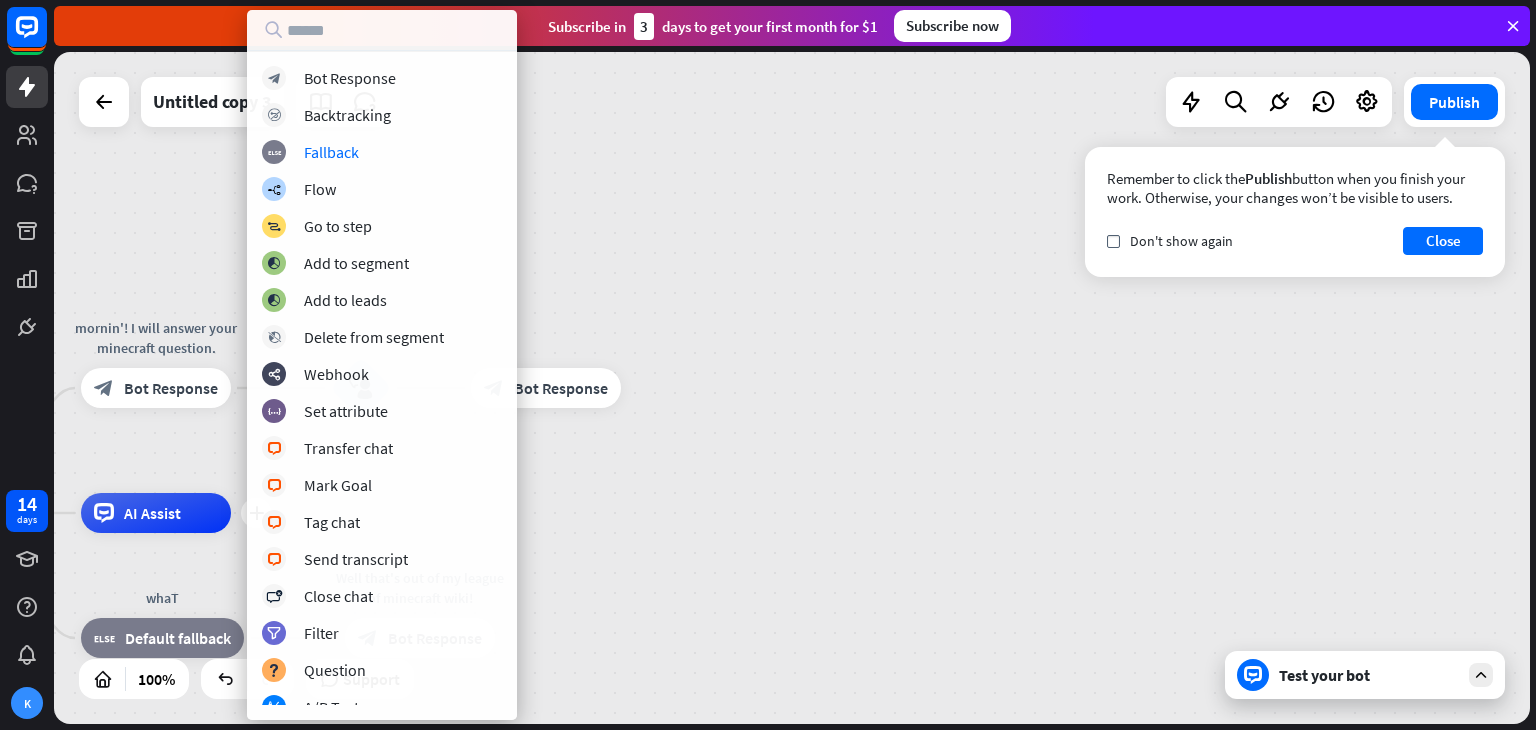 click on "home_2   Start point                 mornin'! I will answer your minecraft question.   block_bot_response   Bot Response                   block_user_input                   block_bot_response   Bot Response               plus       AI Assist                 whaT   block_fallback   Default fallback                 Well that's out of my league of minecraft wiki!   block_bot_response   Bot Response" at bounding box center (792, 388) 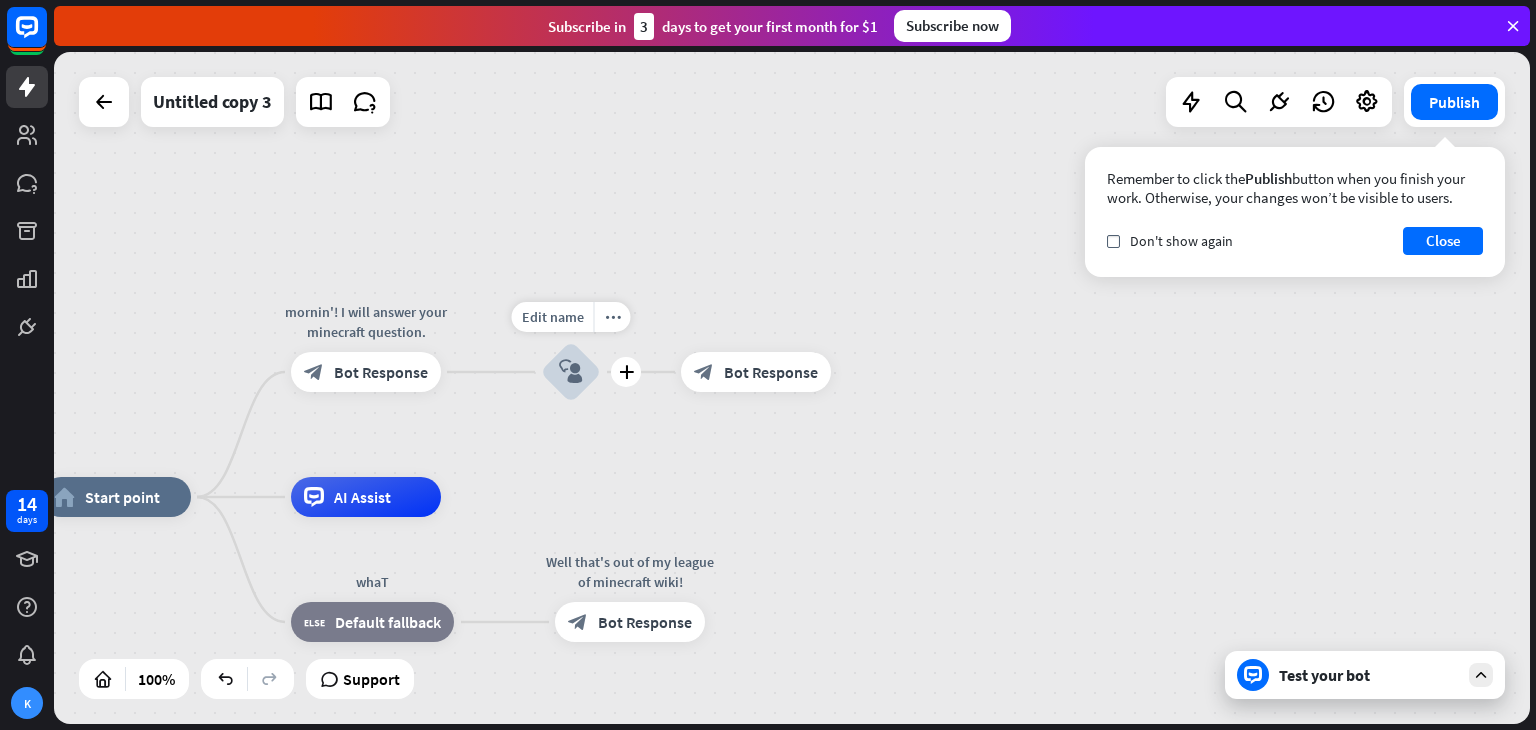 drag, startPoint x: 296, startPoint y: 405, endPoint x: 511, endPoint y: 390, distance: 215.52261 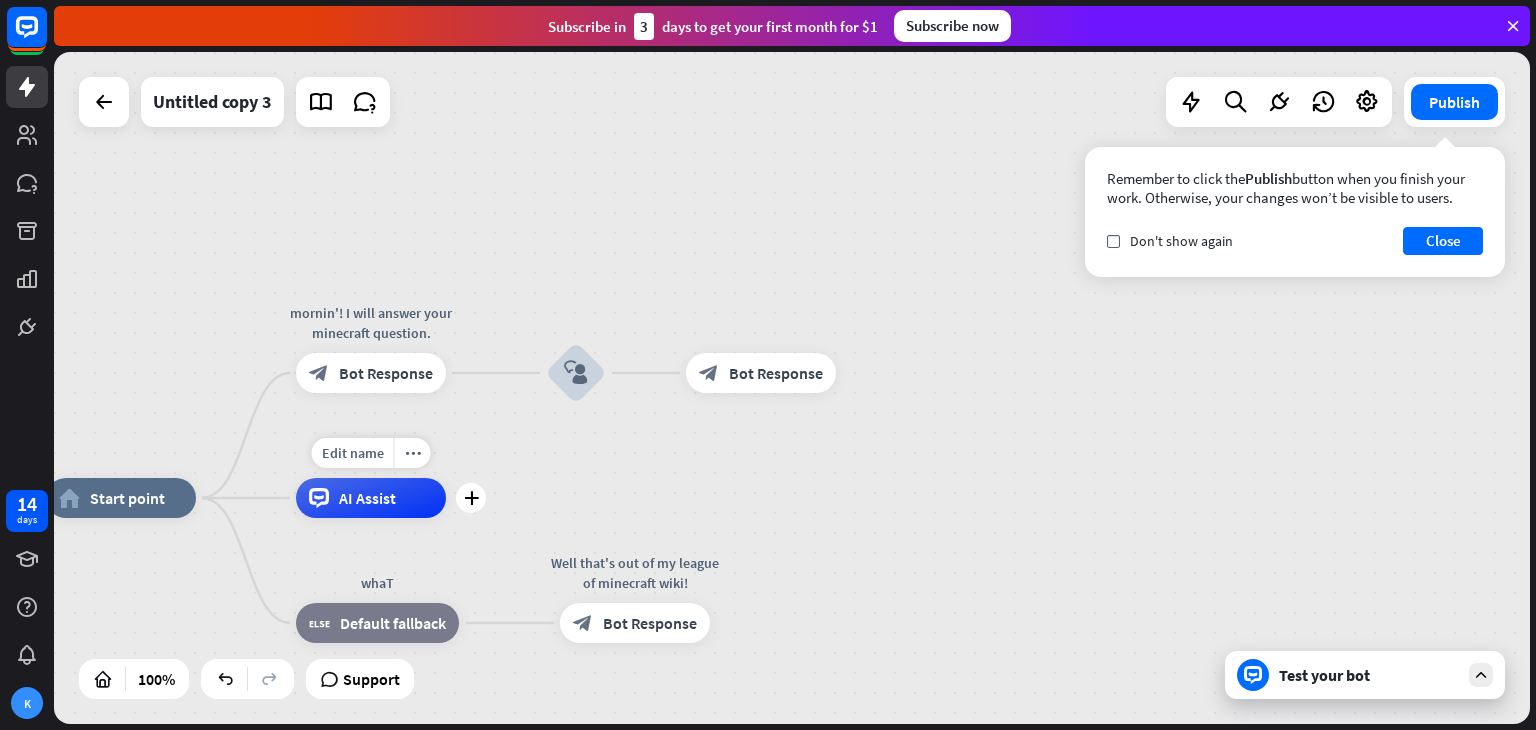 click on "AI Assist" at bounding box center (367, 498) 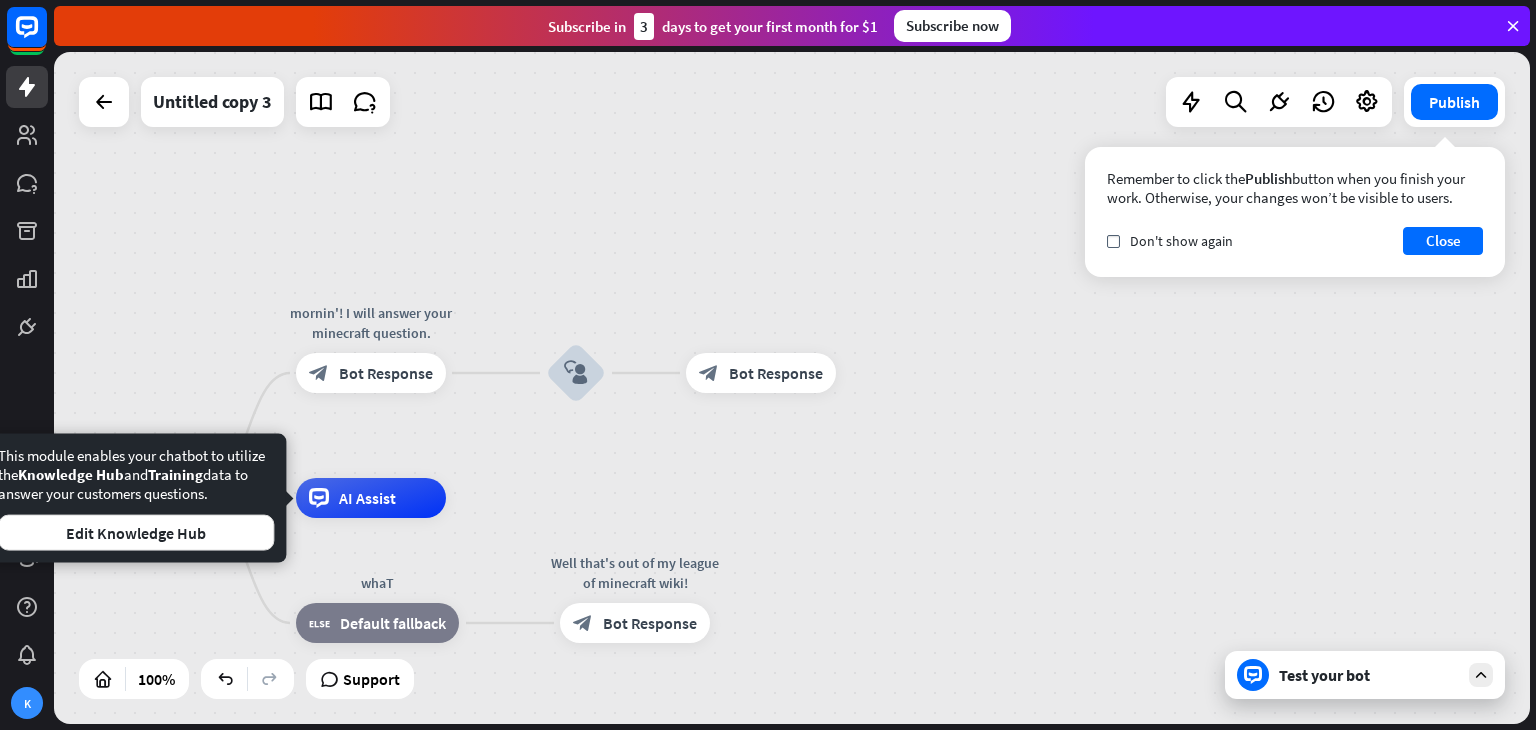 click on "home_2   Start point                 mornin'! I will answer your minecraft question.   block_bot_response   Bot Response                   block_user_input                   block_bot_response   Bot Response                     AI Assist                 whaT   block_fallback   Default fallback                 Well that's out of my league of minecraft wiki!   block_bot_response   Bot Response" at bounding box center [792, 388] 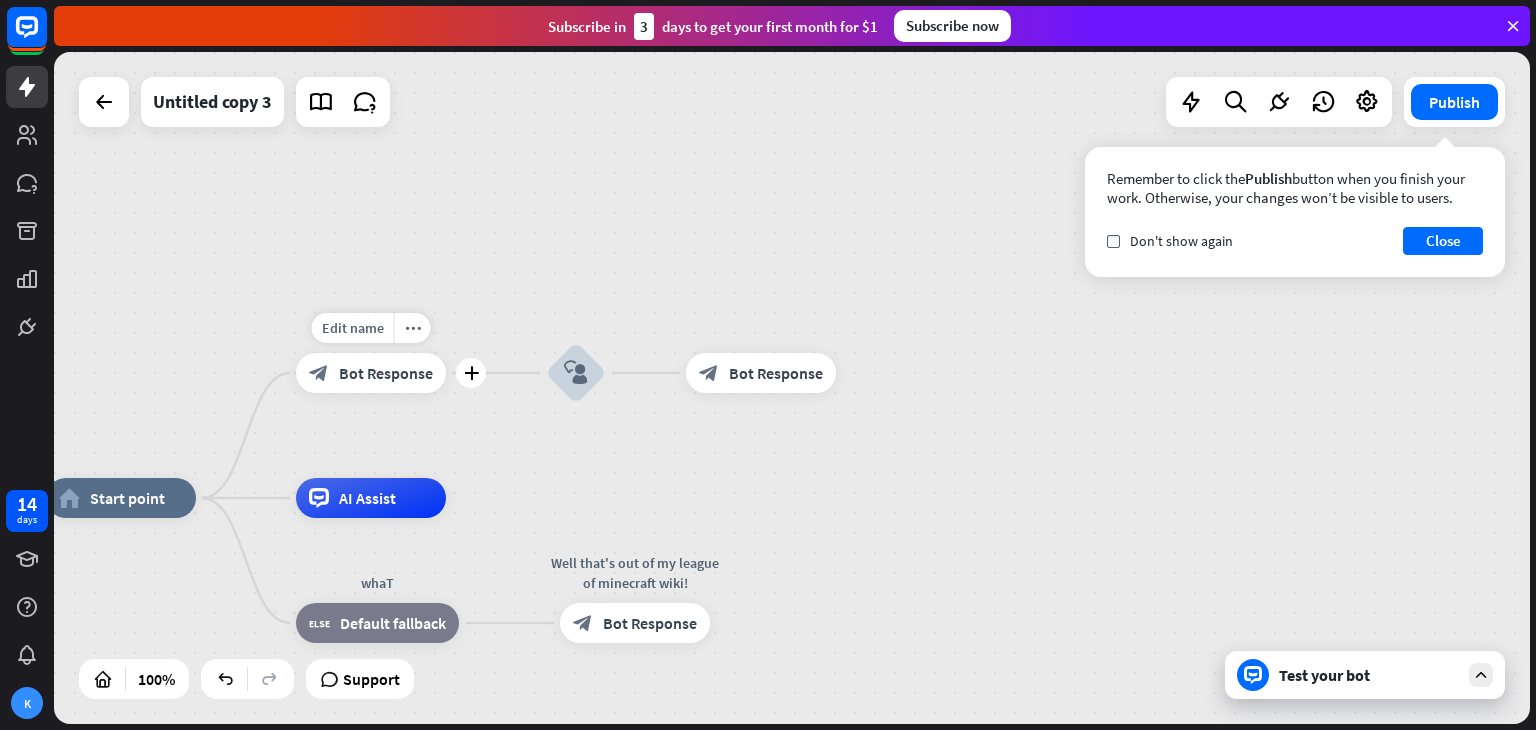 drag, startPoint x: 339, startPoint y: 493, endPoint x: 343, endPoint y: 419, distance: 74.10803 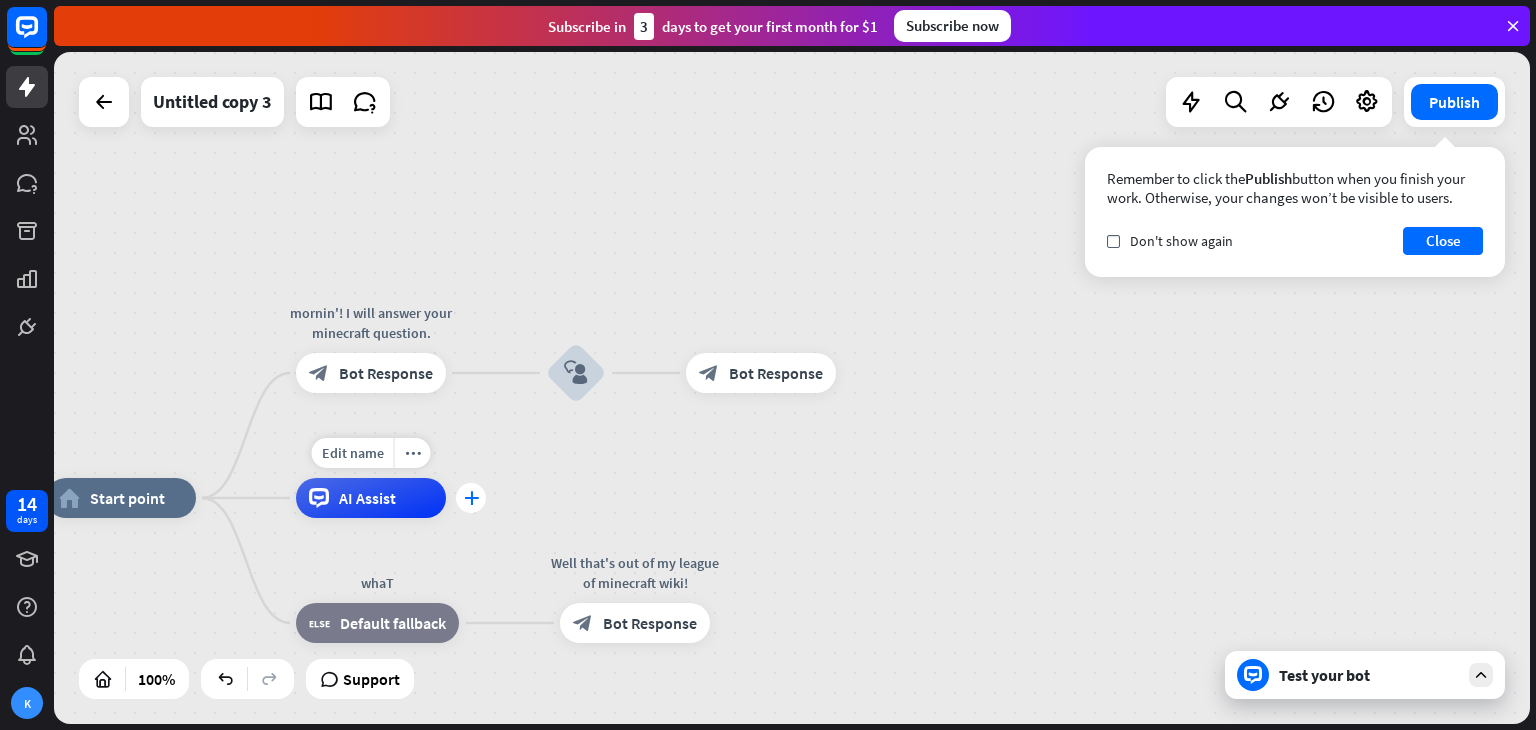 click on "plus" at bounding box center [471, 498] 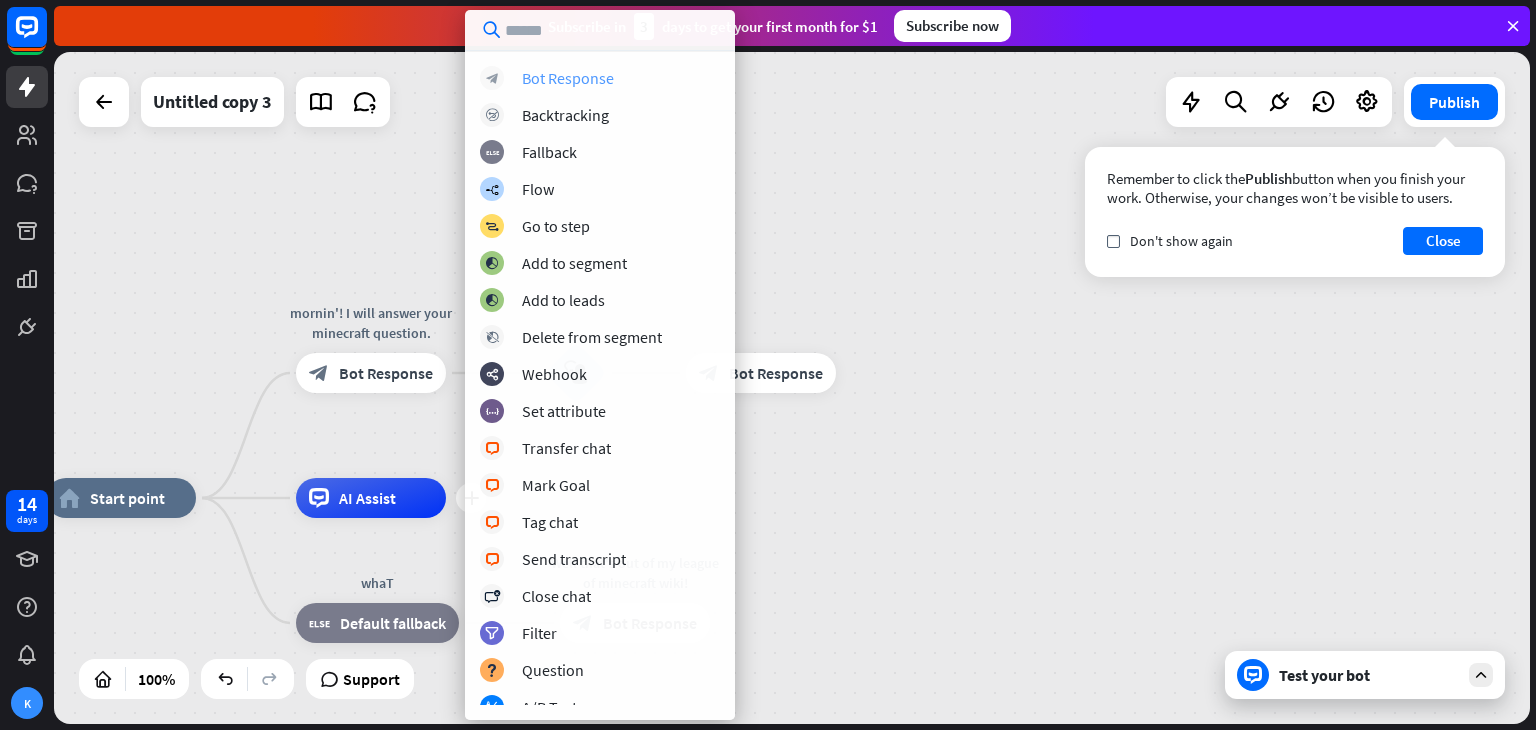 click on "Bot Response" at bounding box center (568, 78) 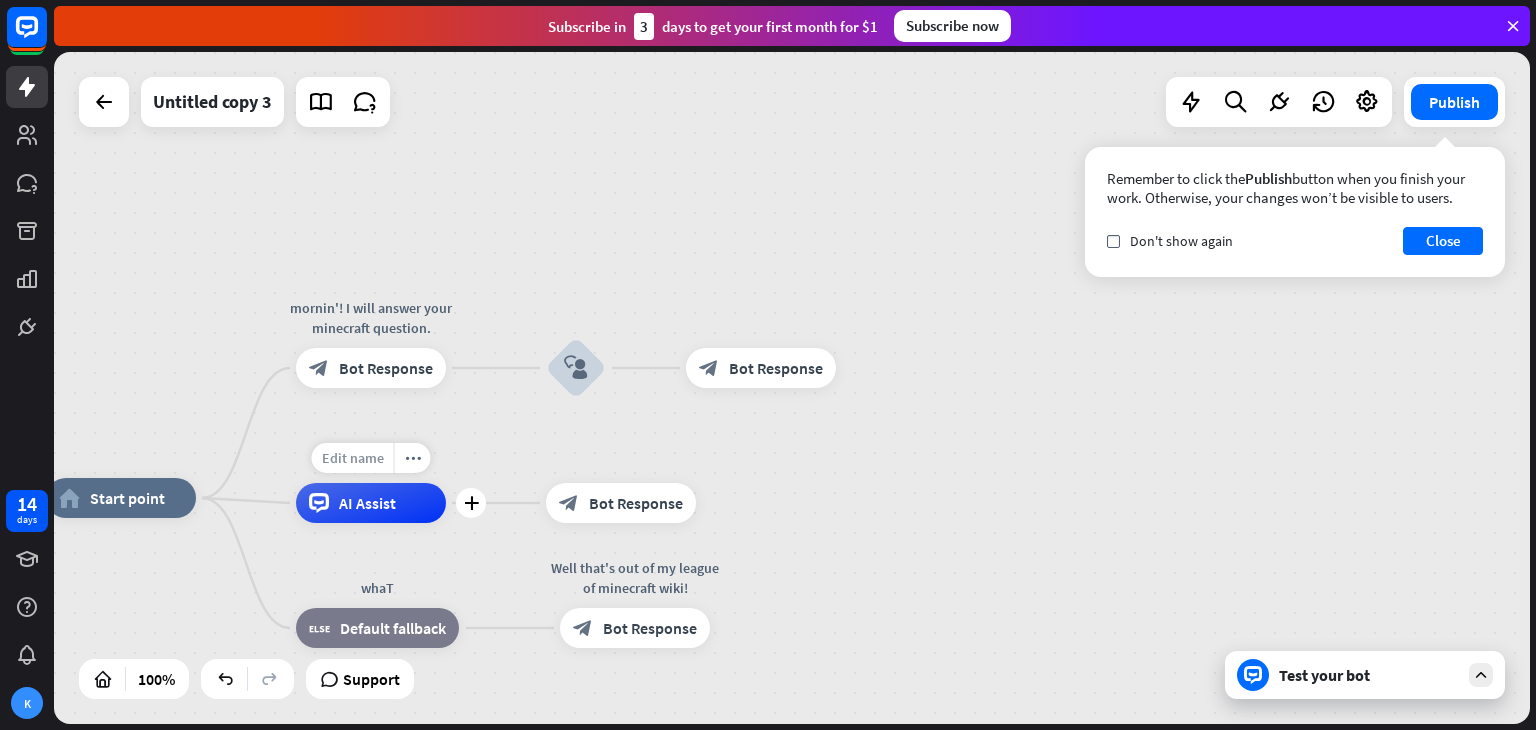 click on "Edit name" at bounding box center [353, 458] 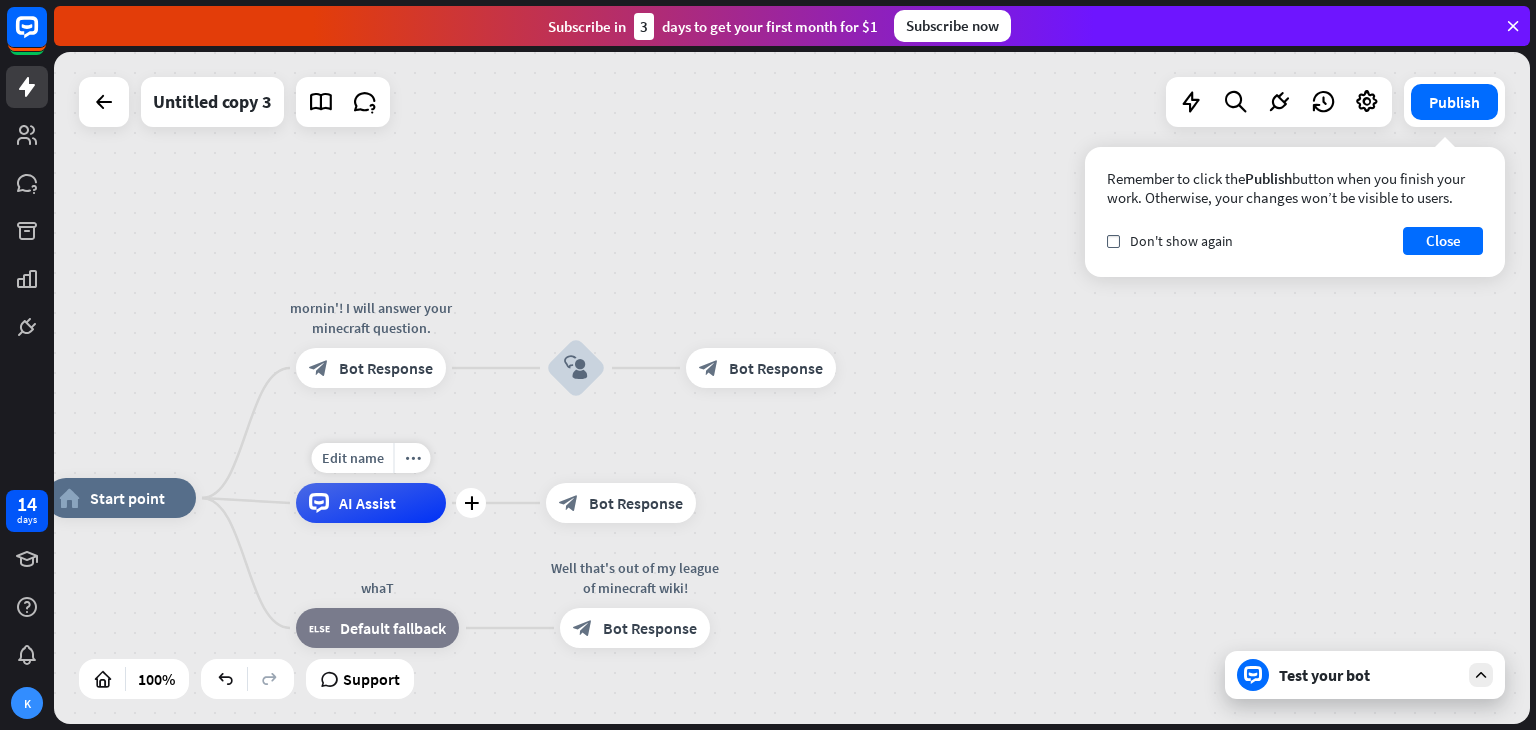 click on "AI Assist" at bounding box center (371, 503) 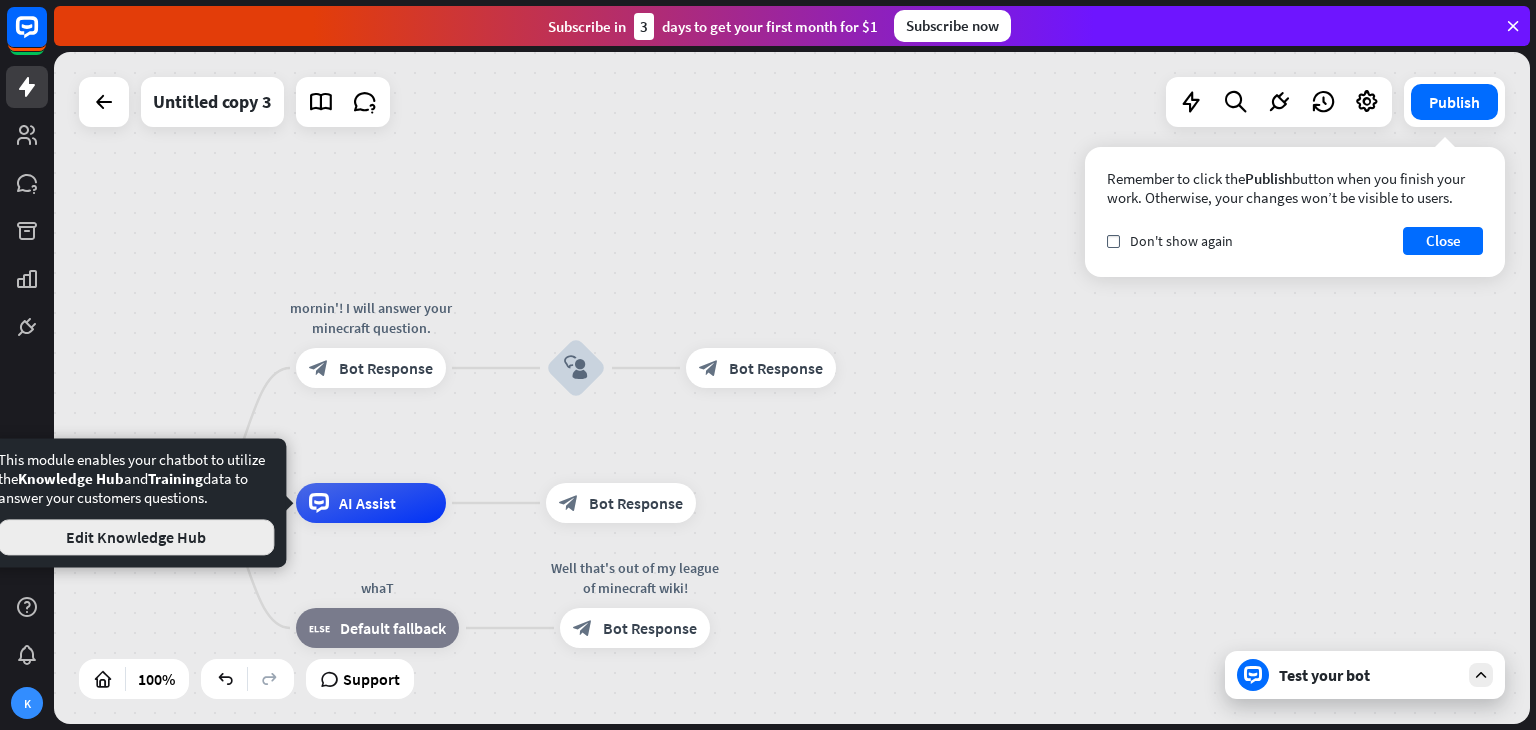 click on "Edit Knowledge Hub" at bounding box center (136, 537) 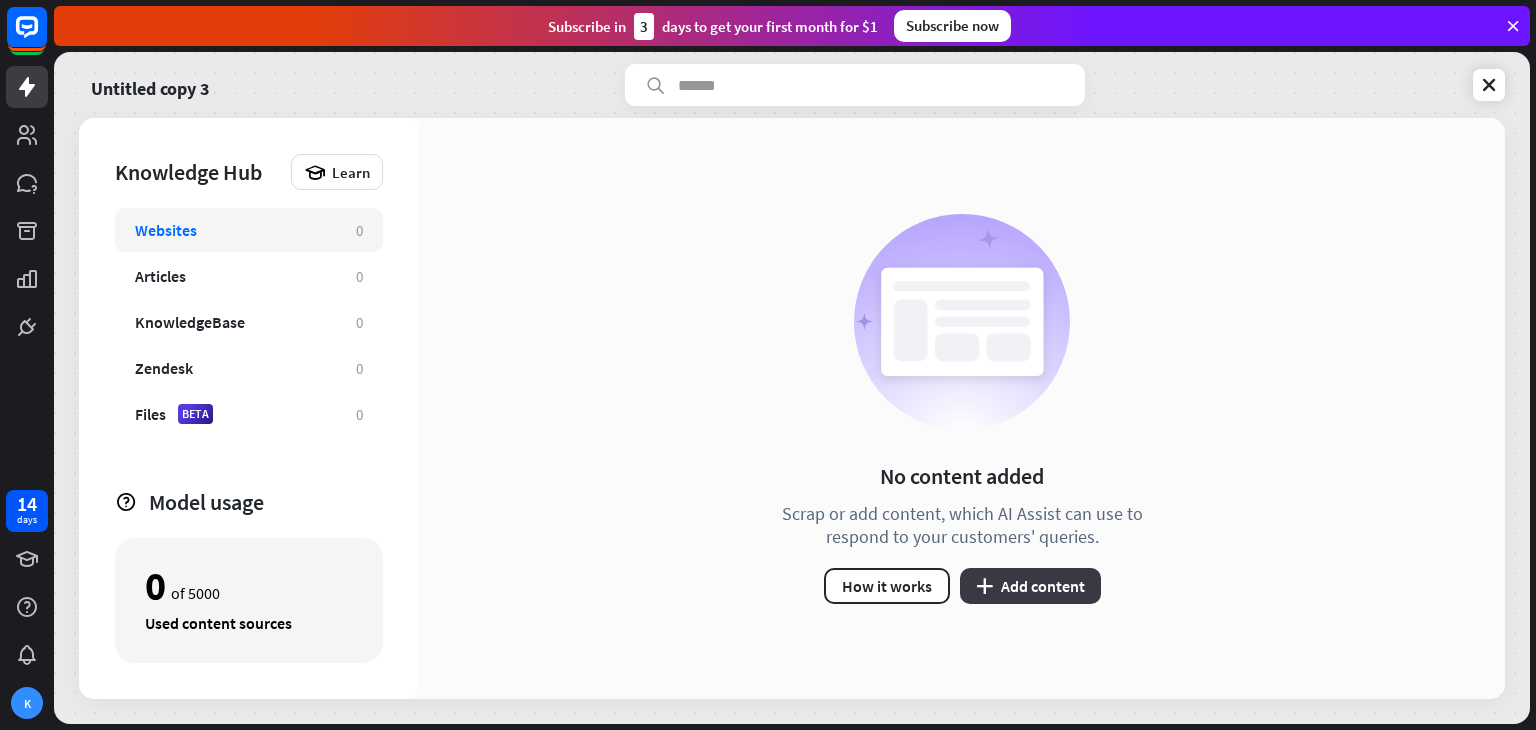 click on "plus
Add content" at bounding box center (1030, 586) 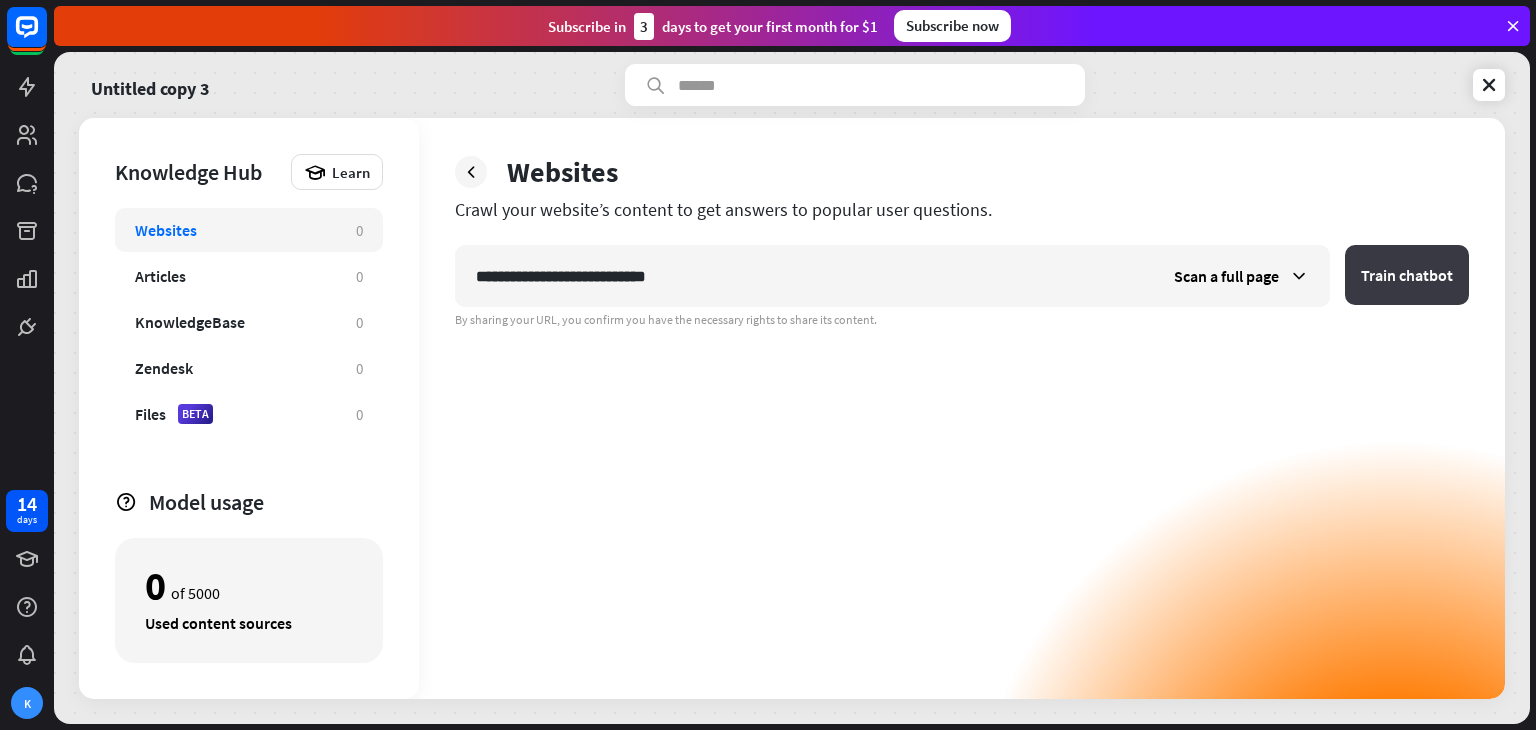 type on "**********" 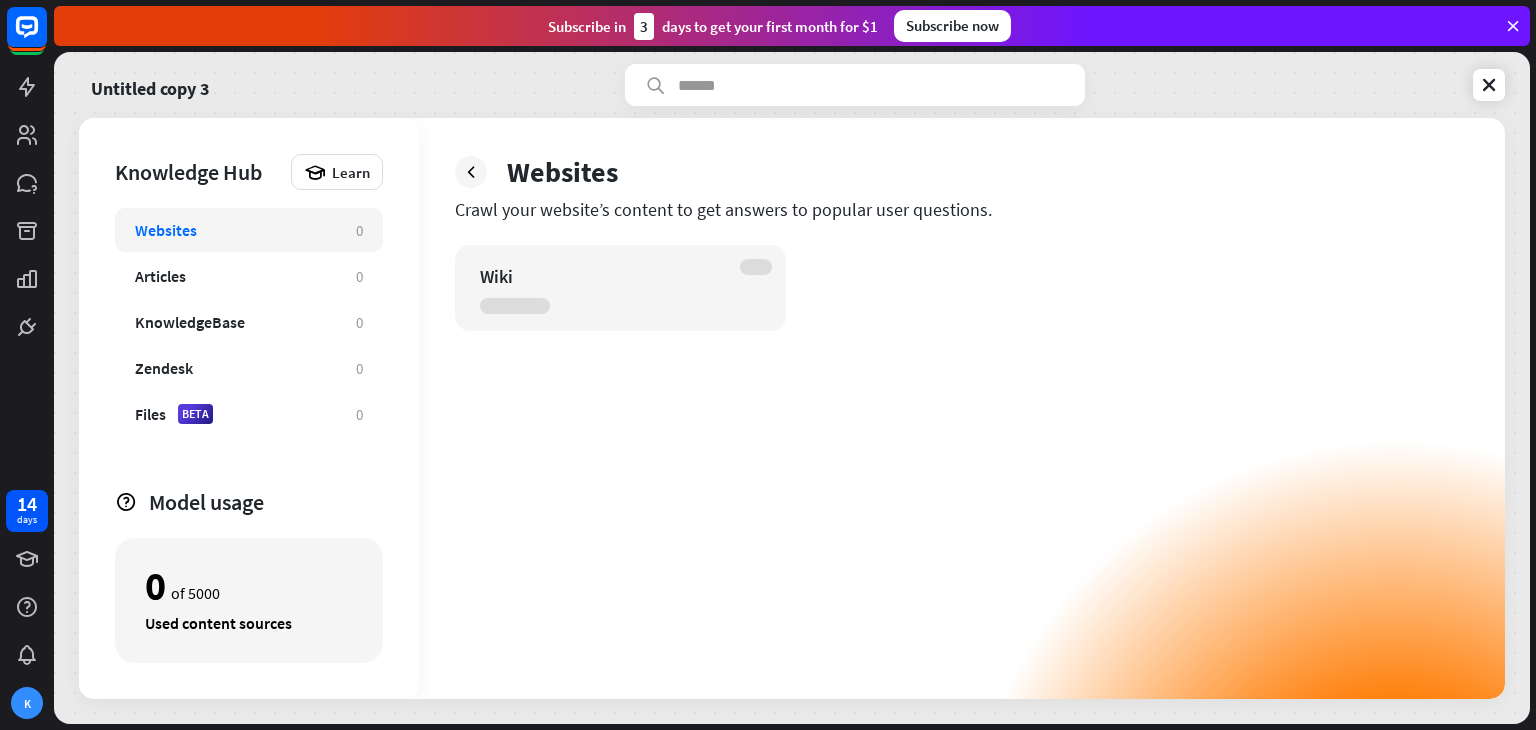 click on "Wiki" at bounding box center [620, 288] 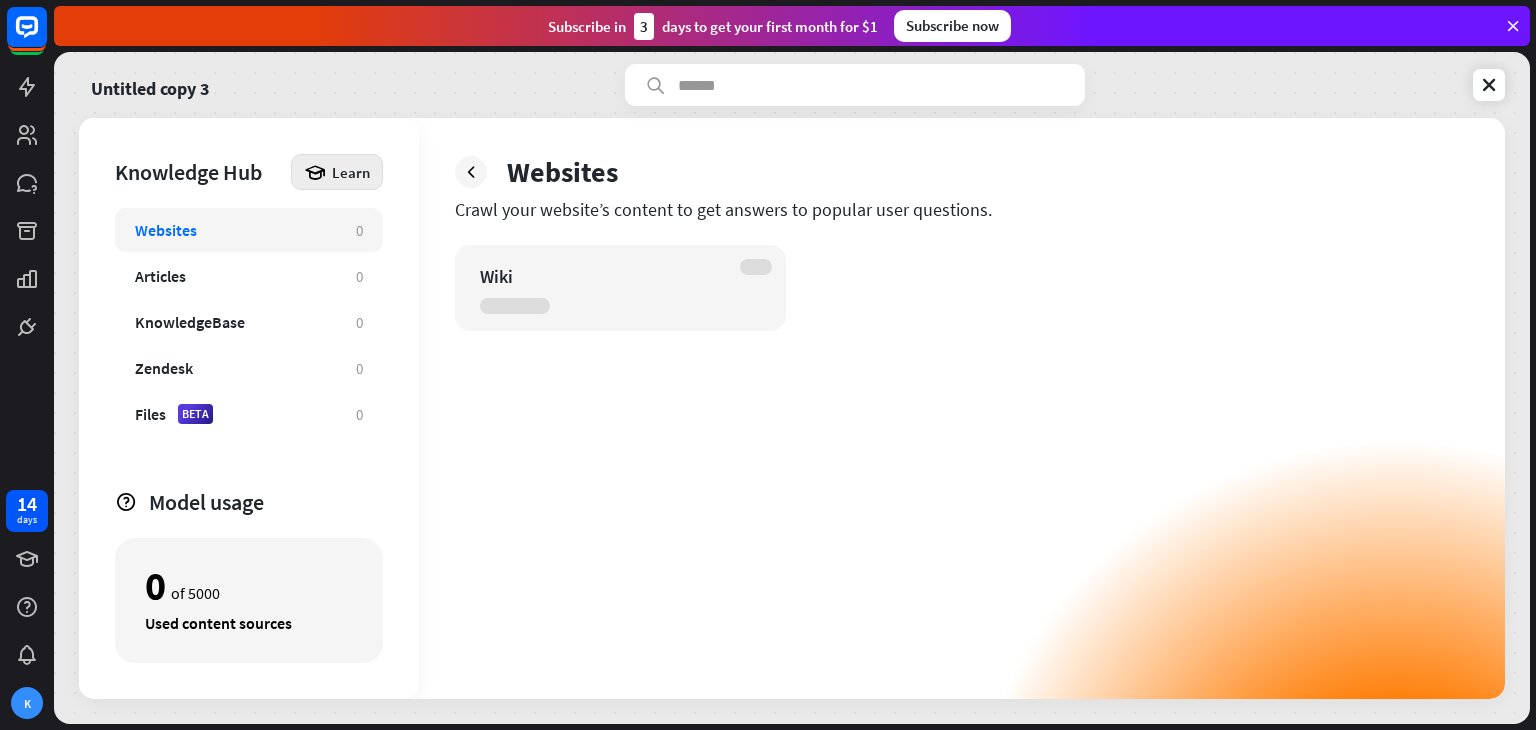click on "Learn" at bounding box center (351, 172) 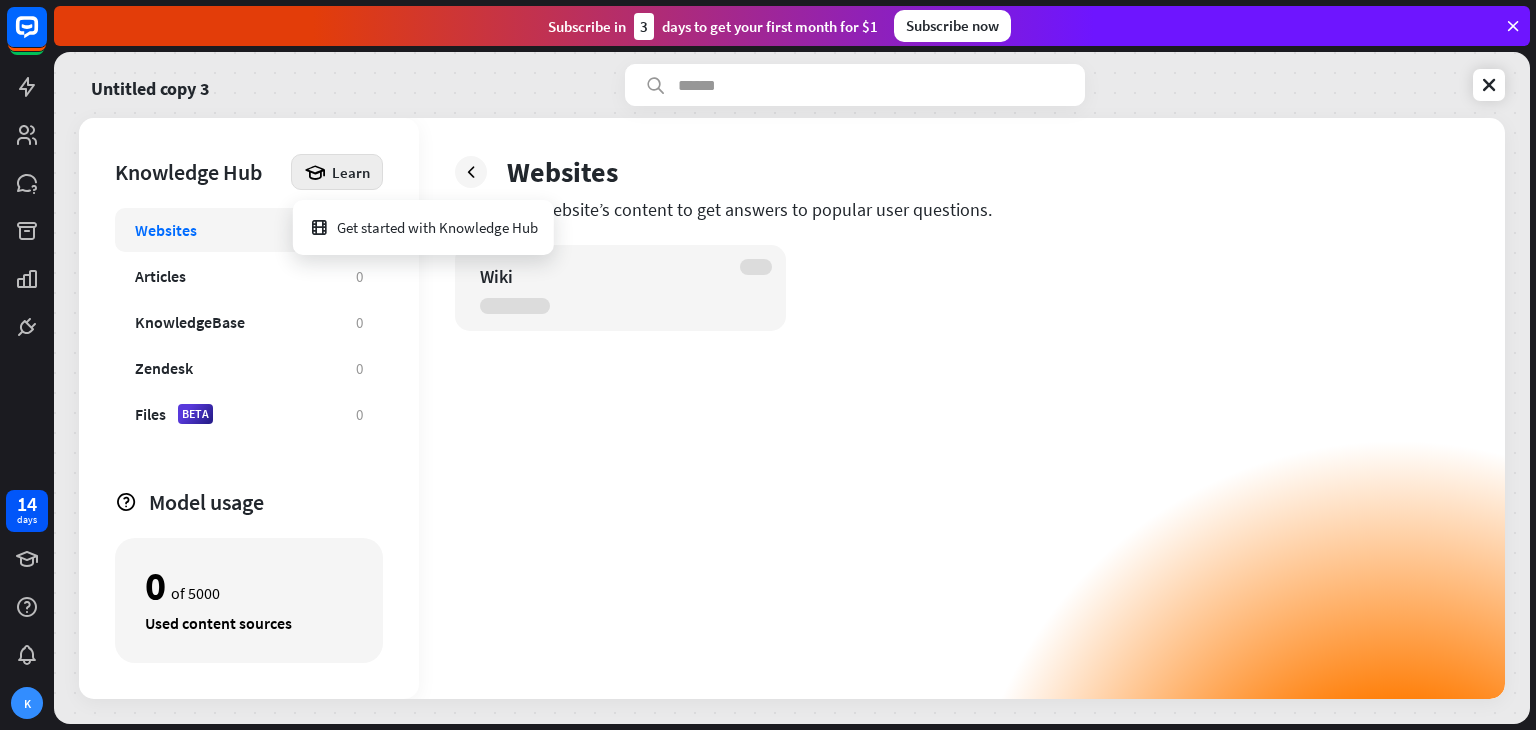 click on "Websites
Crawl your website’s content to get answers to popular user
questions.
Wiki" at bounding box center (962, 408) 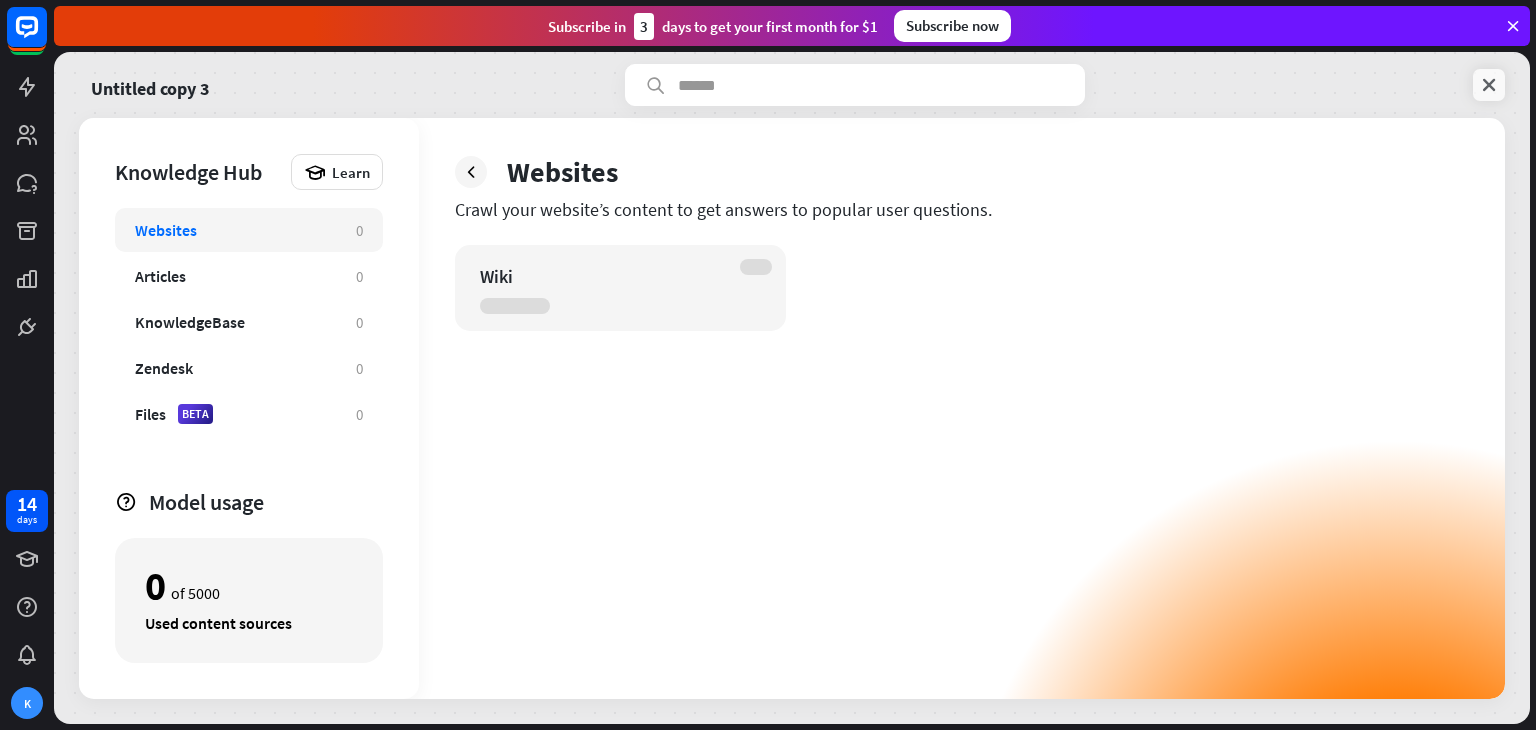 click at bounding box center [1489, 85] 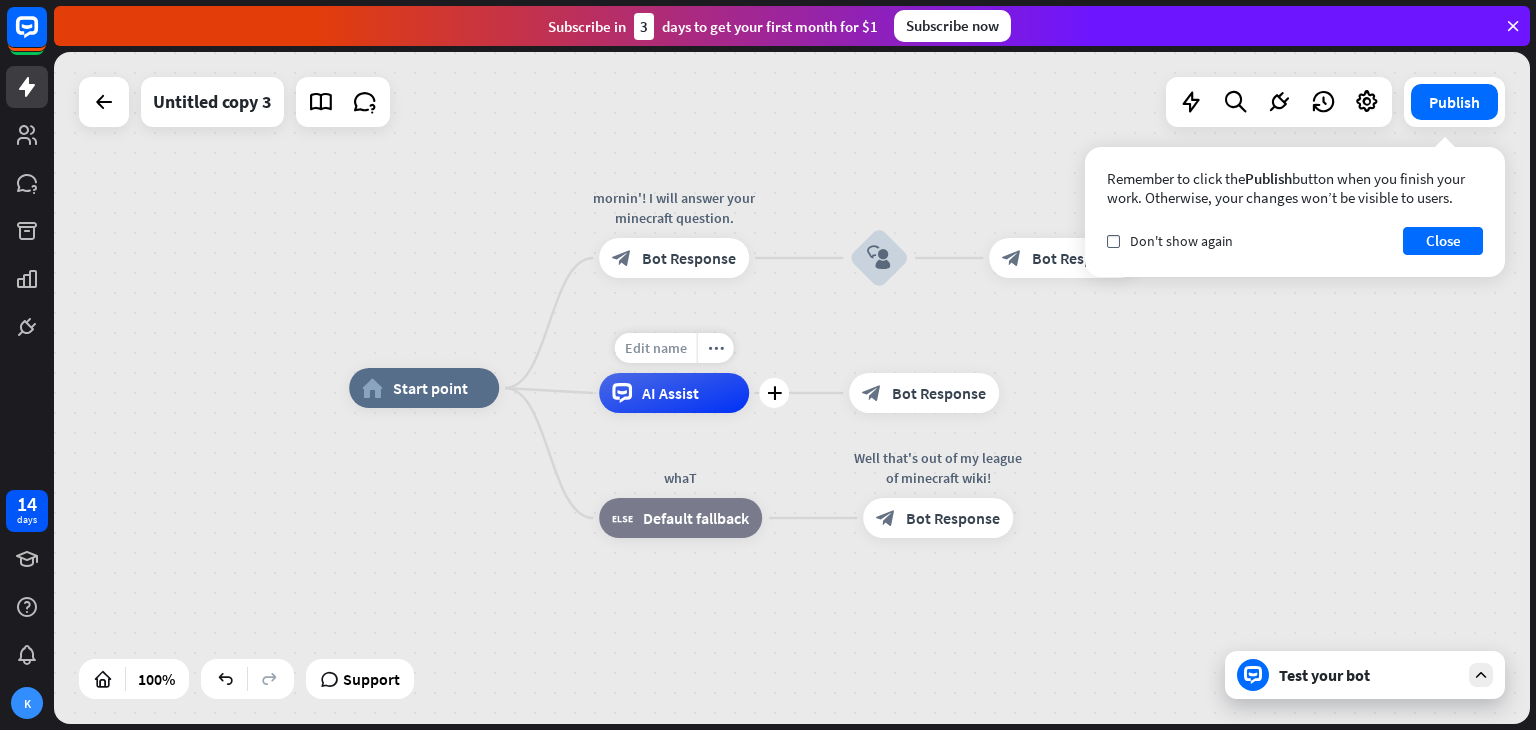 click on "Edit name" at bounding box center [656, 348] 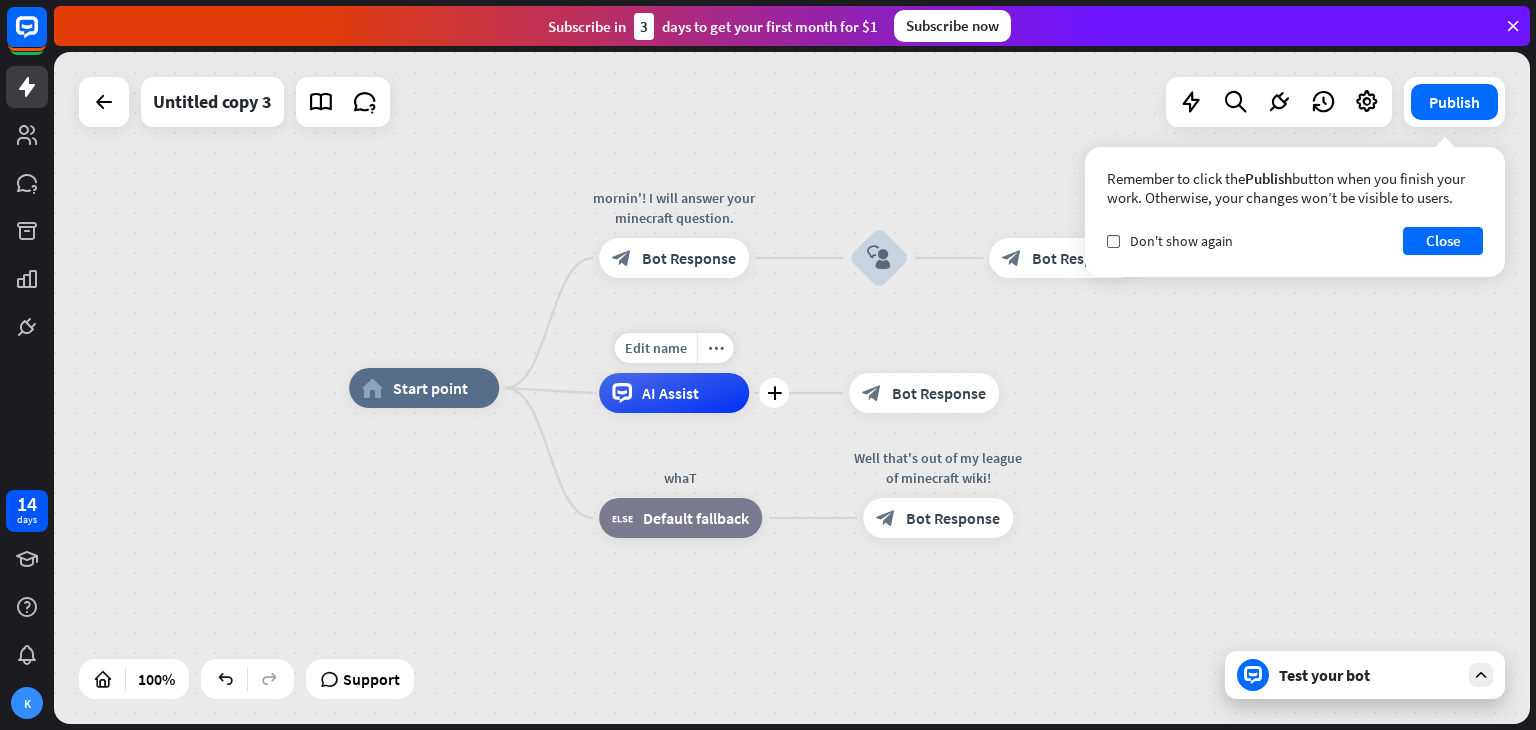 click on "AI Assist" at bounding box center [670, 393] 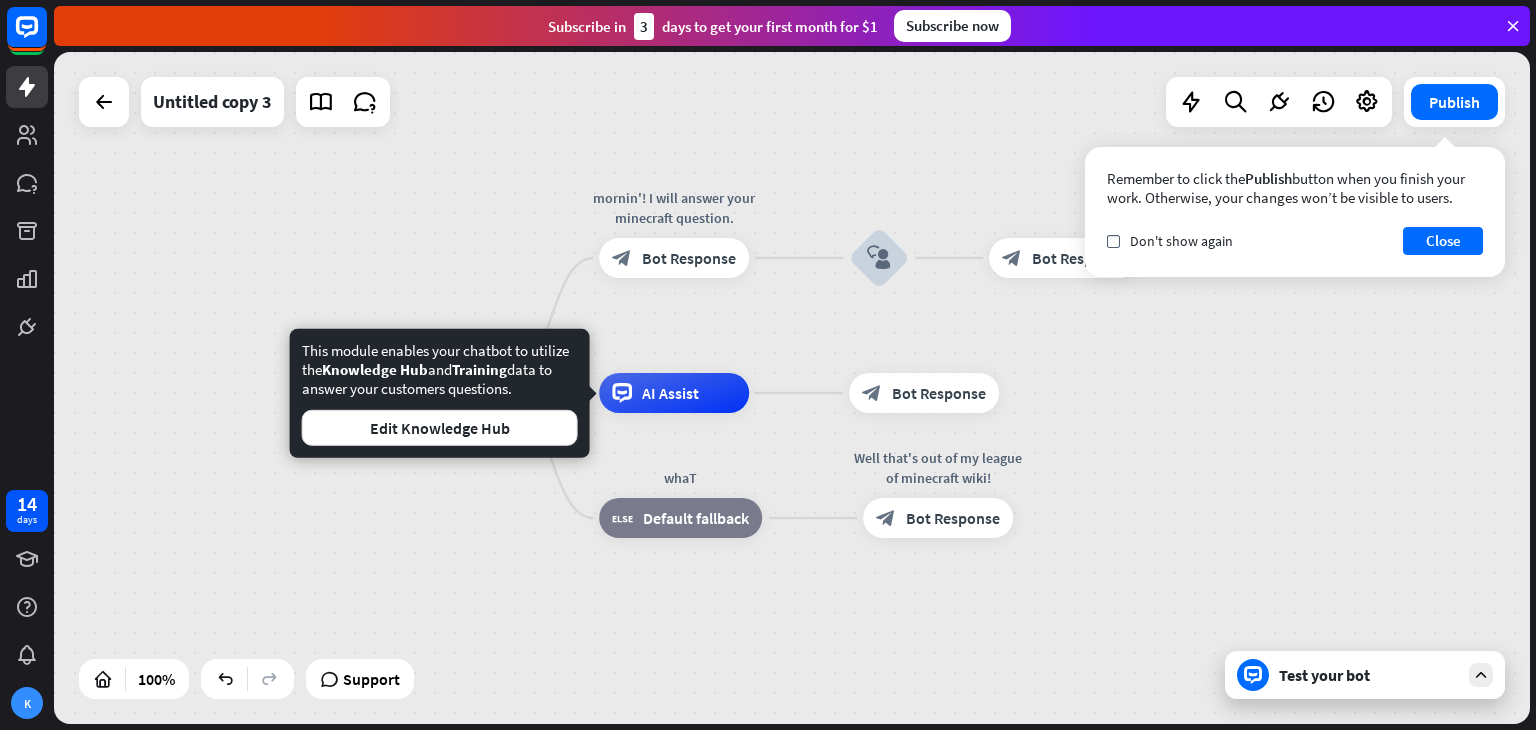 click on "This module enables your chatbot to utilize the  Knowledge Hub  and  Training  data to answer your customers questions.
Edit Knowledge Hub" at bounding box center (440, 393) 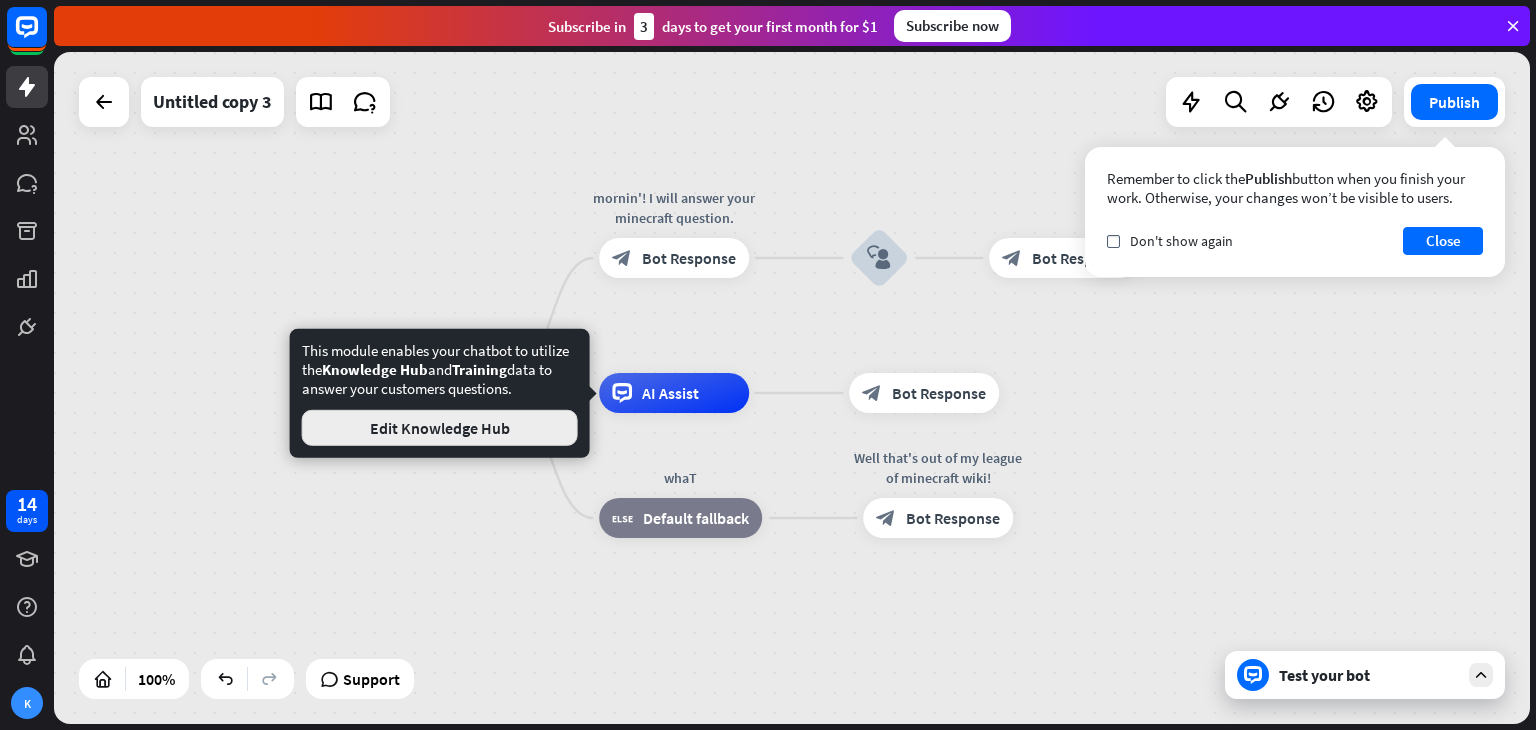 click on "Edit Knowledge Hub" at bounding box center (440, 428) 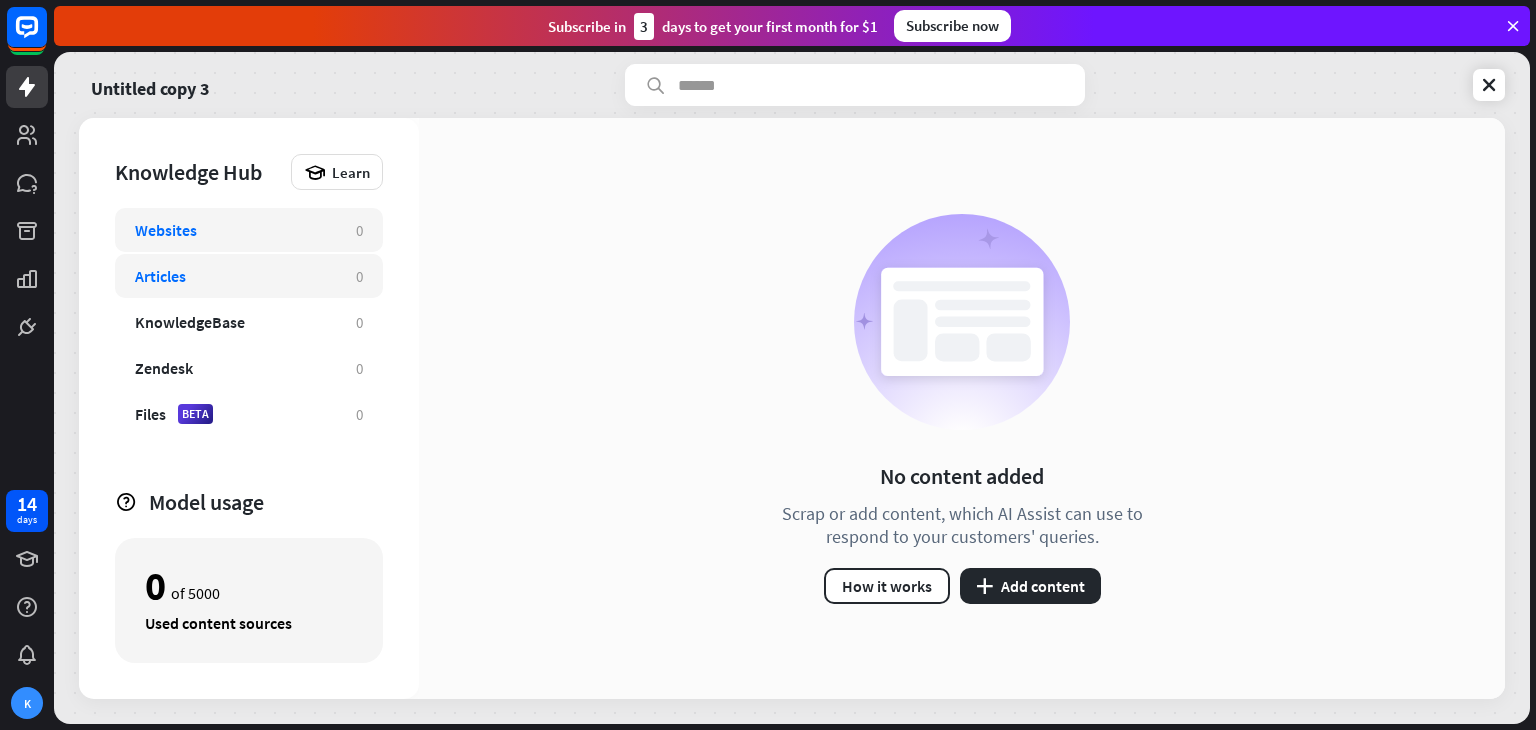 click on "Articles" at bounding box center (235, 276) 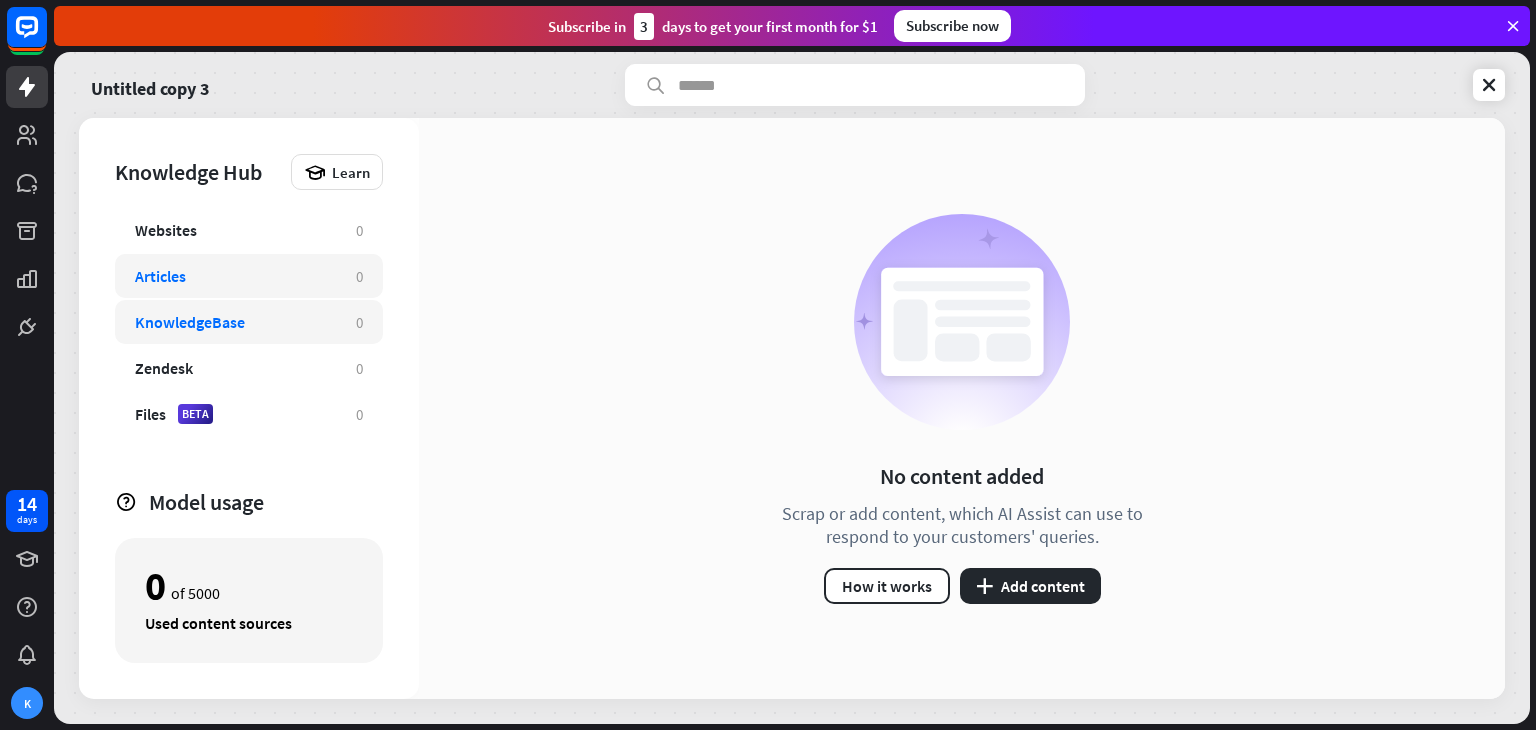 click on "KnowledgeBase" at bounding box center [235, 322] 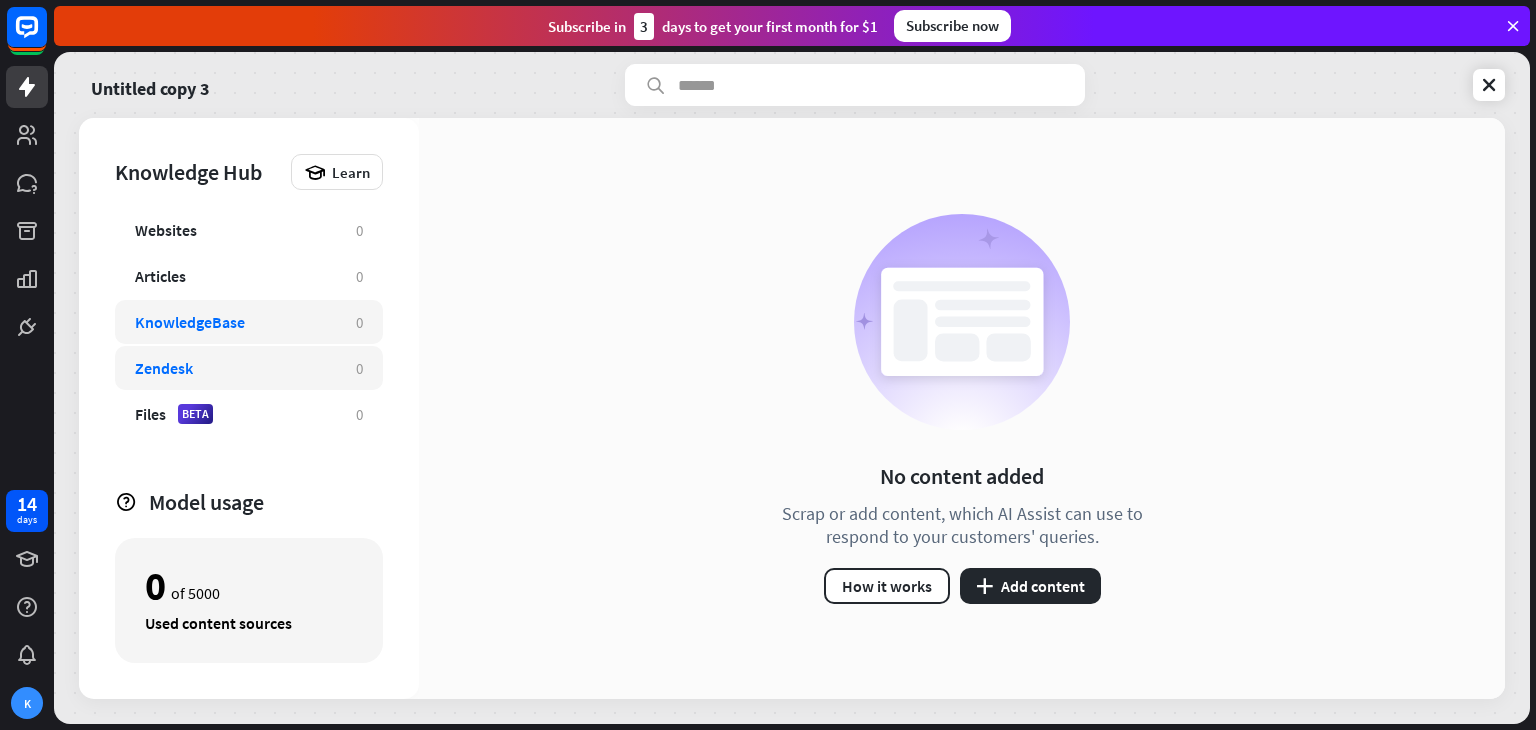 click on "Zendesk" at bounding box center (235, 368) 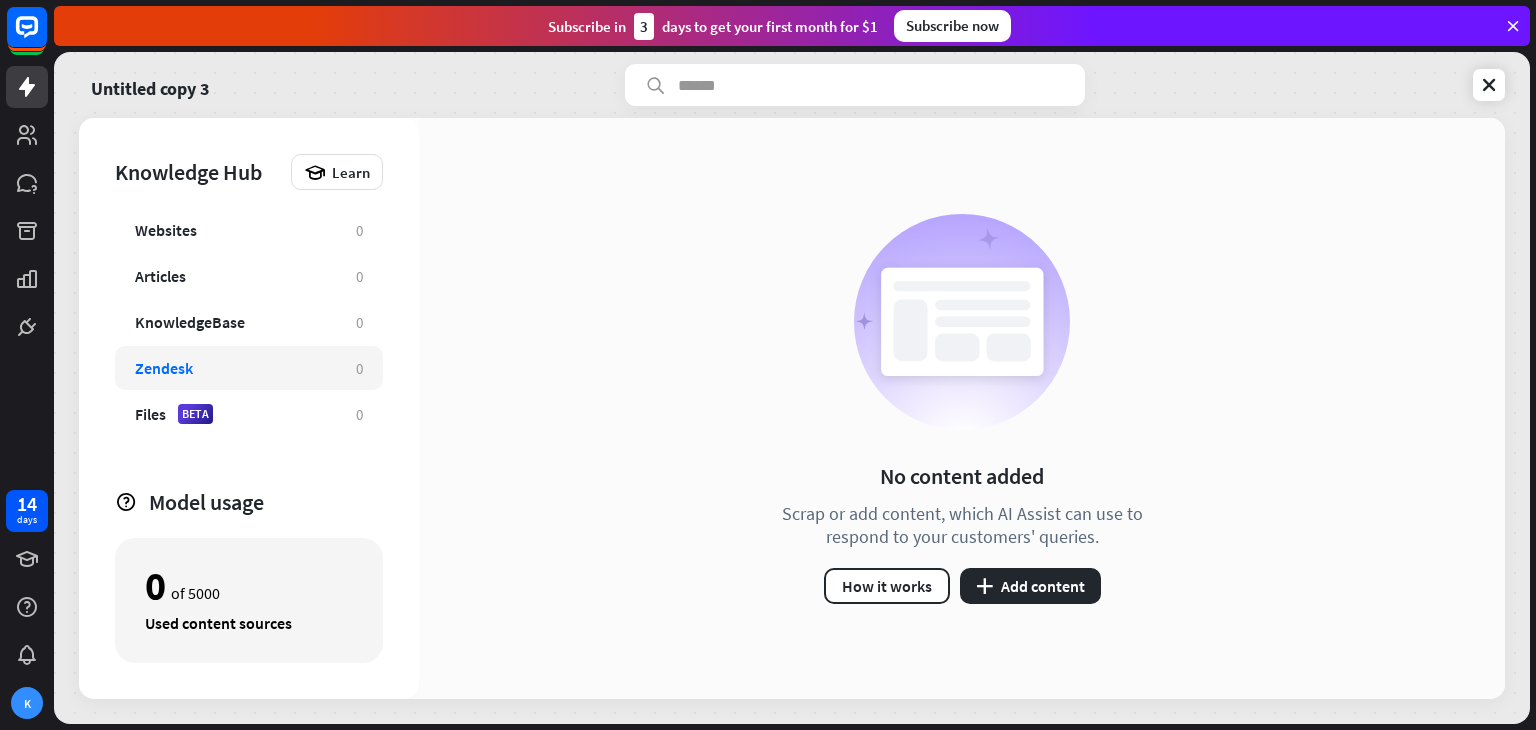click on "Untitled copy 3
Knowledge Hub     Learn     Websites     0 Articles     0 KnowledgeBase     0 Zendesk     0 Files
BETA
0     Model usage     0
of 5000
Used content sources                                                                         No content added
Scrap or add content, which AI Assist can use to respond to your
customers' queries.
How it works
plus
Add content" at bounding box center (792, 388) 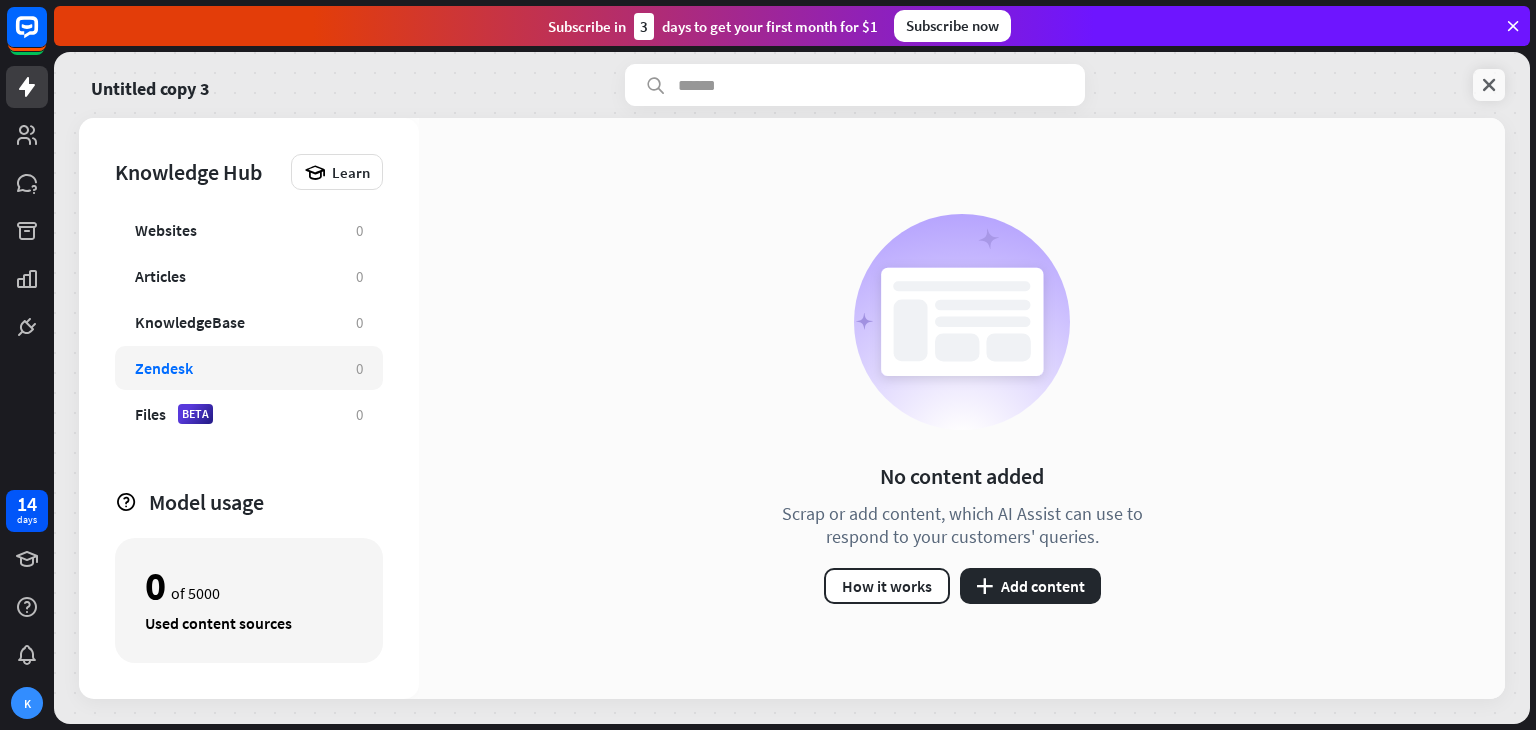 click at bounding box center [1489, 85] 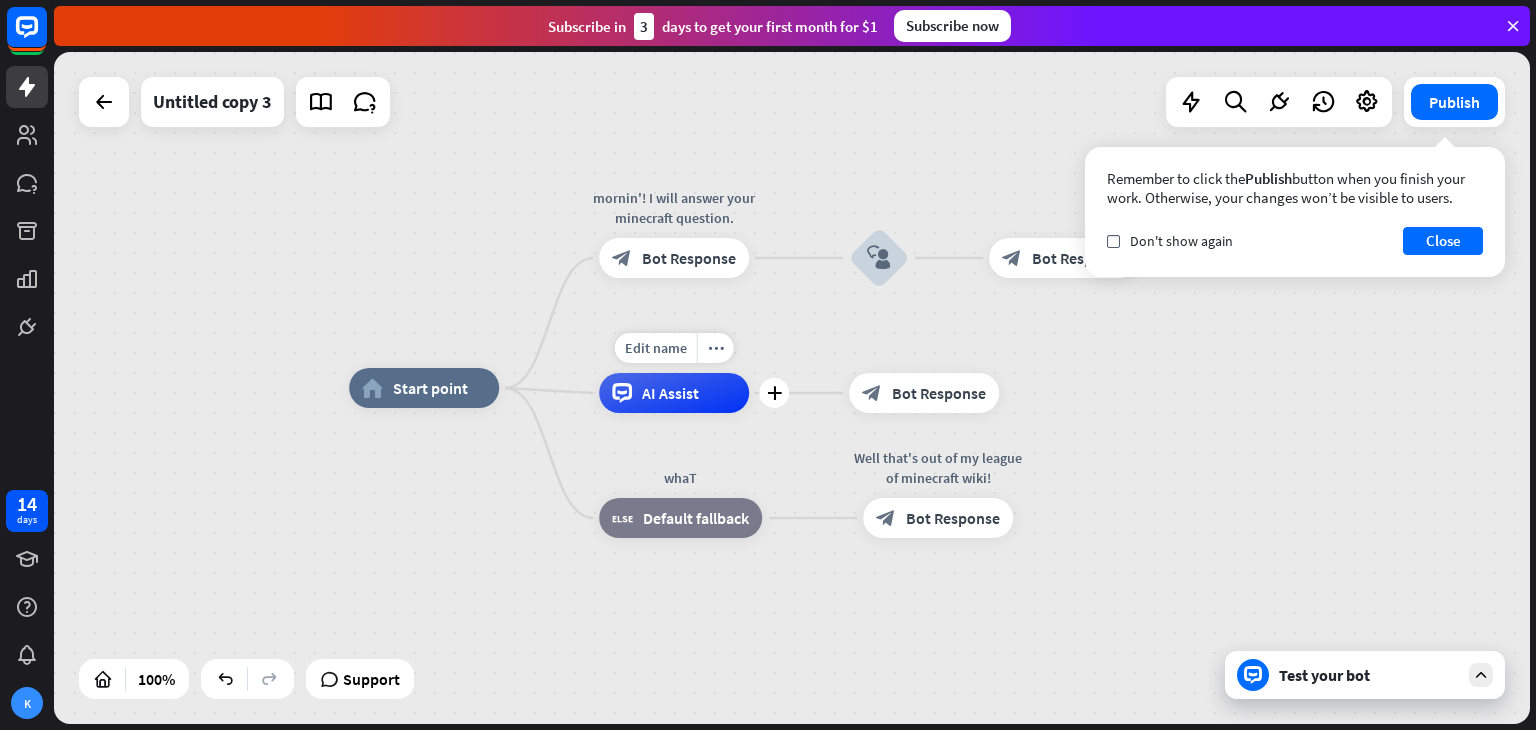 drag, startPoint x: 662, startPoint y: 383, endPoint x: 752, endPoint y: 354, distance: 94.55686 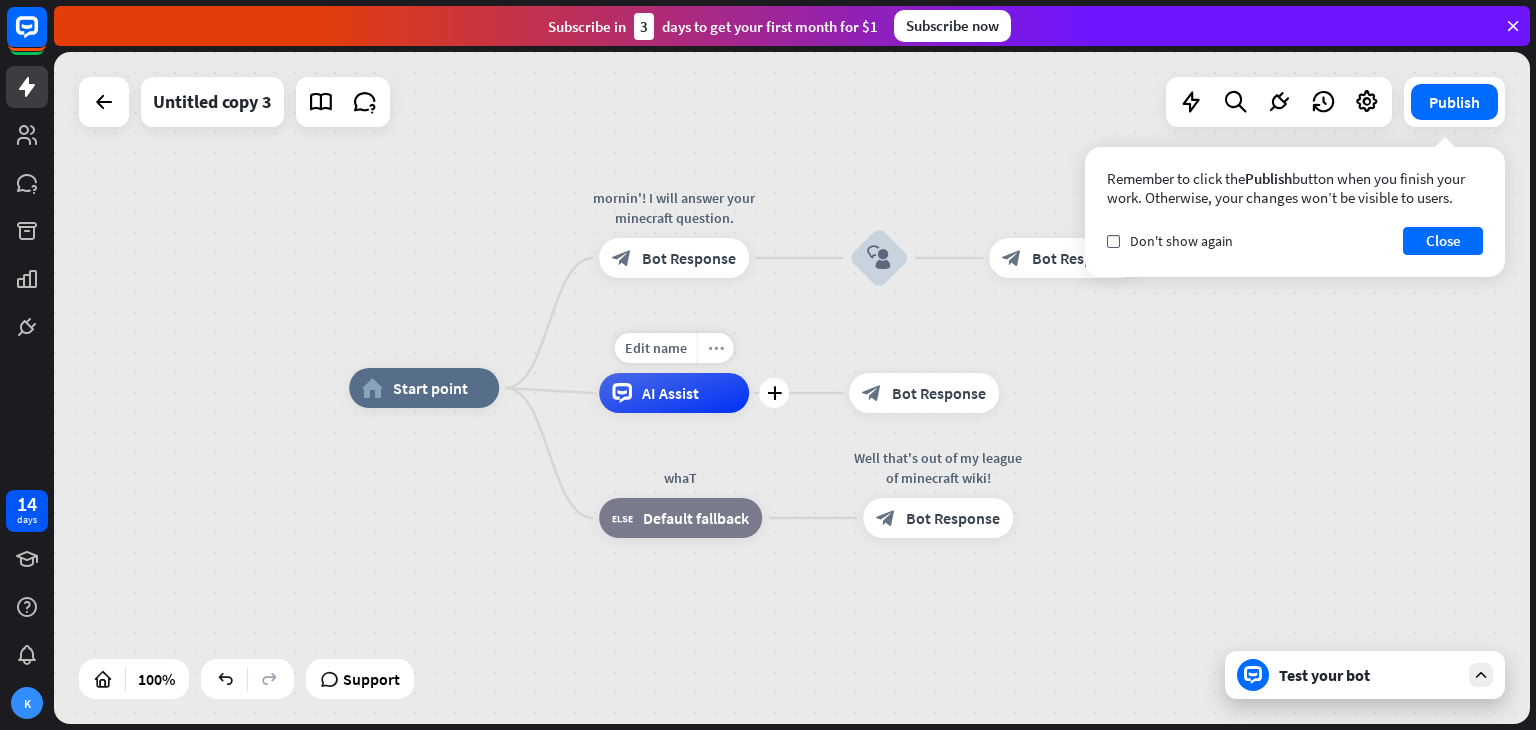 click on "more_horiz" at bounding box center (716, 348) 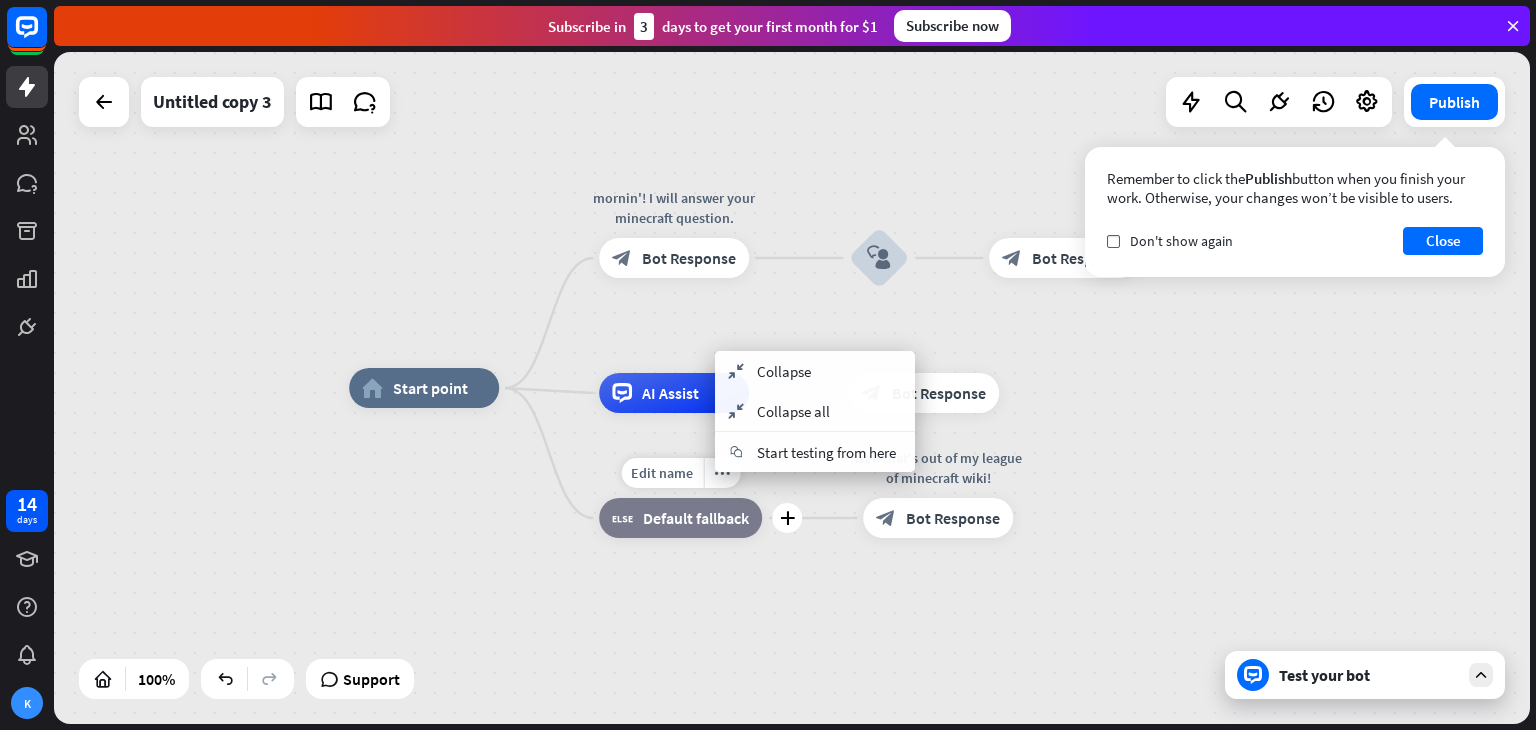 click on "Edit name   more_horiz         plus     block_fallback   Default fallback" at bounding box center [680, 518] 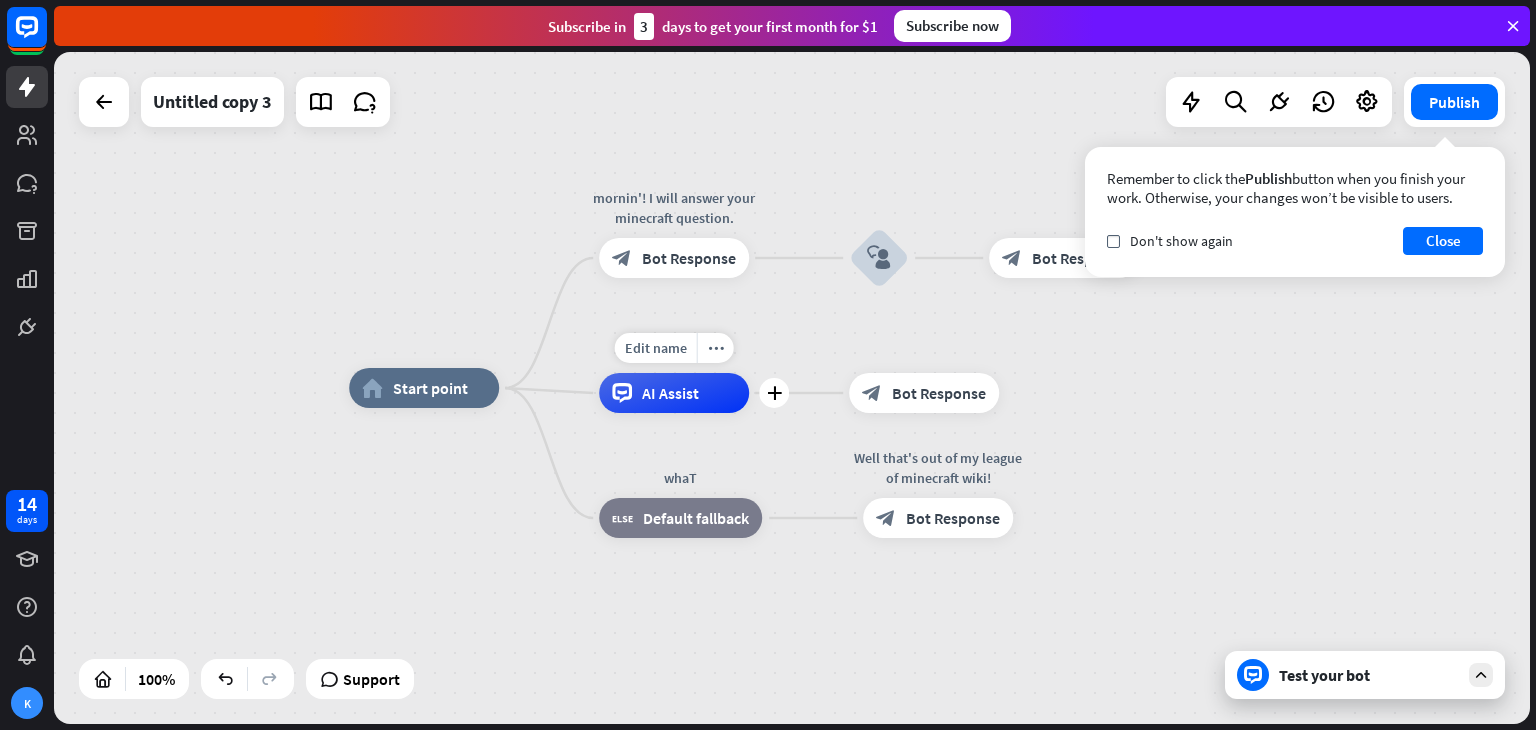 click on "AI Assist" at bounding box center [670, 393] 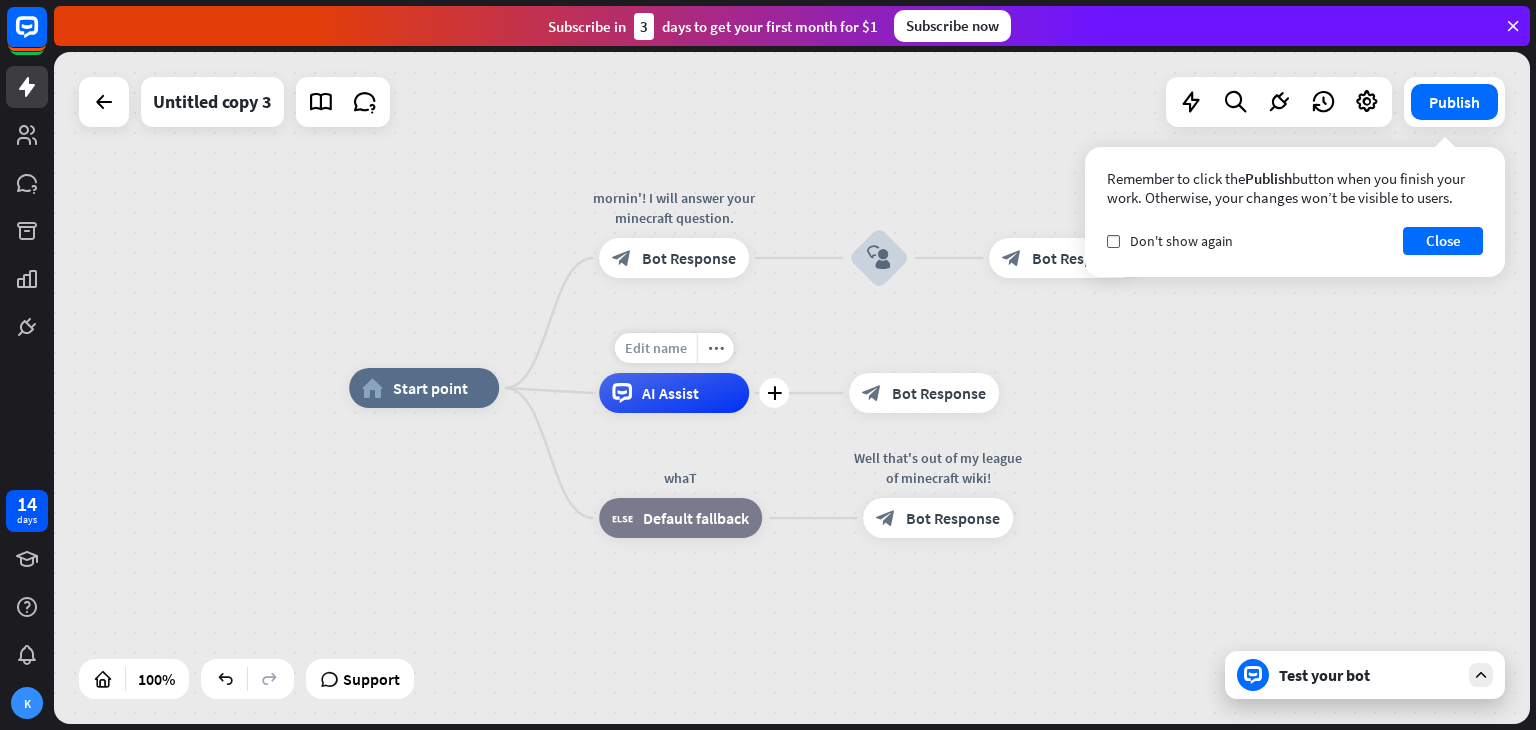 click on "Edit name" at bounding box center [656, 348] 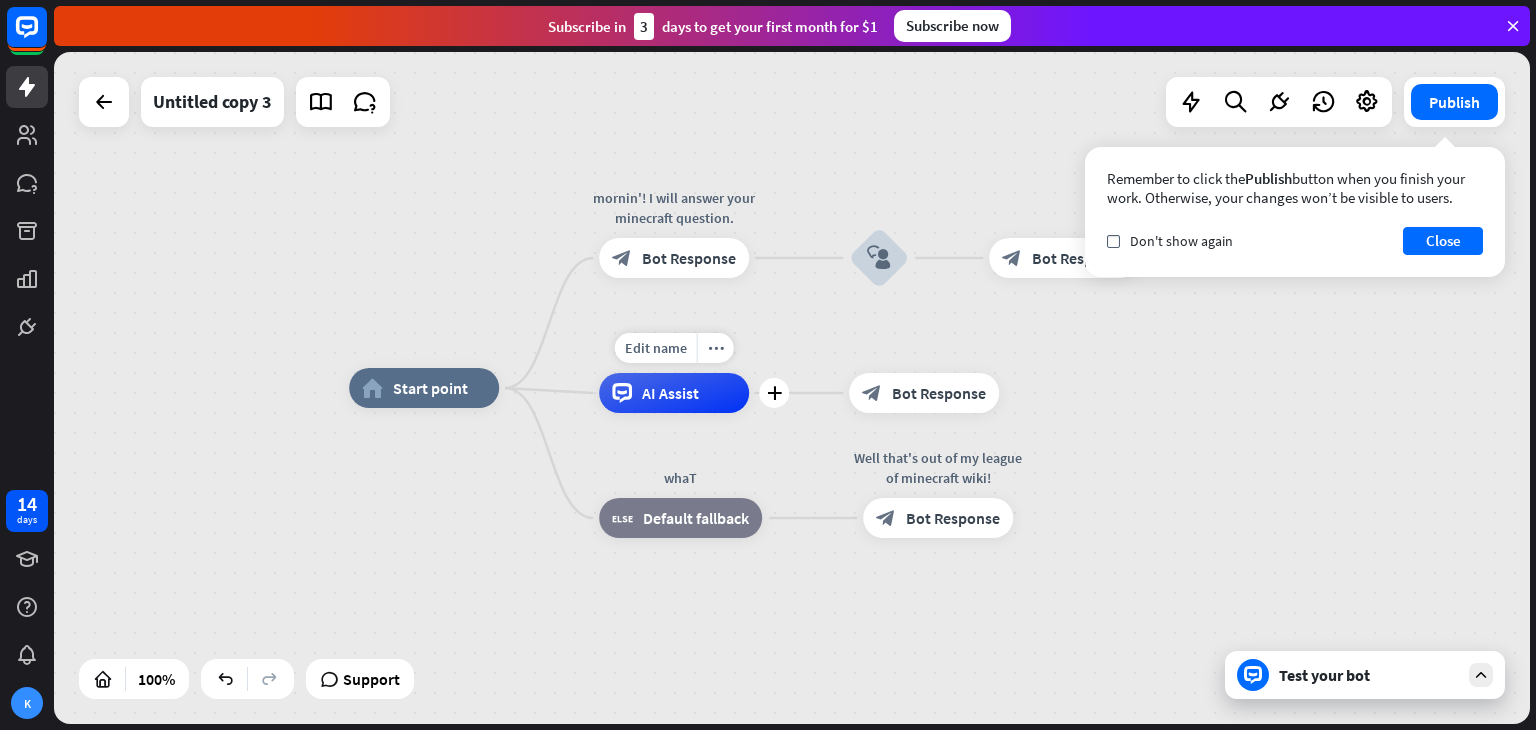 click on "AI Assist" at bounding box center (674, 393) 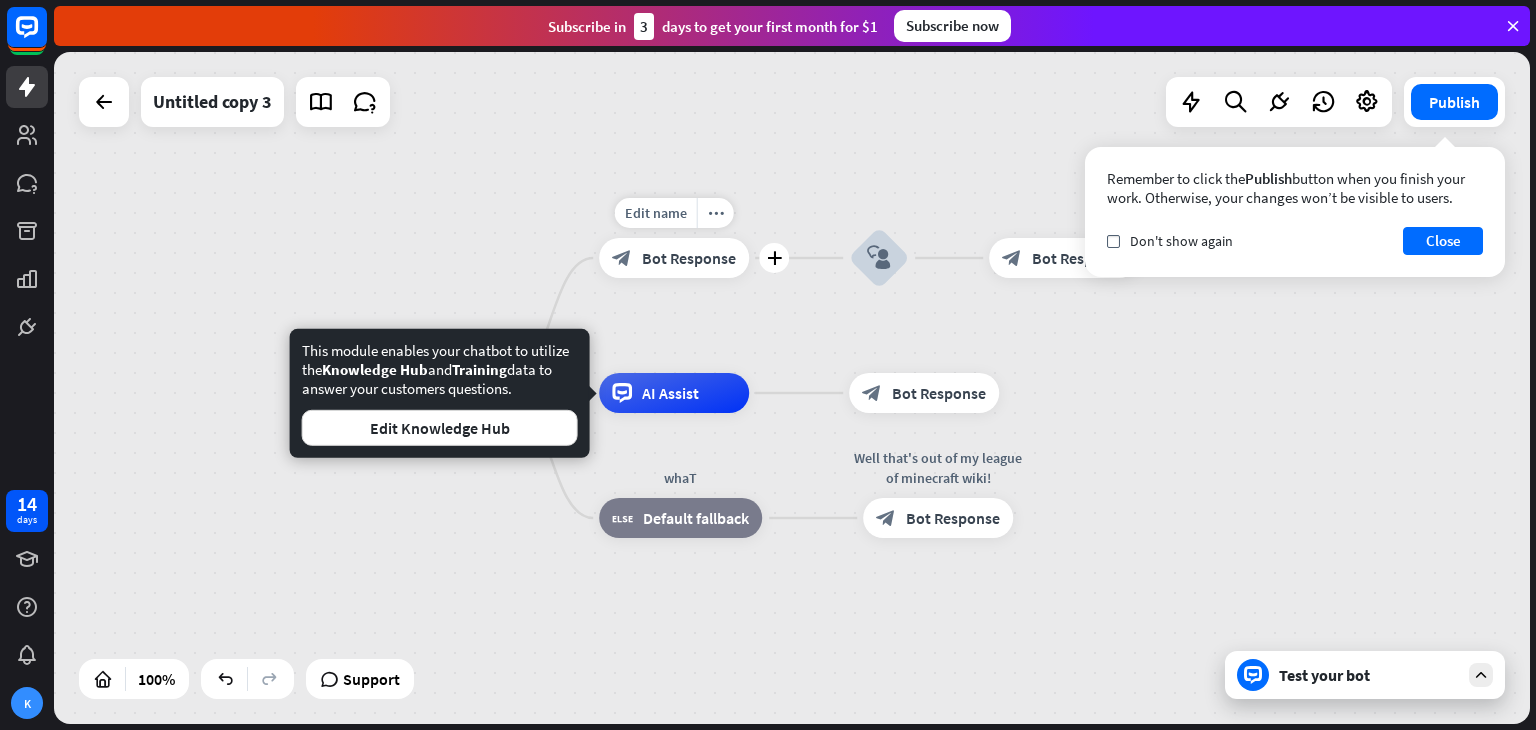drag, startPoint x: 688, startPoint y: 405, endPoint x: 760, endPoint y: 316, distance: 114.47707 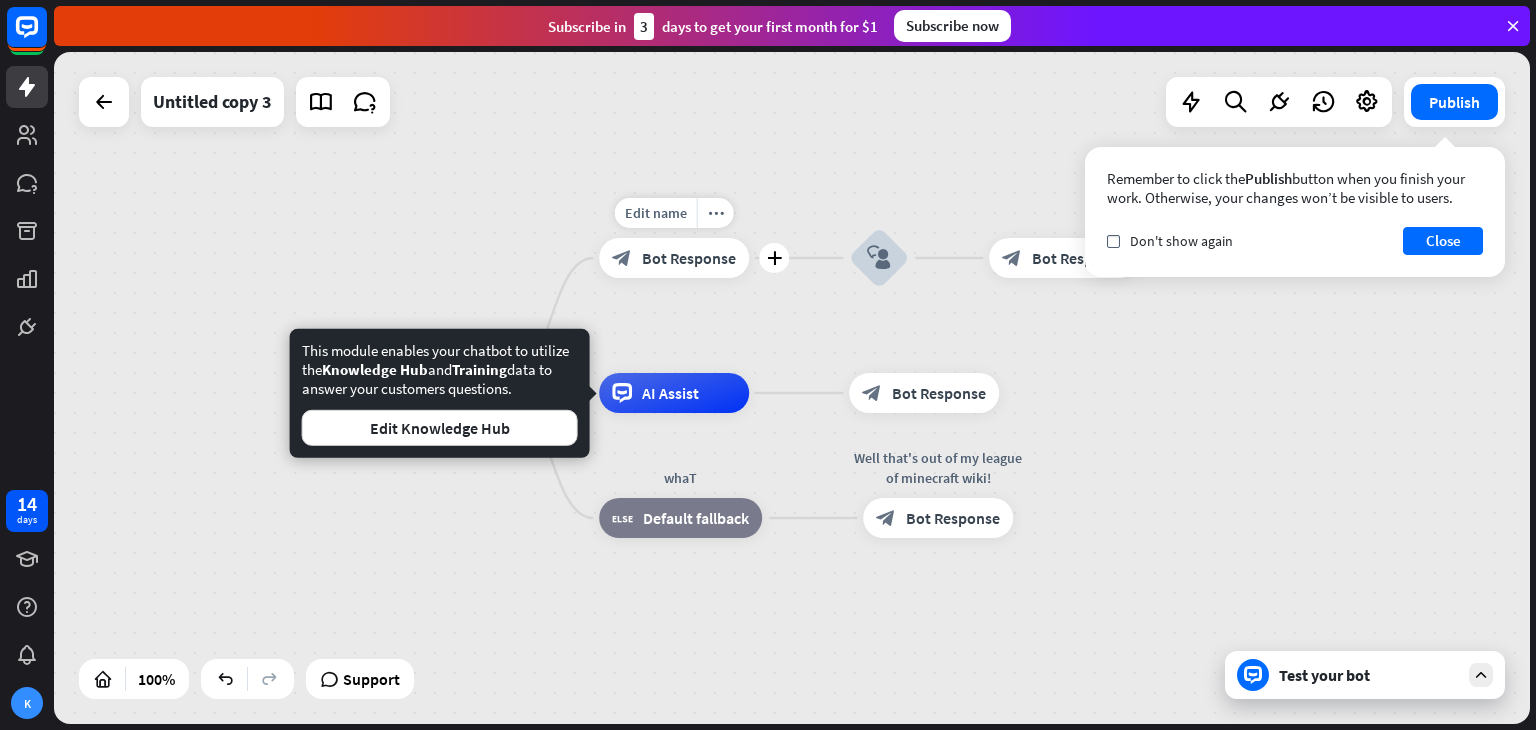 click on "Edit name   more_horiz         plus   mornin'! I will answer your minecraft question.   block_bot_response   Bot Response" at bounding box center (674, 258) 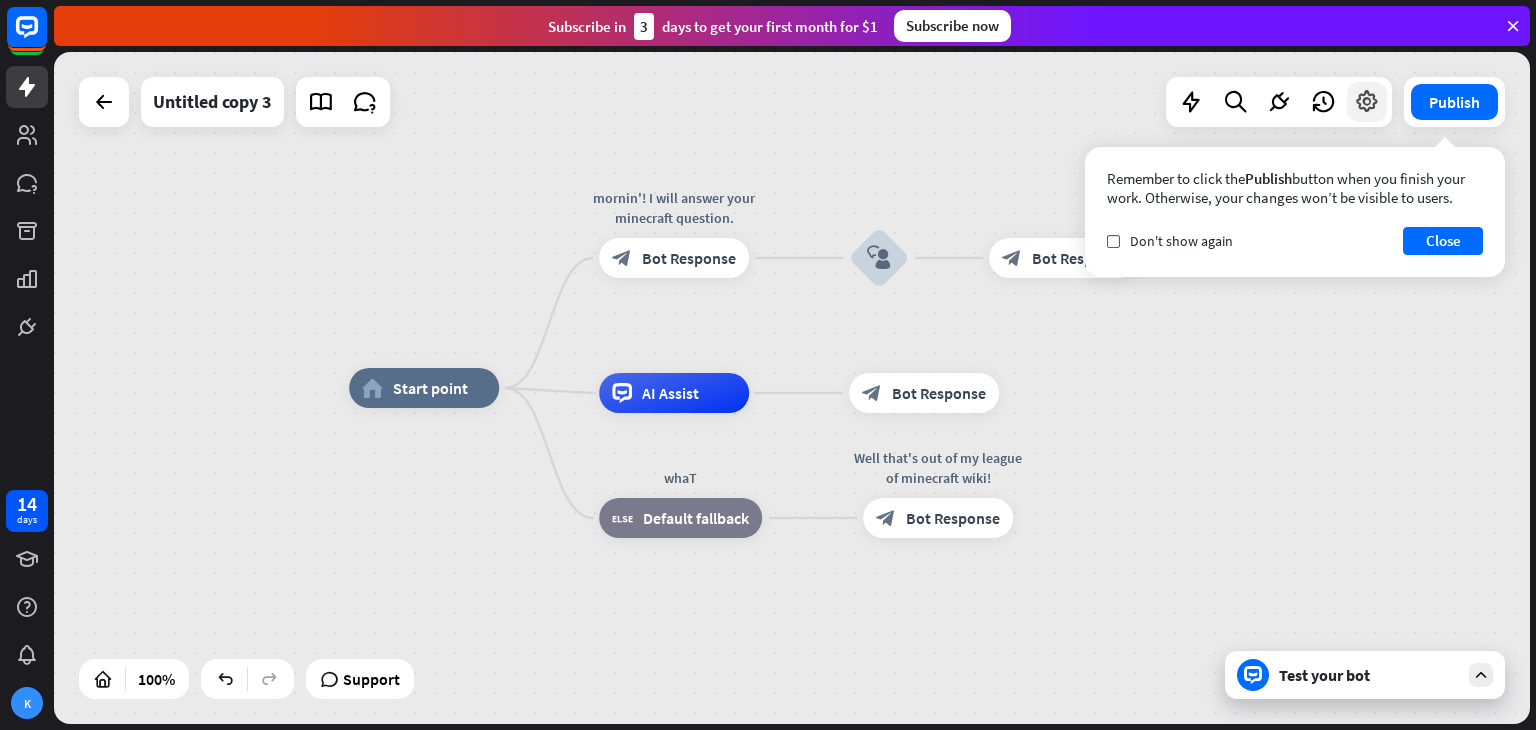 click at bounding box center (1367, 102) 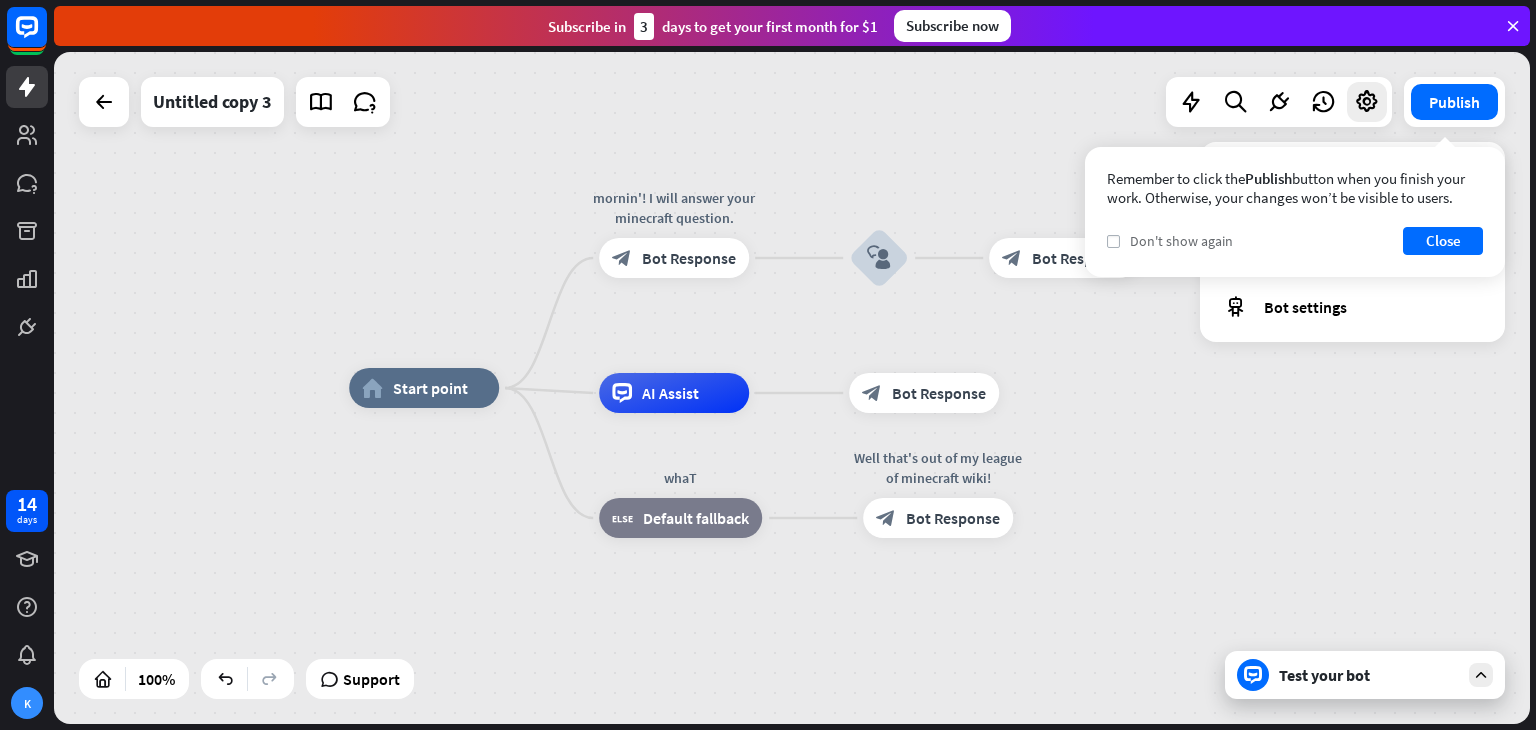 click on "check" at bounding box center [1113, 241] 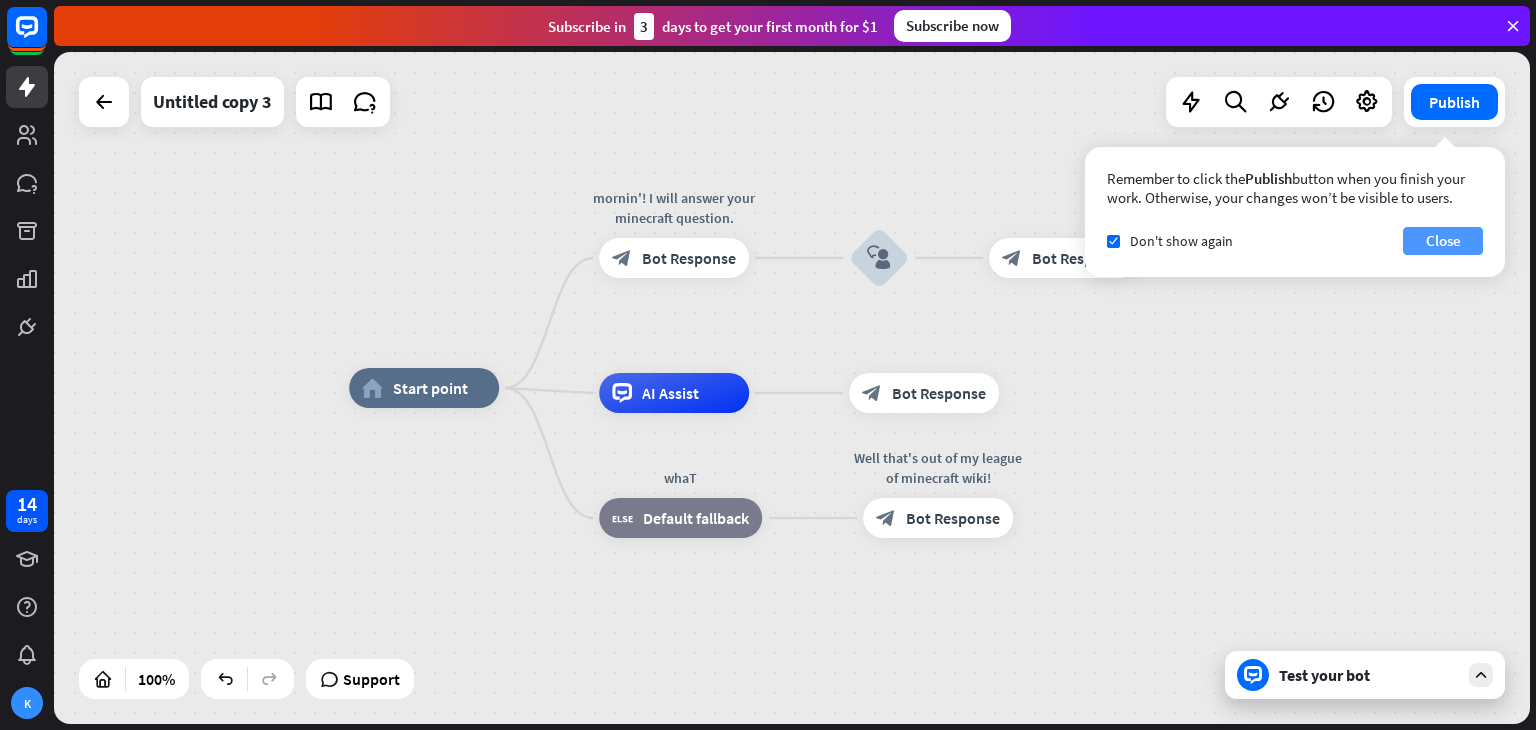 click on "Close" at bounding box center [1443, 241] 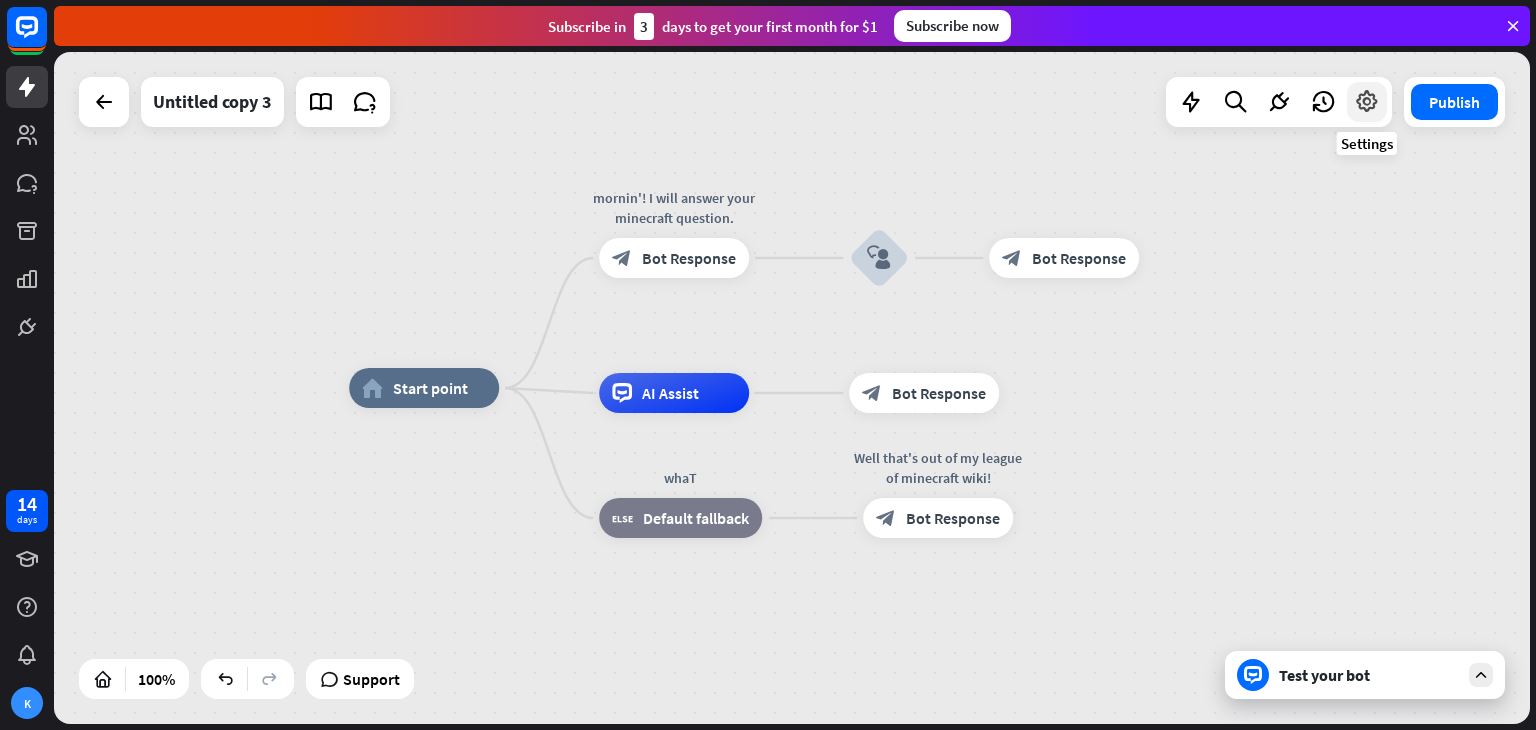click at bounding box center (1367, 102) 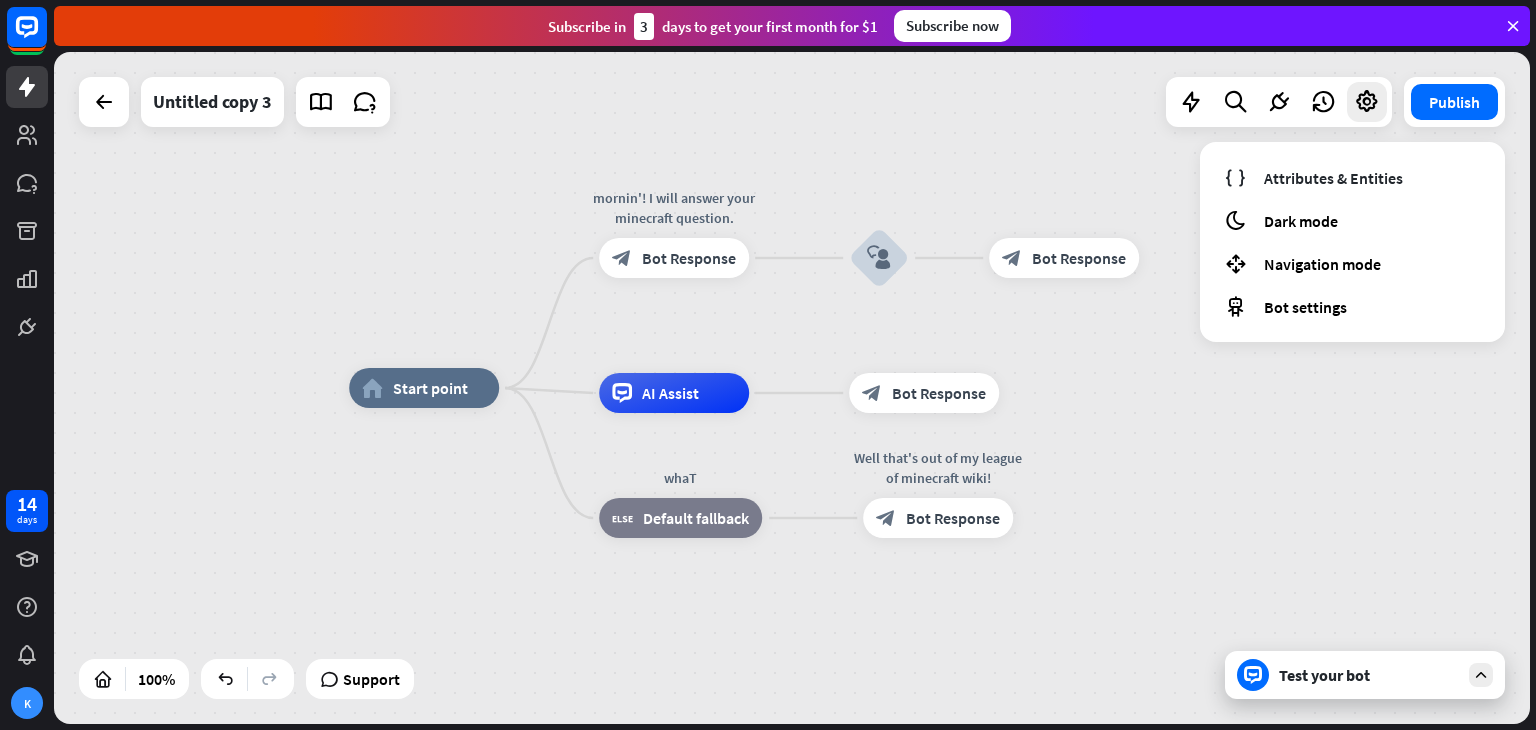 click on "home_2   Start point                 mornin'! I will answer your minecraft question.   block_bot_response   Bot Response                   block_user_input                   block_bot_response   Bot Response                     AI Assist                   block_bot_response   Bot Response                 whaT   block_fallback   Default fallback                 Well that's out of my league of minecraft wiki!   block_bot_response   Bot Response" at bounding box center (1087, 724) 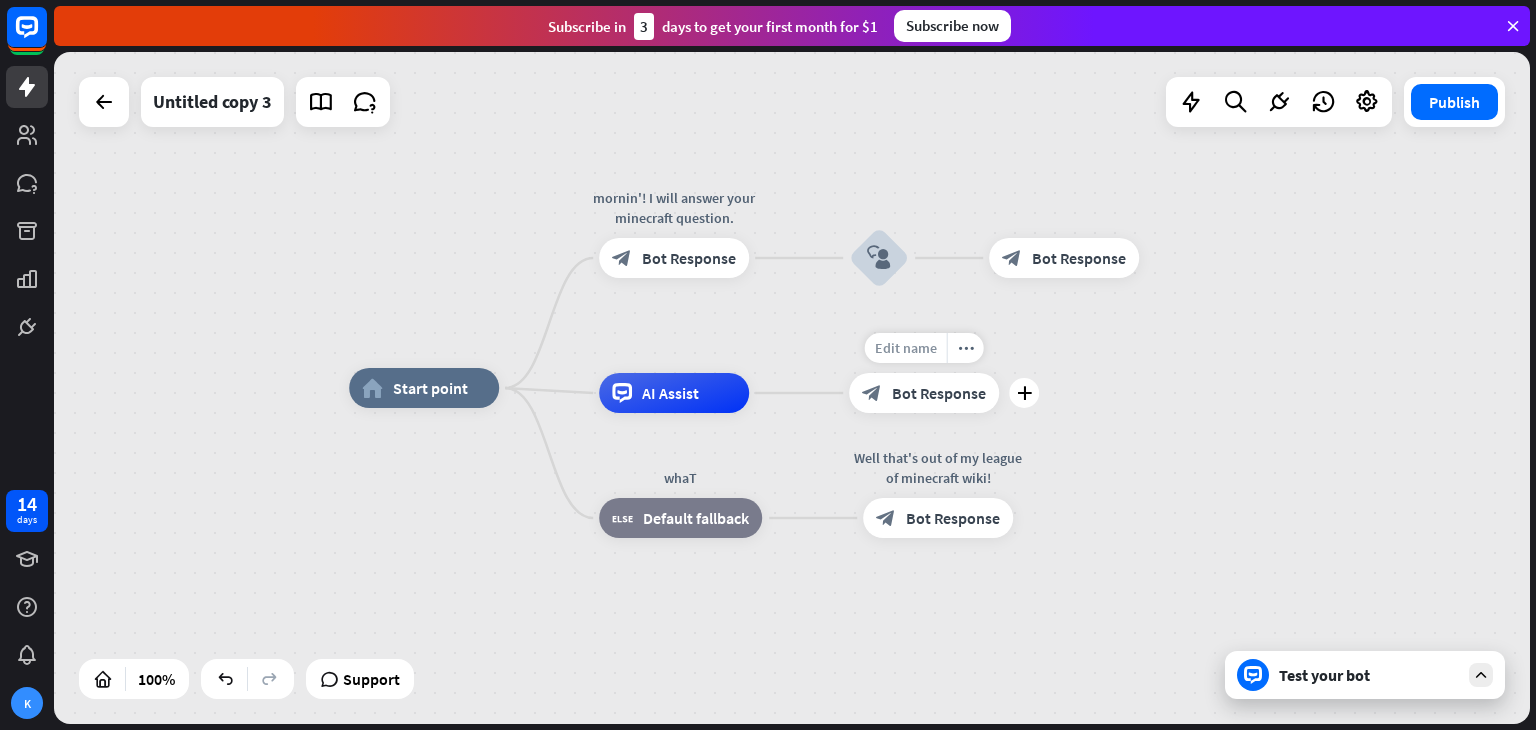 click on "Edit name" at bounding box center [906, 348] 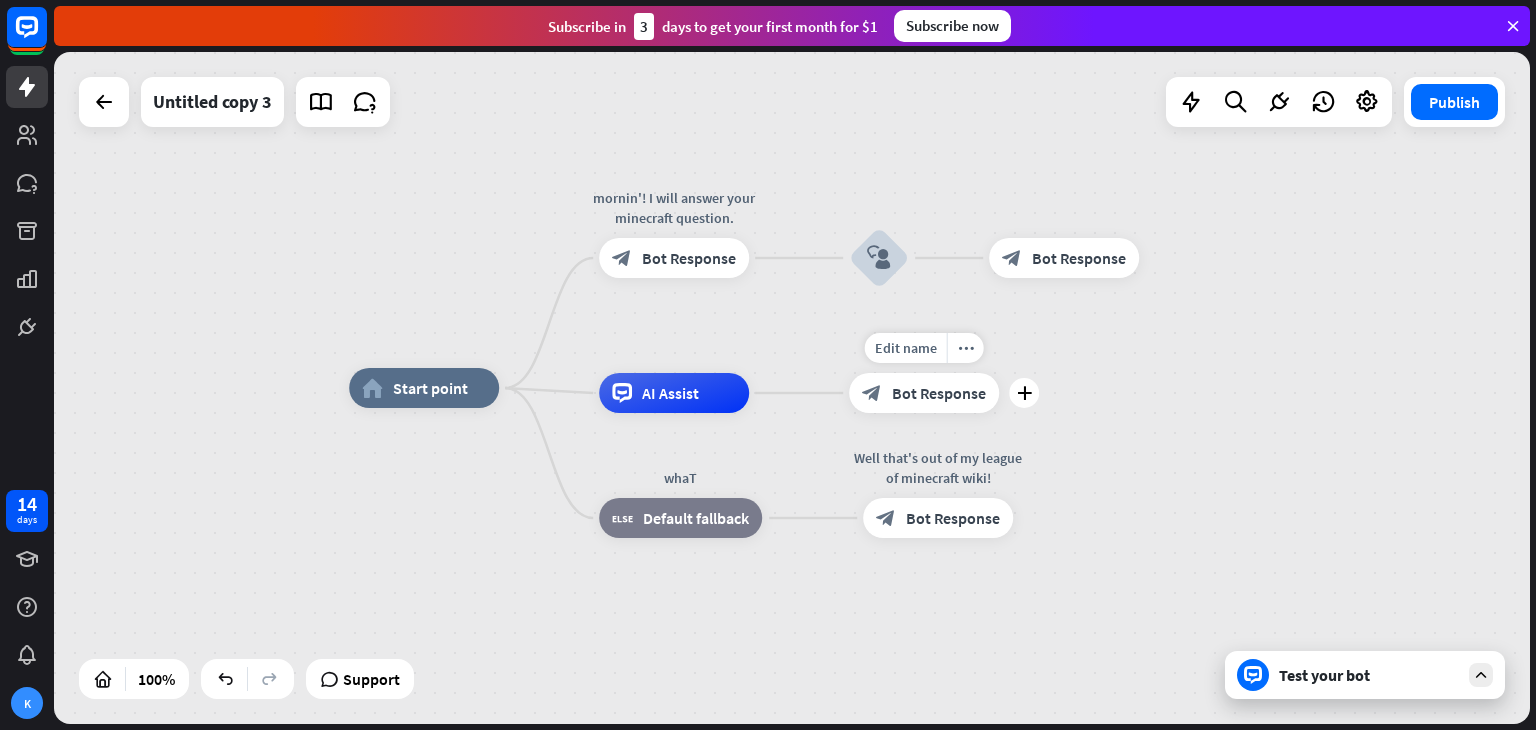 click on "Edit name   more_horiz         plus     block_bot_response   Bot Response" at bounding box center (924, 393) 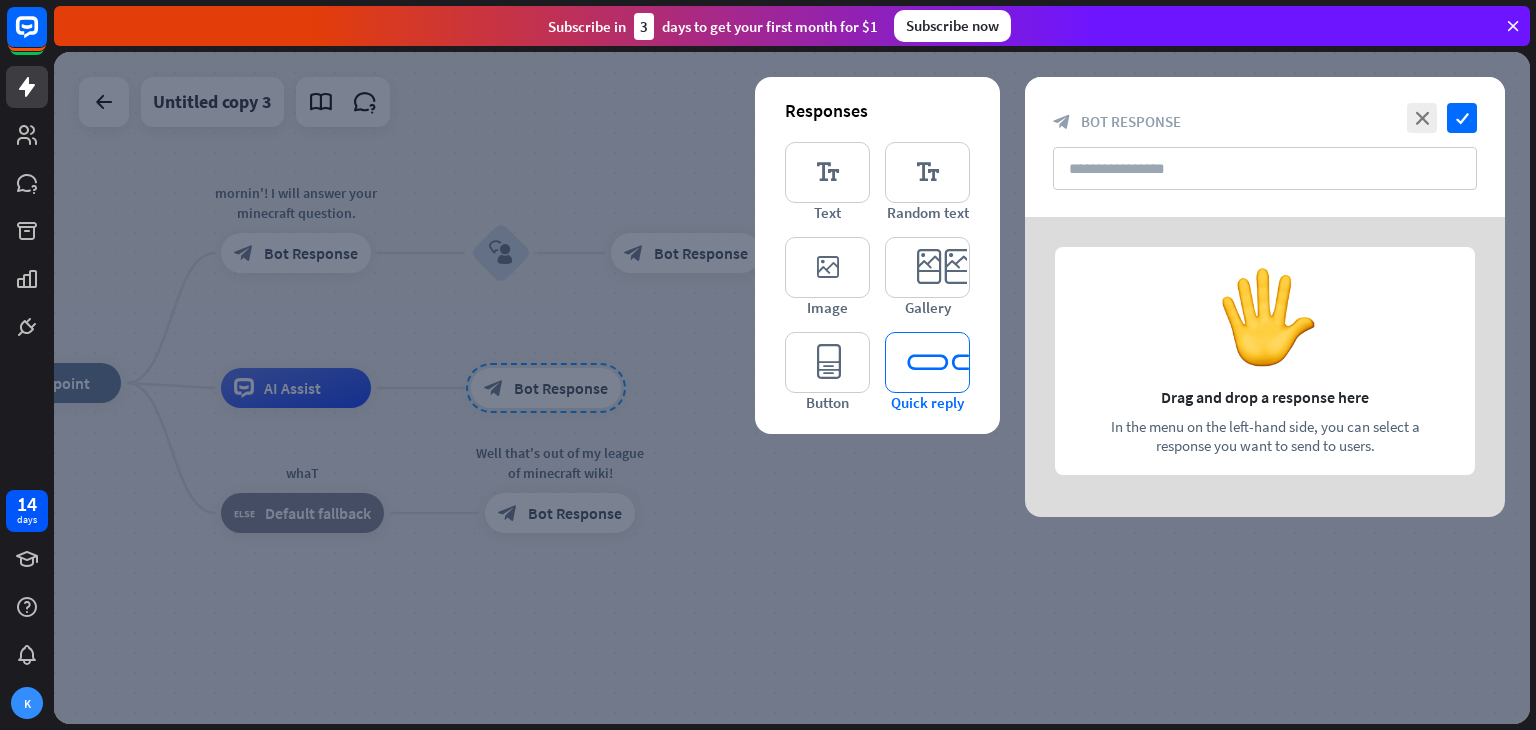 click on "Quick reply" at bounding box center [927, 402] 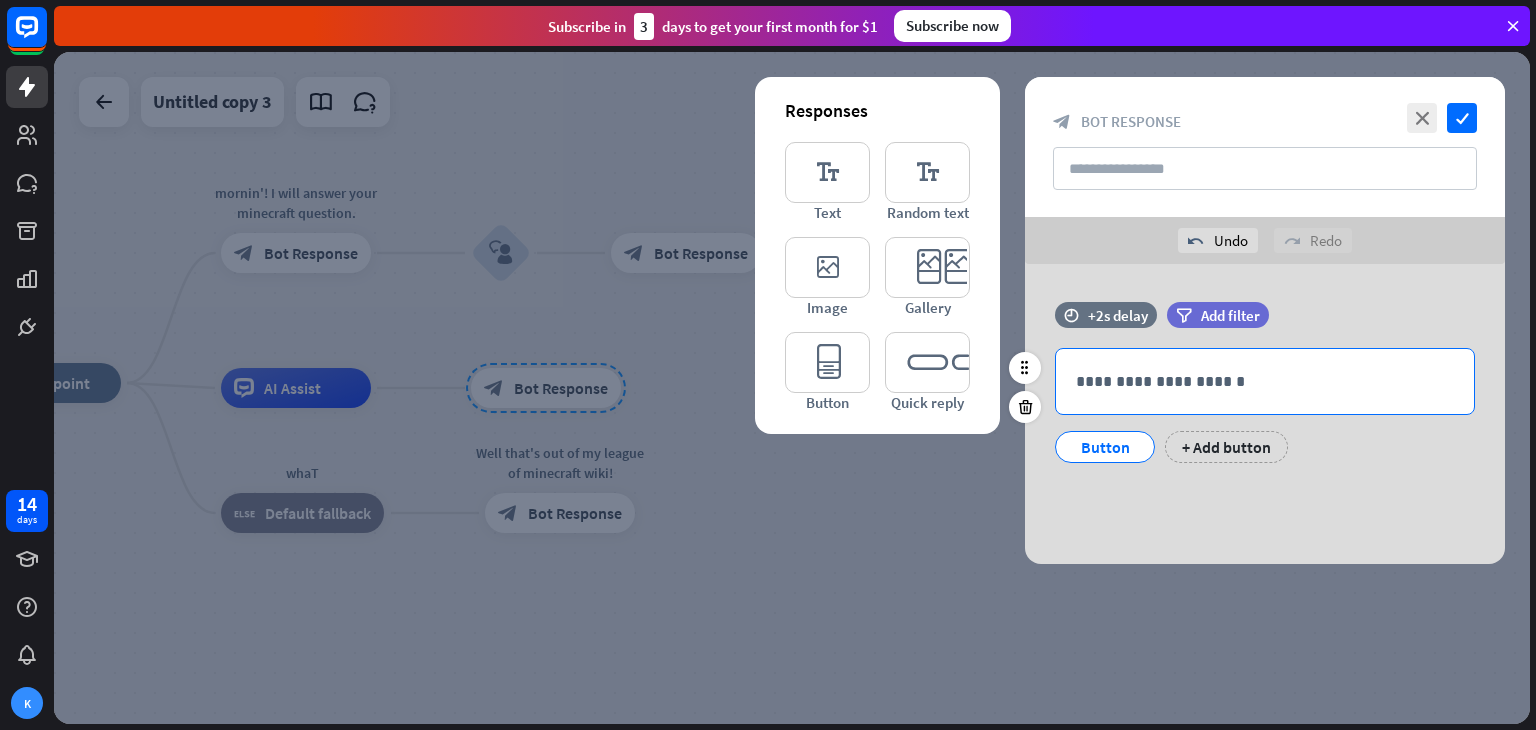 click on "**********" at bounding box center (1265, 381) 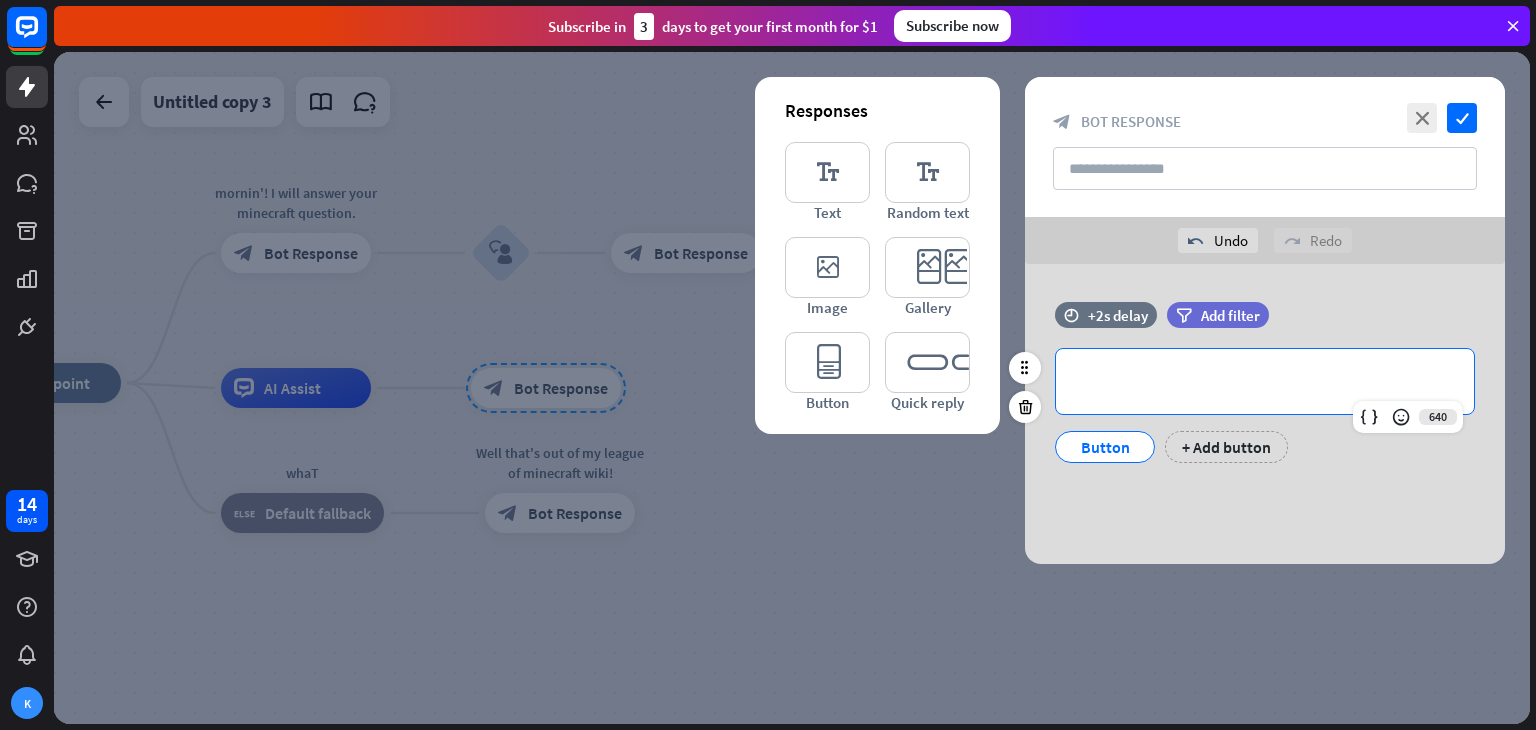 type 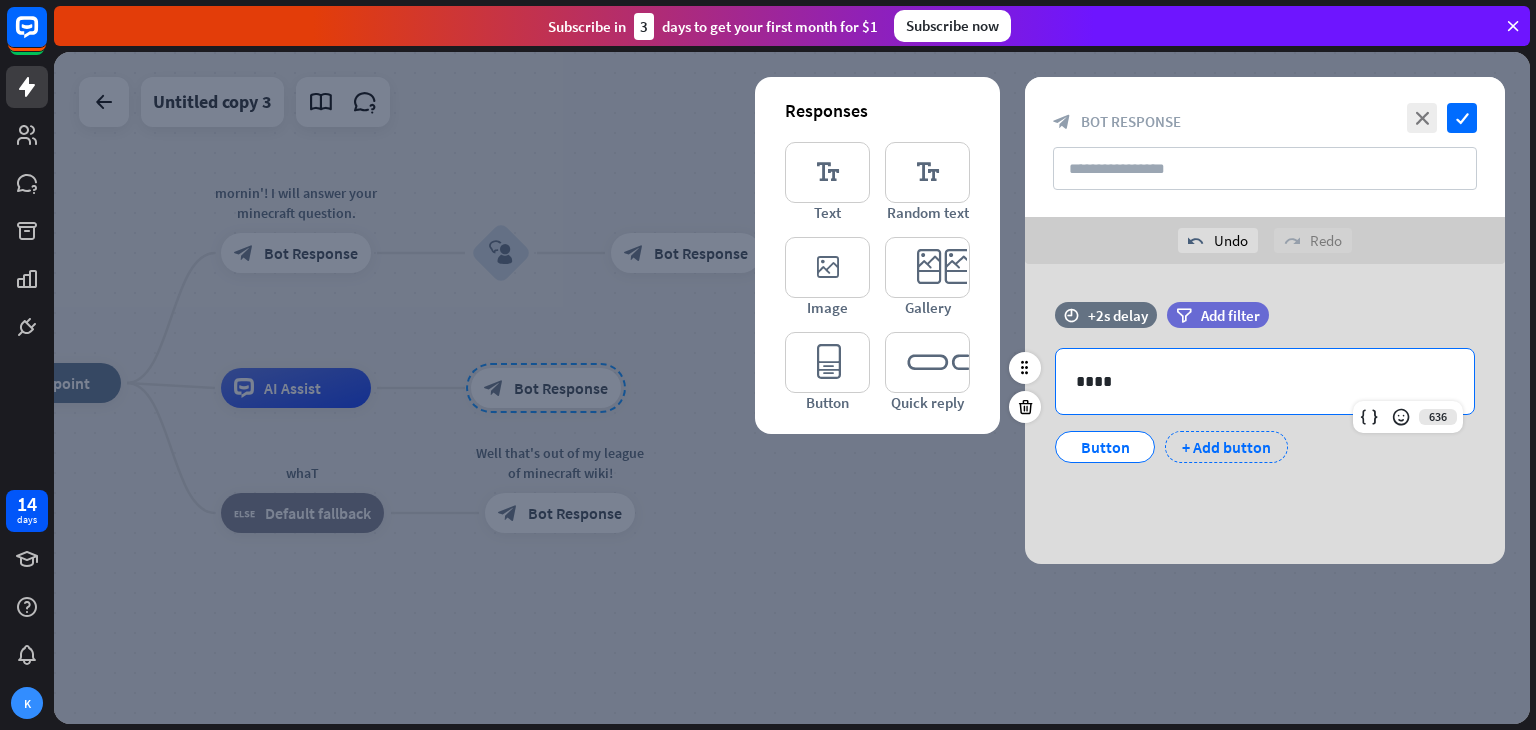 click on "+ Add button" at bounding box center (1226, 447) 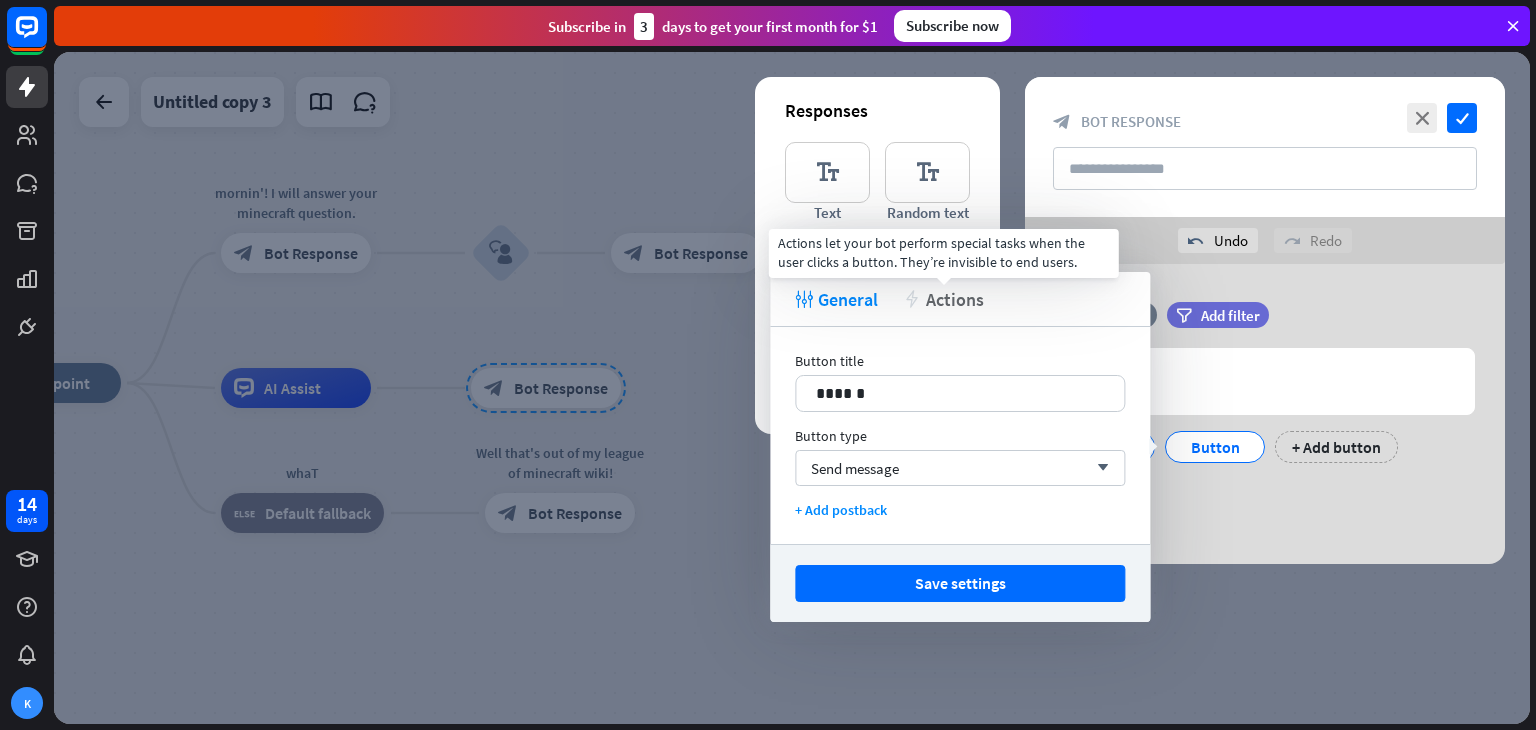 click on "Actions" at bounding box center (955, 299) 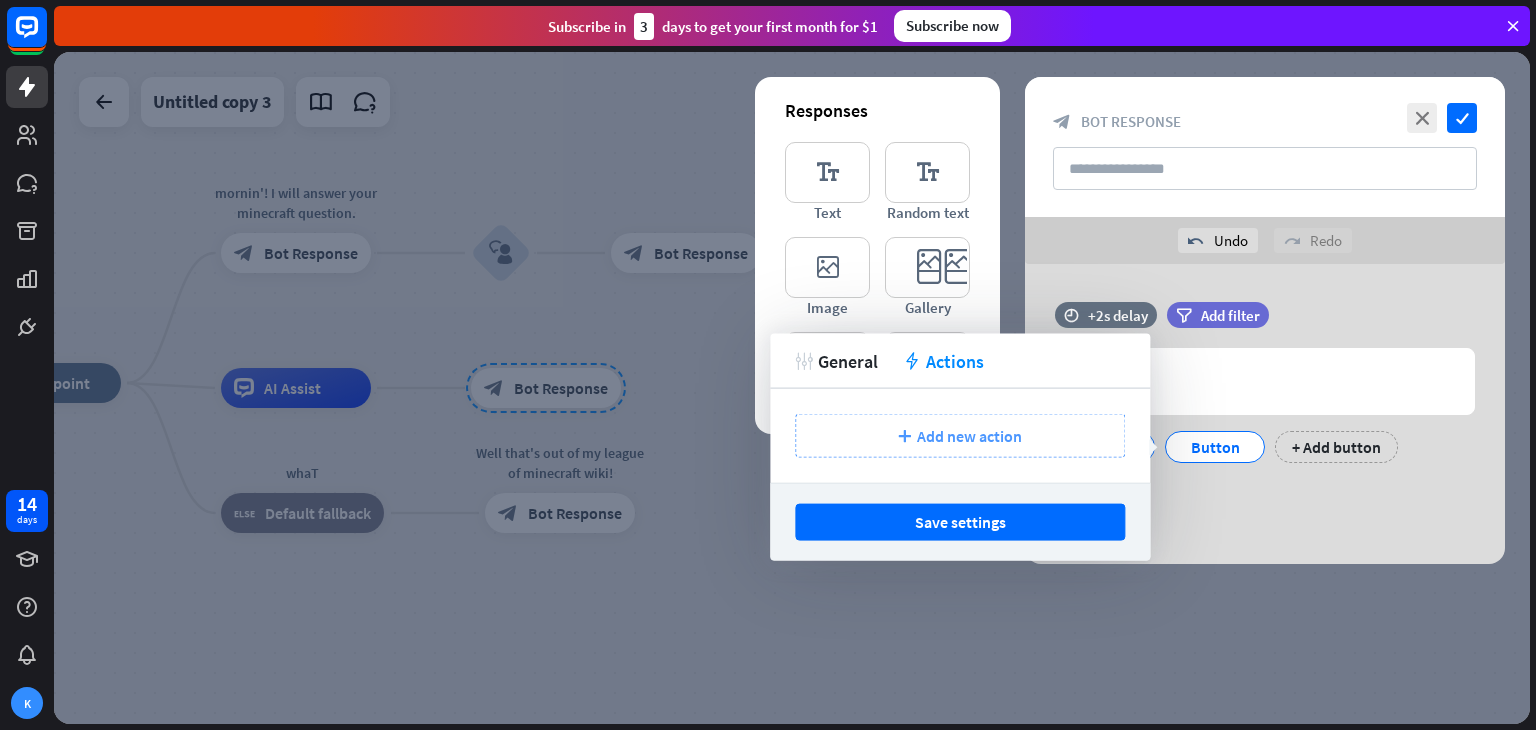 click on "plus
Add new action" at bounding box center [960, 436] 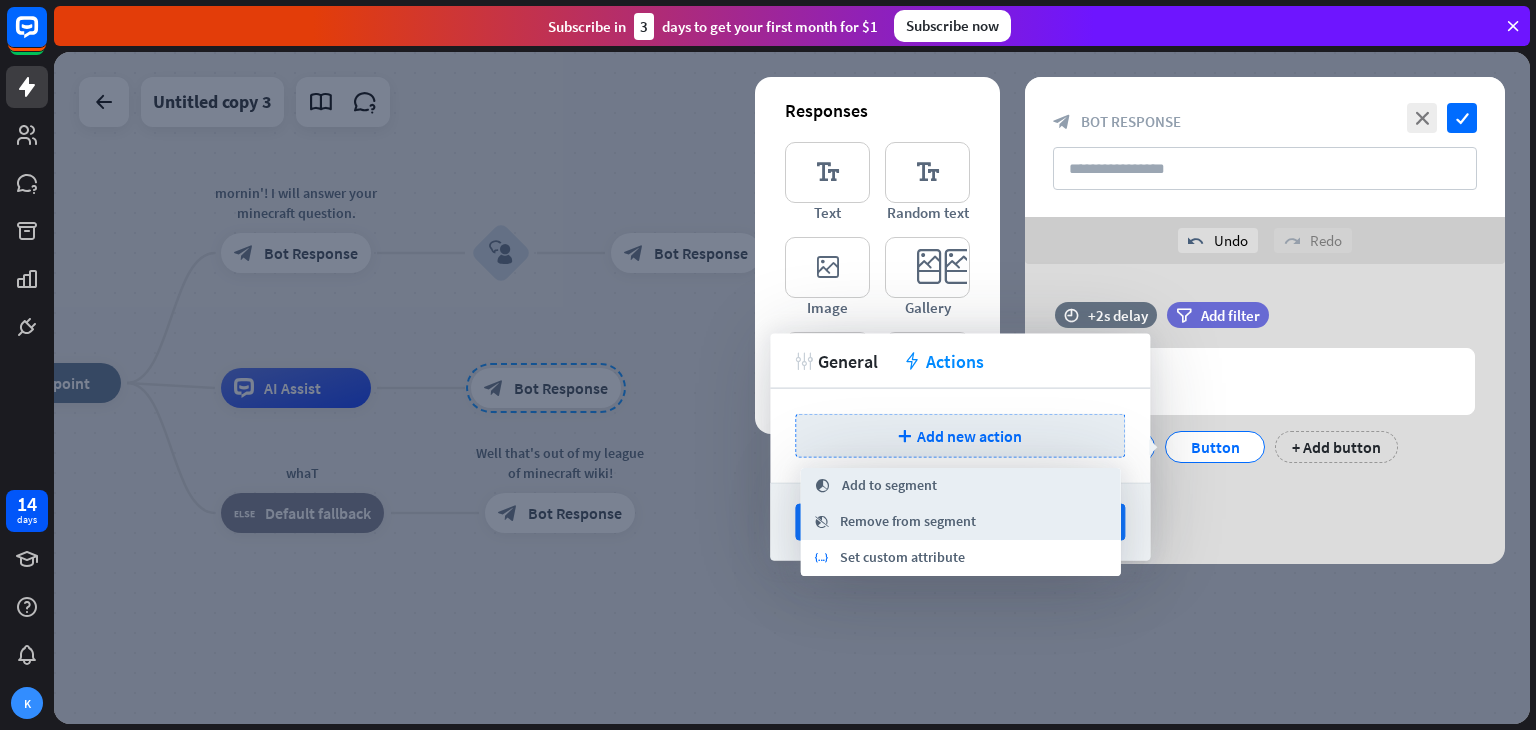 click on "segment_remove
Remove from segment" at bounding box center (961, 522) 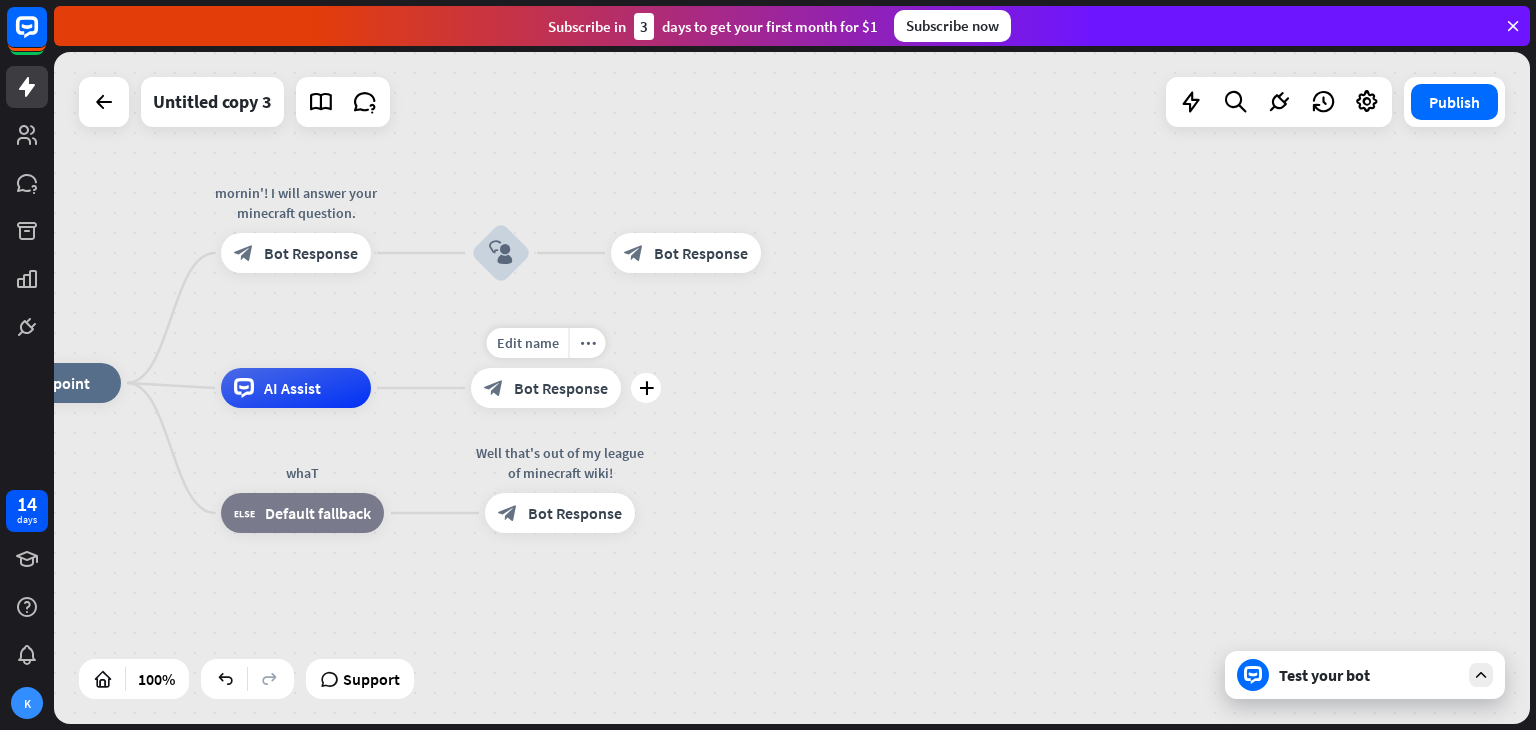 click on "Edit name   more_horiz         plus     block_bot_response   Bot Response" at bounding box center (546, 388) 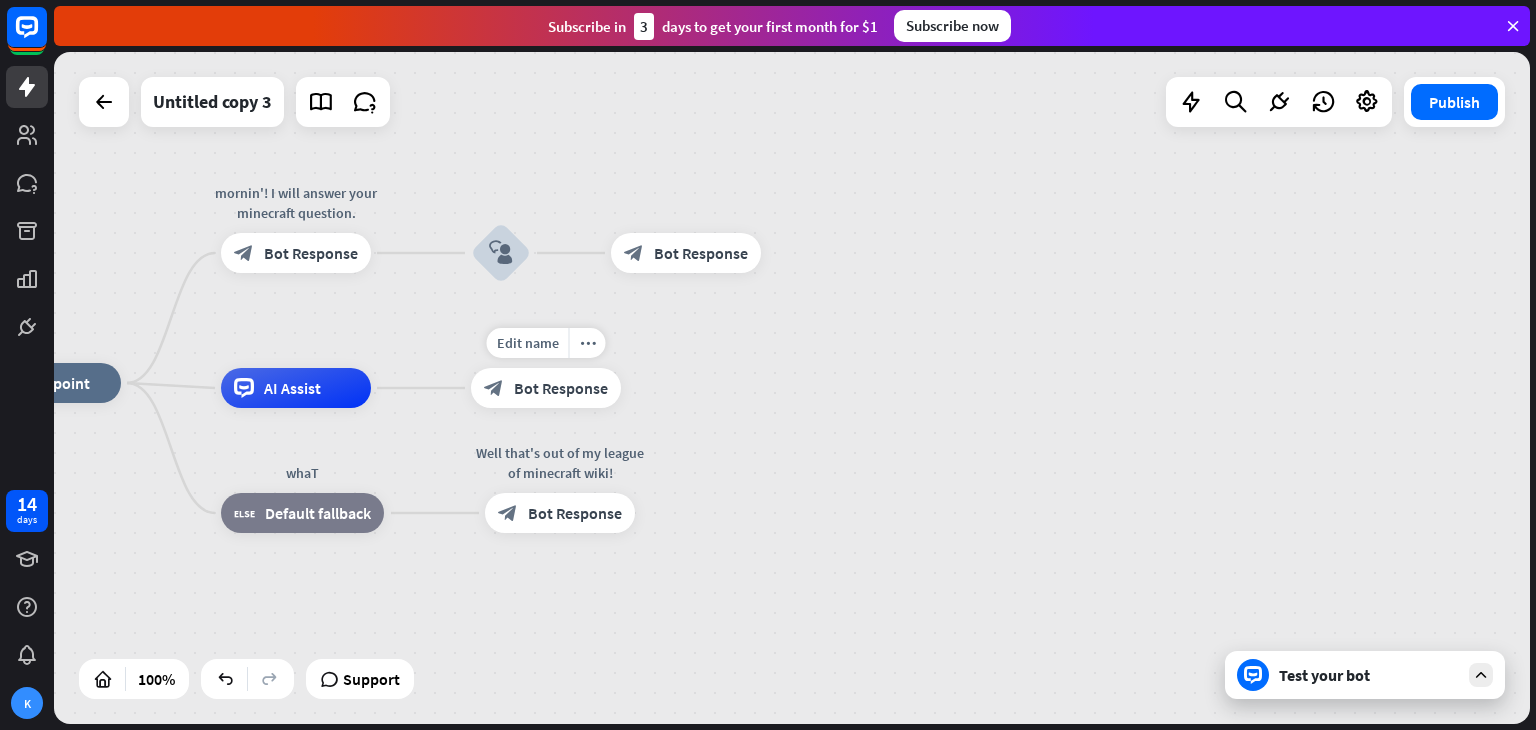 click at bounding box center (792, 388) 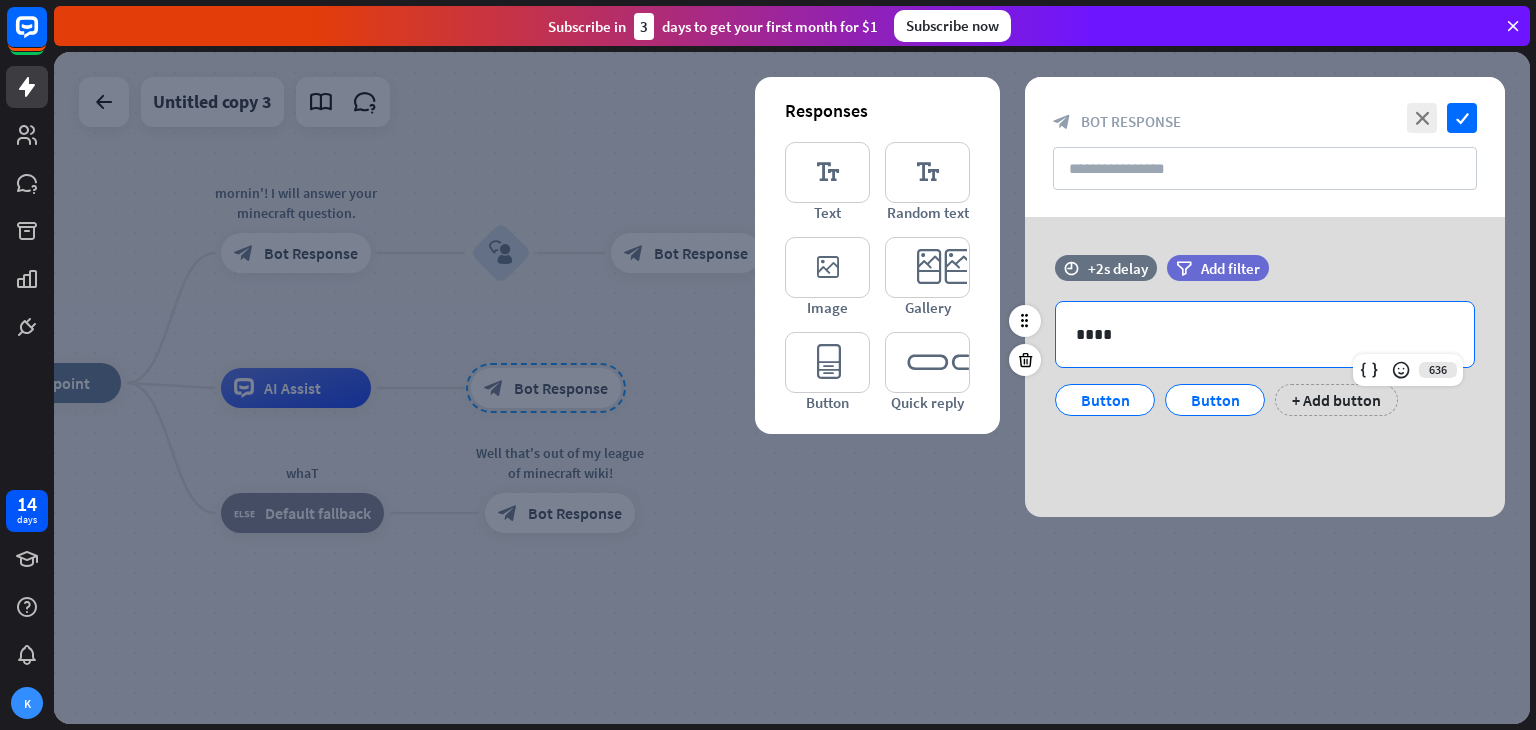 click on "****" at bounding box center (1265, 334) 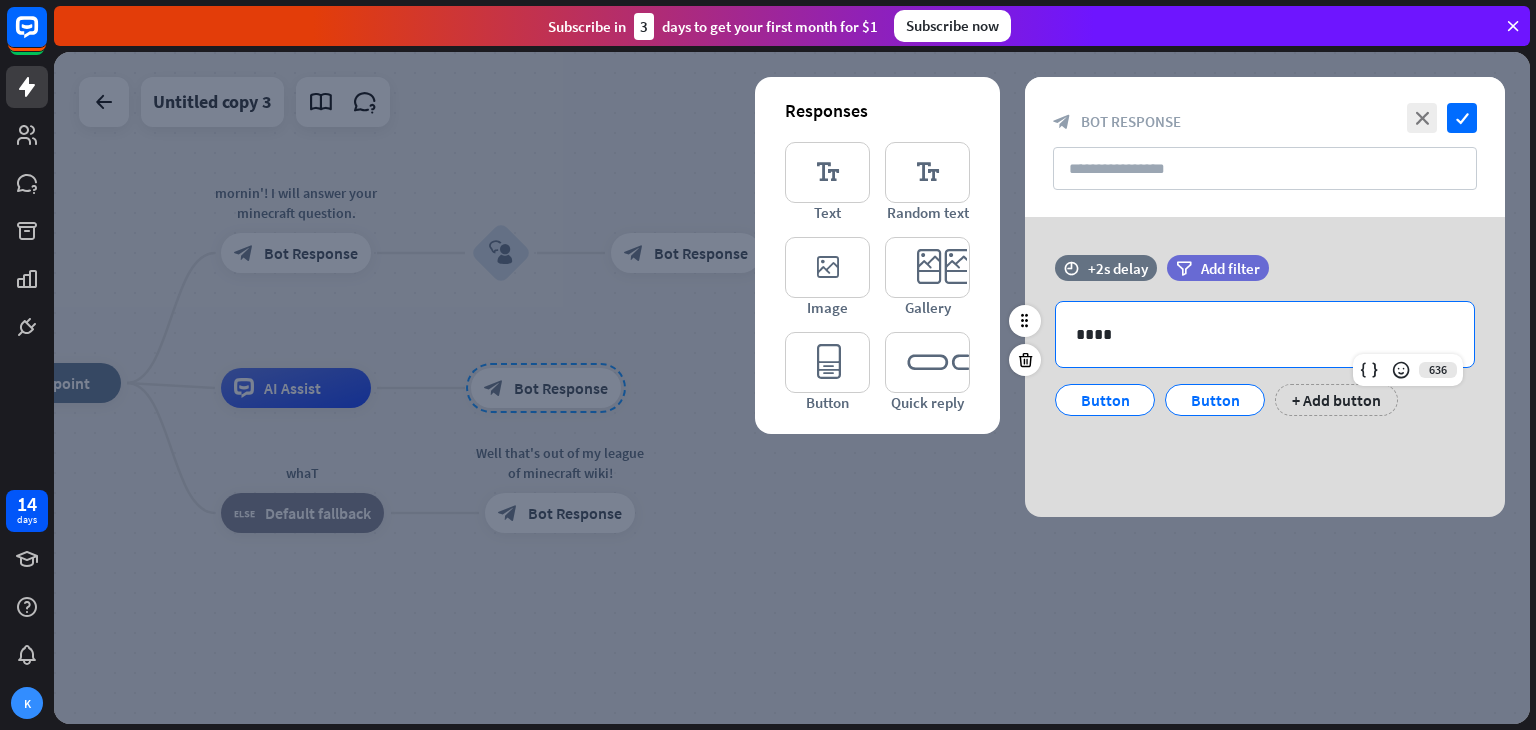 type 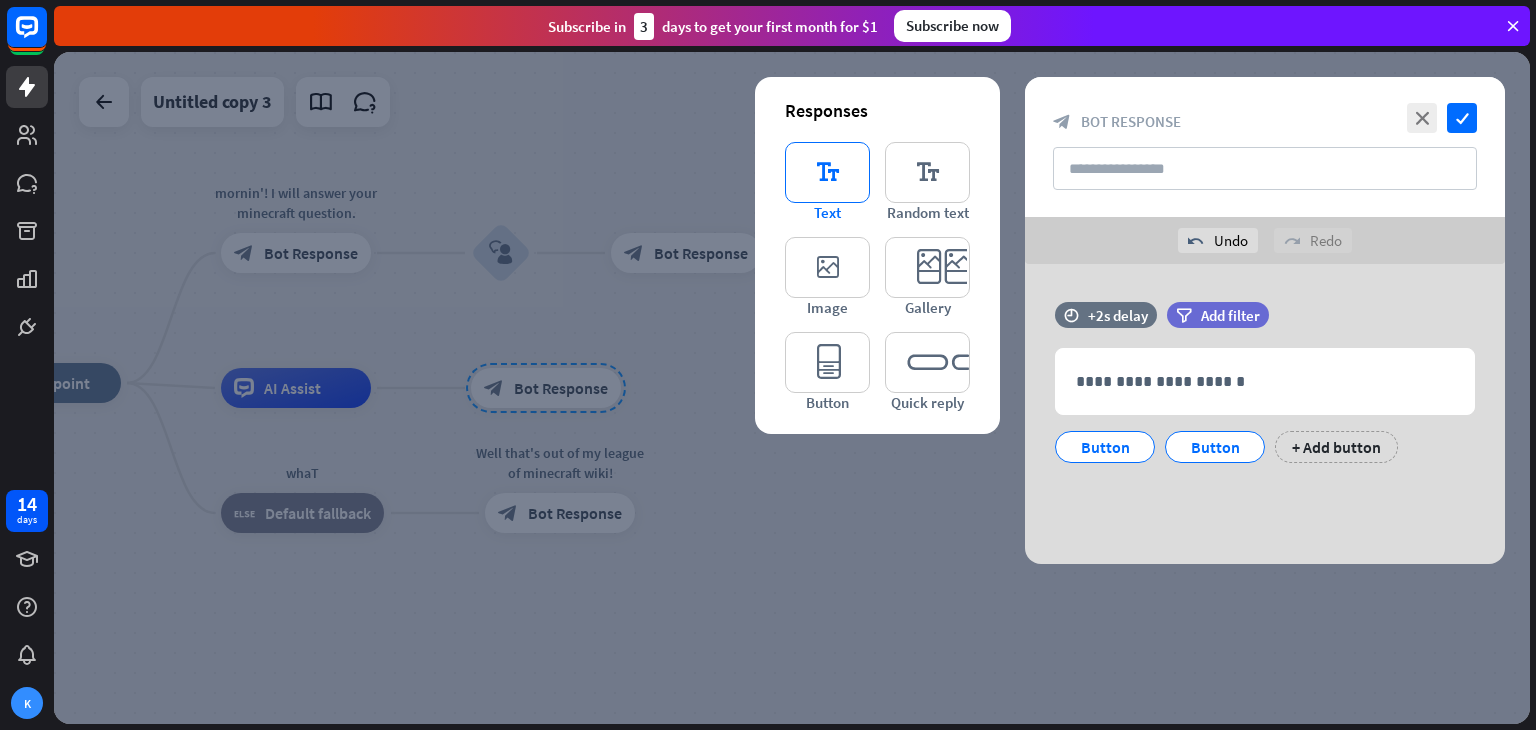 click on "editor_text" at bounding box center (827, 172) 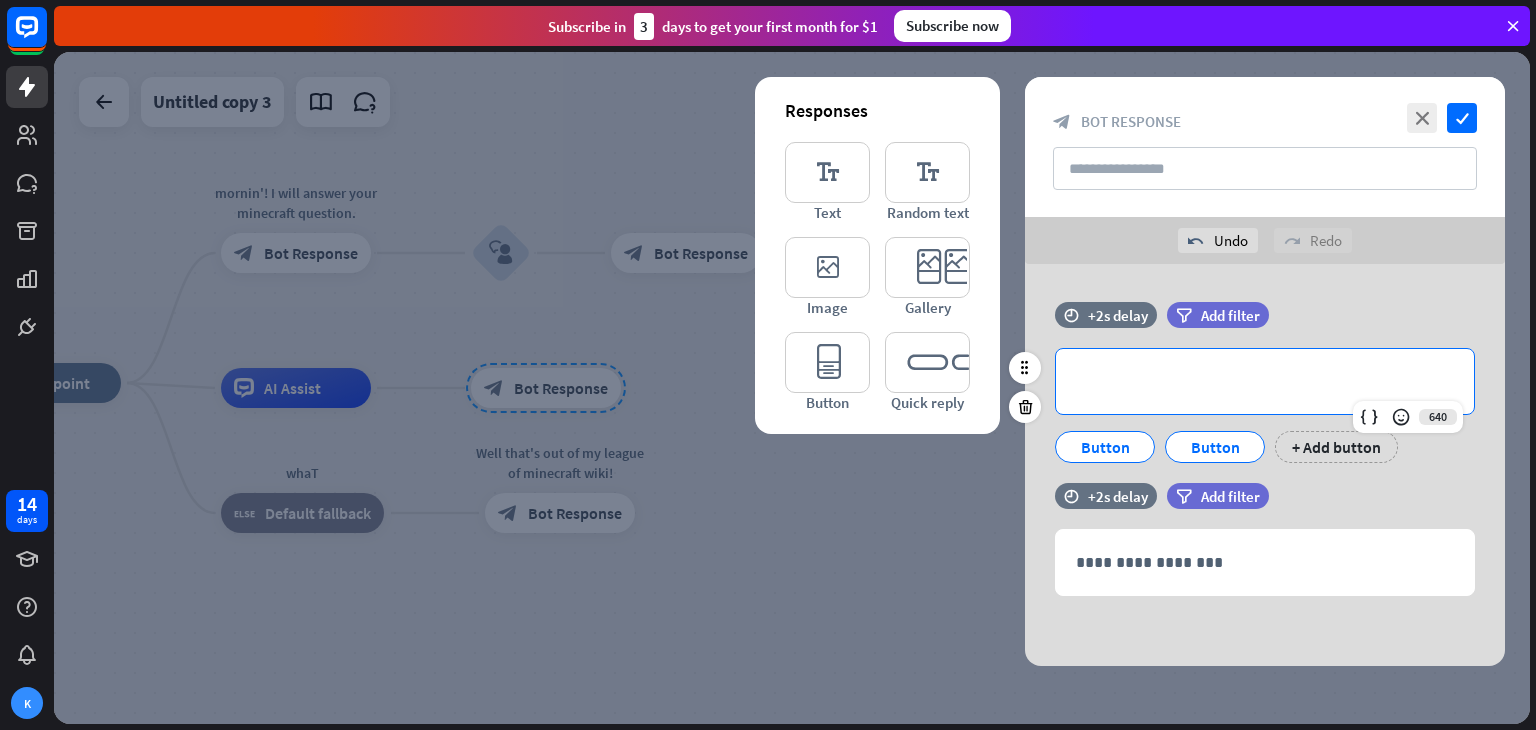 click on "**********" at bounding box center [1265, 381] 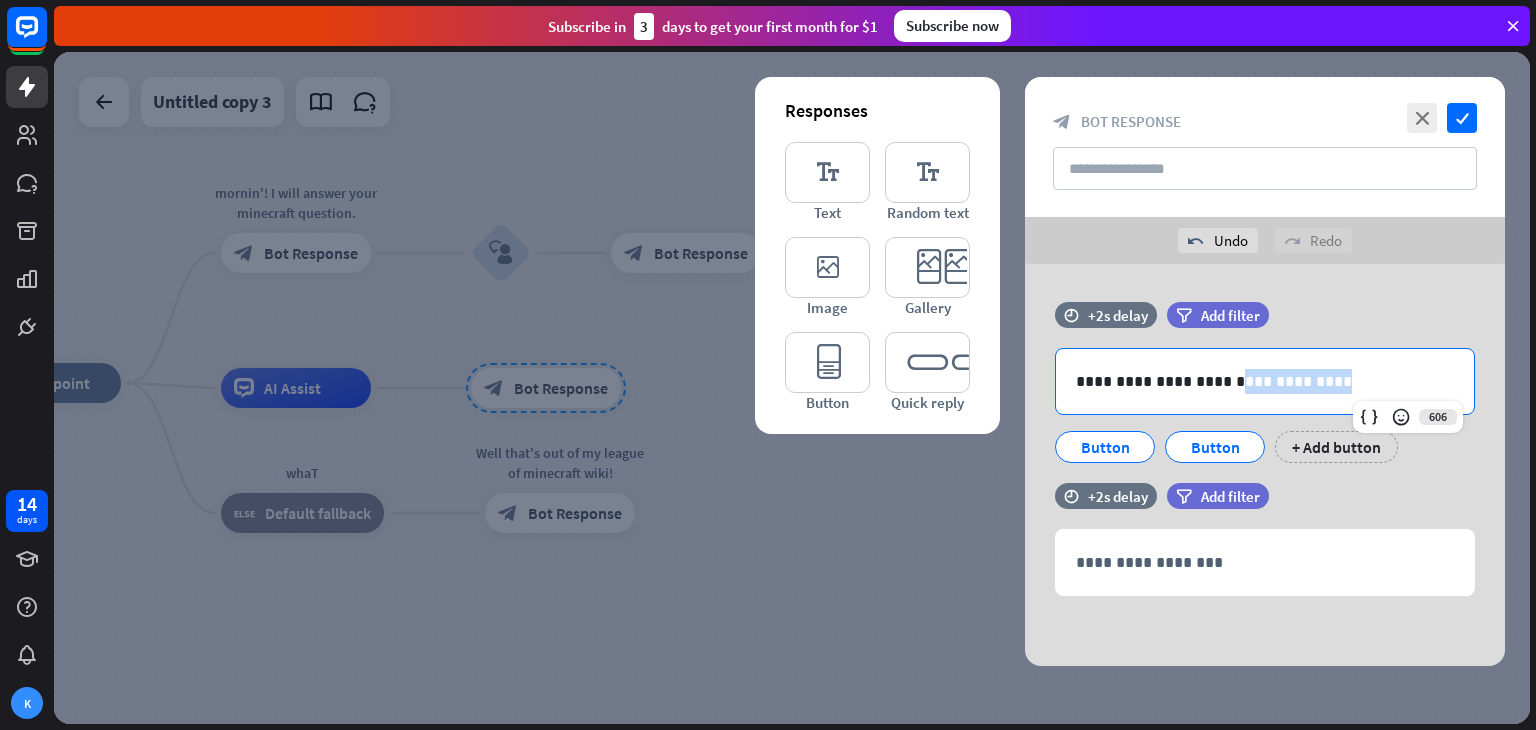 drag, startPoint x: 1222, startPoint y: 389, endPoint x: 1384, endPoint y: 265, distance: 204.0098 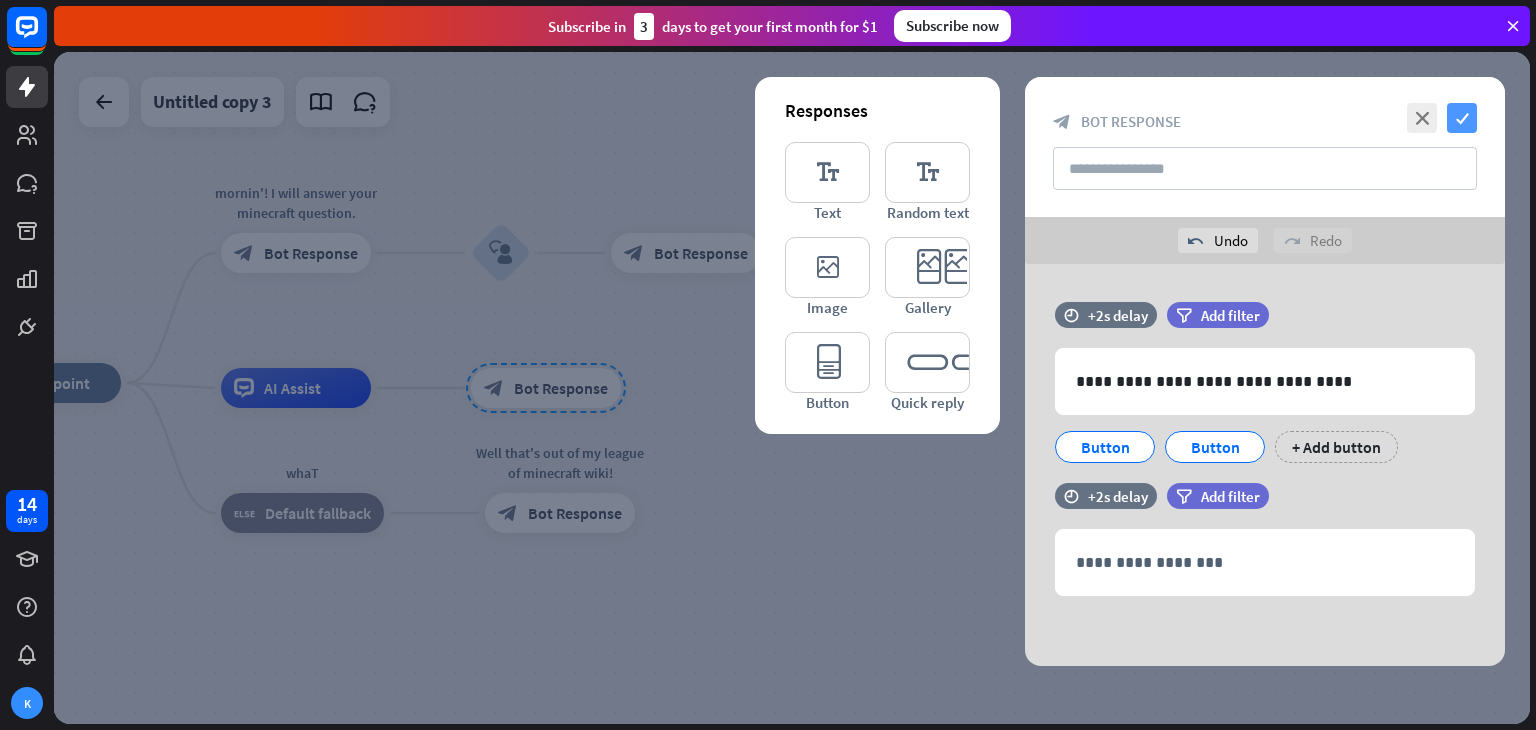 click on "check" at bounding box center (1462, 118) 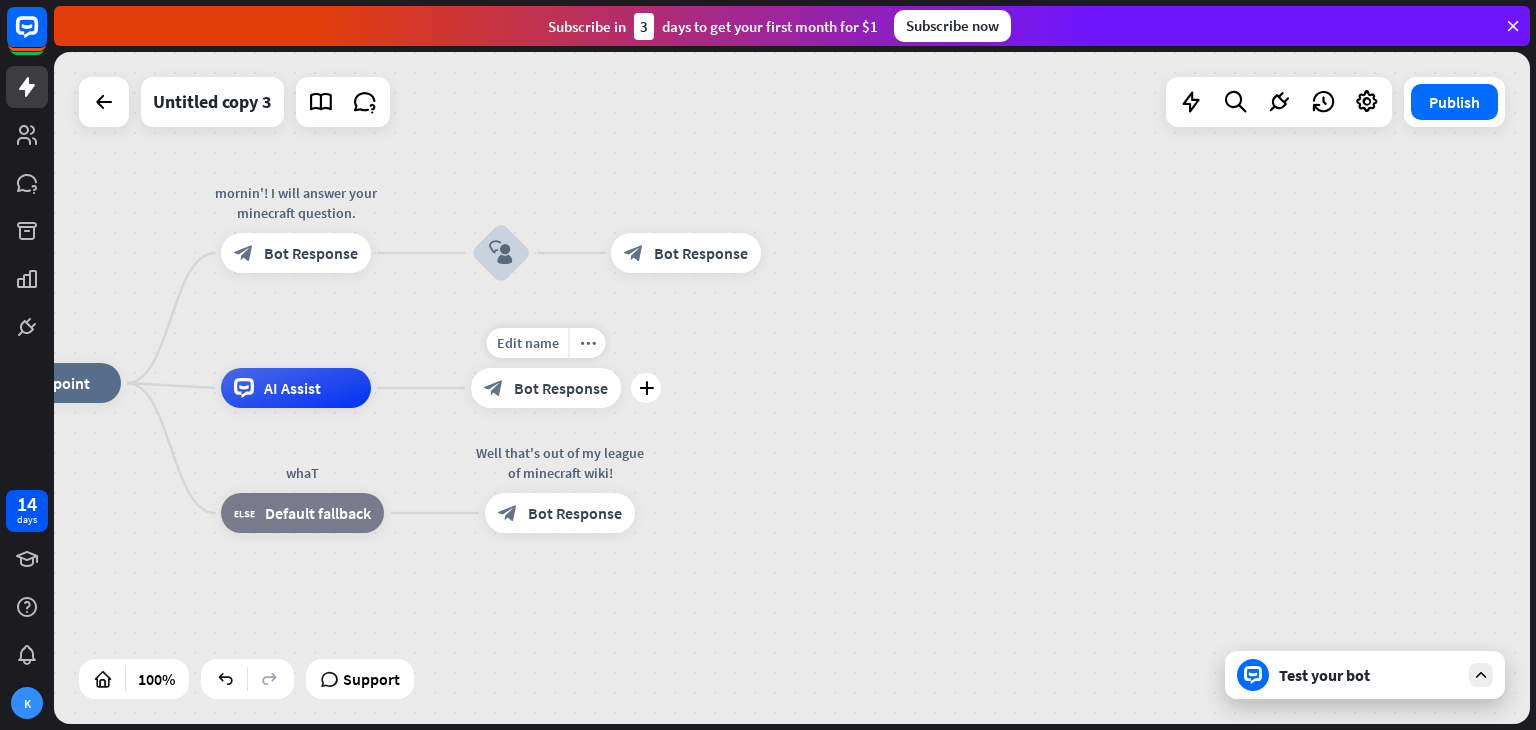 click on "block_bot_response   Bot Response" at bounding box center (546, 388) 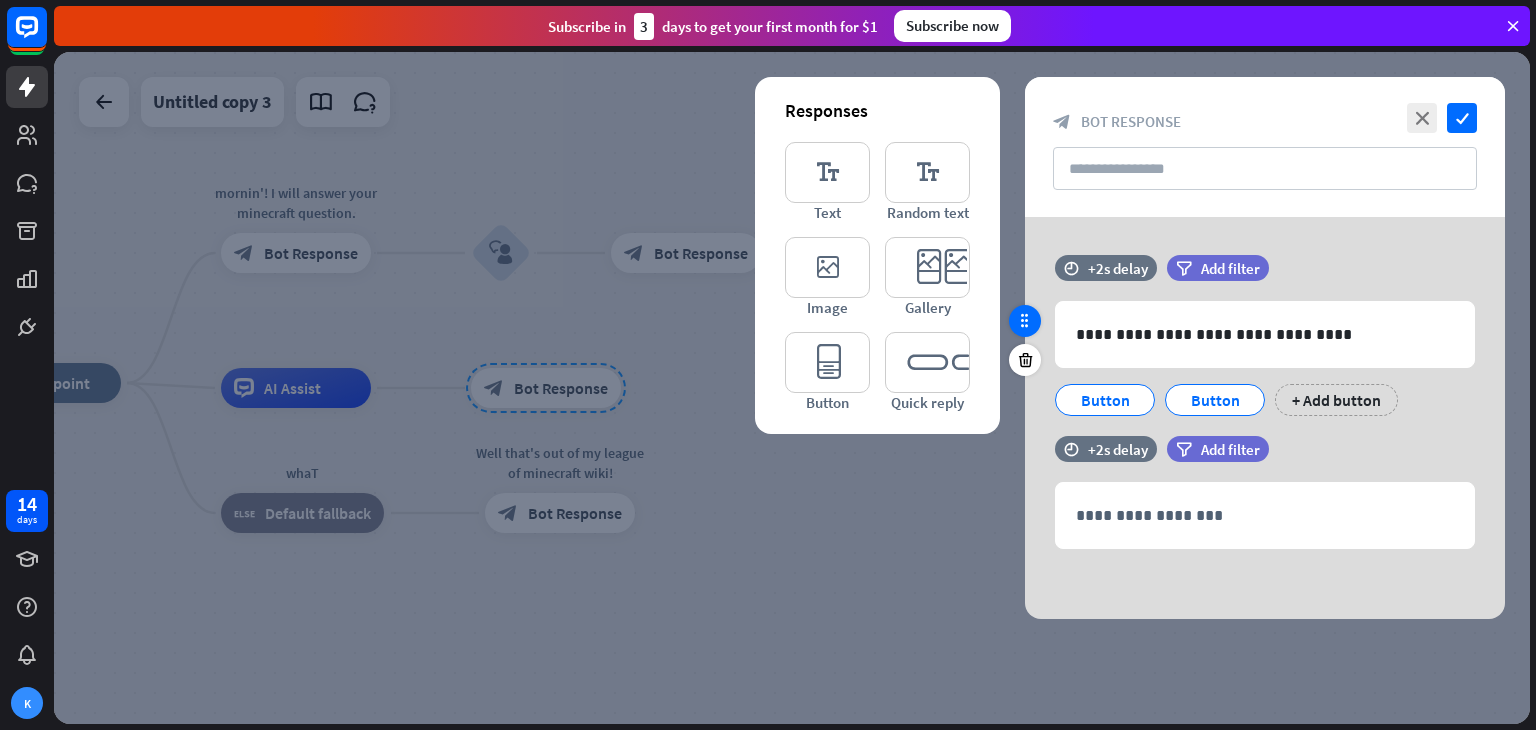 click at bounding box center (1025, 321) 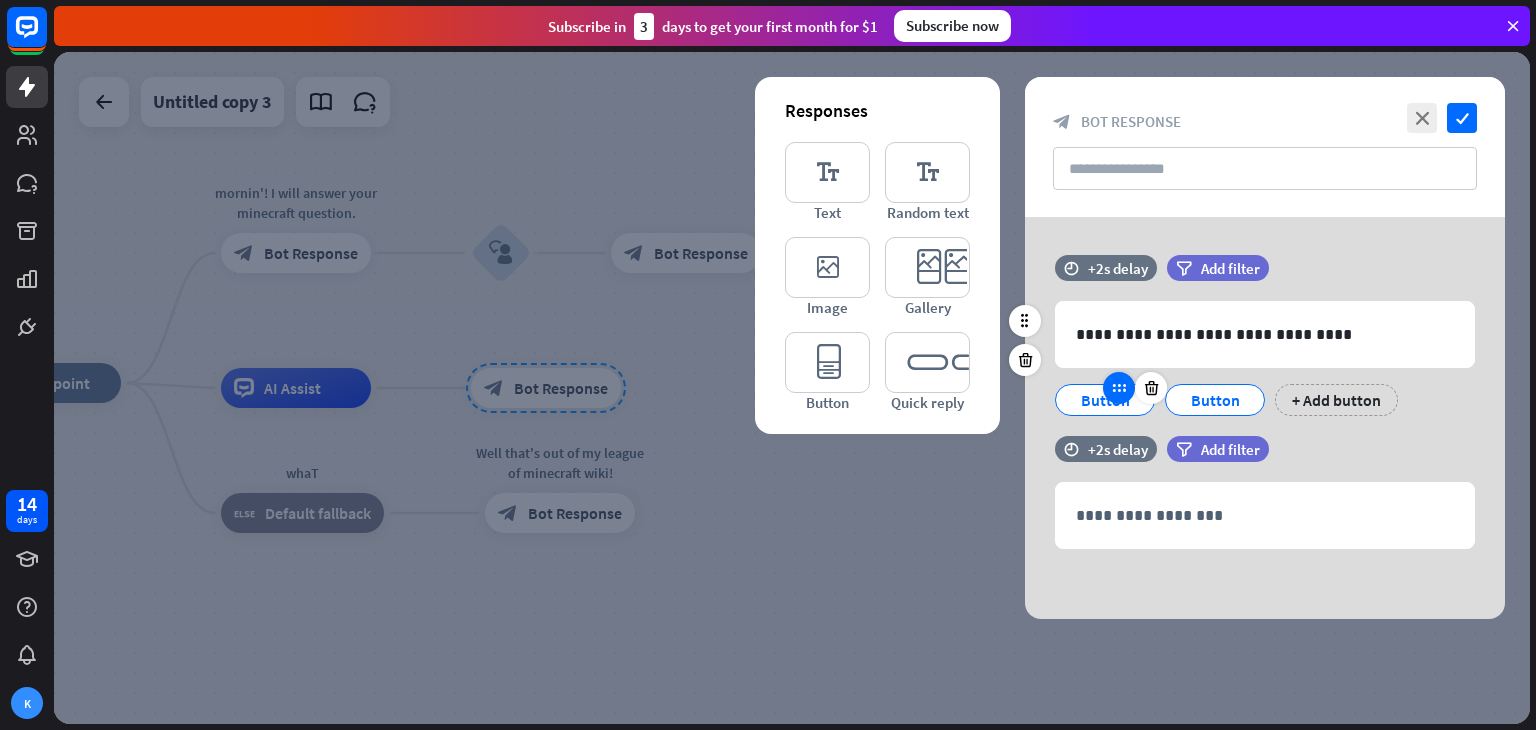 click at bounding box center [1119, 388] 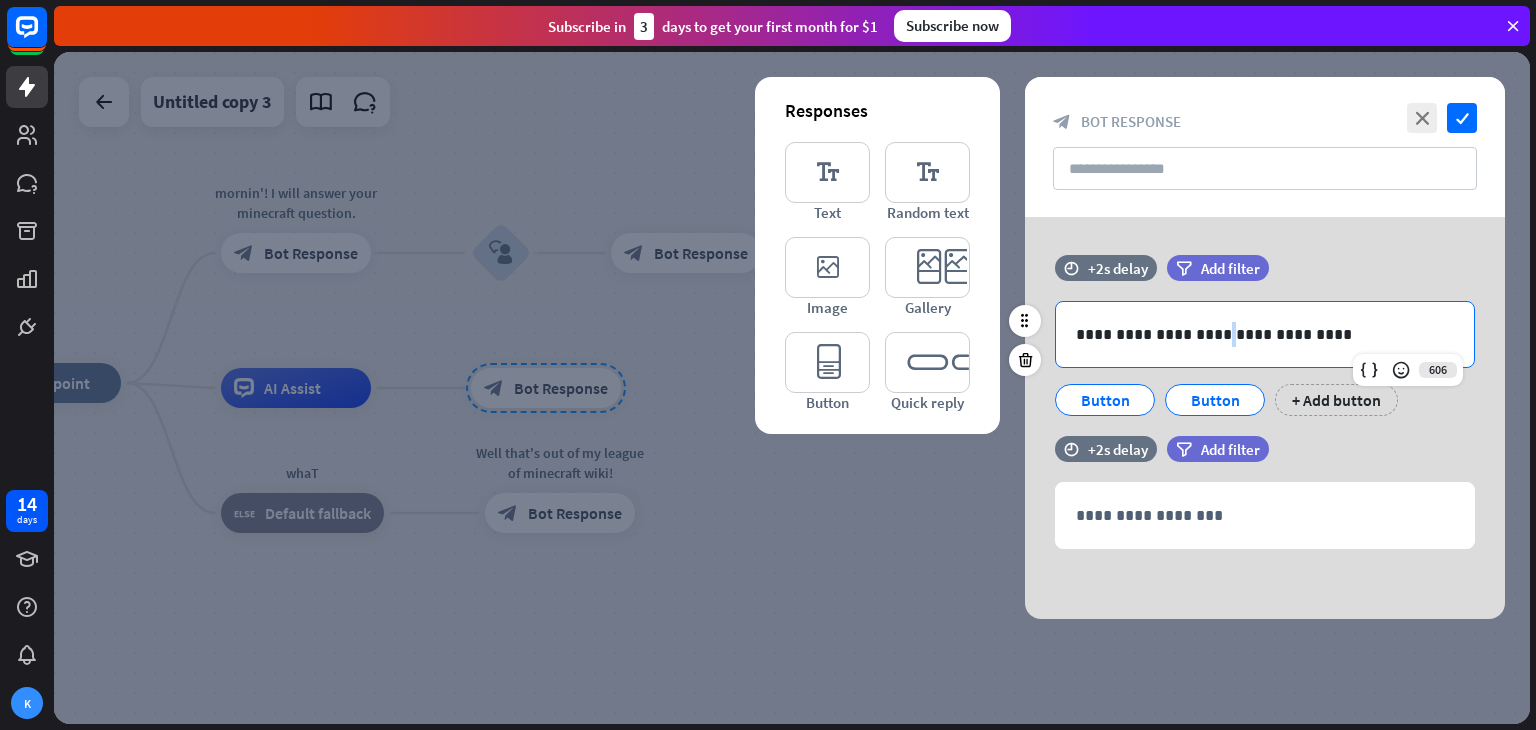 drag, startPoint x: 1206, startPoint y: 344, endPoint x: 1217, endPoint y: 297, distance: 48.270073 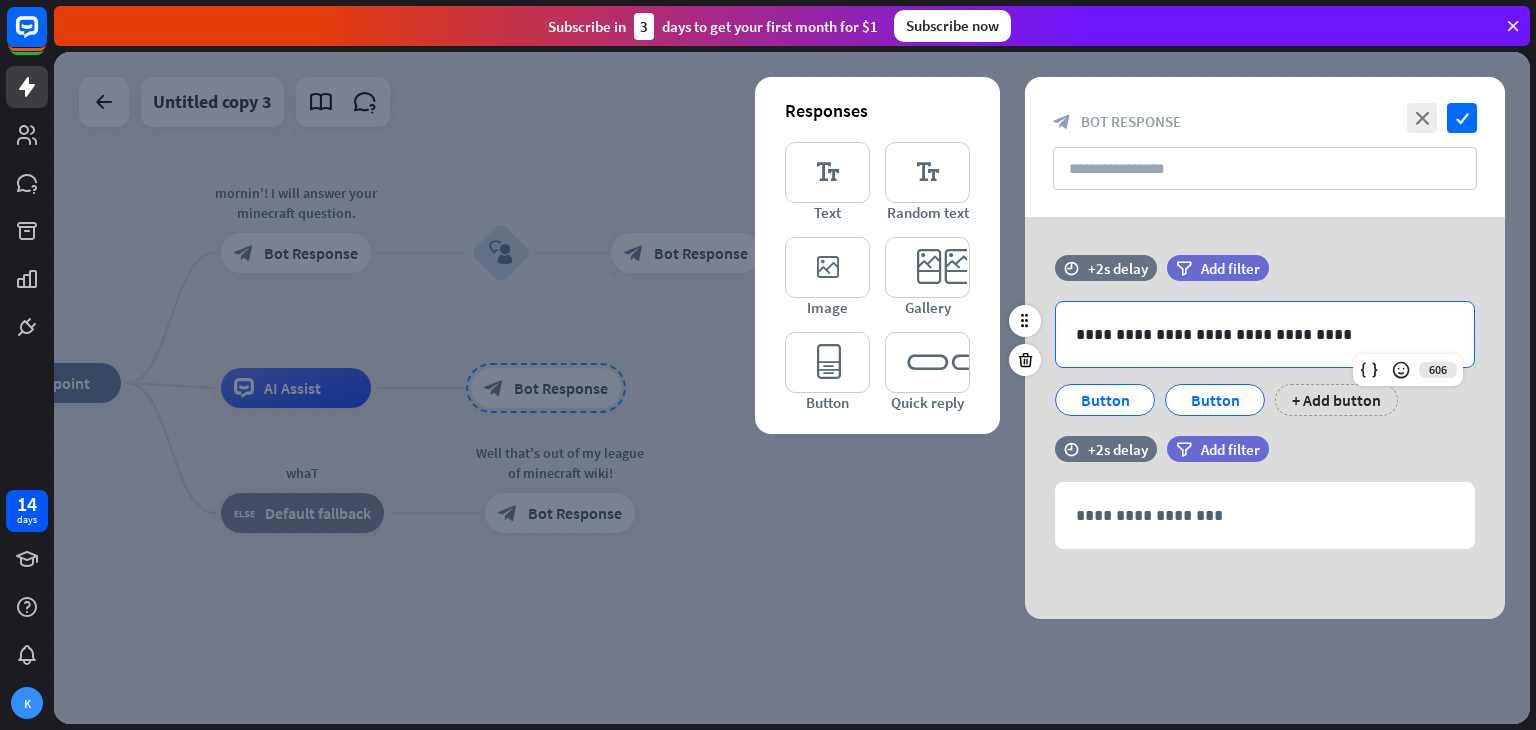 click on "**********" at bounding box center [1265, 334] 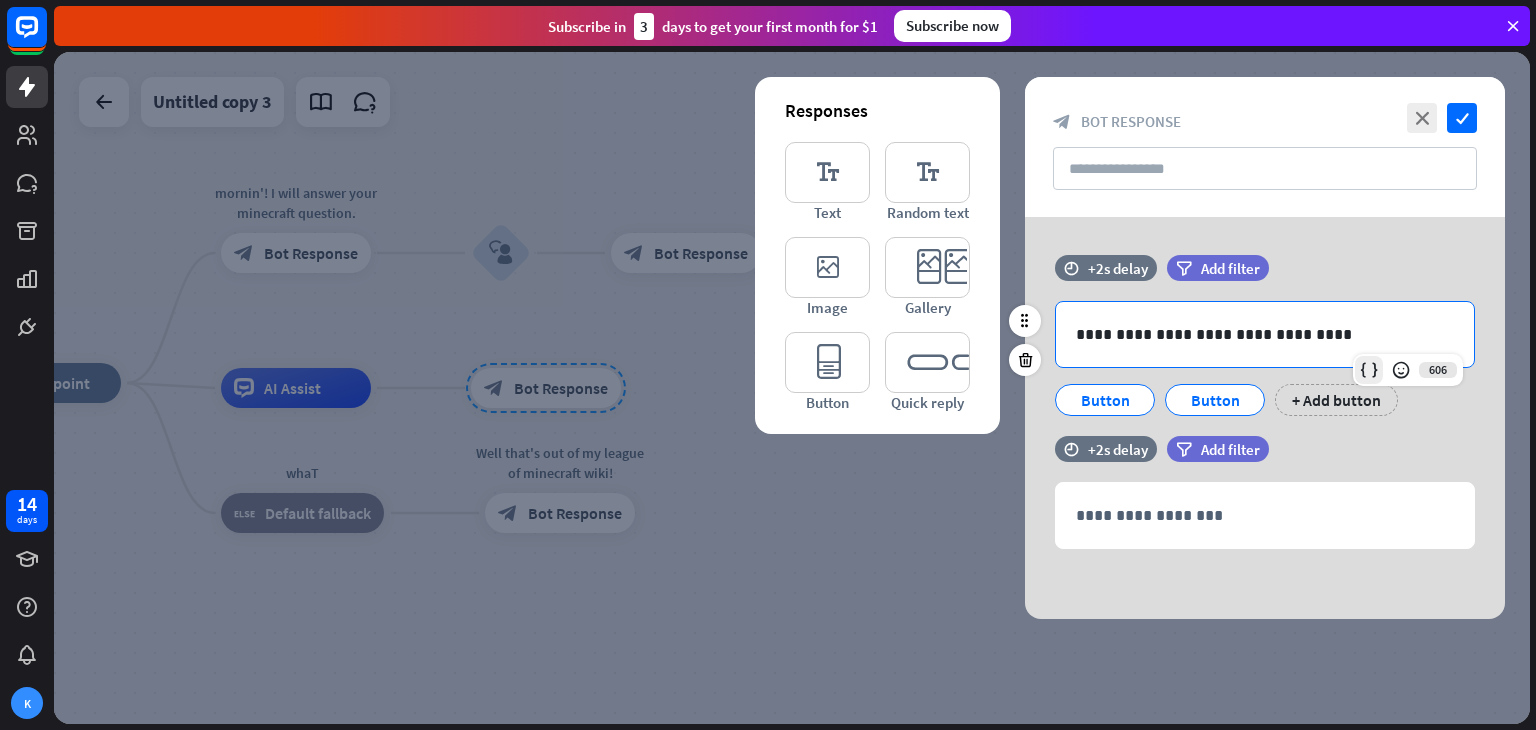 click at bounding box center [1369, 370] 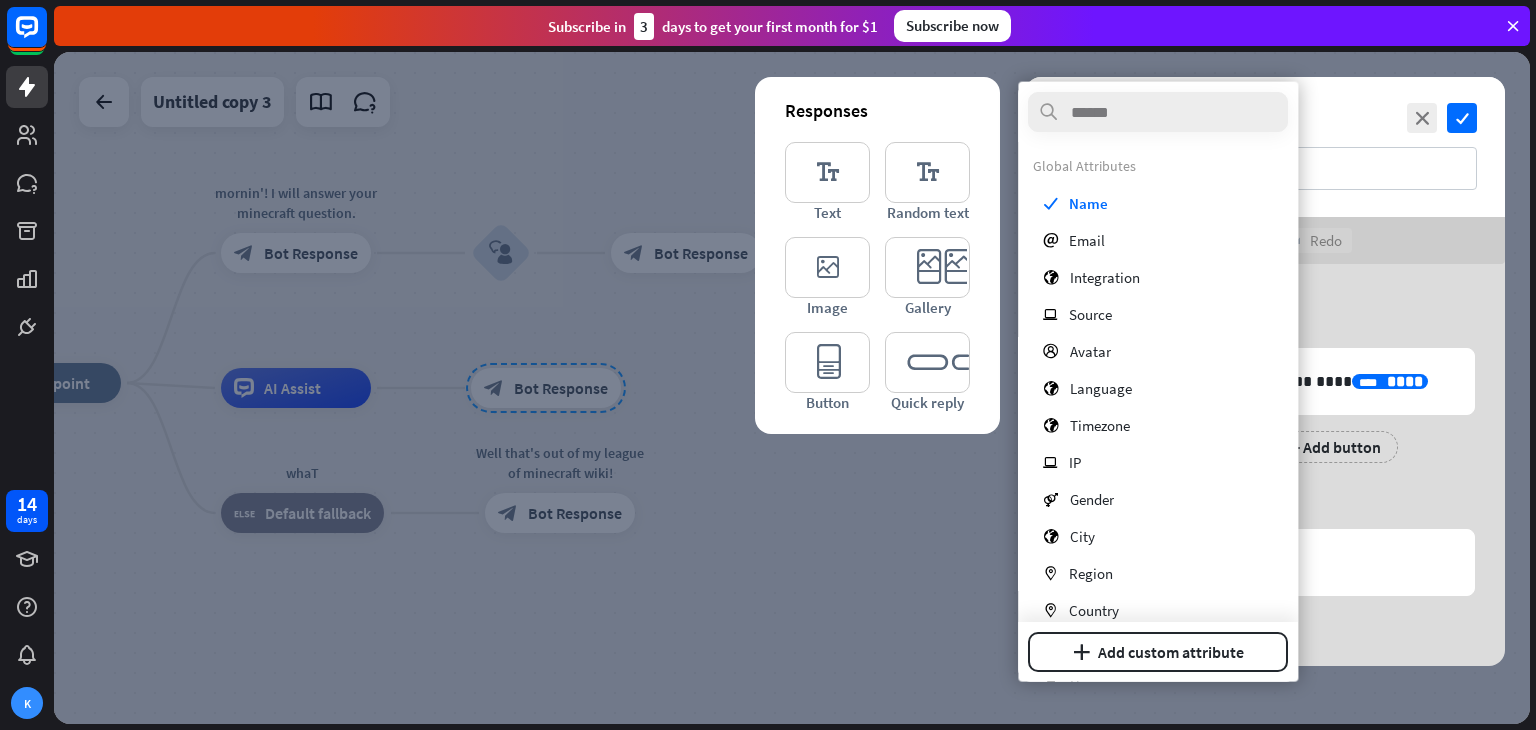 click at bounding box center [792, 388] 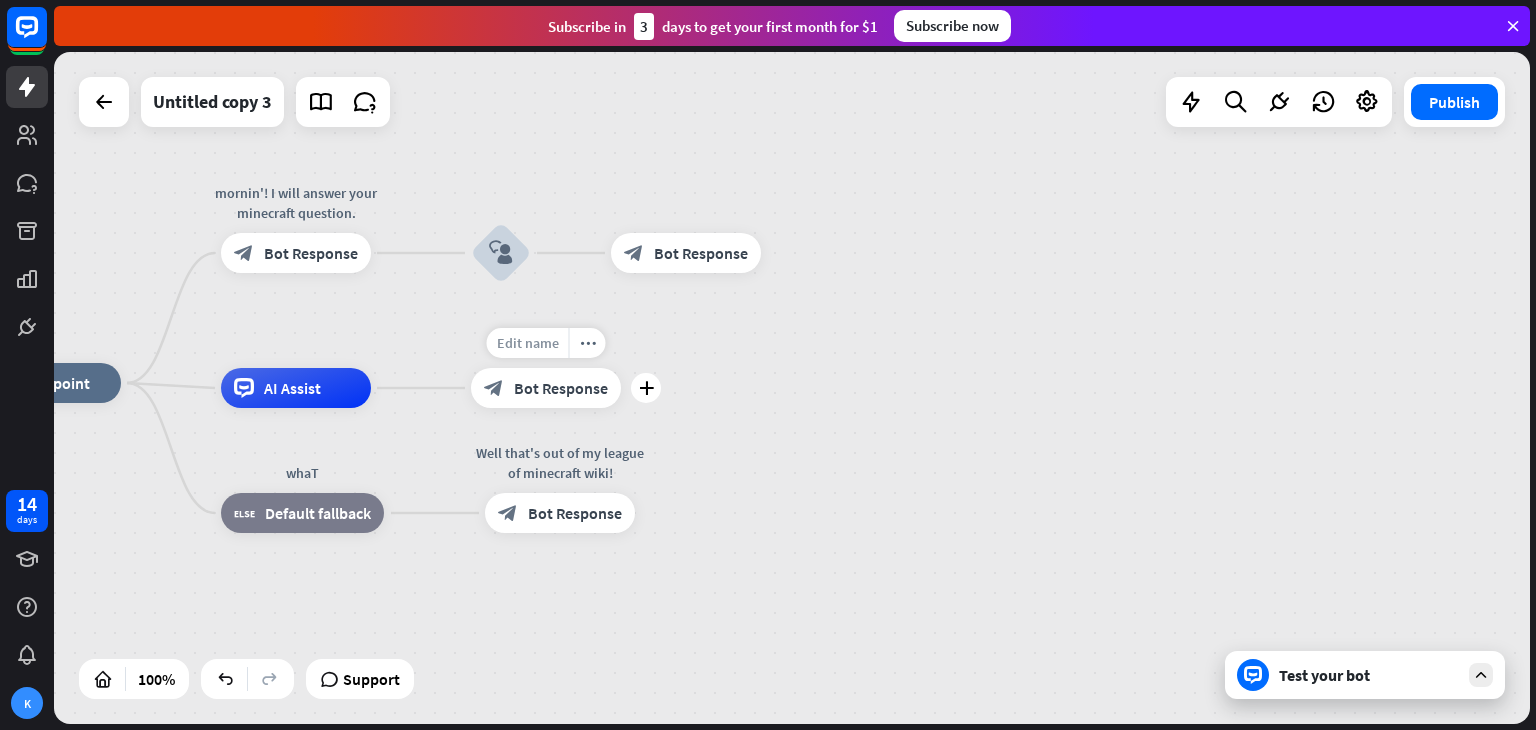 click on "Edit name" at bounding box center (528, 343) 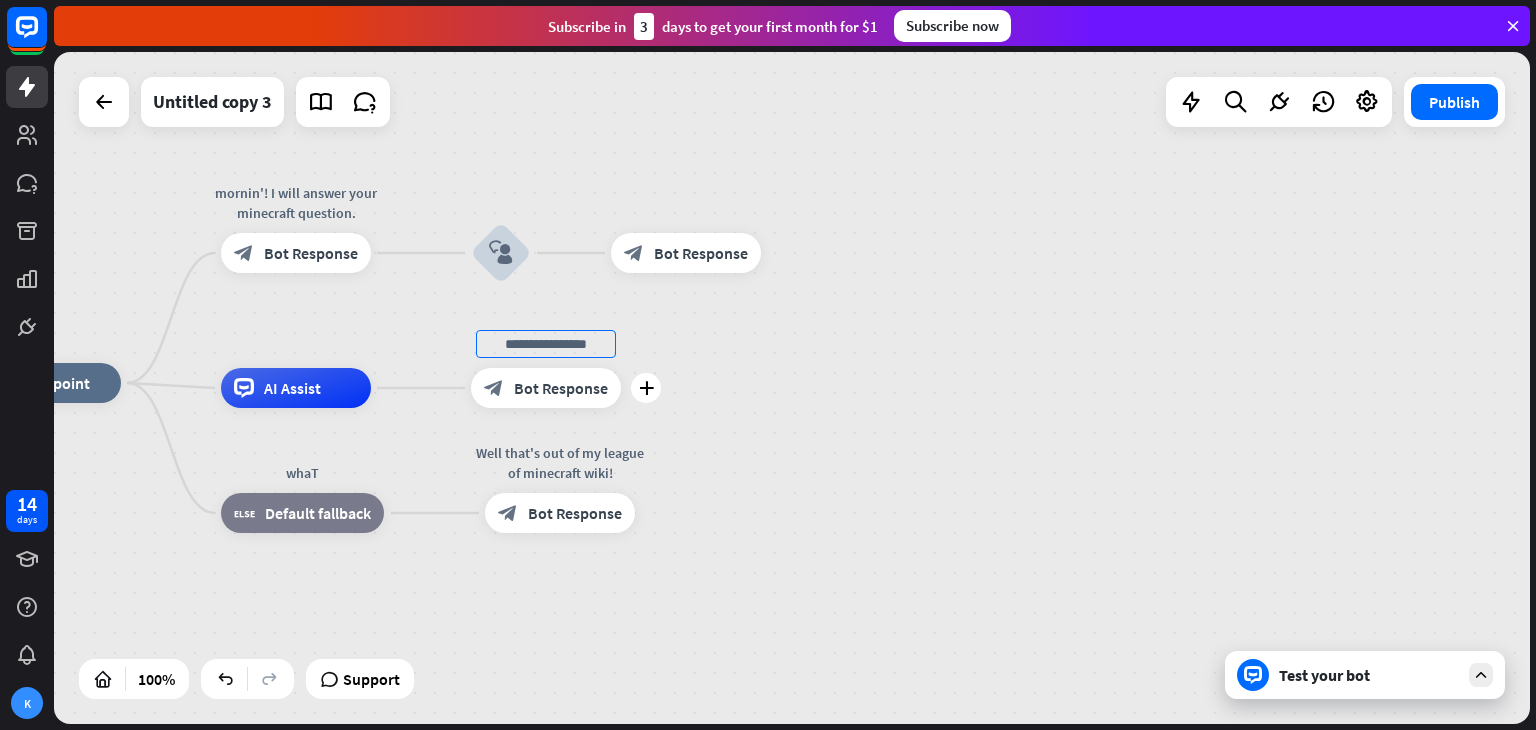 click on "plus     block_bot_response   Bot Response" at bounding box center (546, 388) 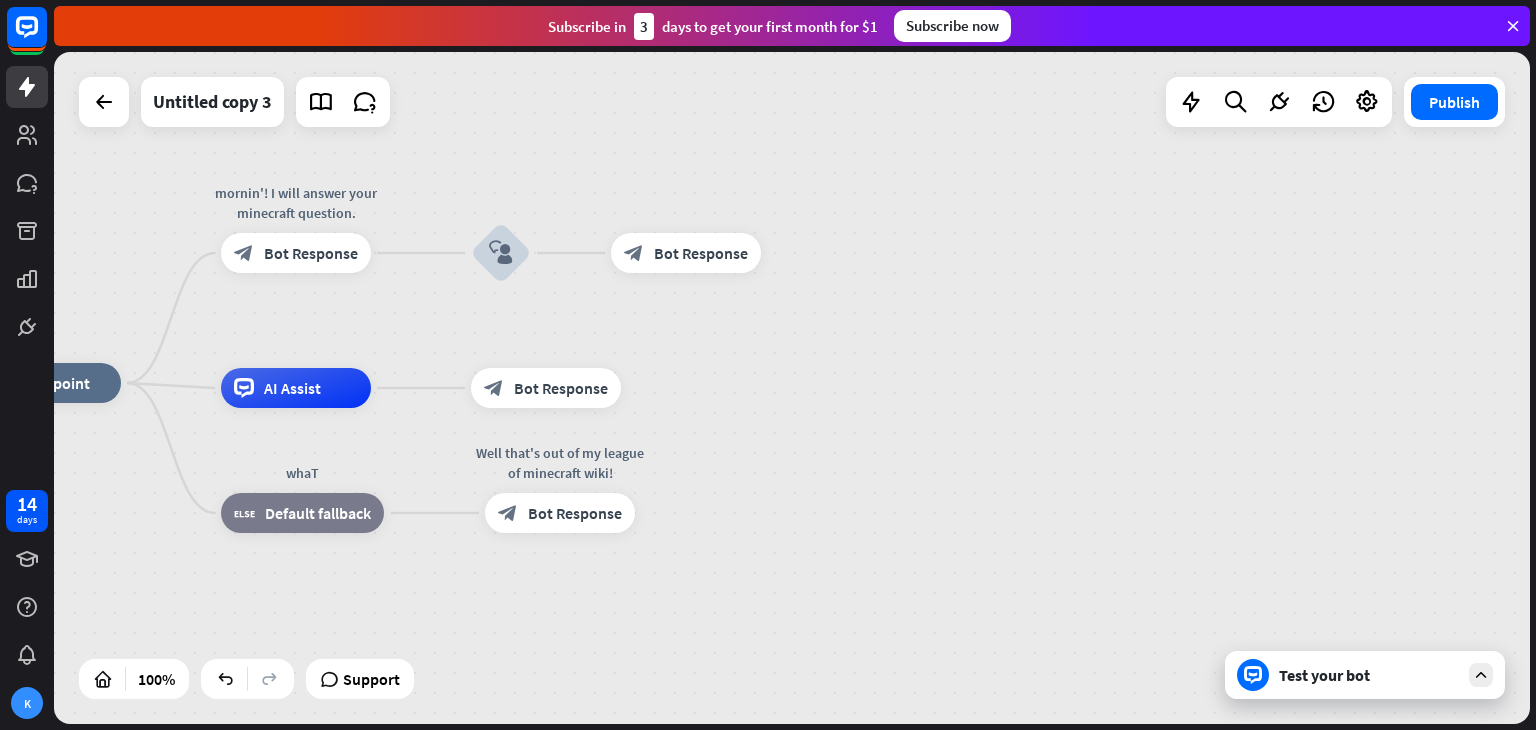 click at bounding box center (1481, 675) 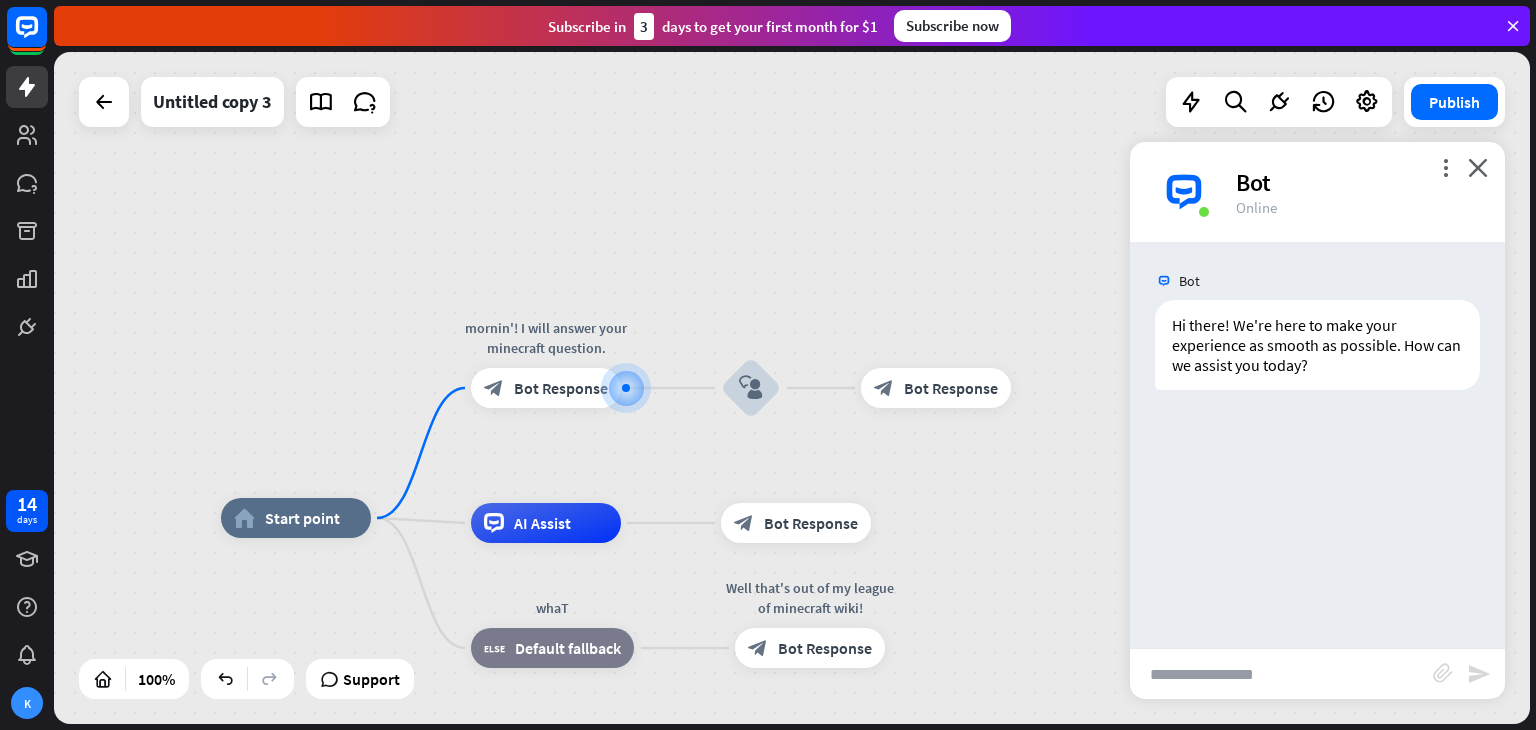 click at bounding box center (1281, 674) 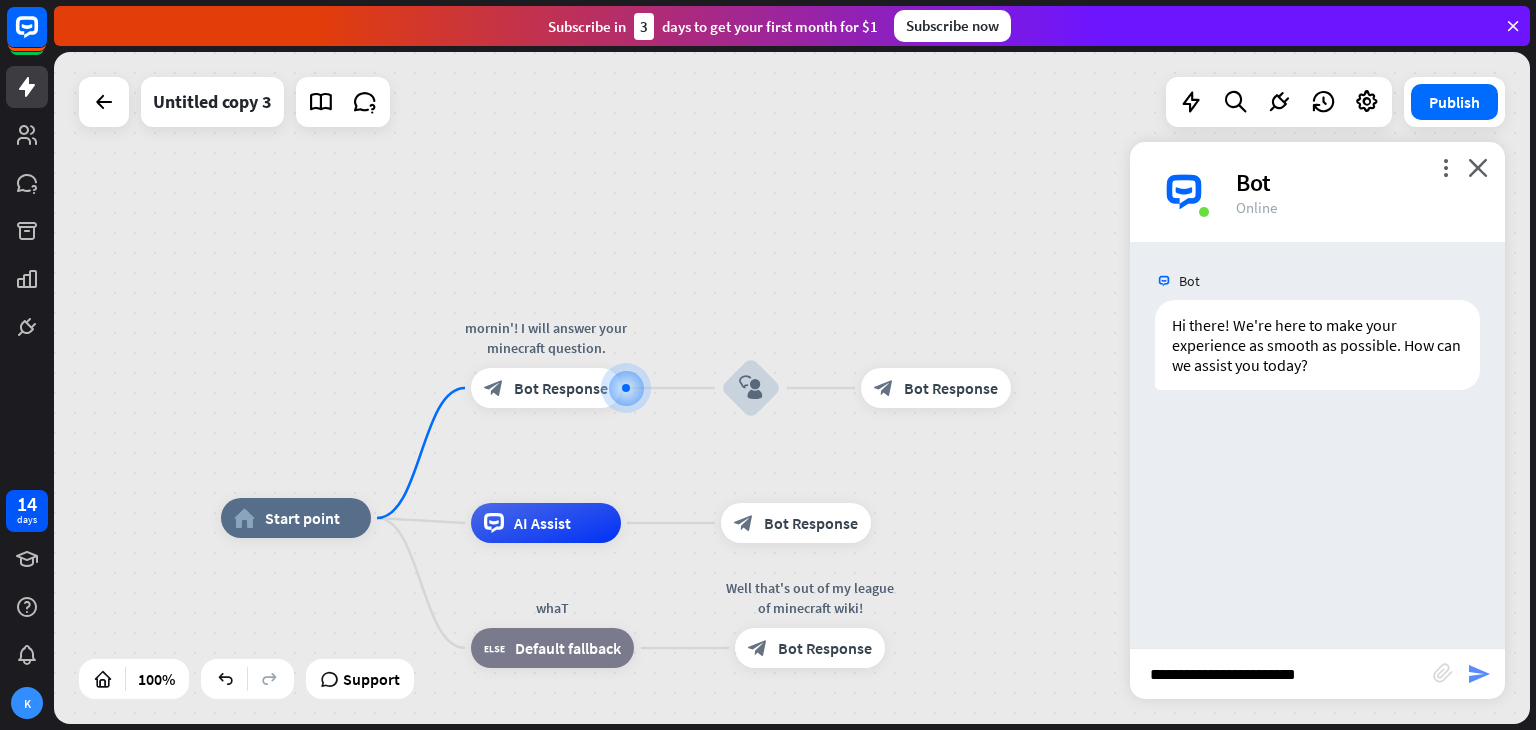 type on "**********" 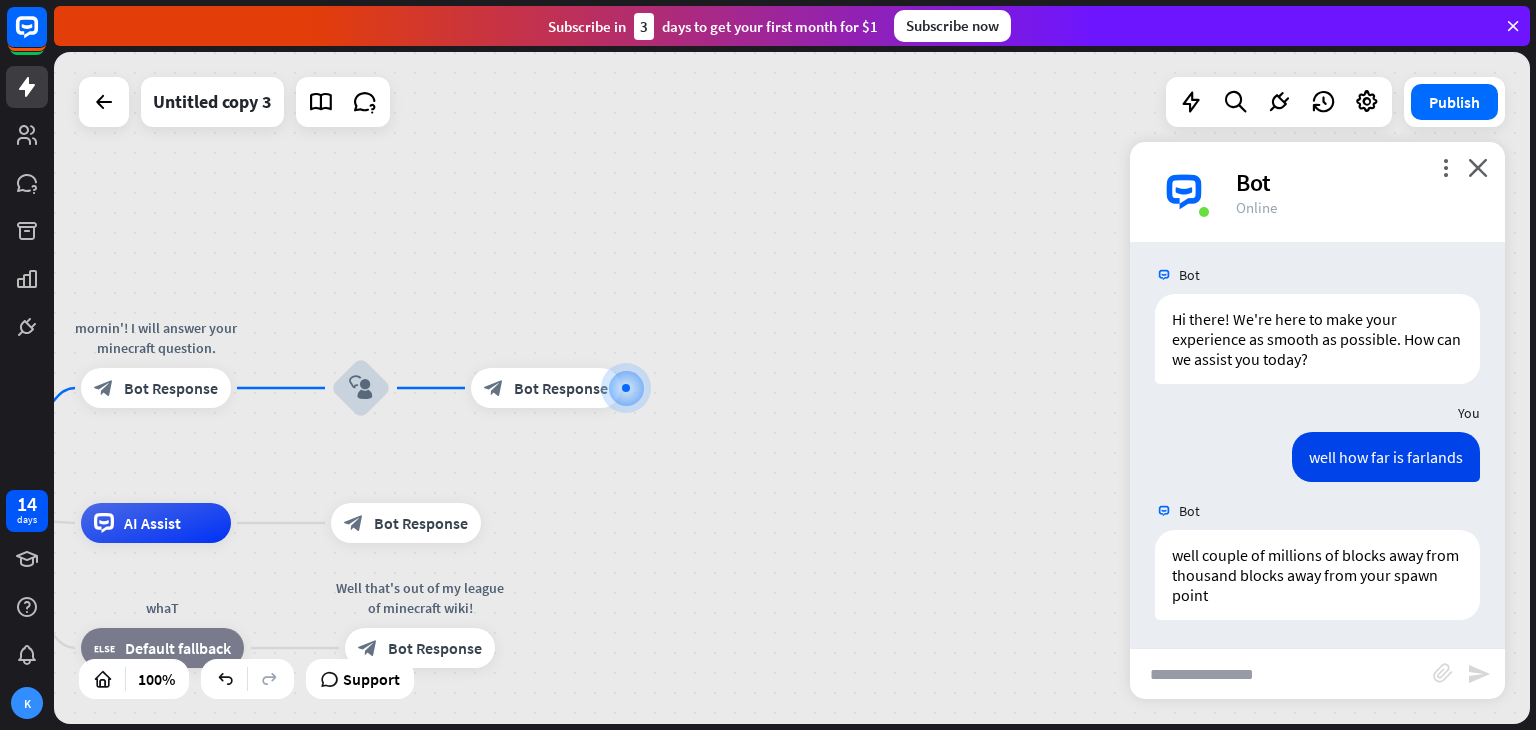 scroll, scrollTop: 8, scrollLeft: 0, axis: vertical 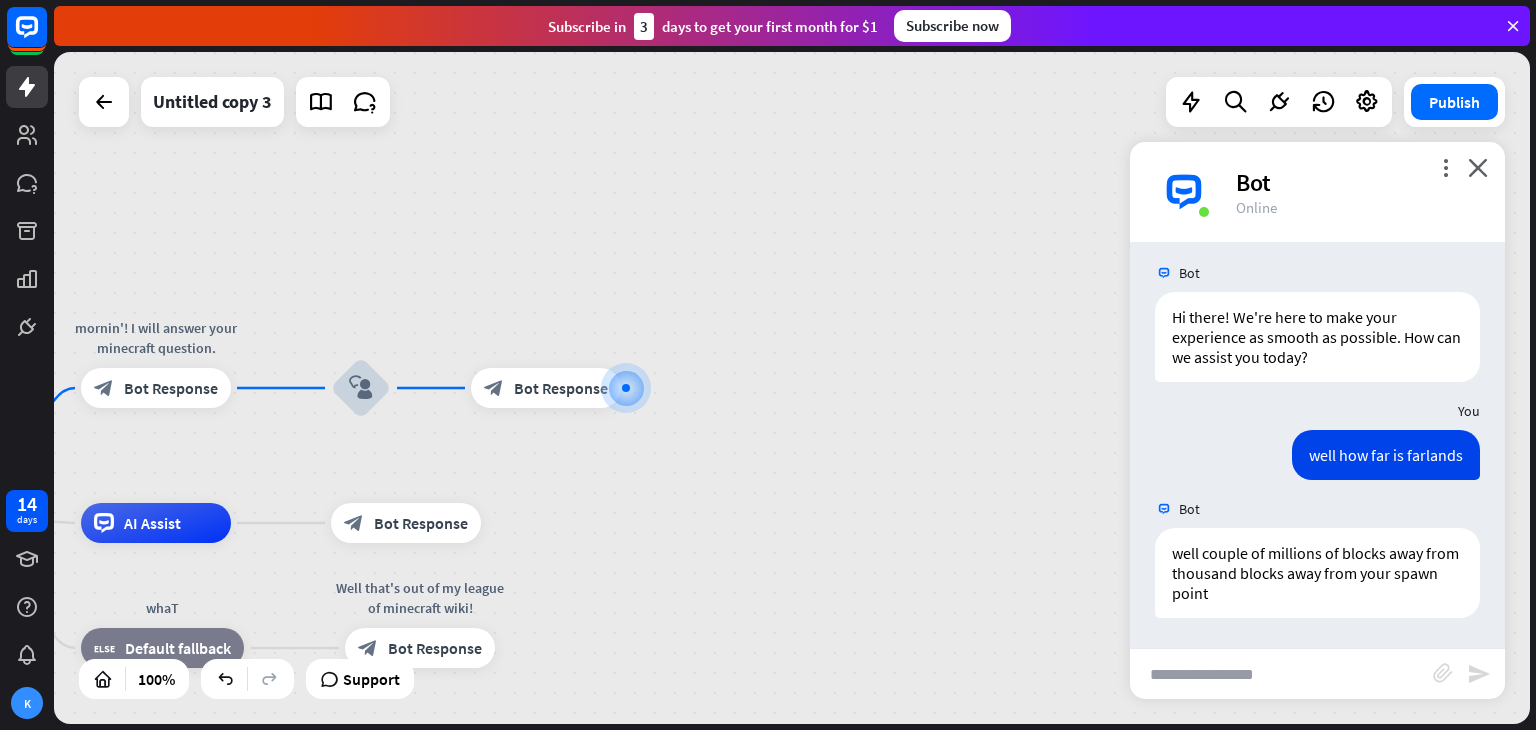 click on "more_vert
close
Bot
Online" at bounding box center [1317, 192] 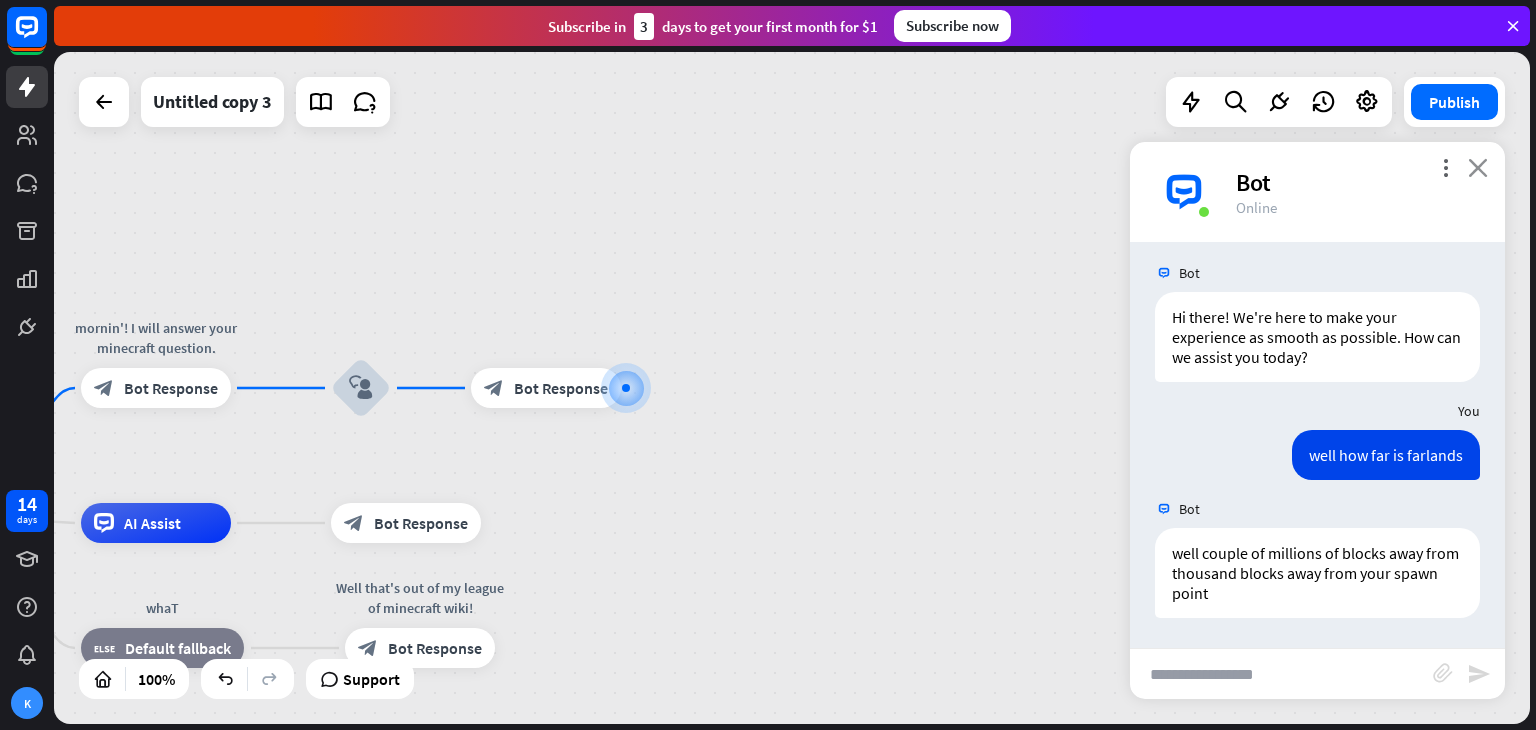 click on "close" at bounding box center (1478, 167) 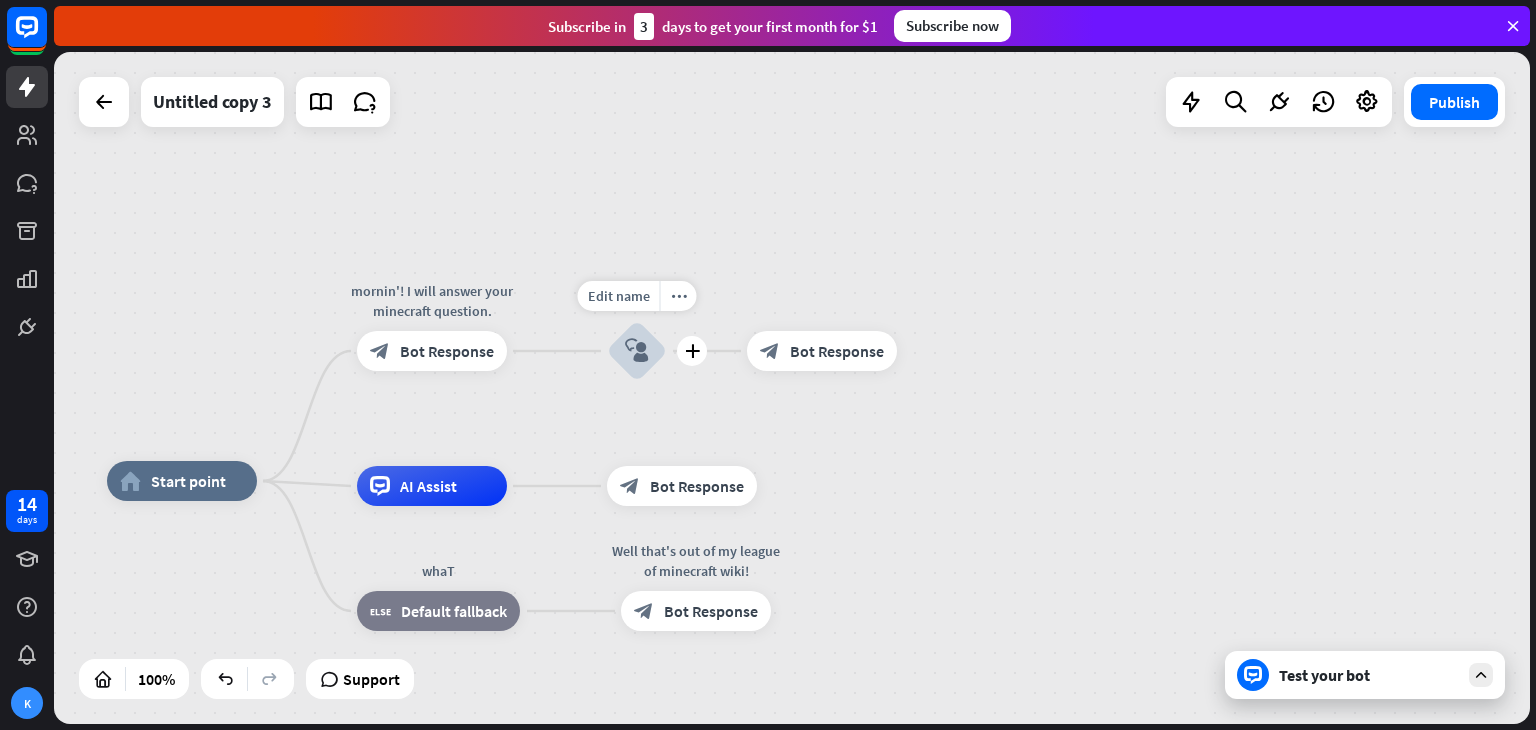 drag, startPoint x: 300, startPoint y: 389, endPoint x: 576, endPoint y: 352, distance: 278.46902 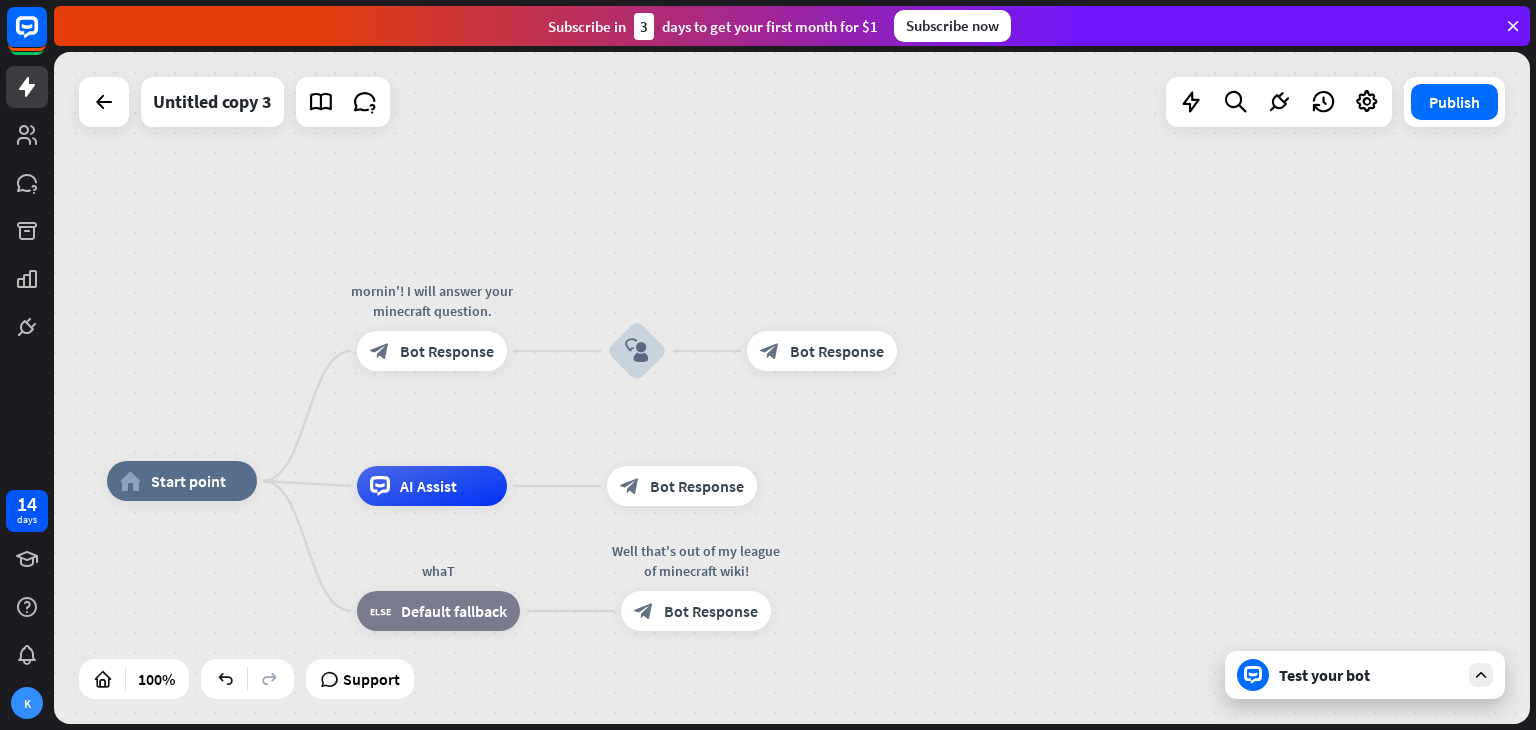 click on "home_2   Start point                 mornin'! I will answer your minecraft question.   block_bot_response   Bot Response                   block_user_input                   block_bot_response   Bot Response                     AI Assist                   block_bot_response   Bot Response                 whaT   block_fallback   Default fallback                 Well that's out of my league of minecraft wiki!   block_bot_response   Bot Response" at bounding box center (845, 817) 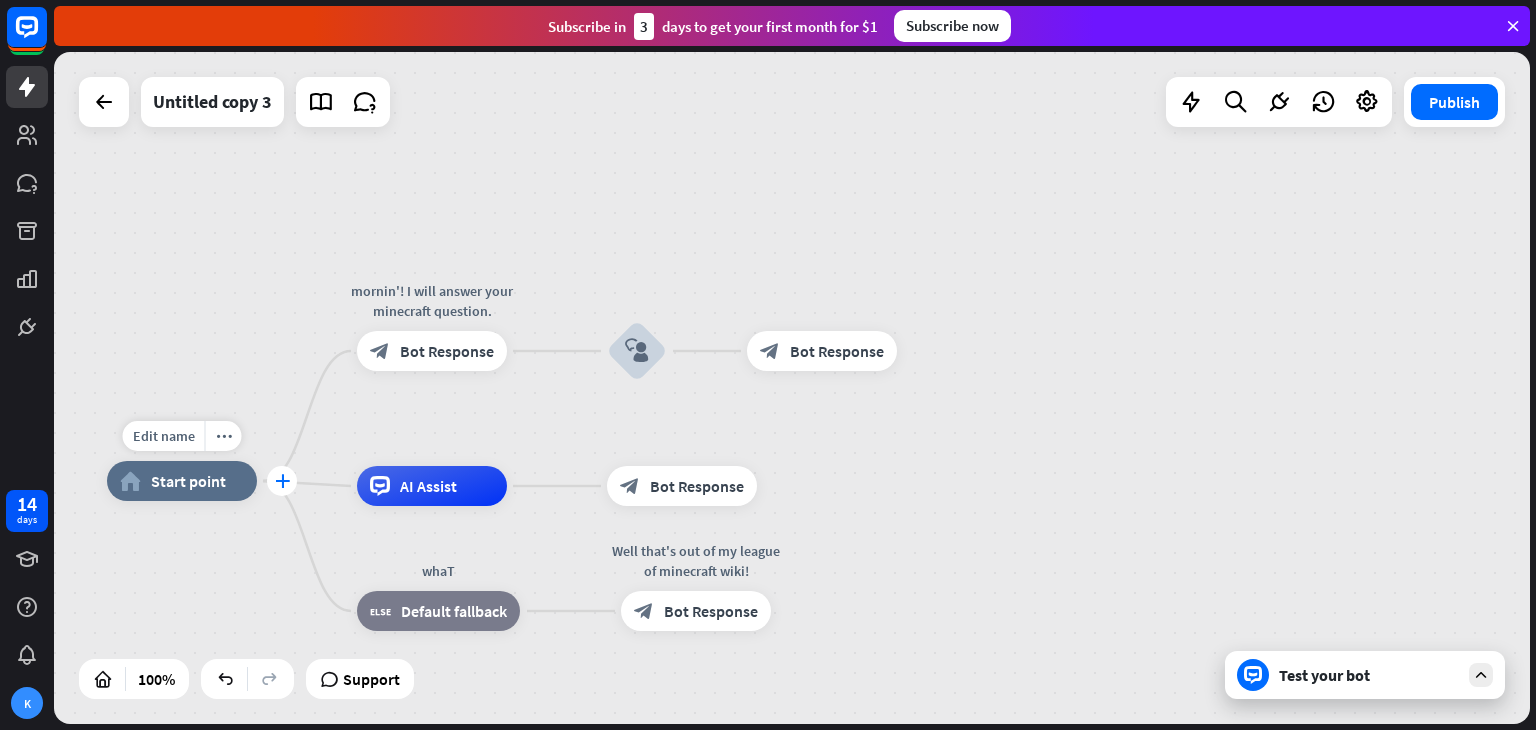 click on "plus" at bounding box center [282, 481] 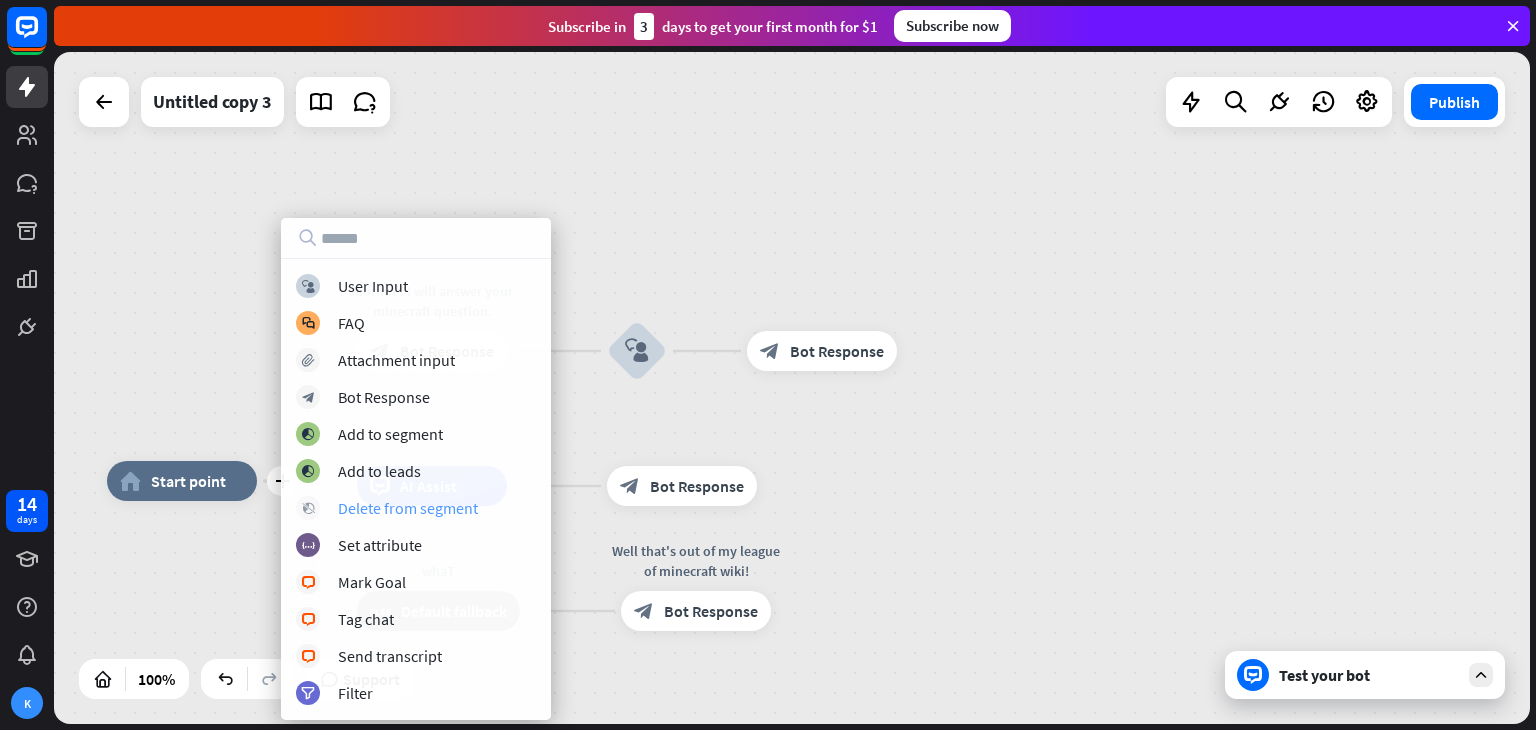 click on "Delete from segment" at bounding box center [408, 508] 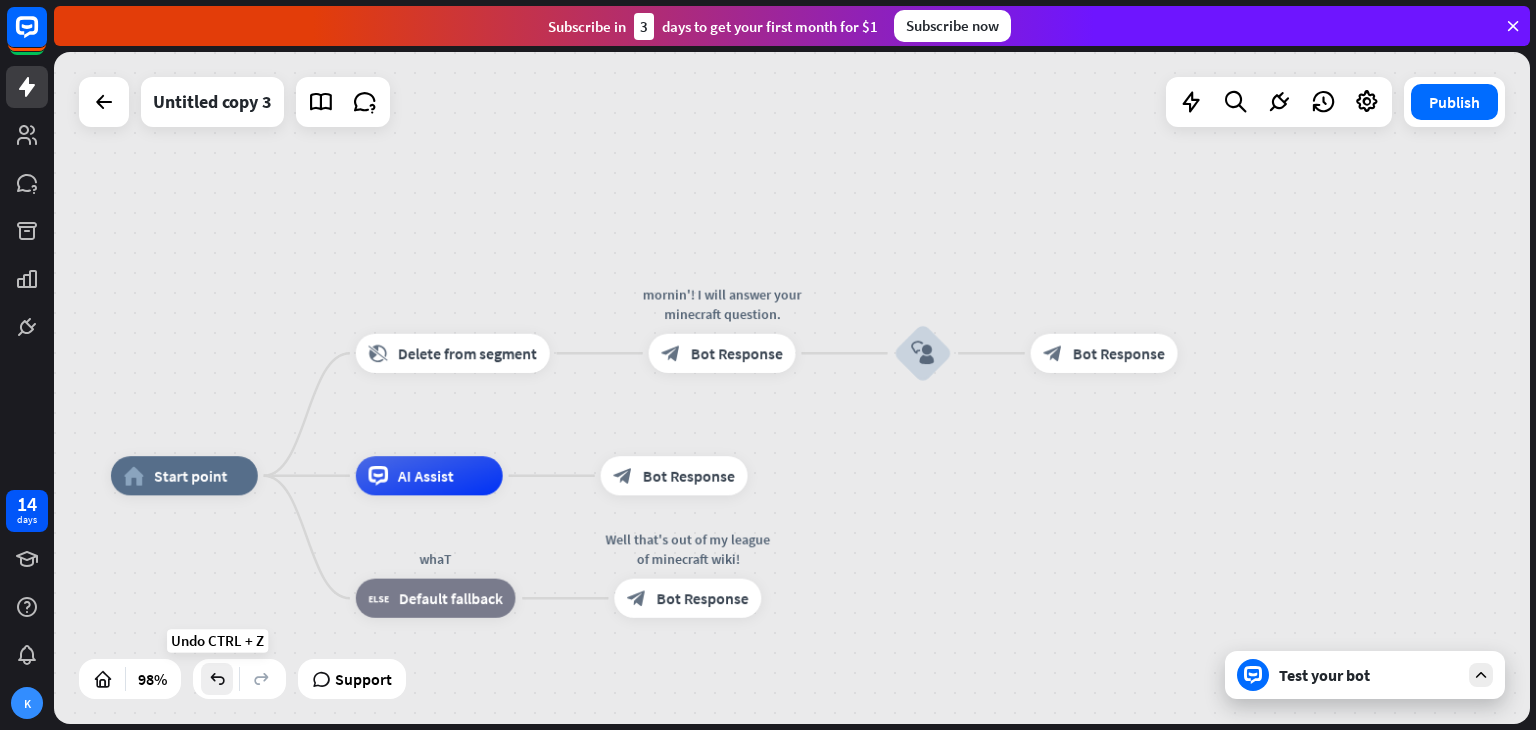 click at bounding box center (217, 679) 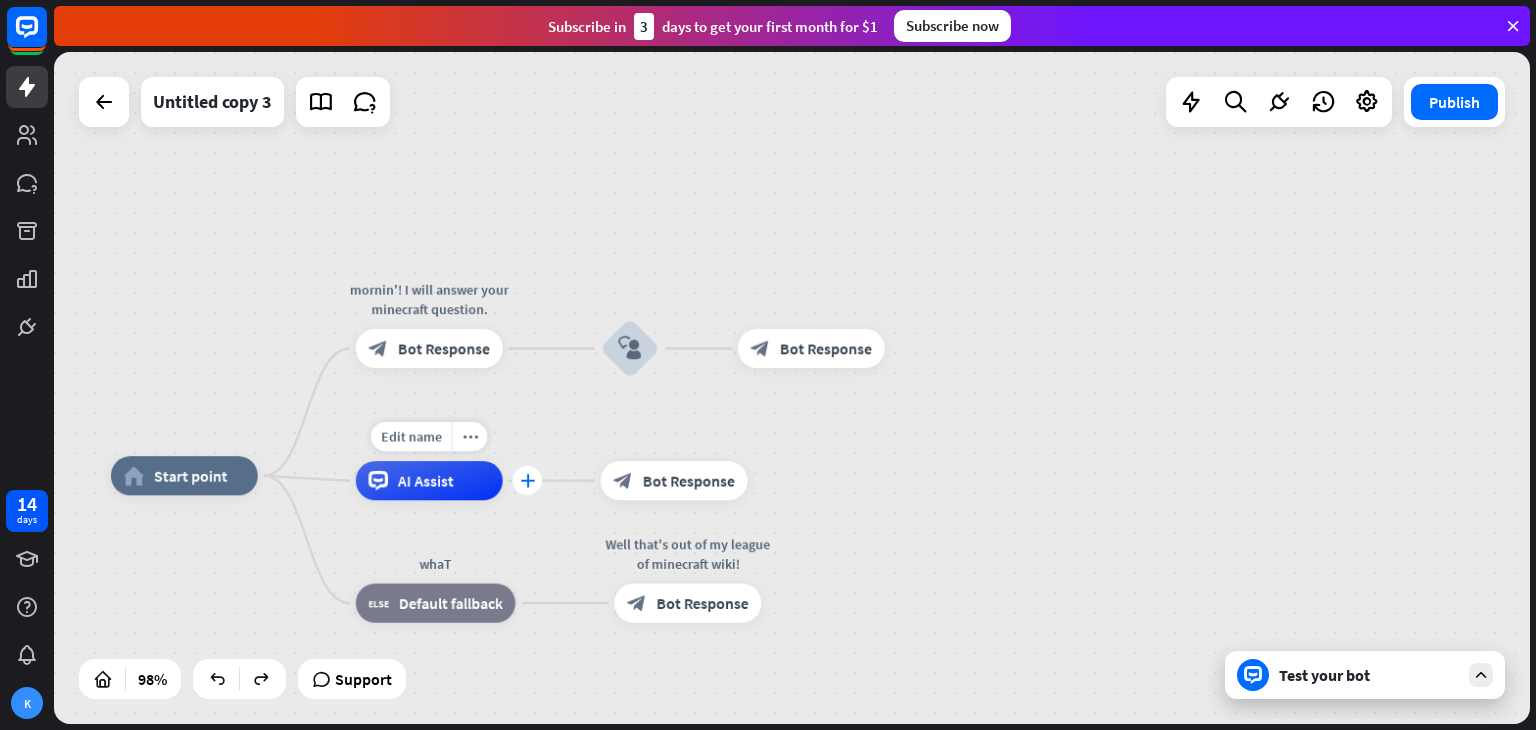 click on "plus" at bounding box center (527, 481) 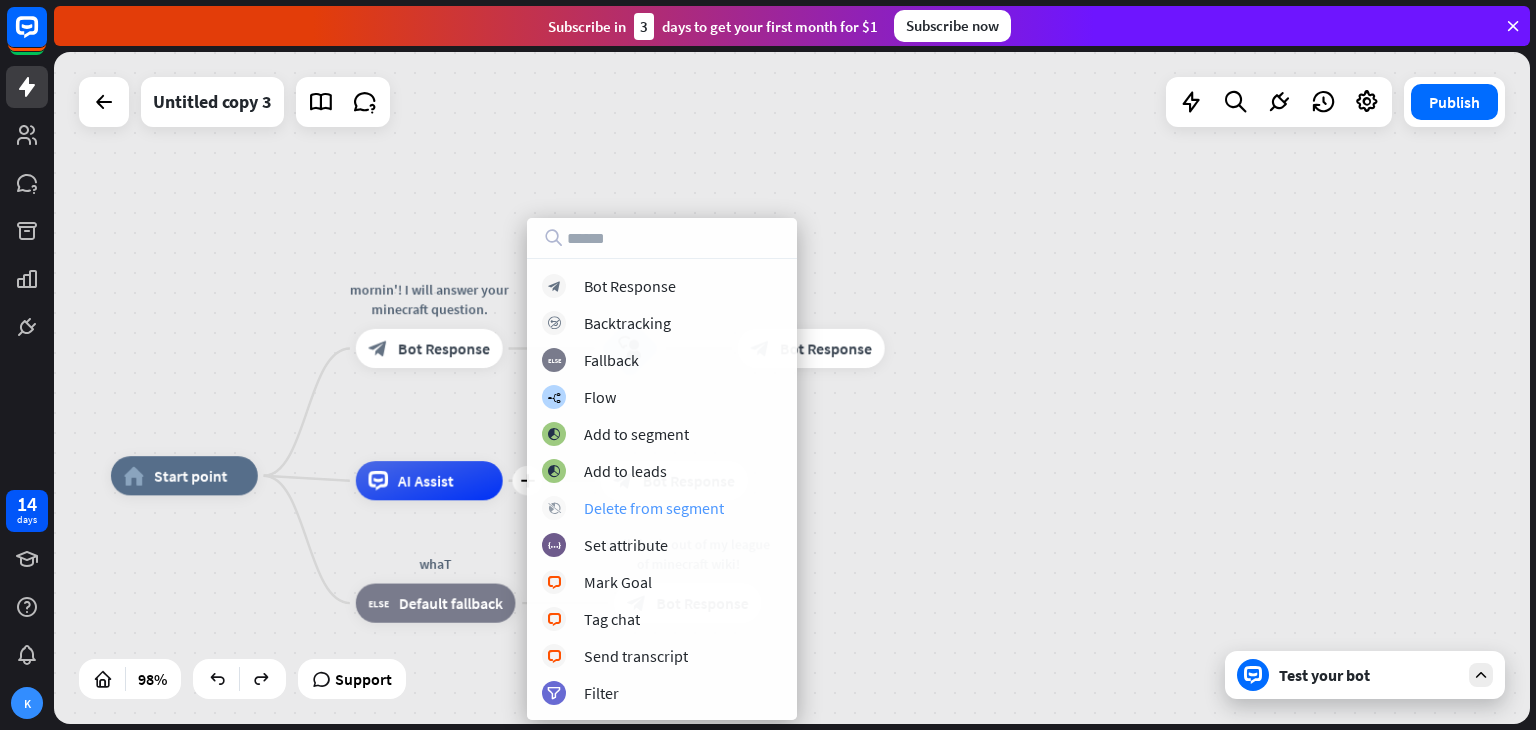 click on "Delete from segment" at bounding box center (654, 508) 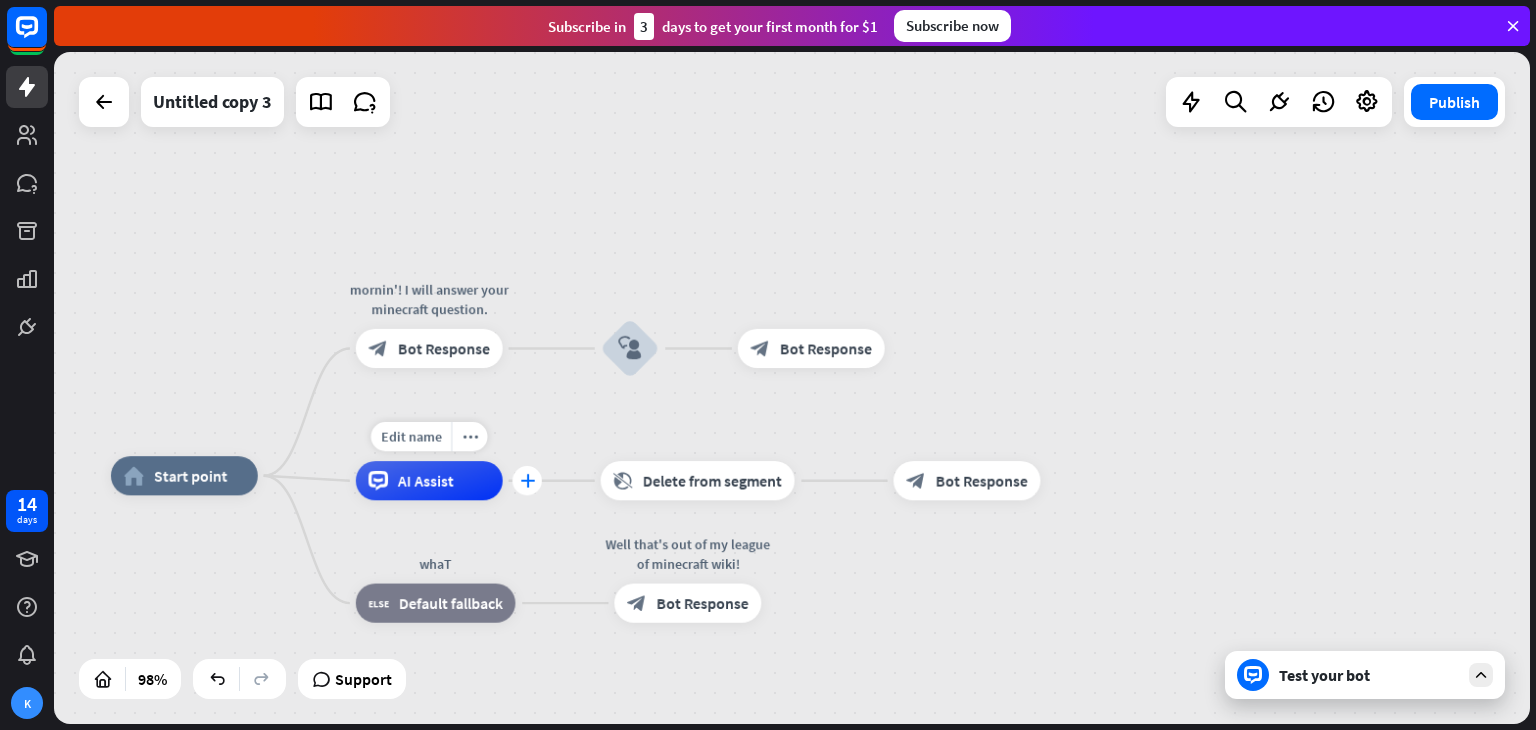 click on "plus" at bounding box center (527, 481) 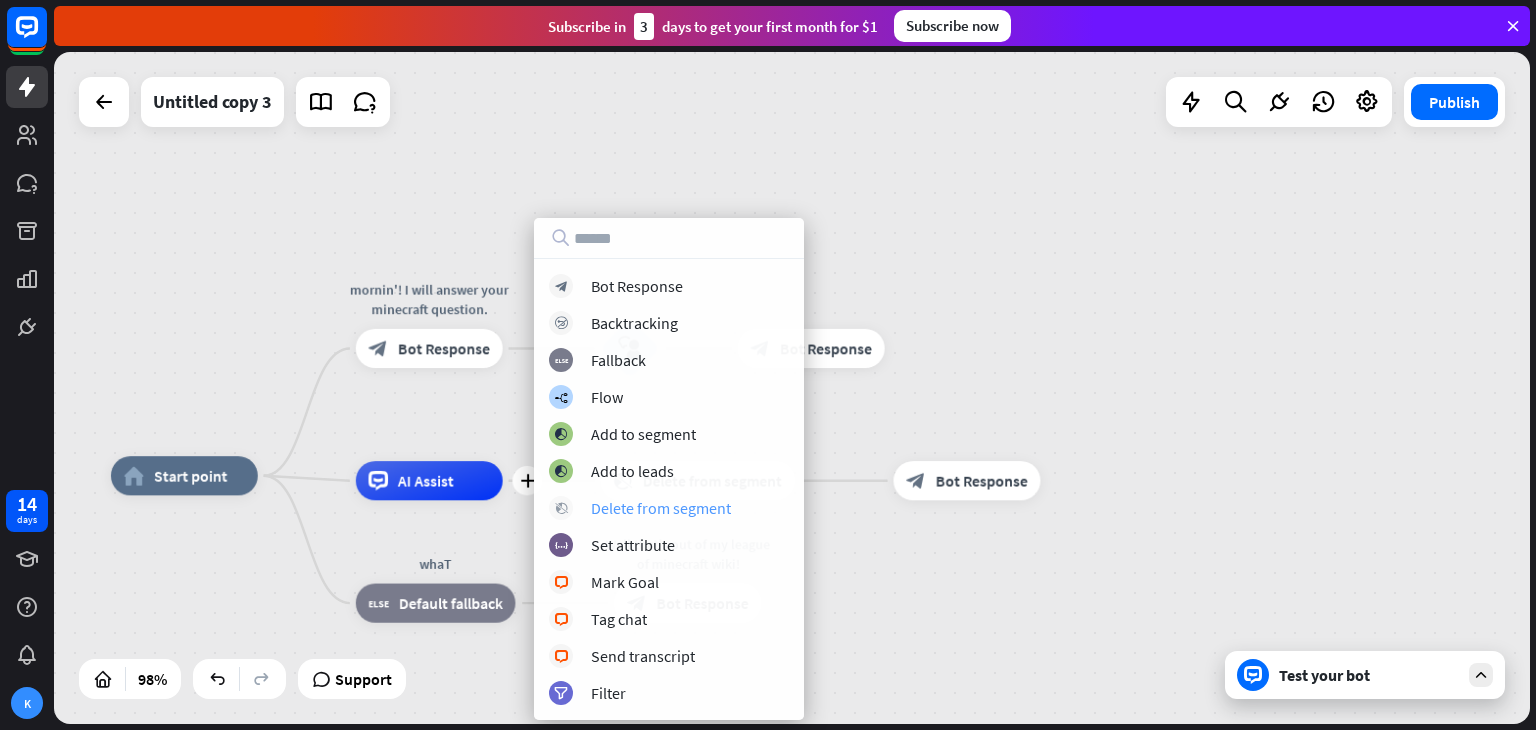 click on "Delete from segment" at bounding box center (661, 508) 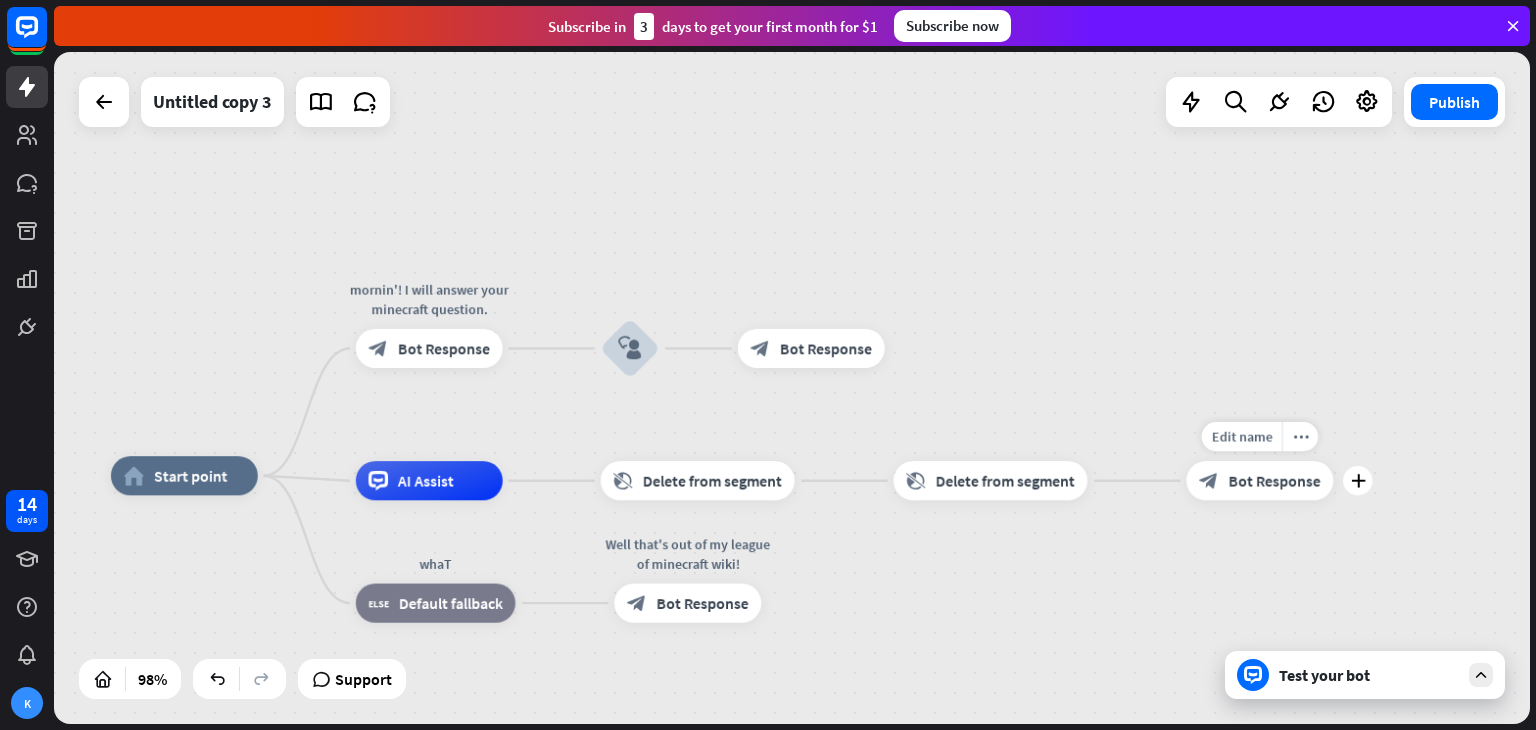 click on "Edit name   more_horiz         plus     block_bot_response   Bot Response" at bounding box center (1259, 480) 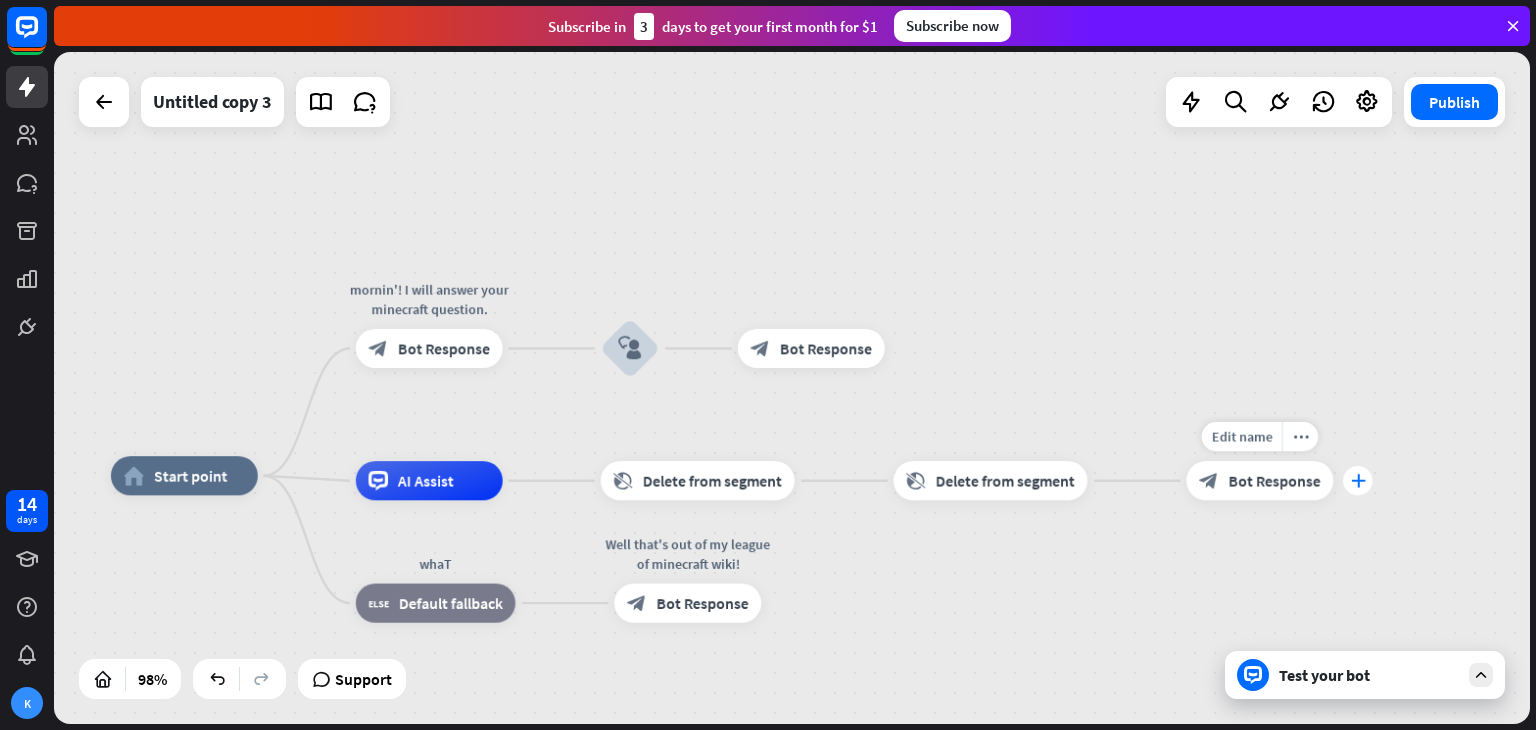 click on "plus" at bounding box center (1357, 481) 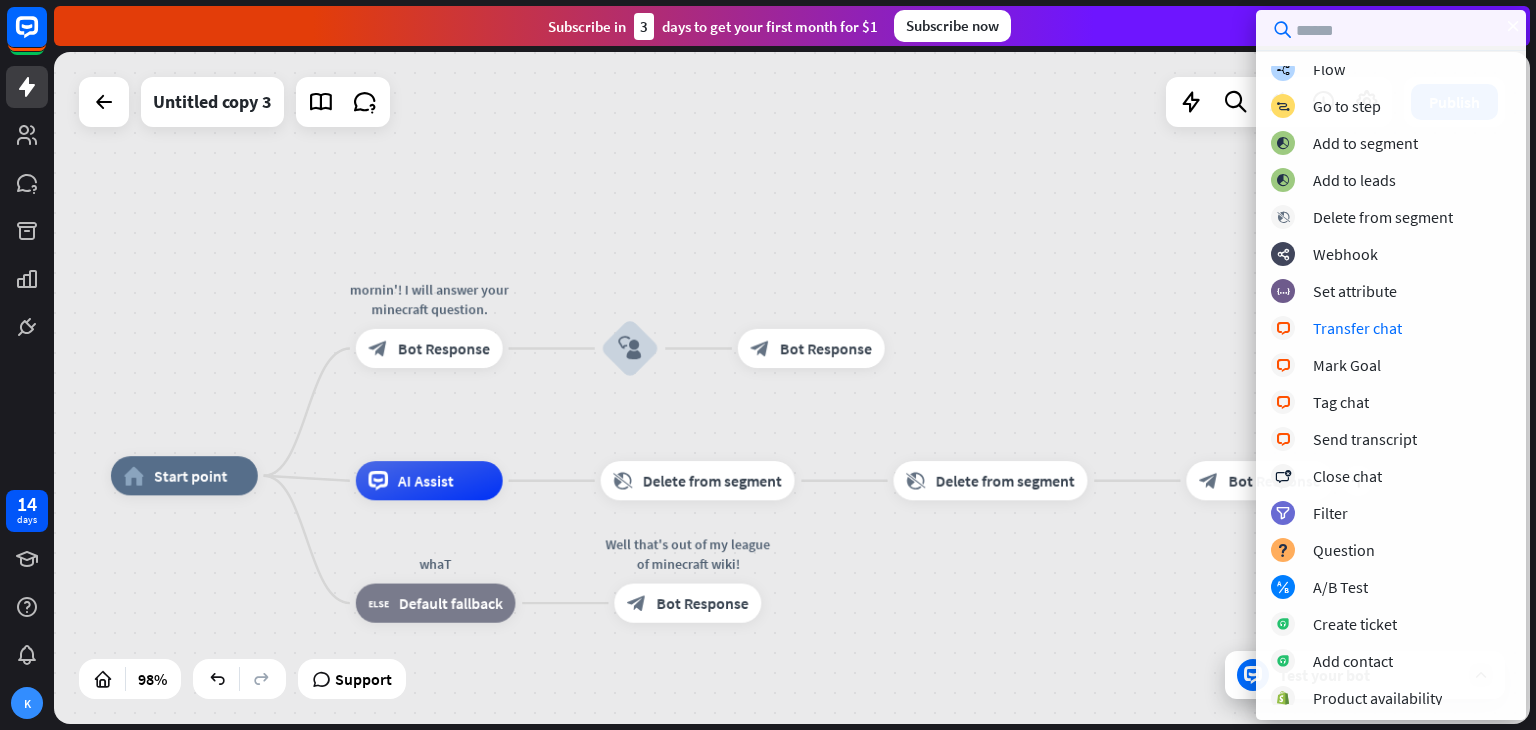 scroll, scrollTop: 111, scrollLeft: 0, axis: vertical 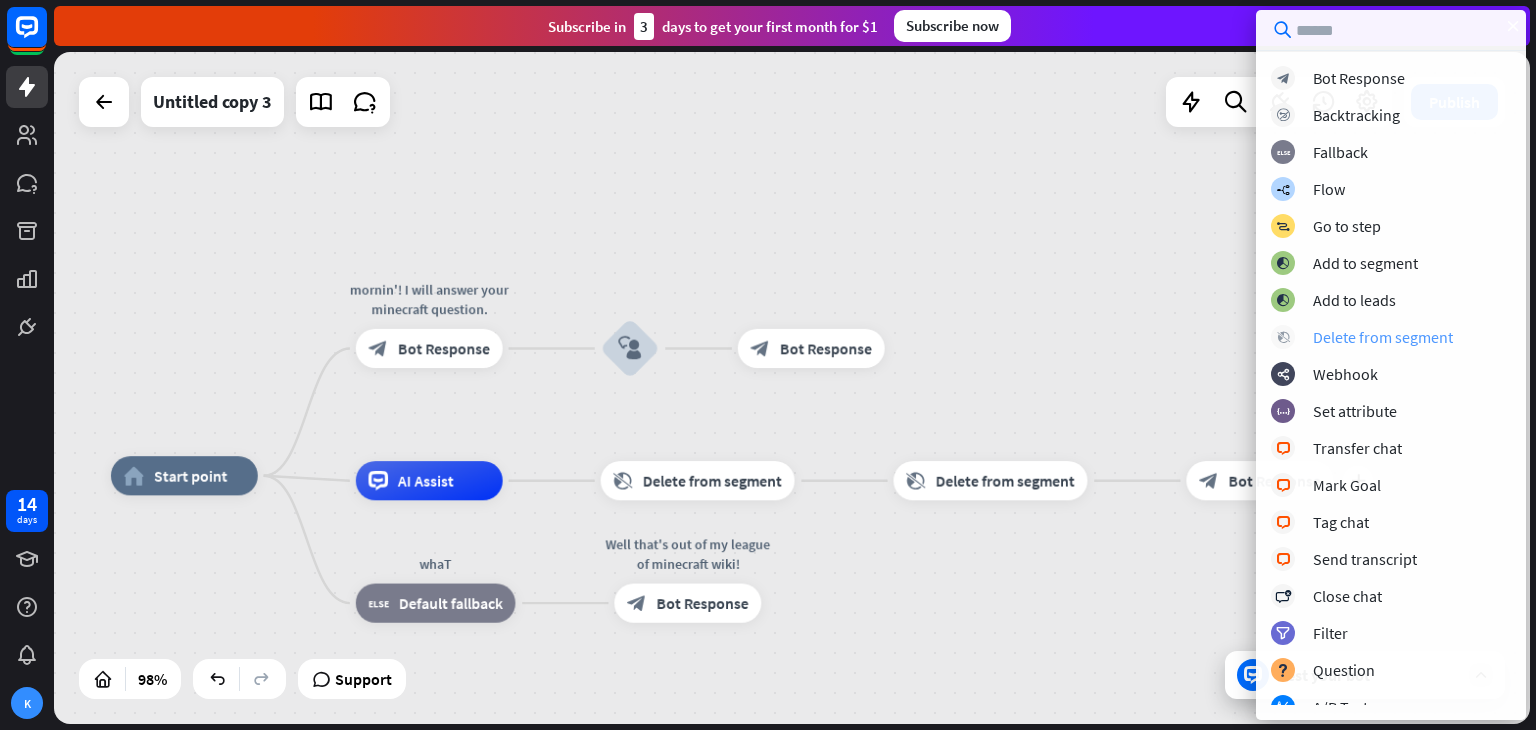 click on "Delete from segment" at bounding box center (1383, 337) 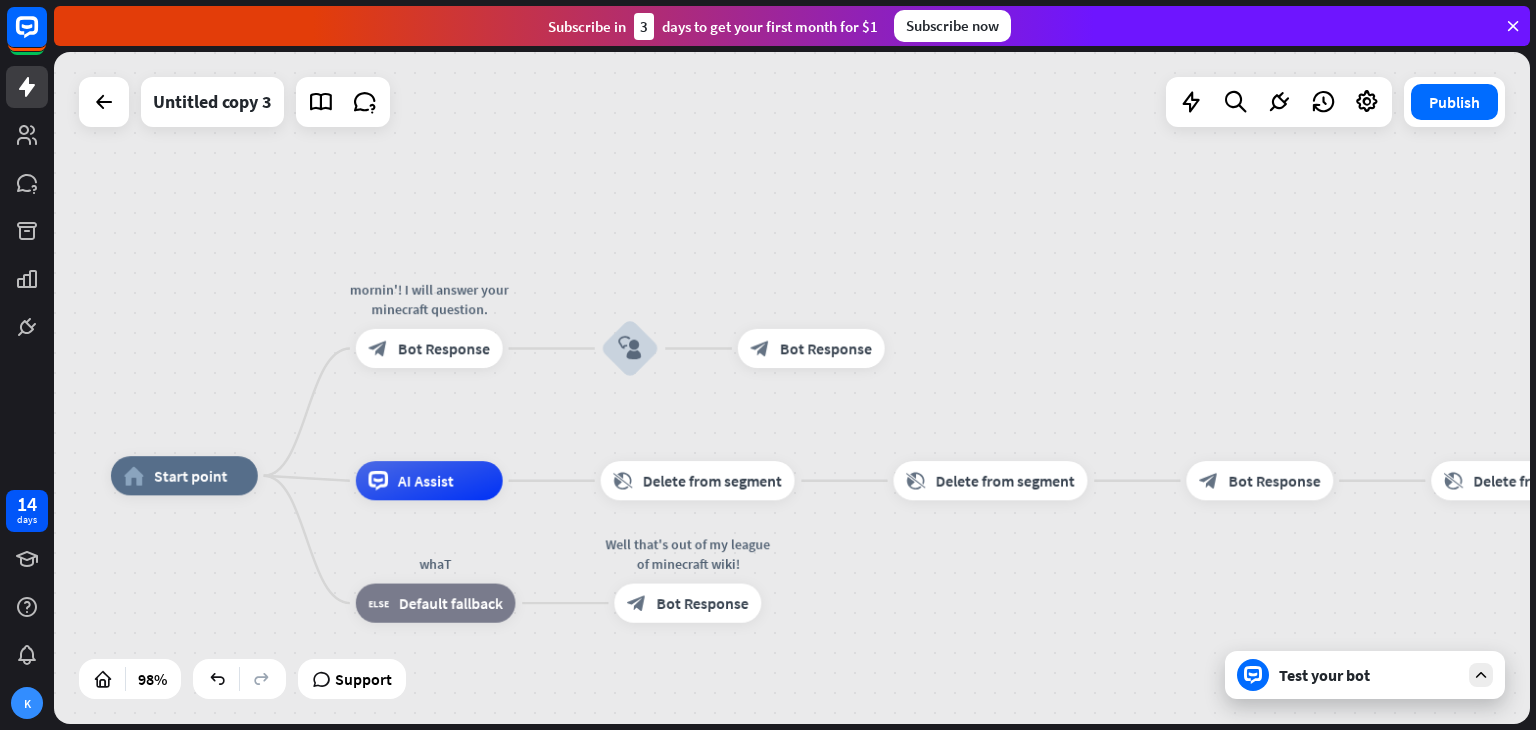 drag, startPoint x: 1511, startPoint y: 484, endPoint x: 1340, endPoint y: 411, distance: 185.9301 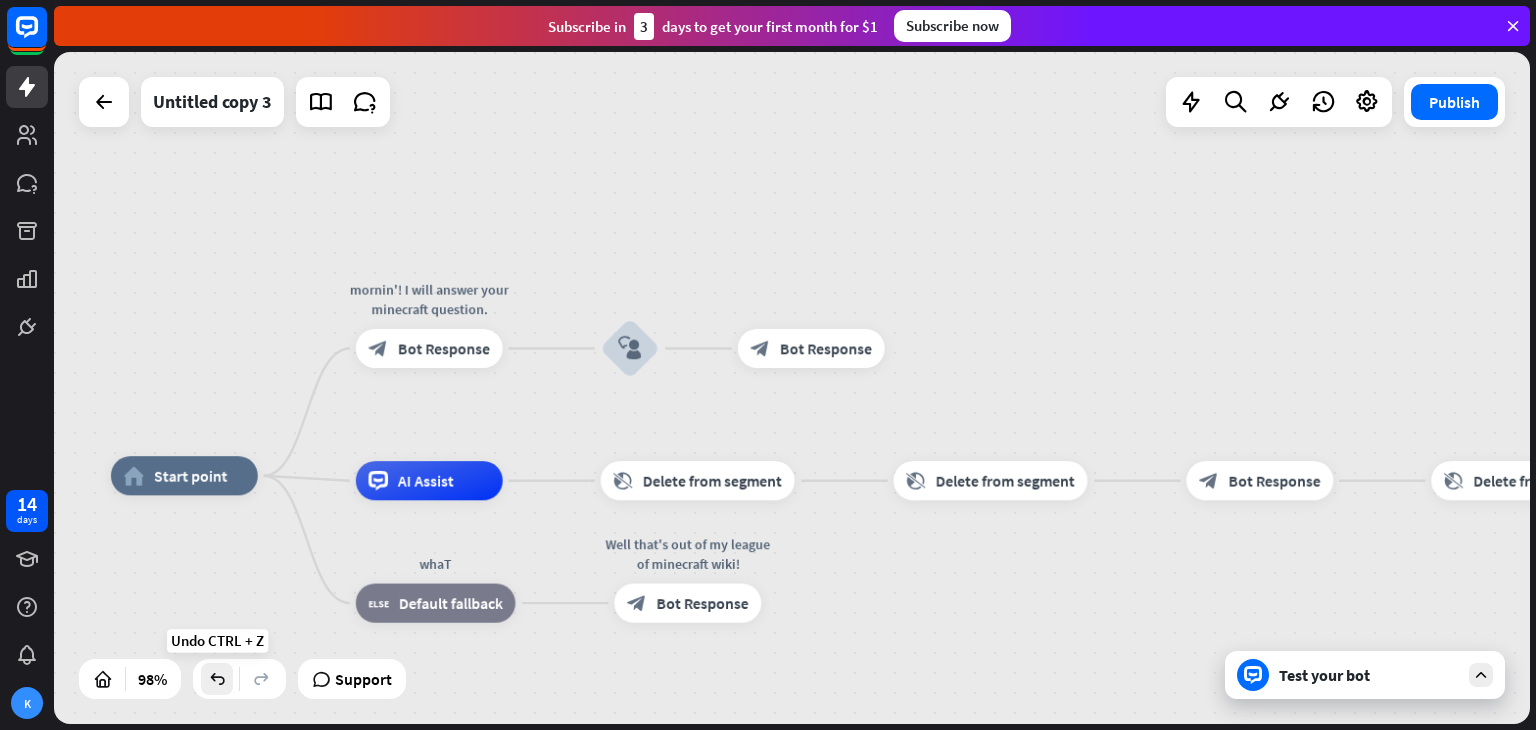 click at bounding box center (217, 679) 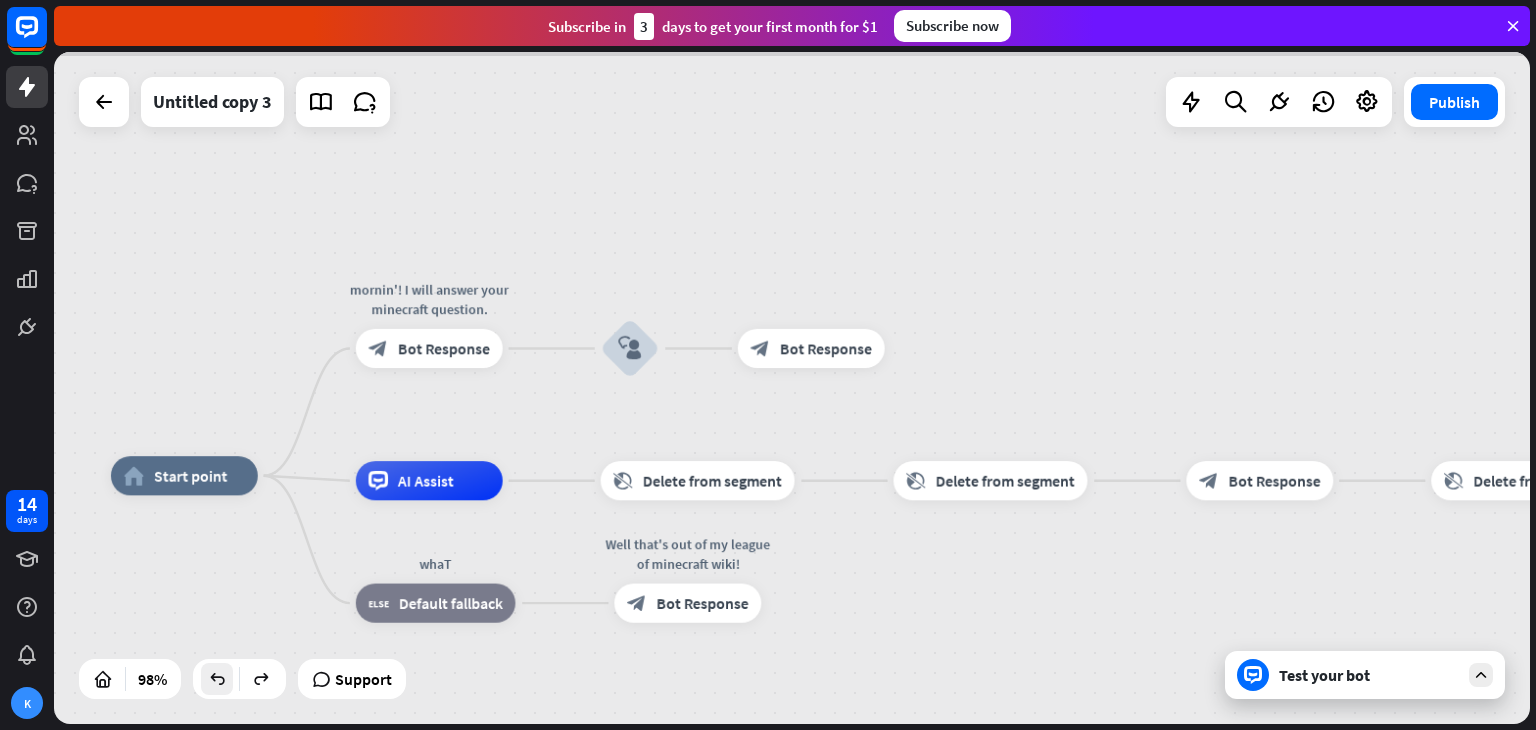 click at bounding box center (792, 388) 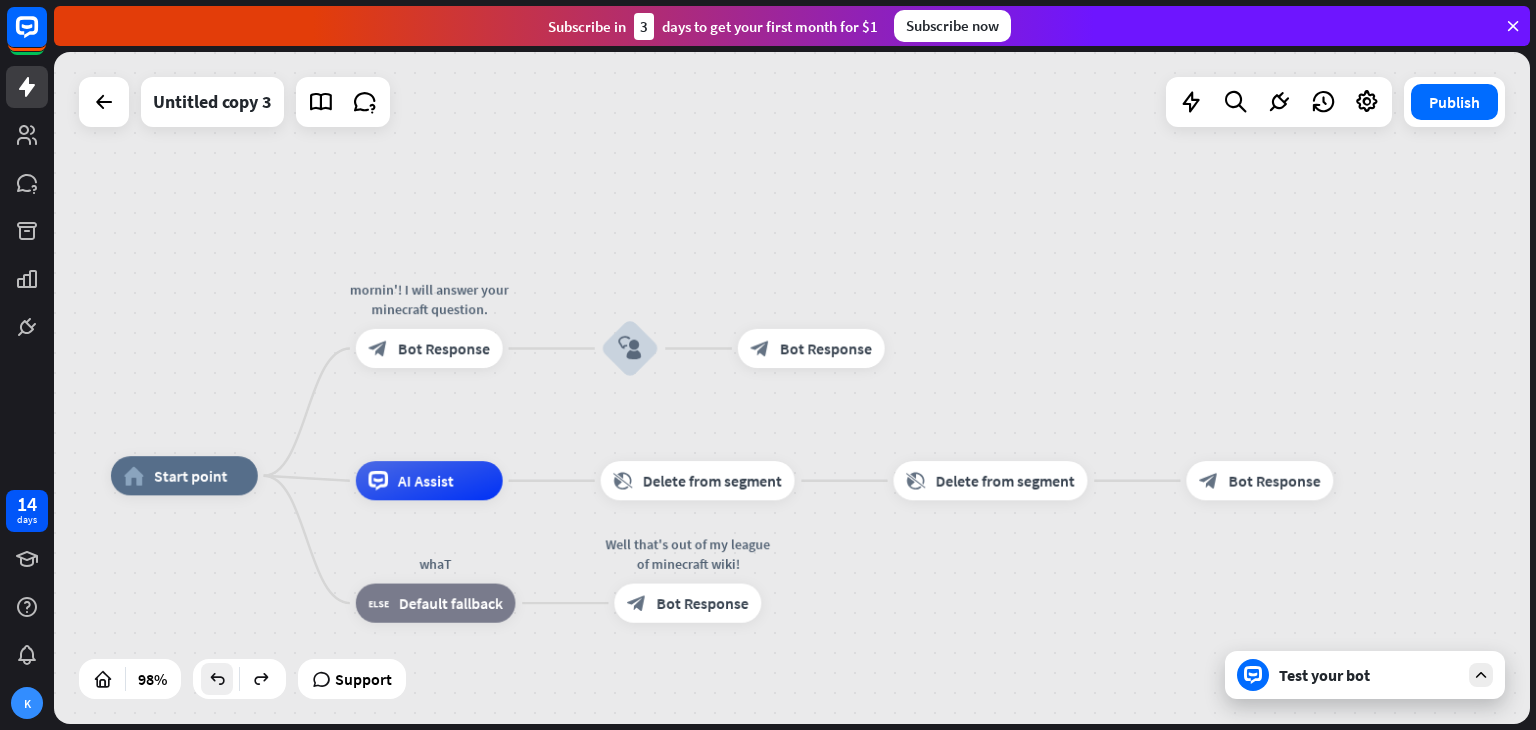 click at bounding box center [217, 679] 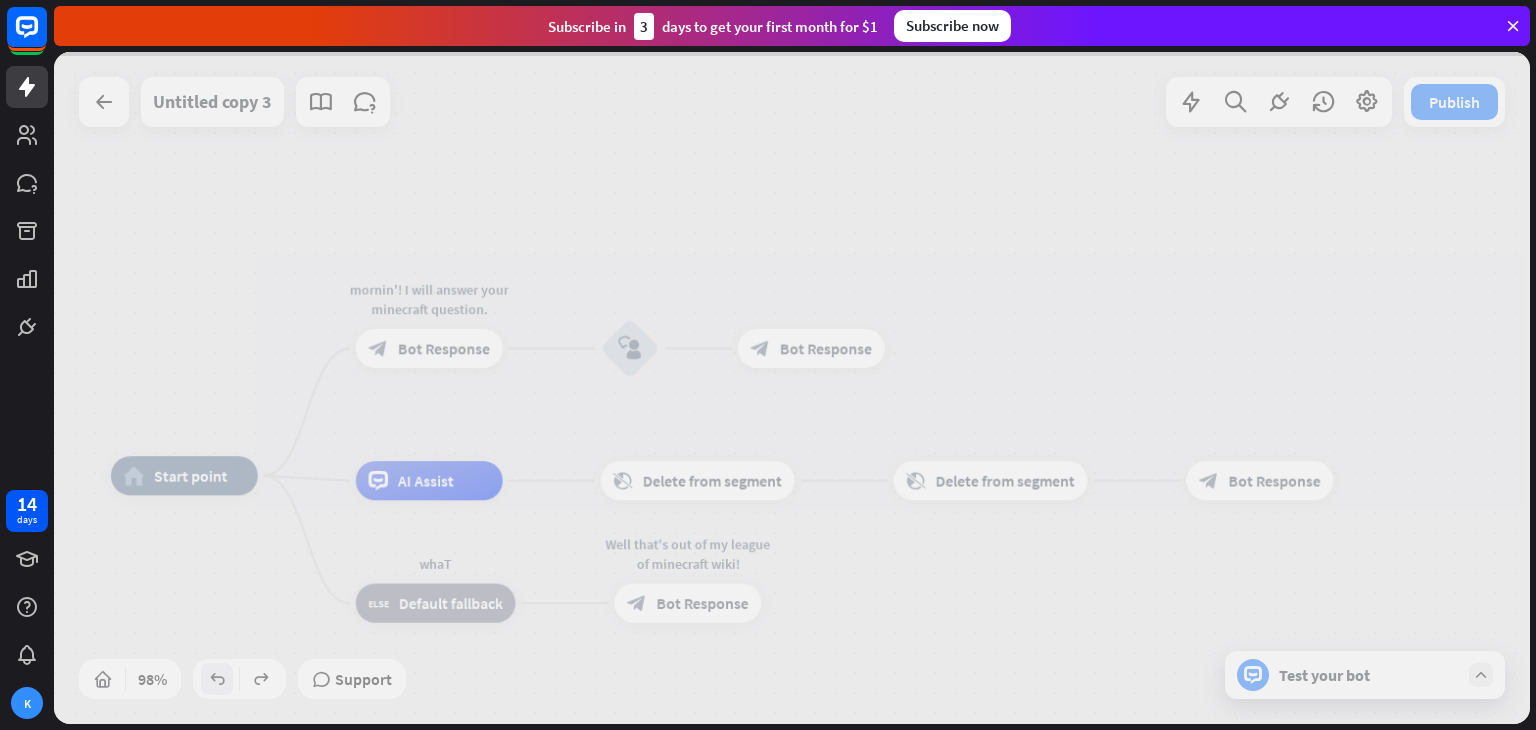 click at bounding box center (792, 388) 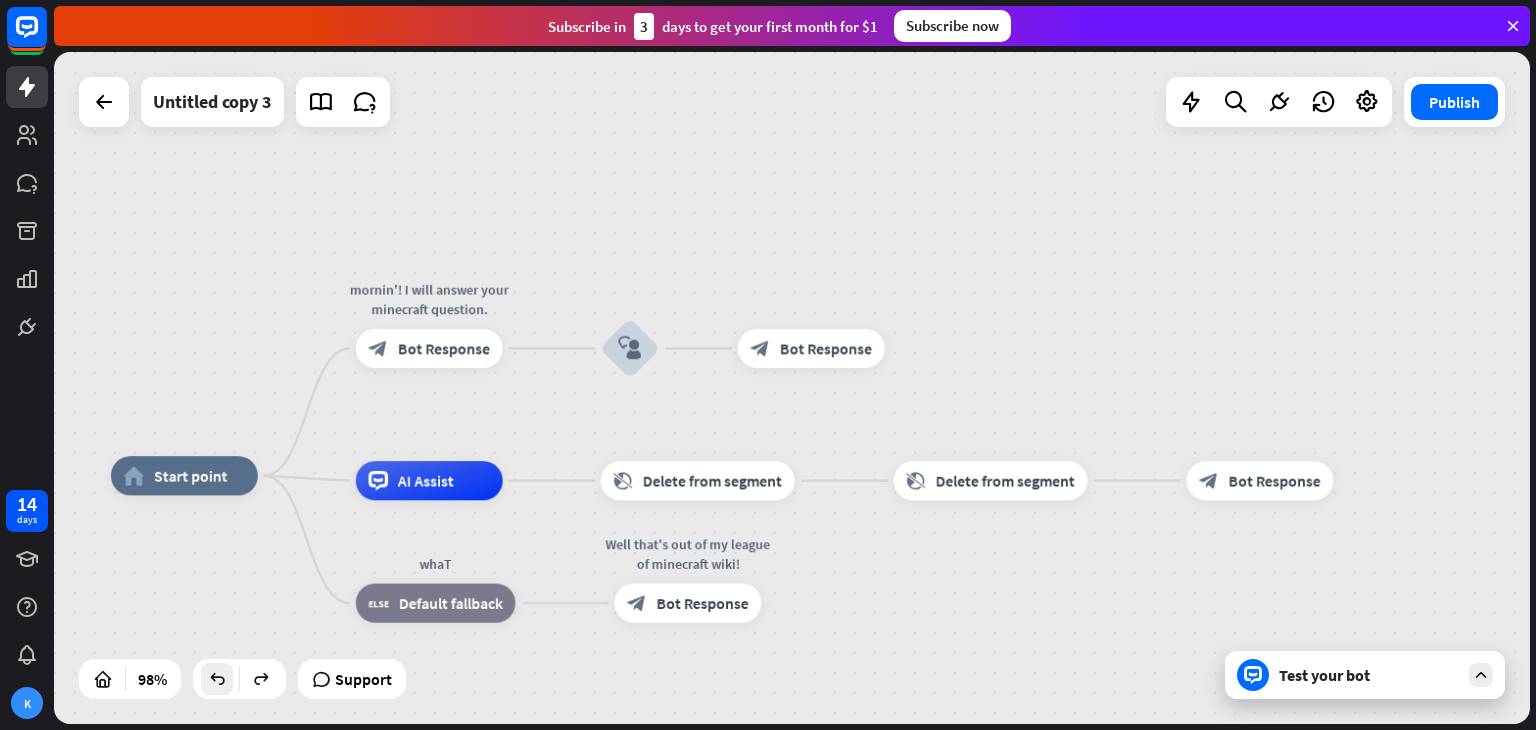 click at bounding box center (217, 679) 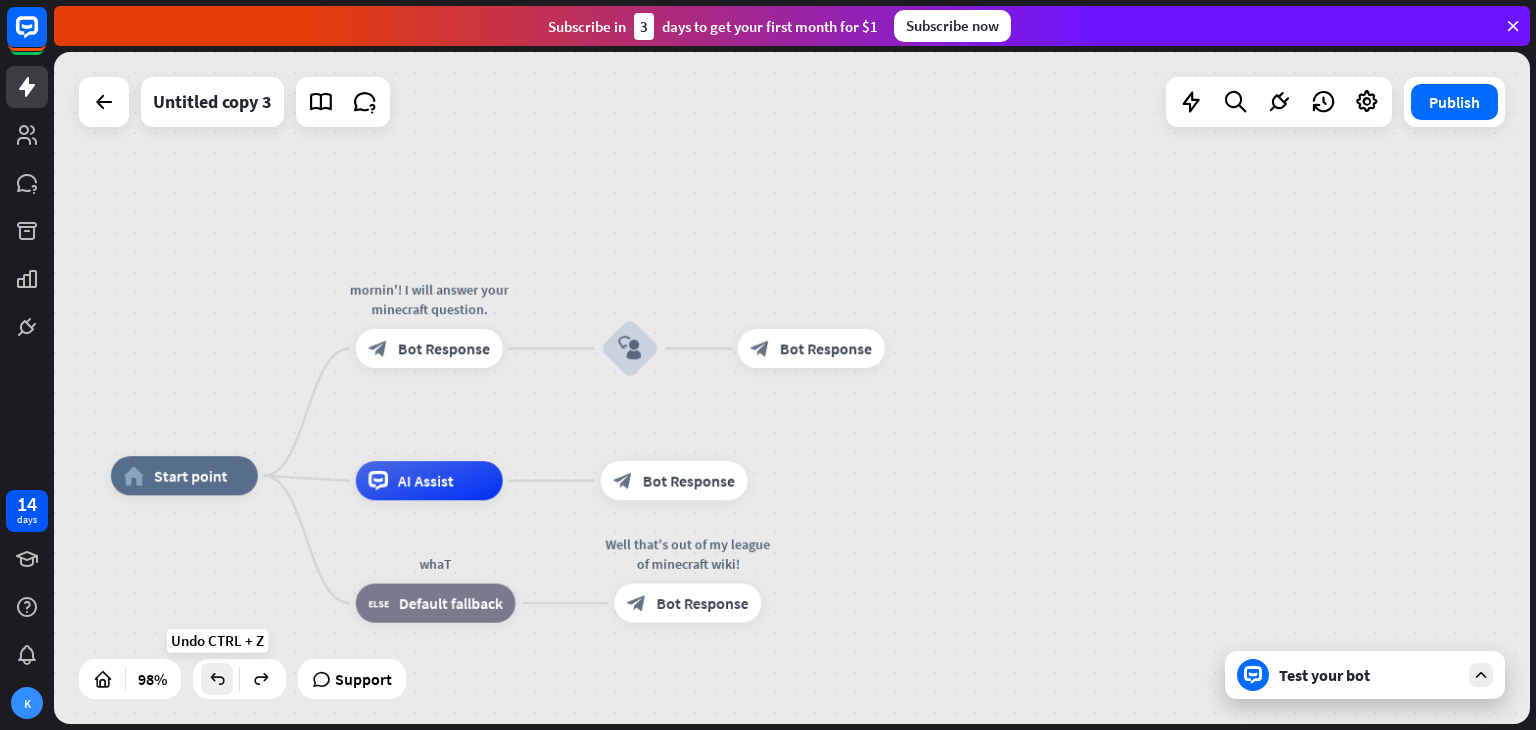click at bounding box center (217, 679) 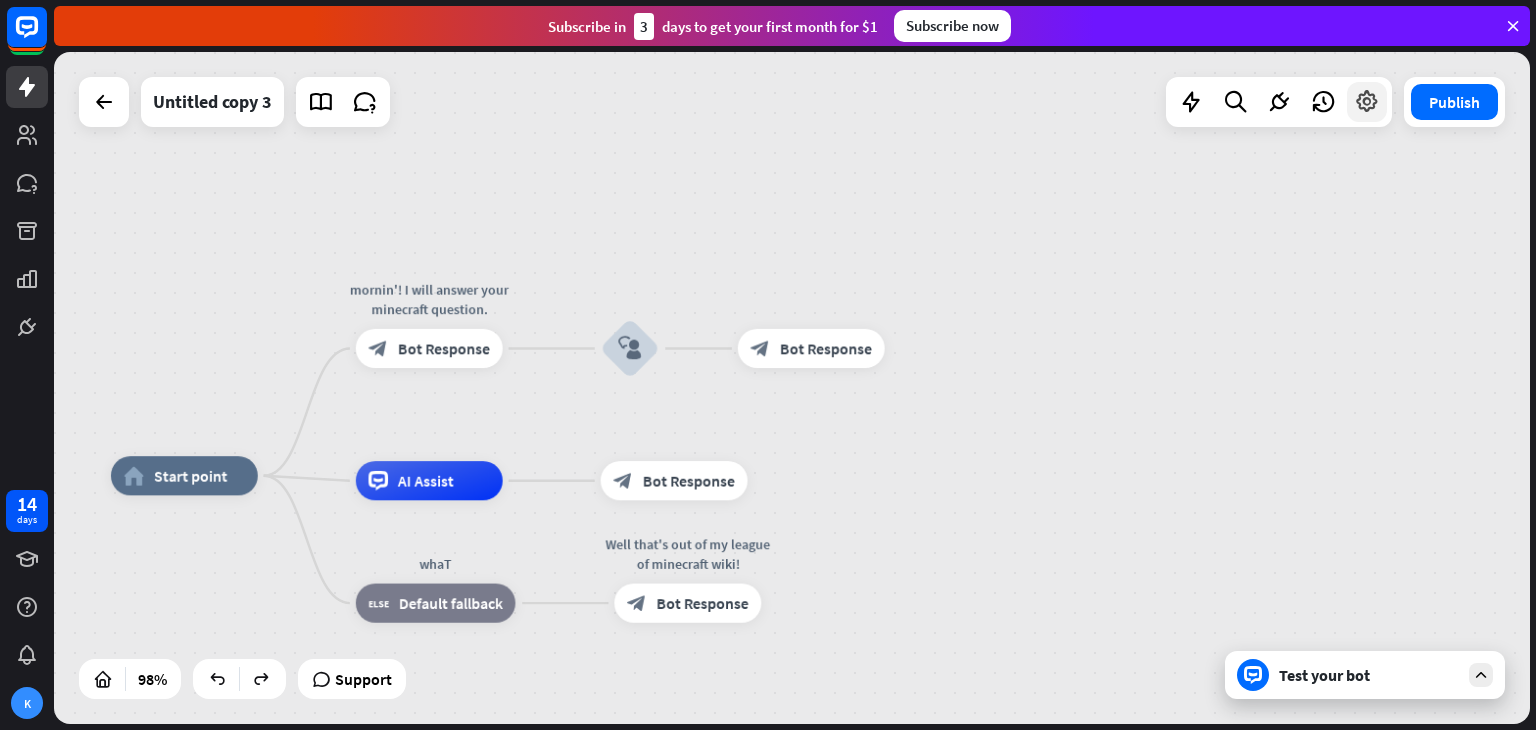 click at bounding box center [1367, 102] 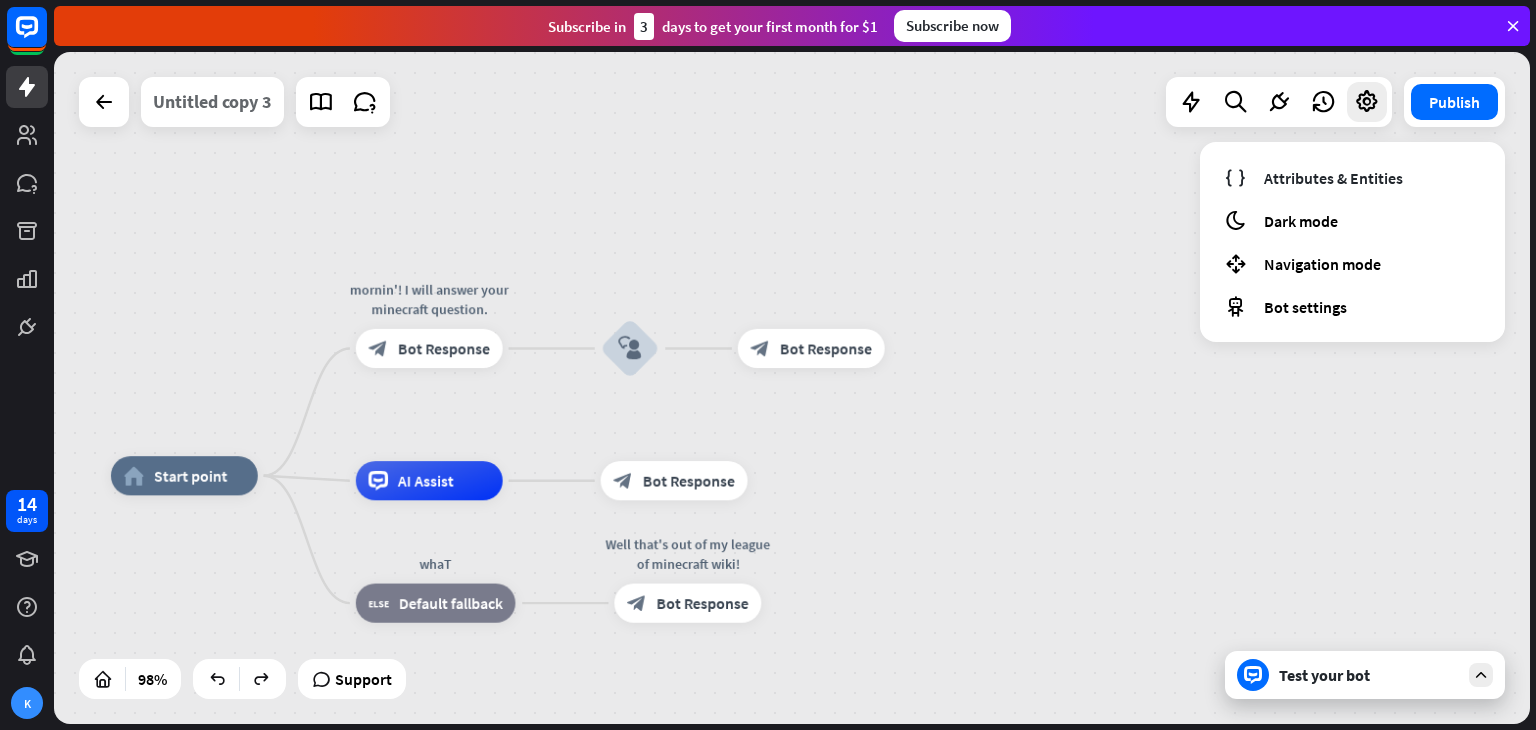 click on "Untitled copy 3" at bounding box center (212, 102) 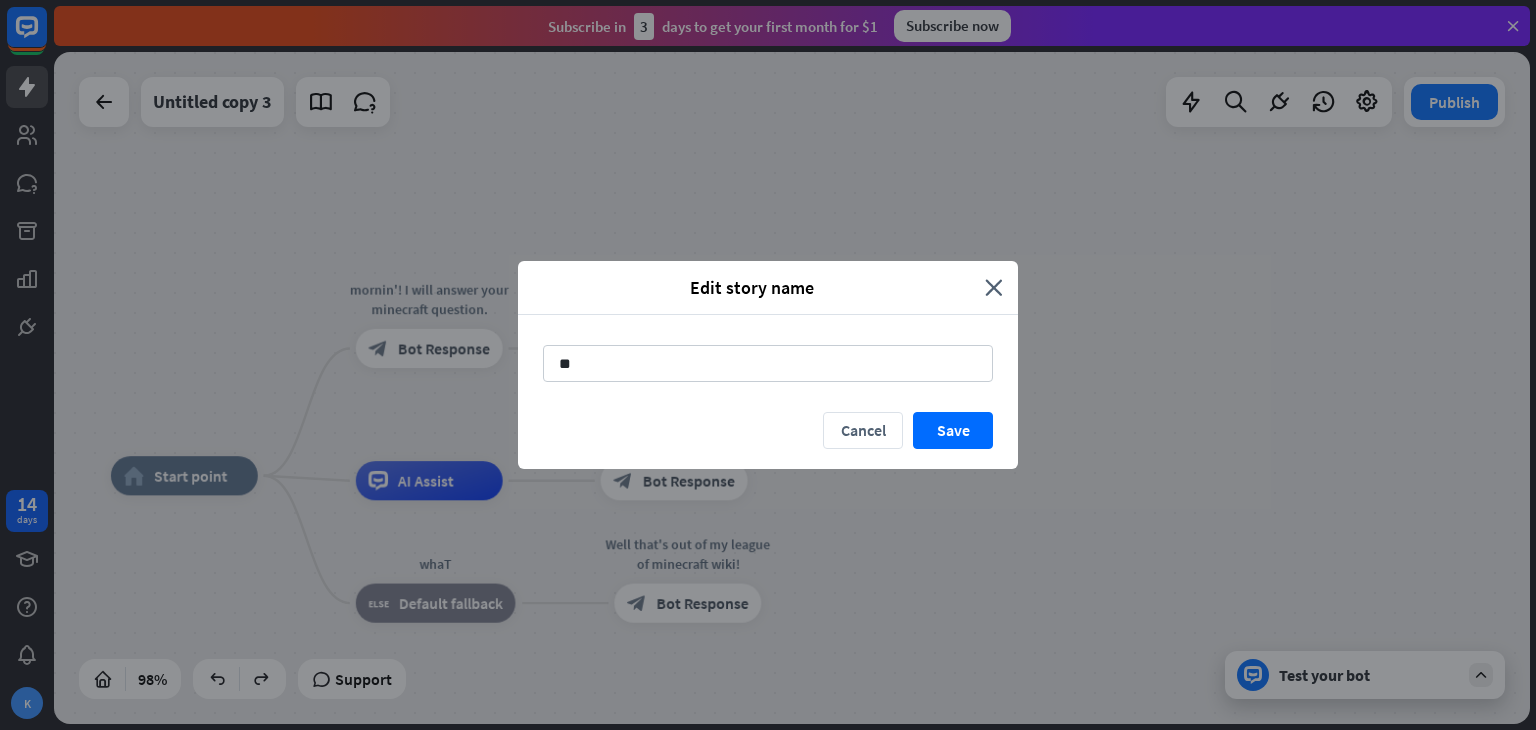 type on "*" 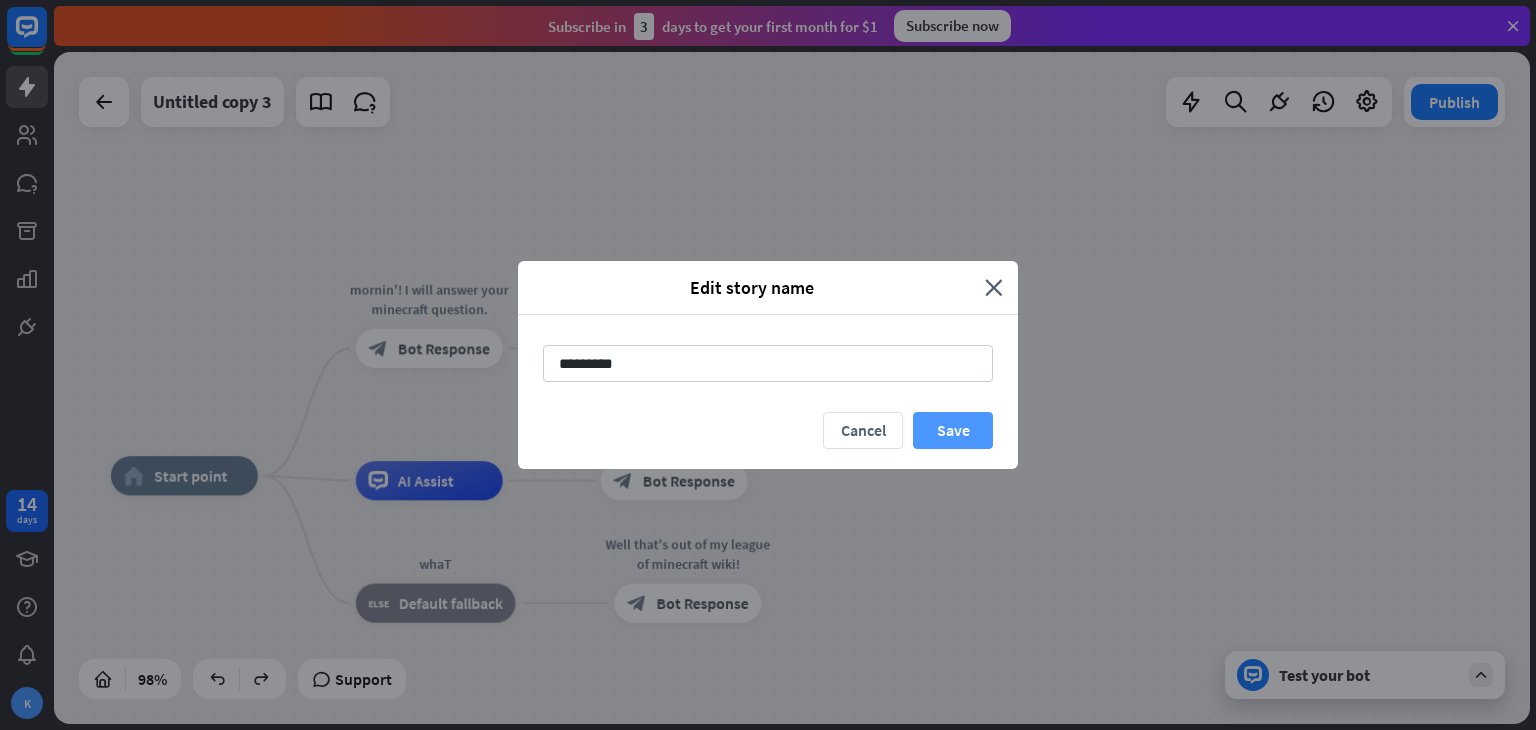 type on "*********" 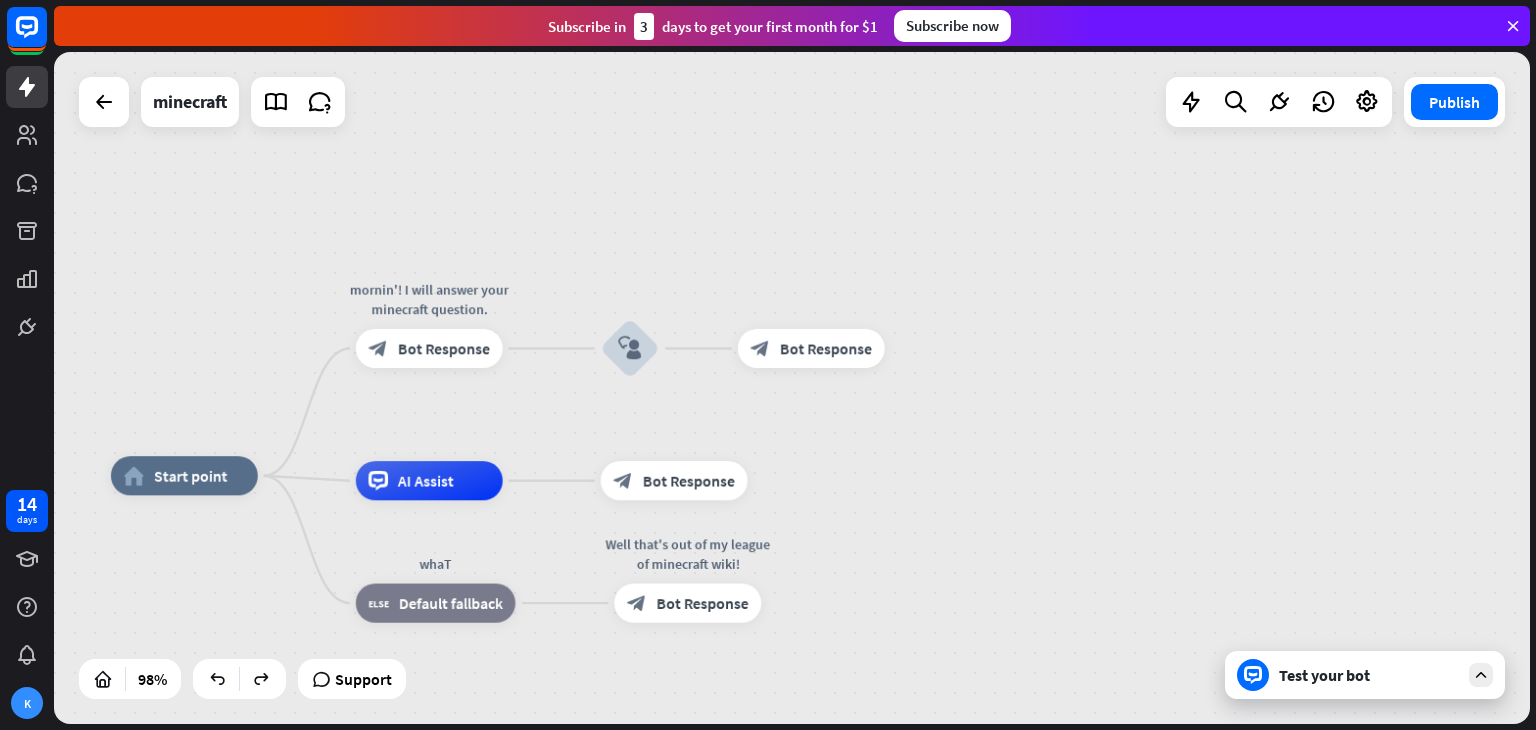 click at bounding box center [1513, 26] 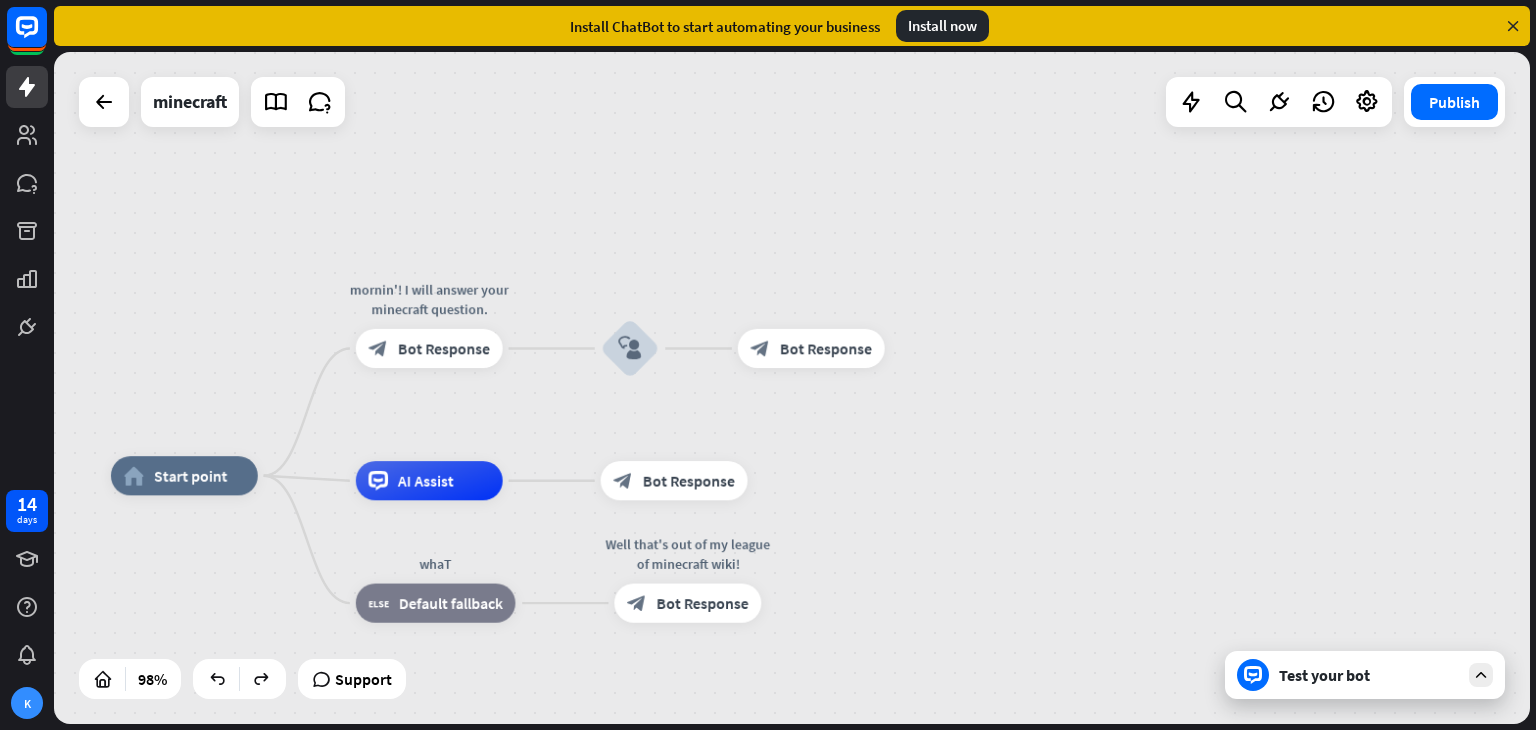 click at bounding box center (1513, 26) 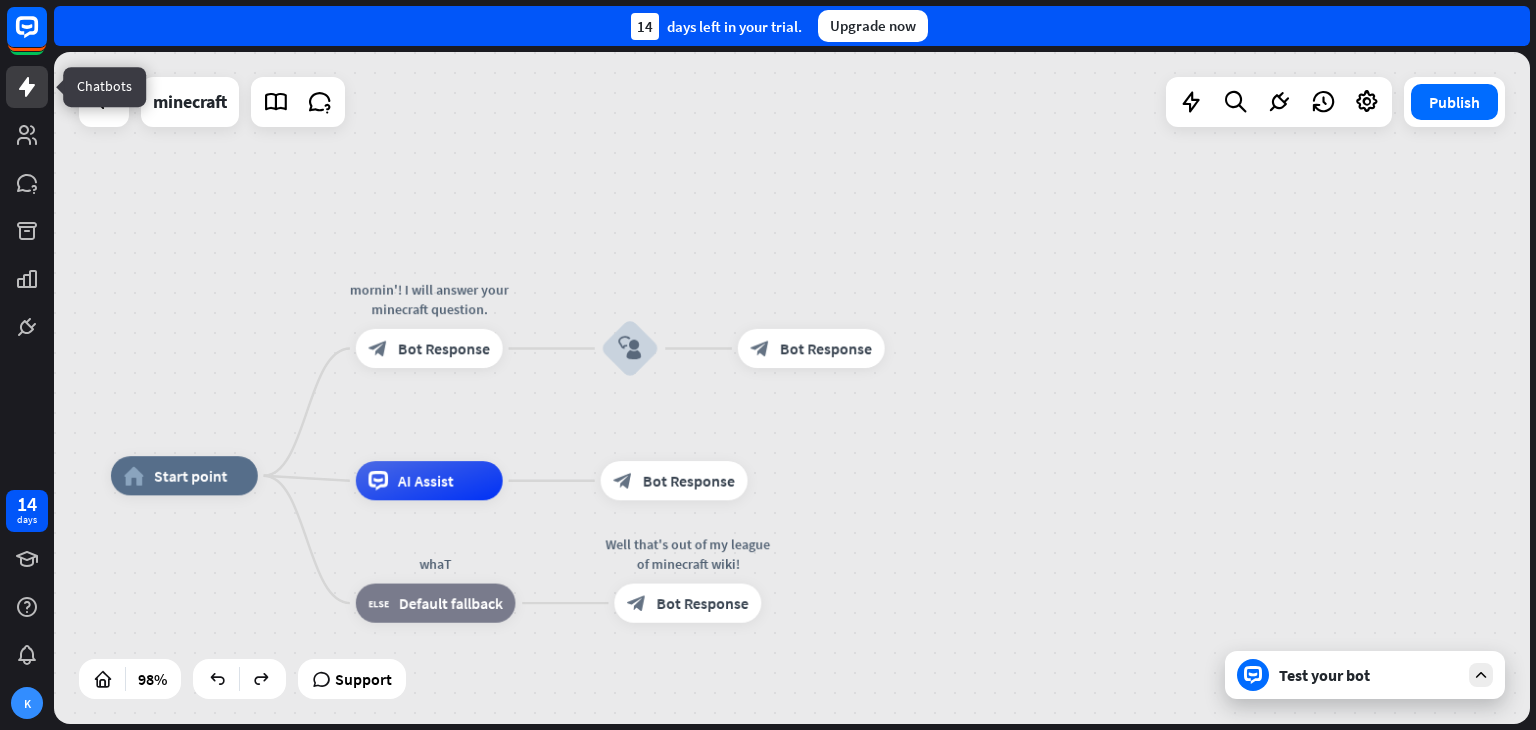 click 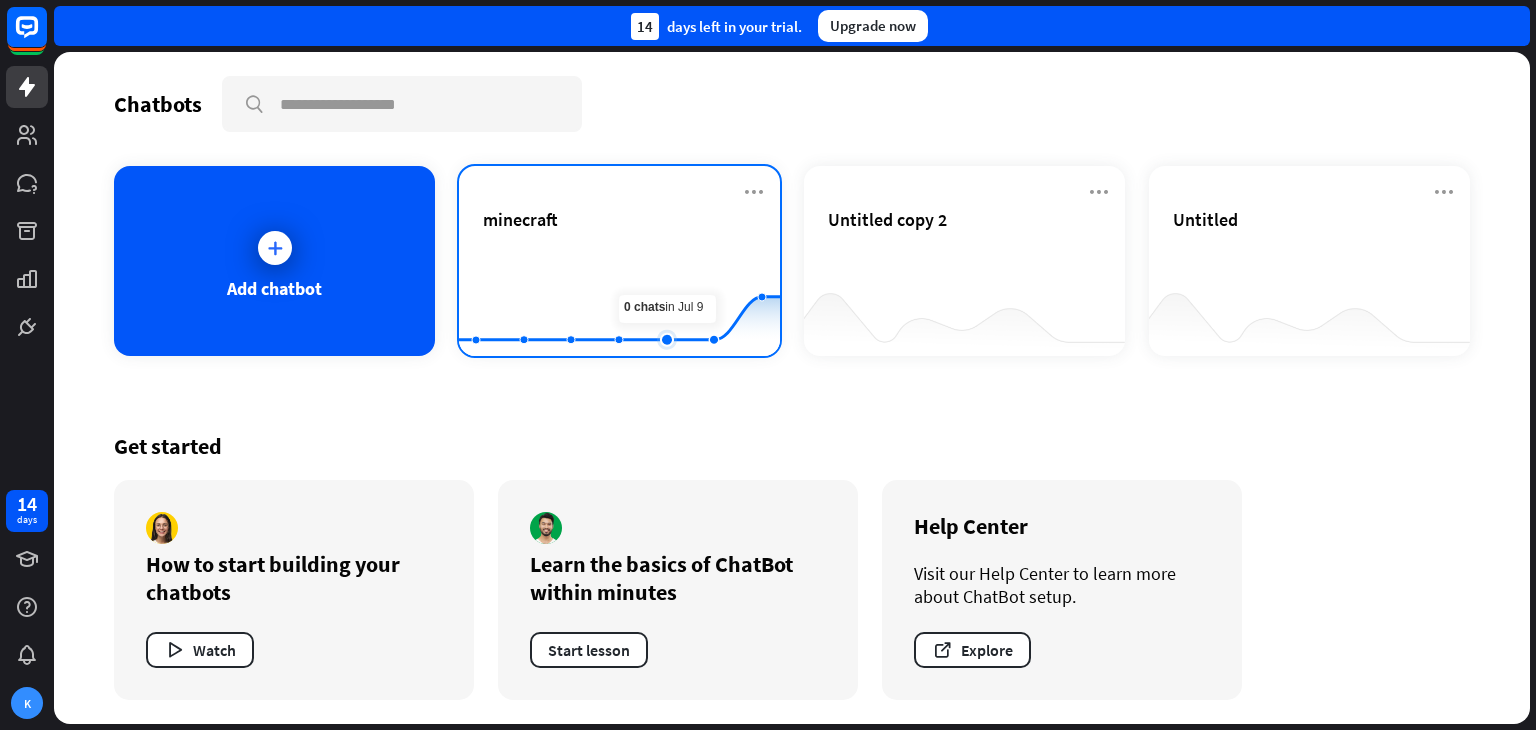 click 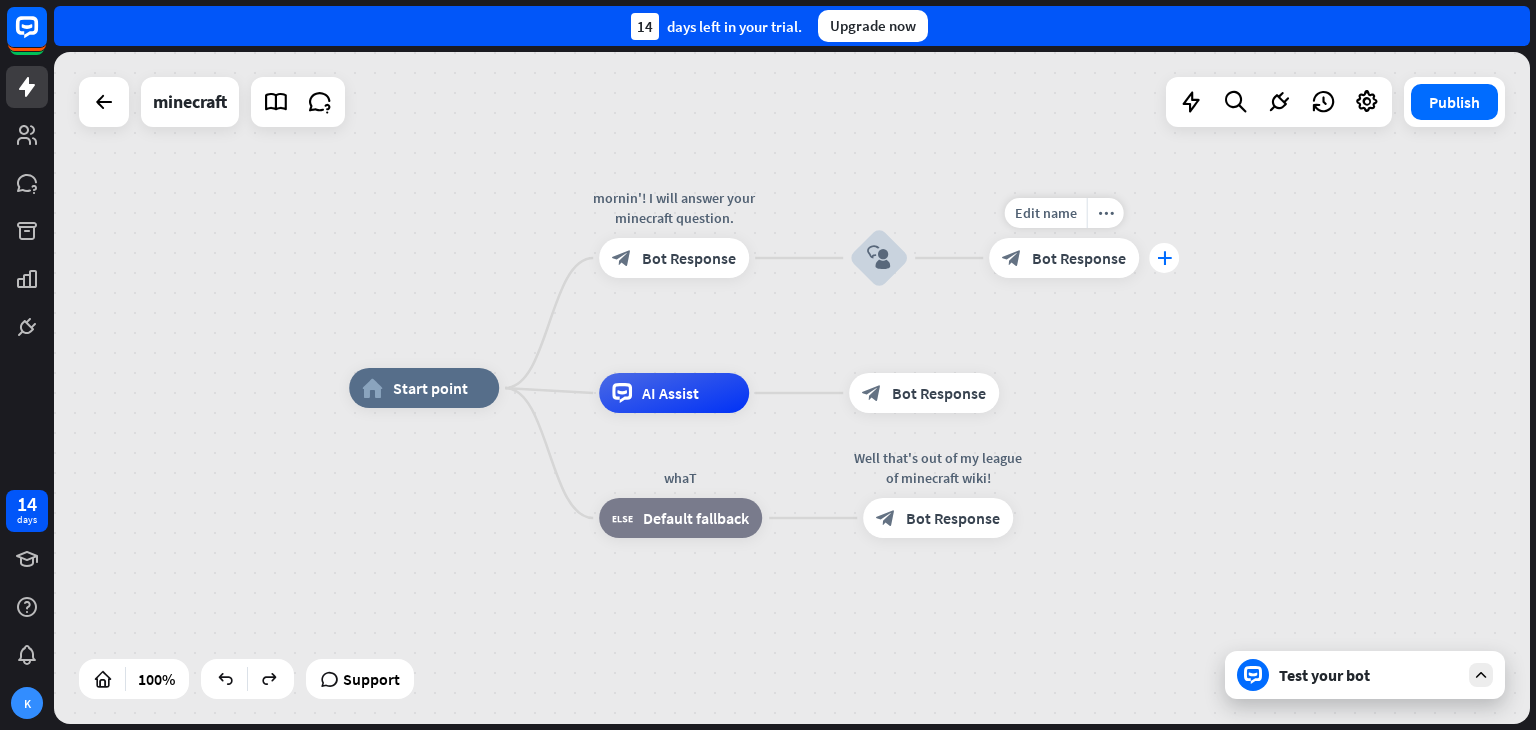 click on "plus" at bounding box center [1164, 258] 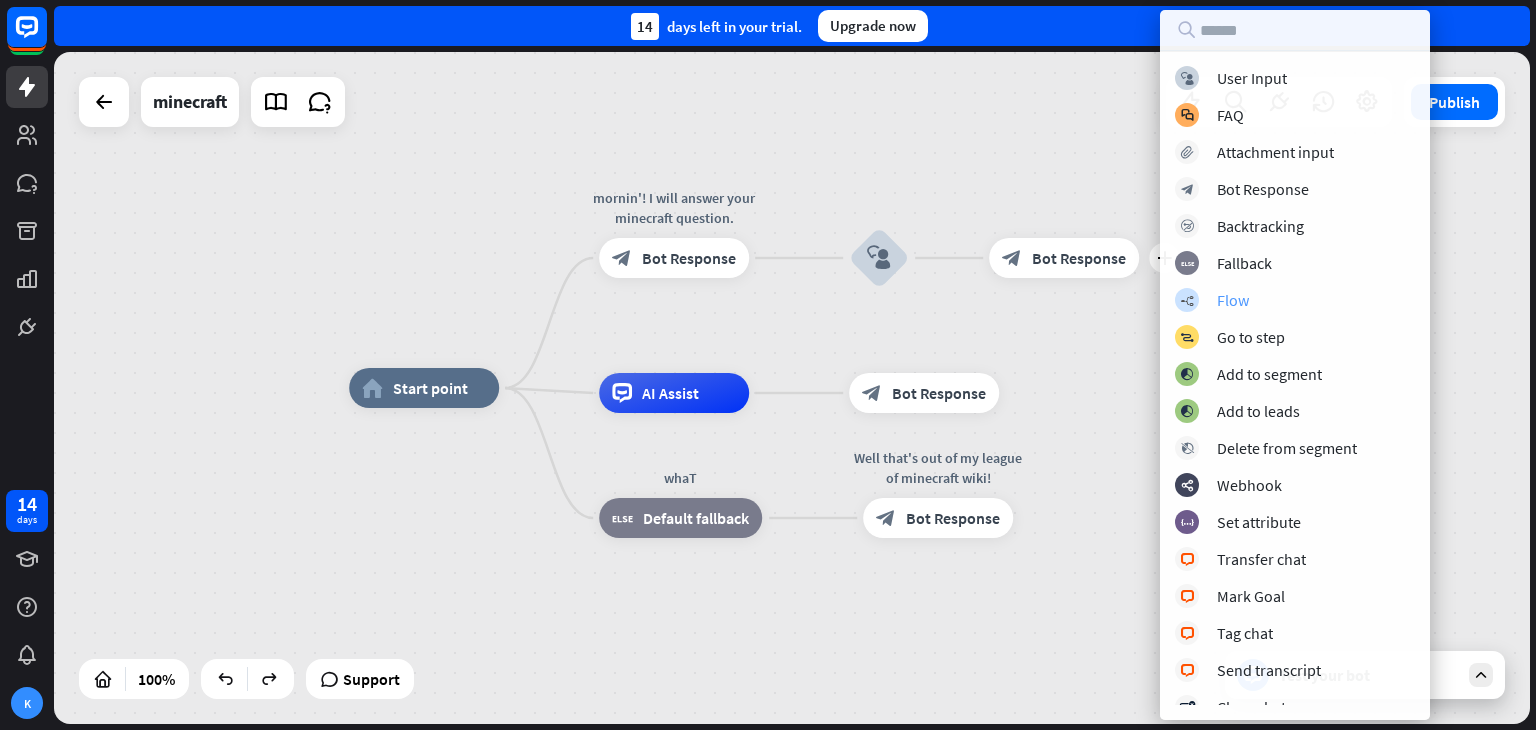 click on "builder_tree
Flow" at bounding box center [1295, 300] 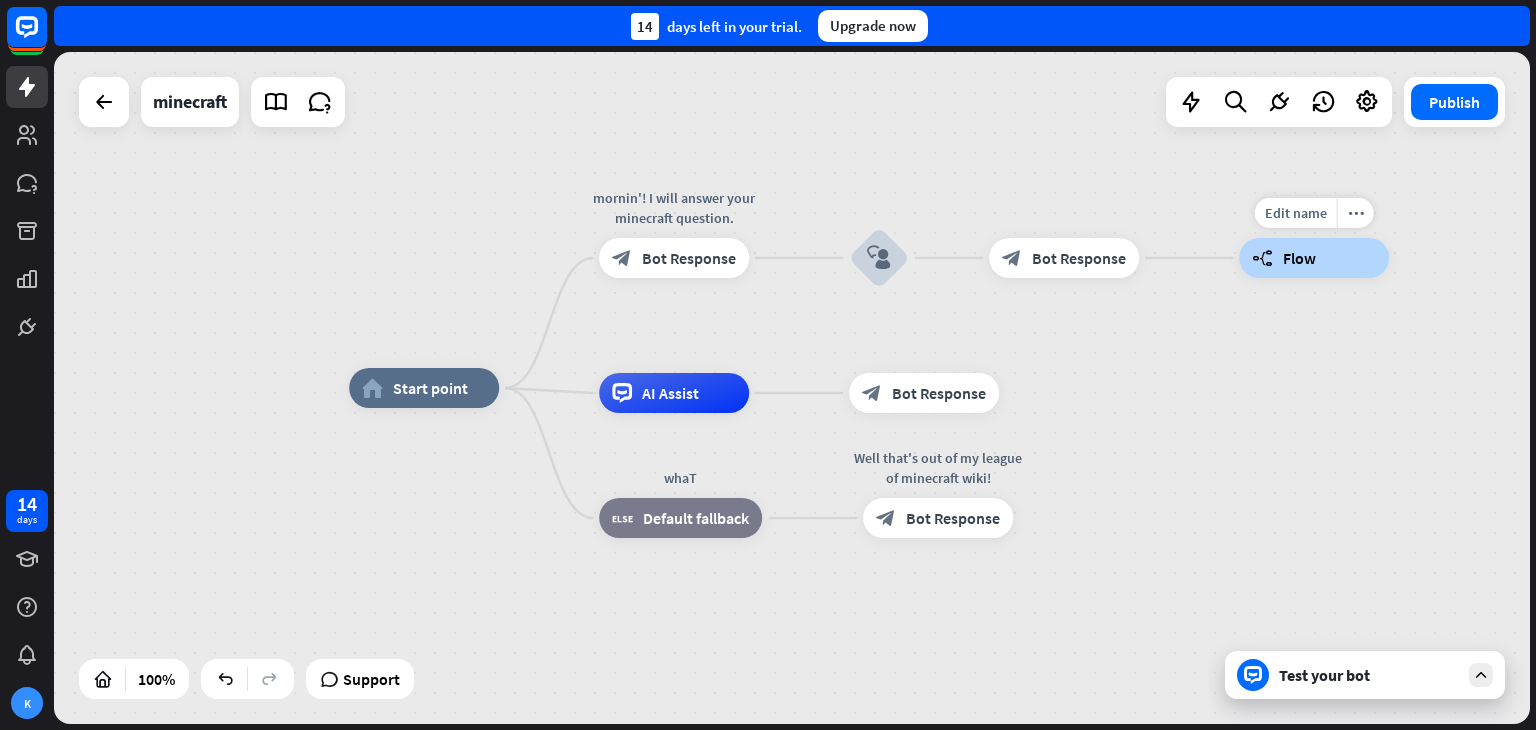click on "builder_tree   Flow" at bounding box center [1314, 258] 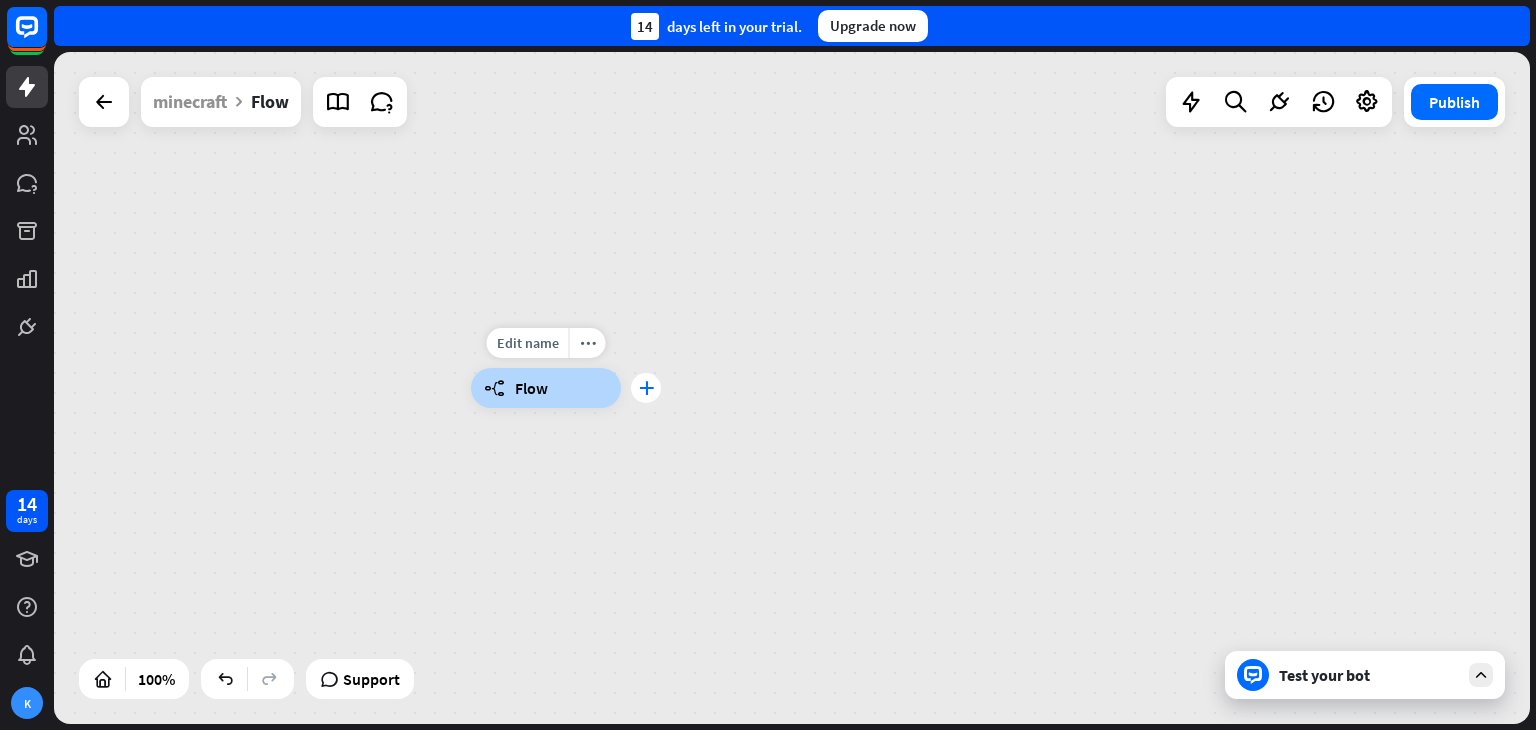 click on "plus" at bounding box center [646, 388] 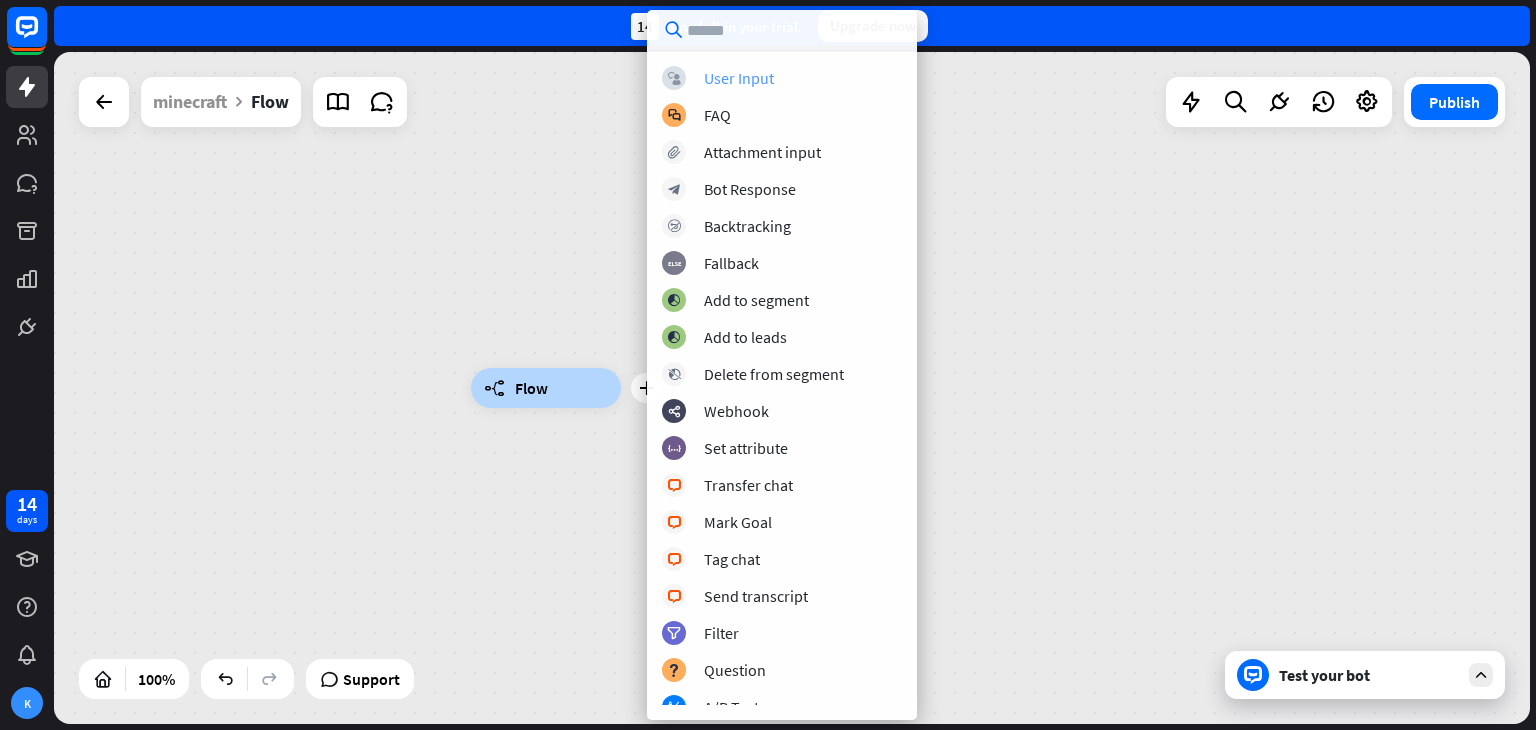 click on "User Input" at bounding box center [739, 78] 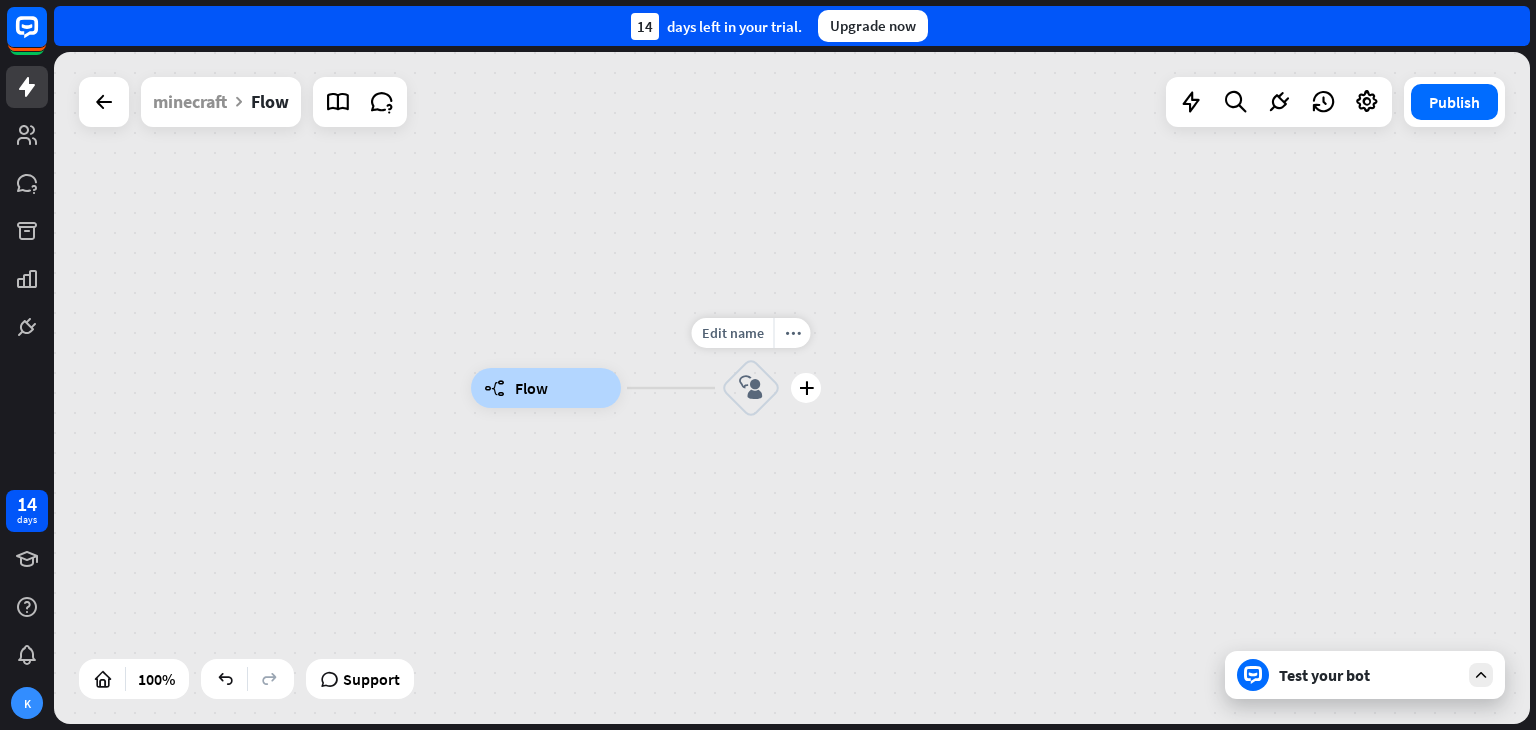 click on "block_user_input" at bounding box center [751, 388] 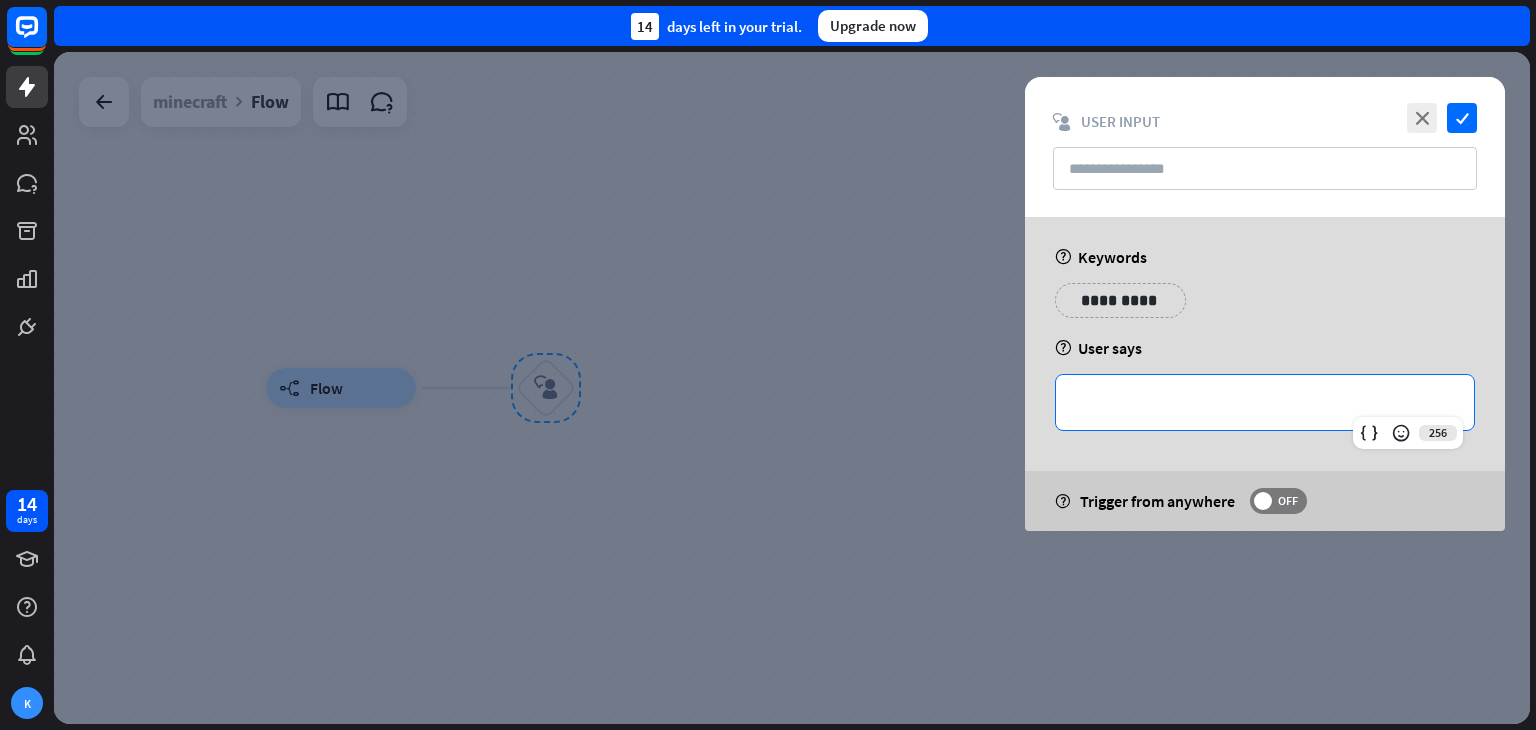 click on "**********" at bounding box center [1265, 402] 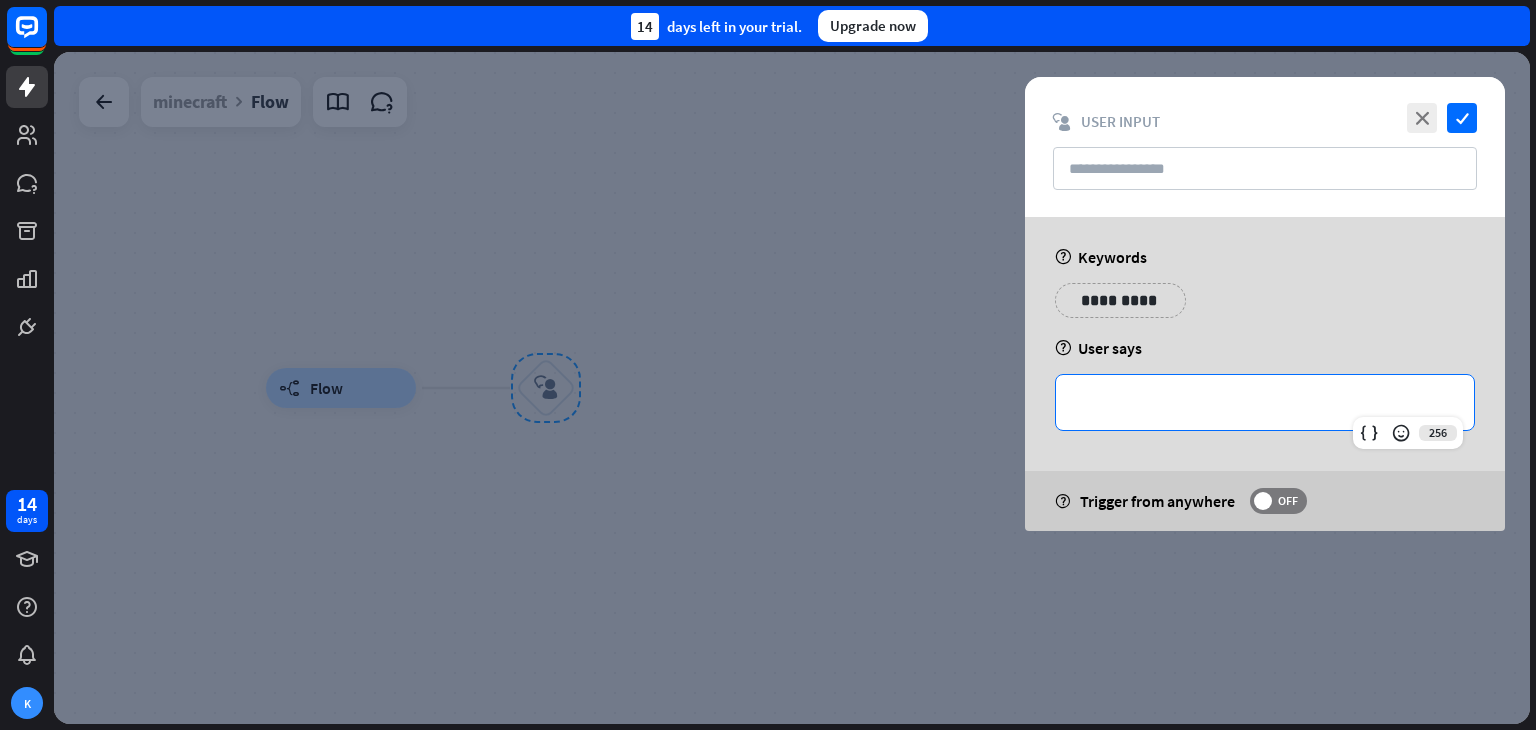 type 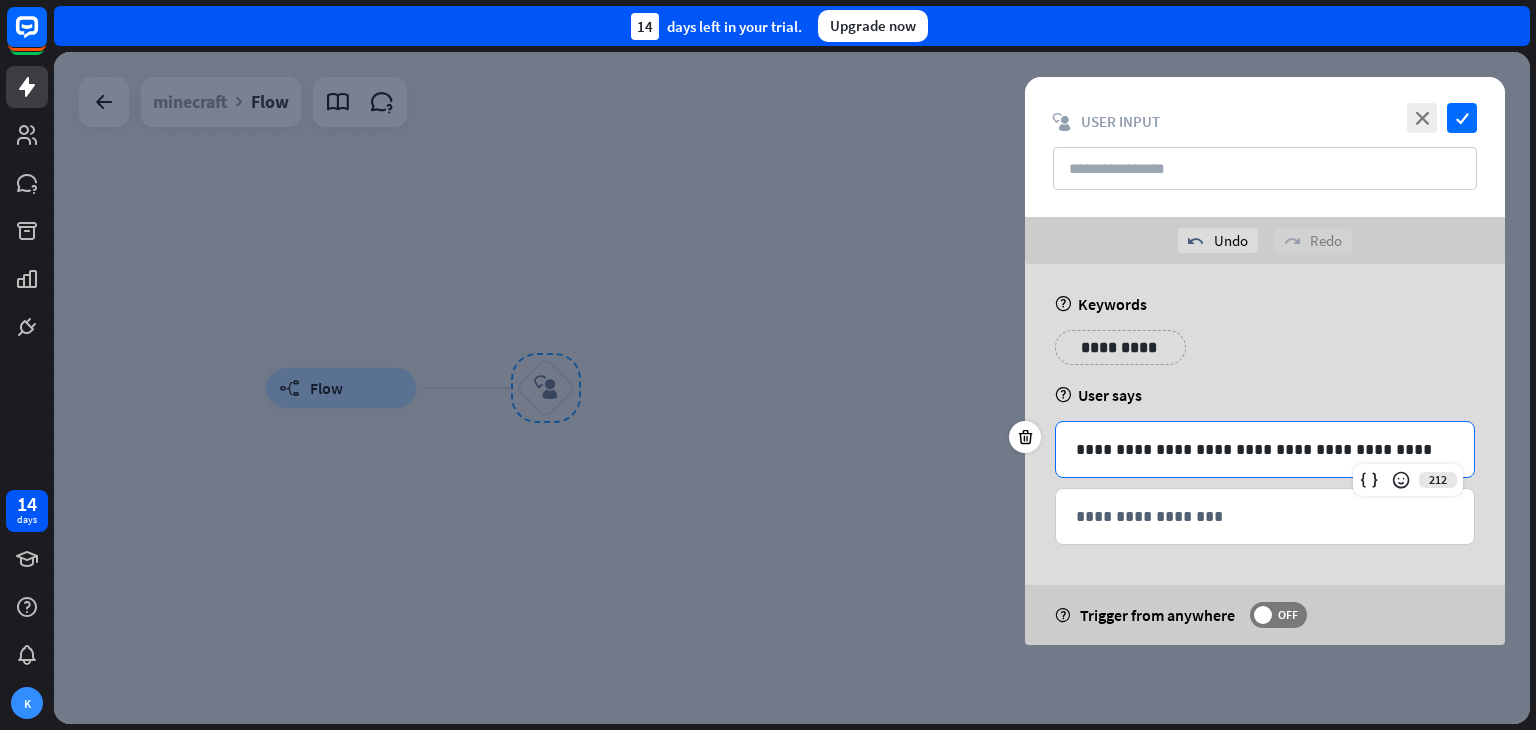 click on "**********" at bounding box center [1265, 449] 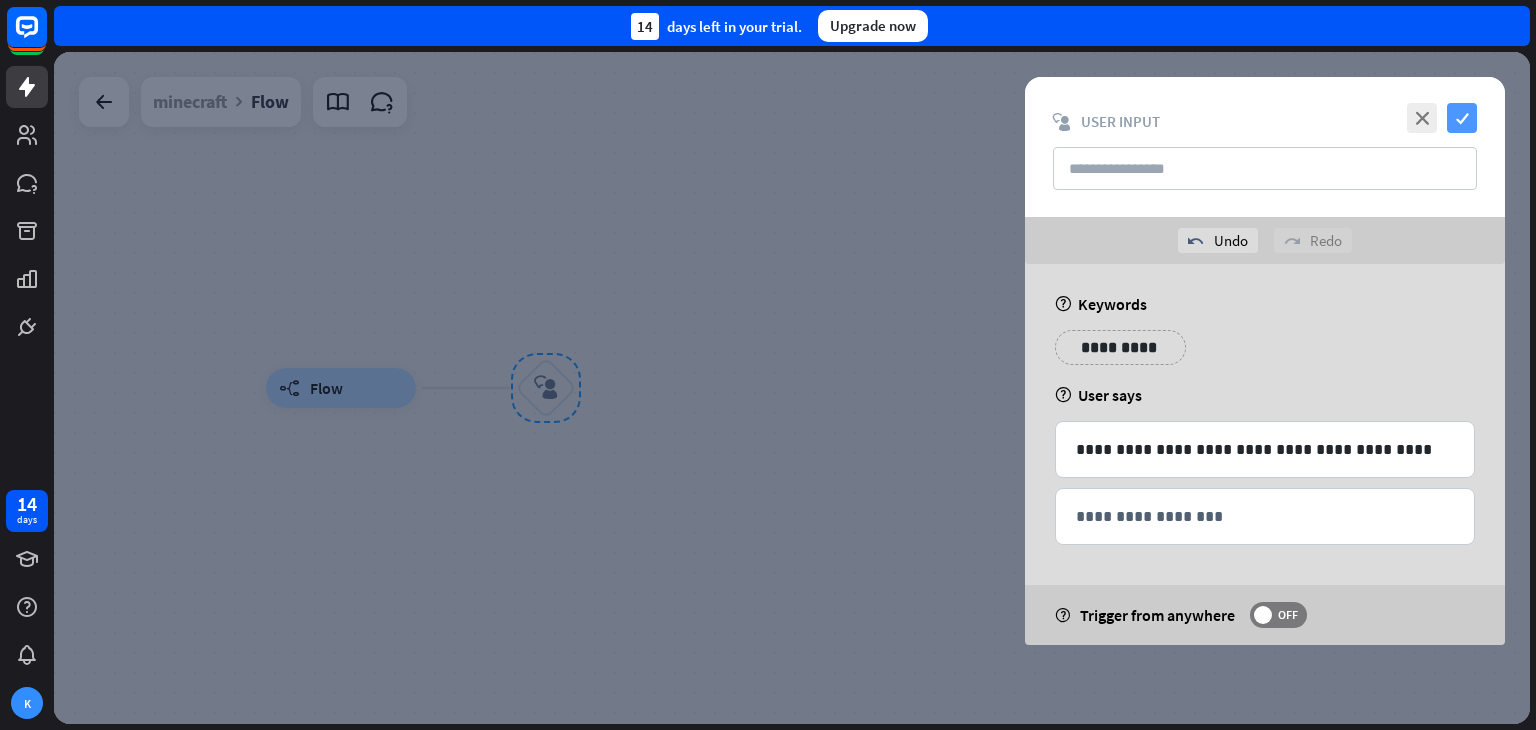 click on "check" at bounding box center [1462, 118] 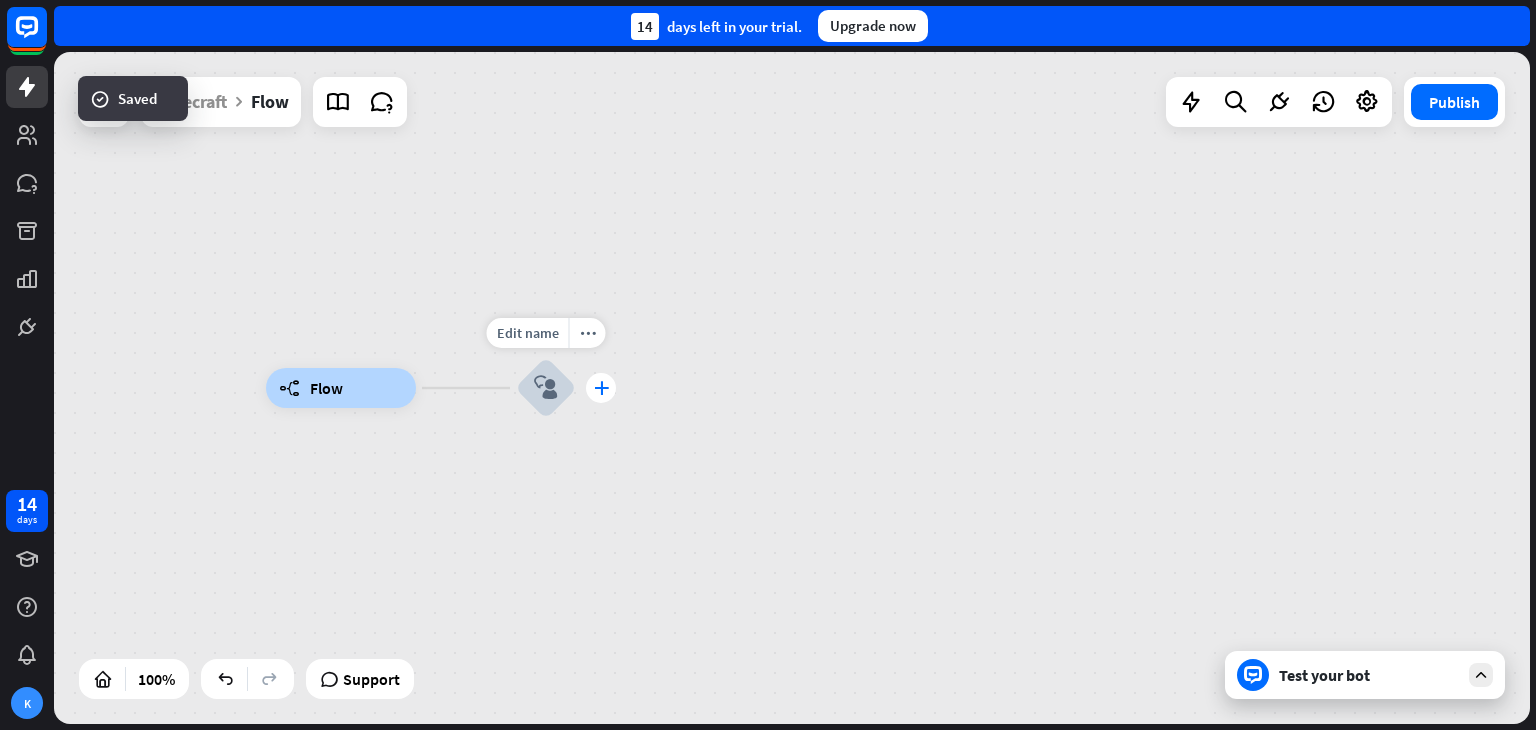 click on "plus" at bounding box center (601, 388) 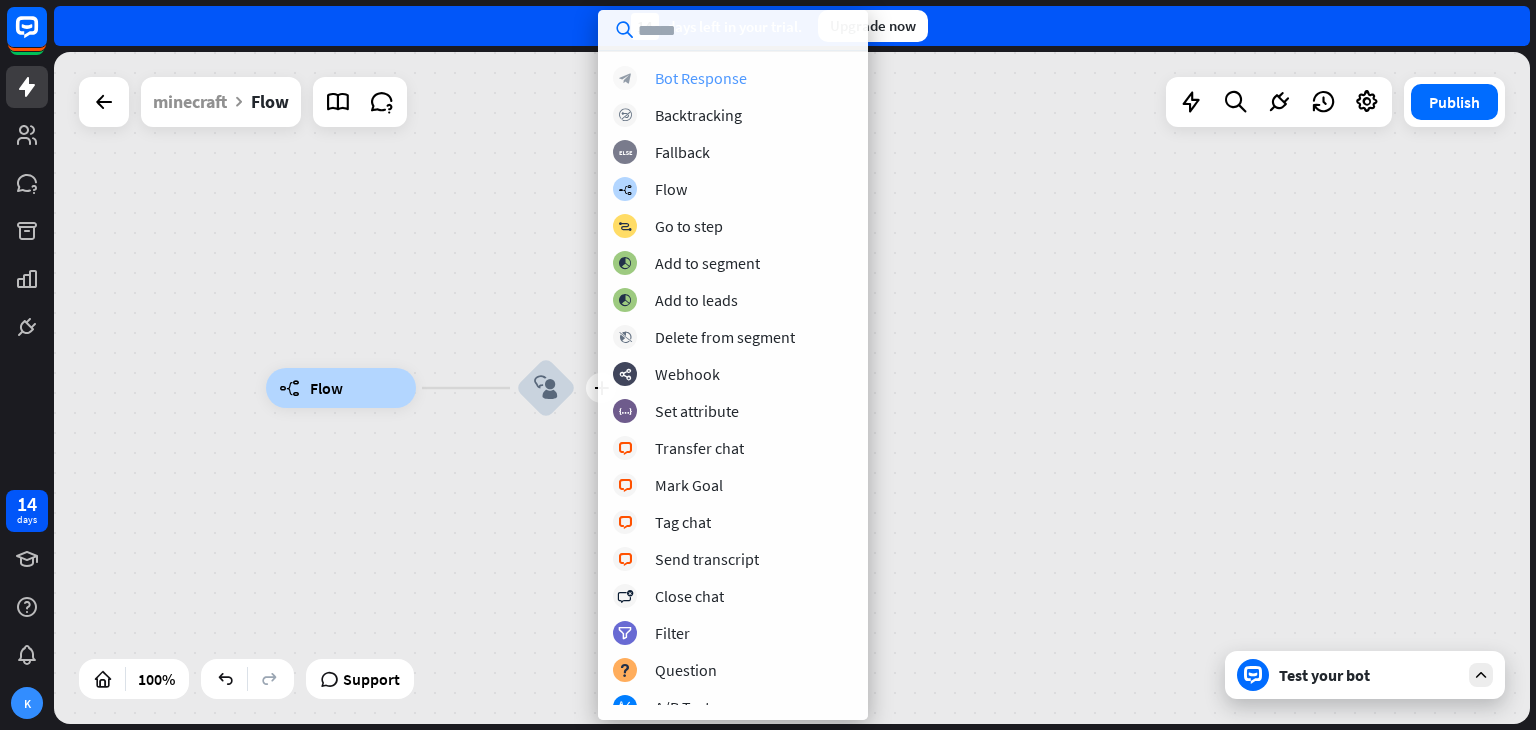 click on "Bot Response" at bounding box center (701, 78) 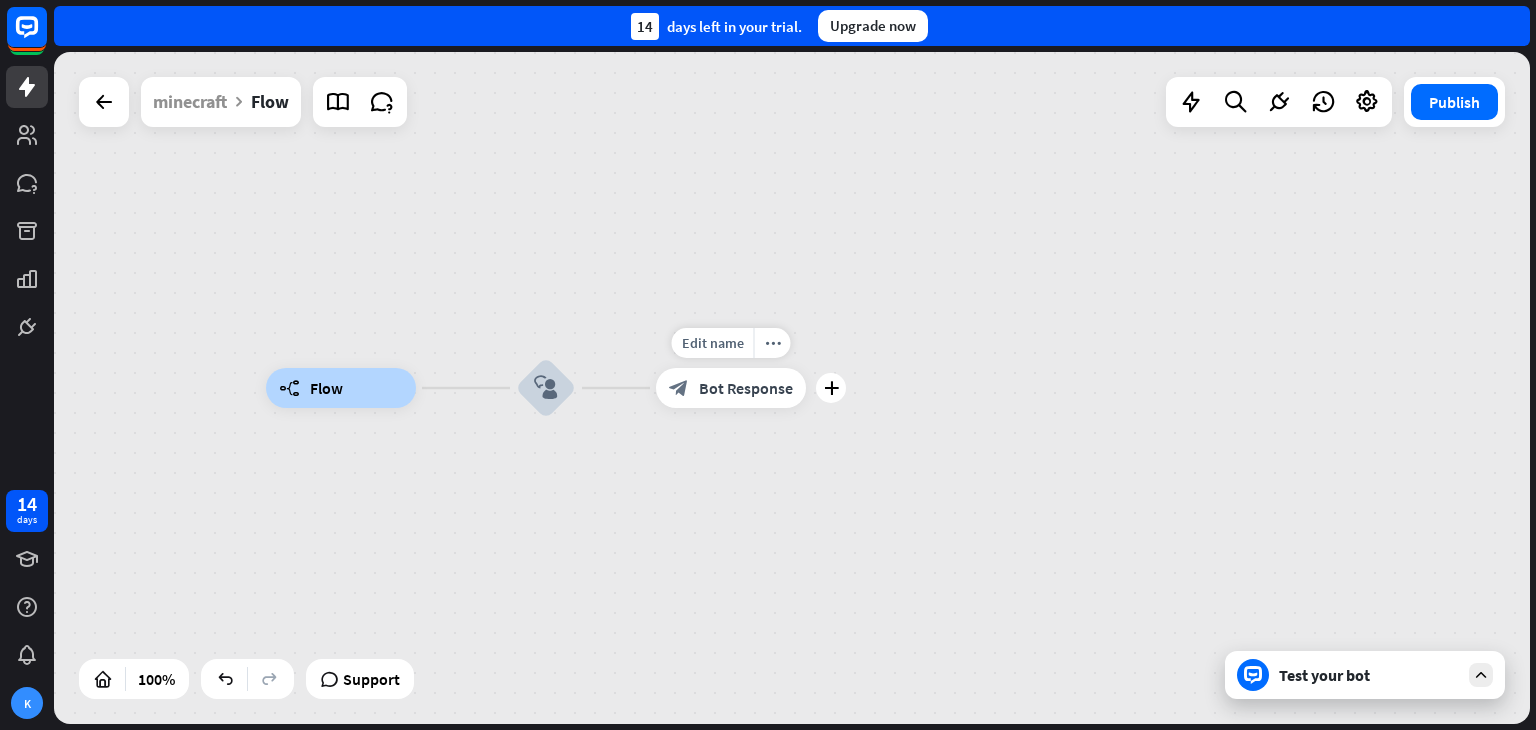 click on "block_bot_response   Bot Response" at bounding box center (731, 388) 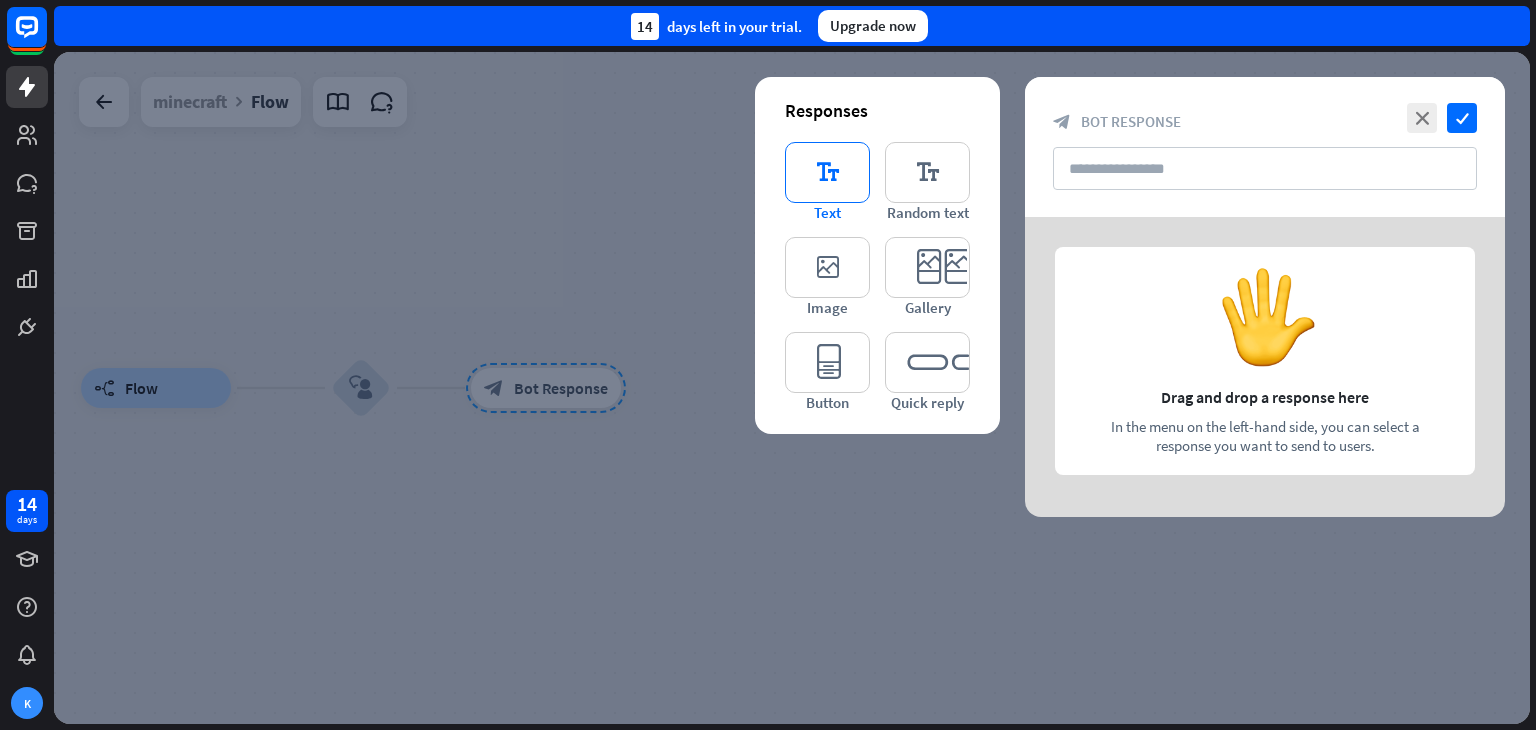 click on "editor_text" at bounding box center (827, 172) 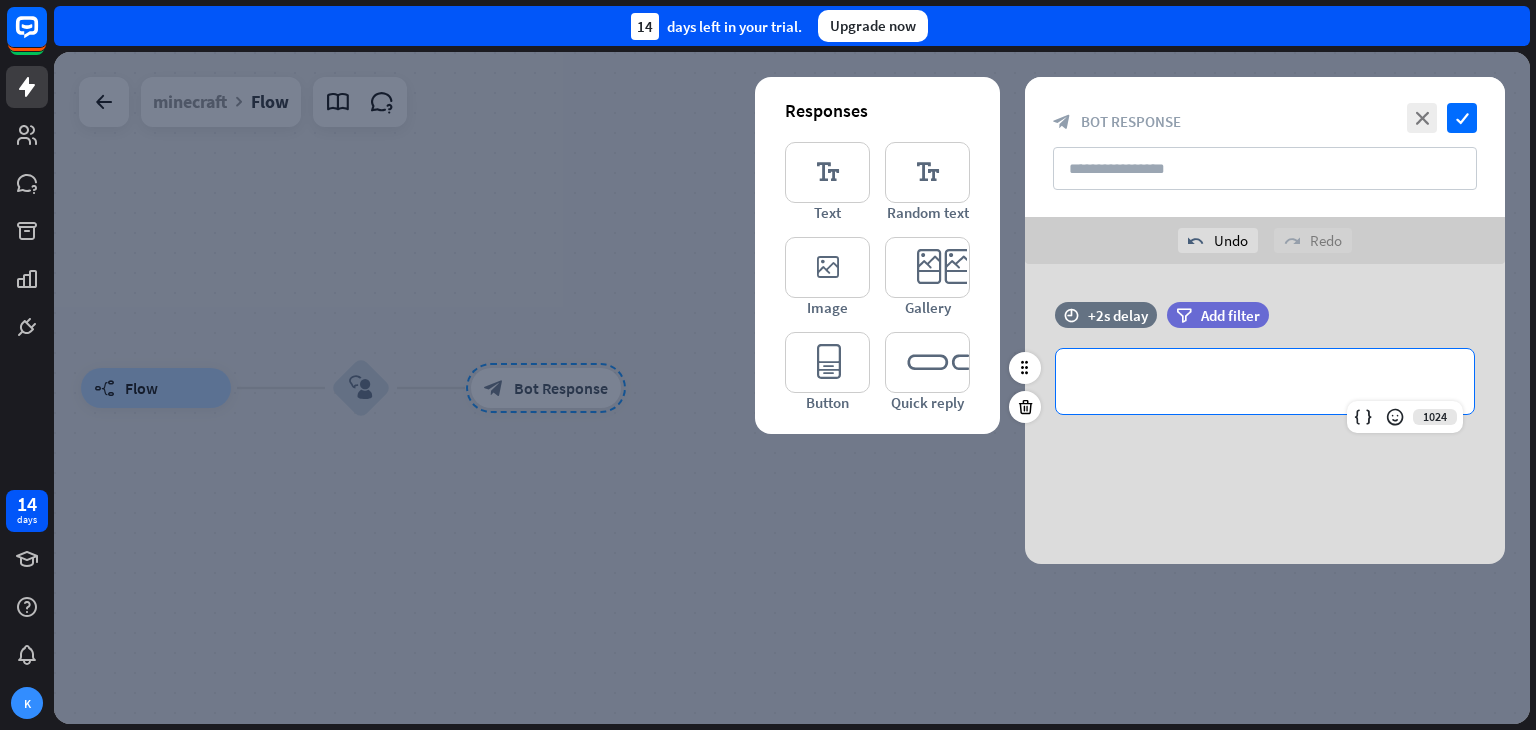 click on "**********" at bounding box center (1265, 381) 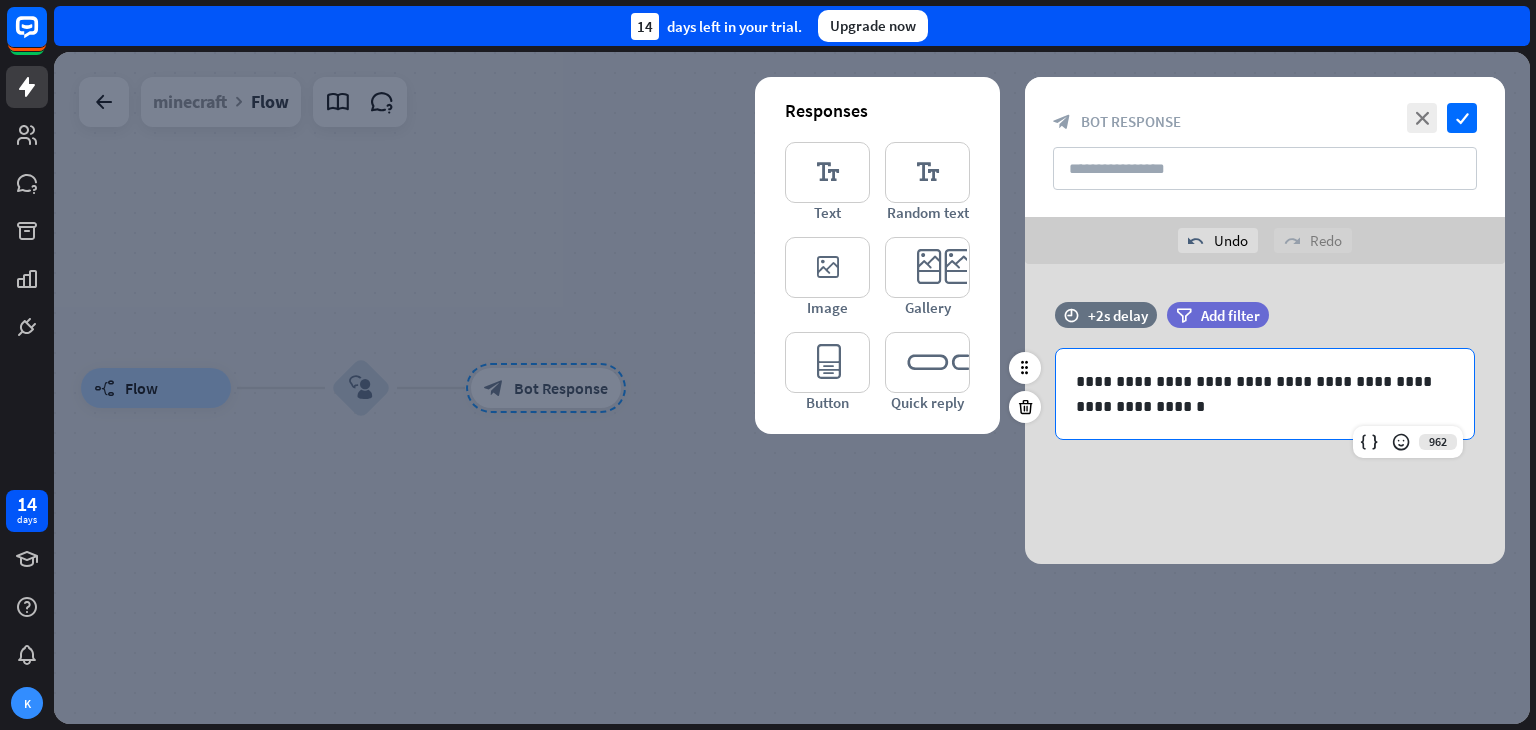 click on "**********" at bounding box center (1265, 394) 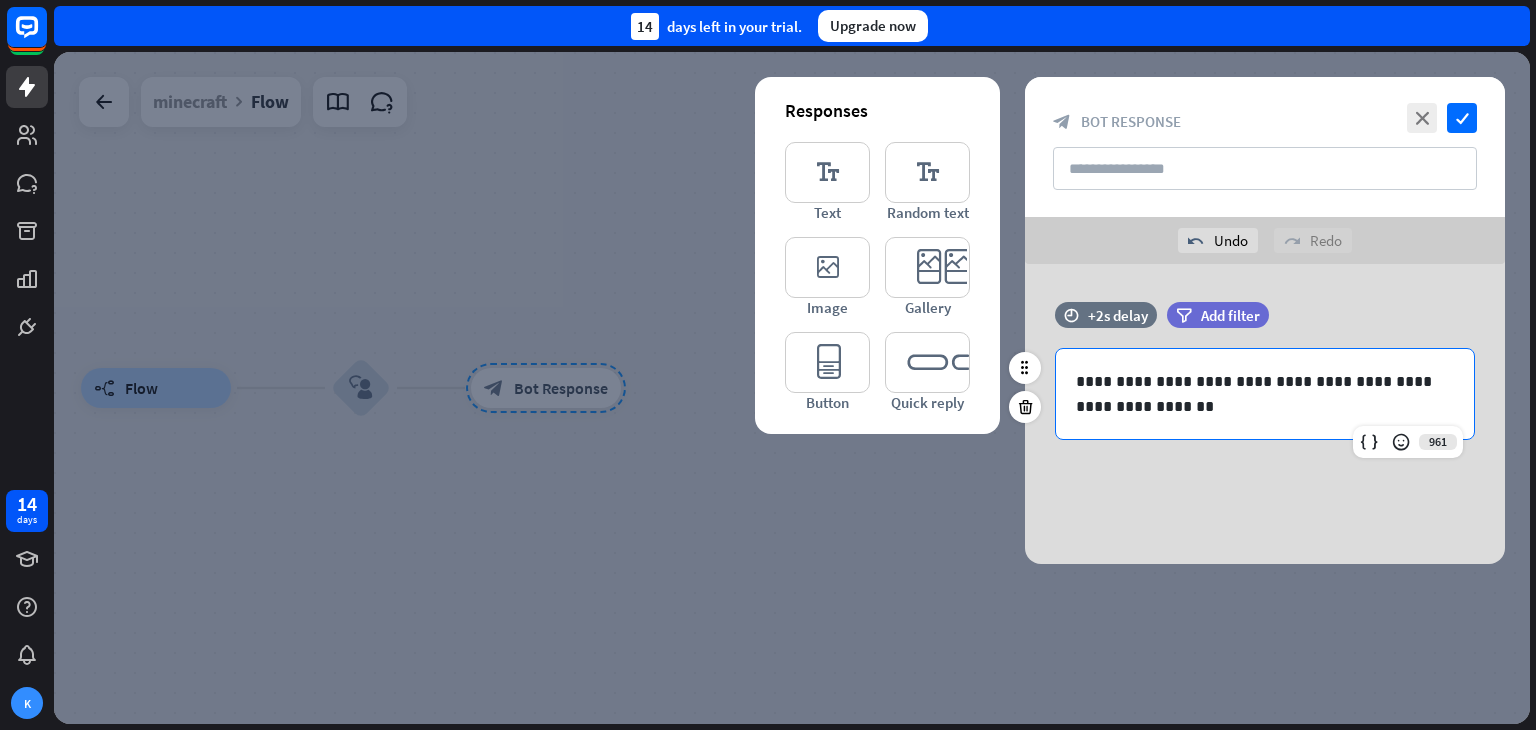 click on "**********" at bounding box center (1265, 394) 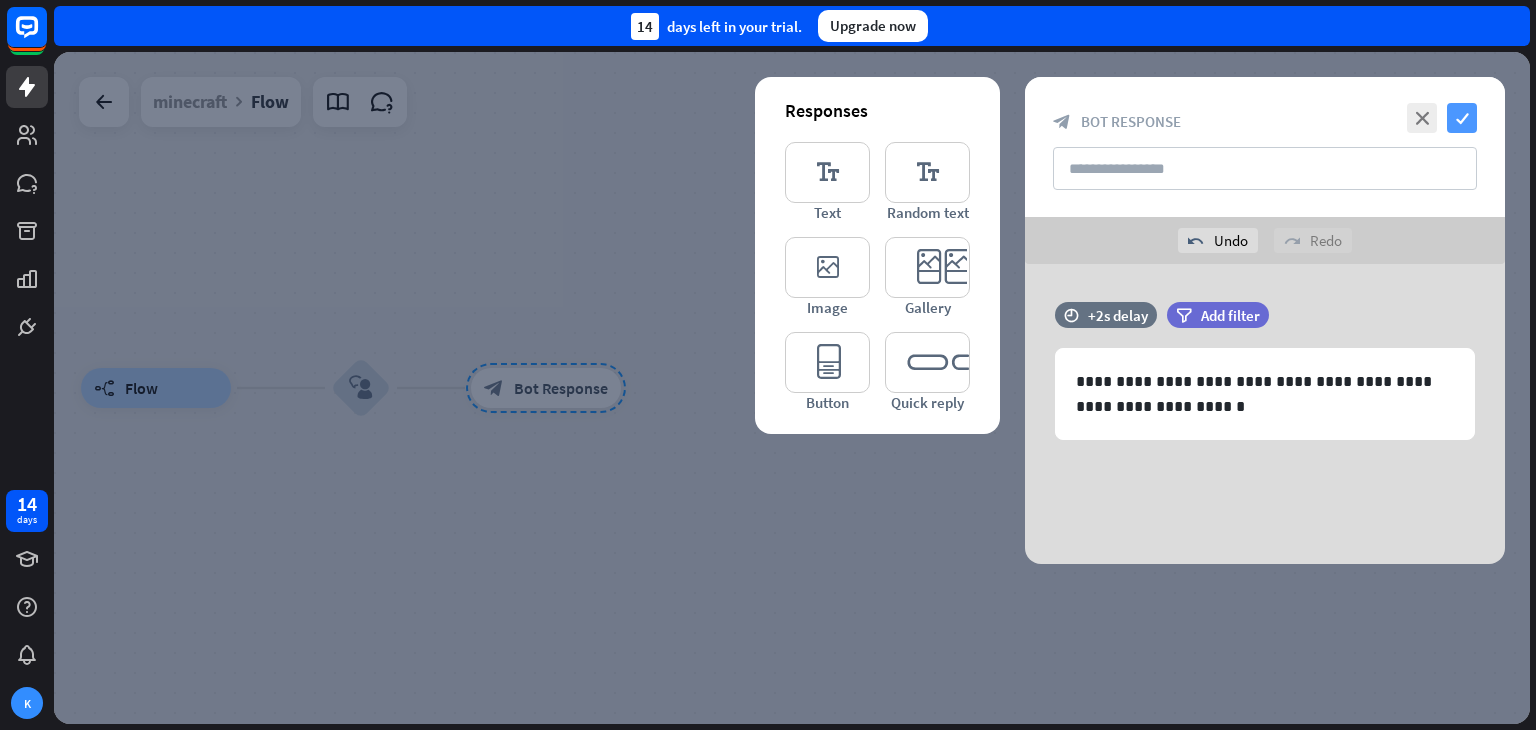 click on "check" at bounding box center [1462, 118] 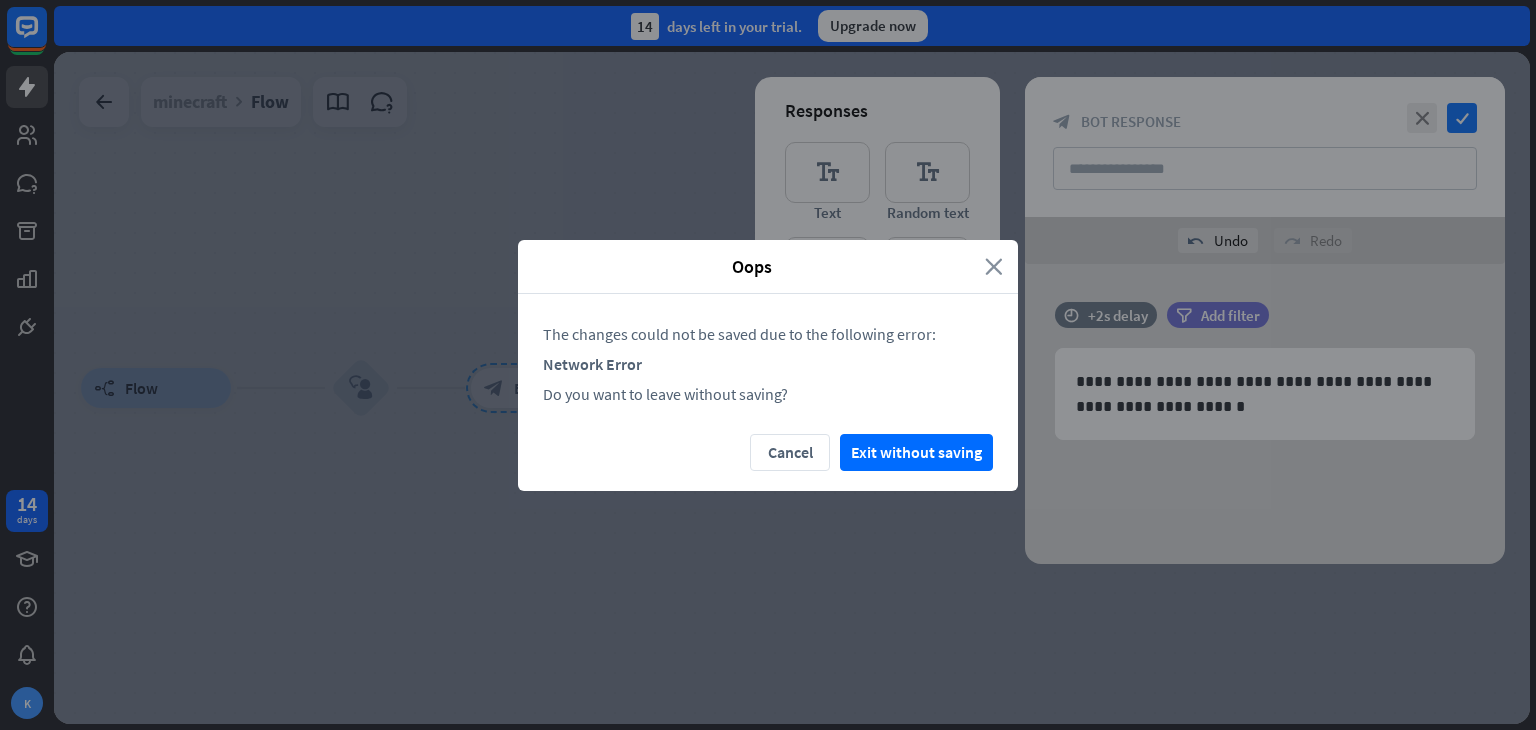 click on "close" at bounding box center (994, 266) 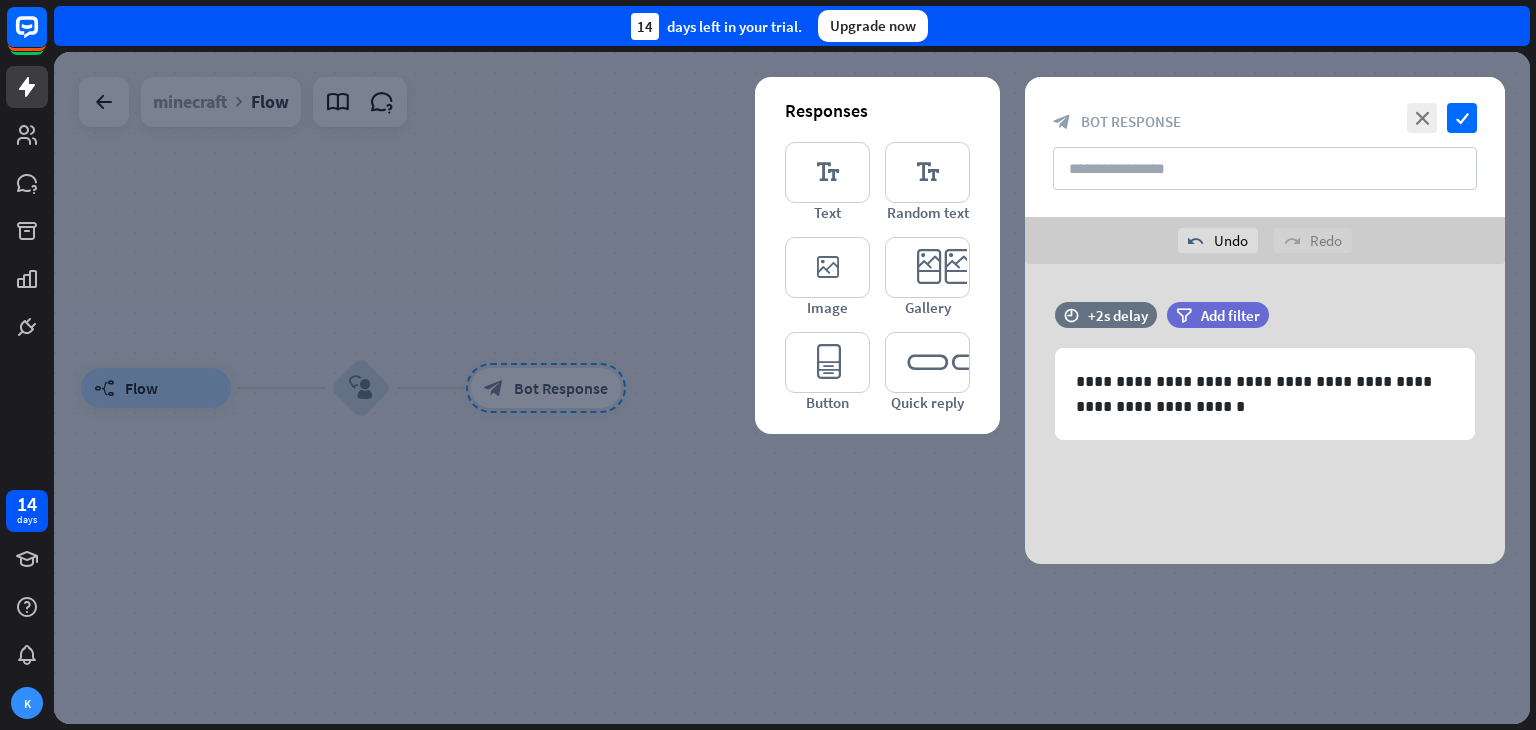 click at bounding box center (792, 388) 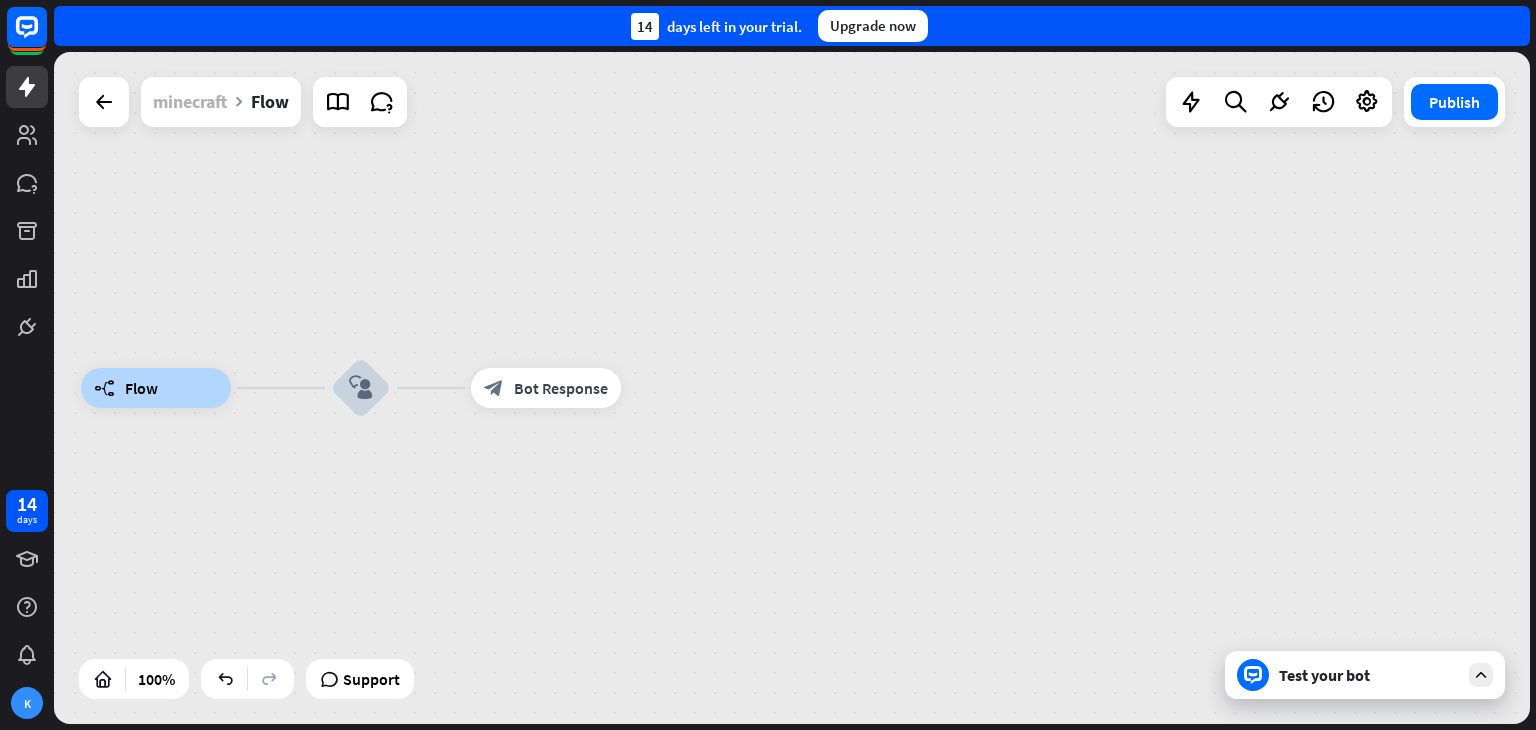 click on "minecraft" at bounding box center (190, 102) 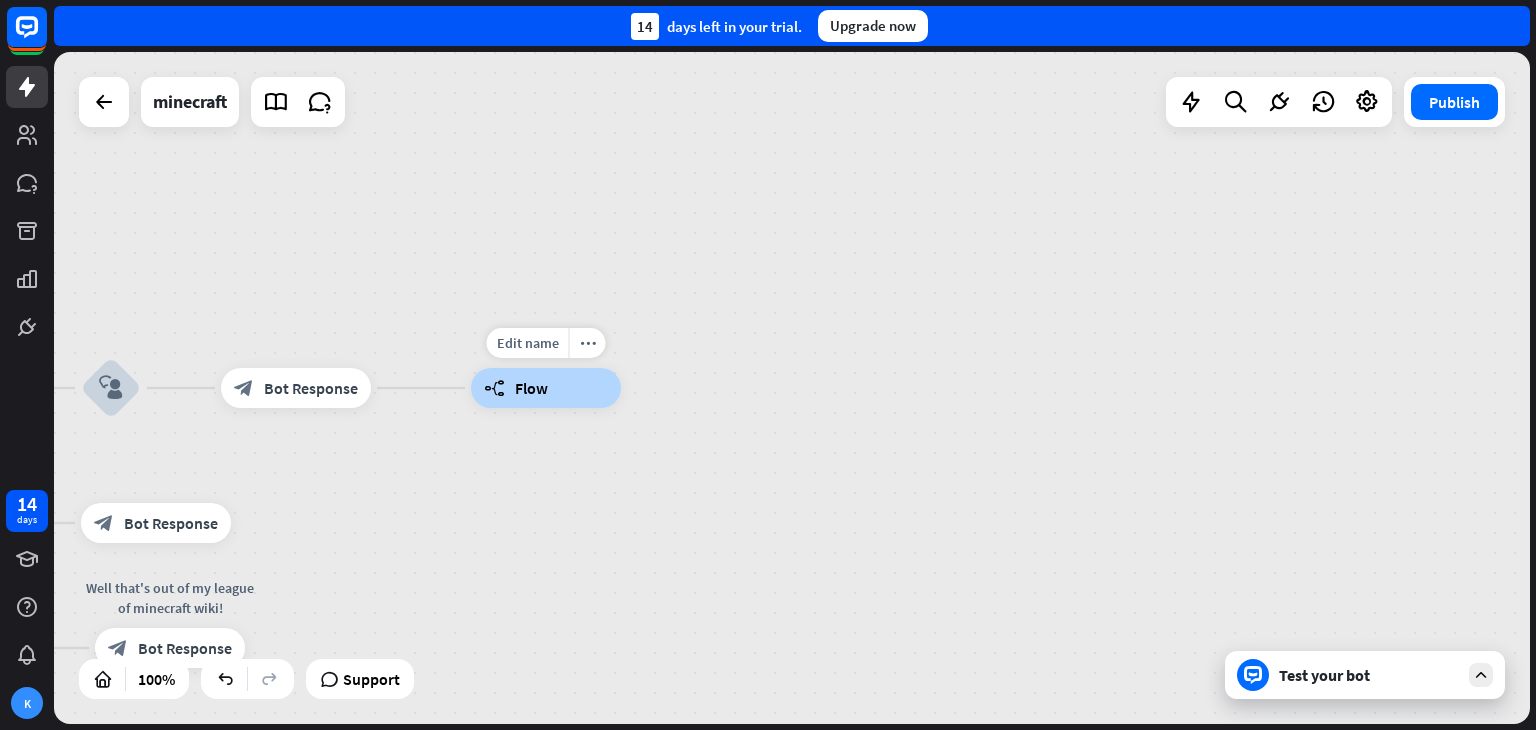 click on "builder_tree   Flow" at bounding box center (546, 388) 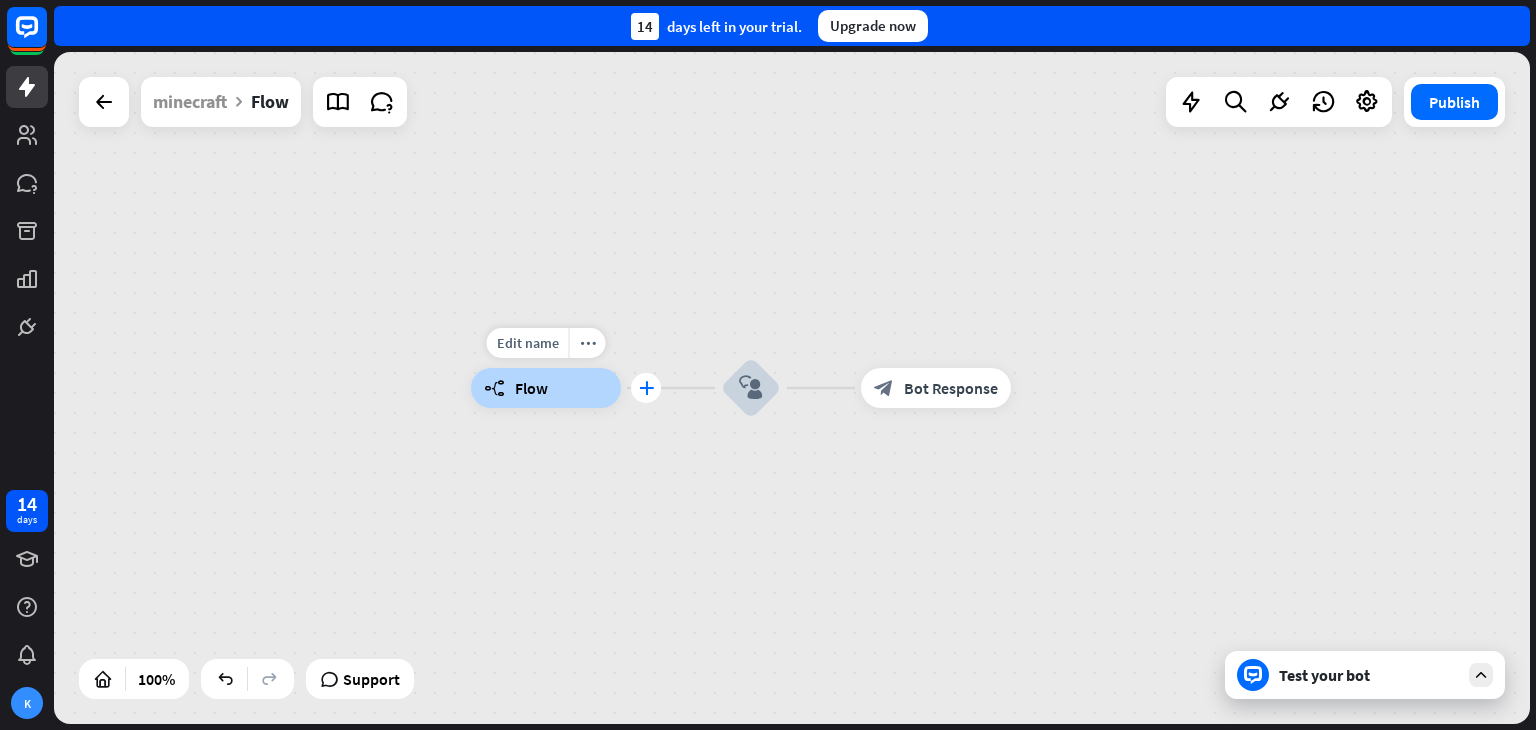 click on "plus" at bounding box center (646, 388) 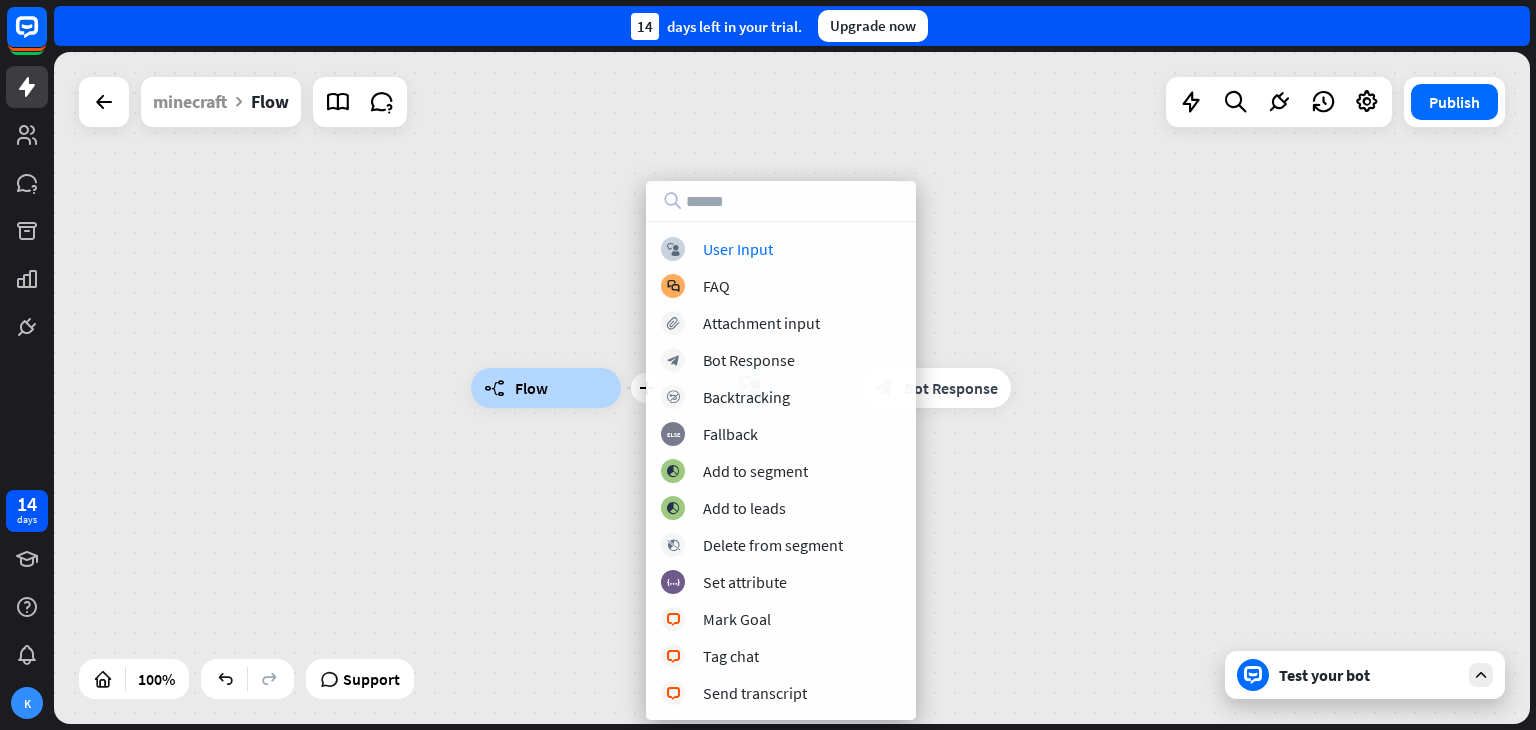 click on "plus     builder_tree   Flow                   block_user_input                   block_bot_response   Bot Response" at bounding box center [1209, 724] 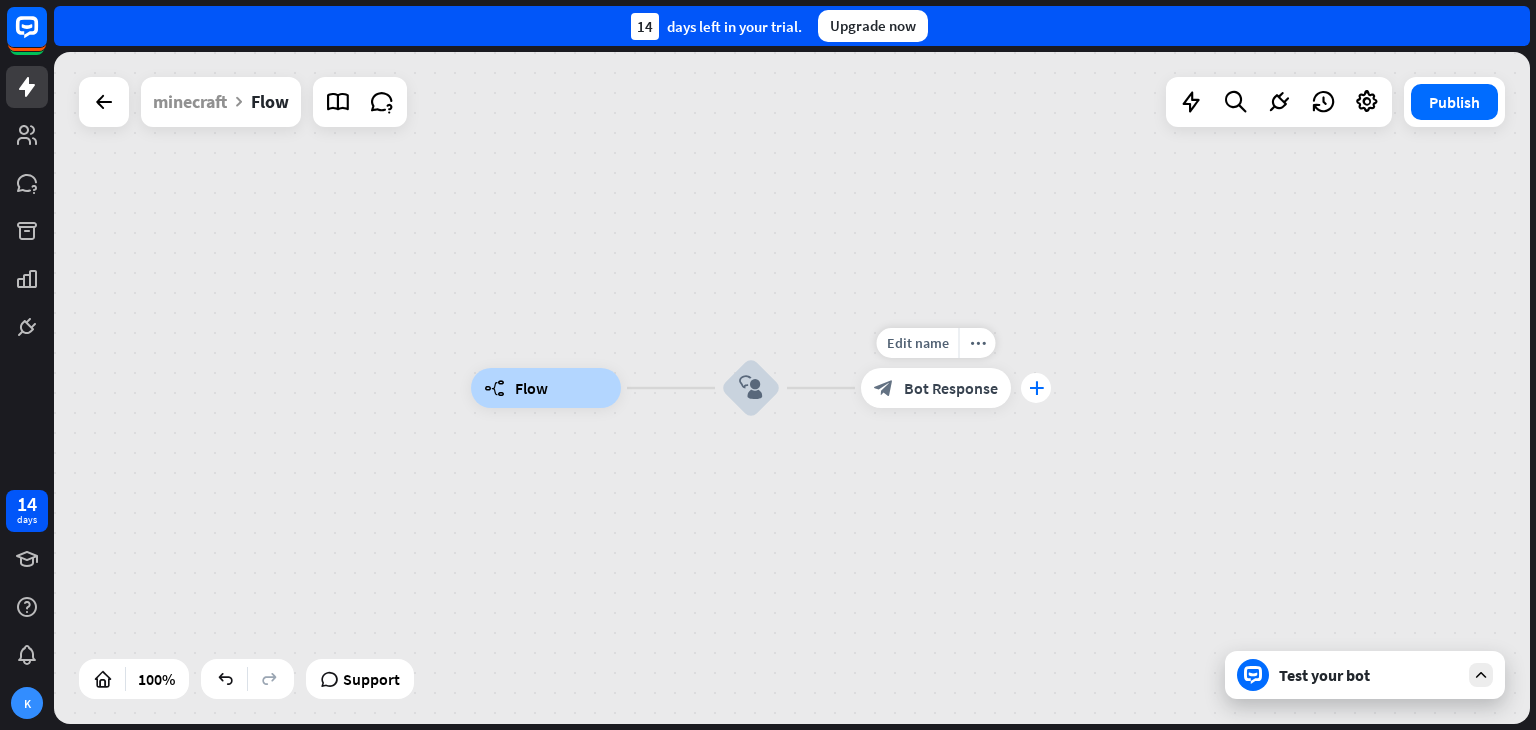 click on "plus" at bounding box center (1036, 388) 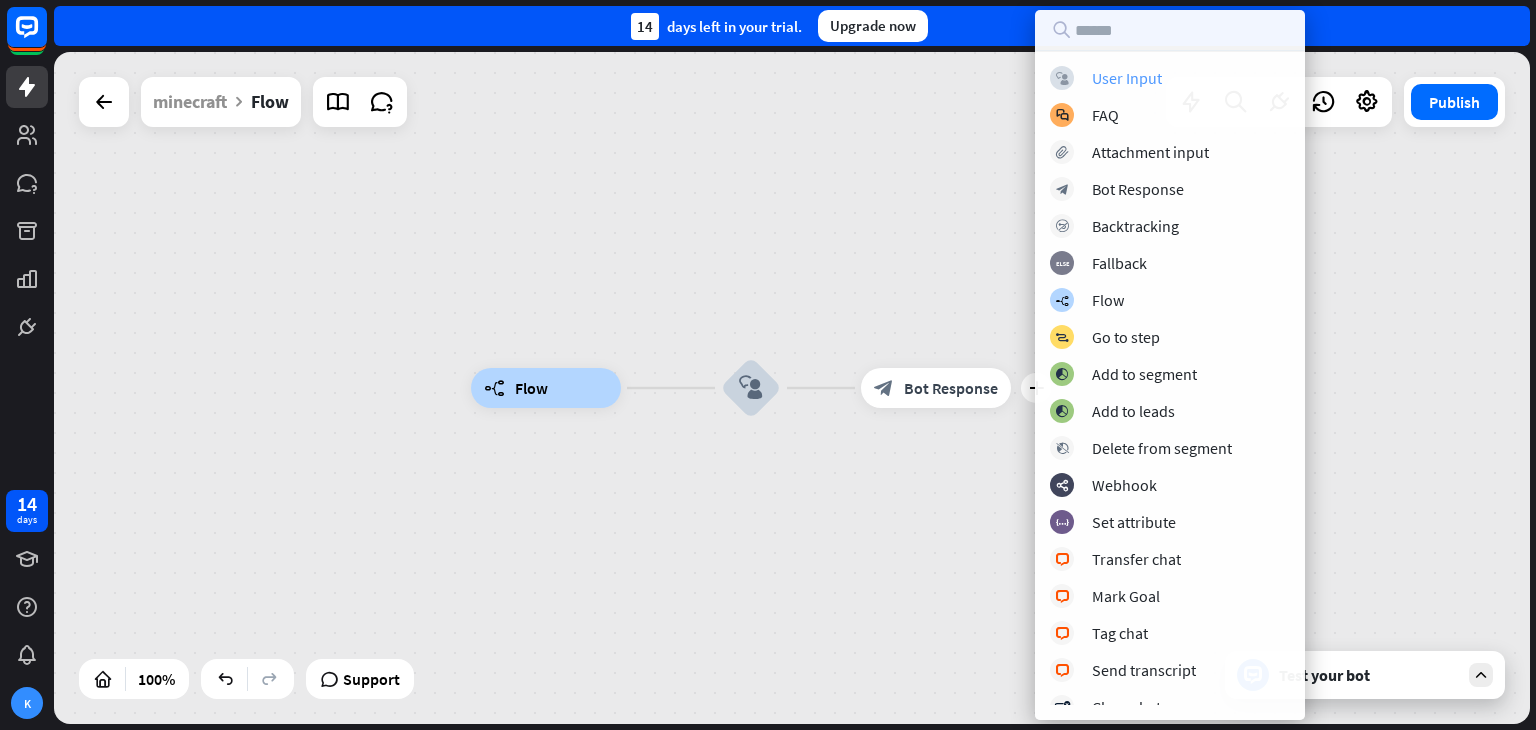 click on "block_user_input
User Input" at bounding box center (1170, 78) 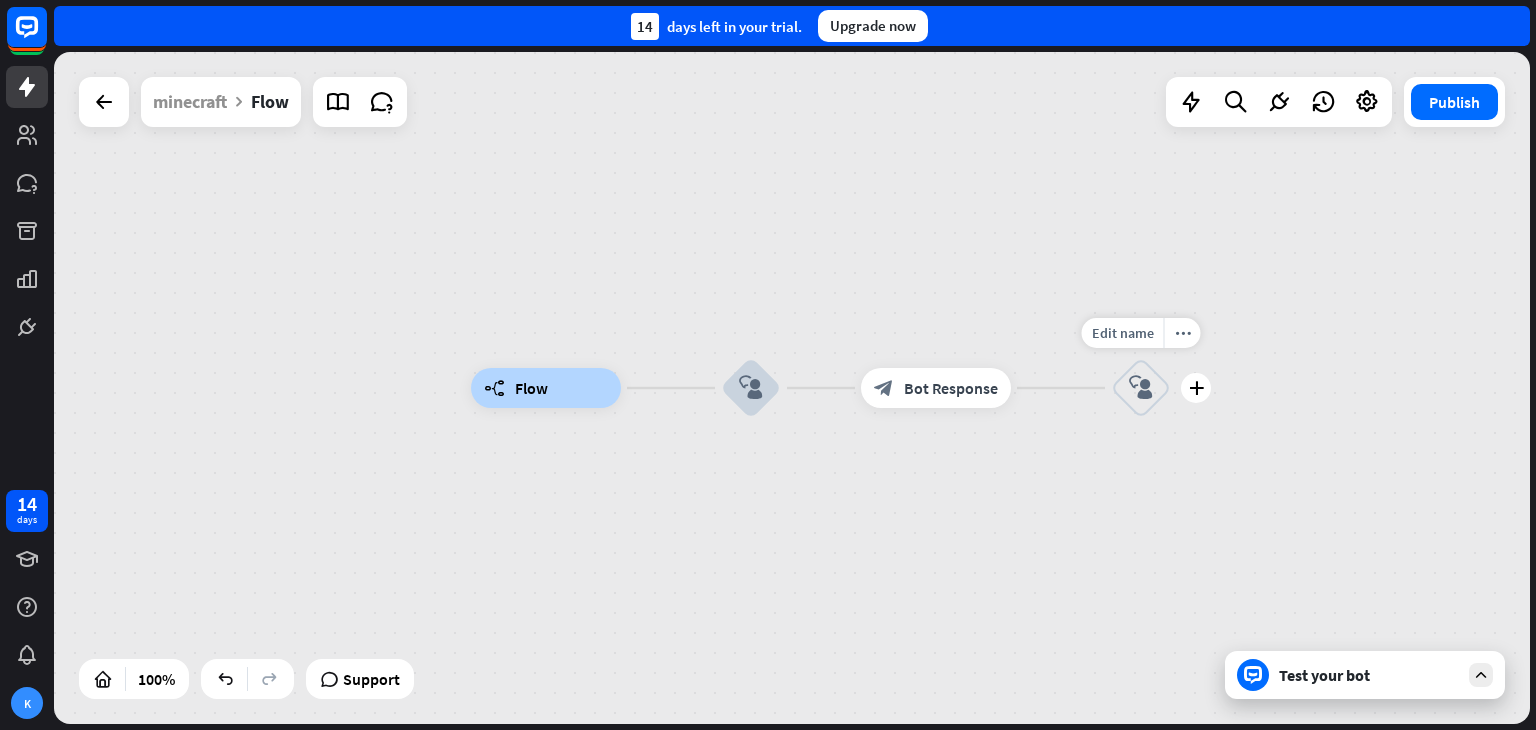 click on "block_user_input" at bounding box center (1141, 388) 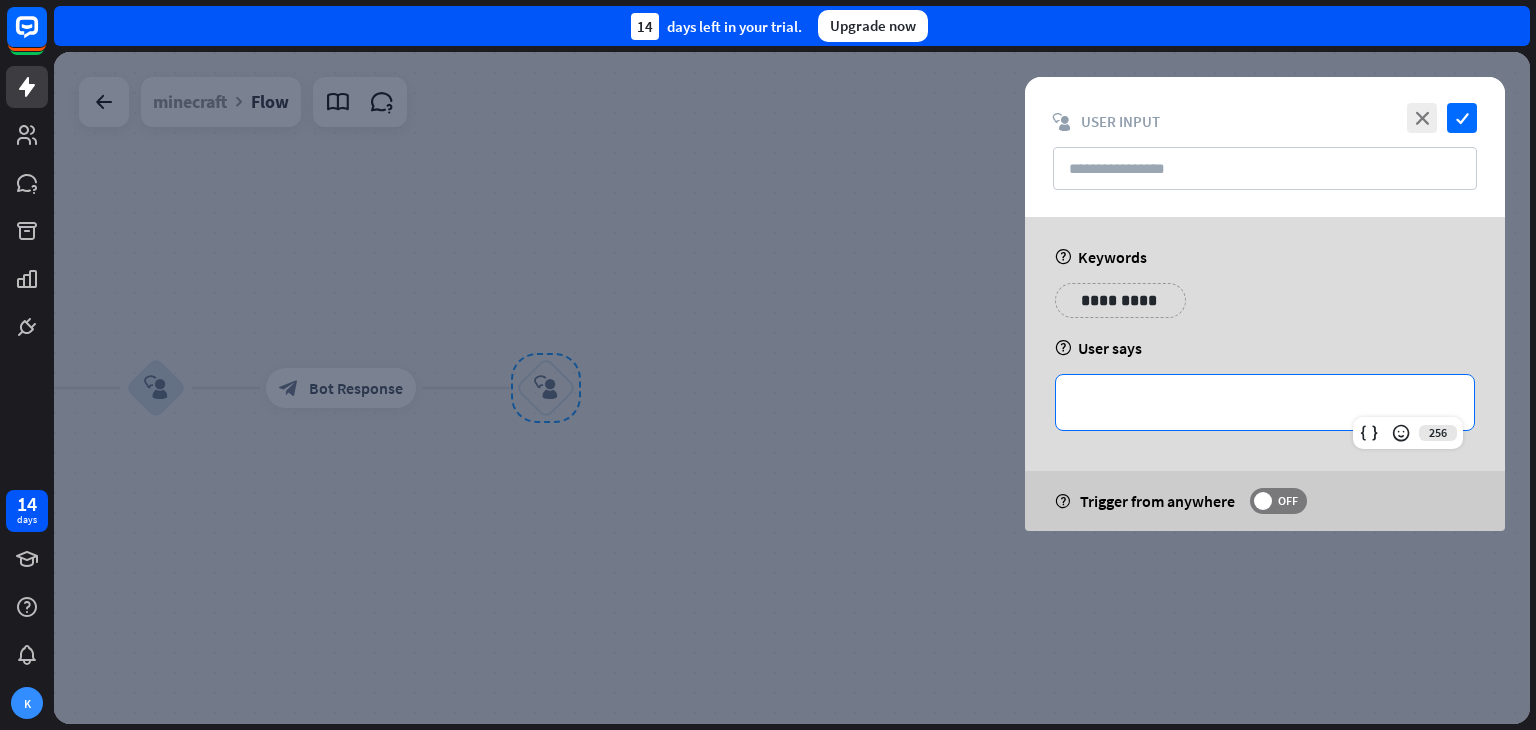 click on "**********" at bounding box center (1265, 402) 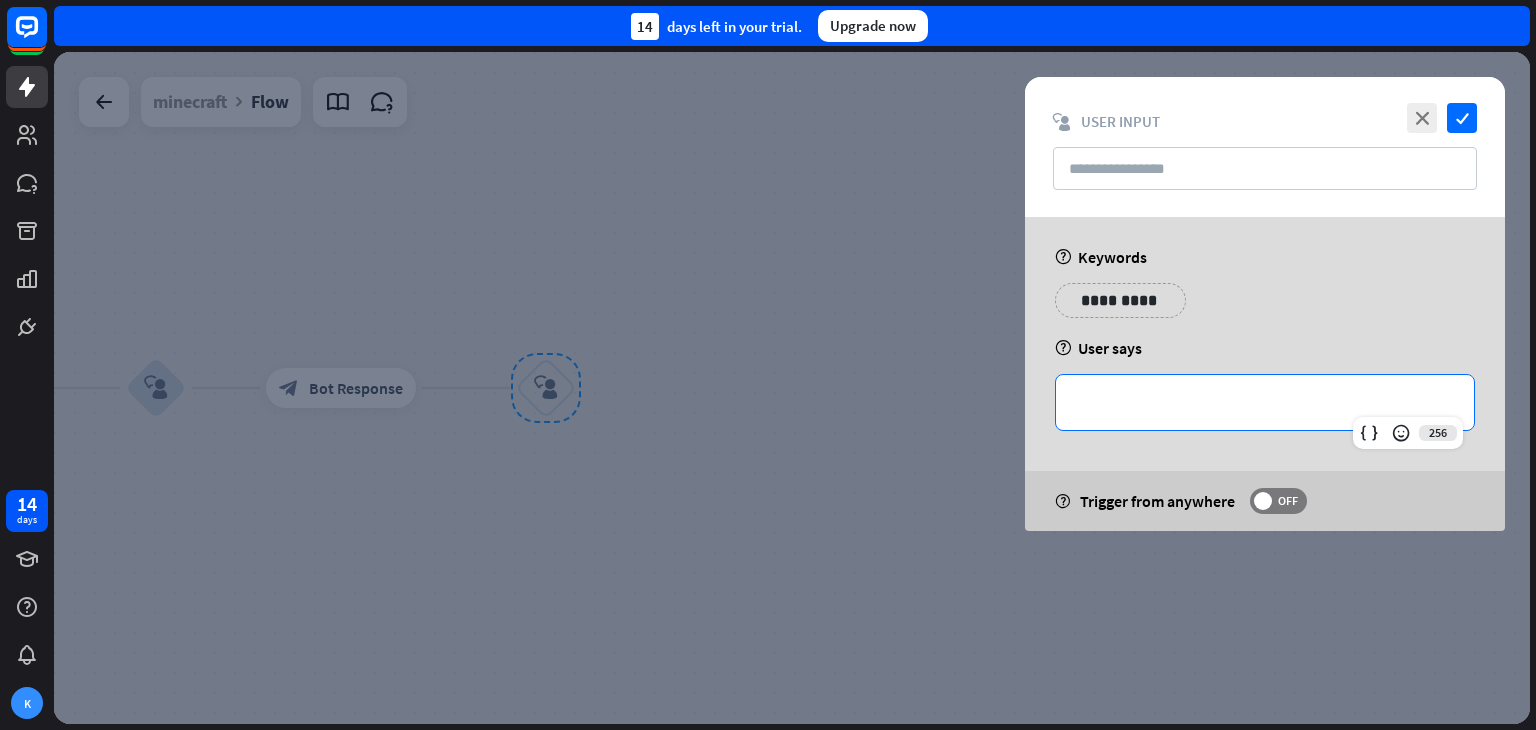 type 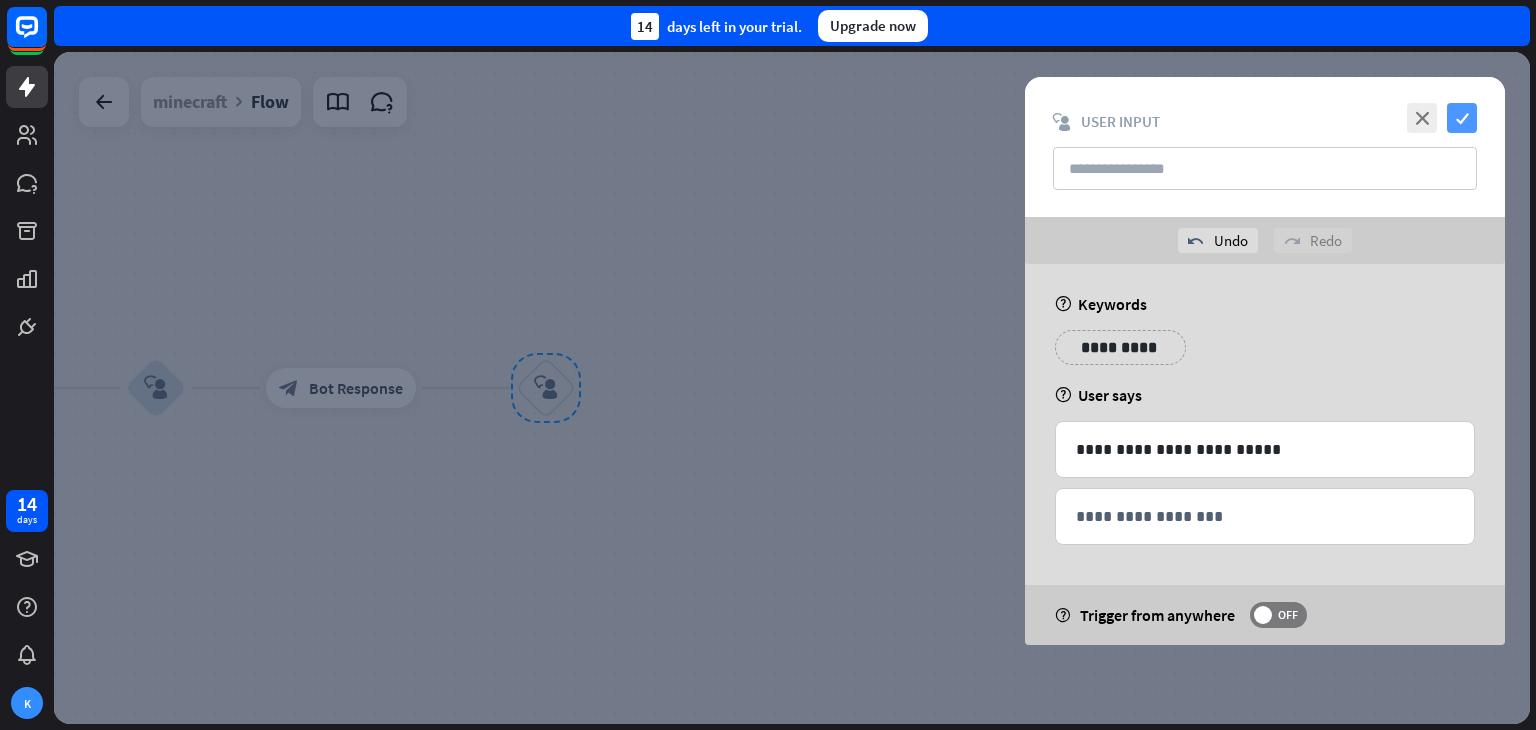 click on "check" at bounding box center [1462, 118] 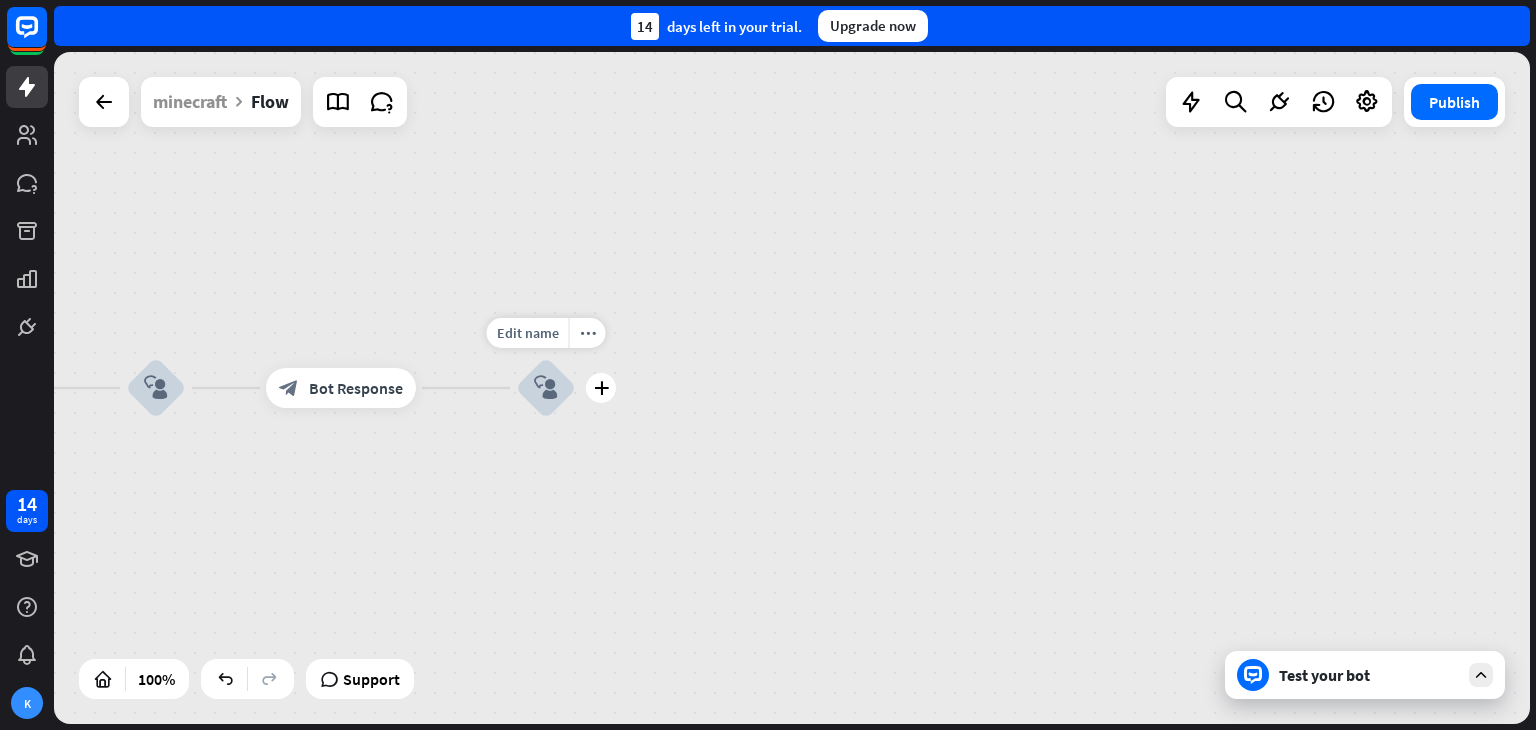 click on "plus" at bounding box center [601, 388] 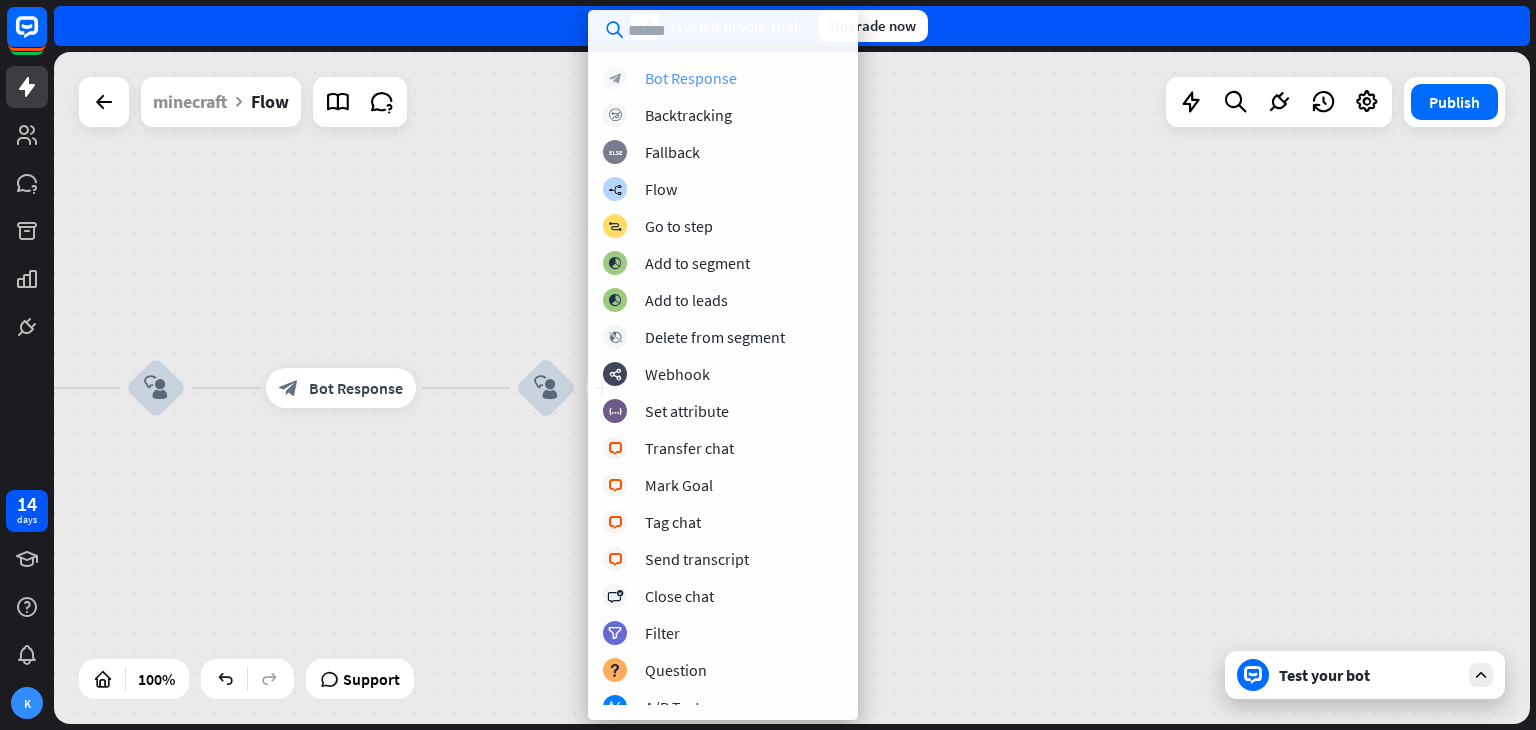 click on "block_bot_response
Bot Response" at bounding box center (723, 78) 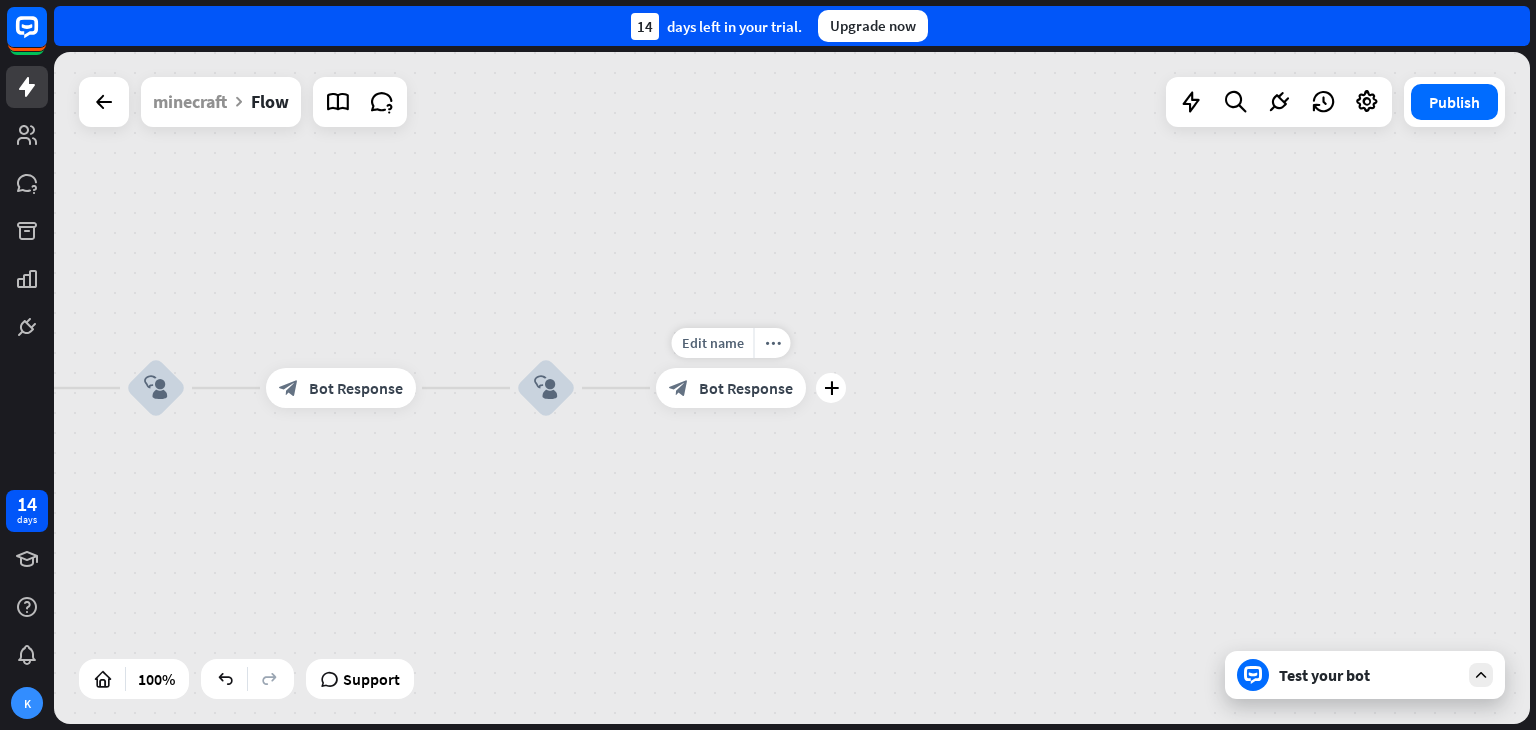click on "Bot Response" at bounding box center (746, 388) 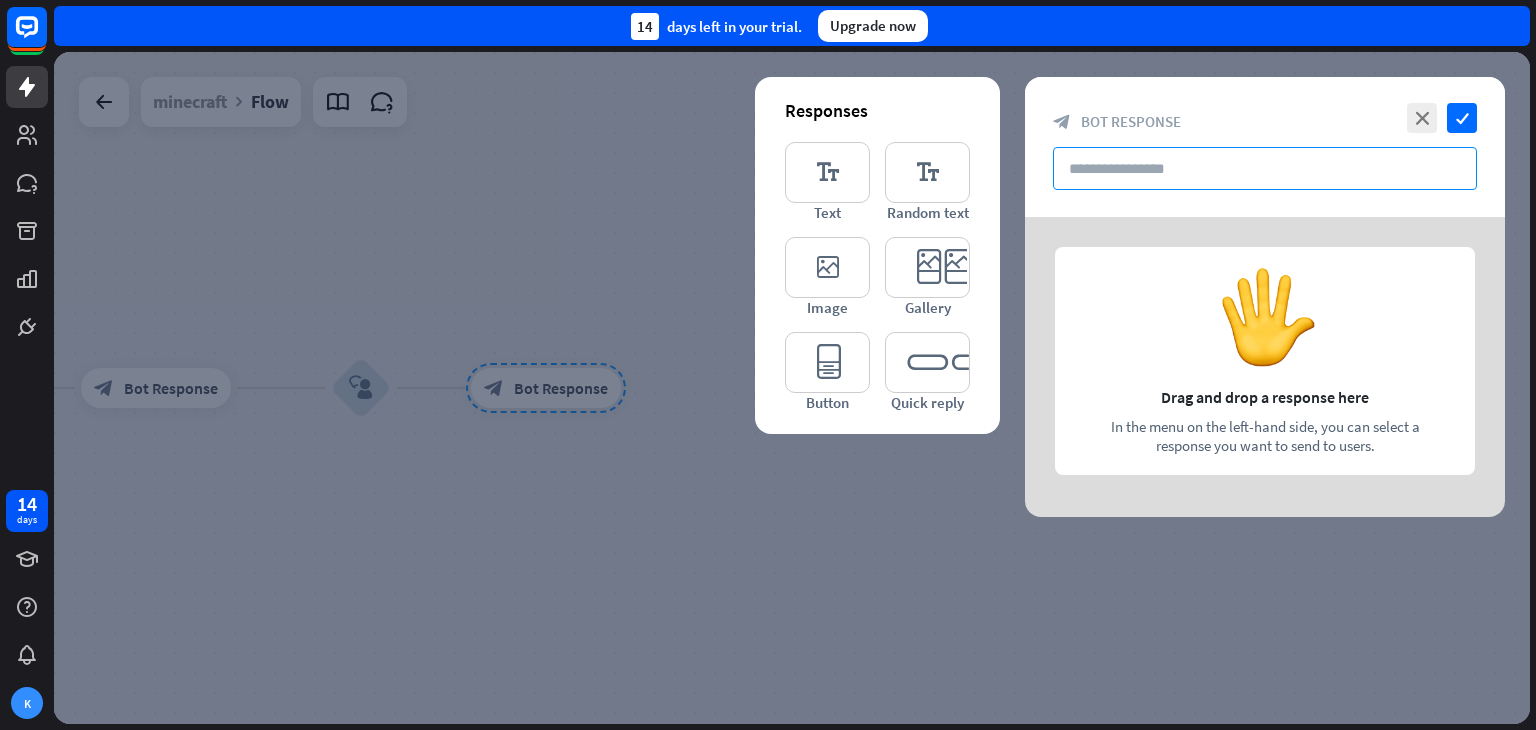 click at bounding box center [1265, 168] 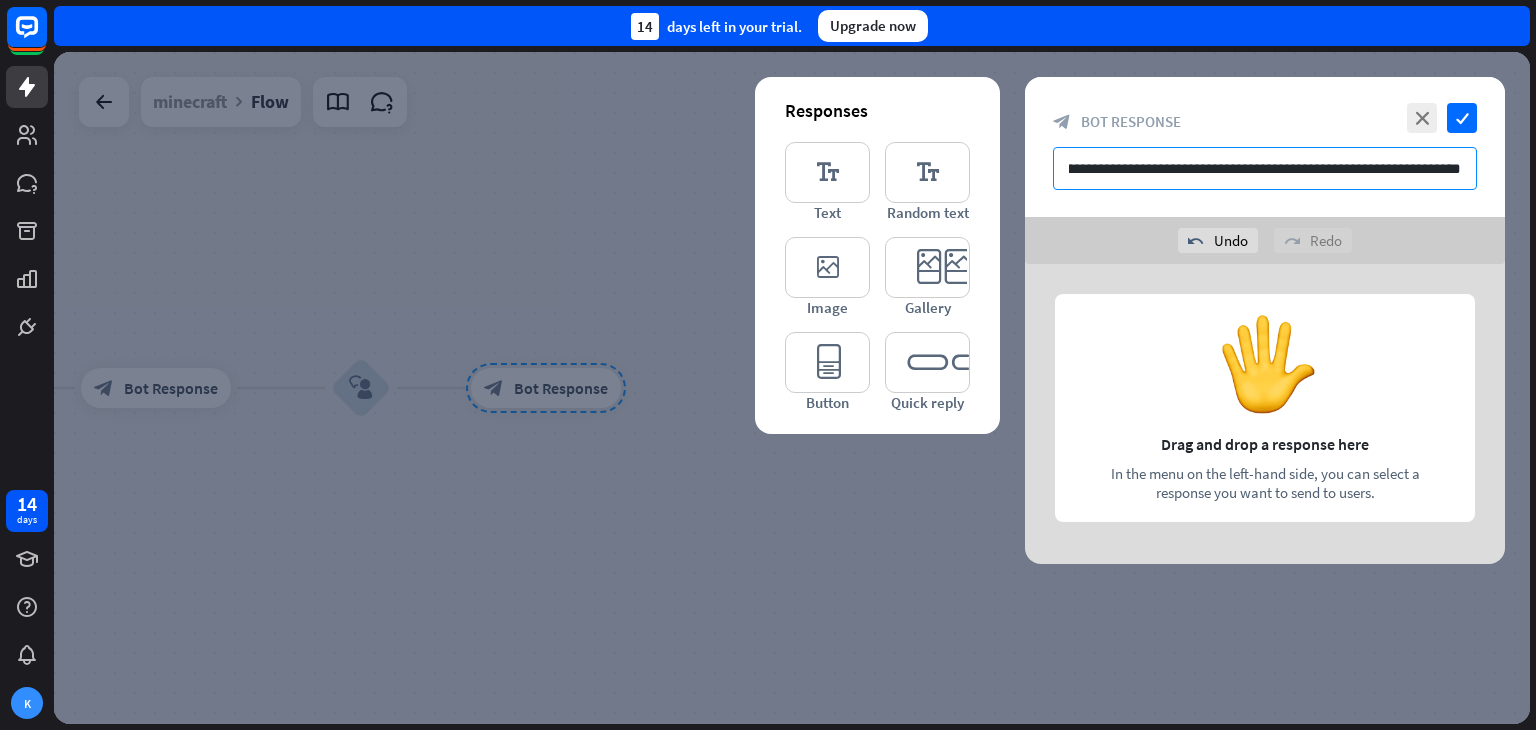 scroll, scrollTop: 0, scrollLeft: 39, axis: horizontal 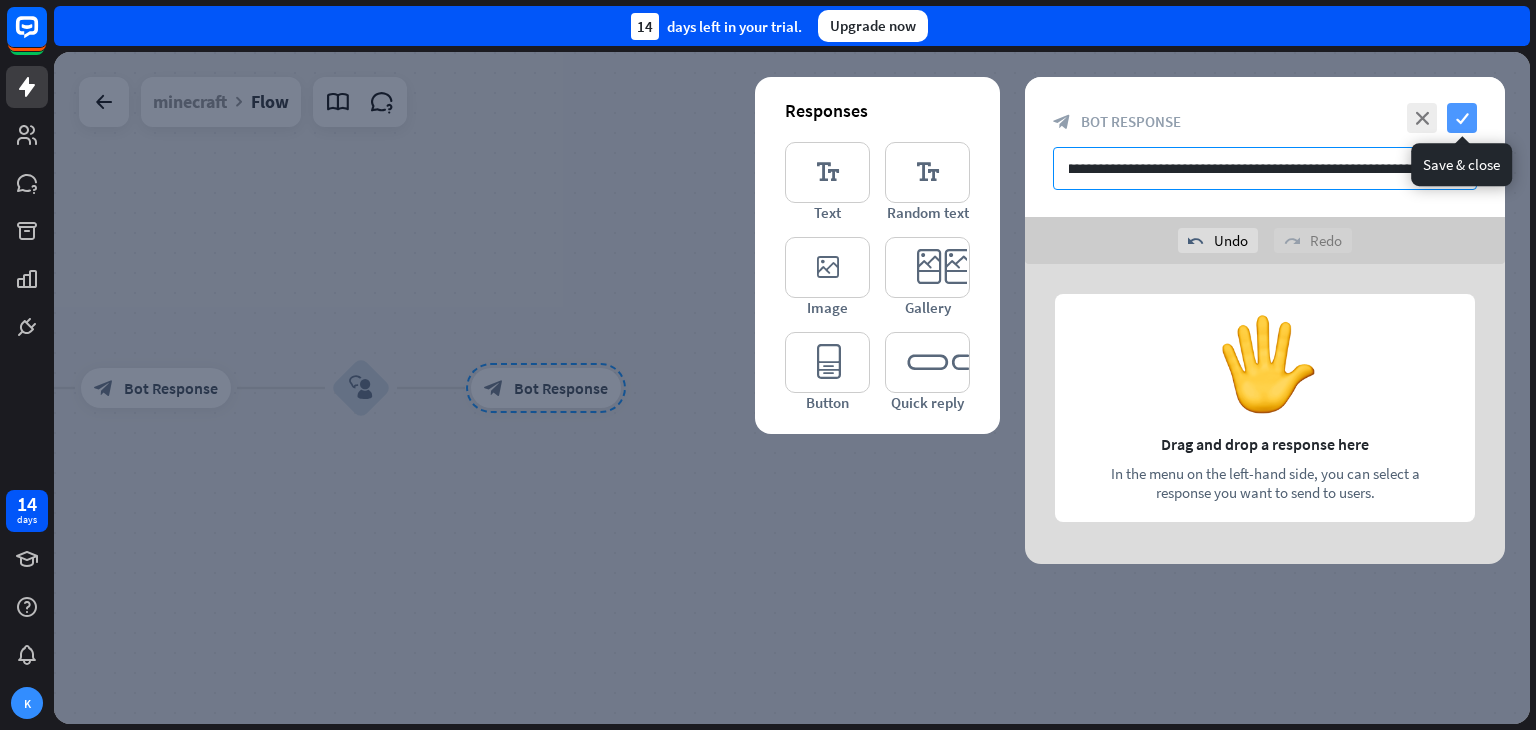 type on "**********" 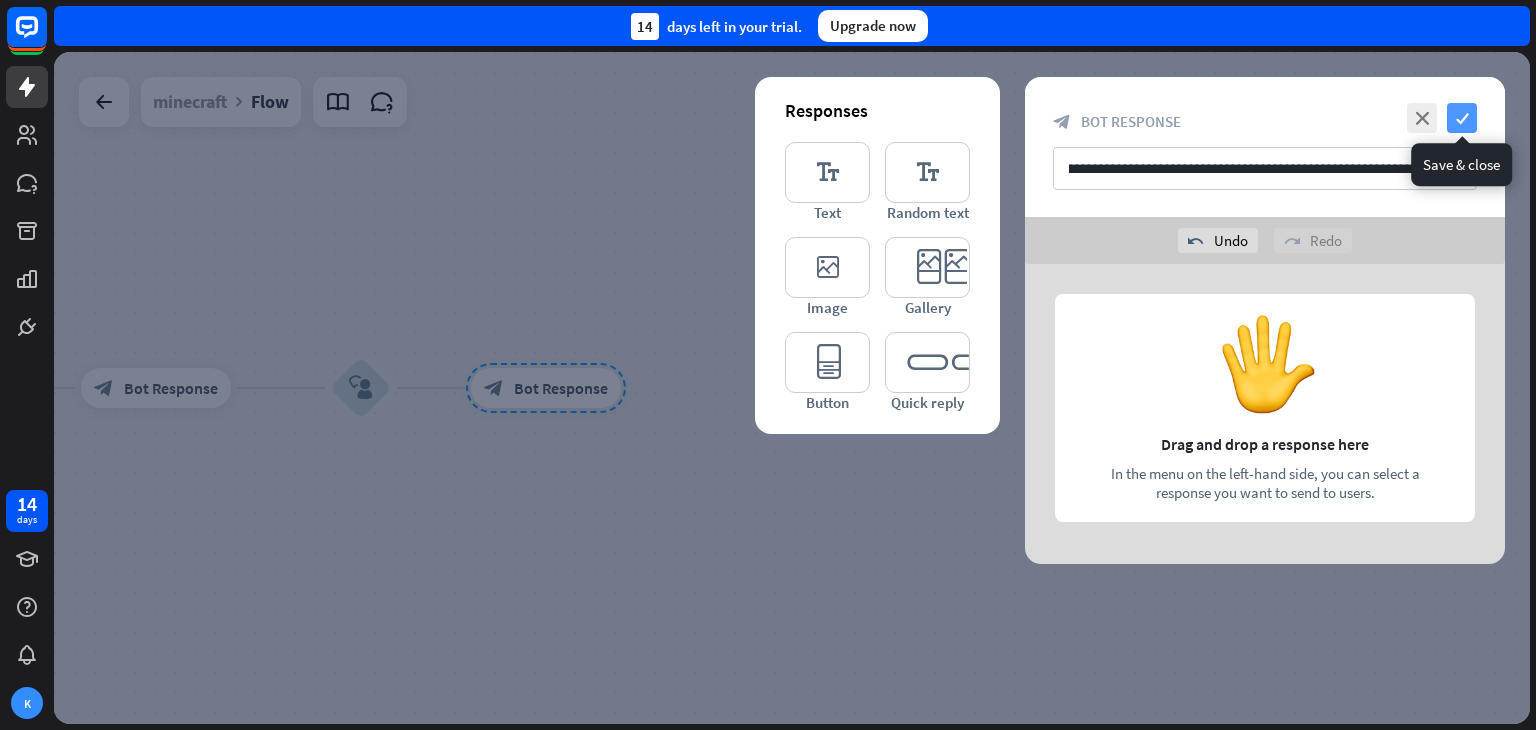 scroll, scrollTop: 0, scrollLeft: 0, axis: both 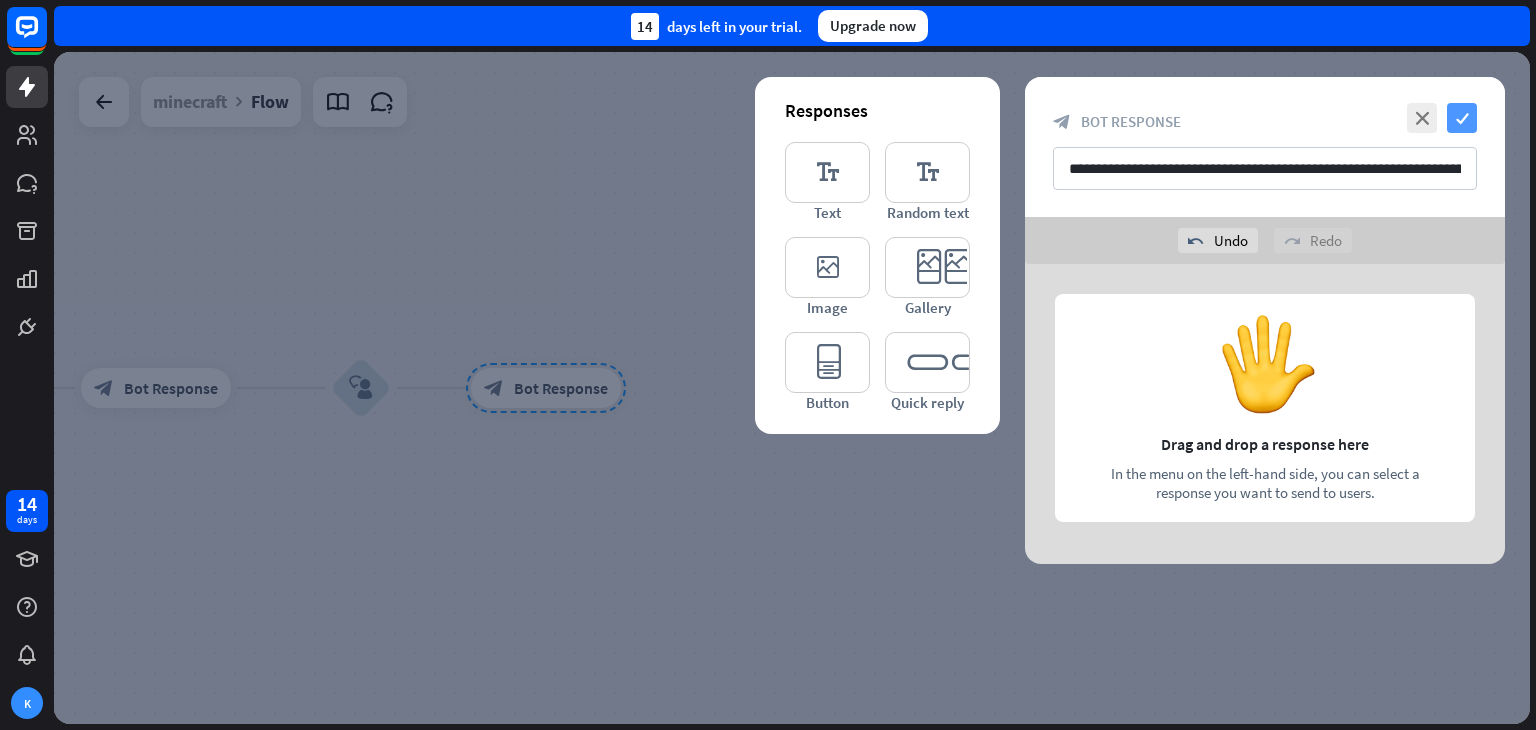 click on "check" at bounding box center (1462, 118) 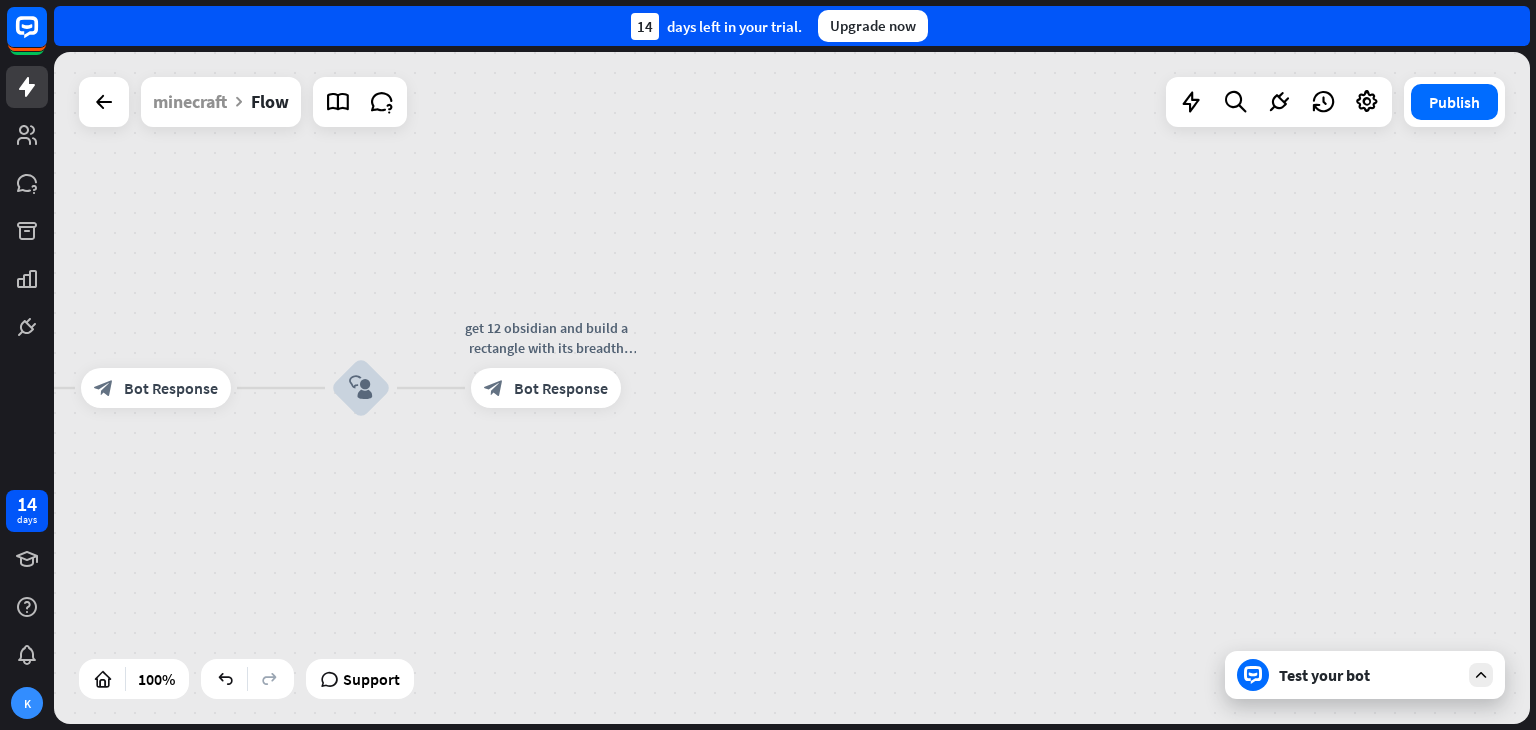 click on "Test your bot" at bounding box center (1369, 675) 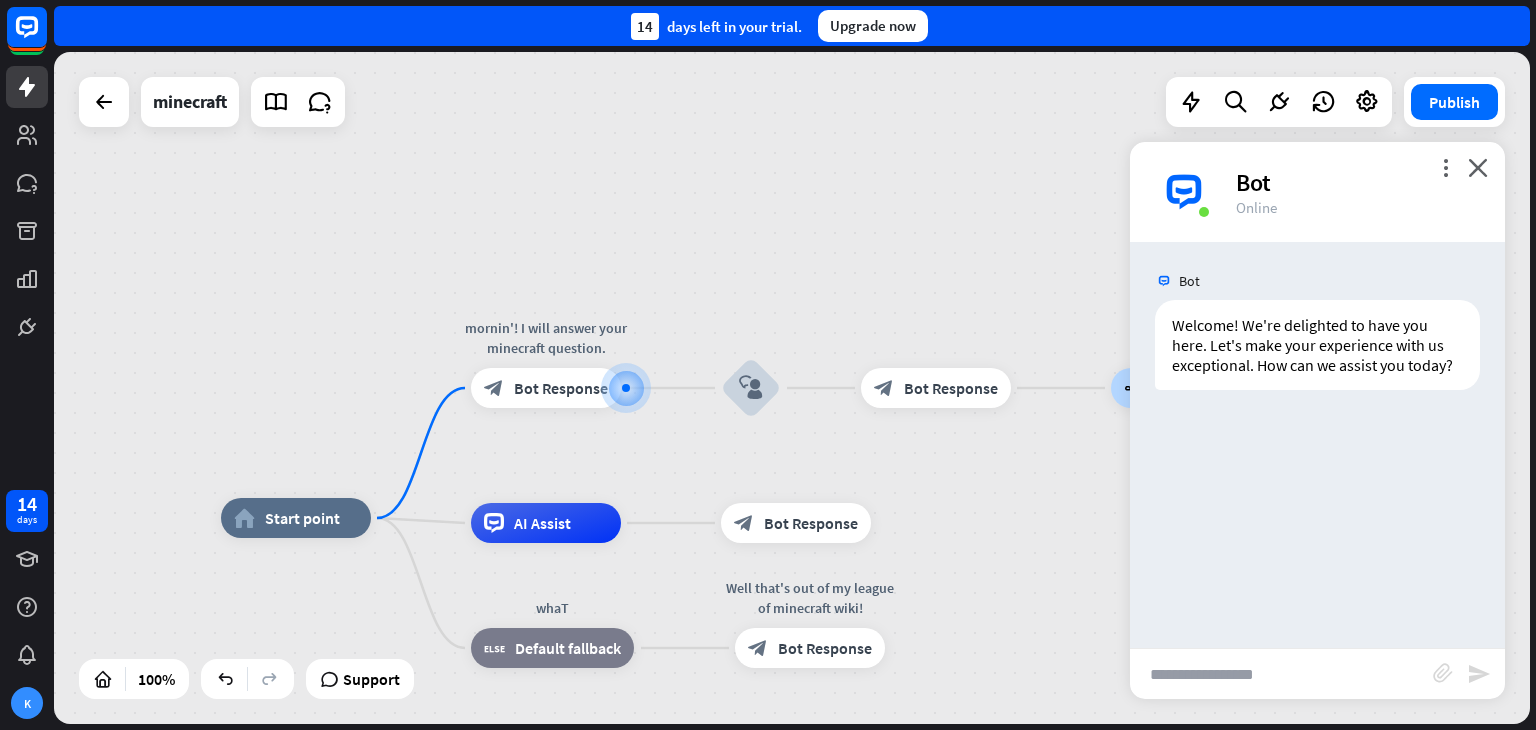 click at bounding box center (1281, 674) 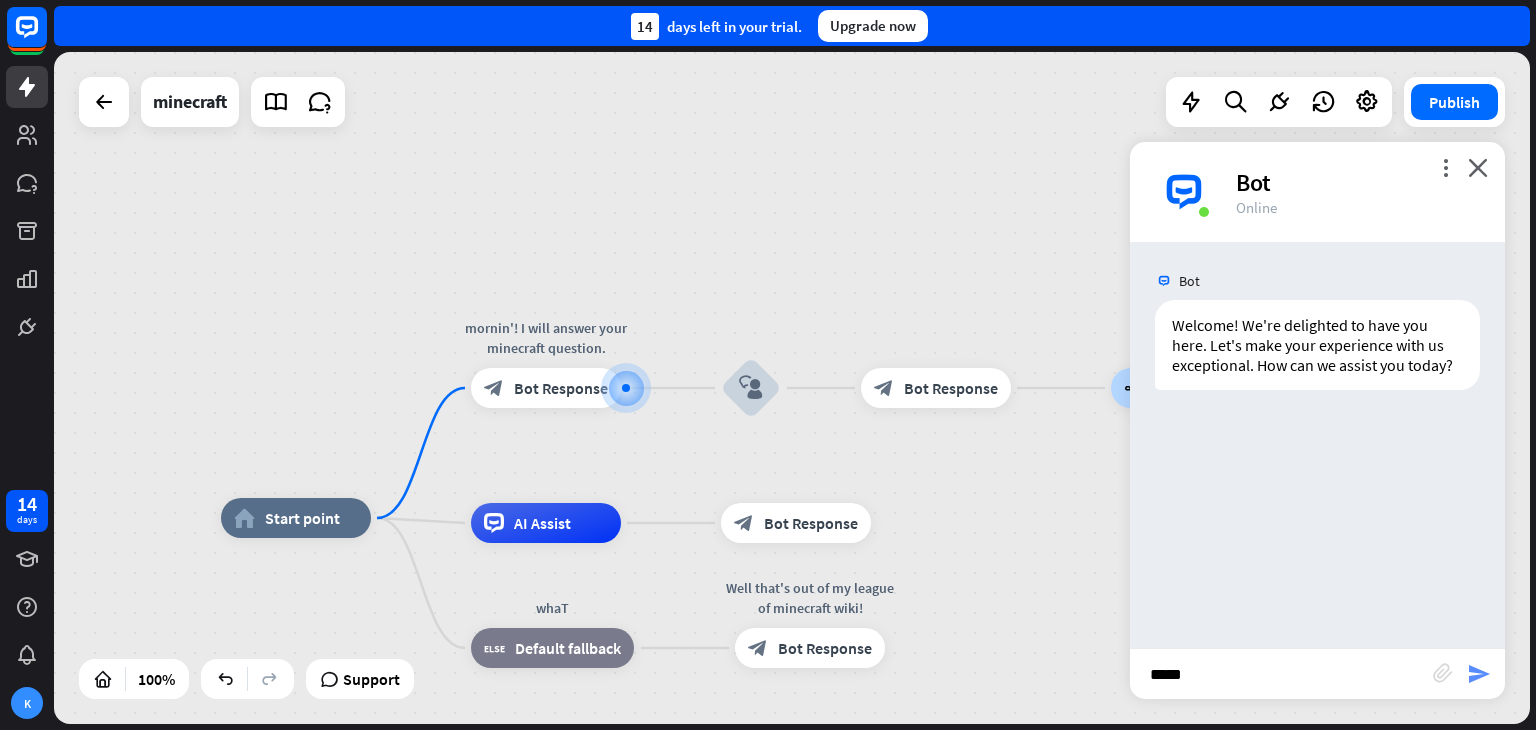 type on "*****" 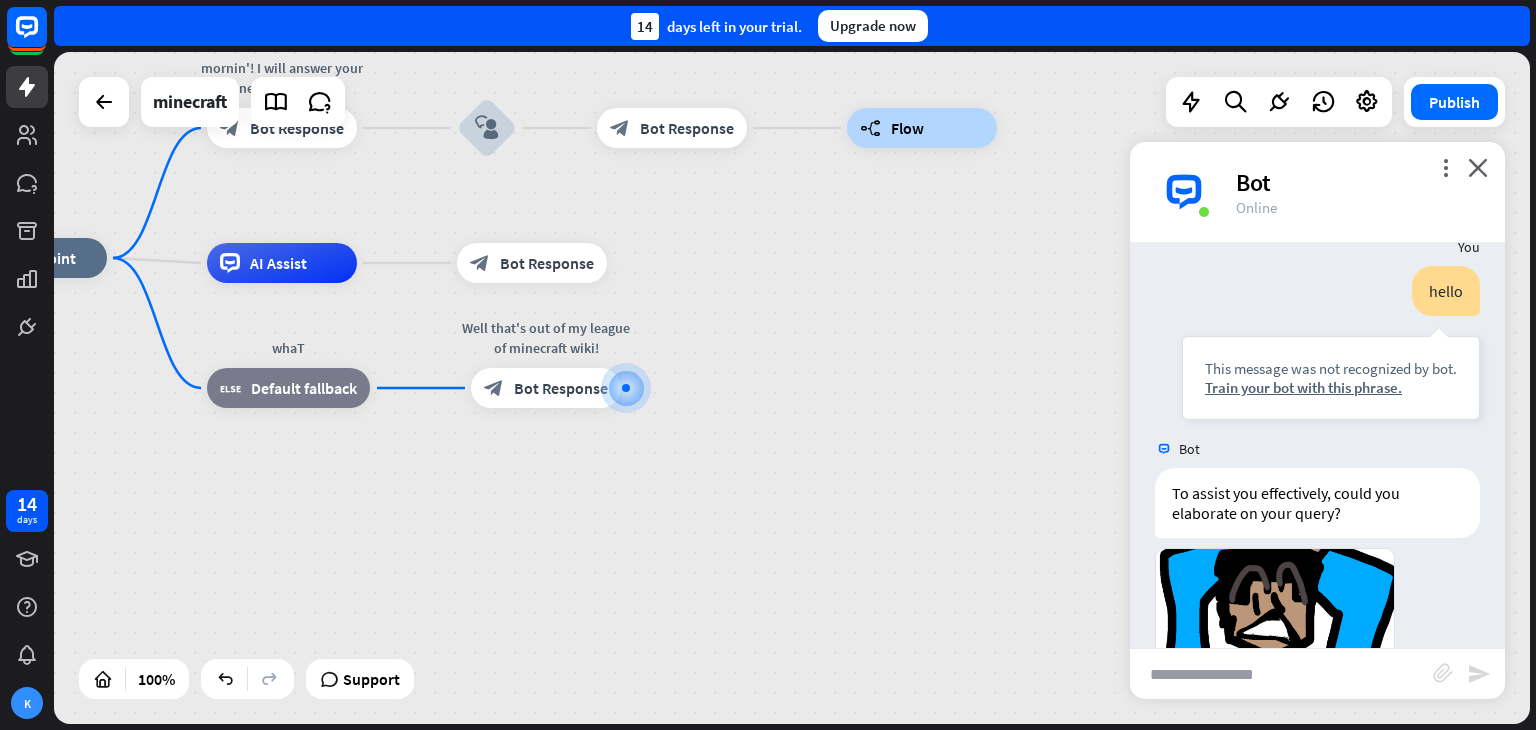 scroll, scrollTop: 412, scrollLeft: 0, axis: vertical 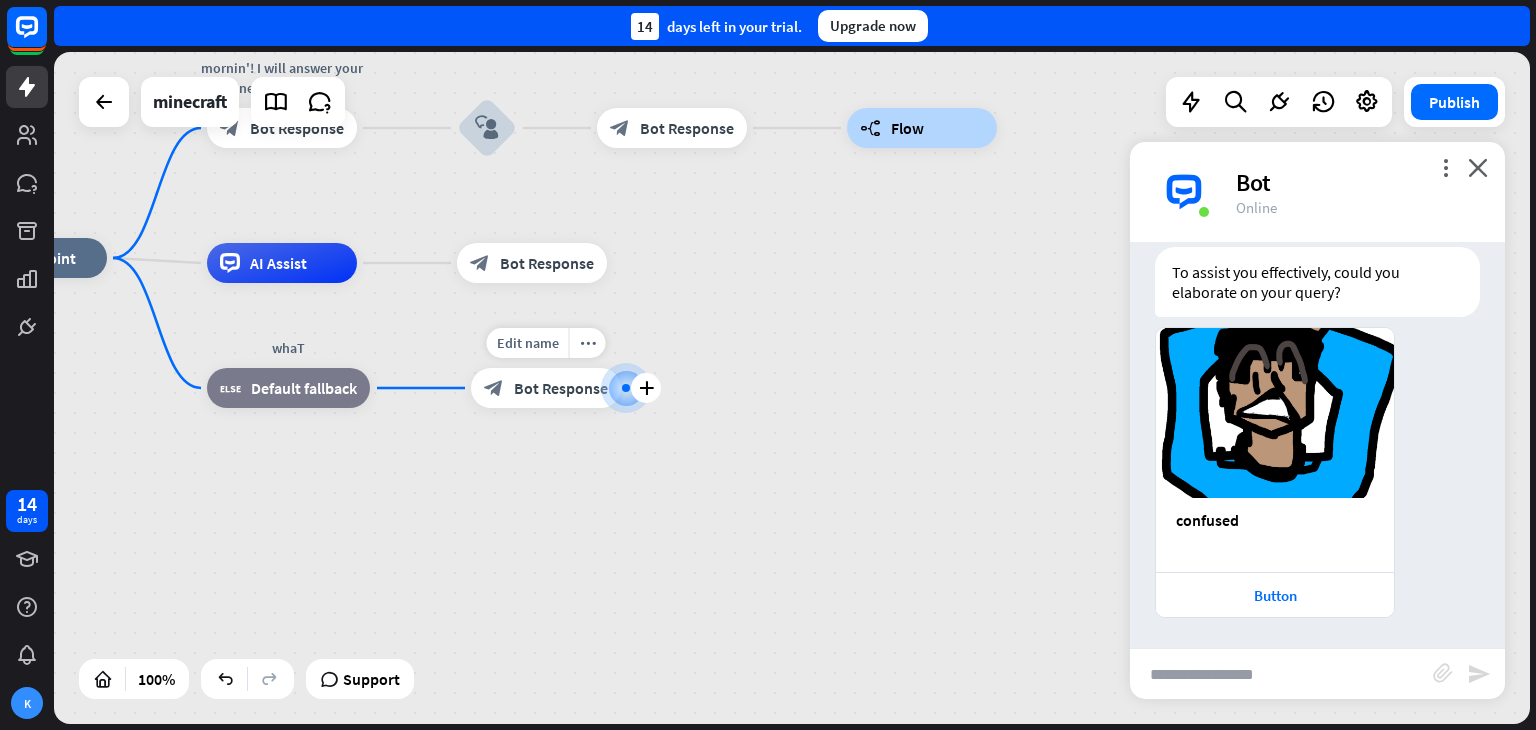 click on "block_bot_response   Bot Response" at bounding box center [546, 388] 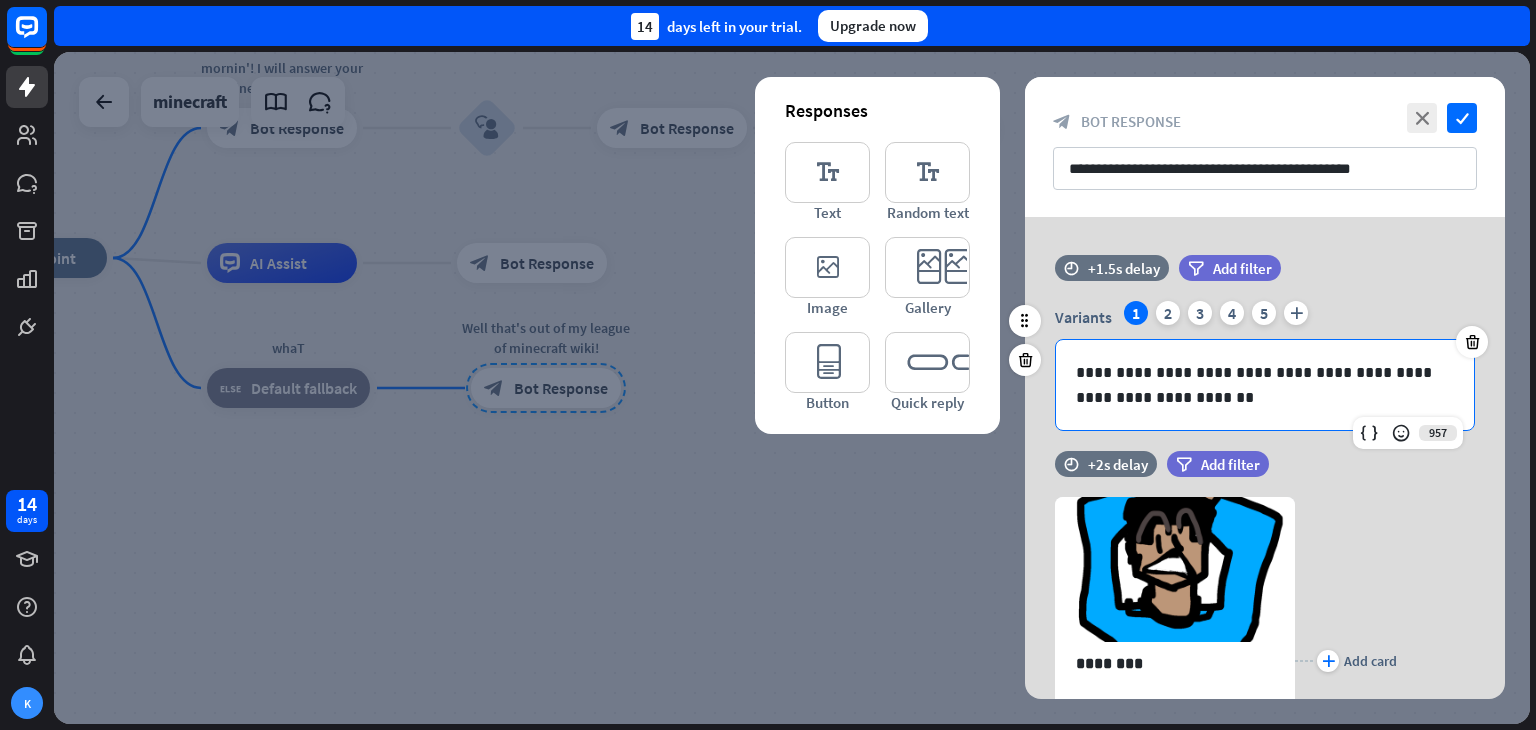 click on "**********" at bounding box center (1265, 385) 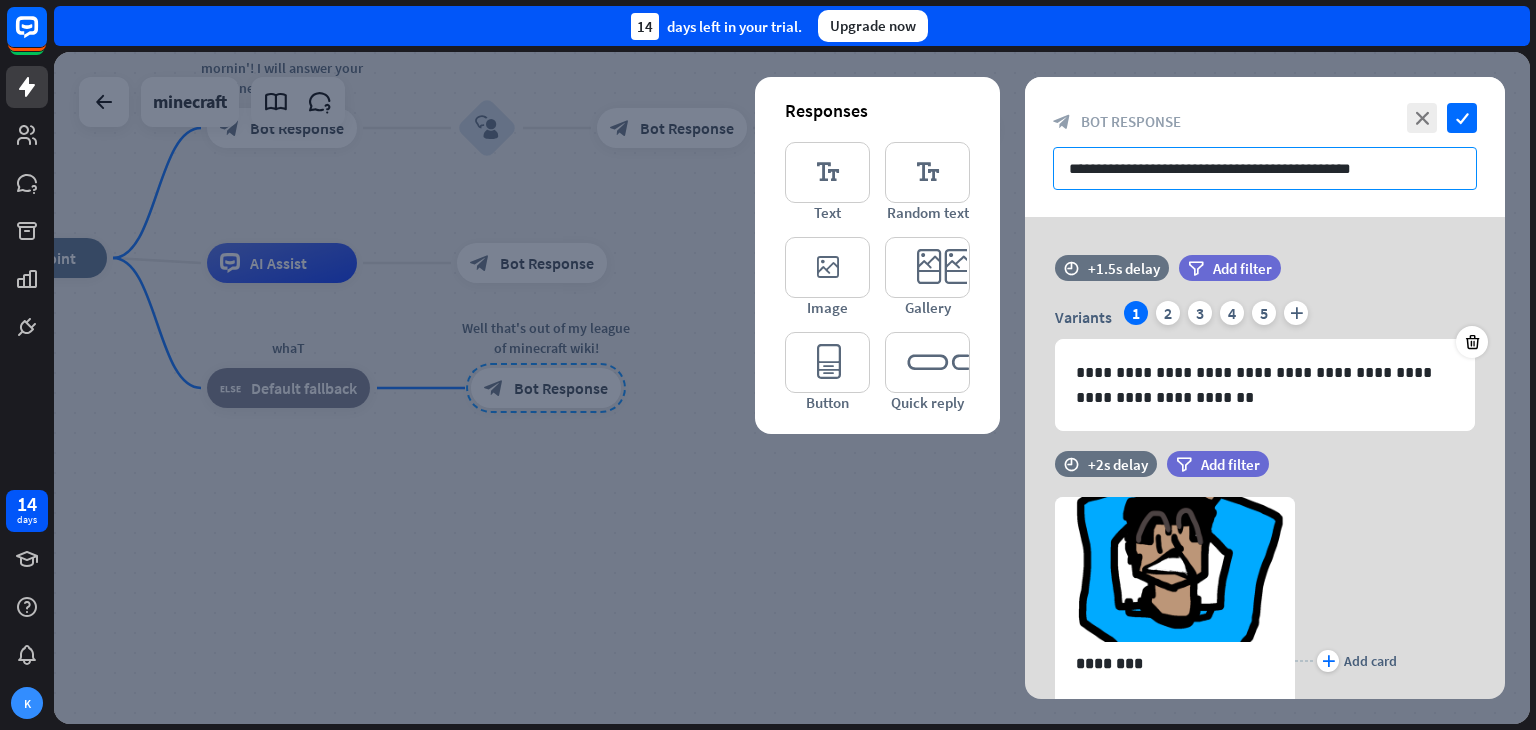 drag, startPoint x: 1357, startPoint y: 175, endPoint x: 874, endPoint y: 269, distance: 492.06198 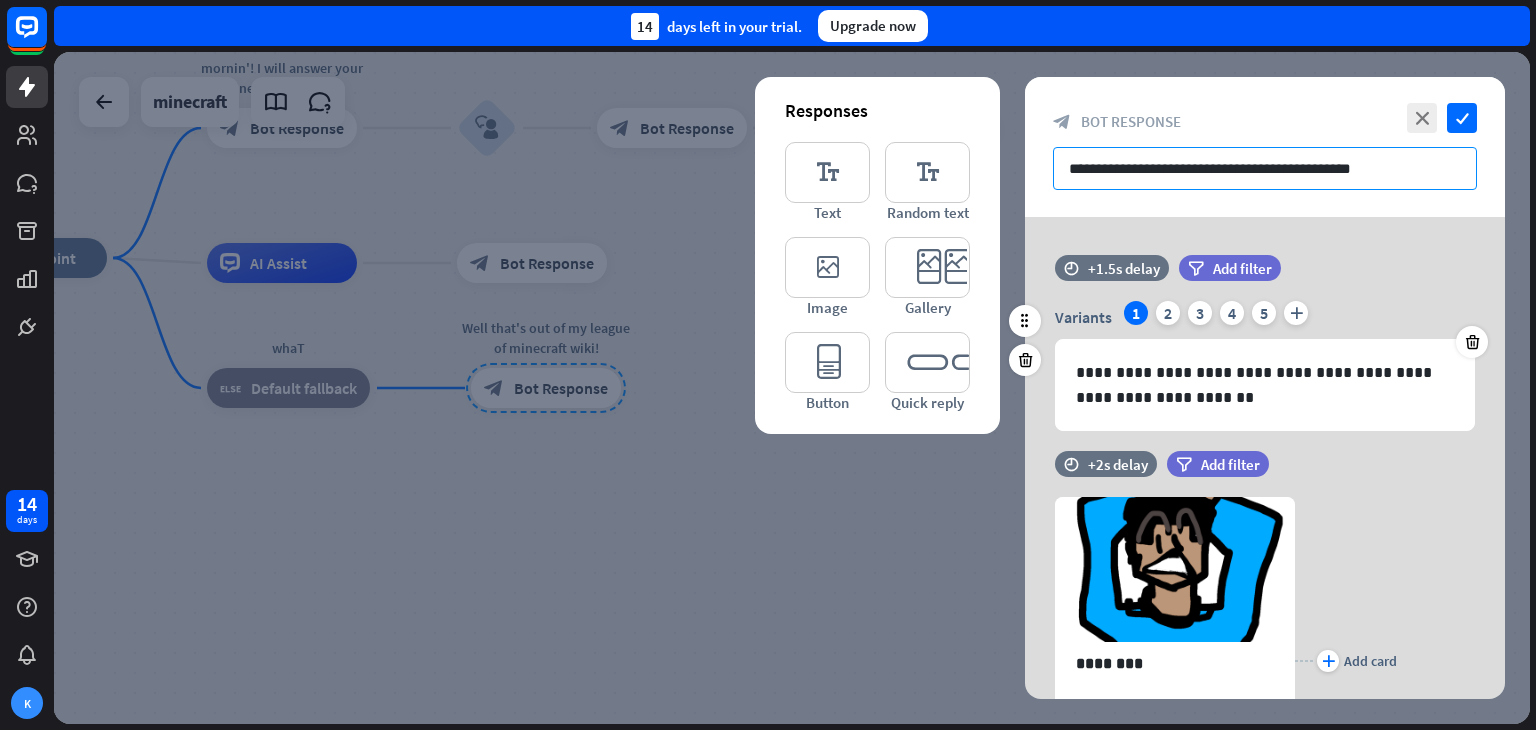 drag, startPoint x: 1172, startPoint y: 164, endPoint x: 1310, endPoint y: 442, distance: 310.36752 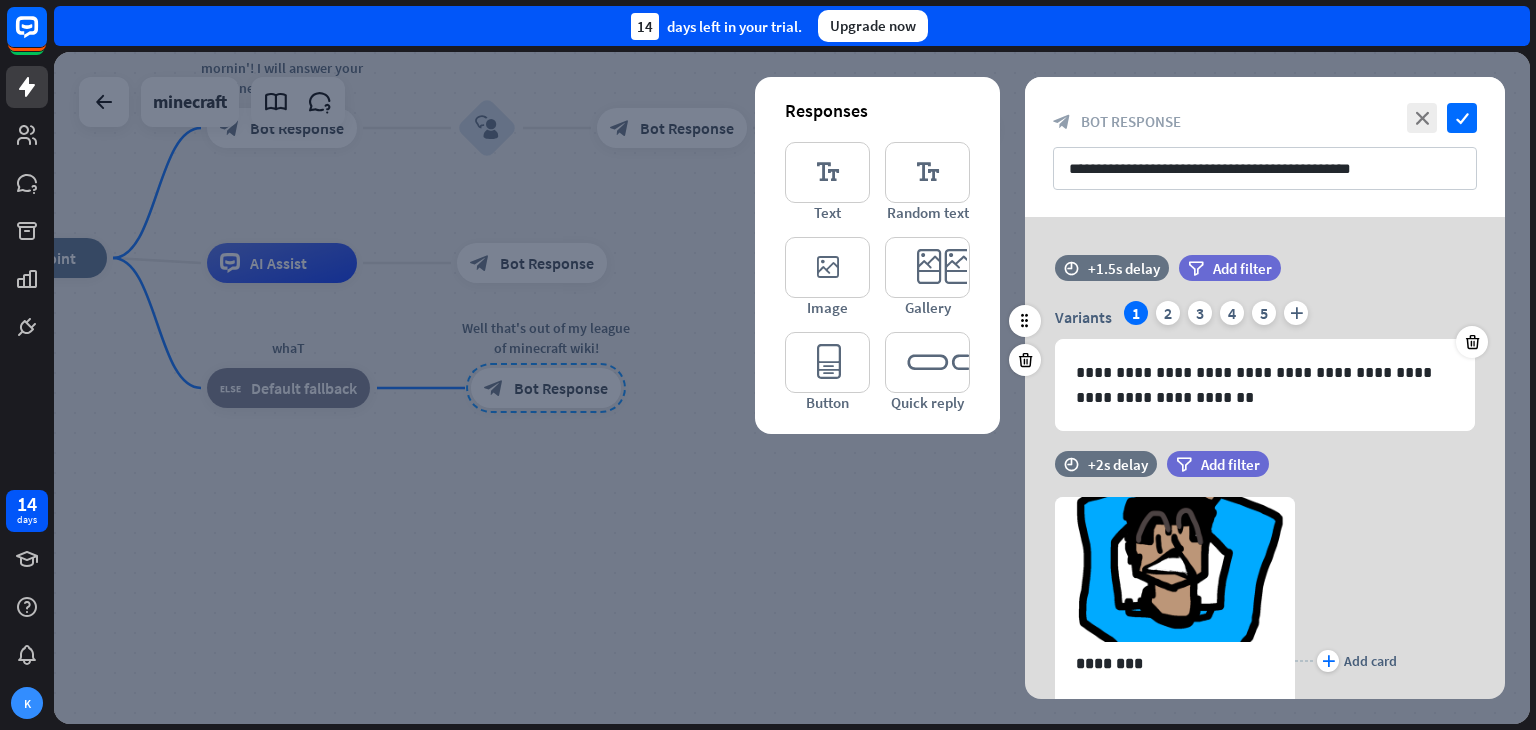 drag, startPoint x: 1310, startPoint y: 442, endPoint x: 1321, endPoint y: 320, distance: 122.494896 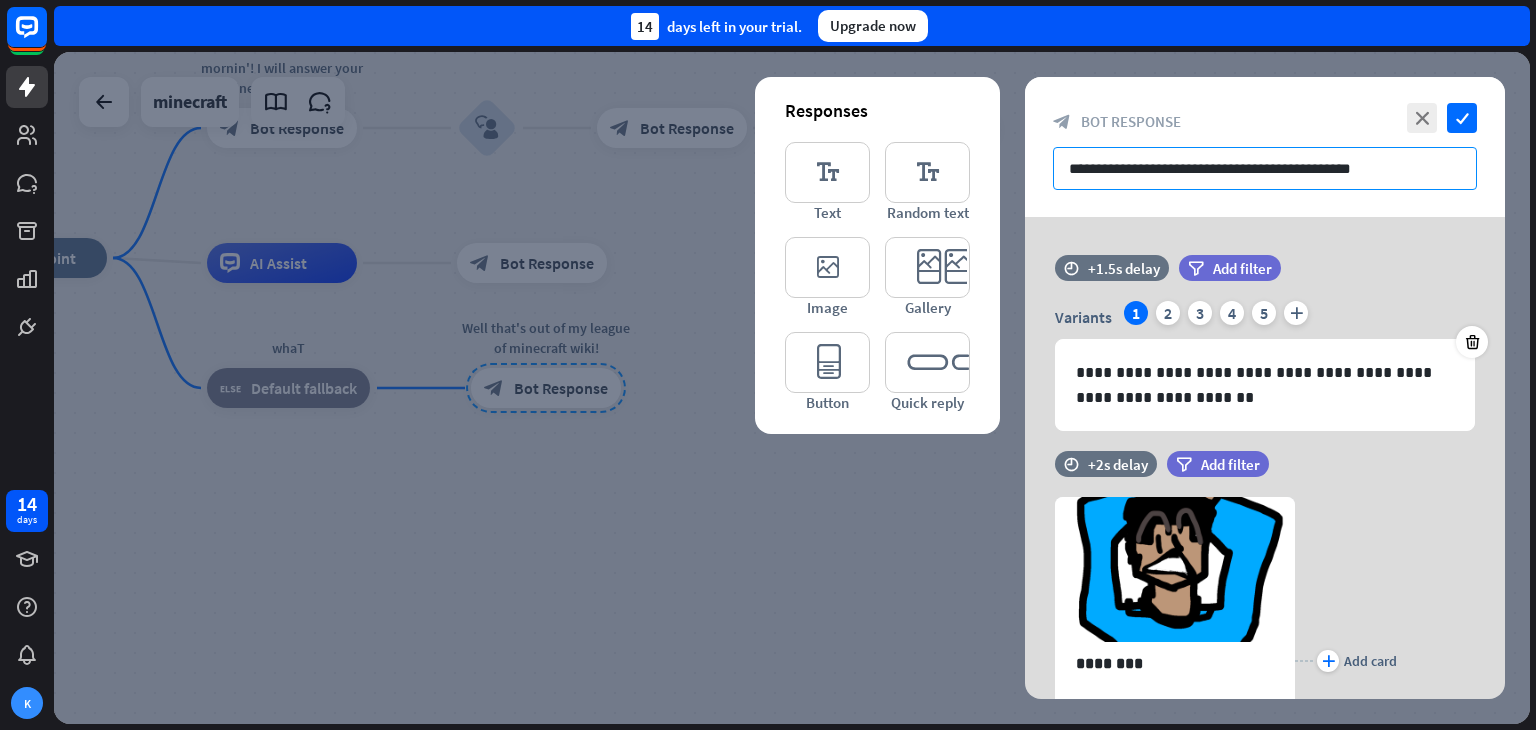 drag, startPoint x: 1356, startPoint y: 173, endPoint x: 1085, endPoint y: 181, distance: 271.11804 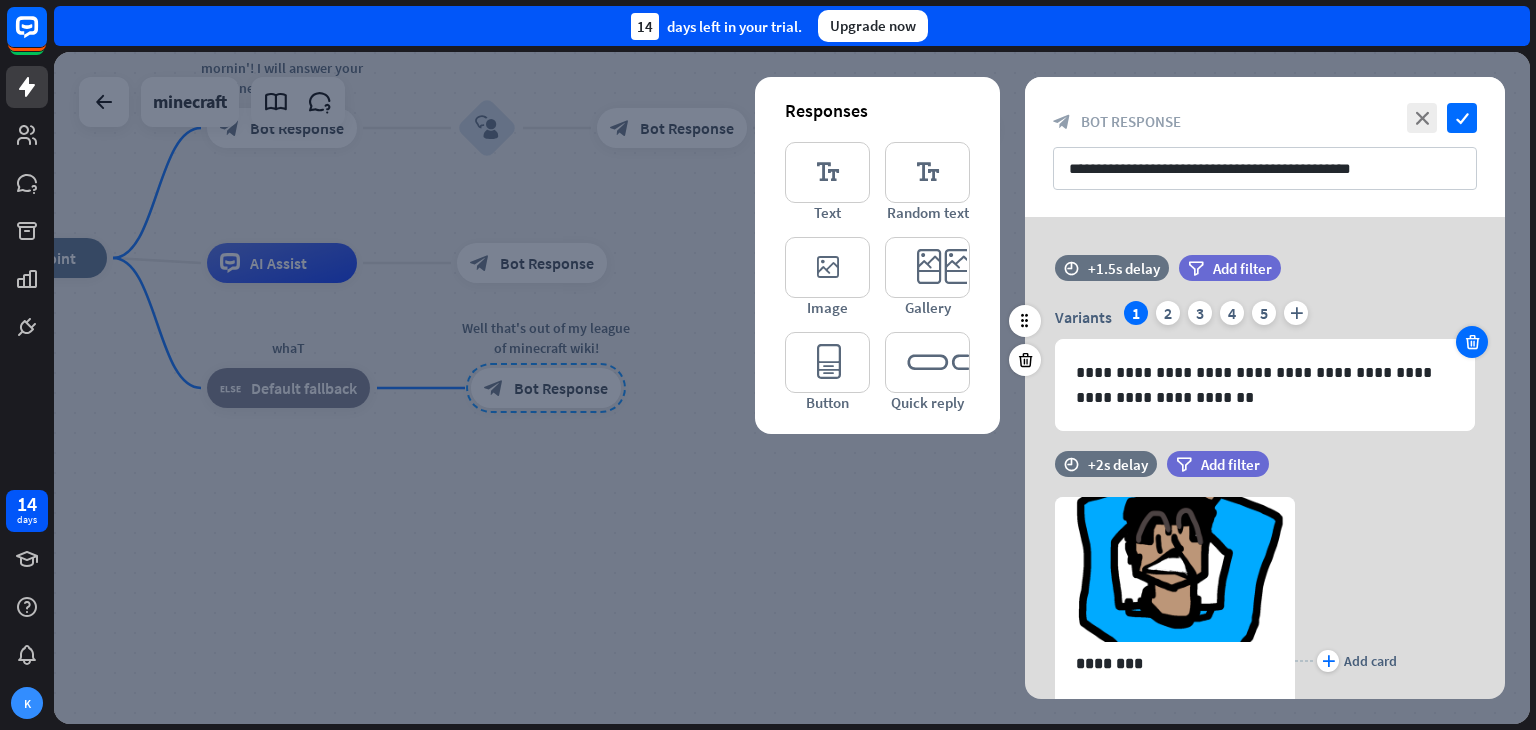 click at bounding box center (1472, 342) 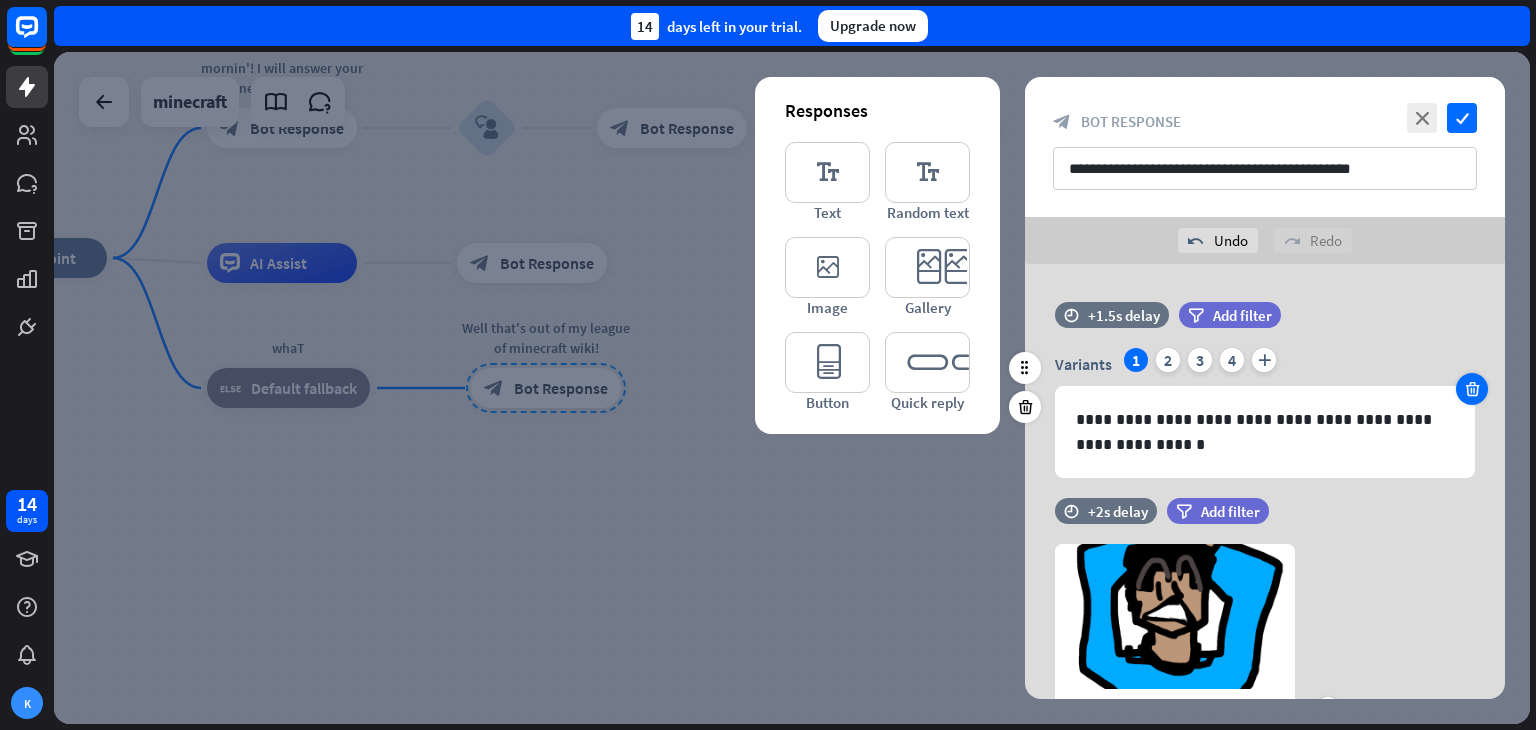 click at bounding box center (1472, 389) 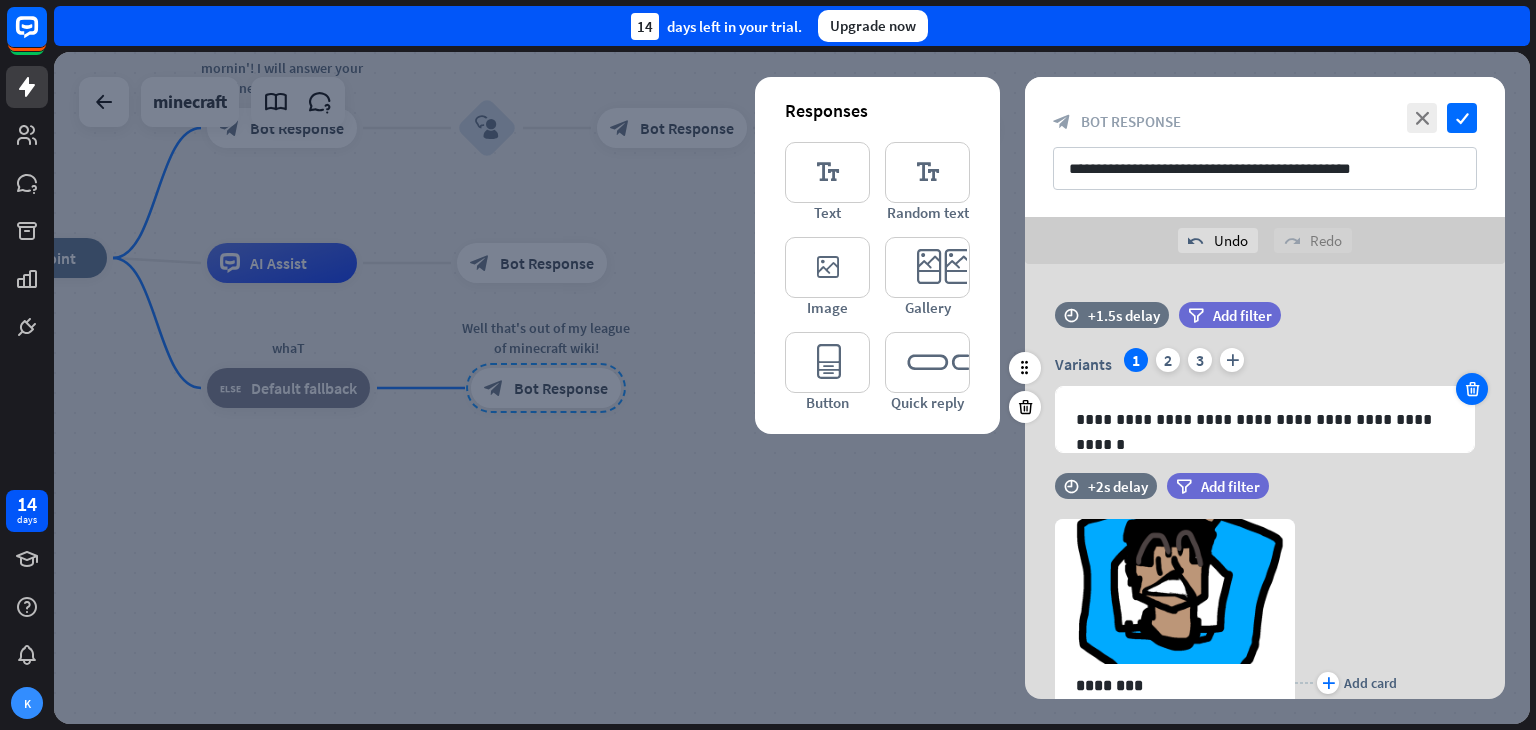 click at bounding box center (1472, 389) 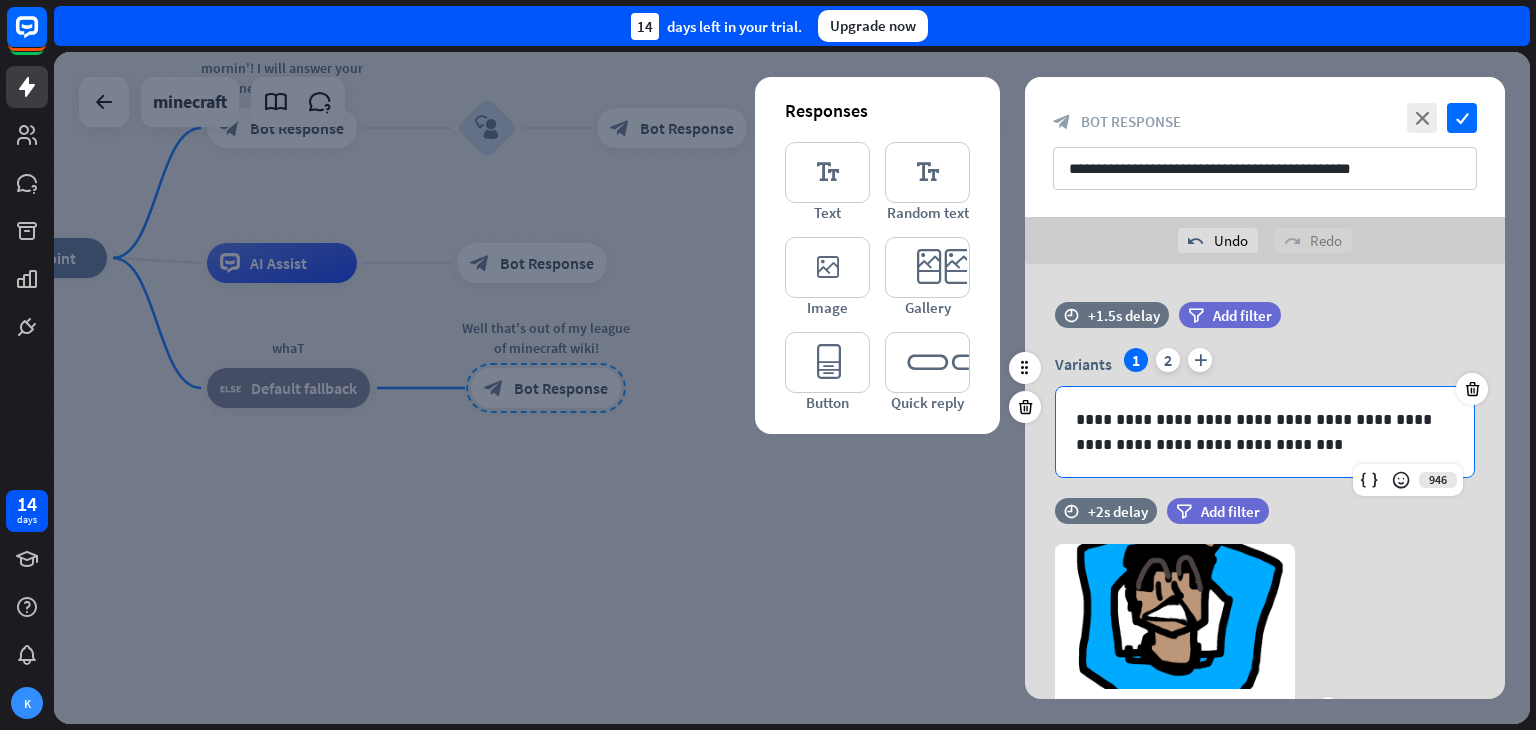 click on "**********" at bounding box center [1265, 432] 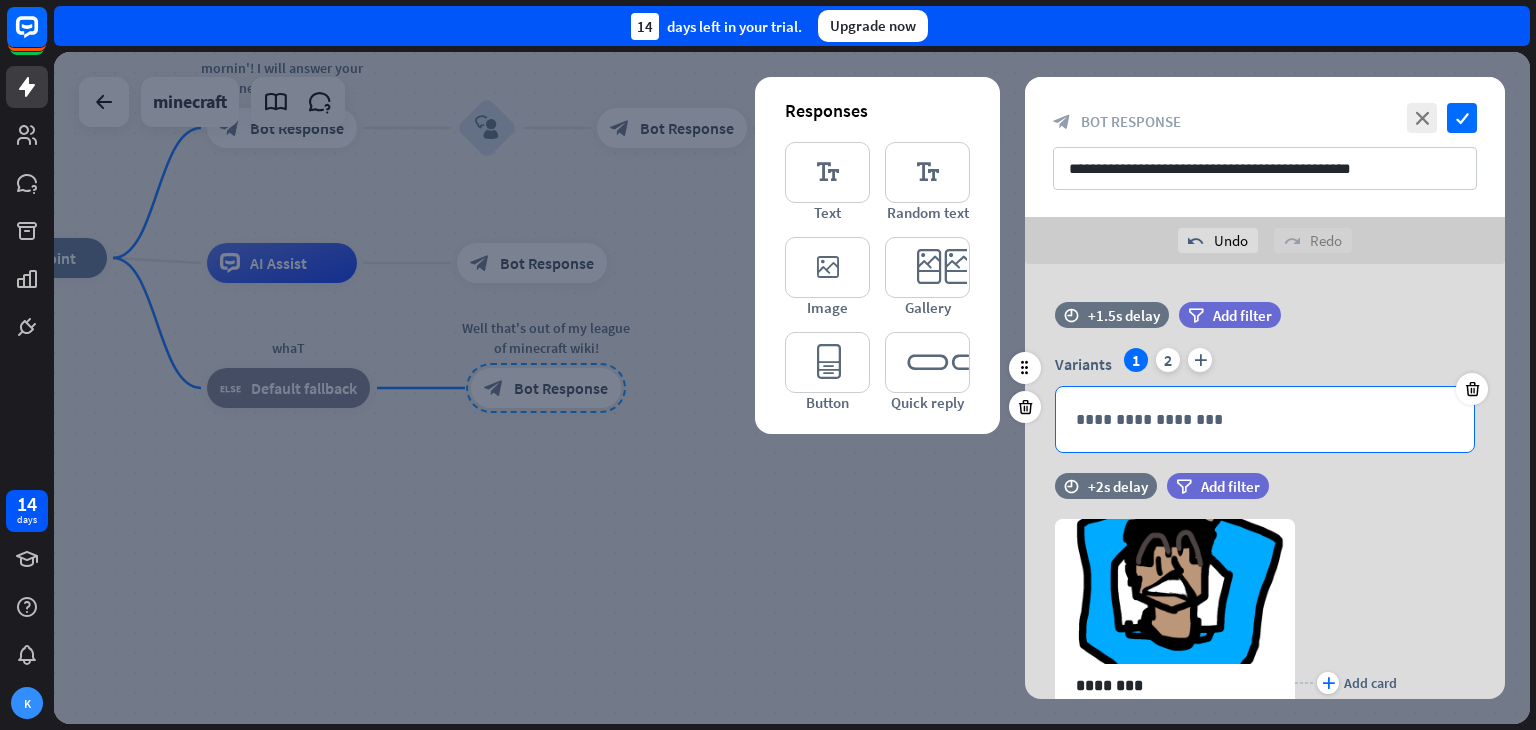click on "**********" at bounding box center [1265, 387] 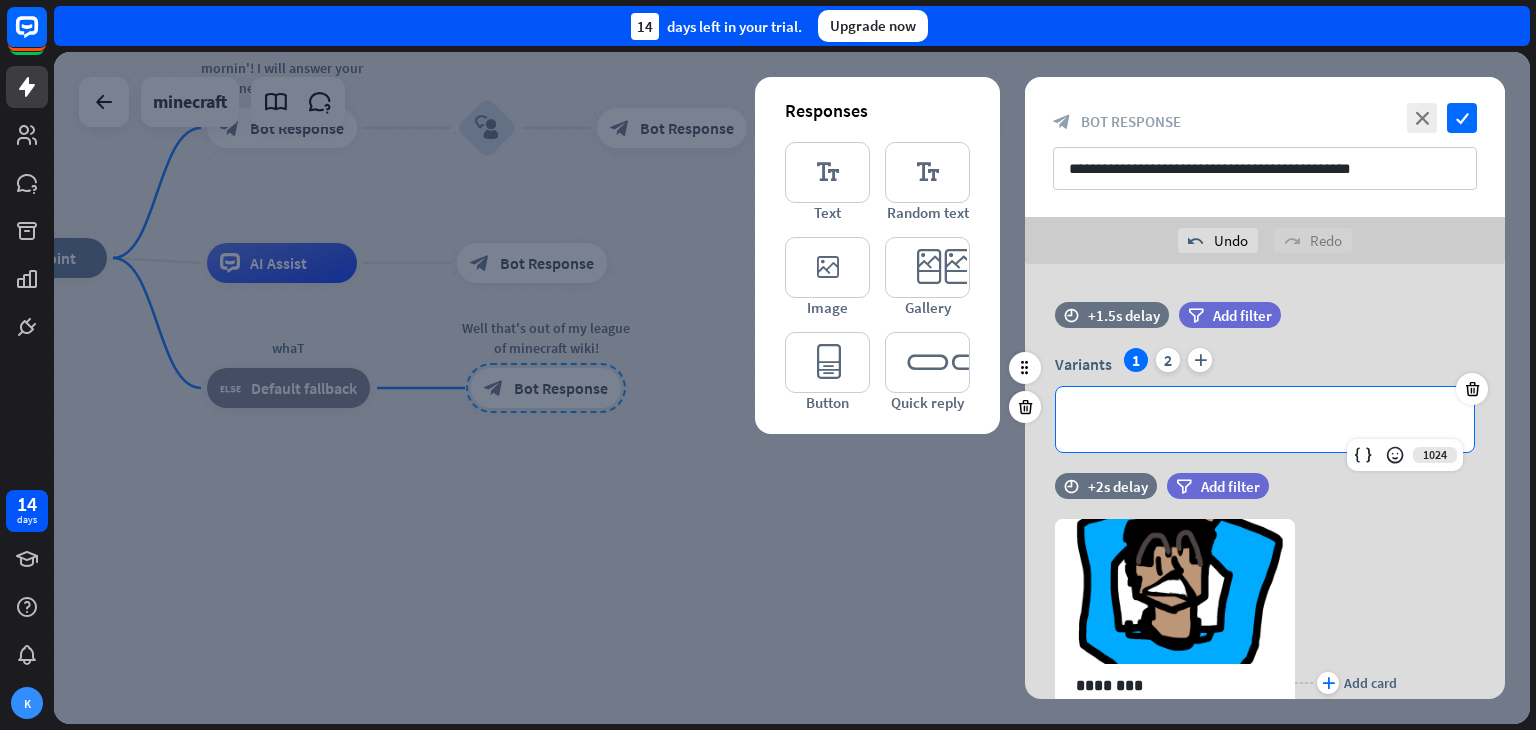 click on "**********" at bounding box center [1265, 419] 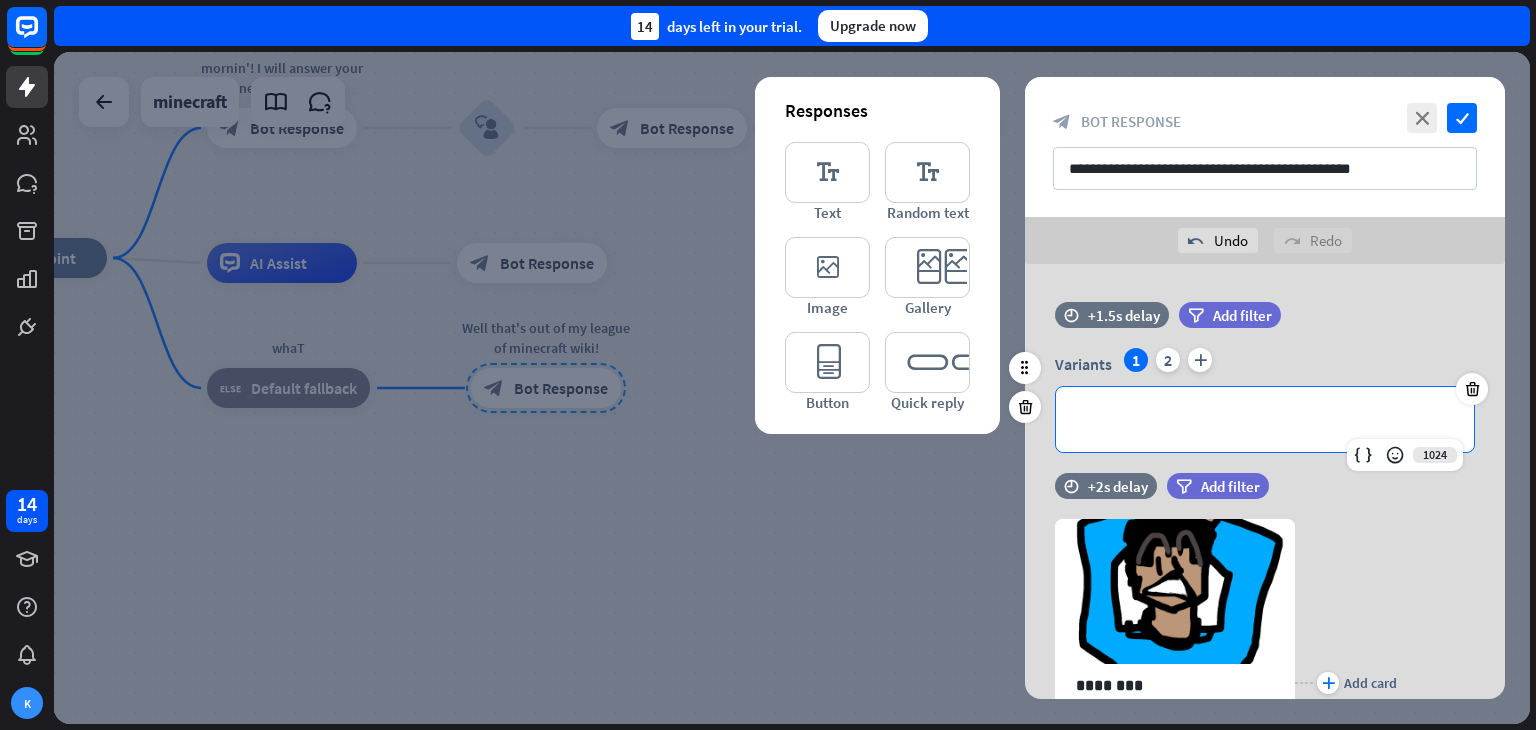 click on "**********" at bounding box center (1265, 419) 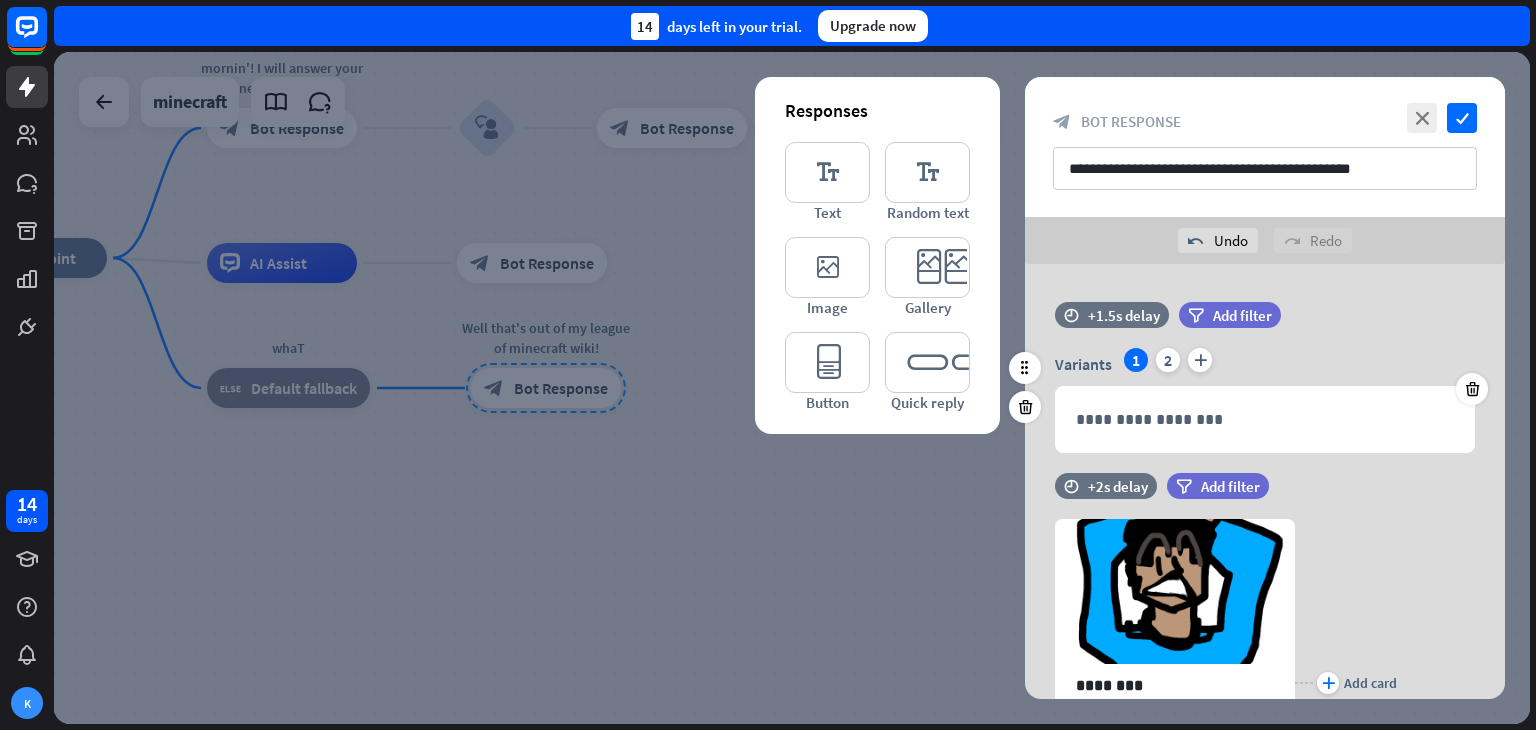click on "**********" at bounding box center (1265, 387) 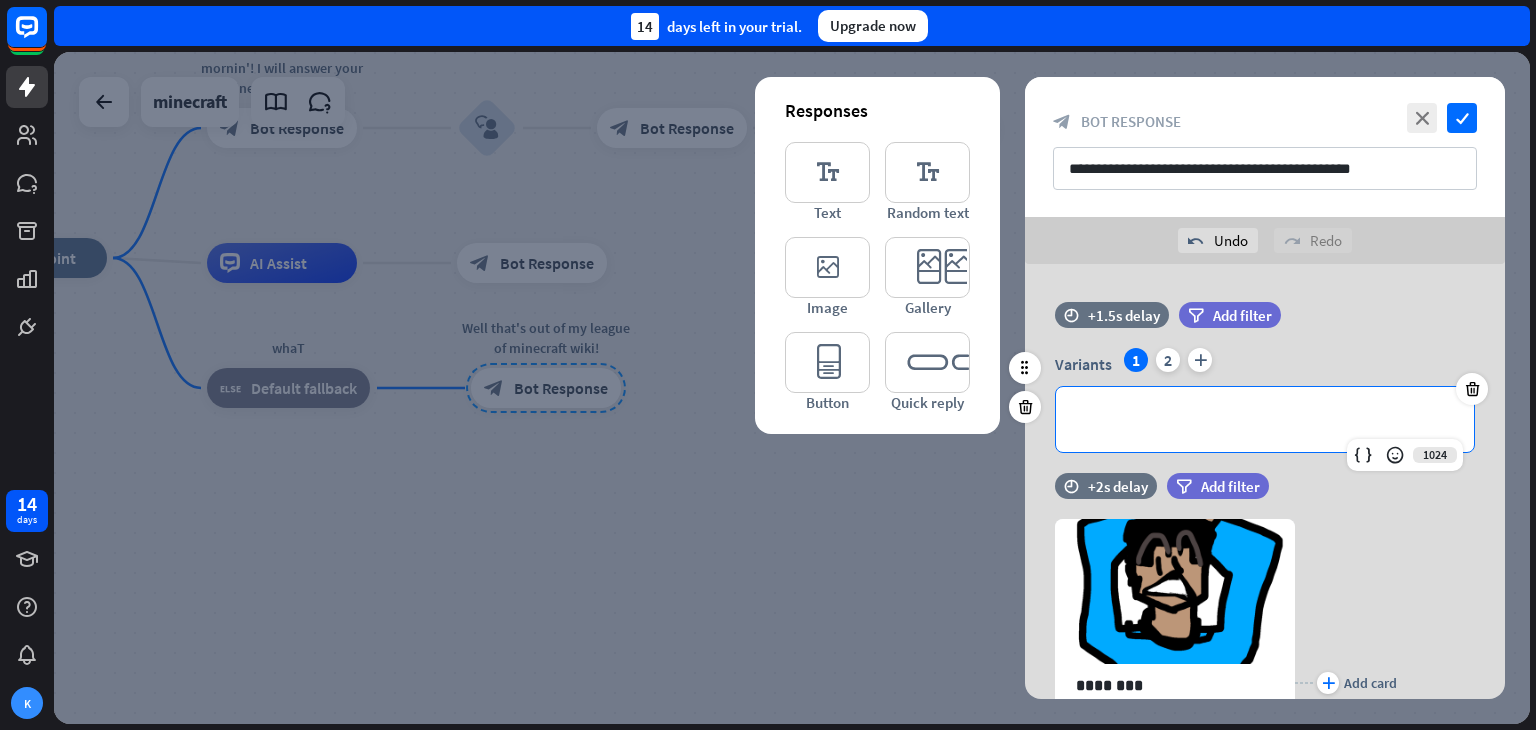 click on "**********" at bounding box center [1265, 419] 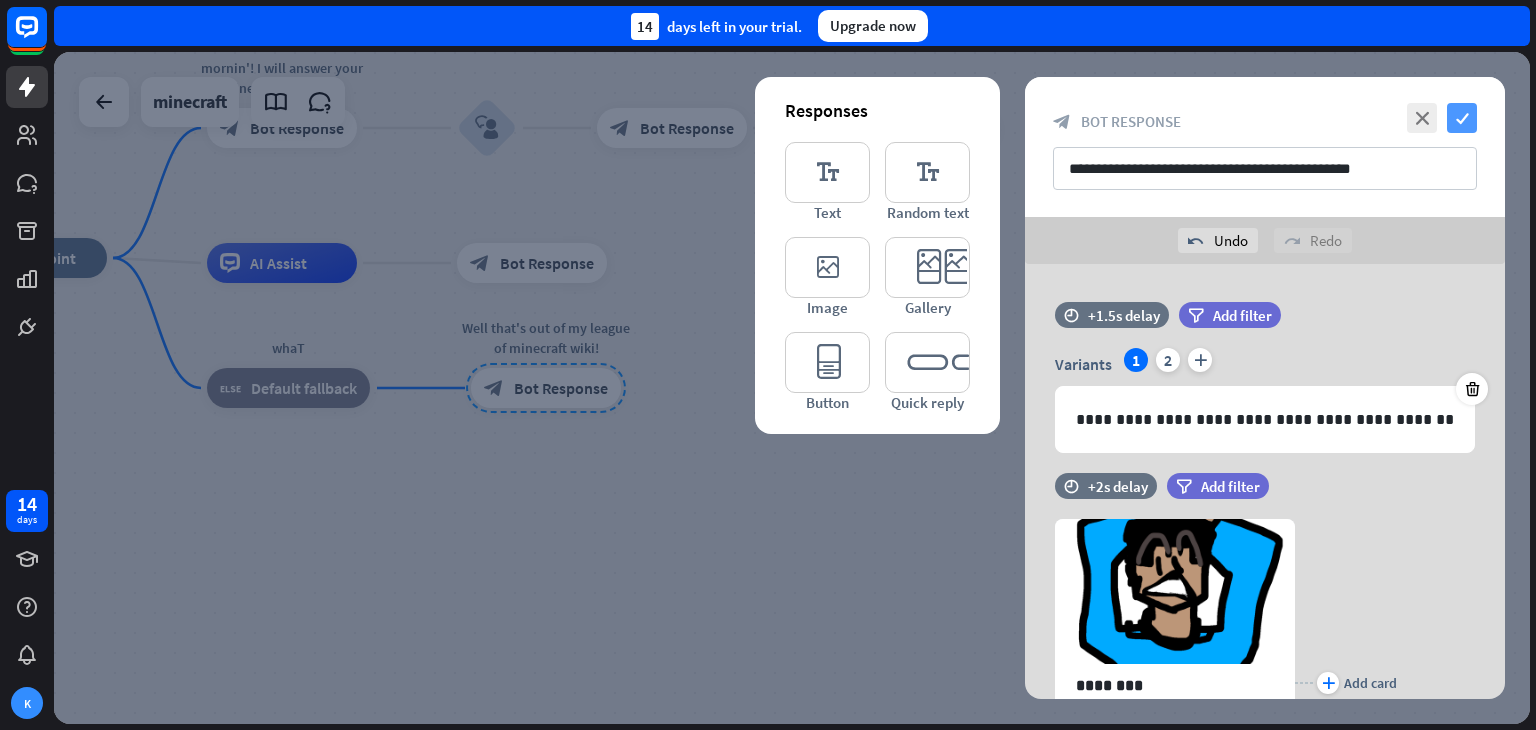 click on "check" at bounding box center [1462, 118] 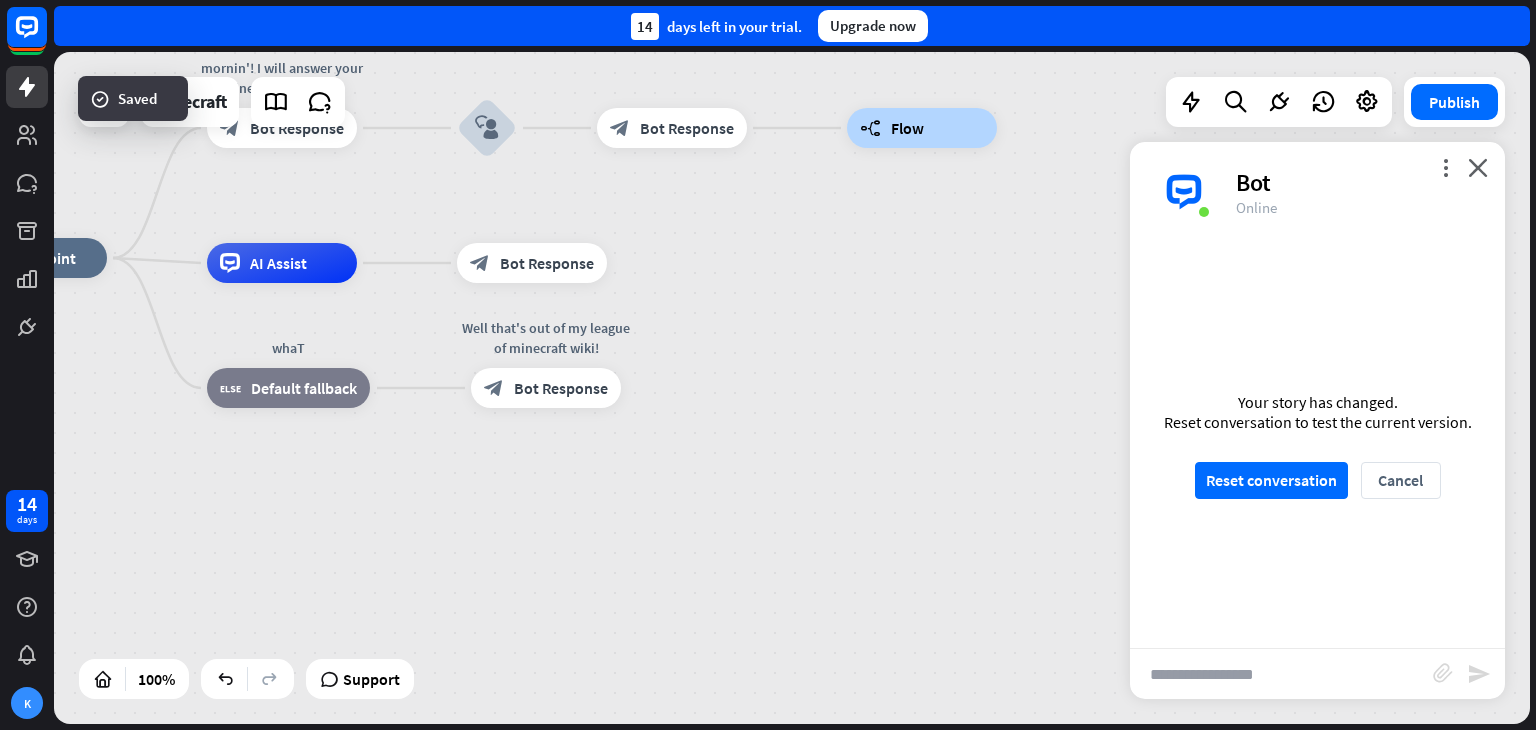 scroll, scrollTop: 412, scrollLeft: 0, axis: vertical 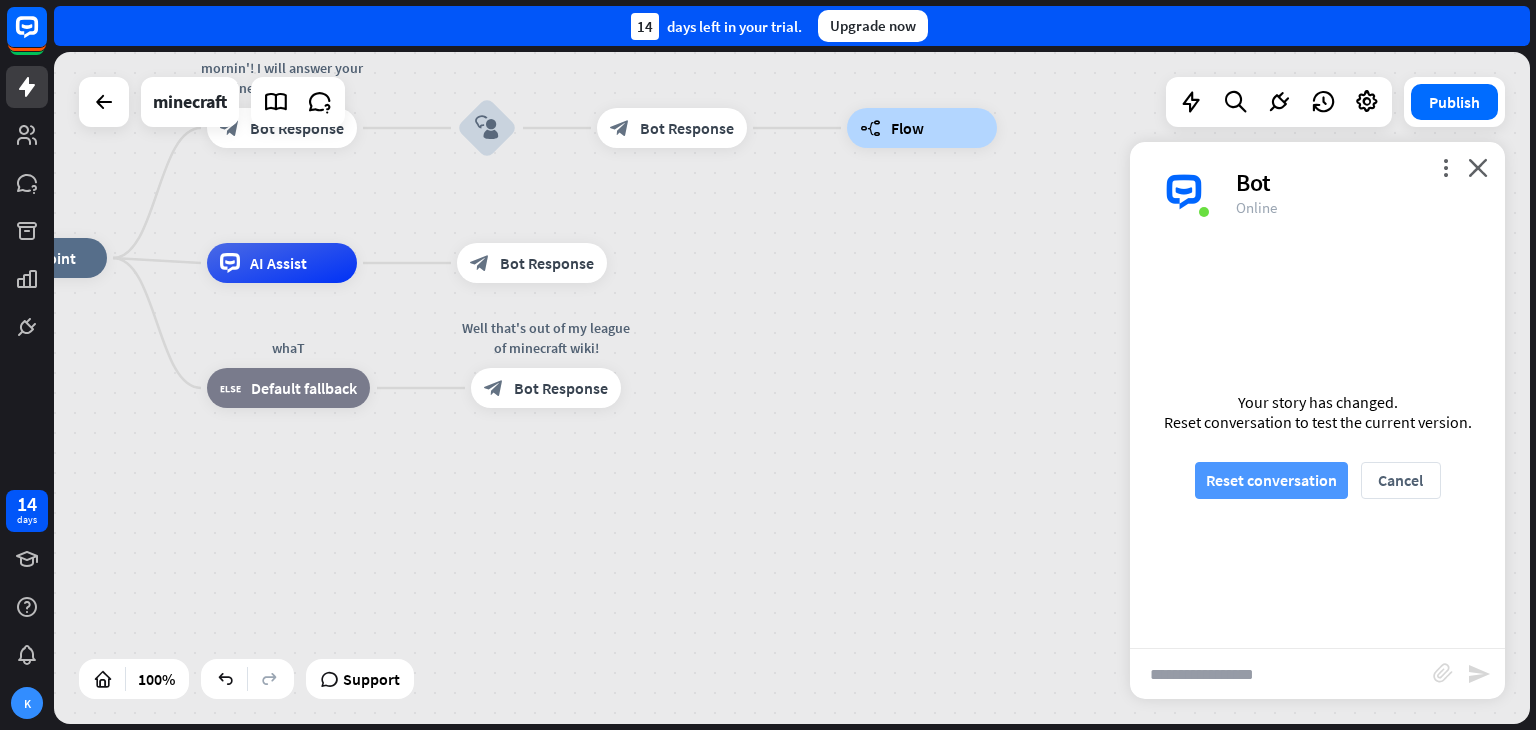 click on "Reset conversation" at bounding box center (1271, 480) 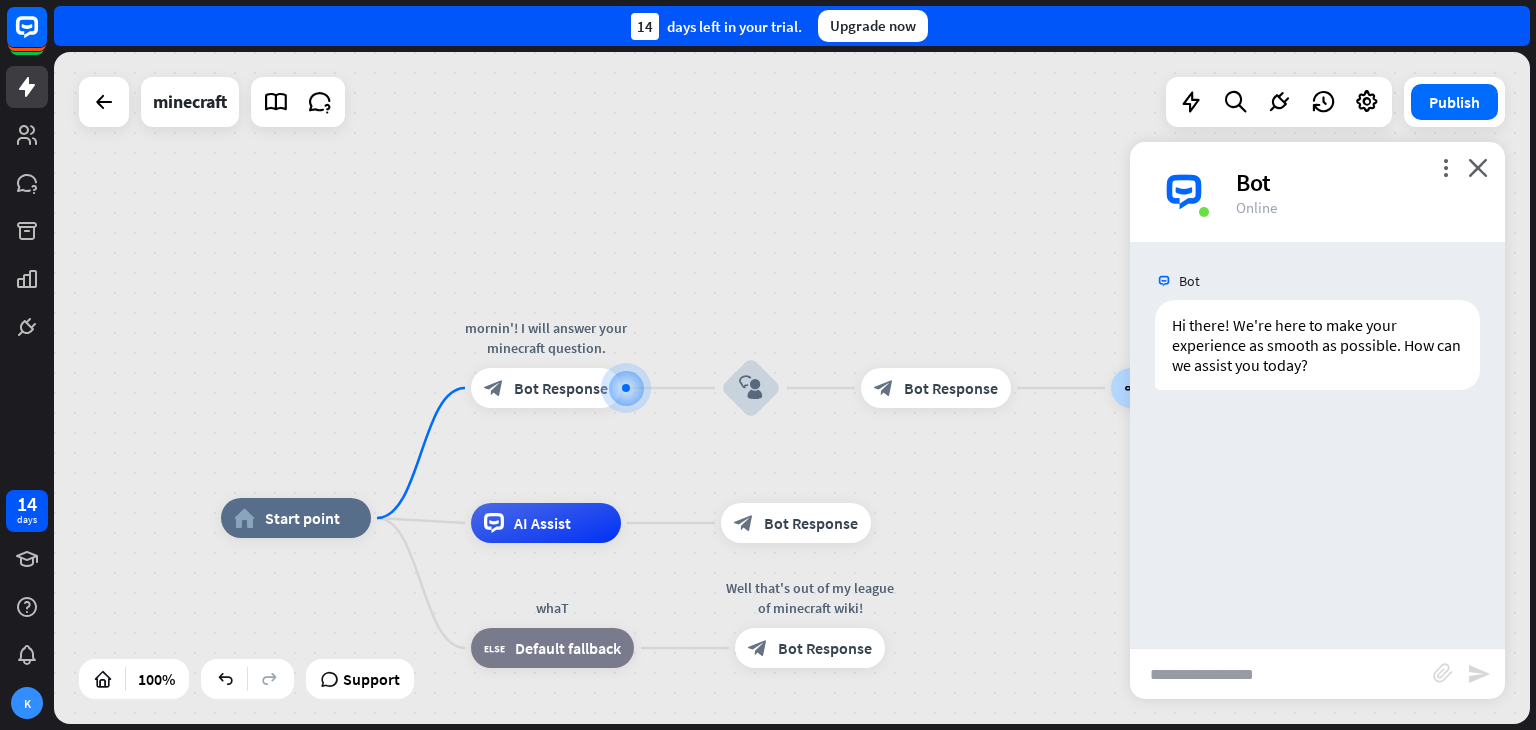 click at bounding box center [1281, 674] 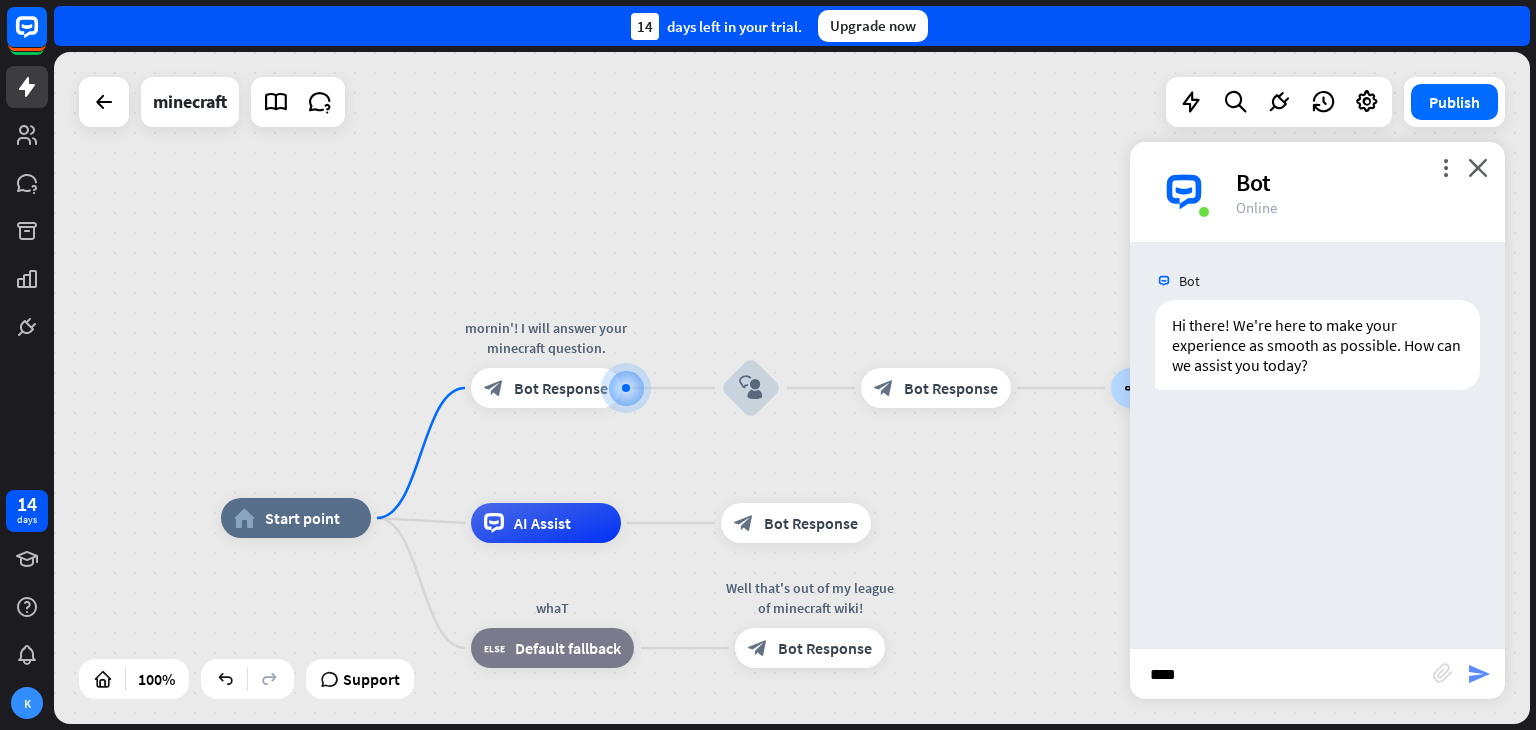 type on "****" 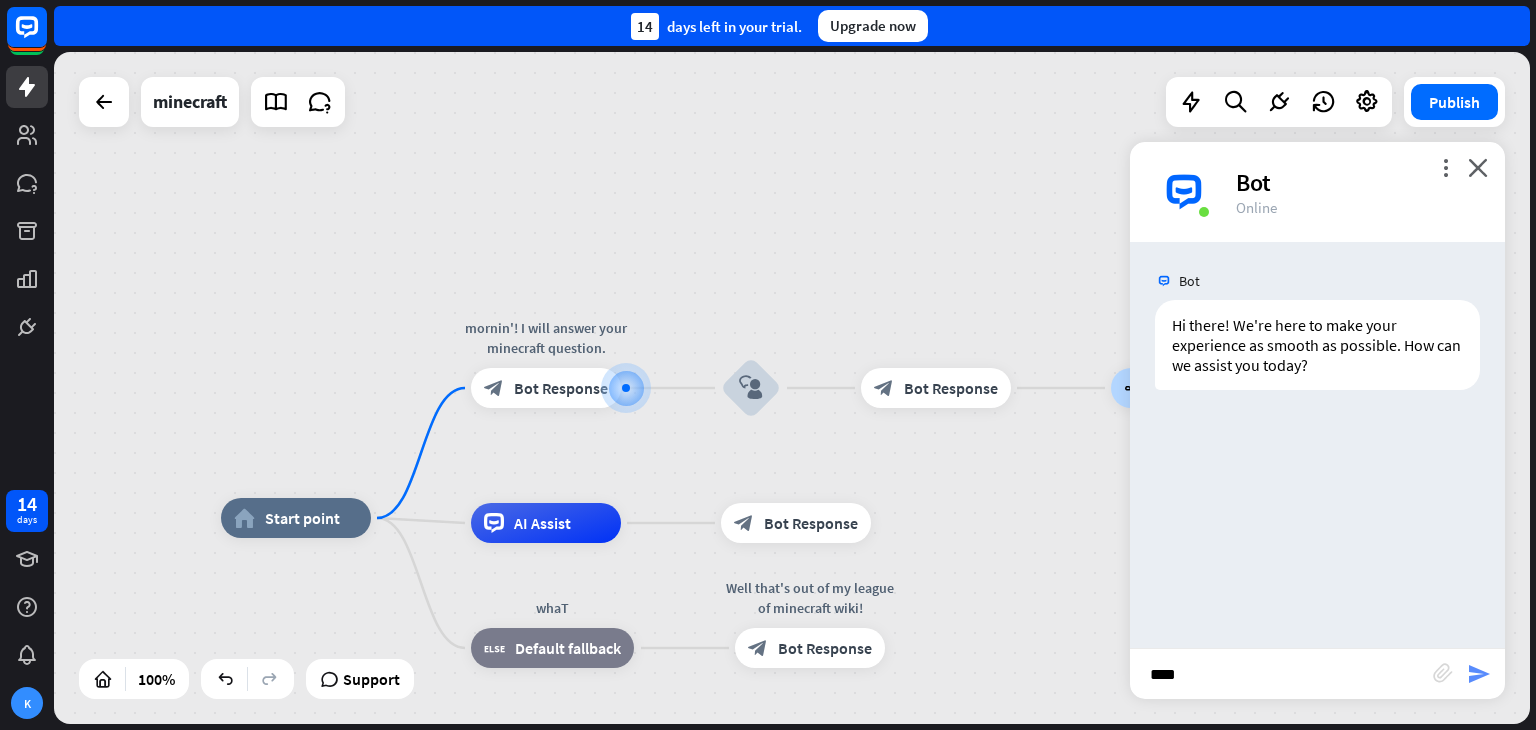 click on "send" at bounding box center (1479, 674) 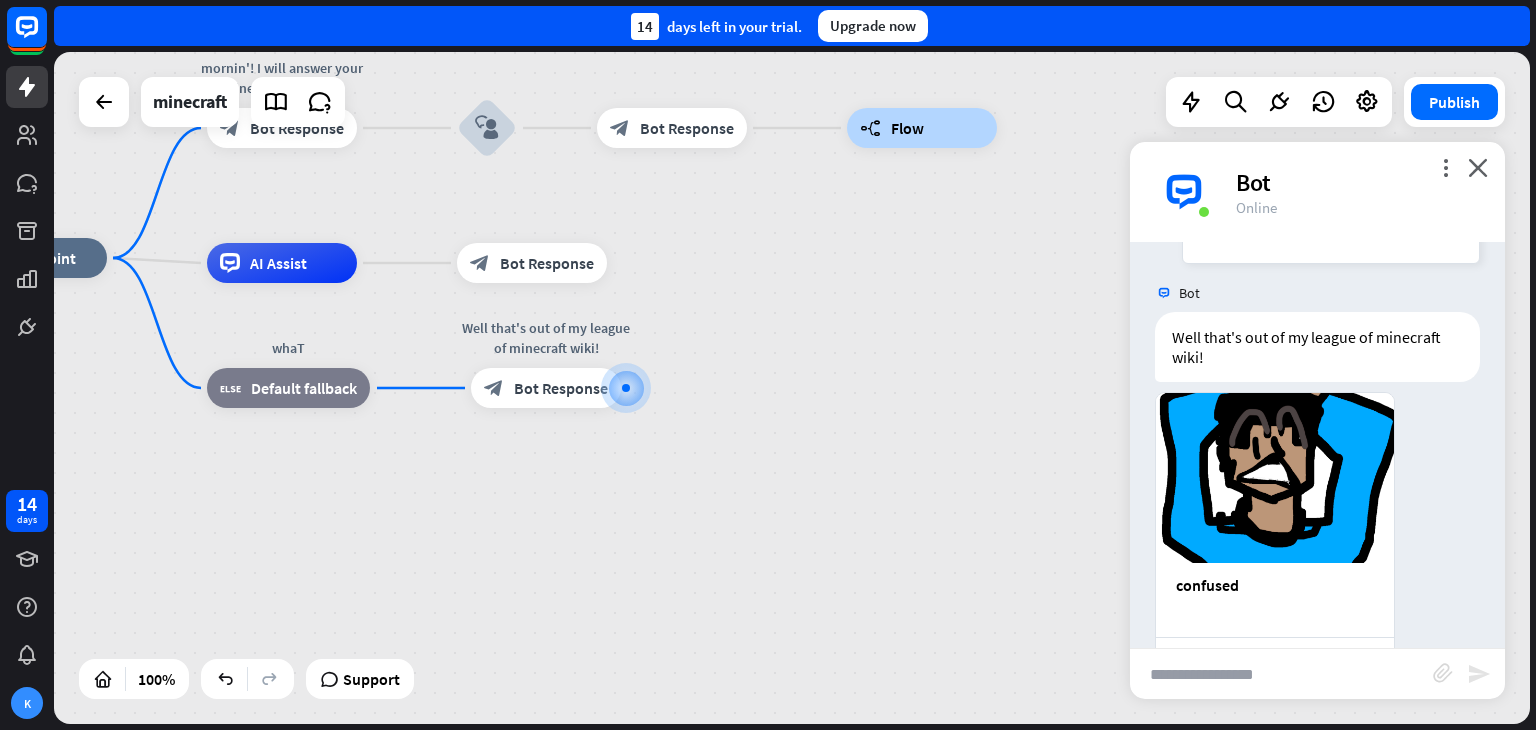 scroll, scrollTop: 392, scrollLeft: 0, axis: vertical 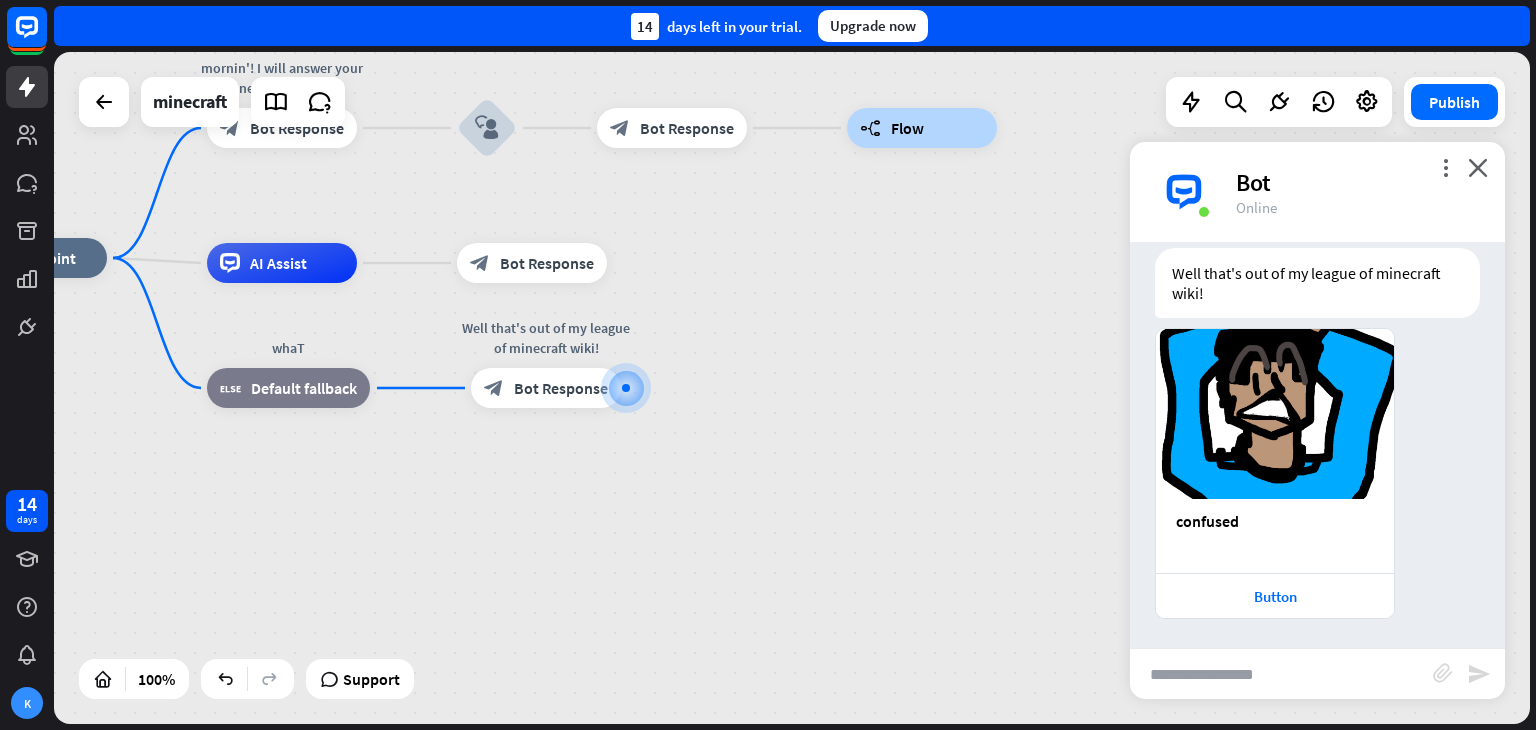 click at bounding box center (1281, 674) 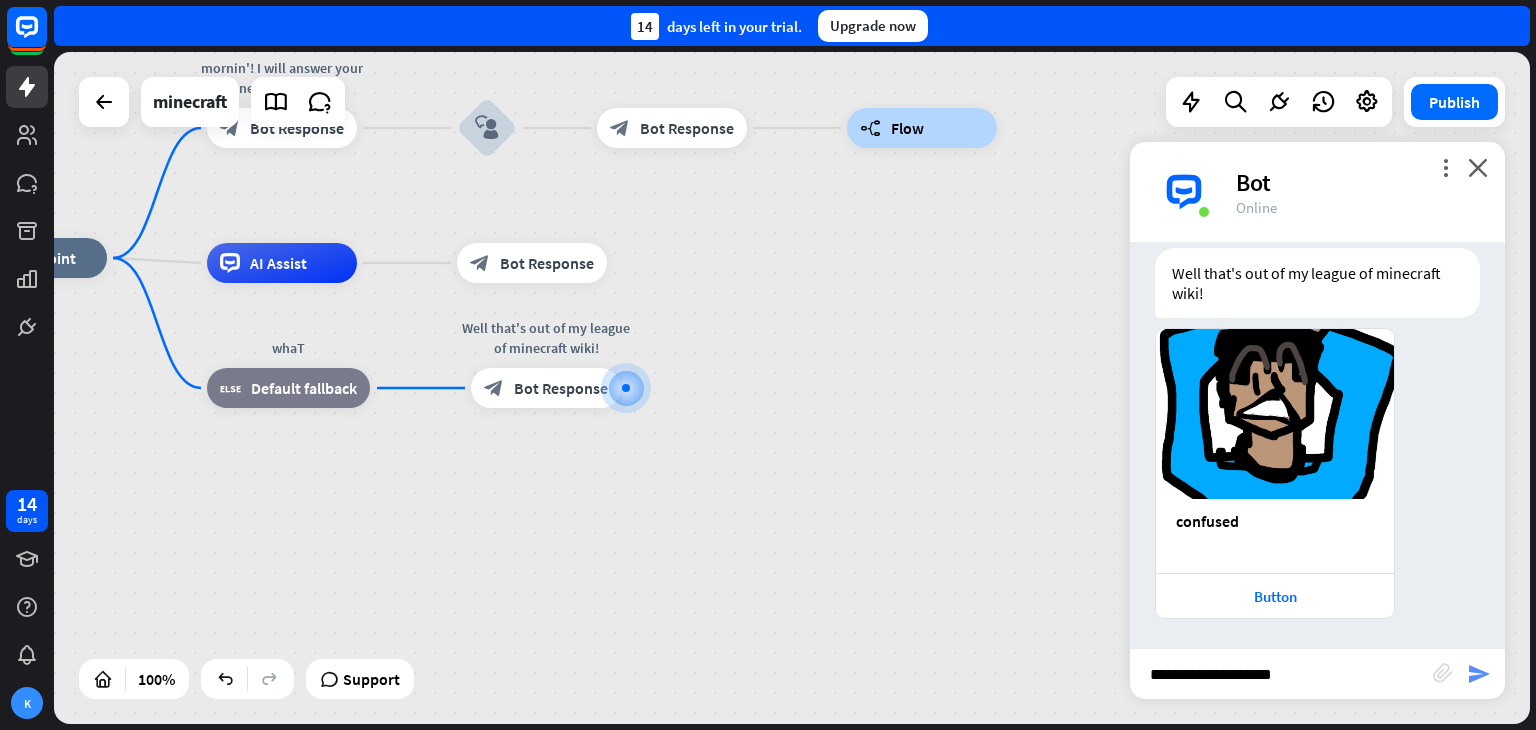 type on "**********" 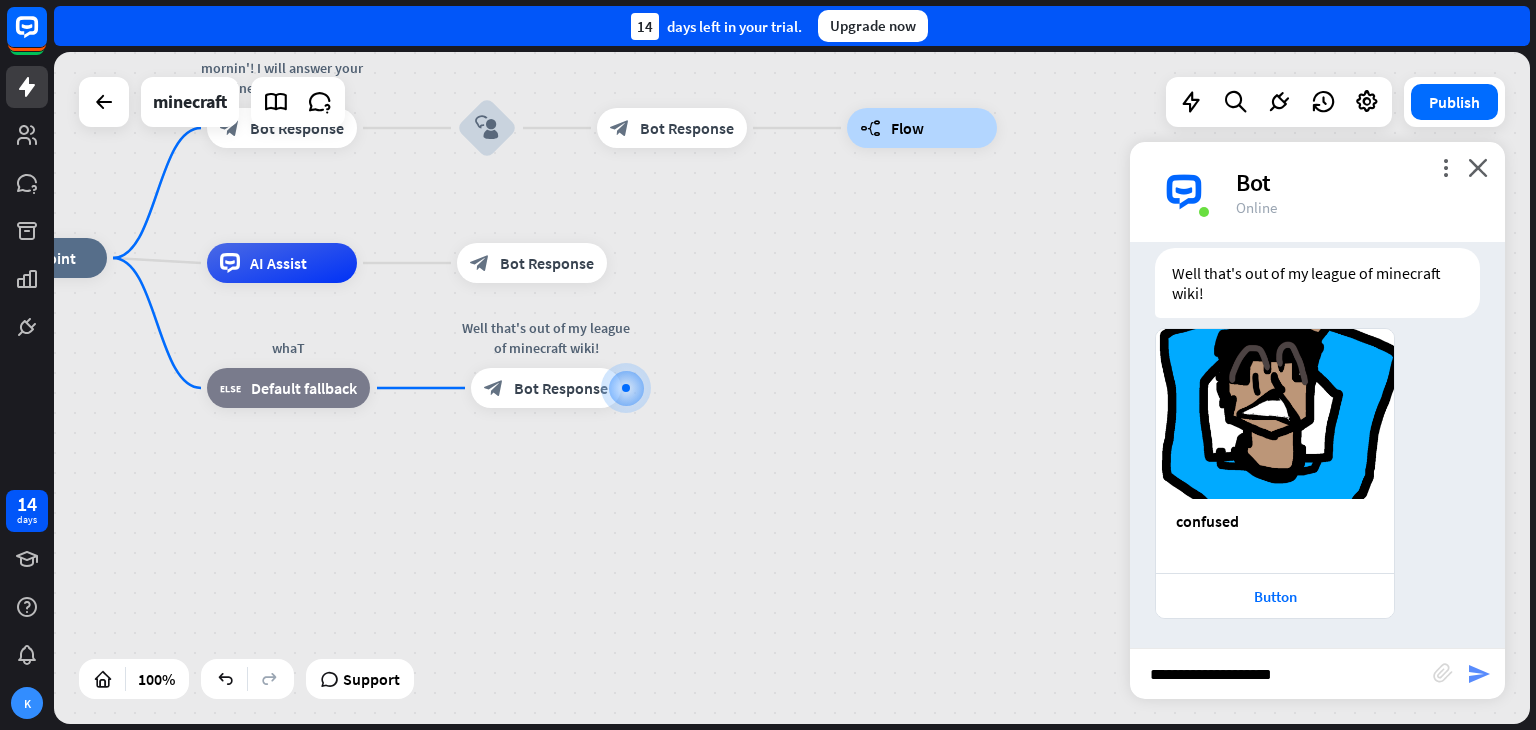 click on "send" at bounding box center (1479, 674) 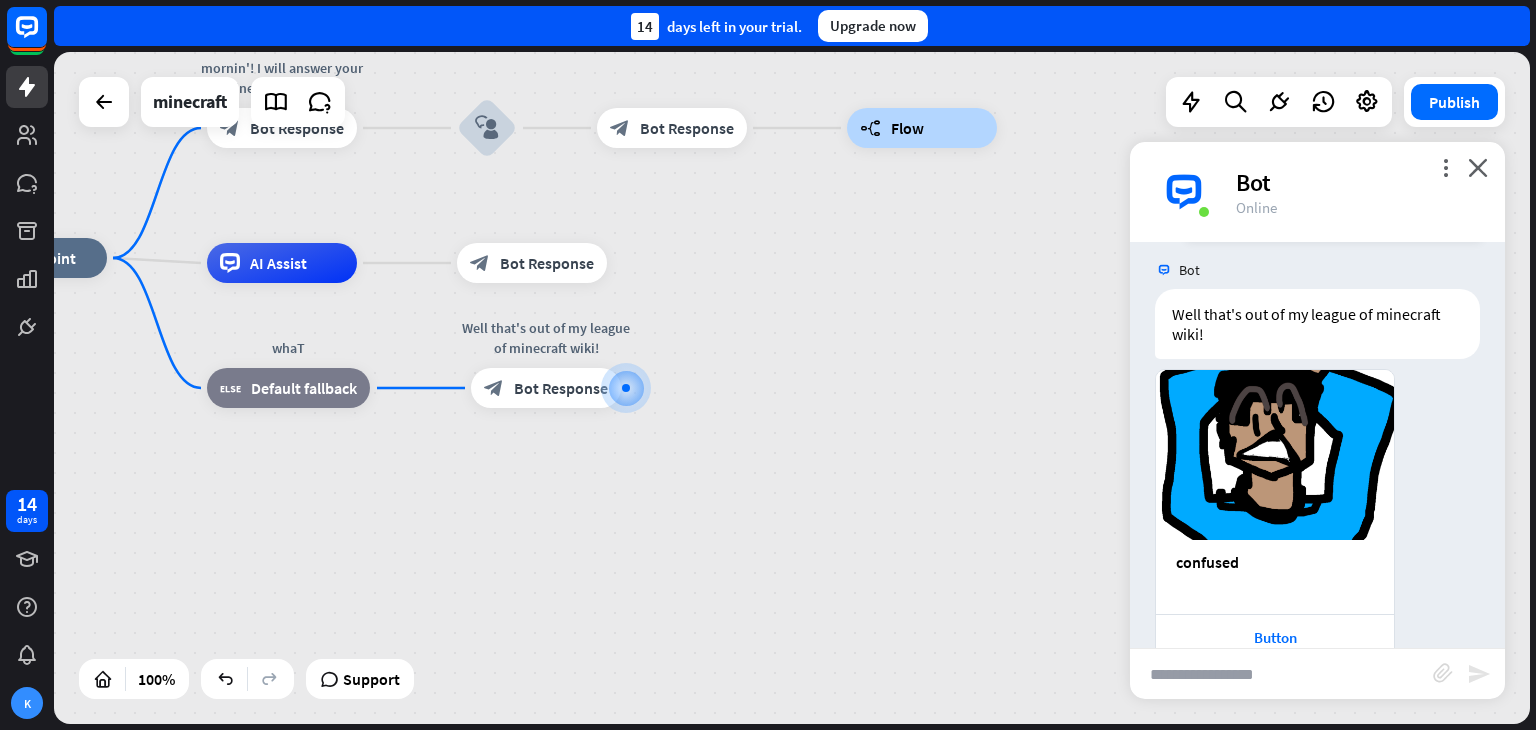 scroll, scrollTop: 1012, scrollLeft: 0, axis: vertical 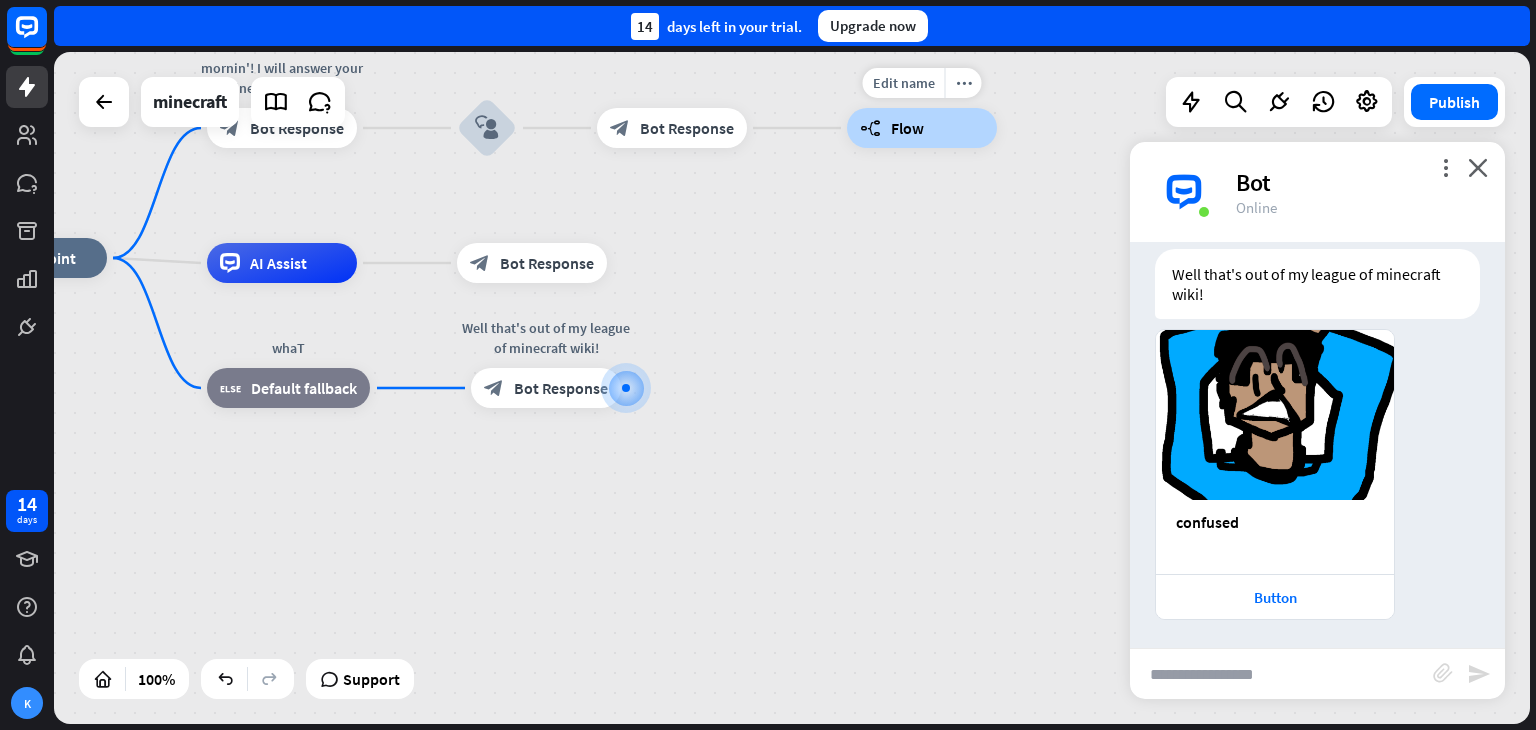 click on "builder_tree   Flow" at bounding box center [922, 128] 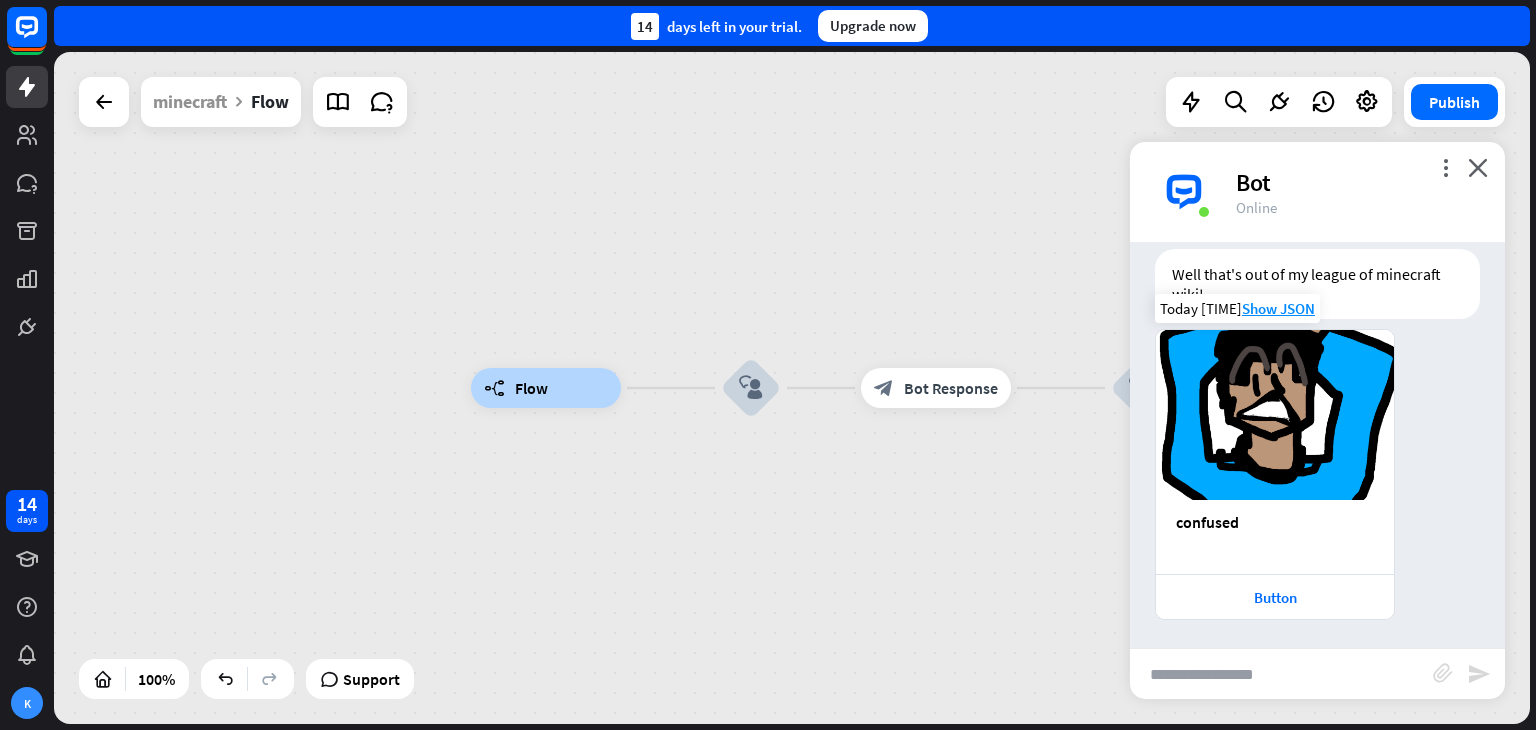 click at bounding box center (1138, 474) 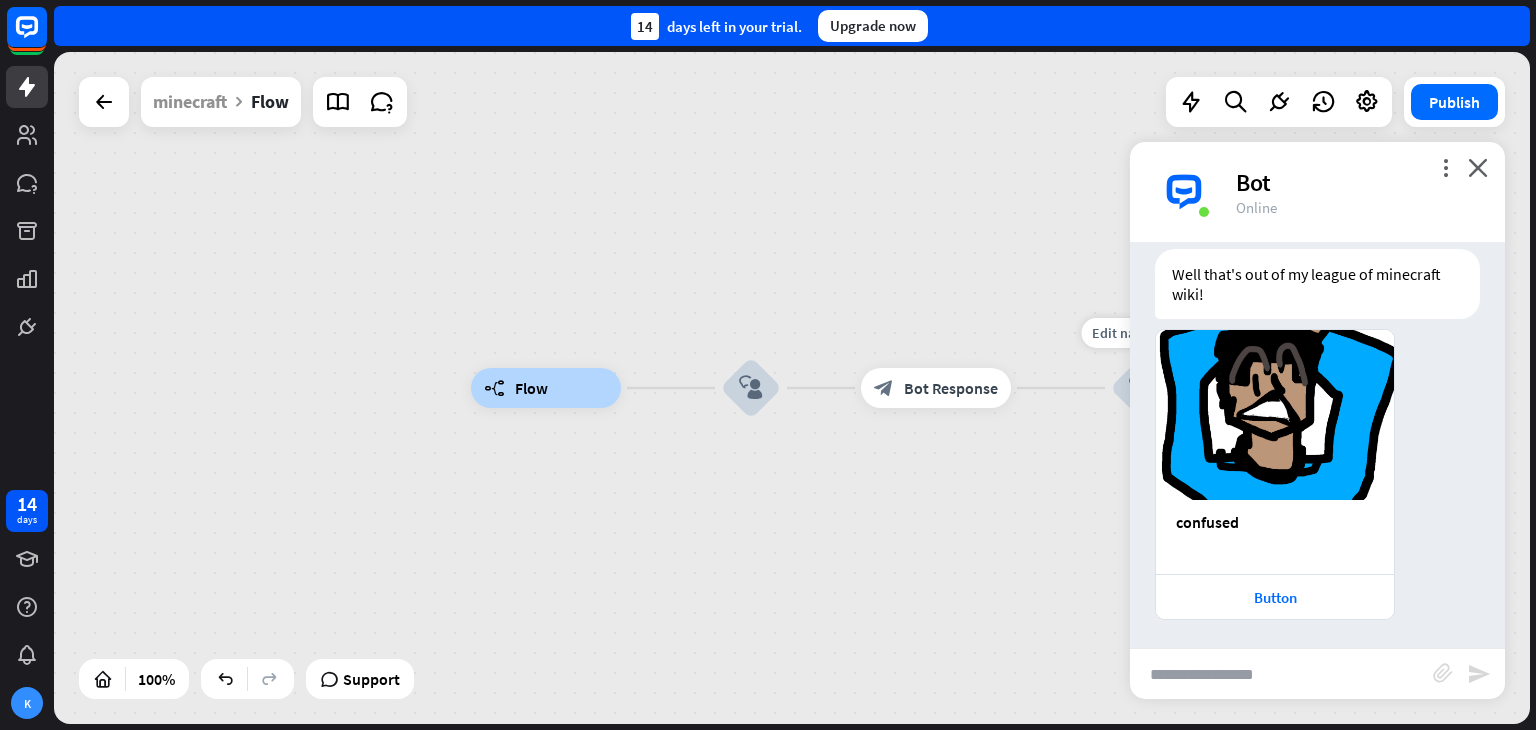 click on "block_user_input" at bounding box center [1141, 388] 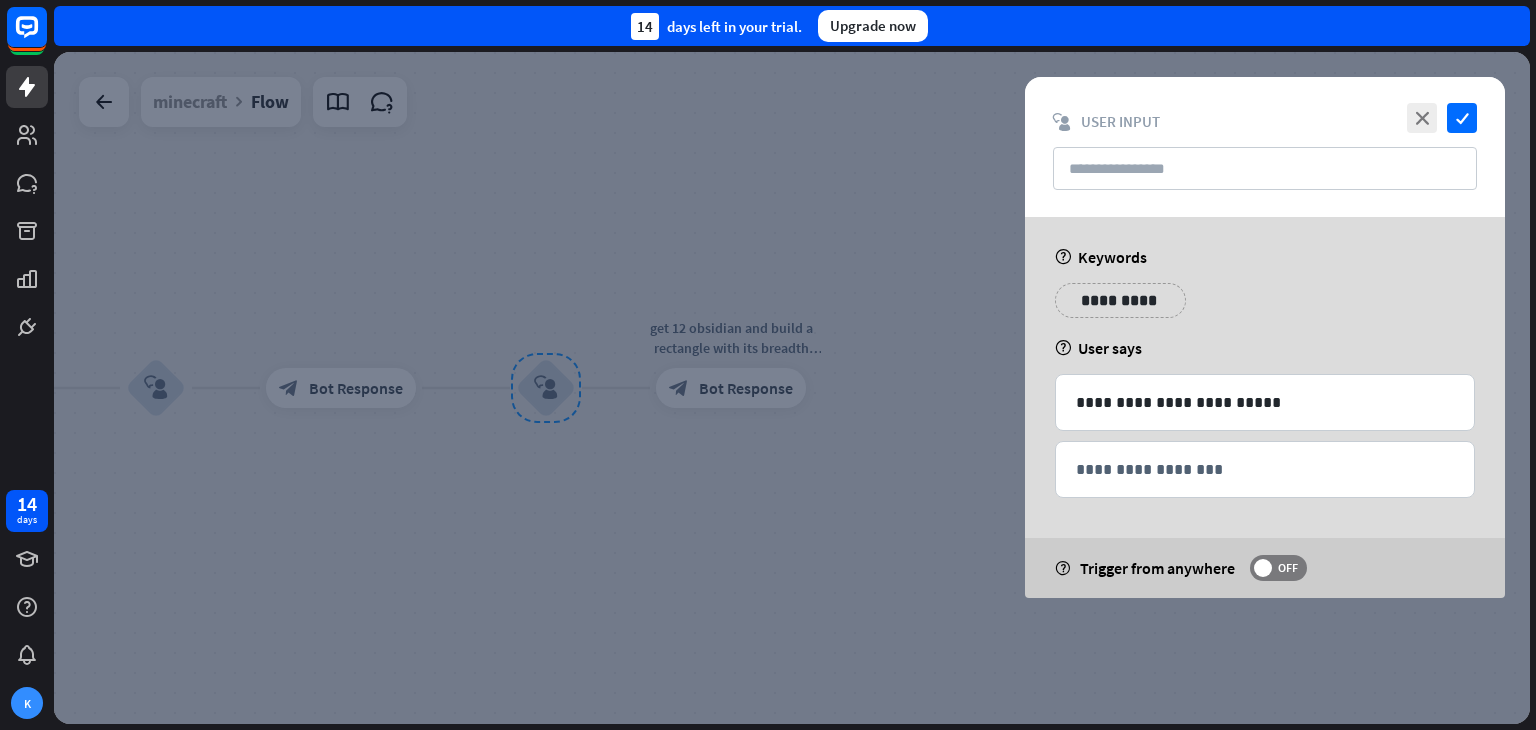 click at bounding box center (792, 388) 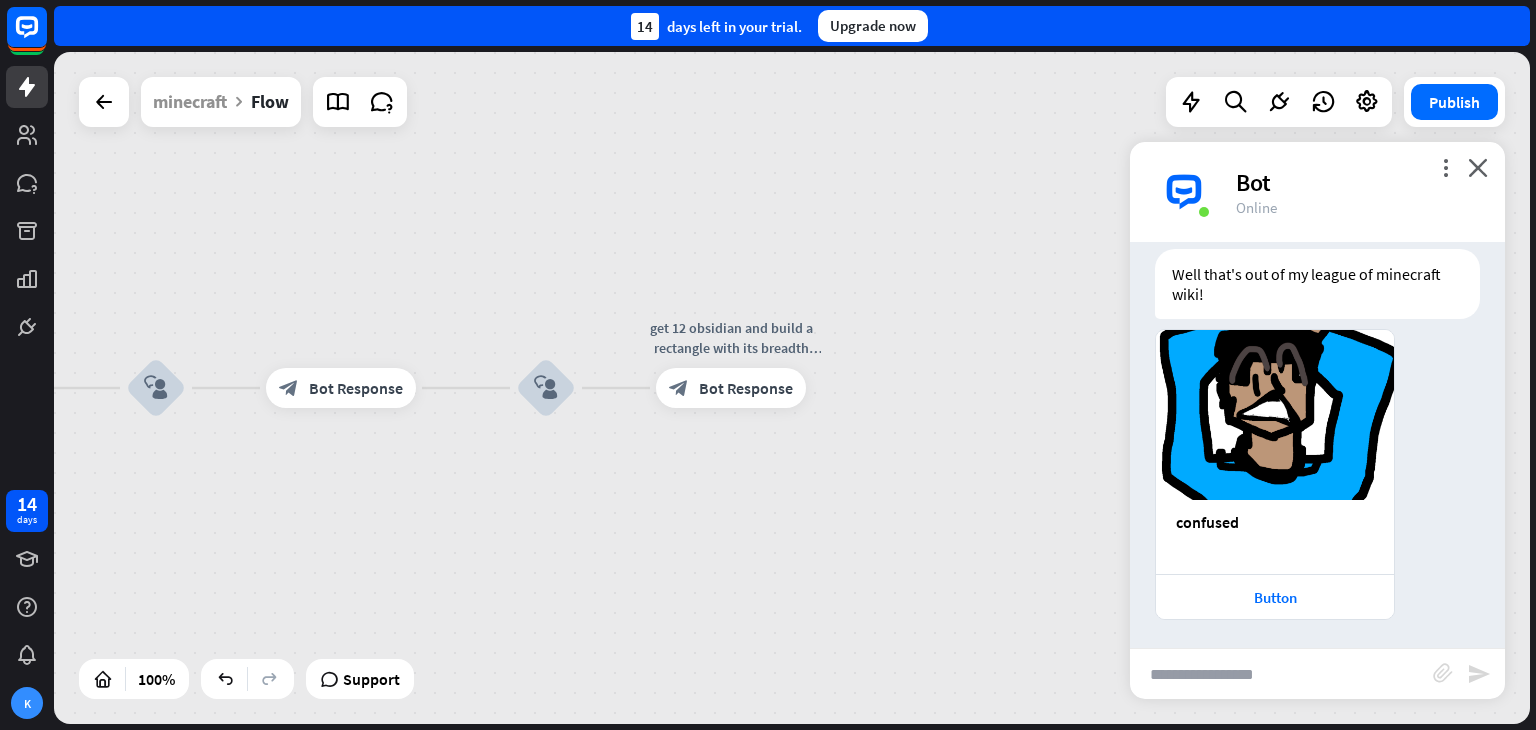 click at bounding box center [1281, 674] 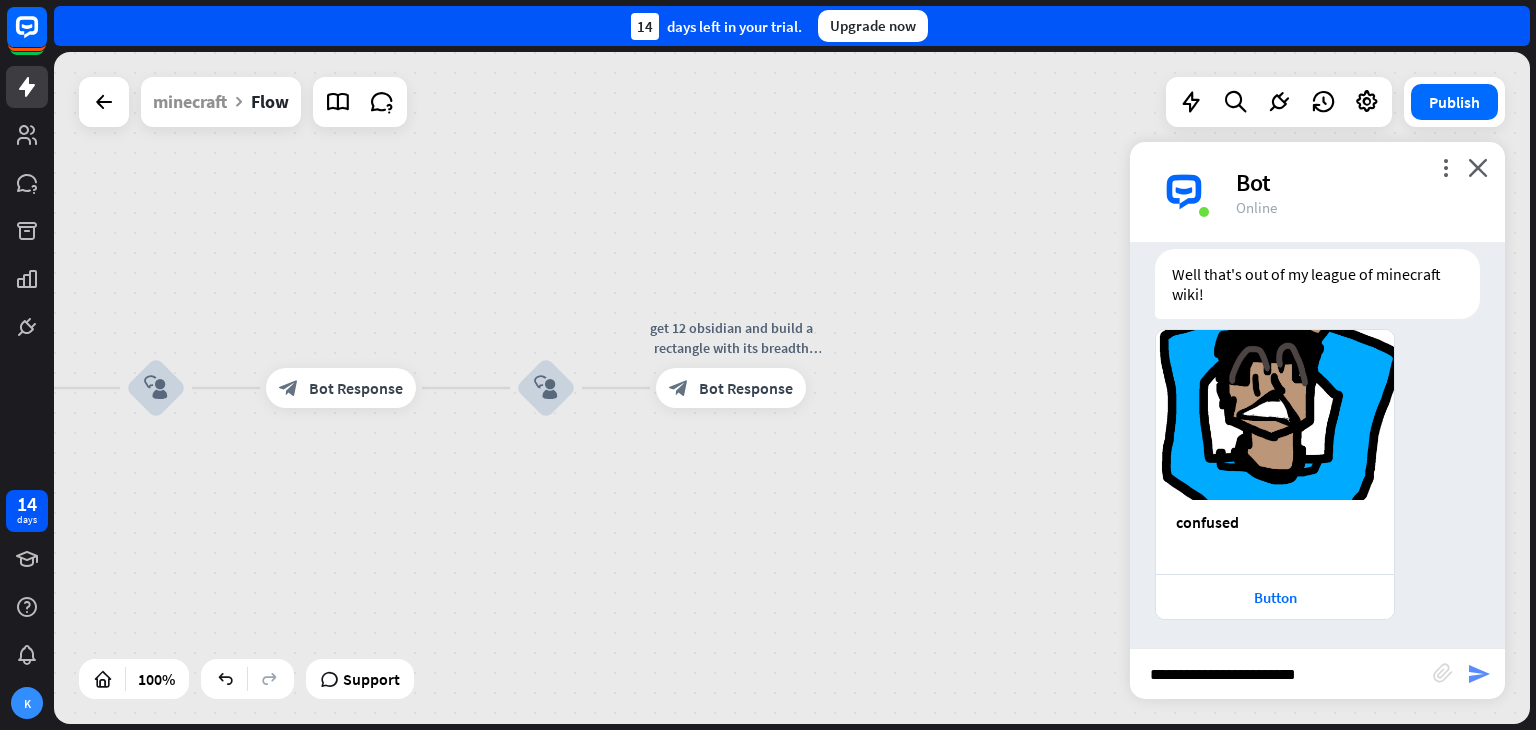 type on "**********" 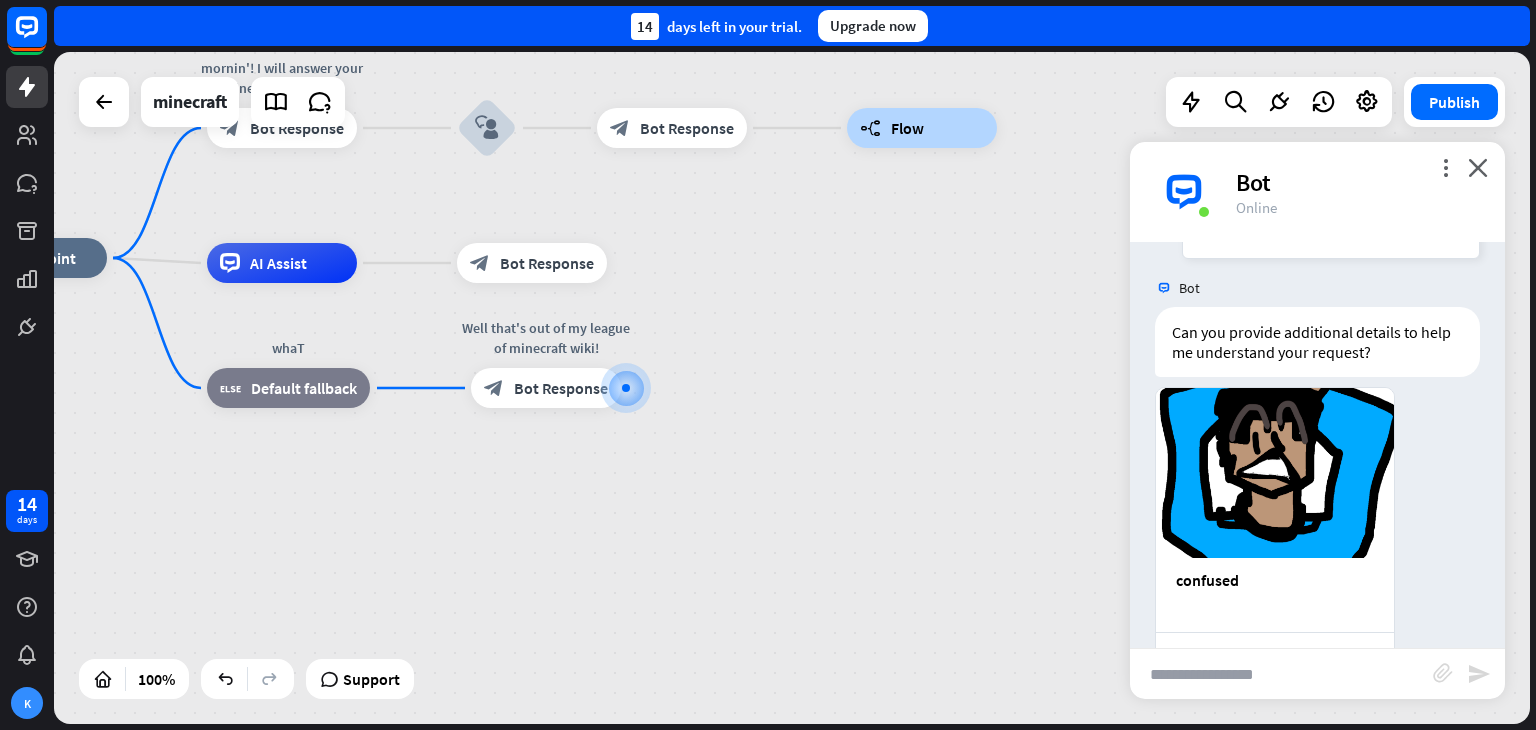 scroll, scrollTop: 1632, scrollLeft: 0, axis: vertical 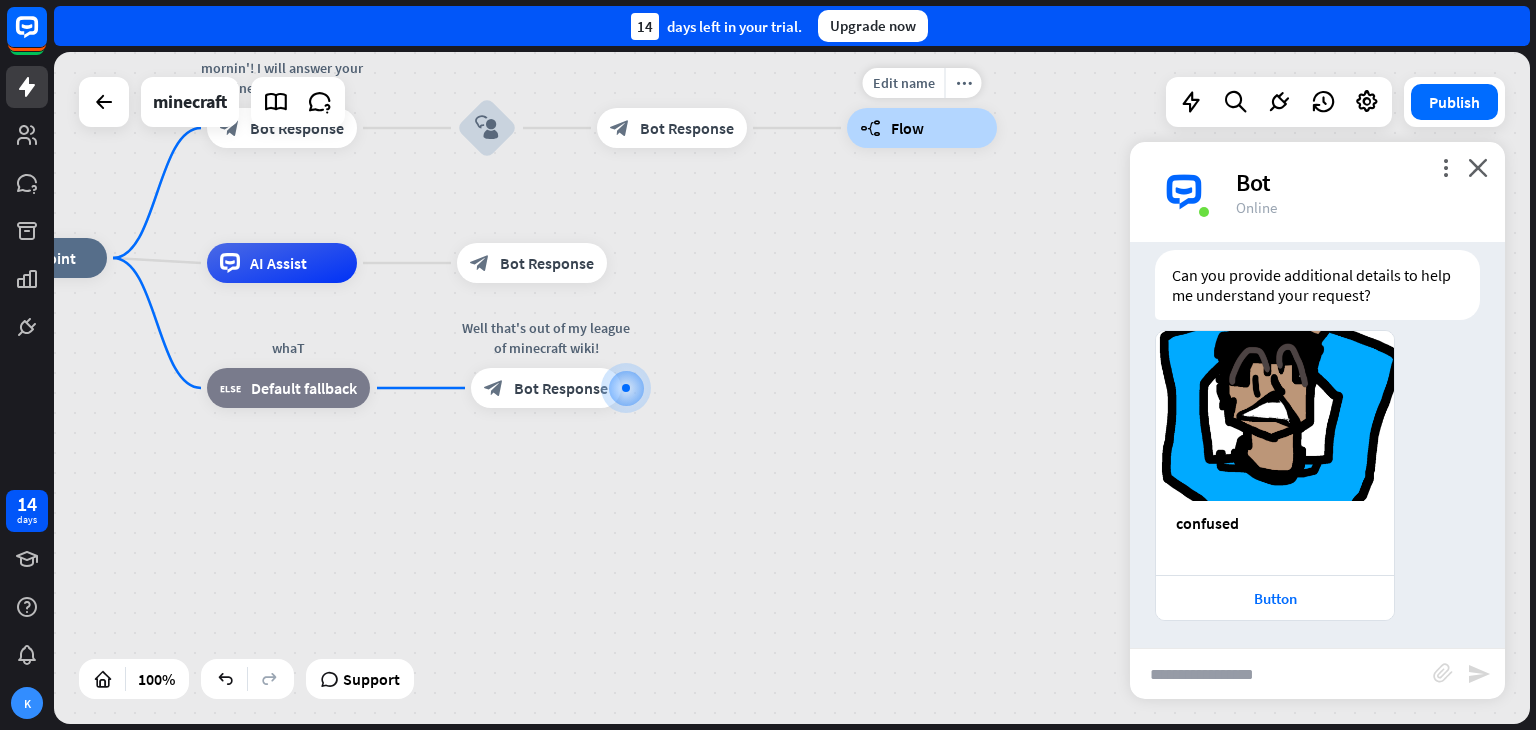click on "builder_tree   Flow" at bounding box center (922, 128) 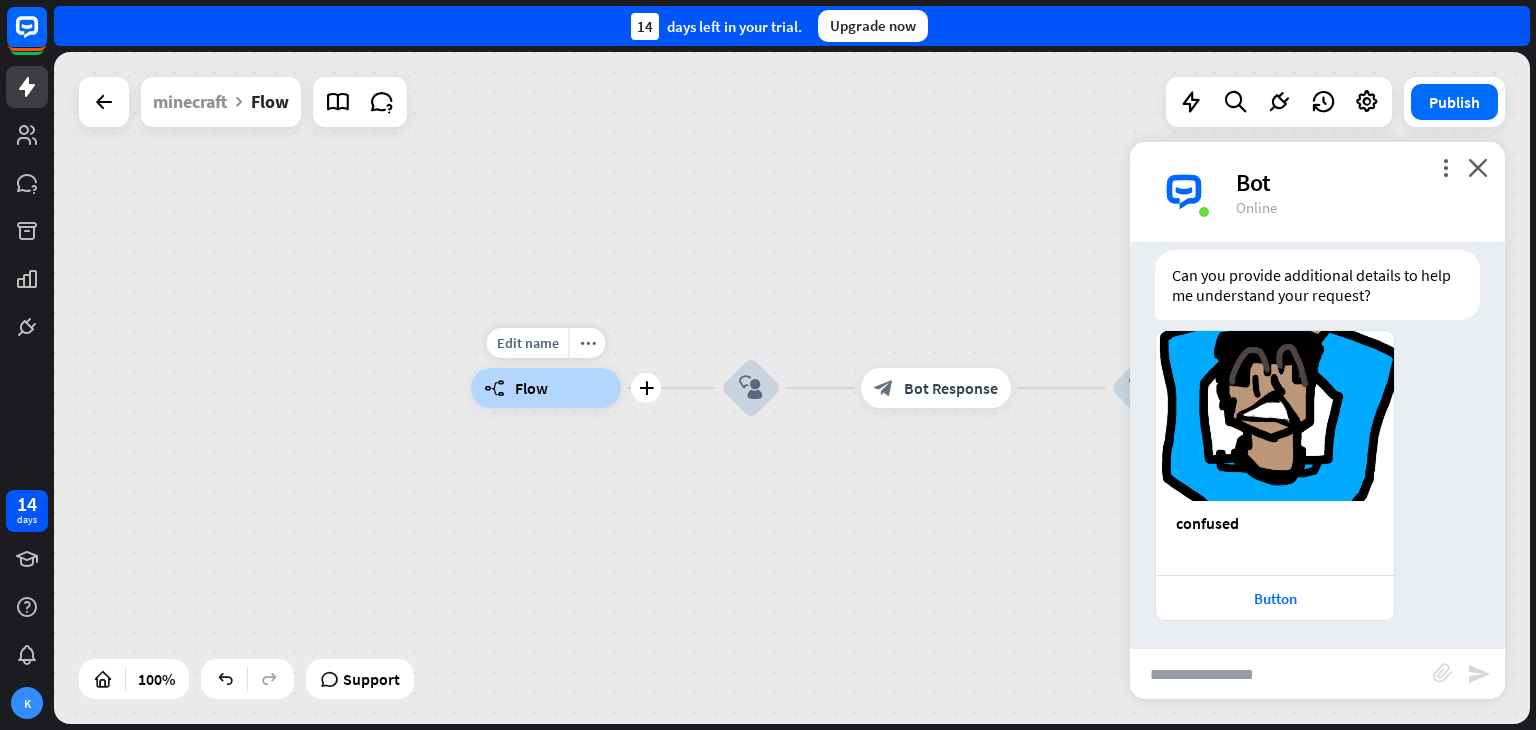 click on "builder_tree   Flow" at bounding box center (546, 388) 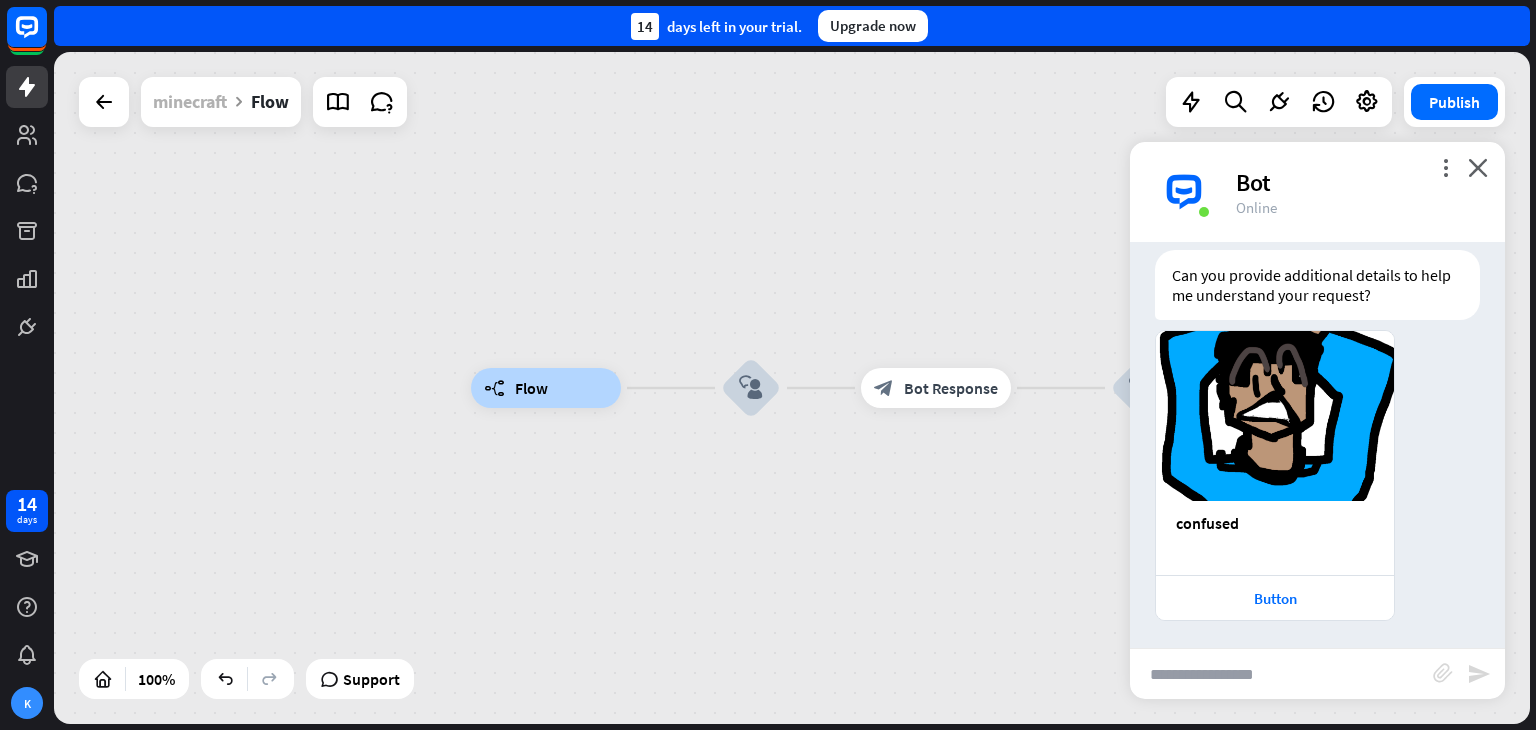 click on "minecraft" at bounding box center [190, 102] 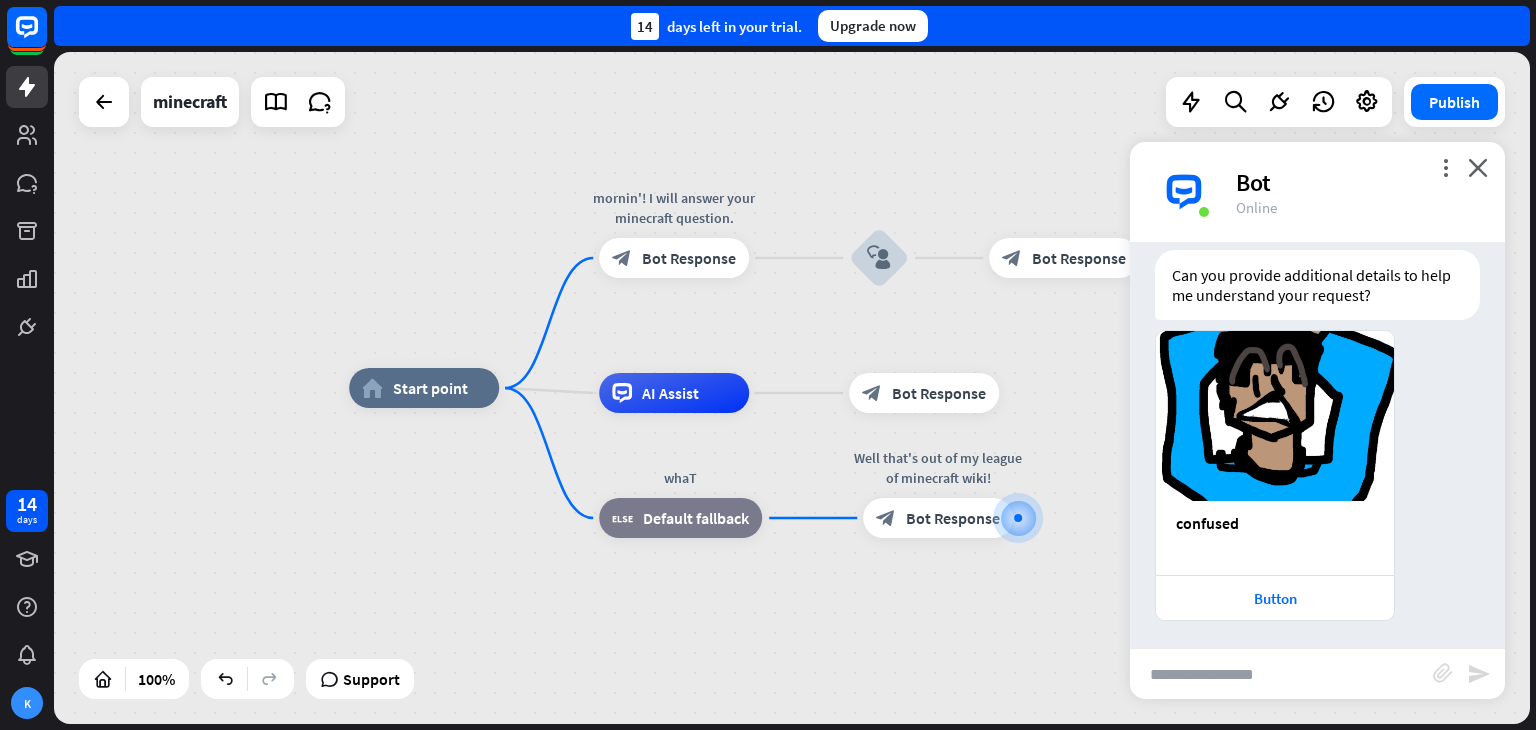 click on "more_vert
close
Bot
Online" at bounding box center [1317, 192] 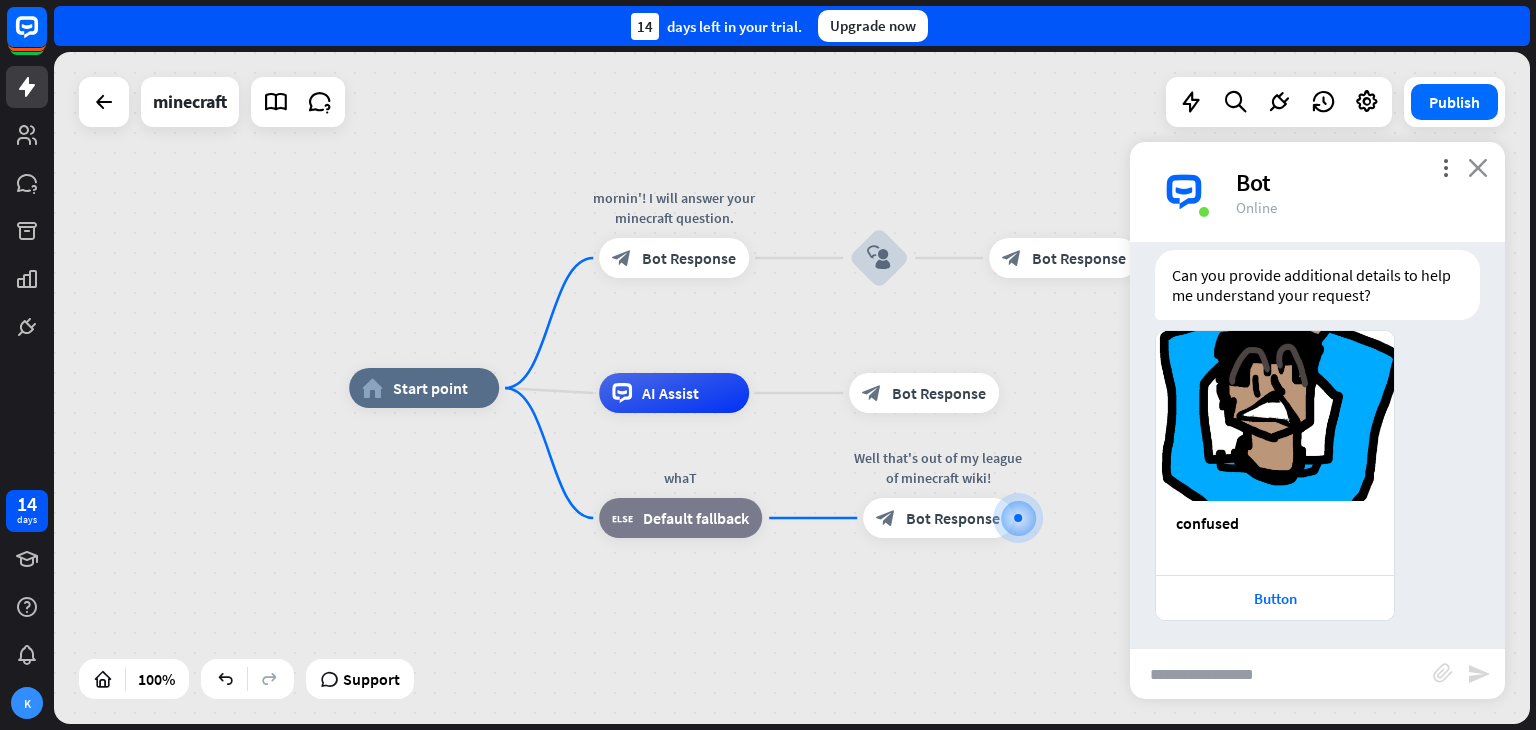 click on "close" at bounding box center [1478, 167] 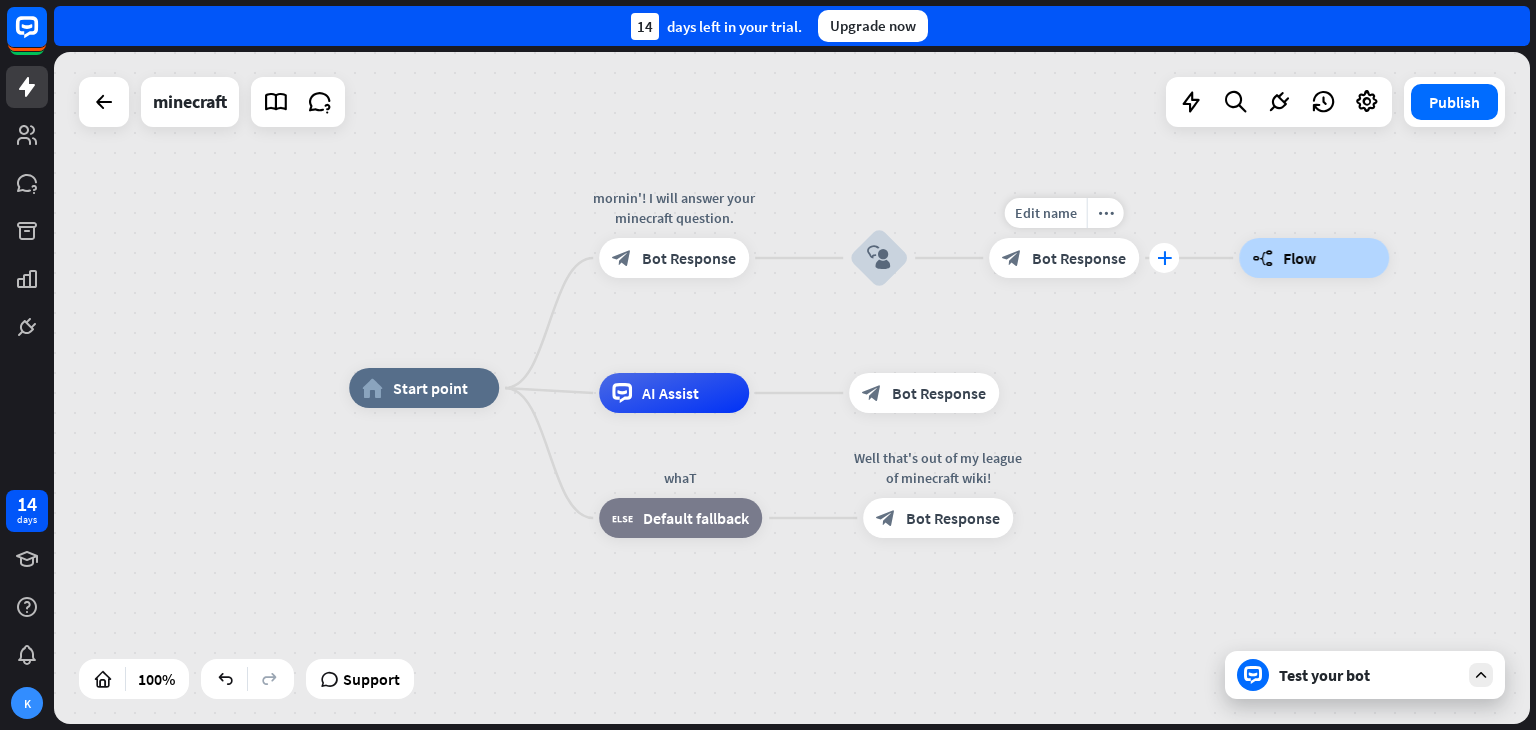 click on "plus" at bounding box center (1164, 258) 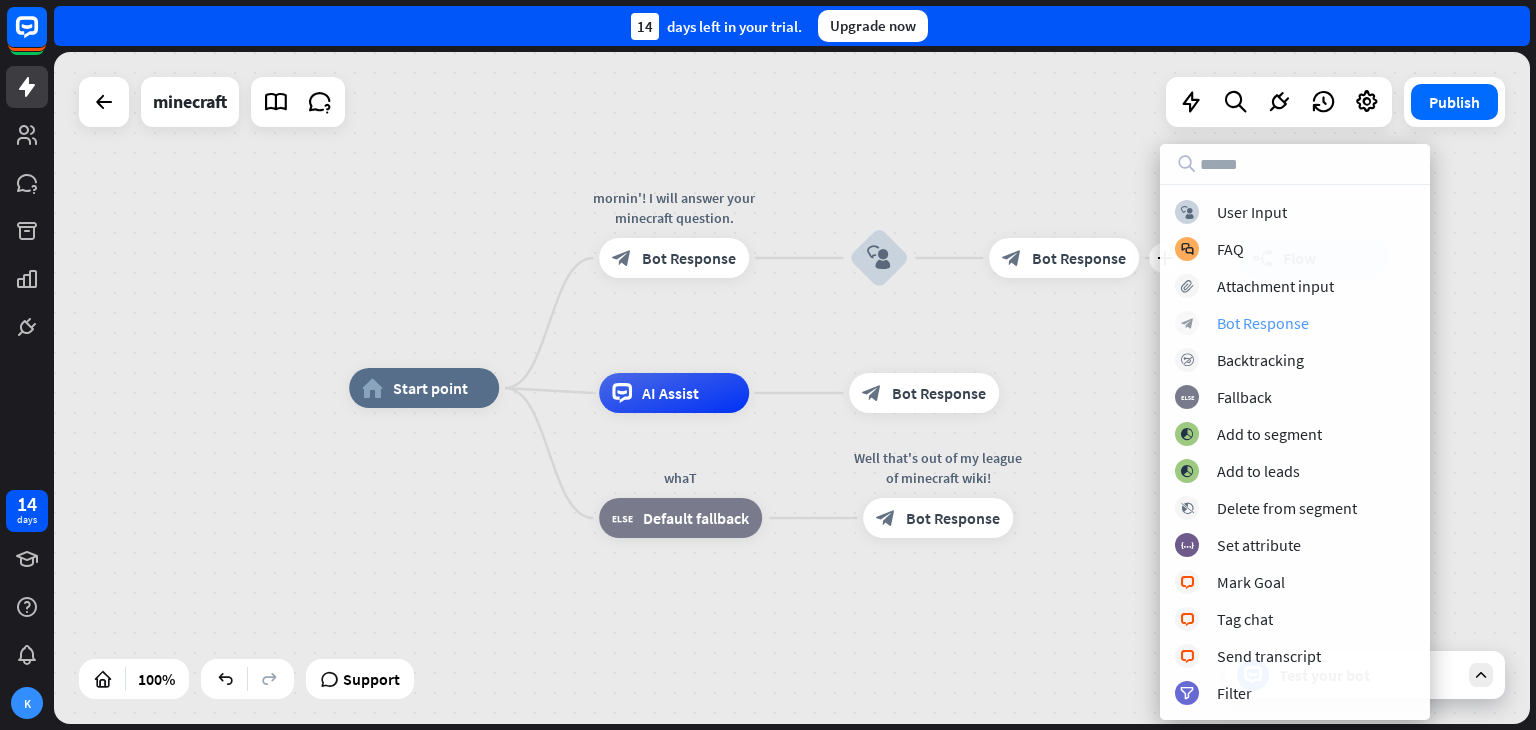 click on "Bot Response" at bounding box center [1263, 323] 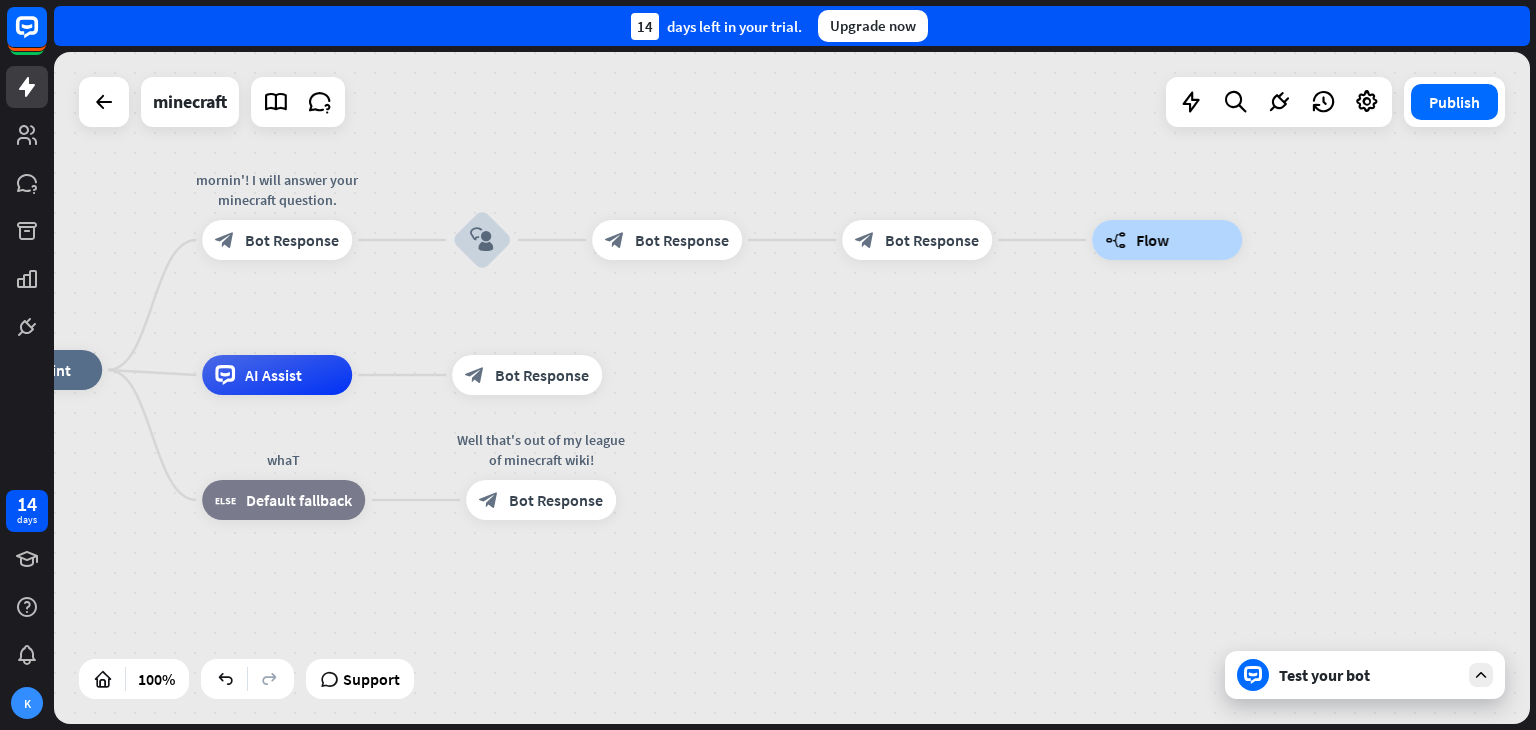 drag, startPoint x: 1453, startPoint y: 258, endPoint x: 1007, endPoint y: 234, distance: 446.64526 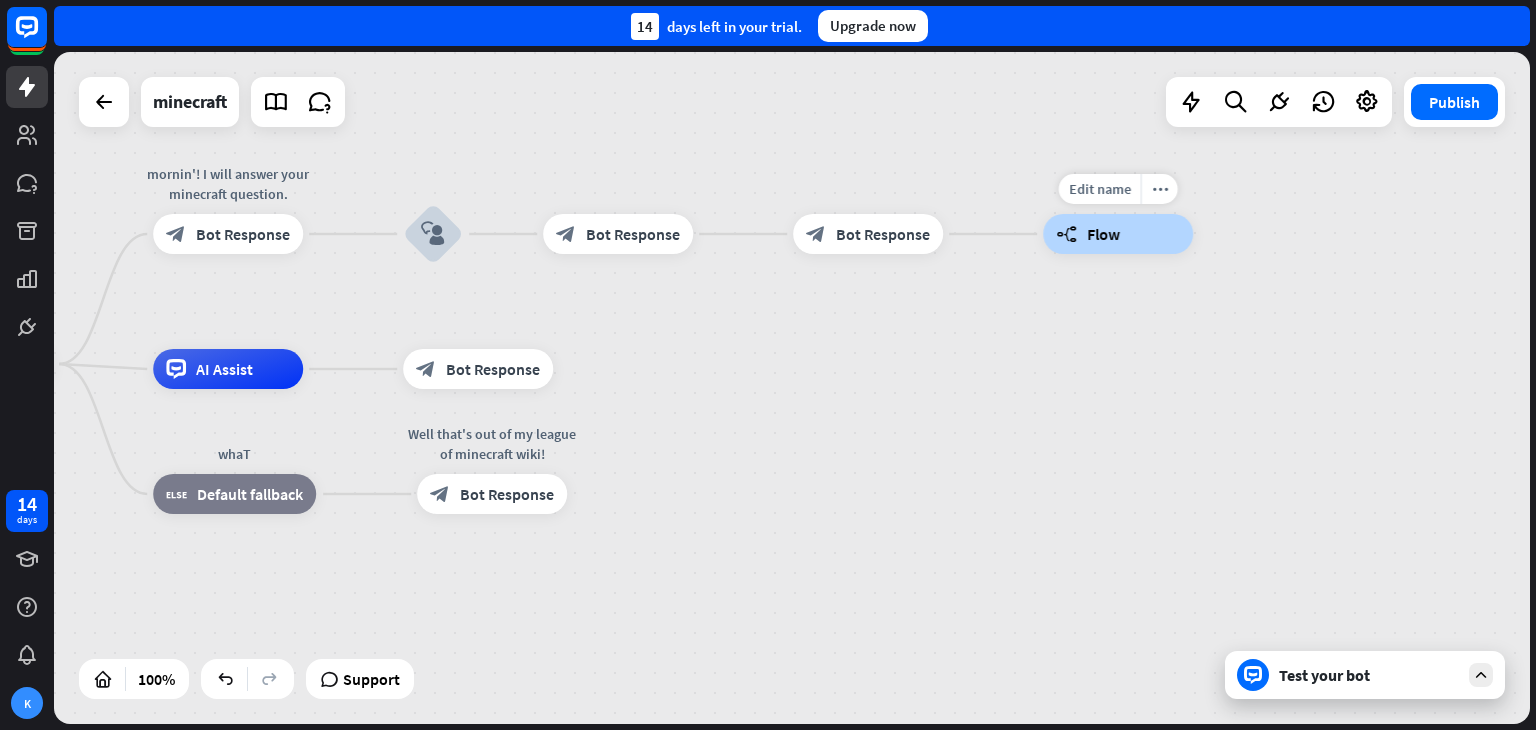 click on "Edit name   more_horiz             builder_tree   Flow" at bounding box center [1118, 234] 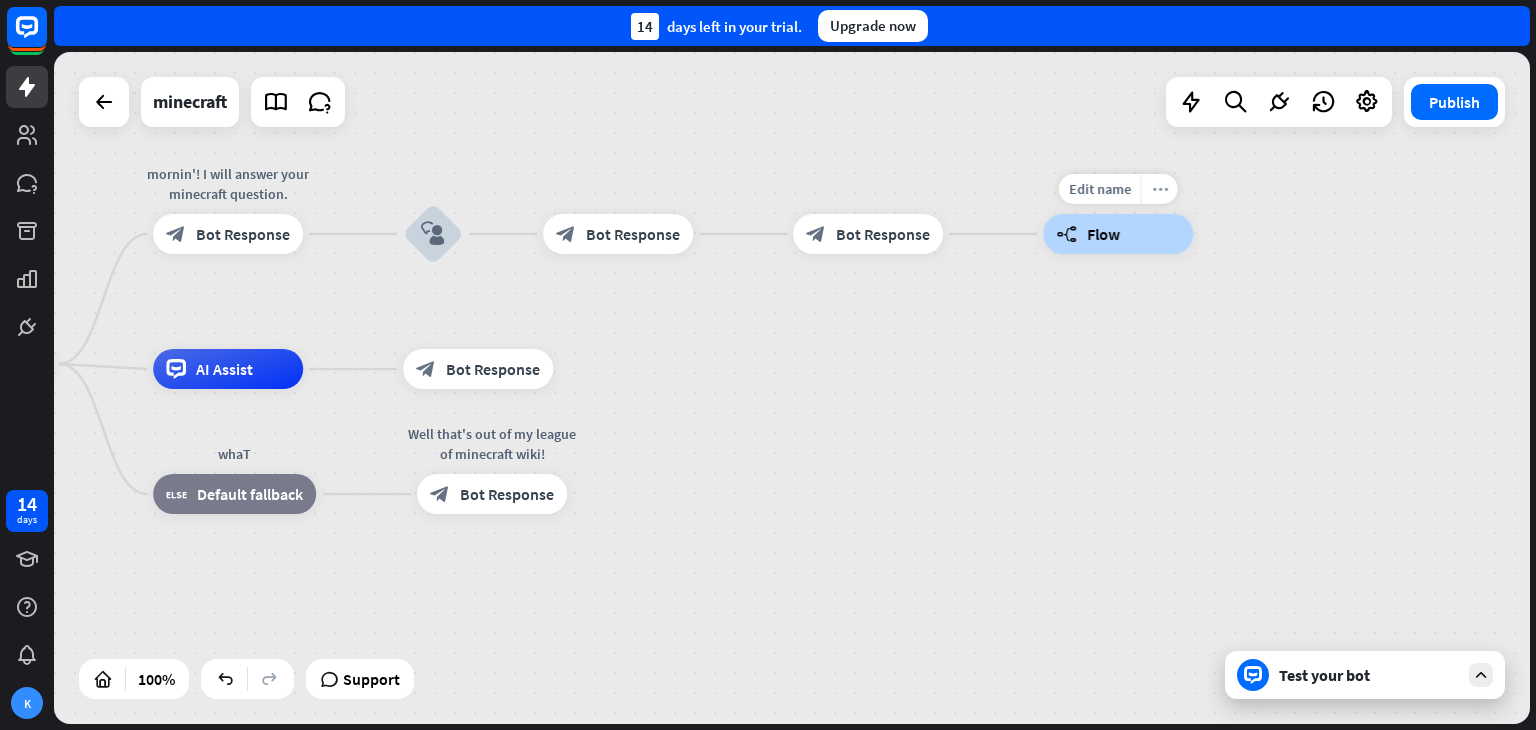 click on "more_horiz" at bounding box center (1159, 189) 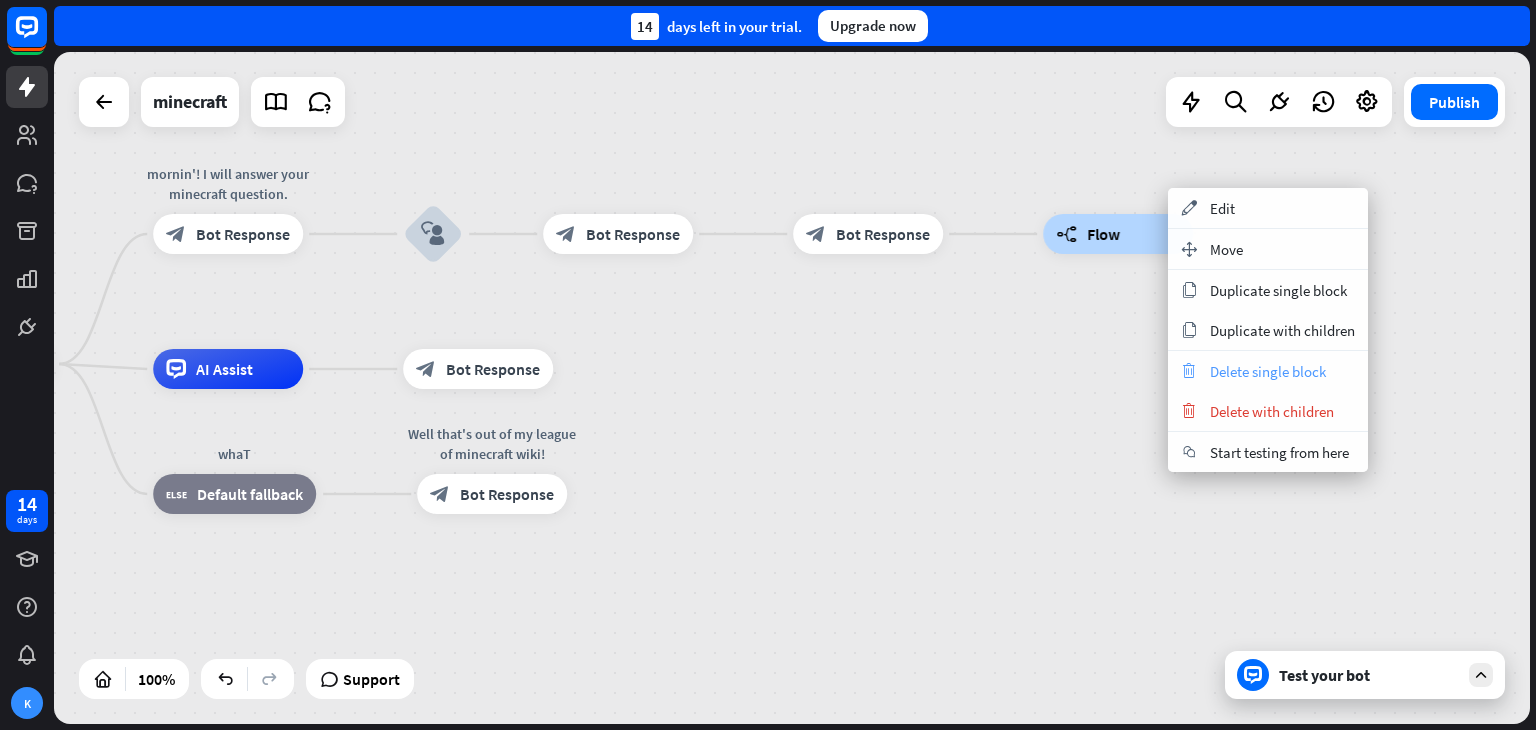click on "Delete single block" at bounding box center (1268, 371) 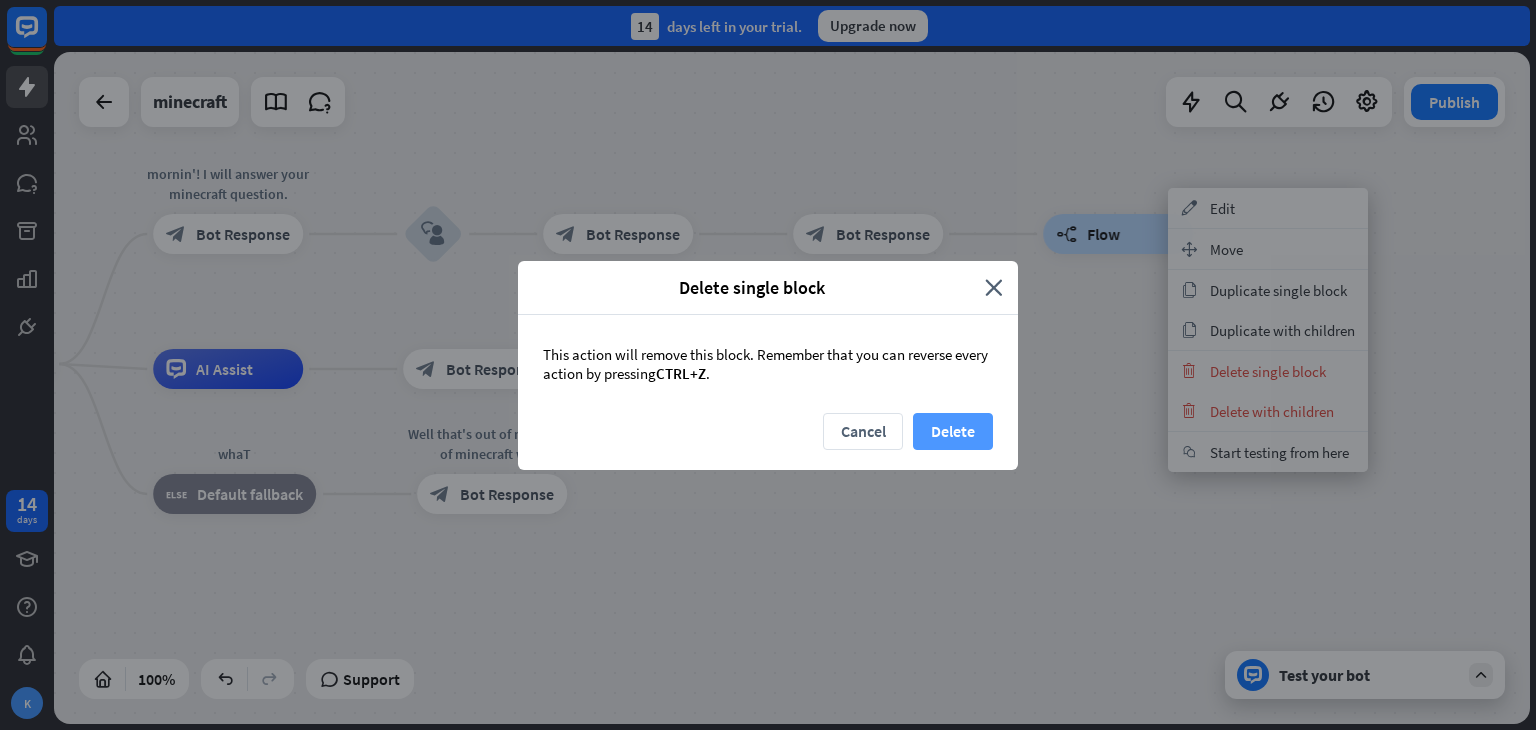 click on "Delete" at bounding box center (953, 431) 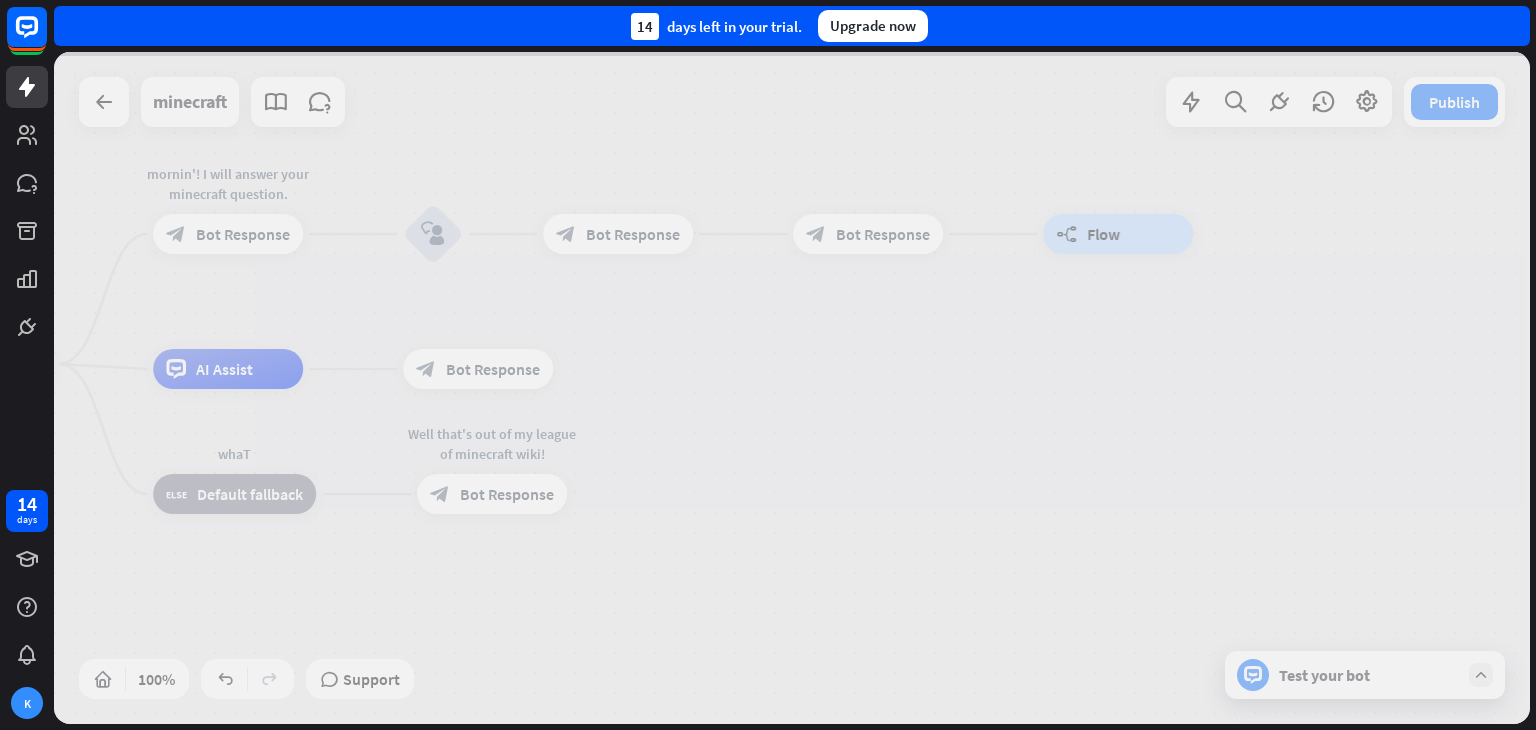click at bounding box center (792, 388) 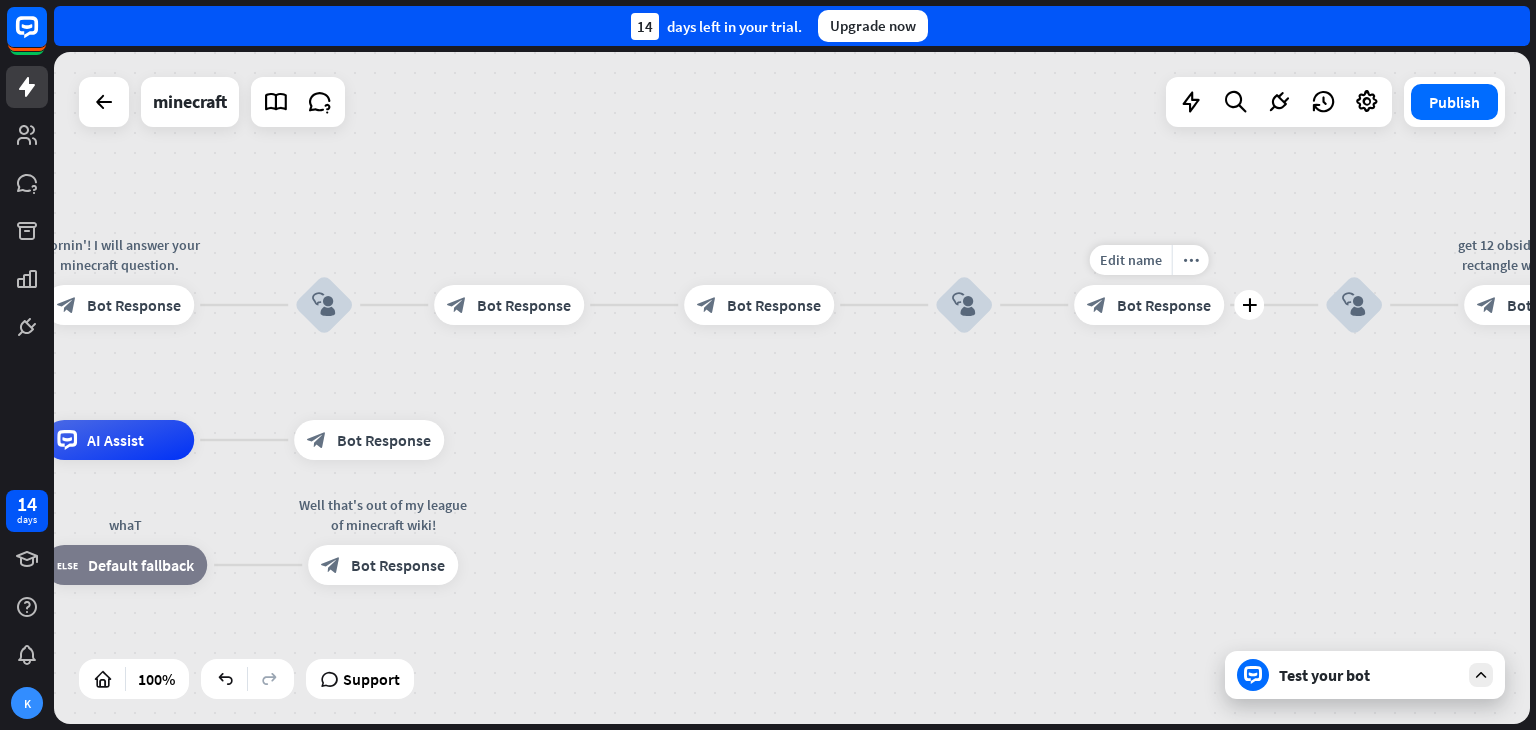 drag, startPoint x: 1369, startPoint y: 248, endPoint x: 1260, endPoint y: 318, distance: 129.5415 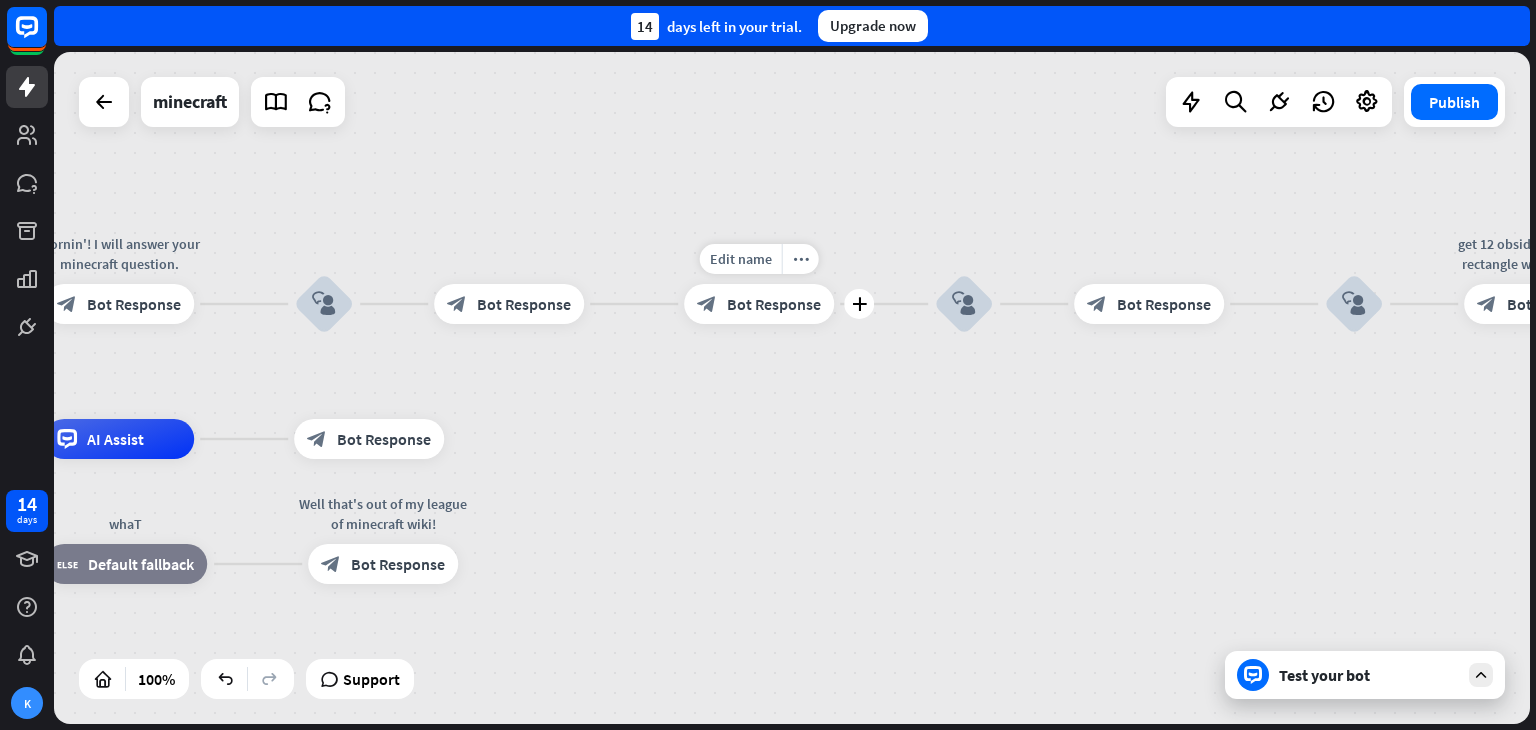 click on "block_bot_response   Bot Response" at bounding box center (759, 304) 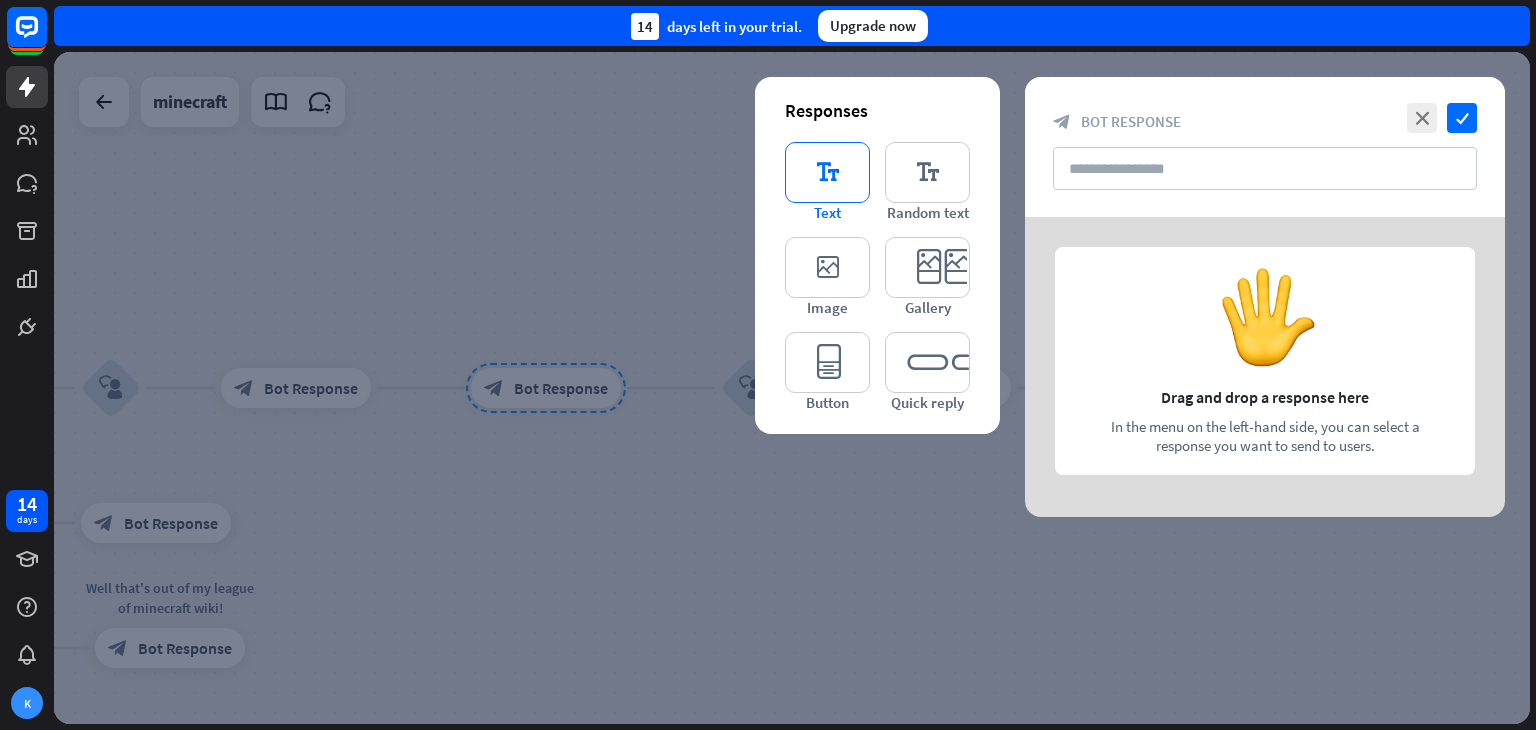 click on "editor_text" at bounding box center [827, 172] 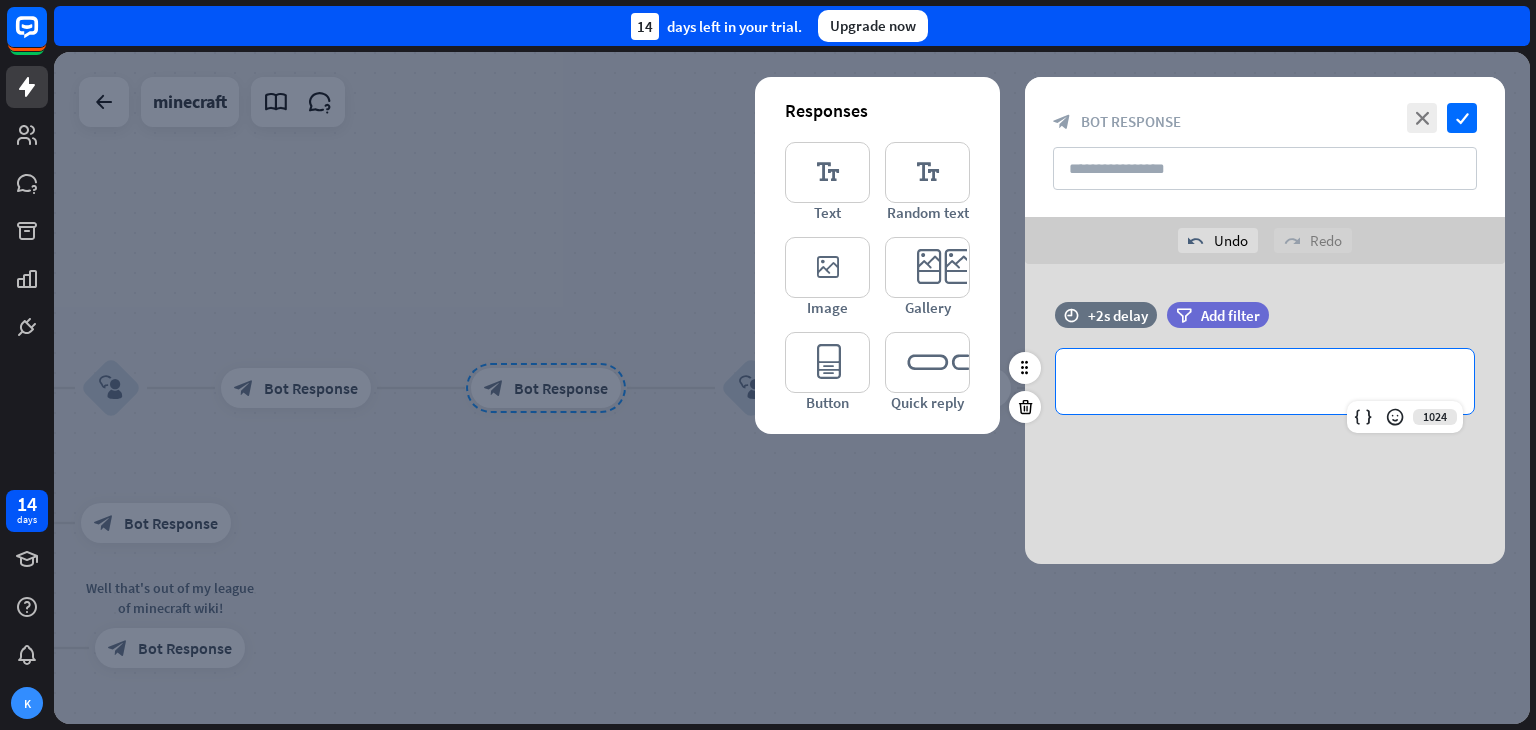 click on "**********" at bounding box center [1265, 381] 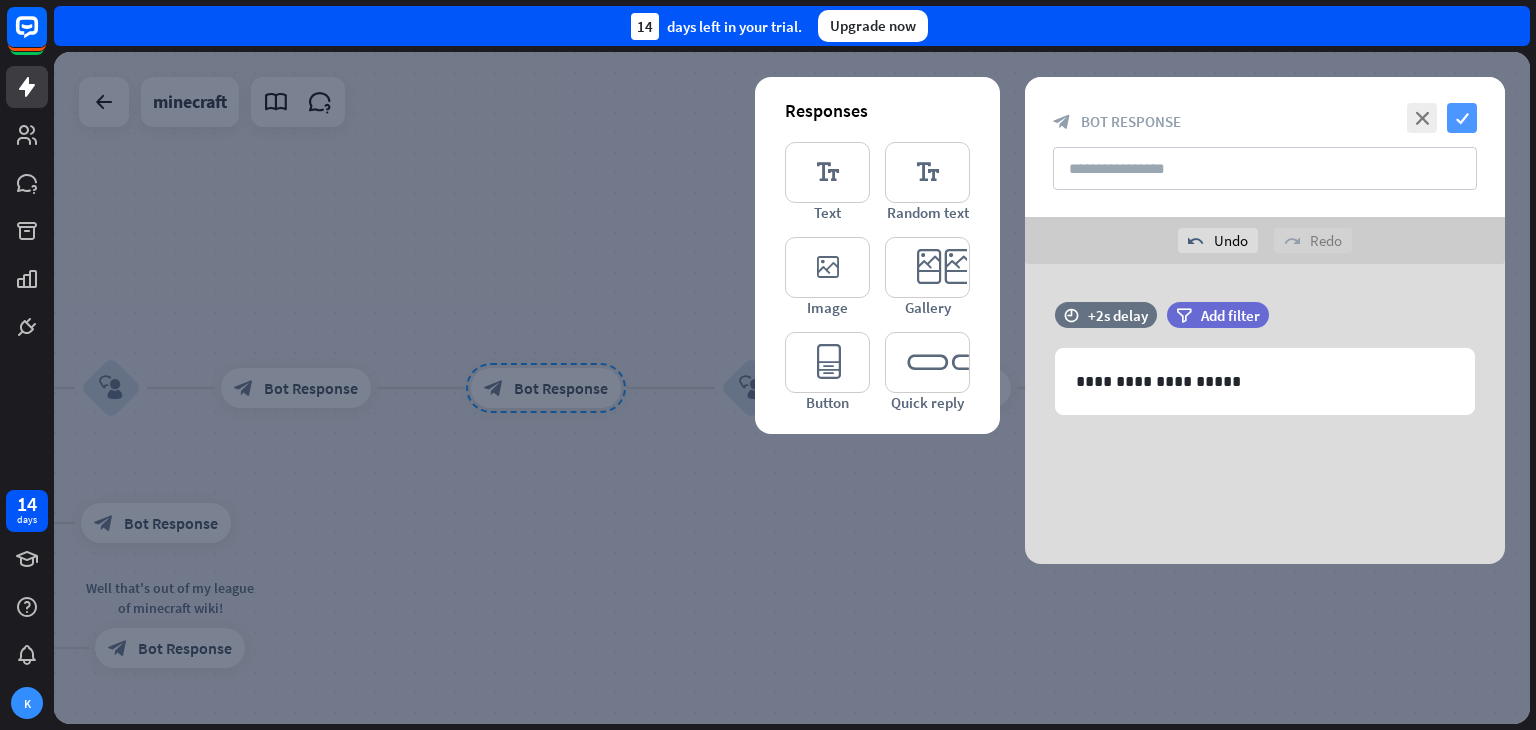 click on "check" at bounding box center [1462, 118] 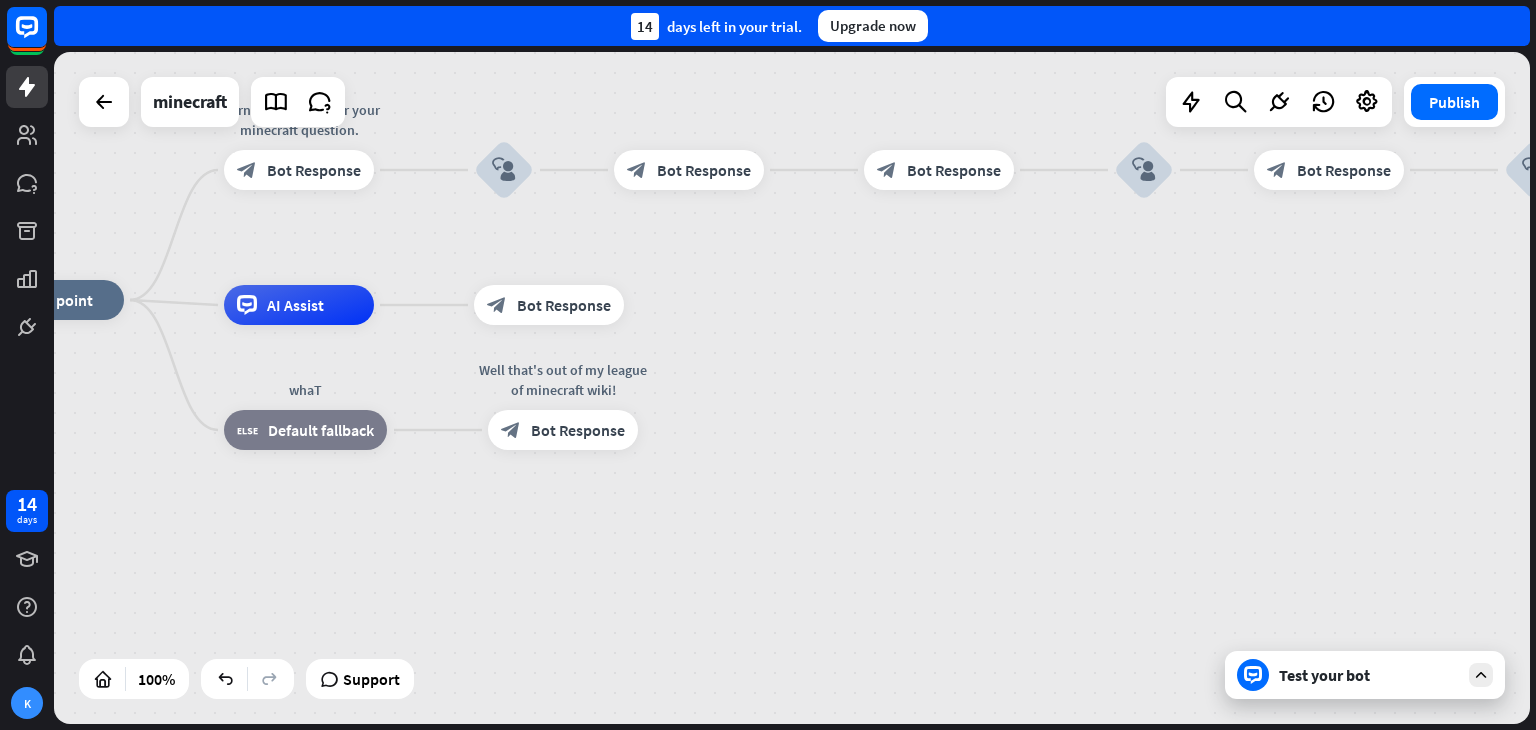 drag, startPoint x: 291, startPoint y: 559, endPoint x: 688, endPoint y: 340, distance: 453.3983 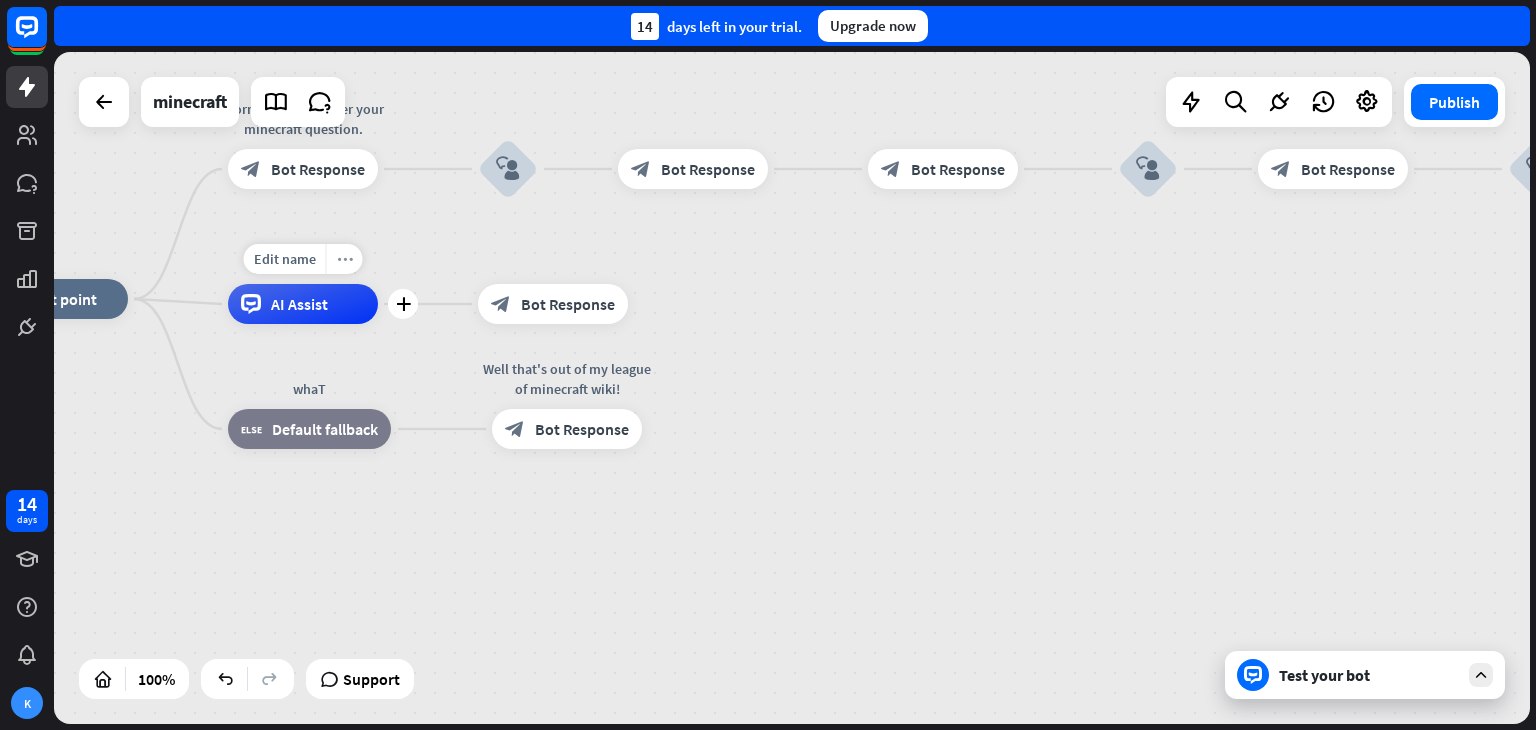 click on "more_horiz" at bounding box center [344, 259] 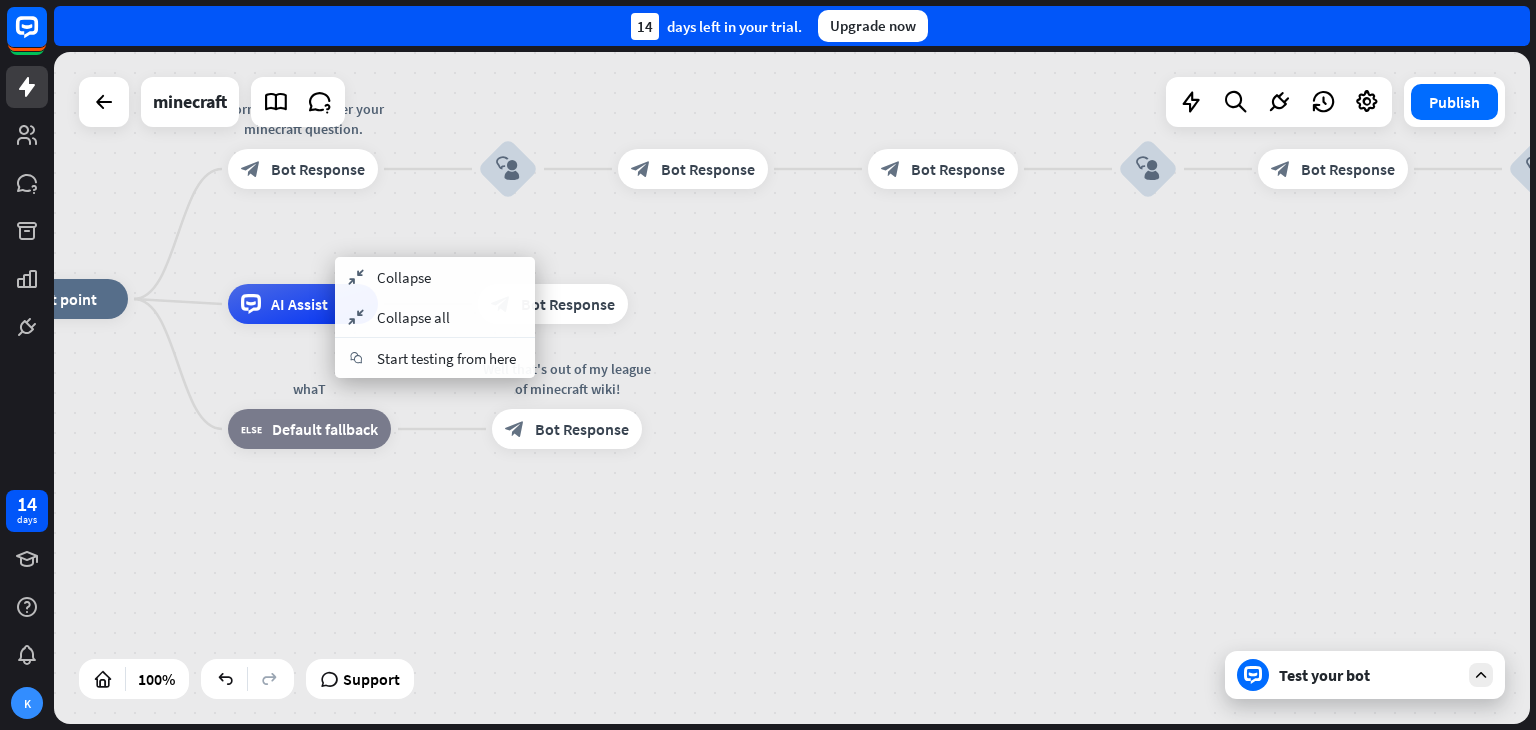click on "home_2   Start point                 mornin'! I will answer your minecraft question.   block_bot_response   Bot Response                   block_user_input                   block_bot_response   Bot Response                   block_bot_response   Bot Response                   block_user_input                   block_bot_response   Bot Response                   block_user_input                 get 12 obsidian and build a rectangle with its breadth towards the sky   block_bot_response   Bot Response                     AI Assist                   block_bot_response   Bot Response                 whaT   block_fallback   Default fallback                 Well that's out of my league of minecraft wiki!   block_bot_response   Bot Response" at bounding box center (716, 635) 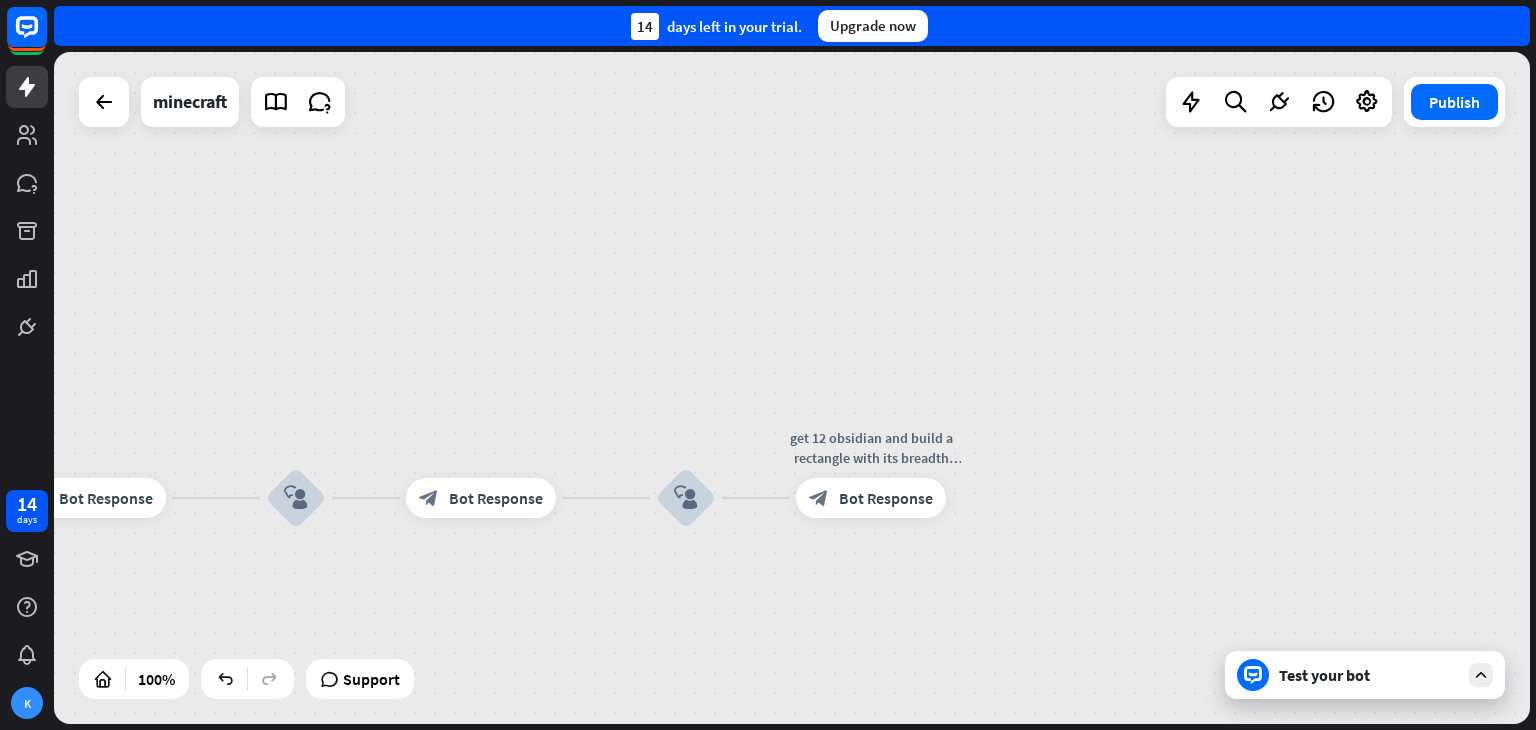 drag, startPoint x: 852, startPoint y: 355, endPoint x: 0, endPoint y: 681, distance: 912.239 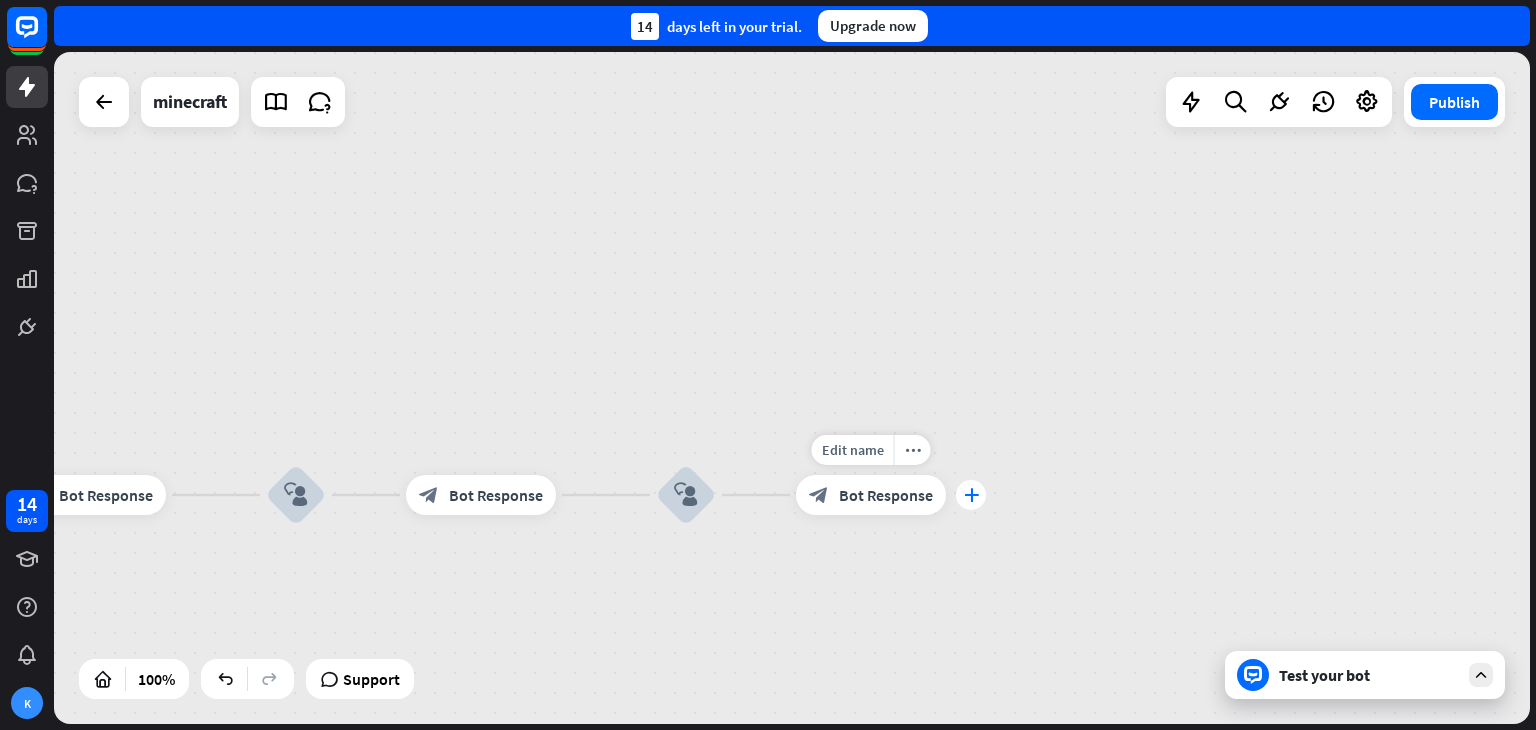 click on "plus" at bounding box center (971, 495) 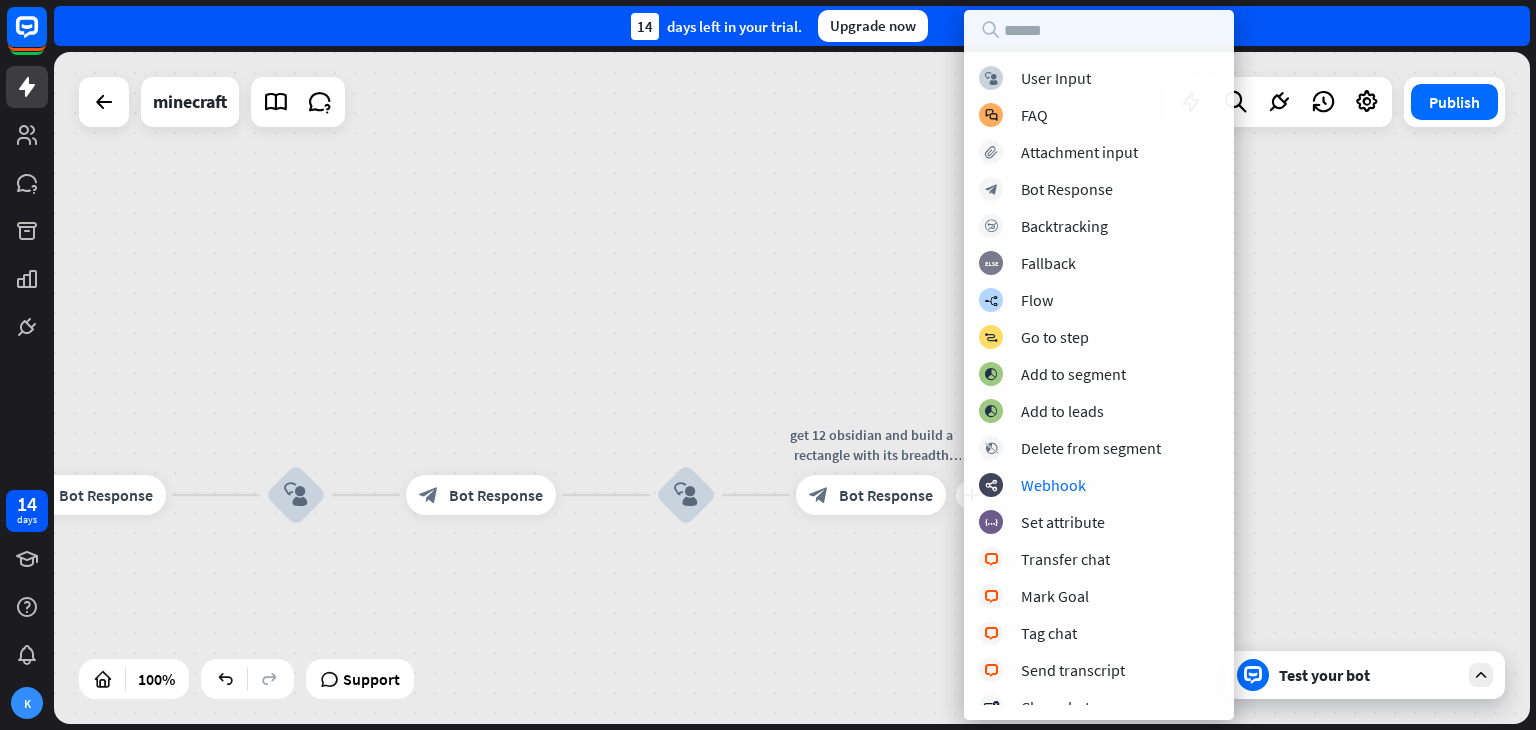 click on "home_2   Start point                 mornin'! I will answer your minecraft question.   block_bot_response   Bot Response                   block_user_input                   block_bot_response   Bot Response                   block_bot_response   Bot Response                   block_user_input                   block_bot_response   Bot Response                   block_user_input               plus   get 12 obsidian and build a rectangle with its breadth towards the sky   block_bot_response   Bot Response                     AI Assist                   block_bot_response   Bot Response                 whaT   block_fallback   Default fallback                 Well that's out of my league of minecraft wiki!   block_bot_response   Bot Response" at bounding box center [792, 388] 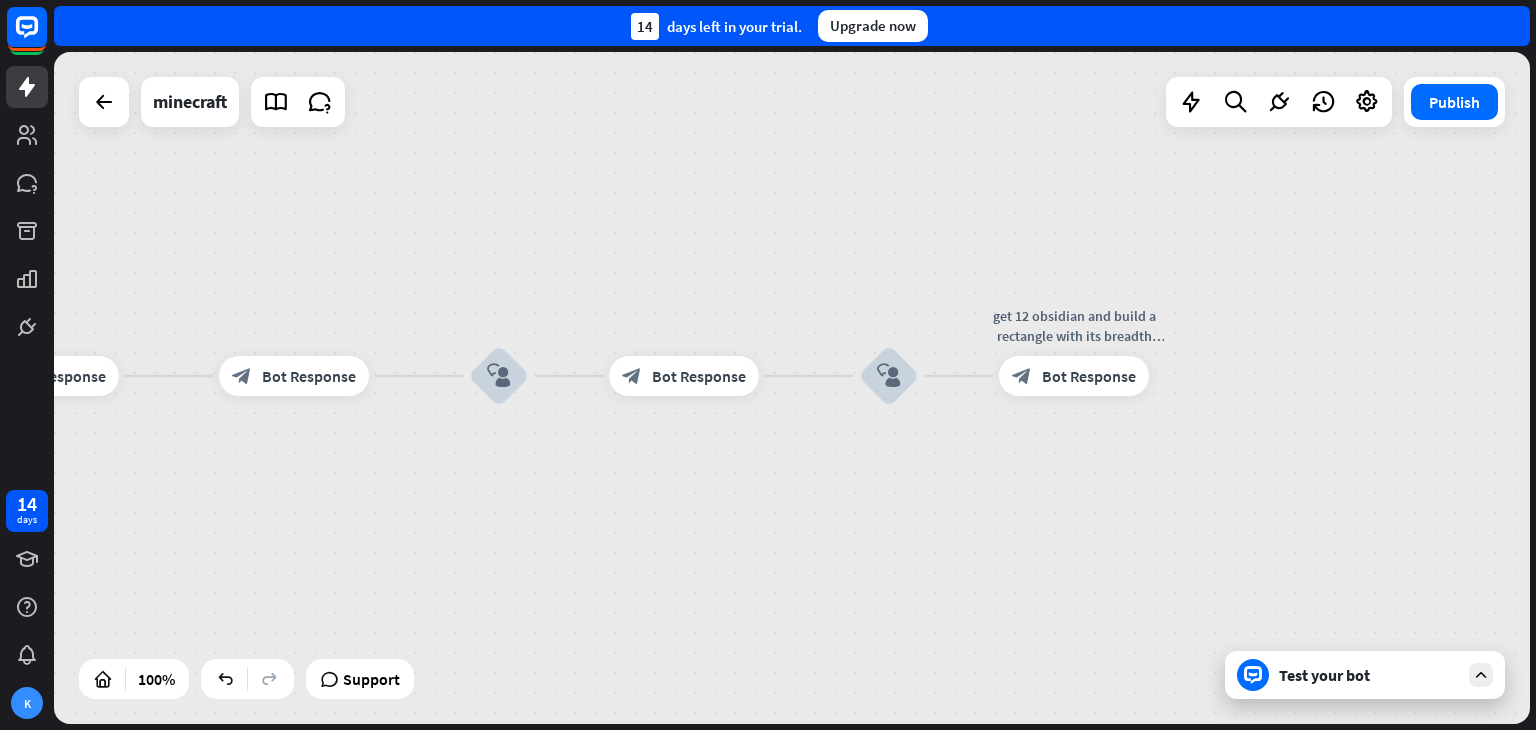 drag, startPoint x: 714, startPoint y: 599, endPoint x: 1184, endPoint y: 399, distance: 510.78372 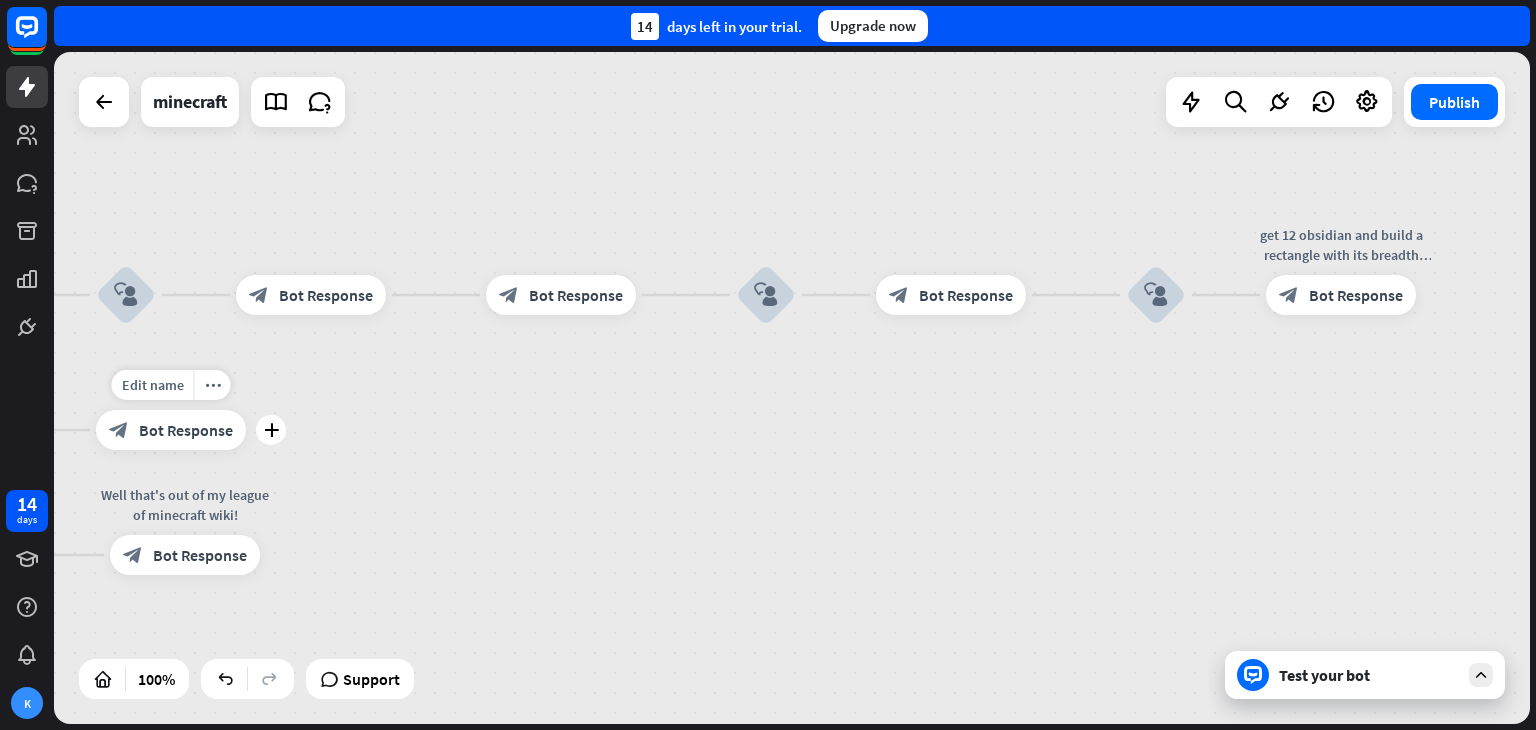click on "Bot Response" at bounding box center (186, 430) 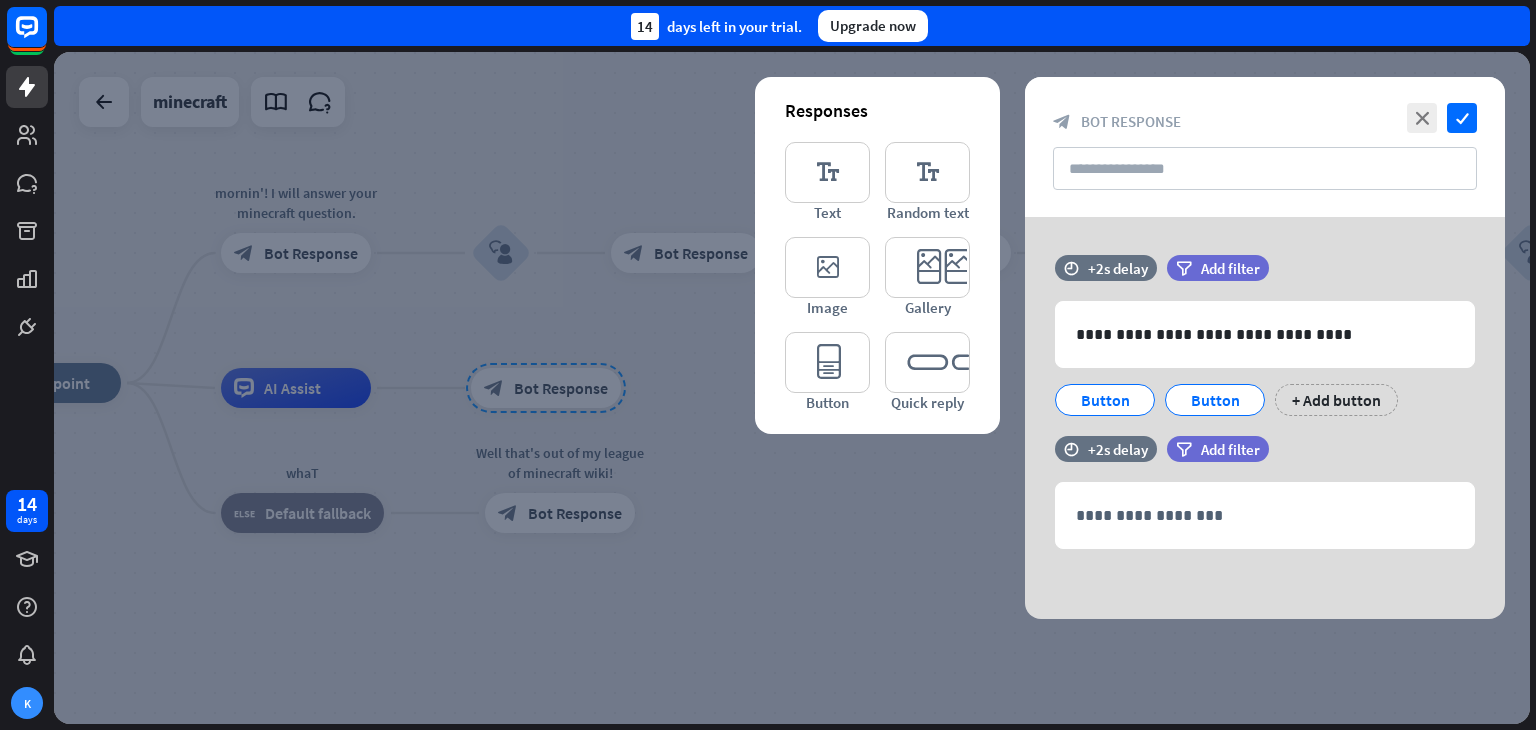 click at bounding box center [792, 388] 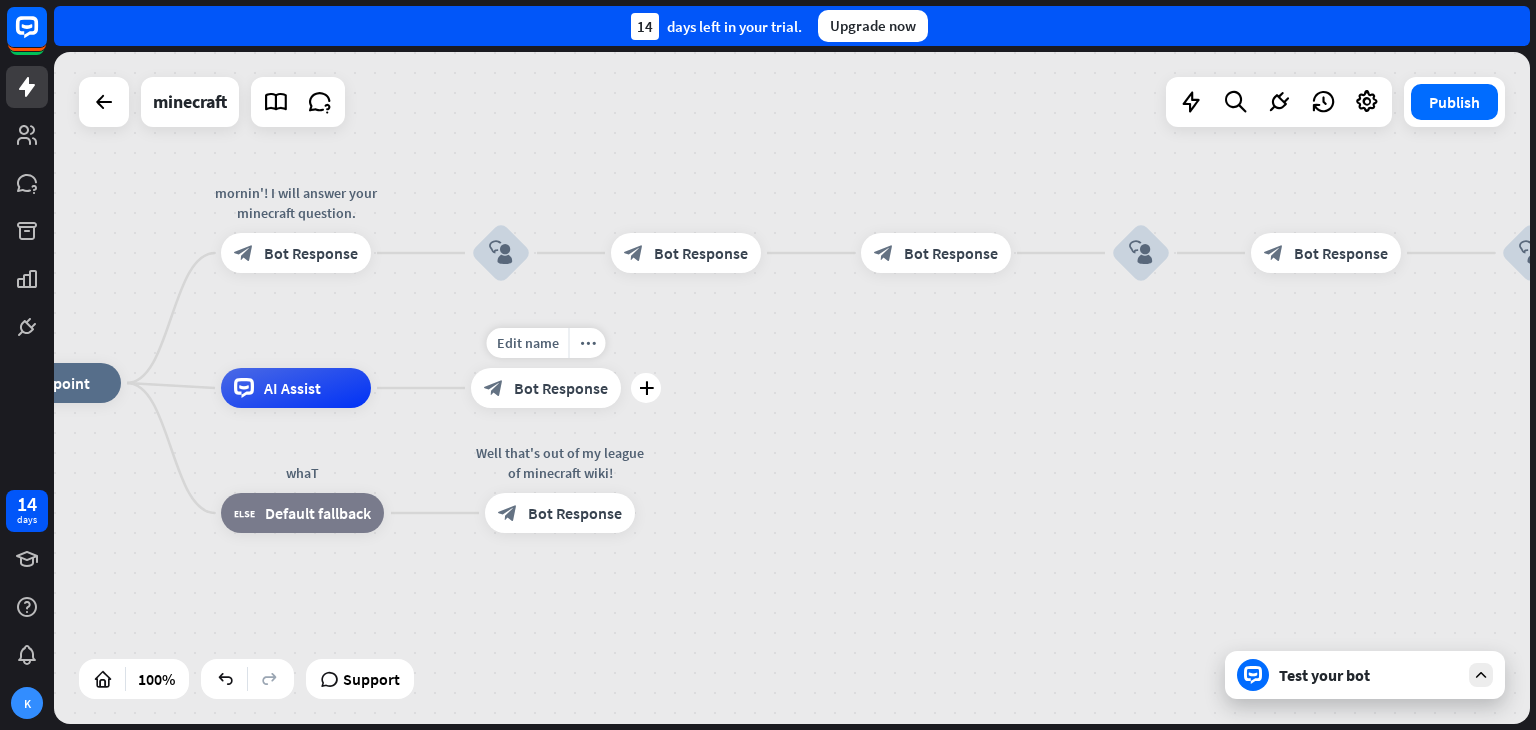 click on "Edit name   more_horiz         plus     block_bot_response   Bot Response" at bounding box center [546, 388] 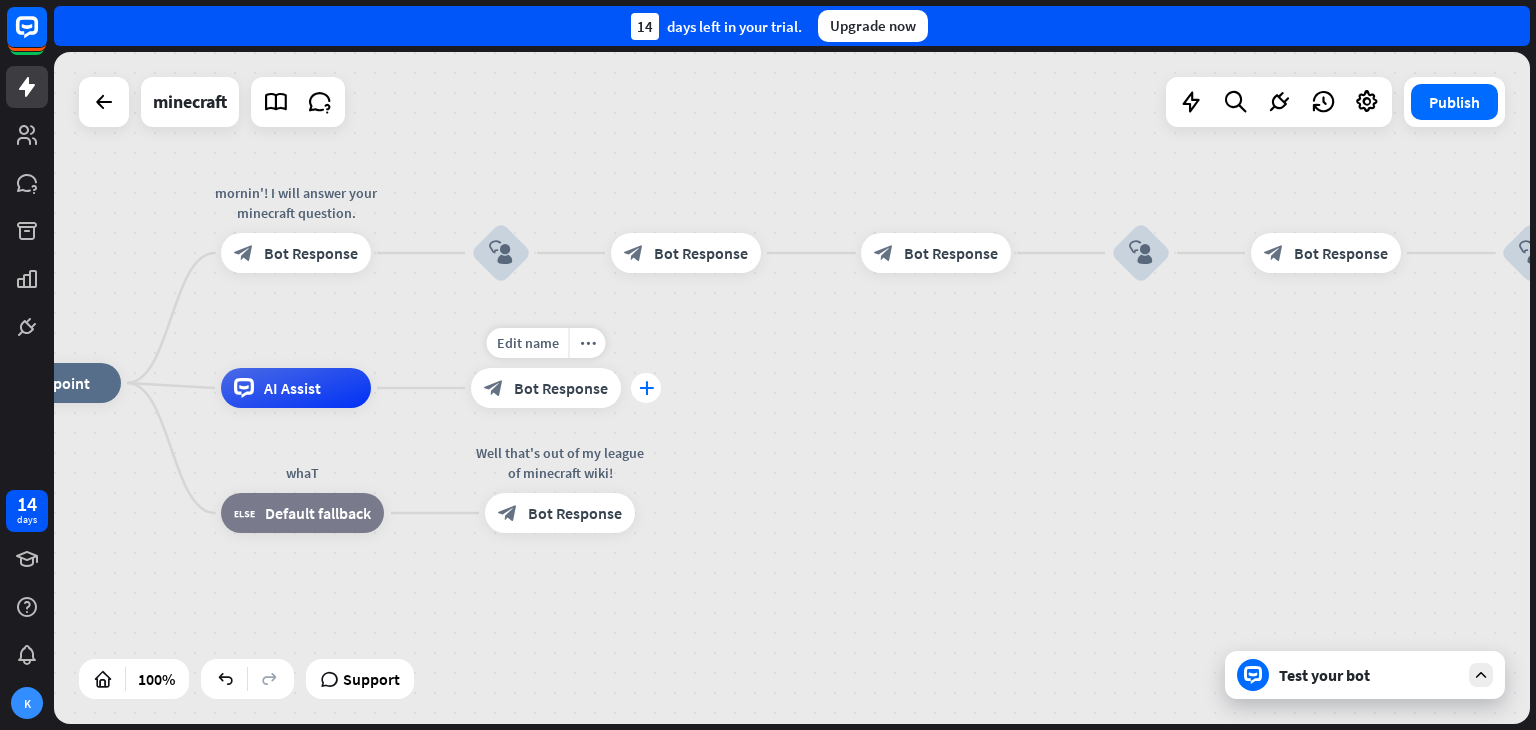 click on "plus" at bounding box center (646, 388) 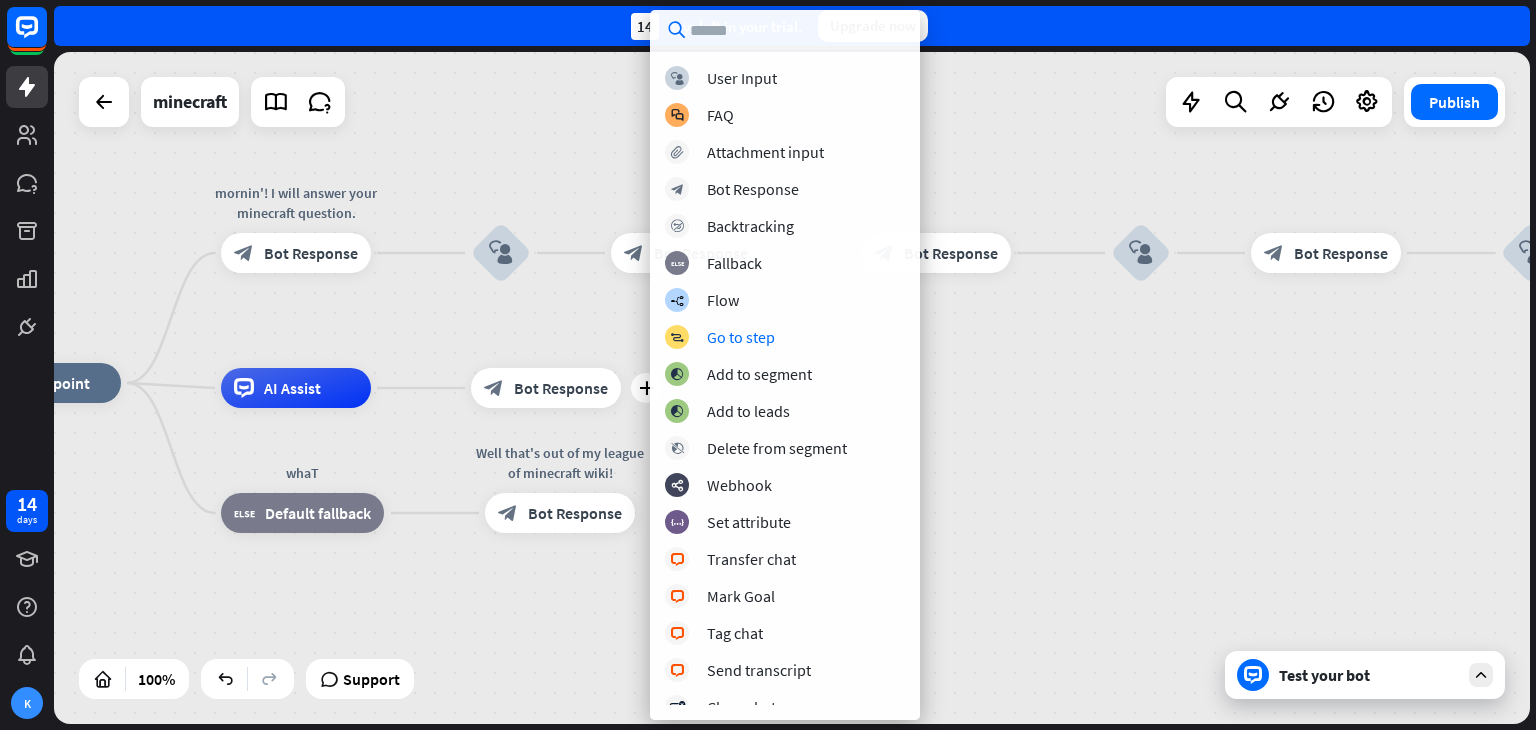 click on "block_user_input
User Input
block_faq
FAQ
block_attachment
Attachment input
block_bot_response
Bot Response
block_backtracking
Backtracking
block_fallback
Fallback
builder_tree
Flow
block_goto
Go to step
block_add_to_segment
Add to segment
block_add_to_segment
Add to leads
block_delete_from_segment
Delete from segment
webhooks
Webhook
block_set_attribute
Set attribute
block_livechat
Transfer chat
block_livechat
Mark Goal
block_livechat
Tag chat
block_livechat
Send transcript
block_close_chat
Close chat
filter
Filter
block_question   block_ab_testing" at bounding box center (785, 385) 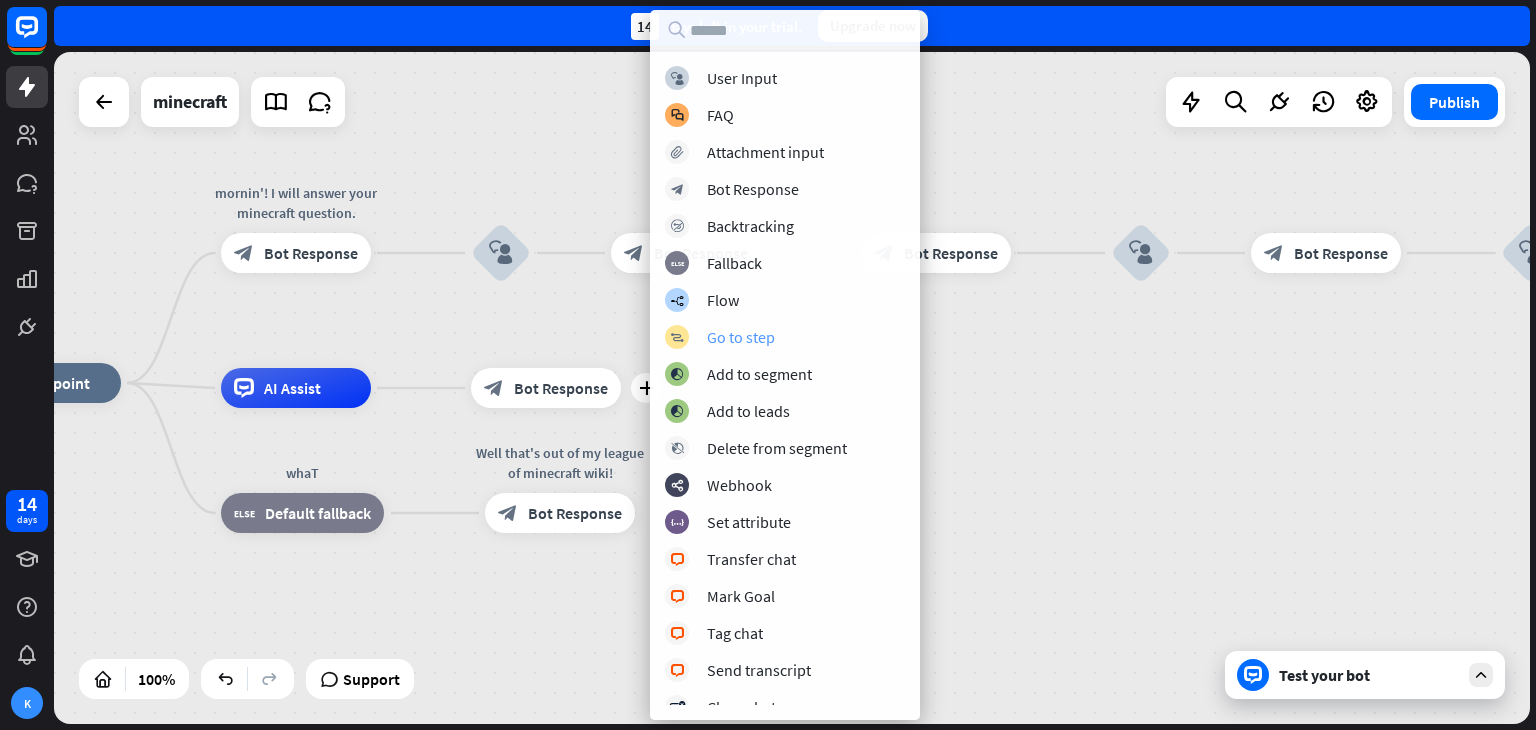 click on "Go to step" at bounding box center [741, 337] 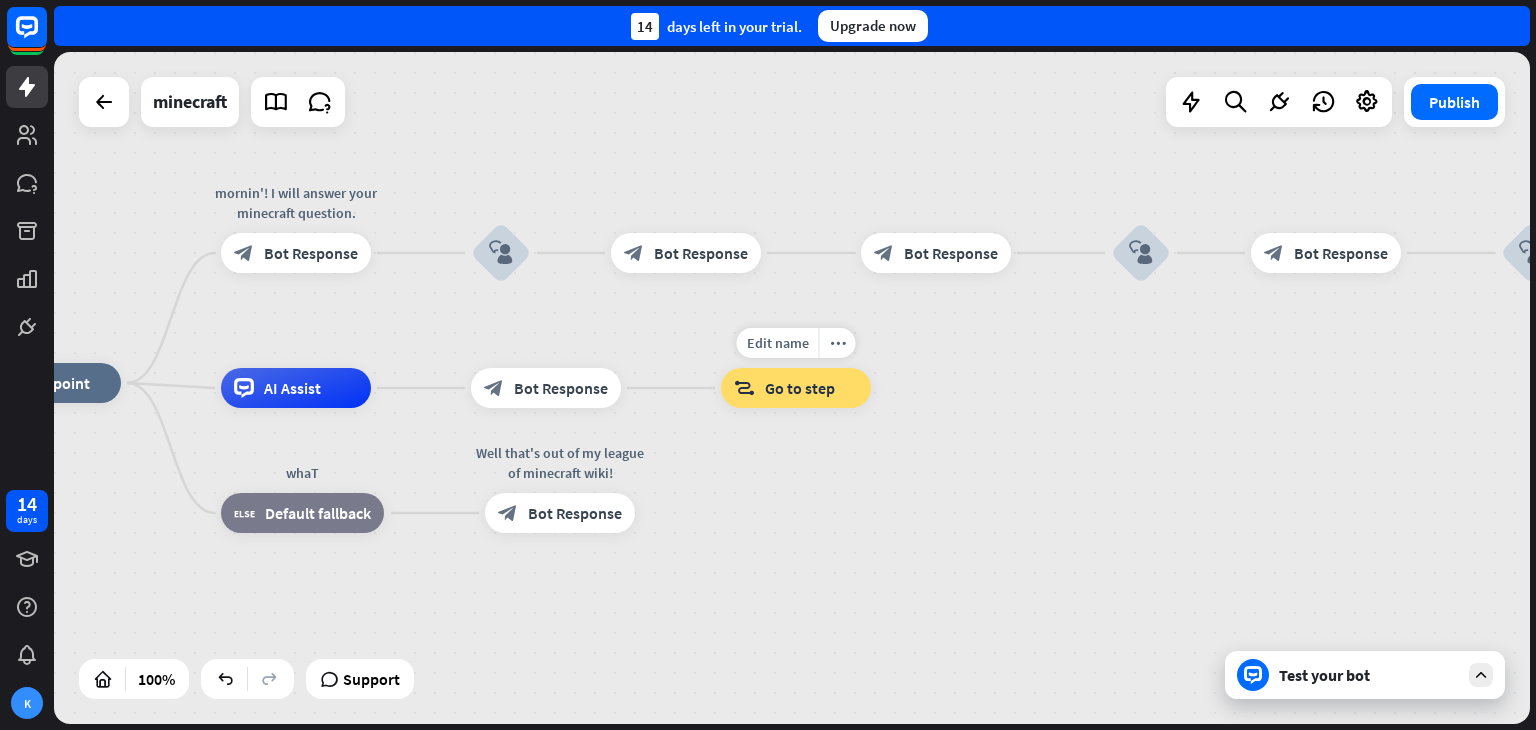 click on "Go to step" at bounding box center [800, 388] 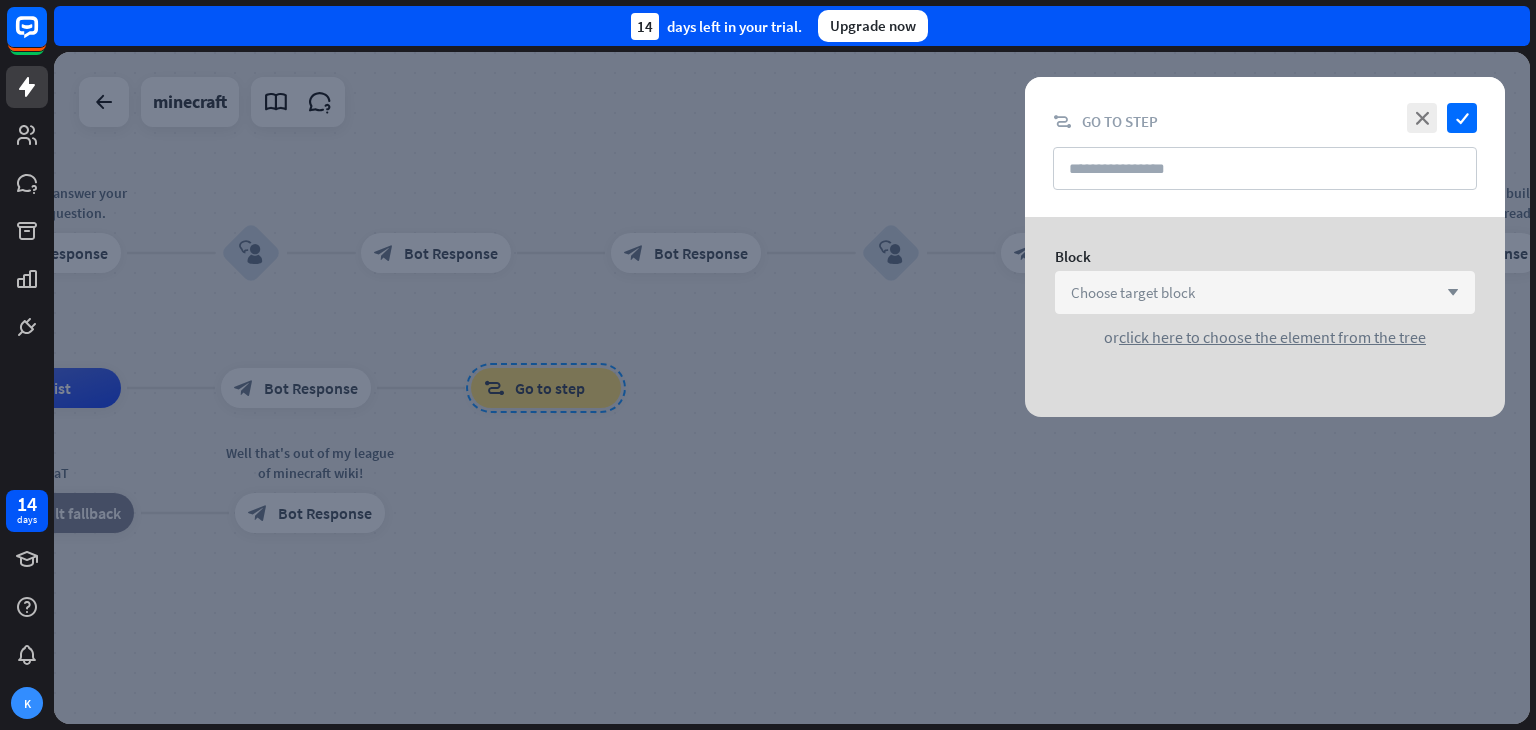 click on "Choose target block
arrow_down" at bounding box center (1265, 292) 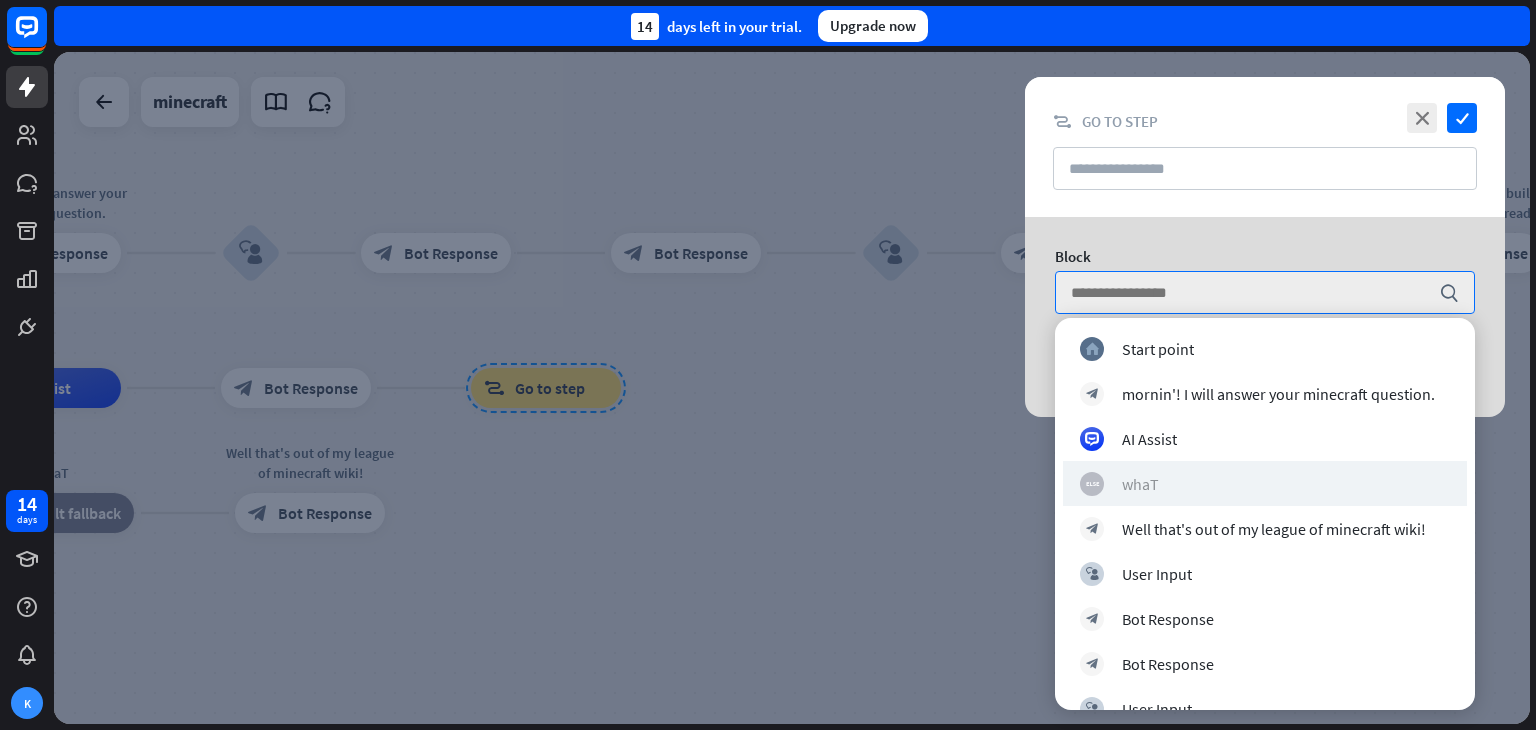 click on "block_fallback
whaT" at bounding box center (1265, 484) 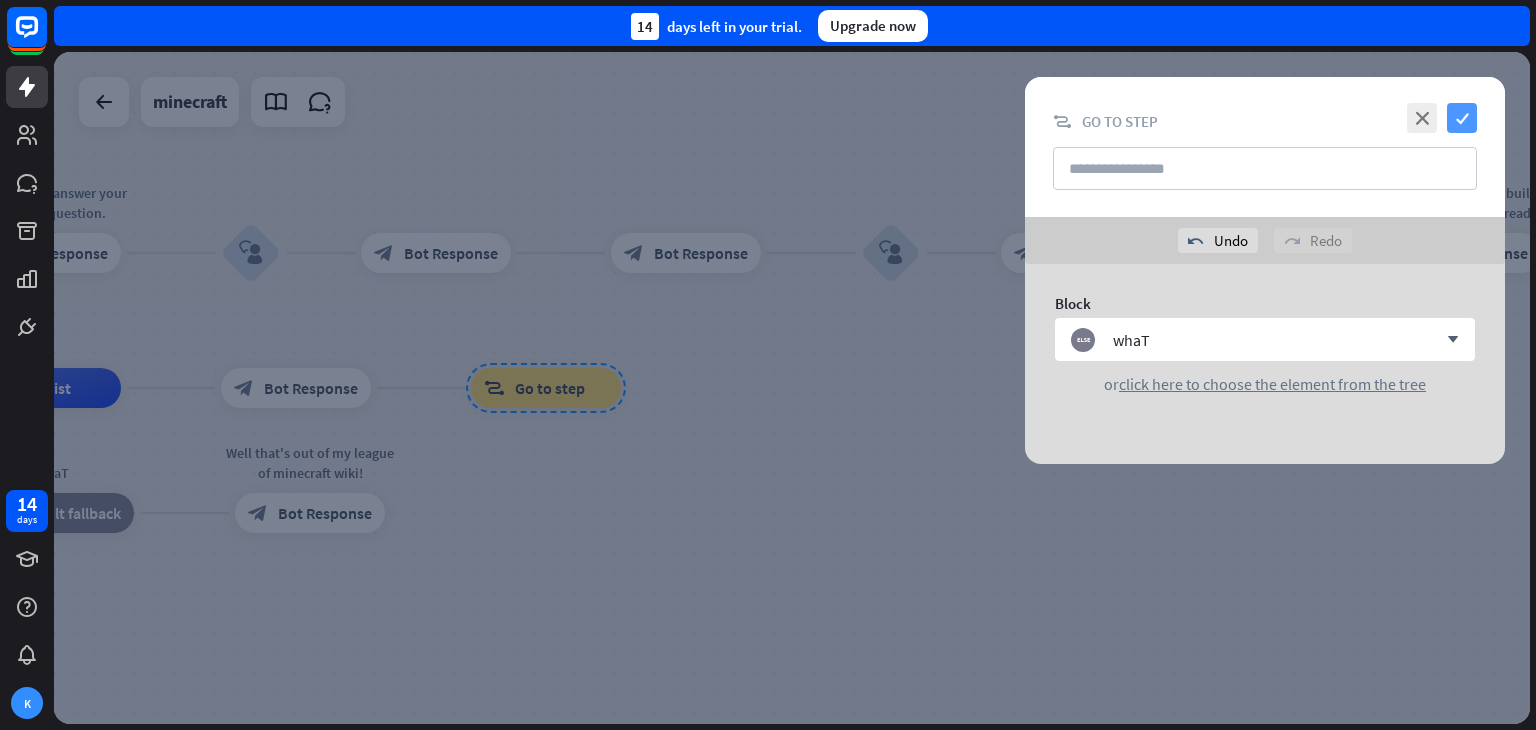 click on "check" at bounding box center [1462, 118] 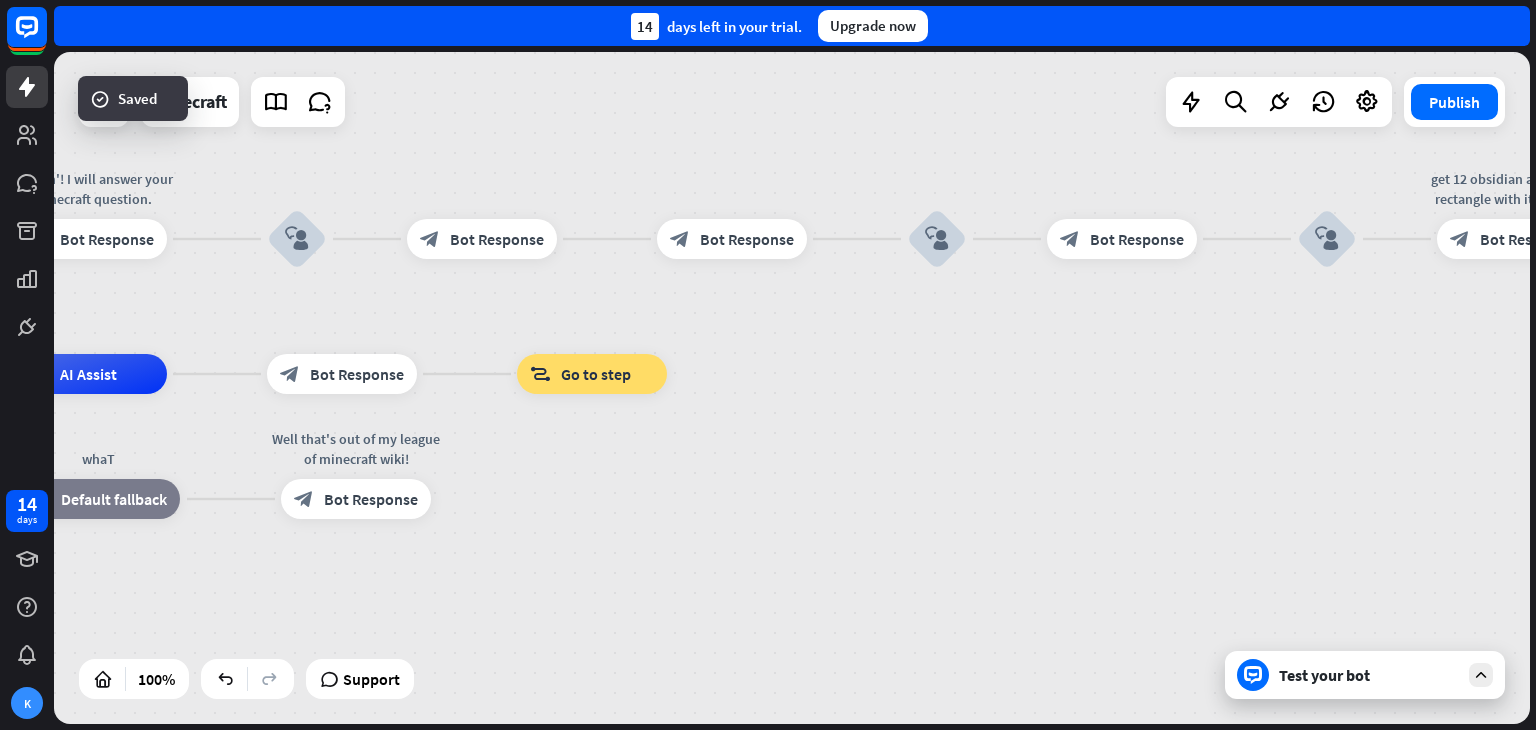 drag, startPoint x: 876, startPoint y: 474, endPoint x: 923, endPoint y: 460, distance: 49.0408 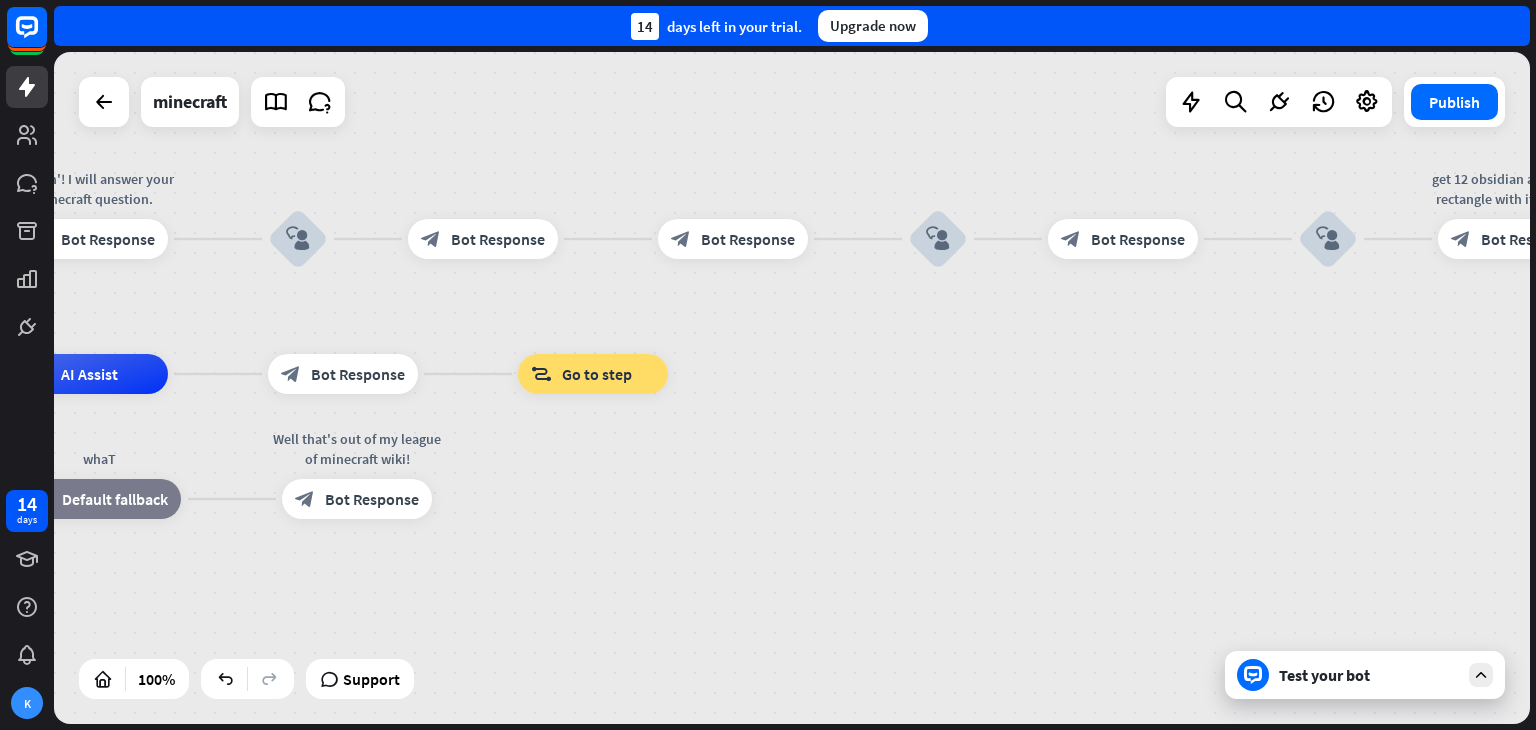 drag, startPoint x: 992, startPoint y: 469, endPoint x: 1047, endPoint y: 472, distance: 55.081757 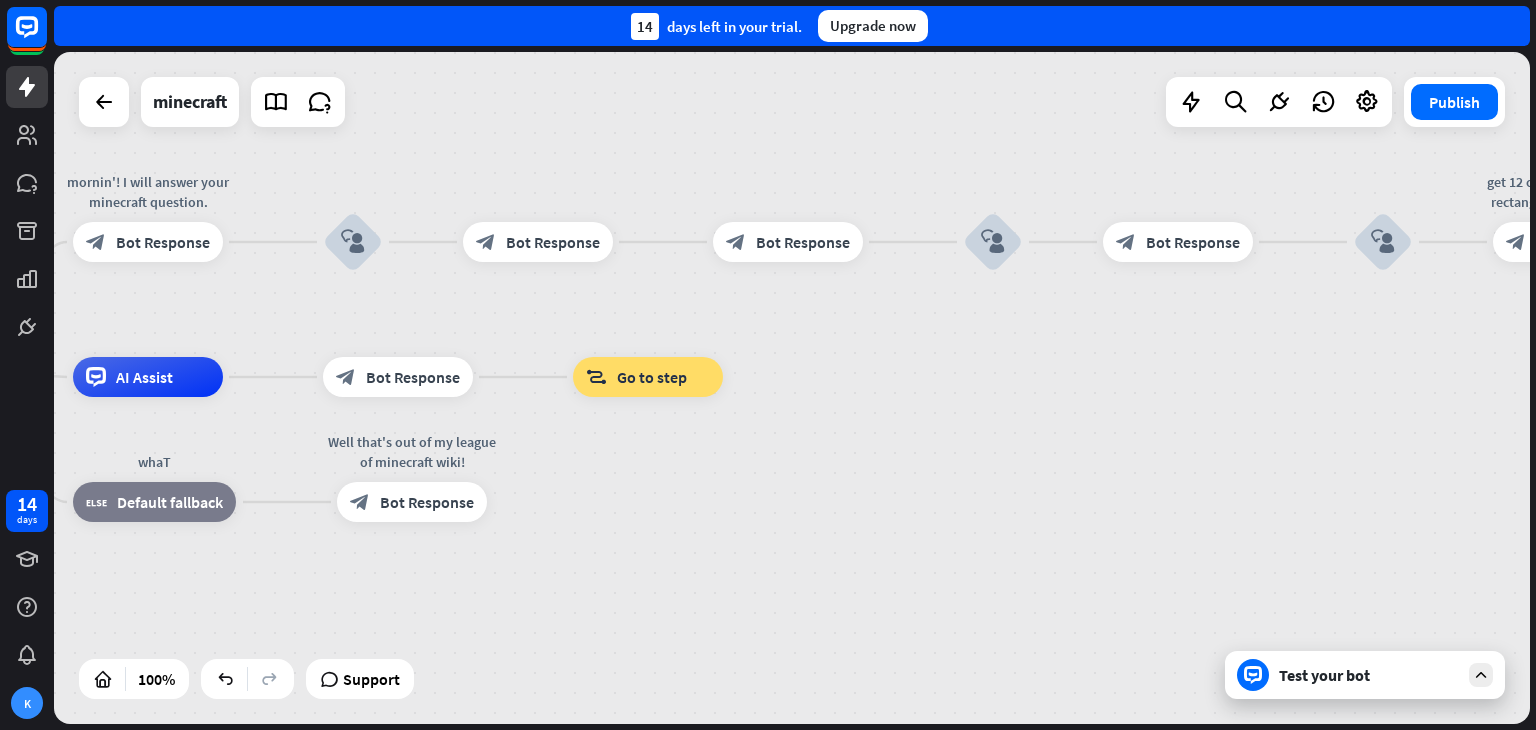 click at bounding box center (1481, 675) 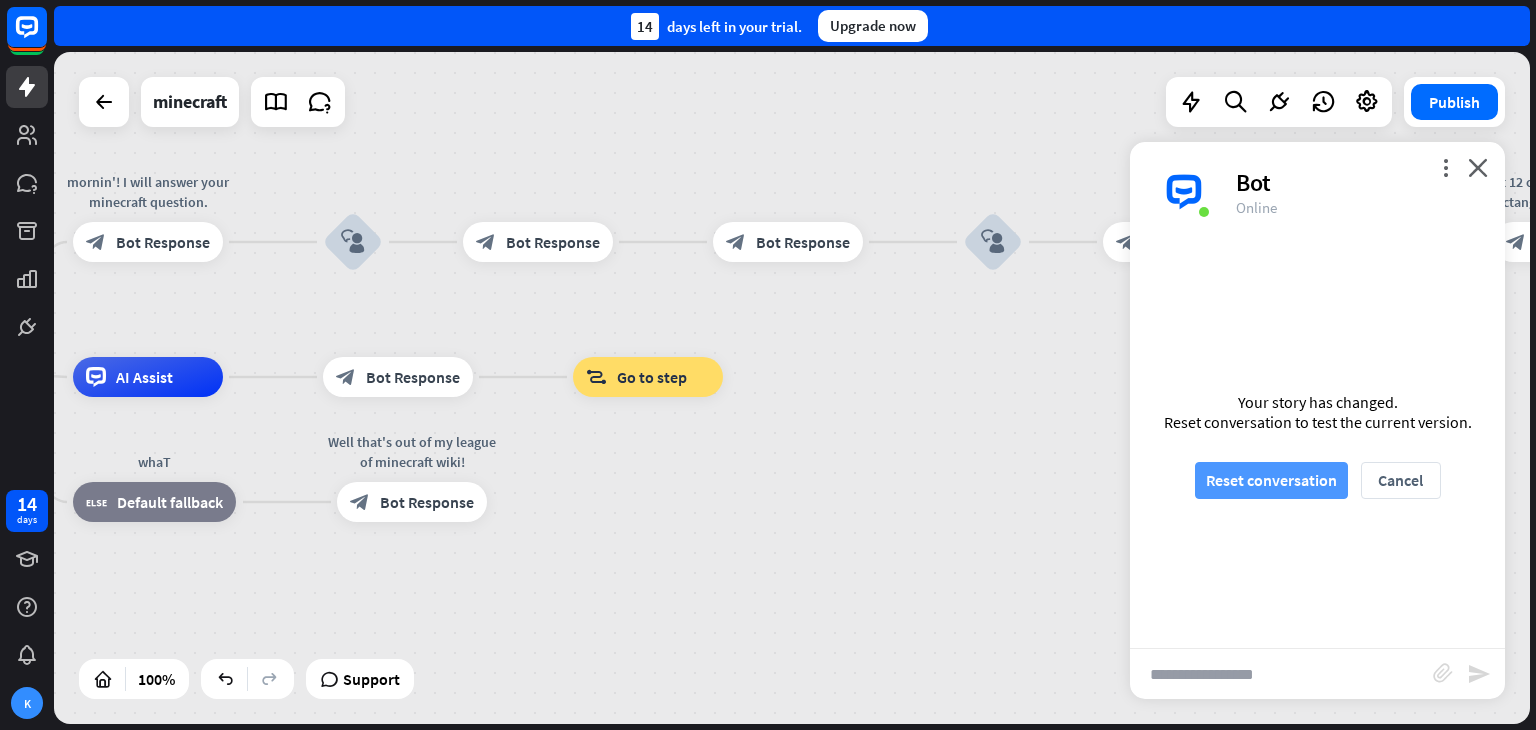 click on "Reset conversation" at bounding box center (1271, 480) 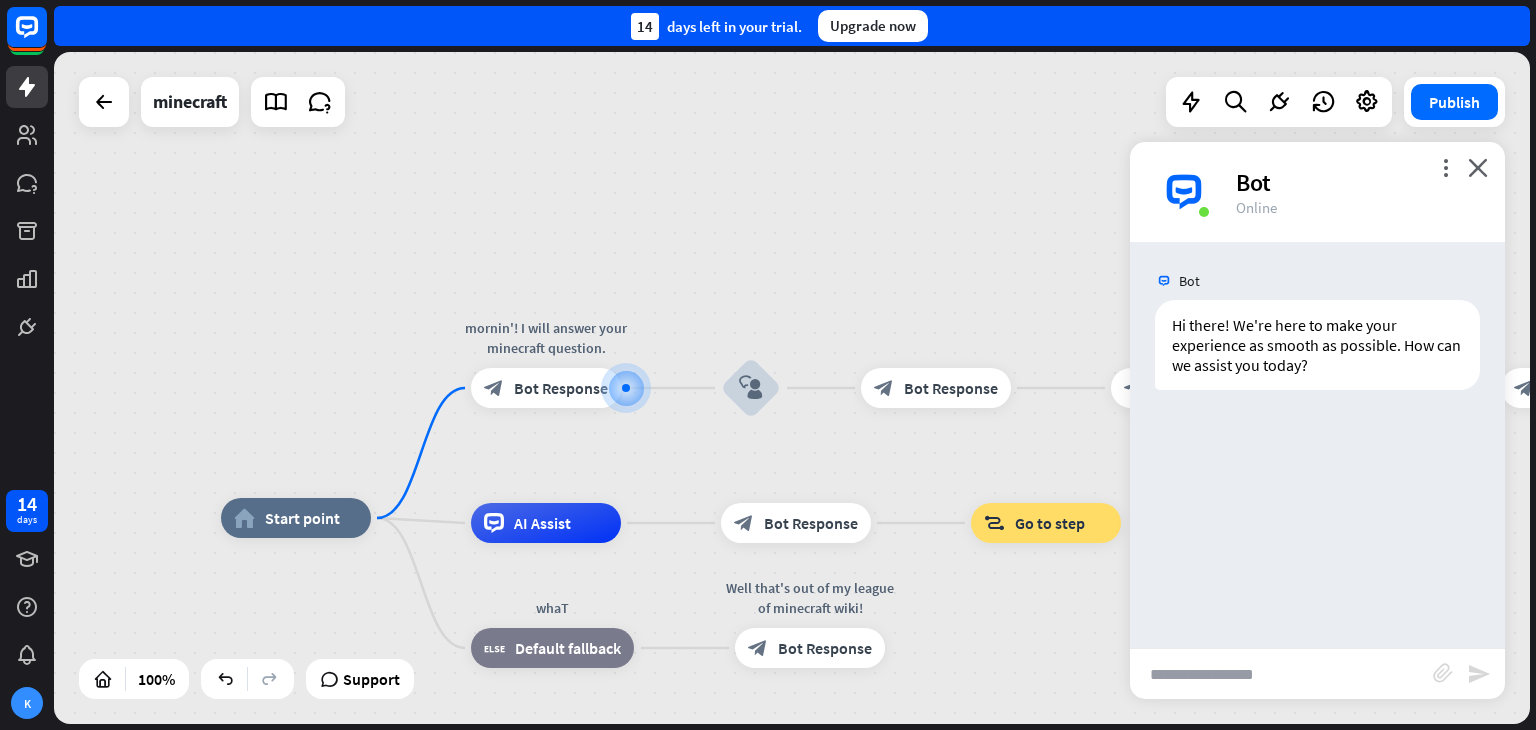 click at bounding box center [1281, 674] 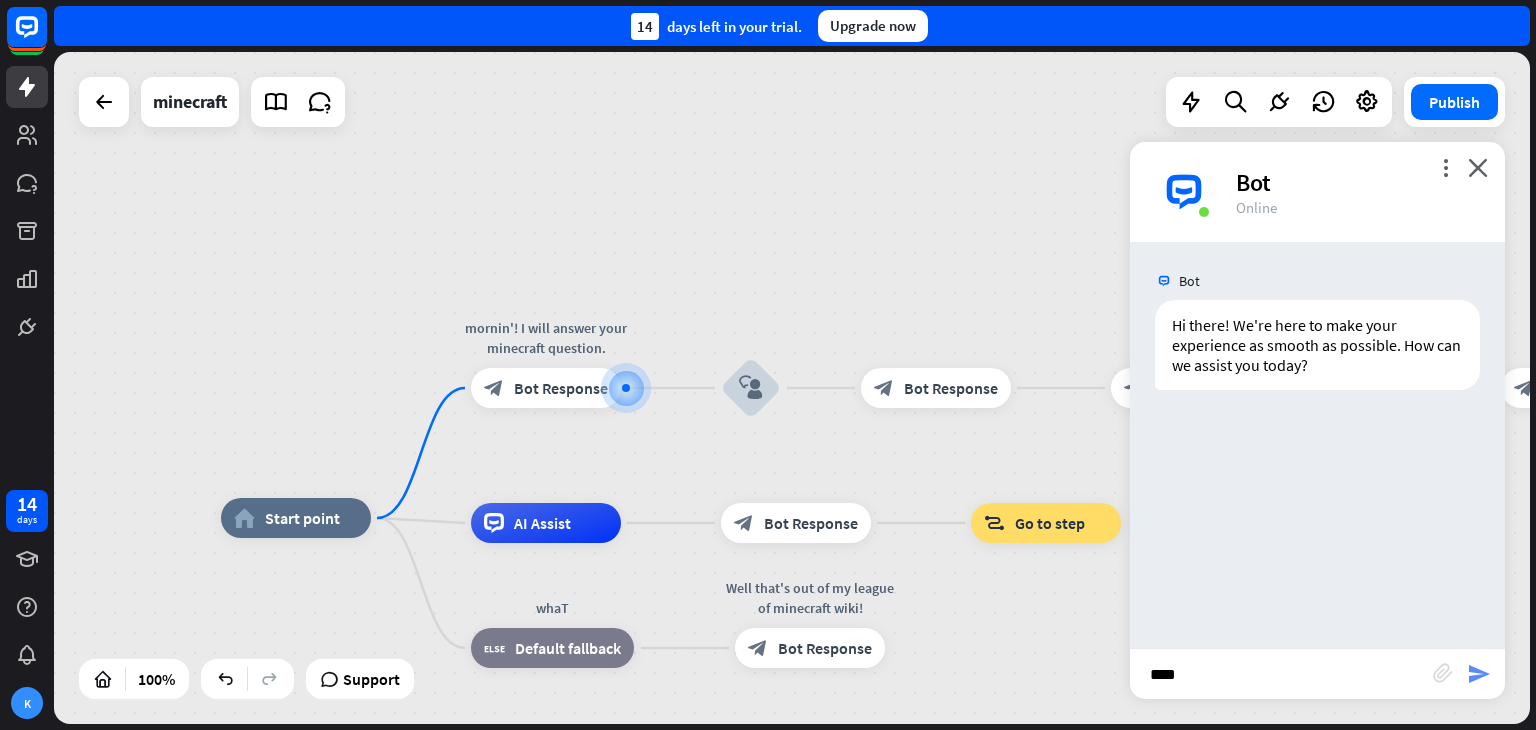 type on "****" 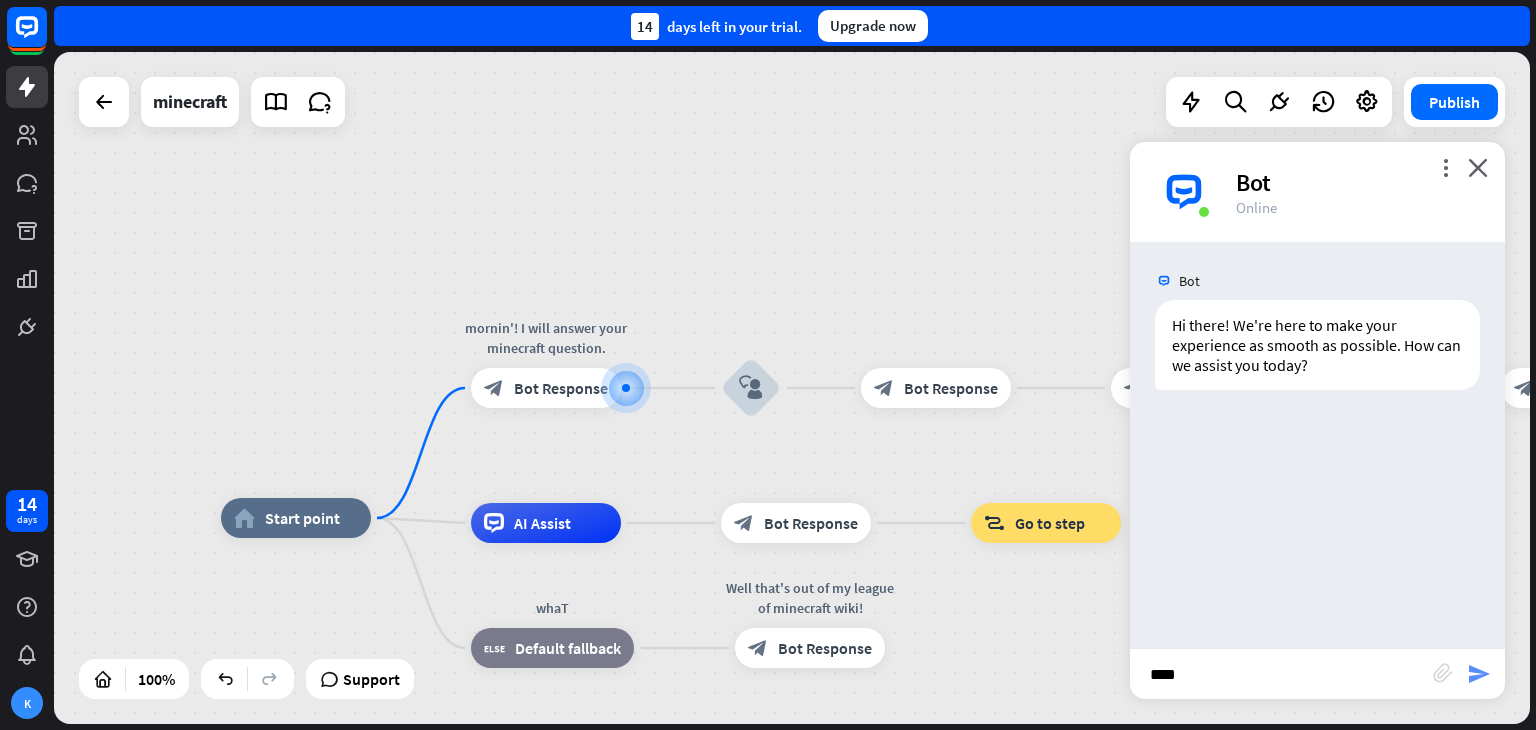 click on "send" at bounding box center [1479, 674] 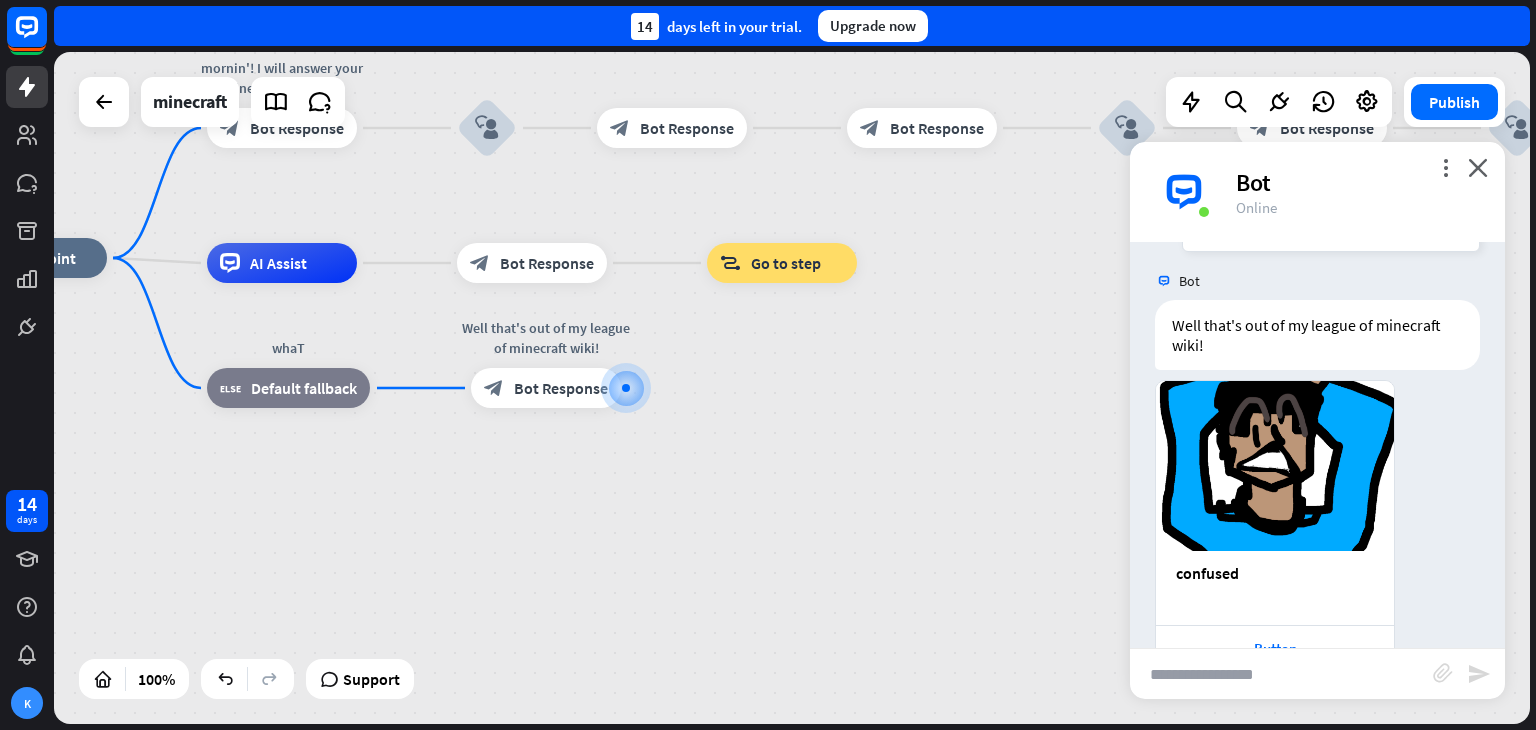 scroll, scrollTop: 392, scrollLeft: 0, axis: vertical 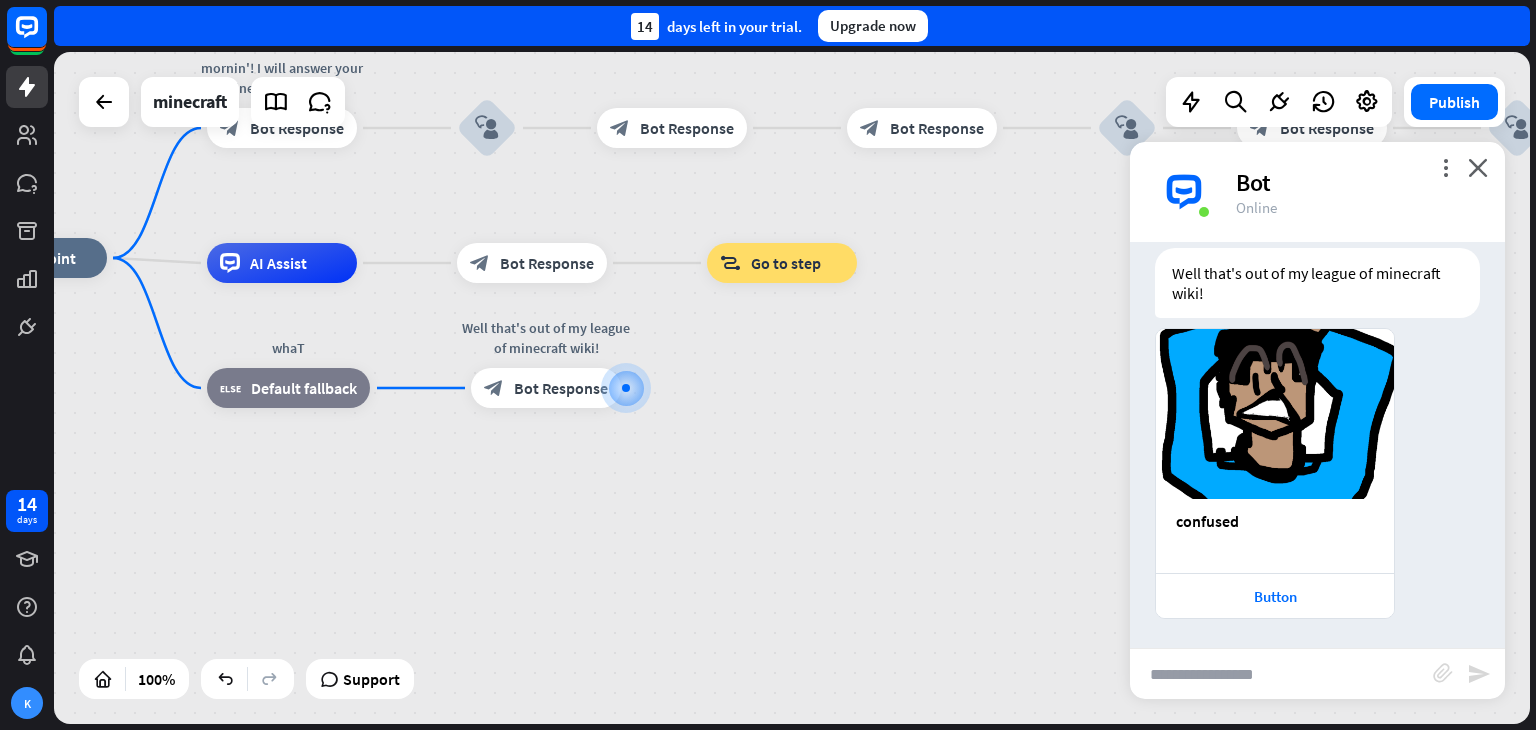 click at bounding box center [1281, 674] 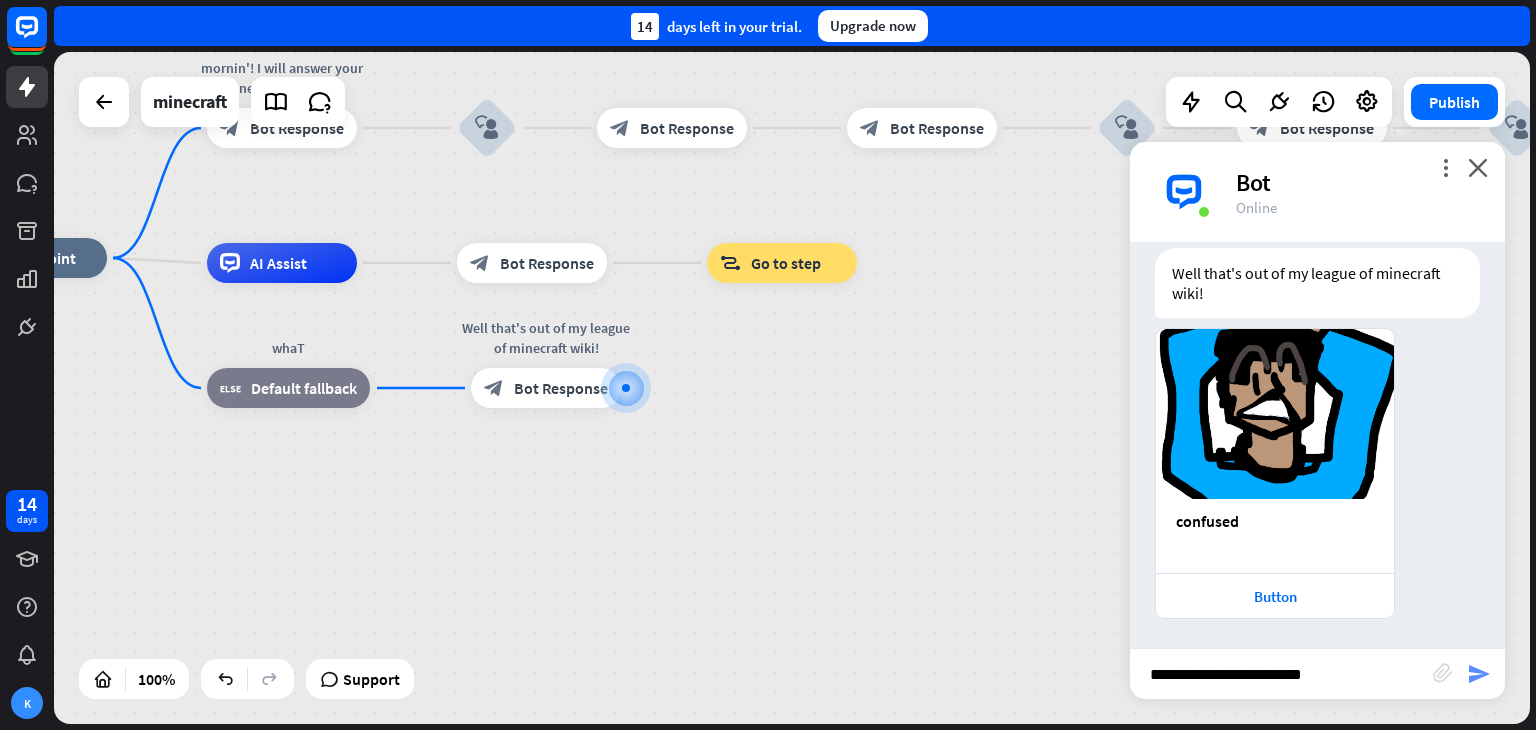 type on "**********" 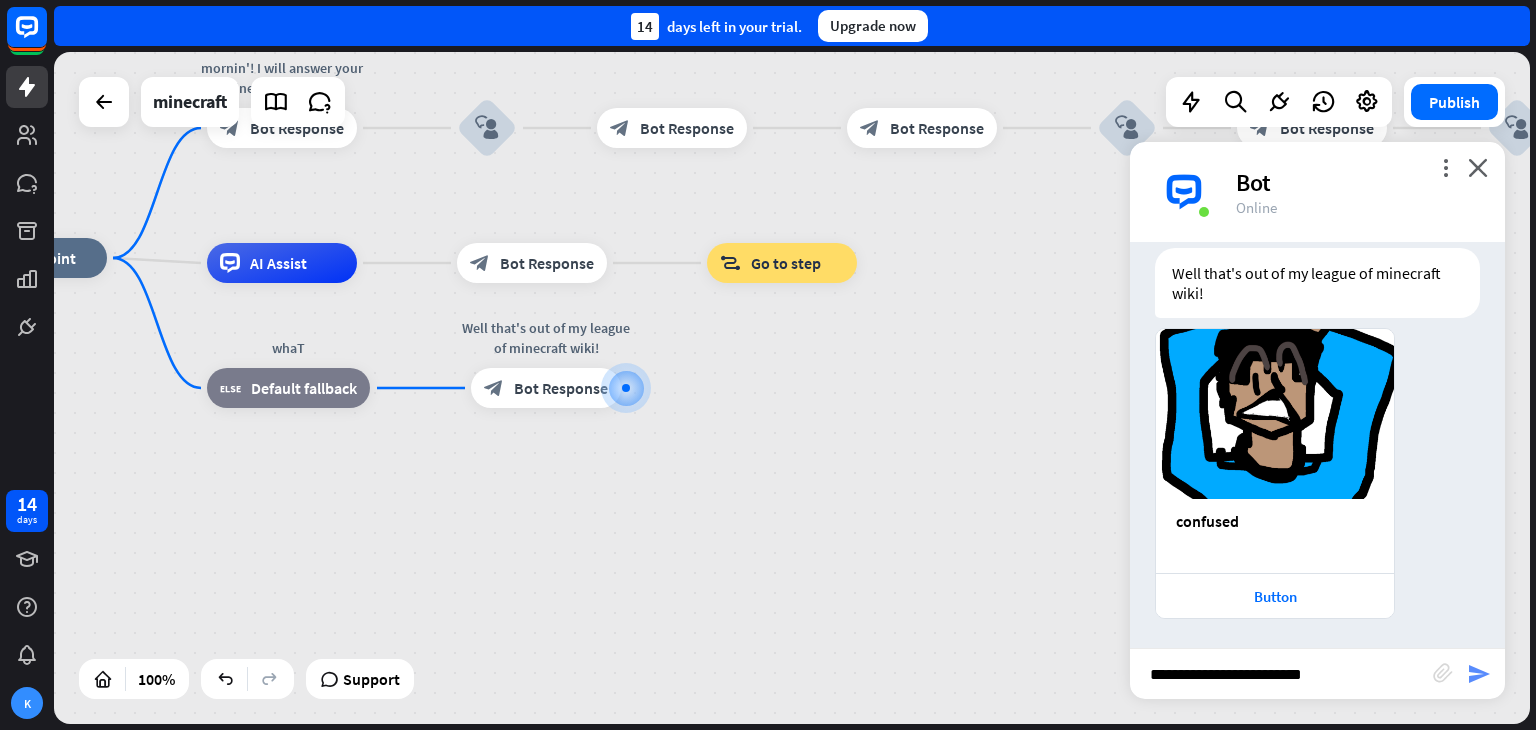 click on "send" at bounding box center [1479, 674] 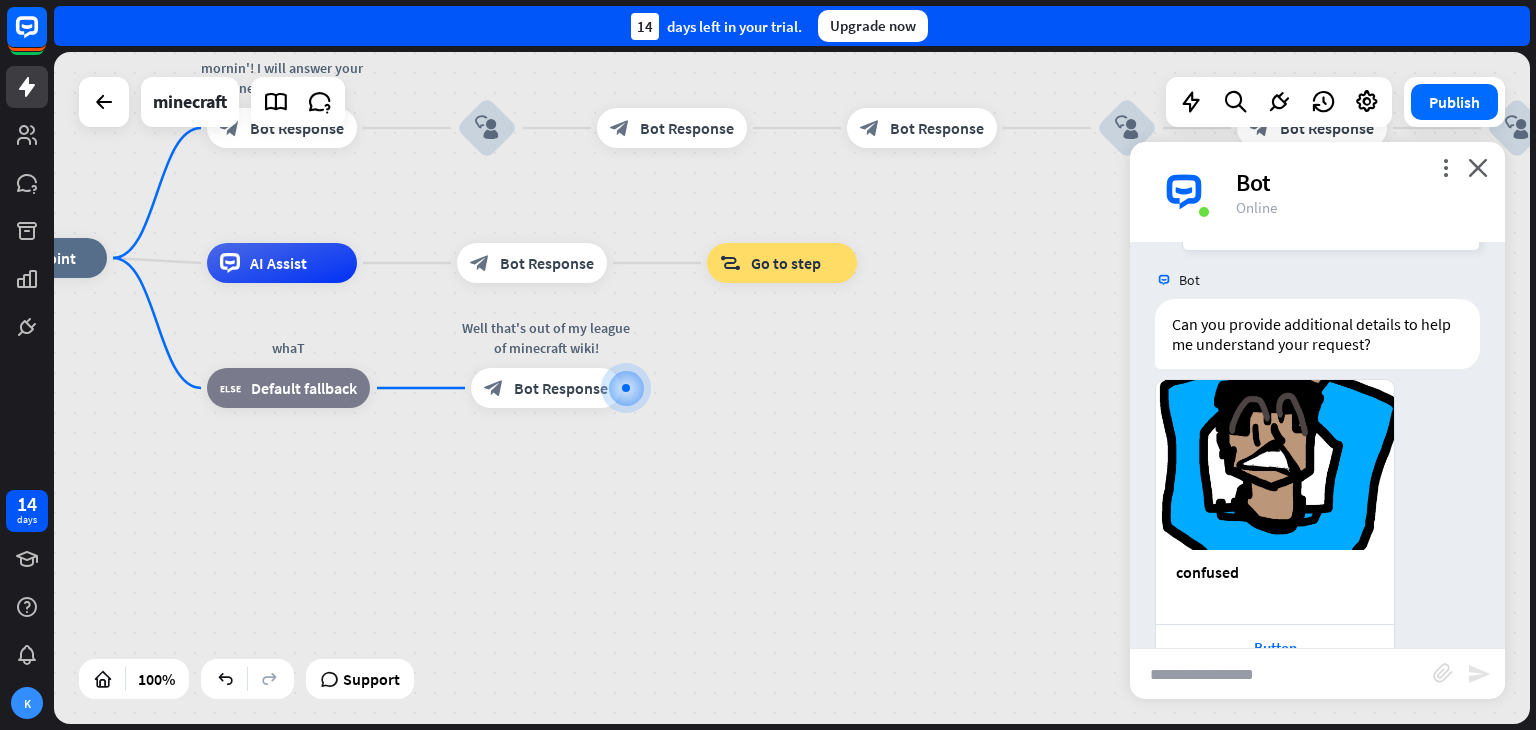 scroll, scrollTop: 1012, scrollLeft: 0, axis: vertical 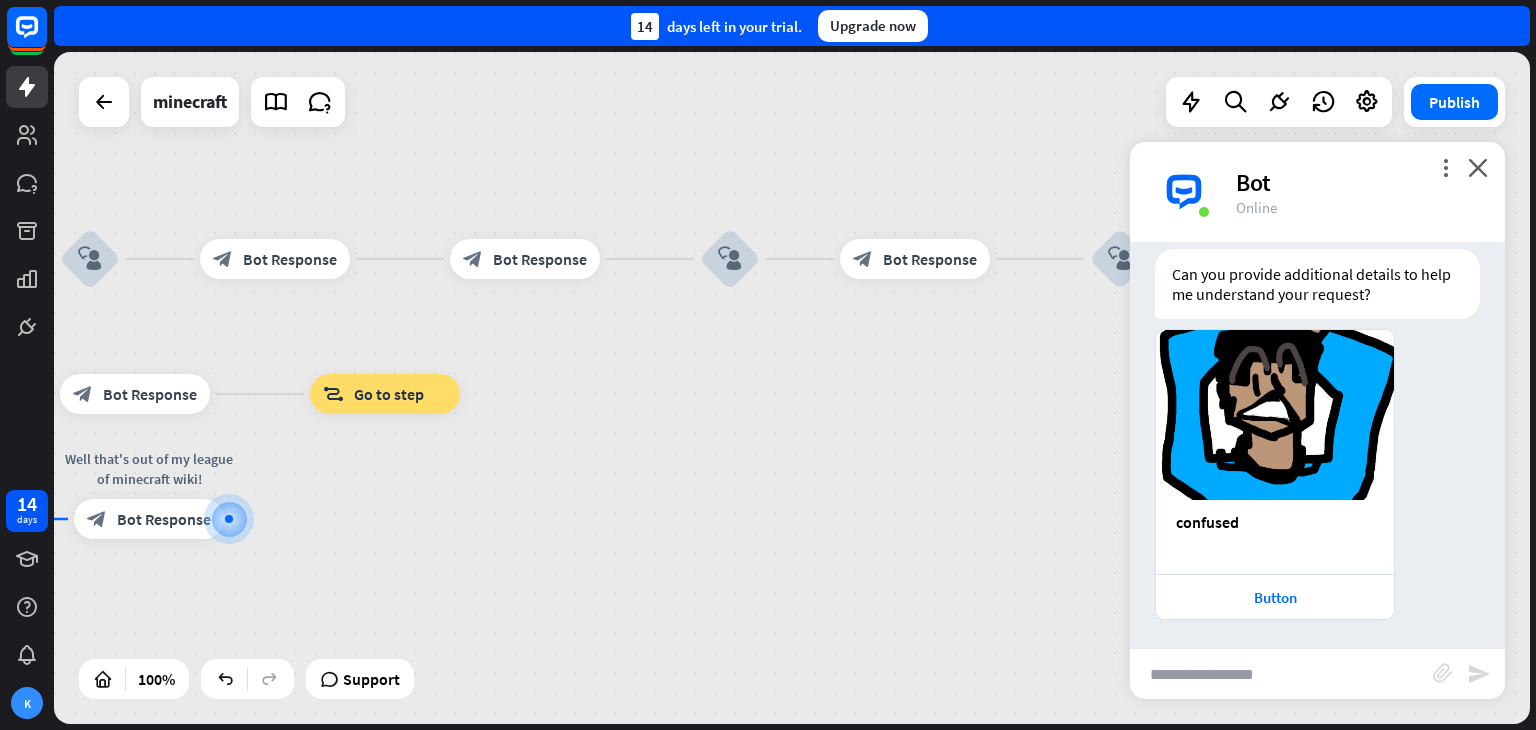 drag, startPoint x: 1048, startPoint y: 345, endPoint x: 646, endPoint y: 477, distance: 423.117 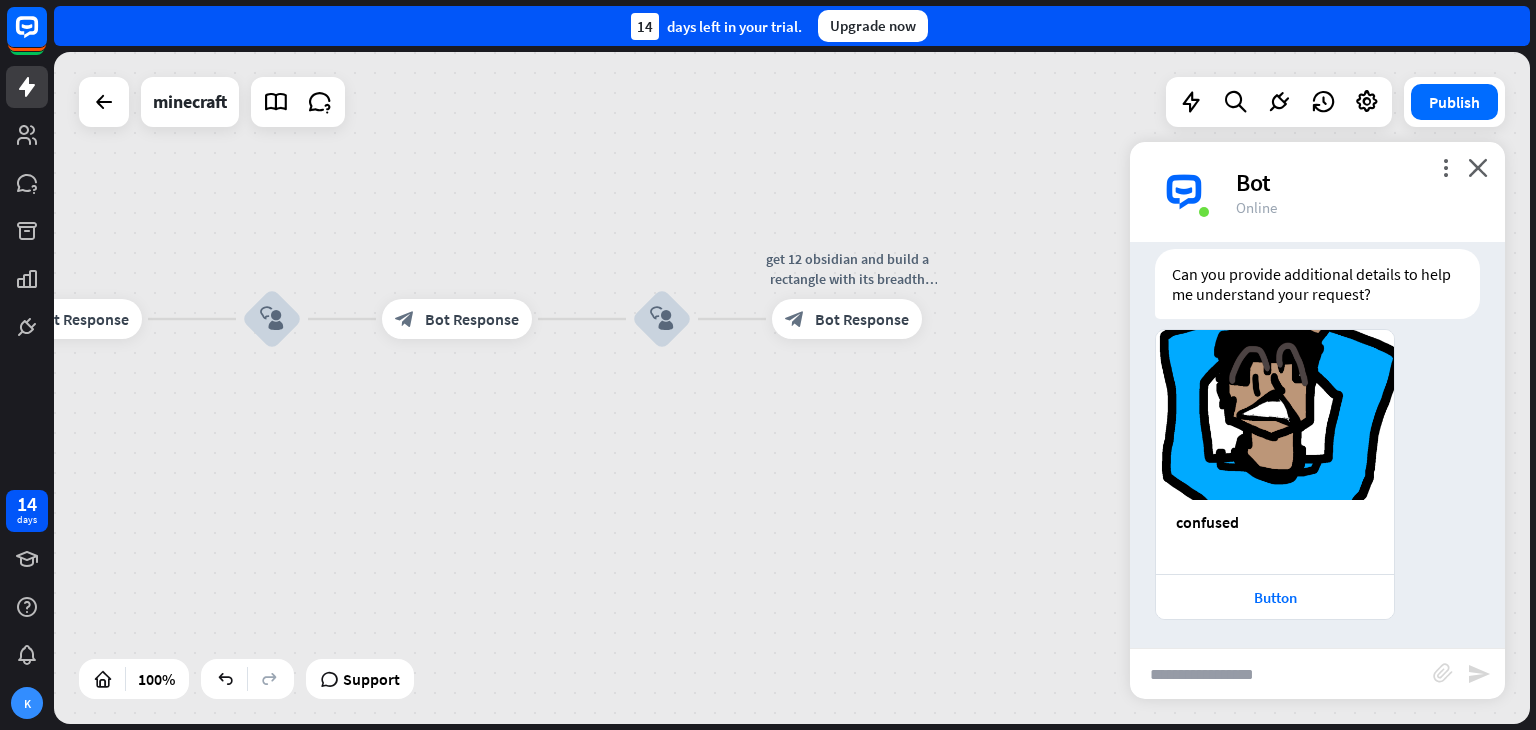 drag, startPoint x: 646, startPoint y: 477, endPoint x: 194, endPoint y: 536, distance: 455.8344 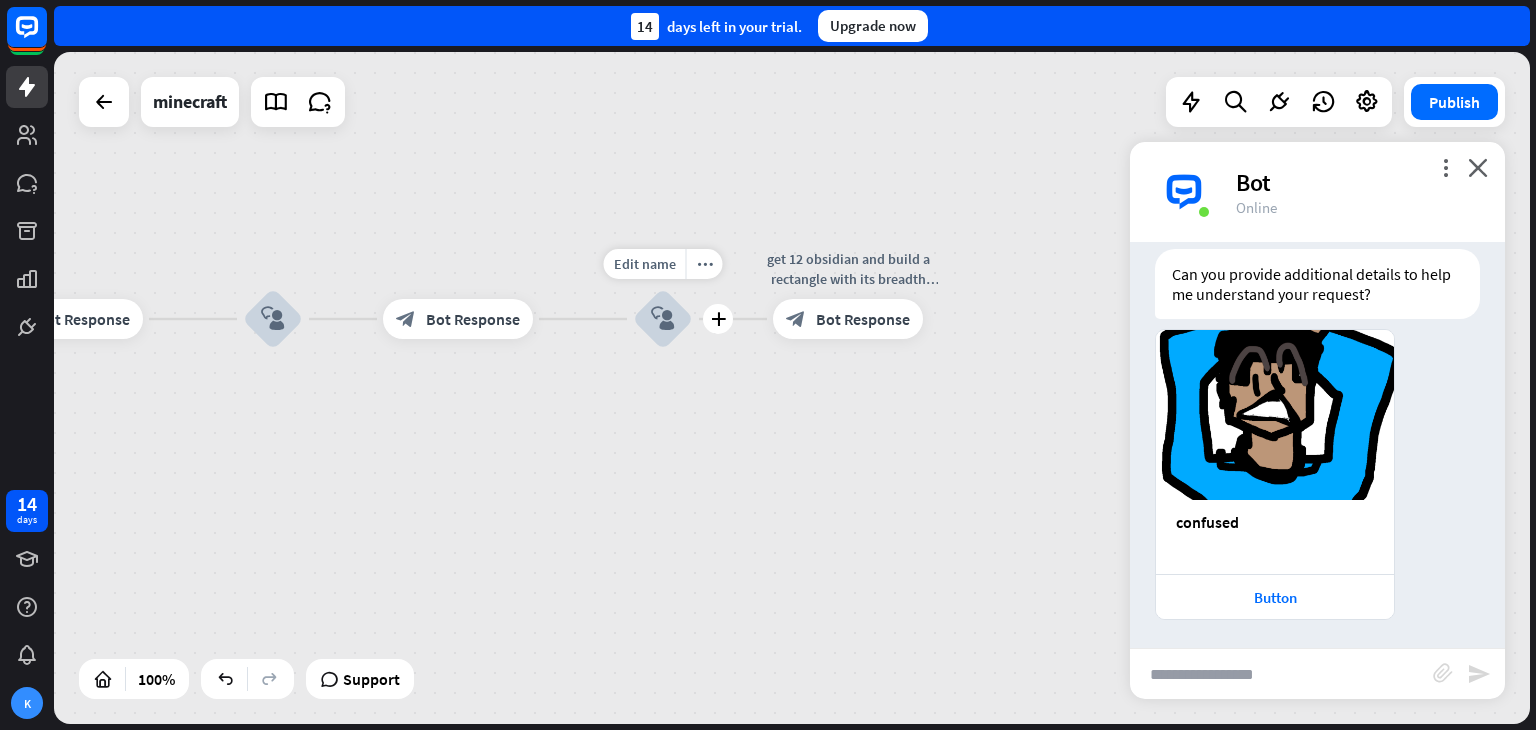click on "block_user_input" at bounding box center [663, 319] 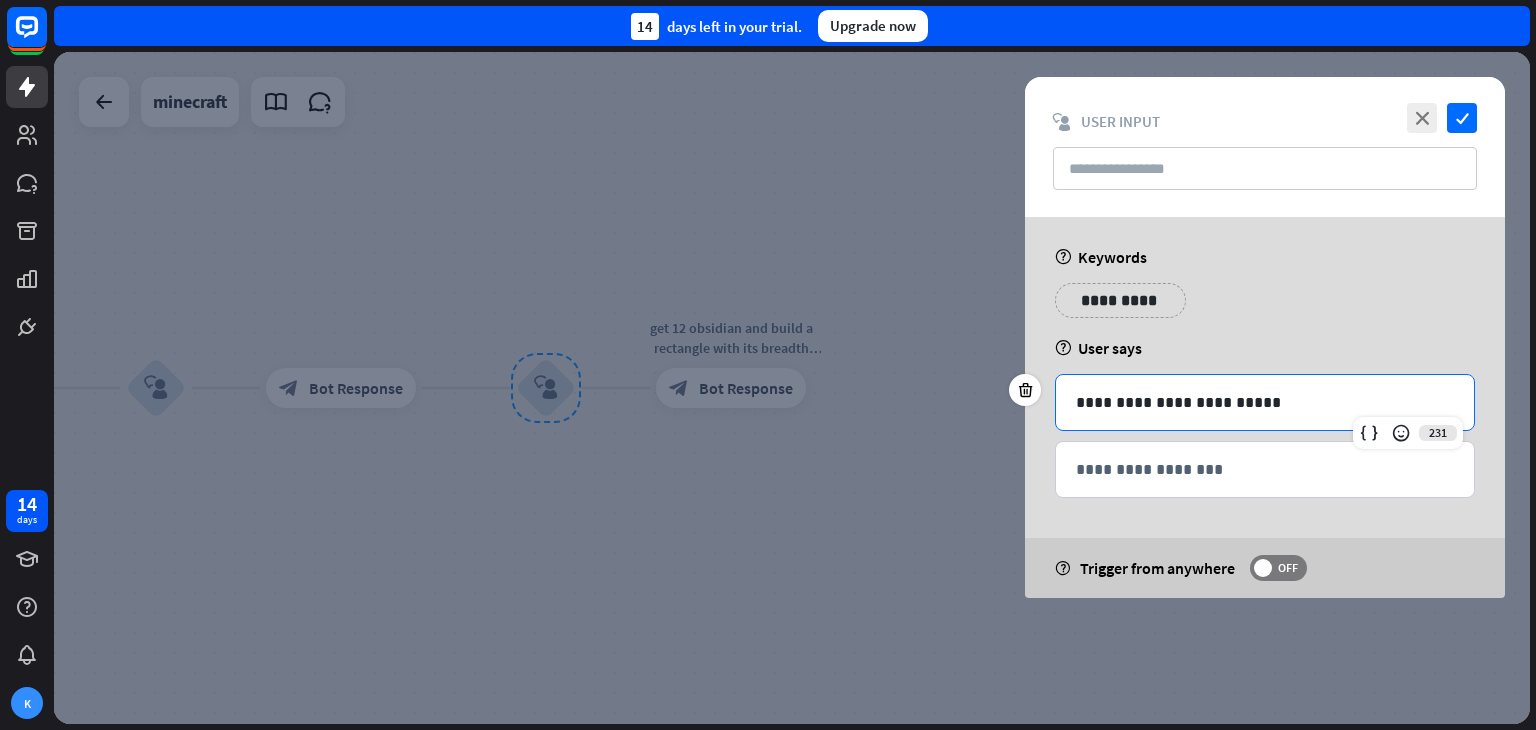 click on "**********" at bounding box center [1265, 402] 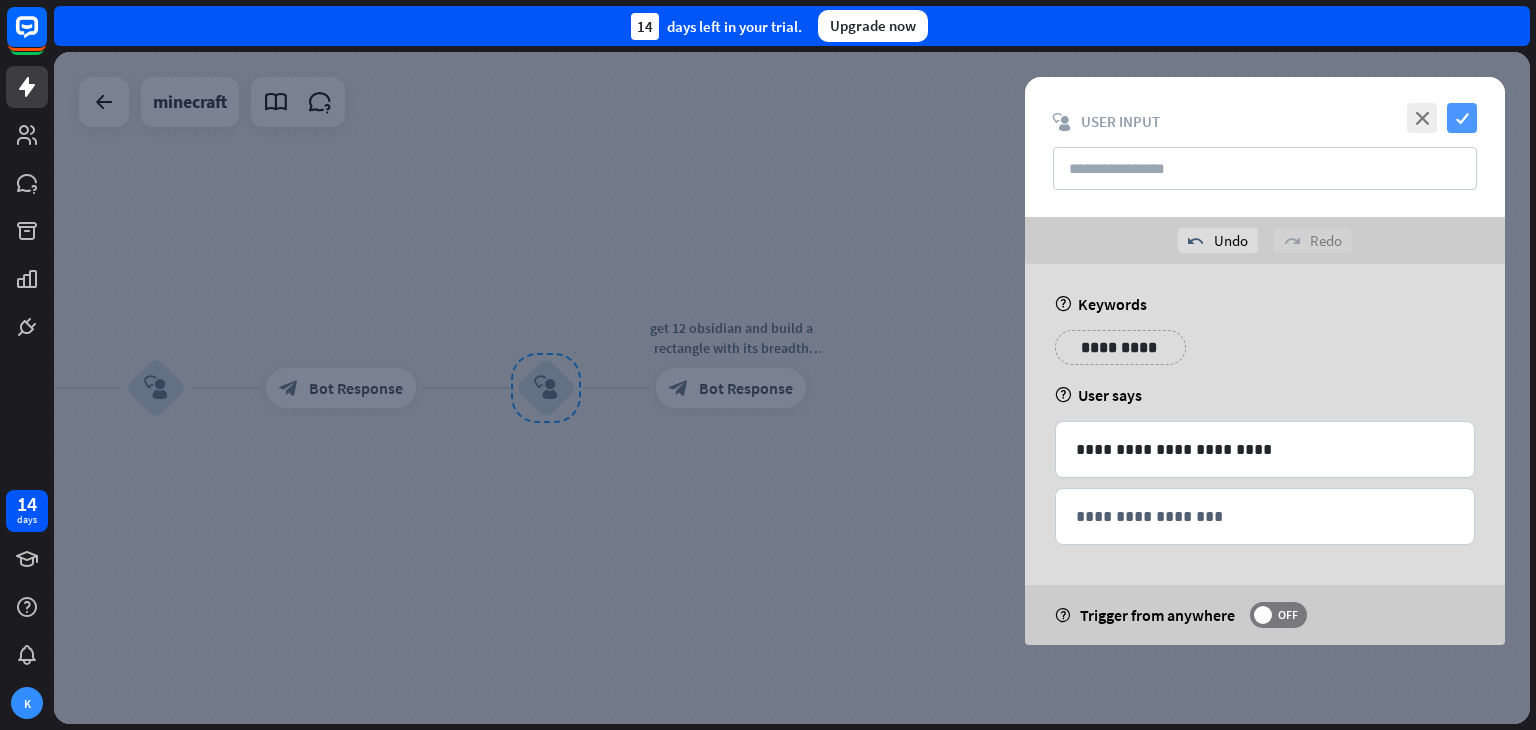 click on "check" at bounding box center [1462, 118] 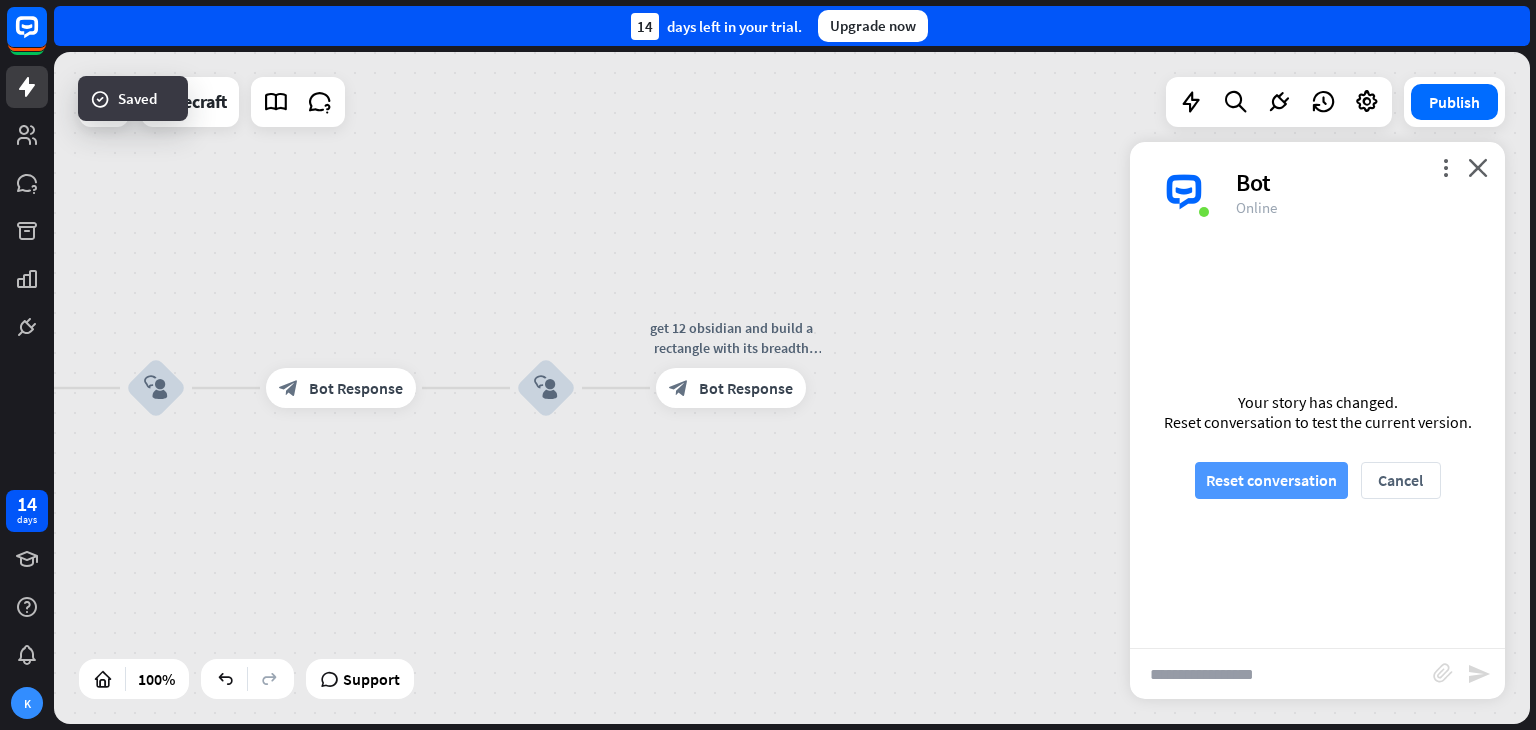 click on "Reset conversation" at bounding box center [1271, 480] 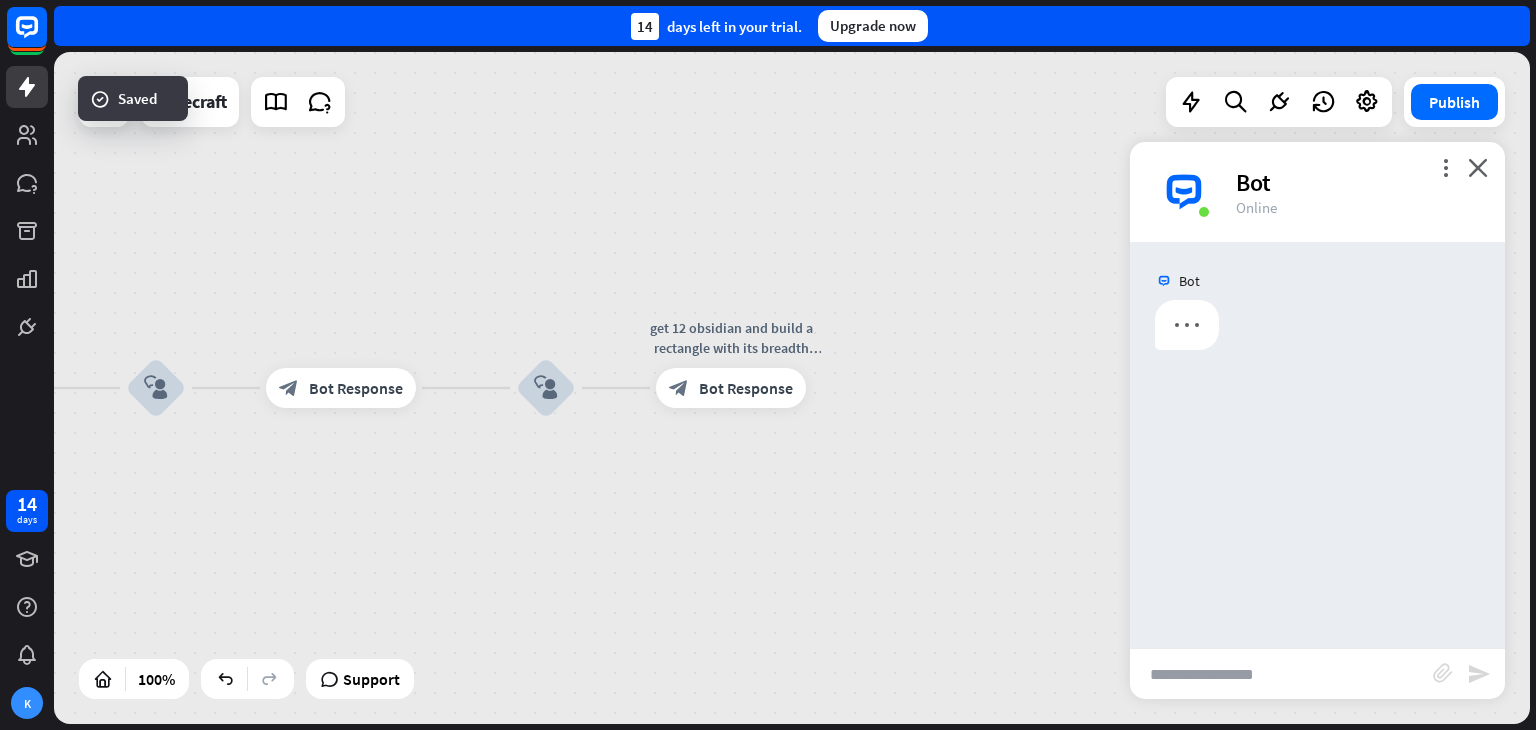 scroll, scrollTop: 0, scrollLeft: 0, axis: both 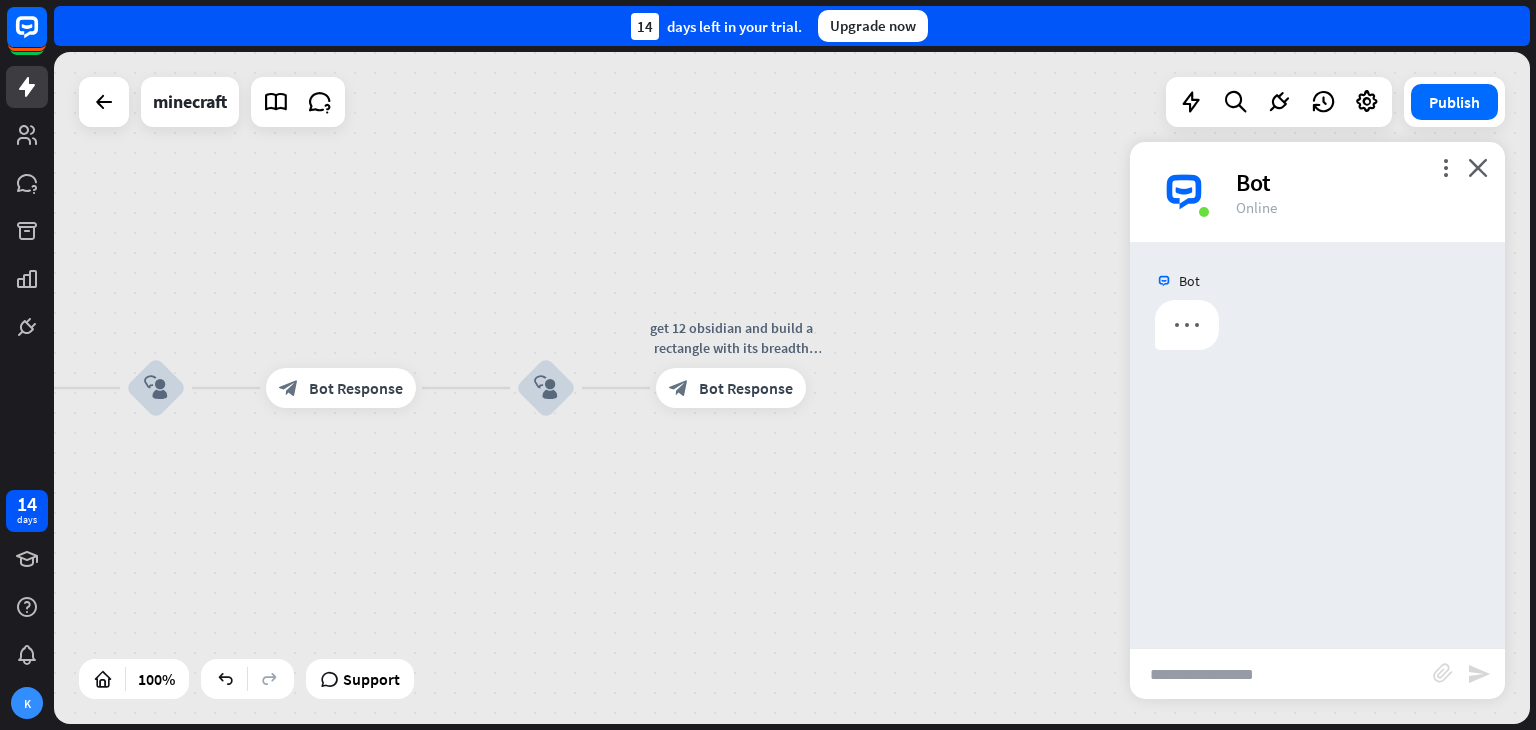 click at bounding box center [1281, 674] 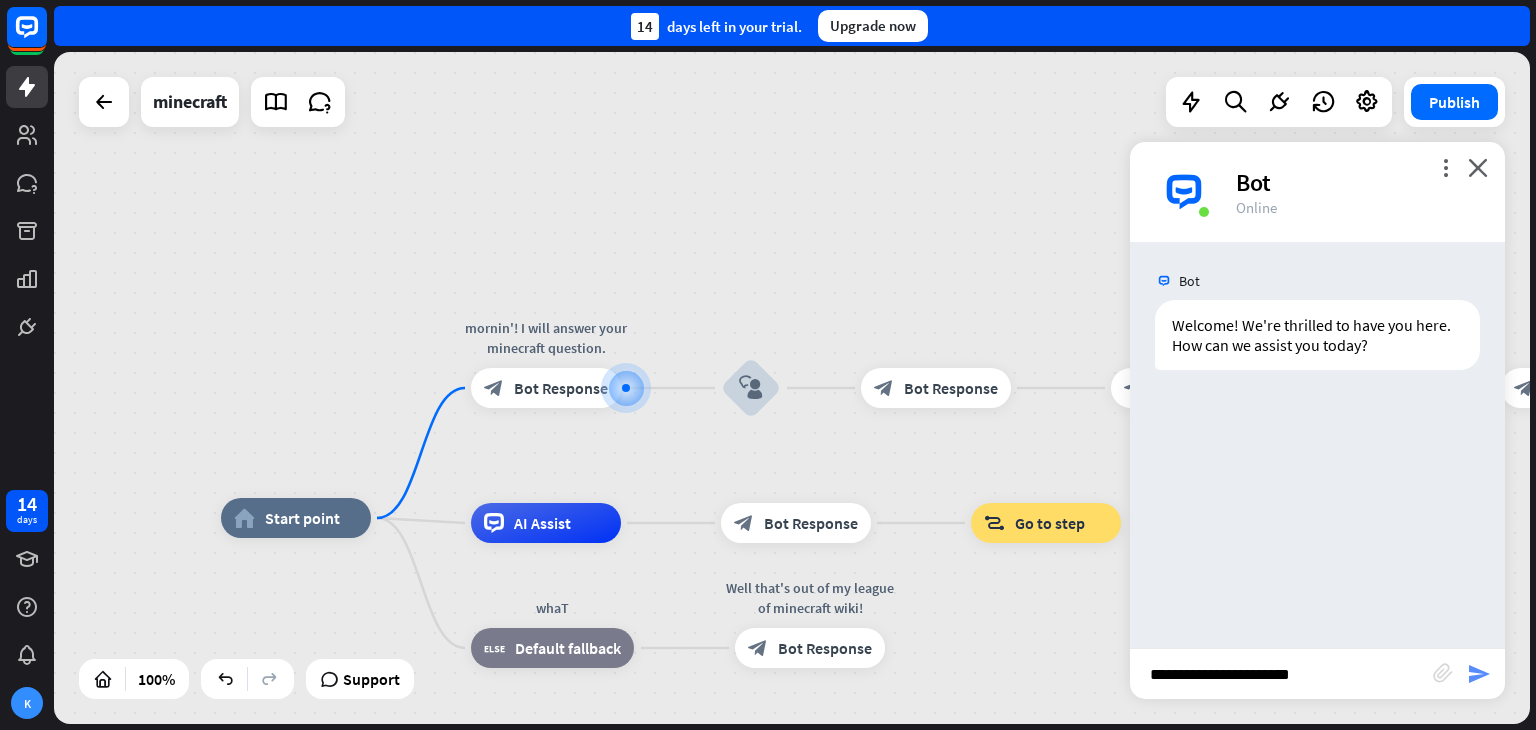 type on "**********" 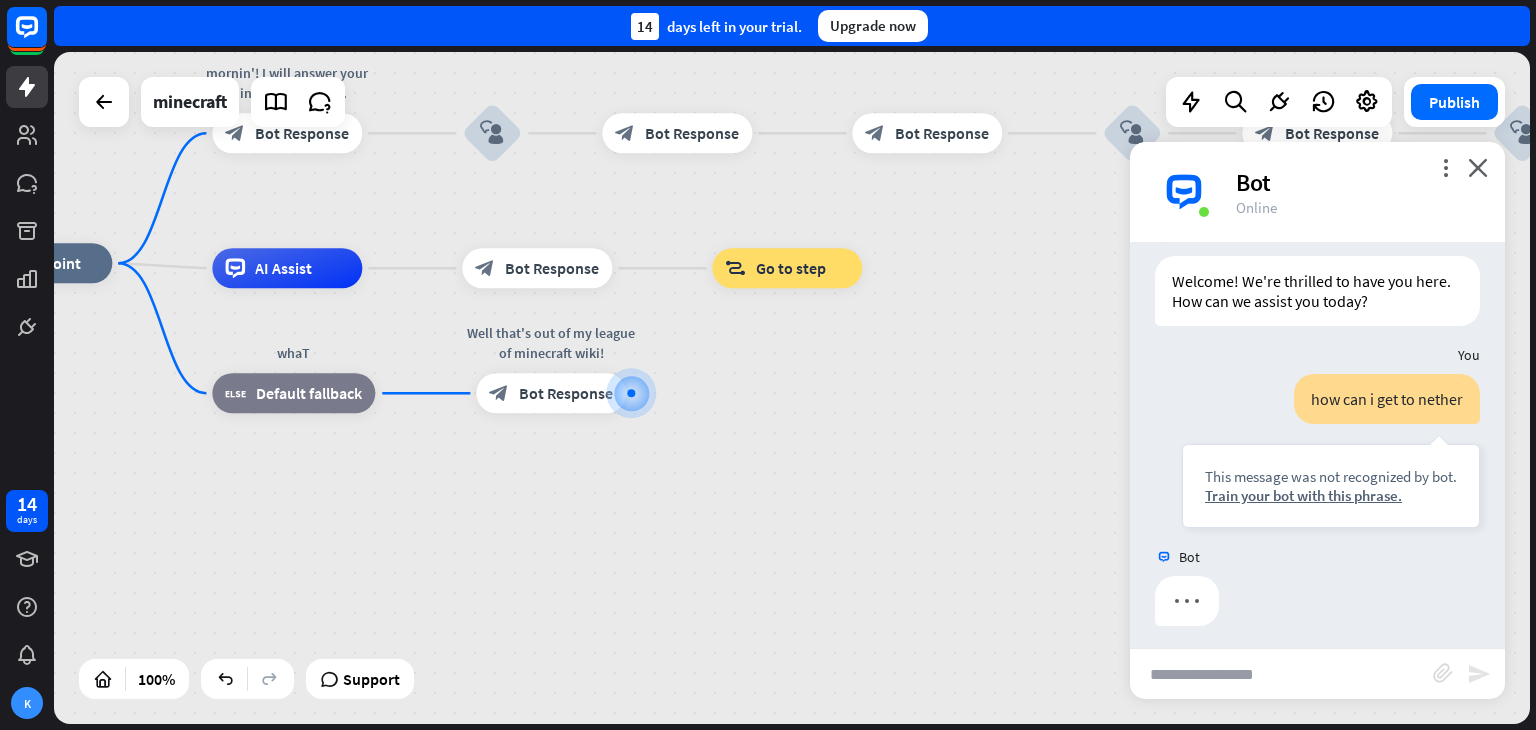 scroll, scrollTop: 52, scrollLeft: 0, axis: vertical 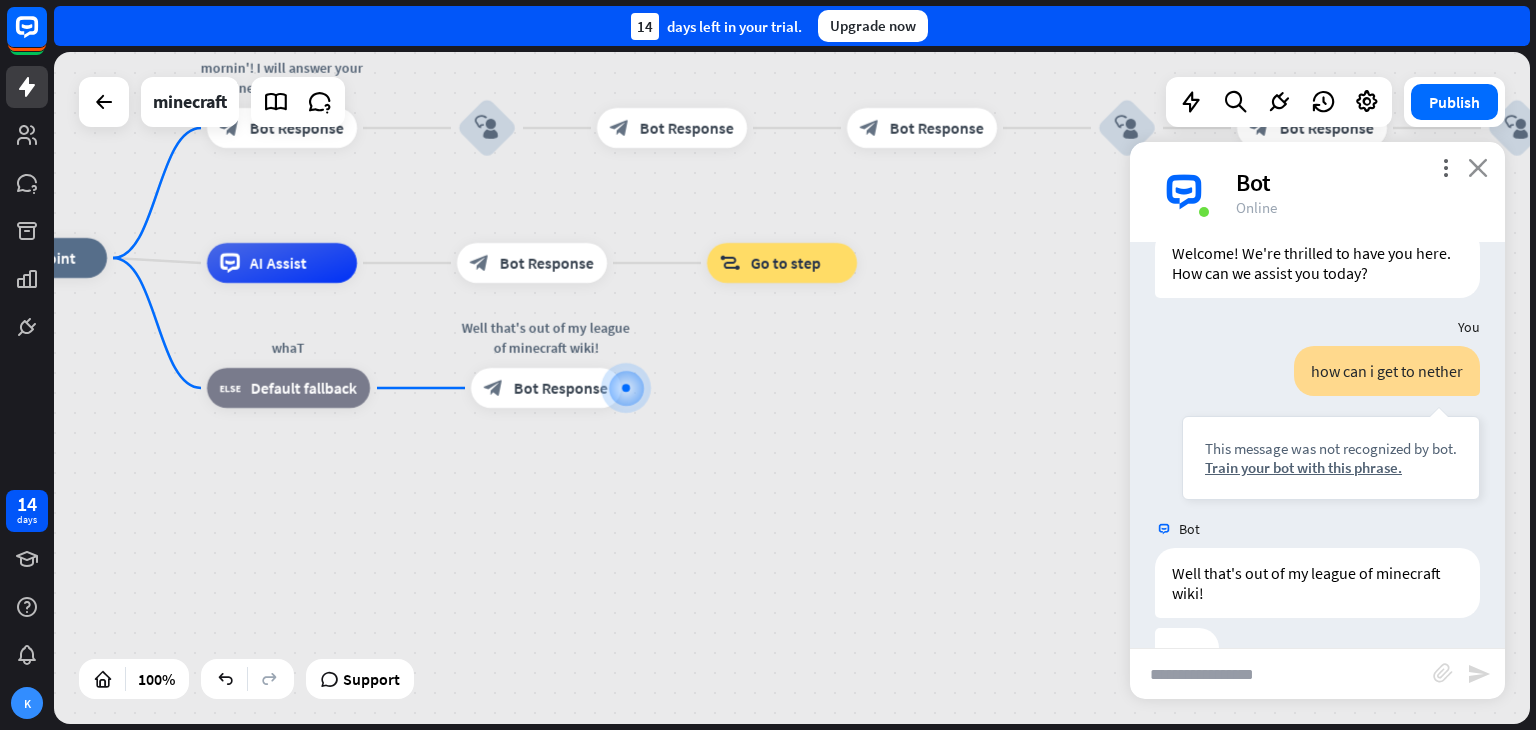 click on "close" at bounding box center [1478, 167] 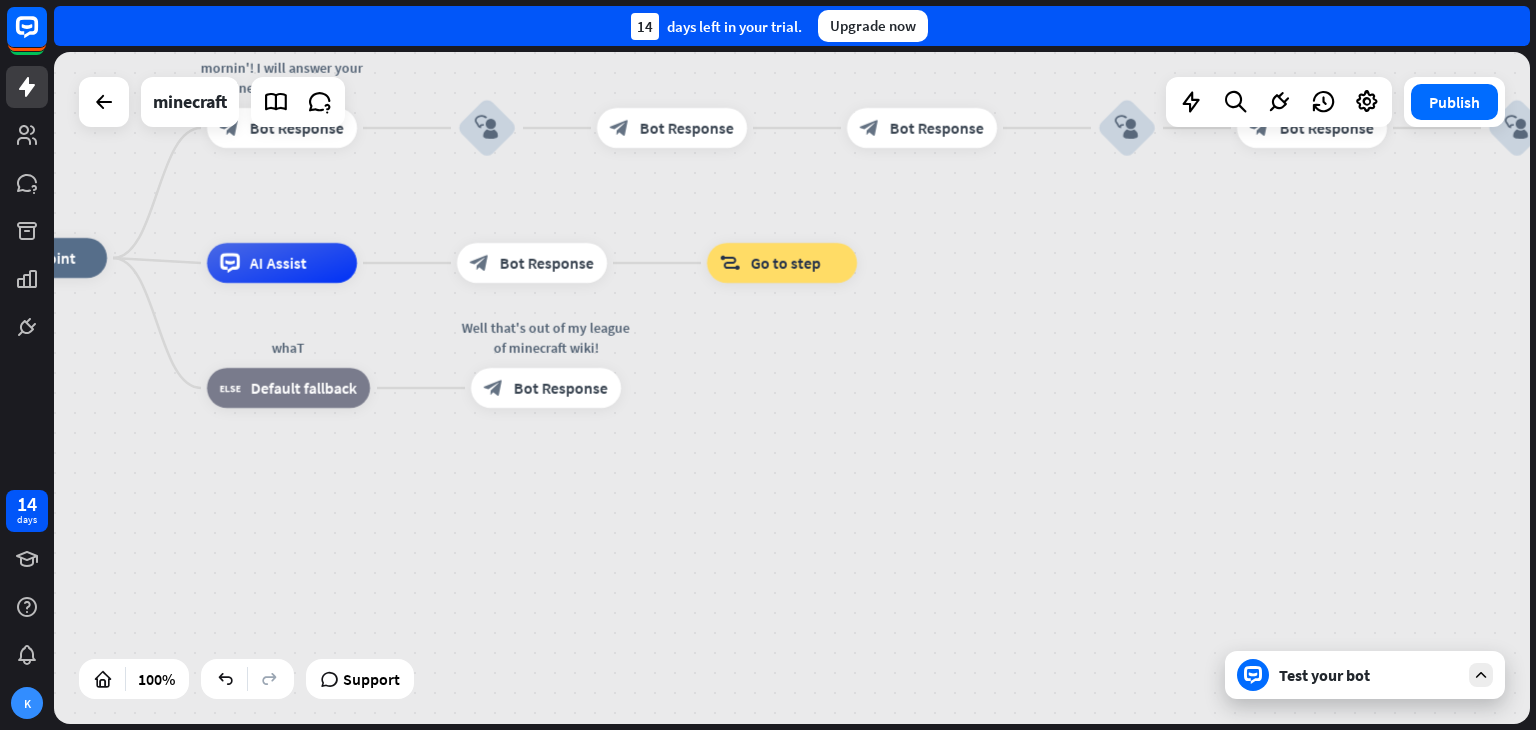 scroll, scrollTop: 0, scrollLeft: 0, axis: both 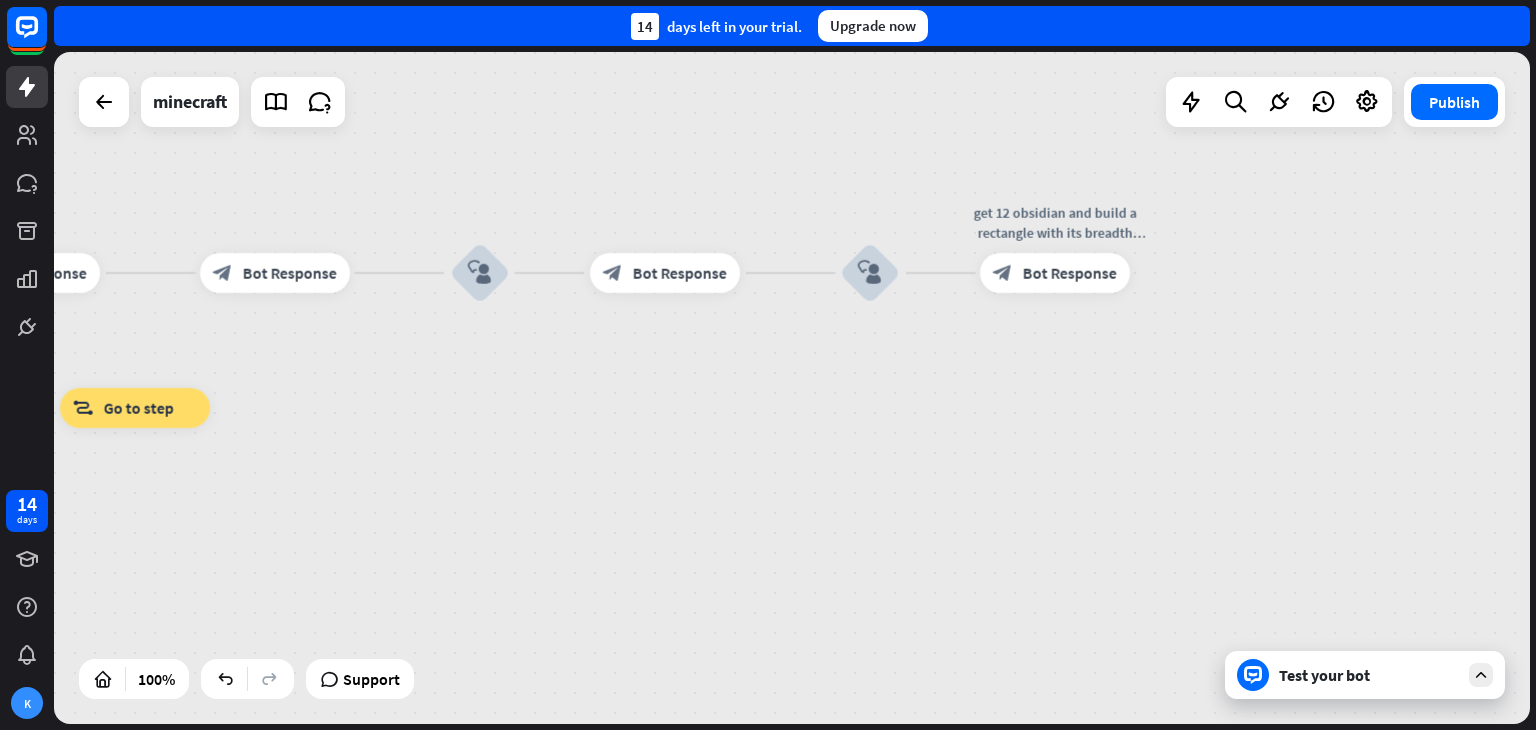 drag, startPoint x: 1058, startPoint y: 328, endPoint x: 409, endPoint y: 475, distance: 665.4397 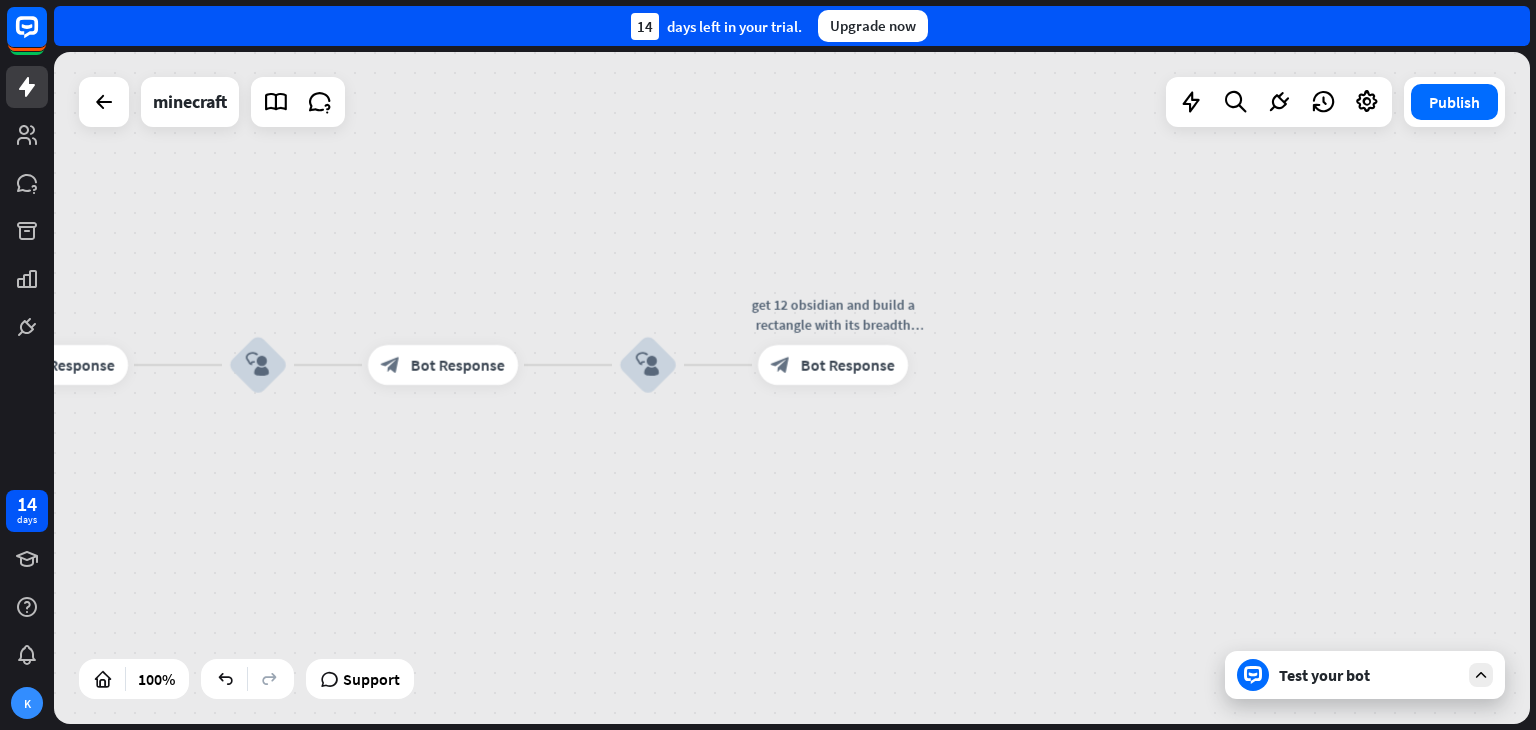 drag, startPoint x: 854, startPoint y: 441, endPoint x: 632, endPoint y: 529, distance: 238.80536 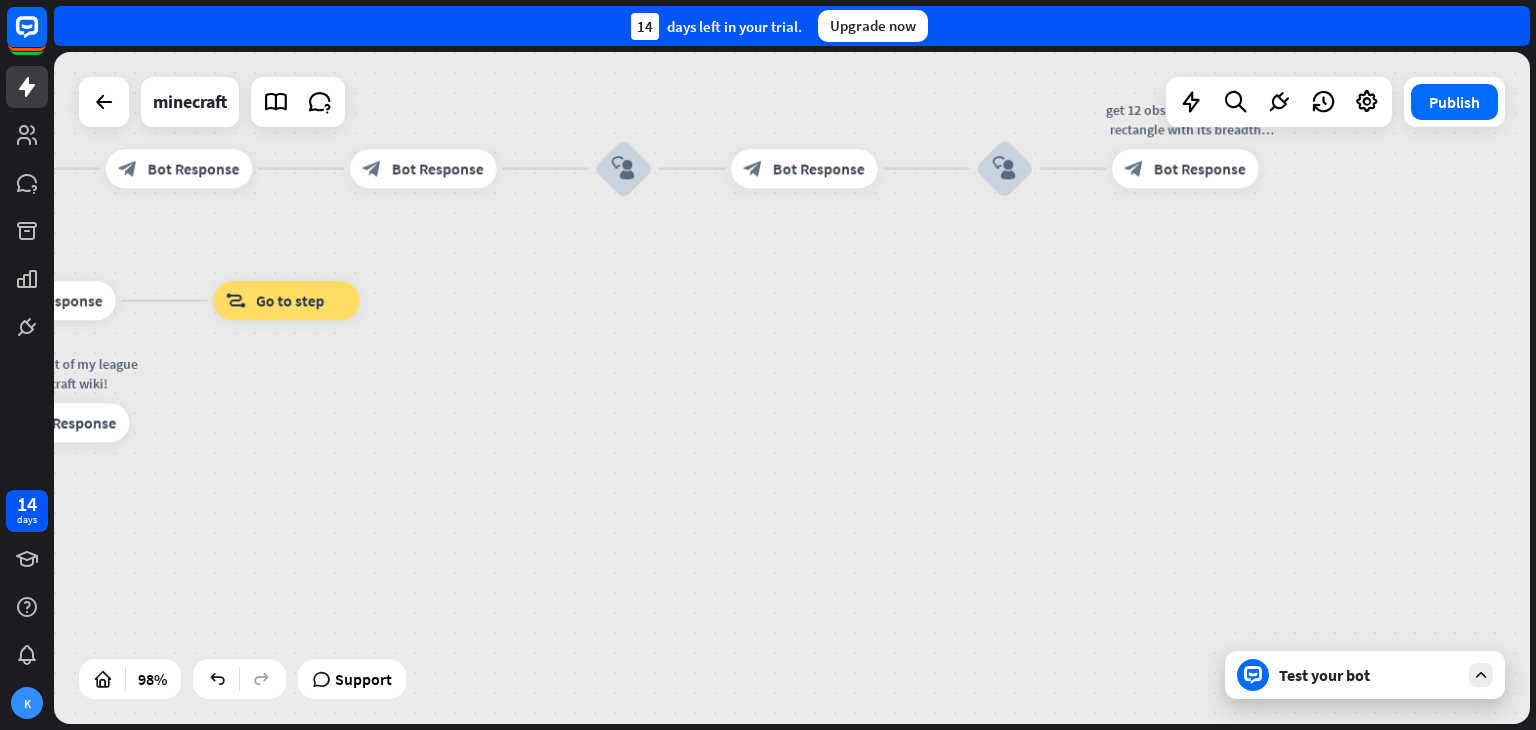 drag, startPoint x: 488, startPoint y: 561, endPoint x: 990, endPoint y: 294, distance: 568.5886 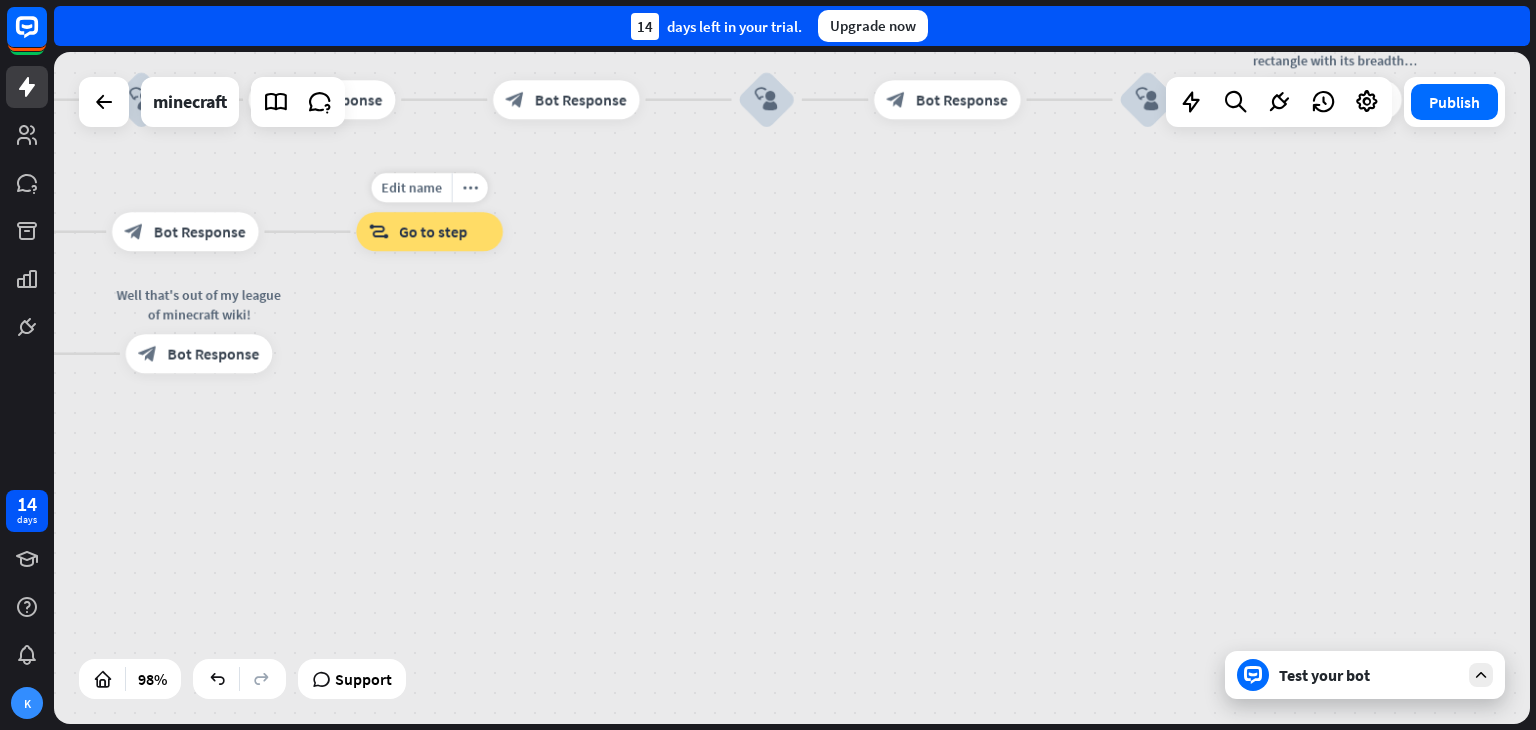 click on "Edit name   more_horiz             block_goto   Go to step" at bounding box center (429, 231) 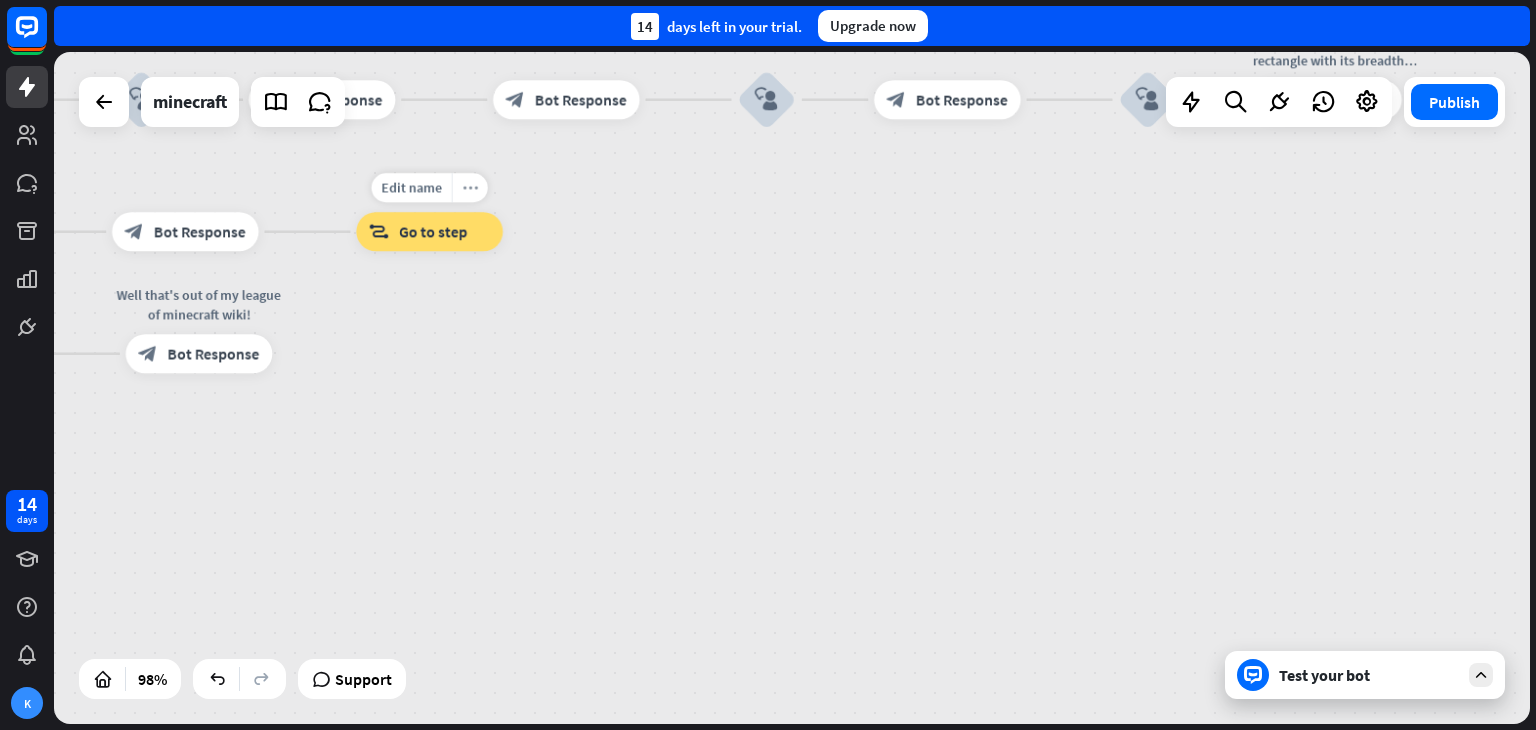 click on "more_horiz" at bounding box center [470, 187] 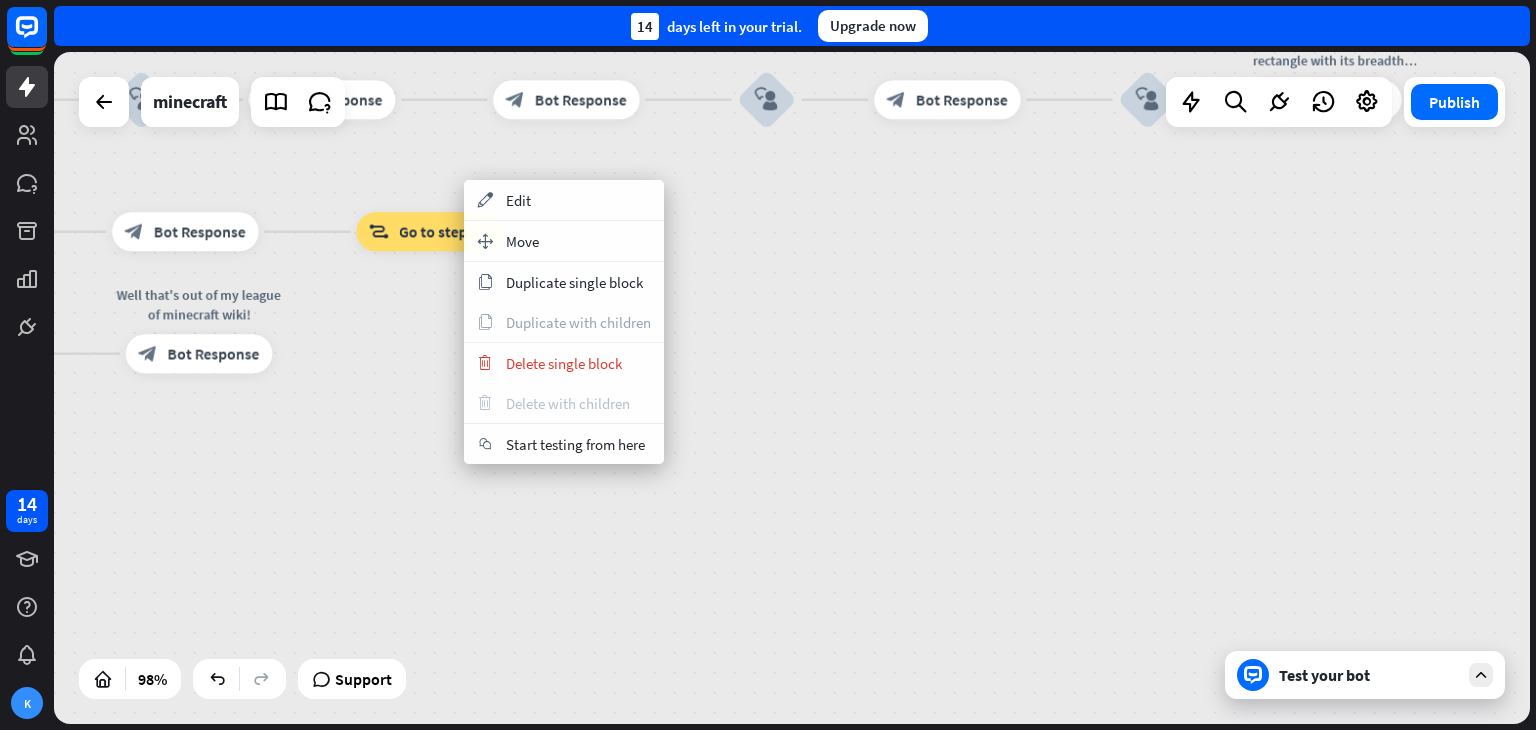click on "trash   Delete with children" at bounding box center (564, 403) 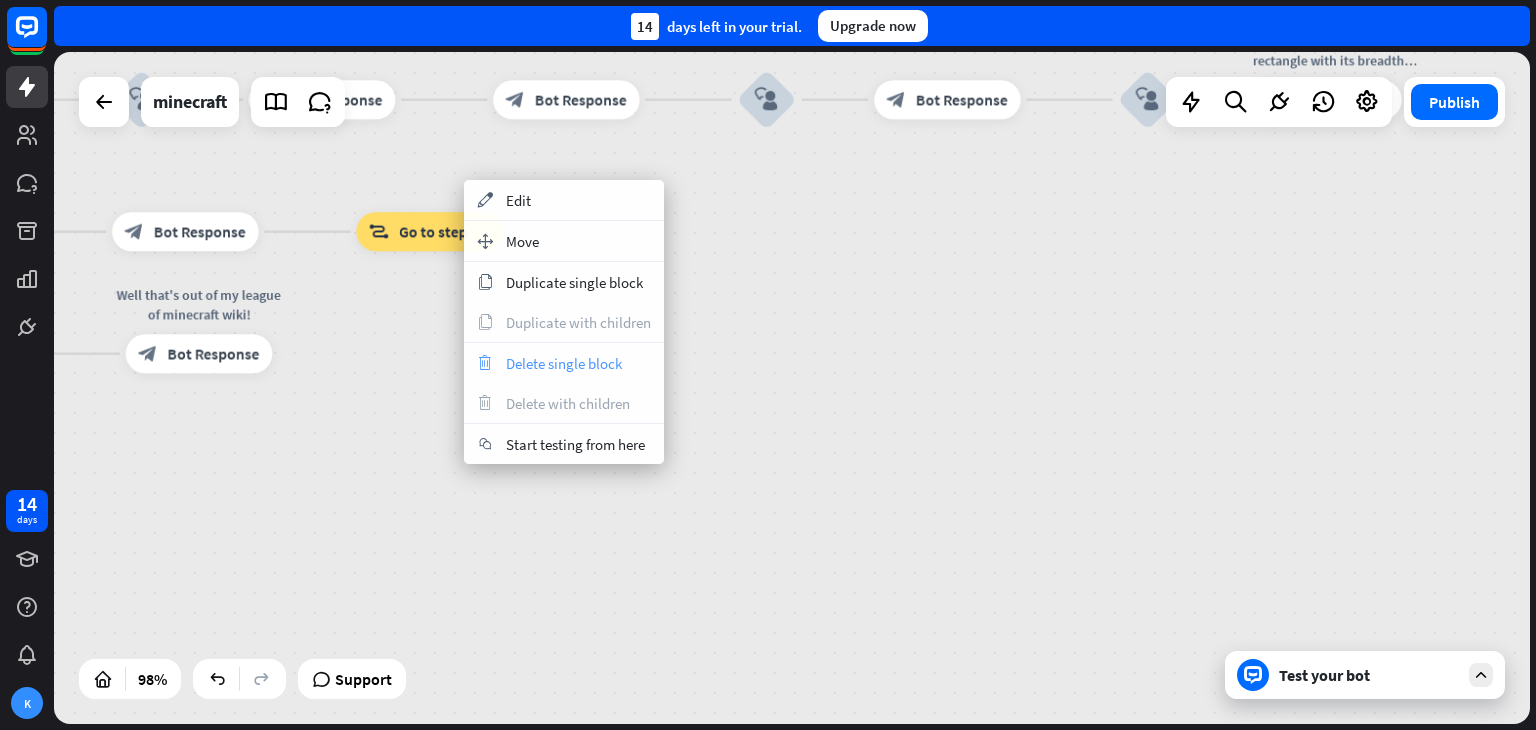 click on "trash   Delete single block" at bounding box center (564, 363) 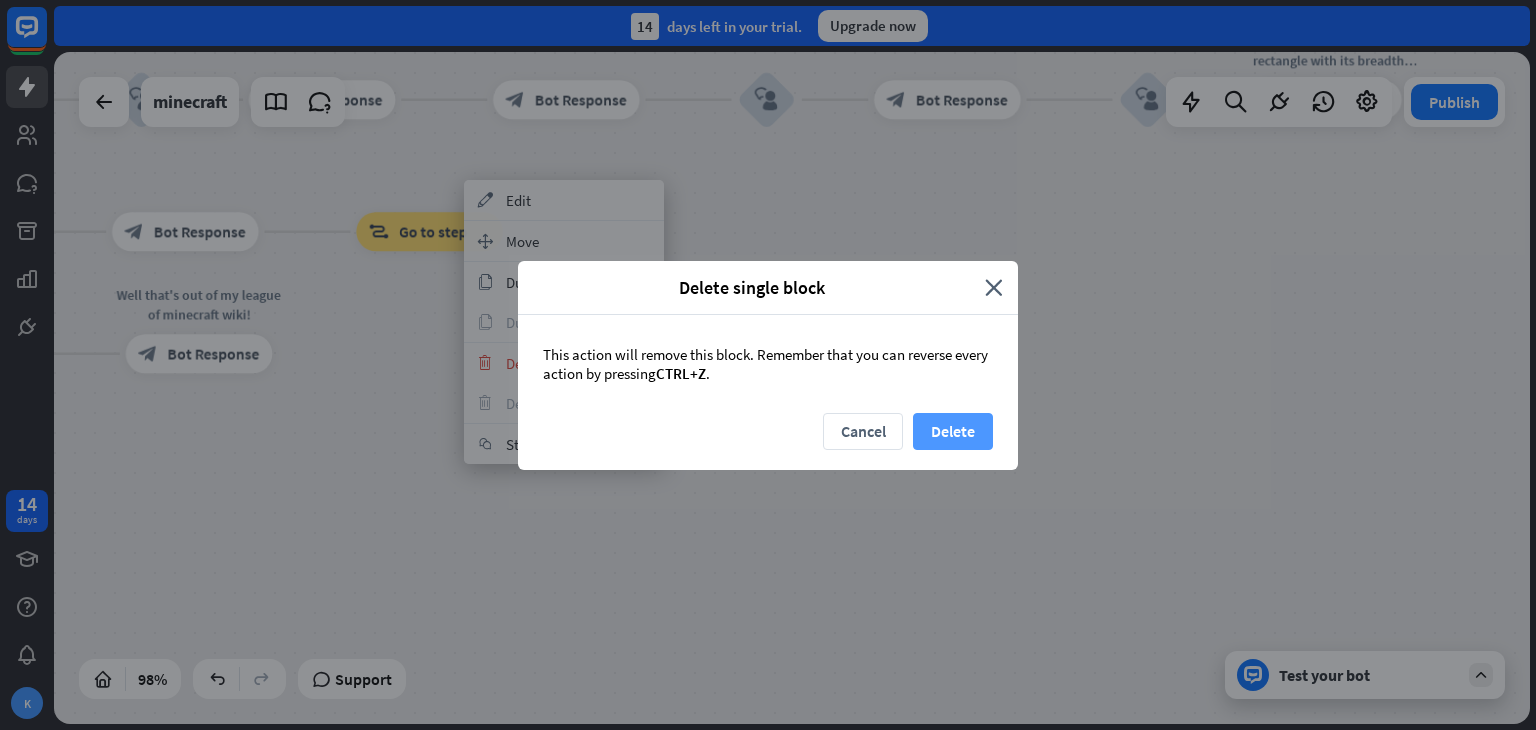 click on "Delete" at bounding box center [953, 431] 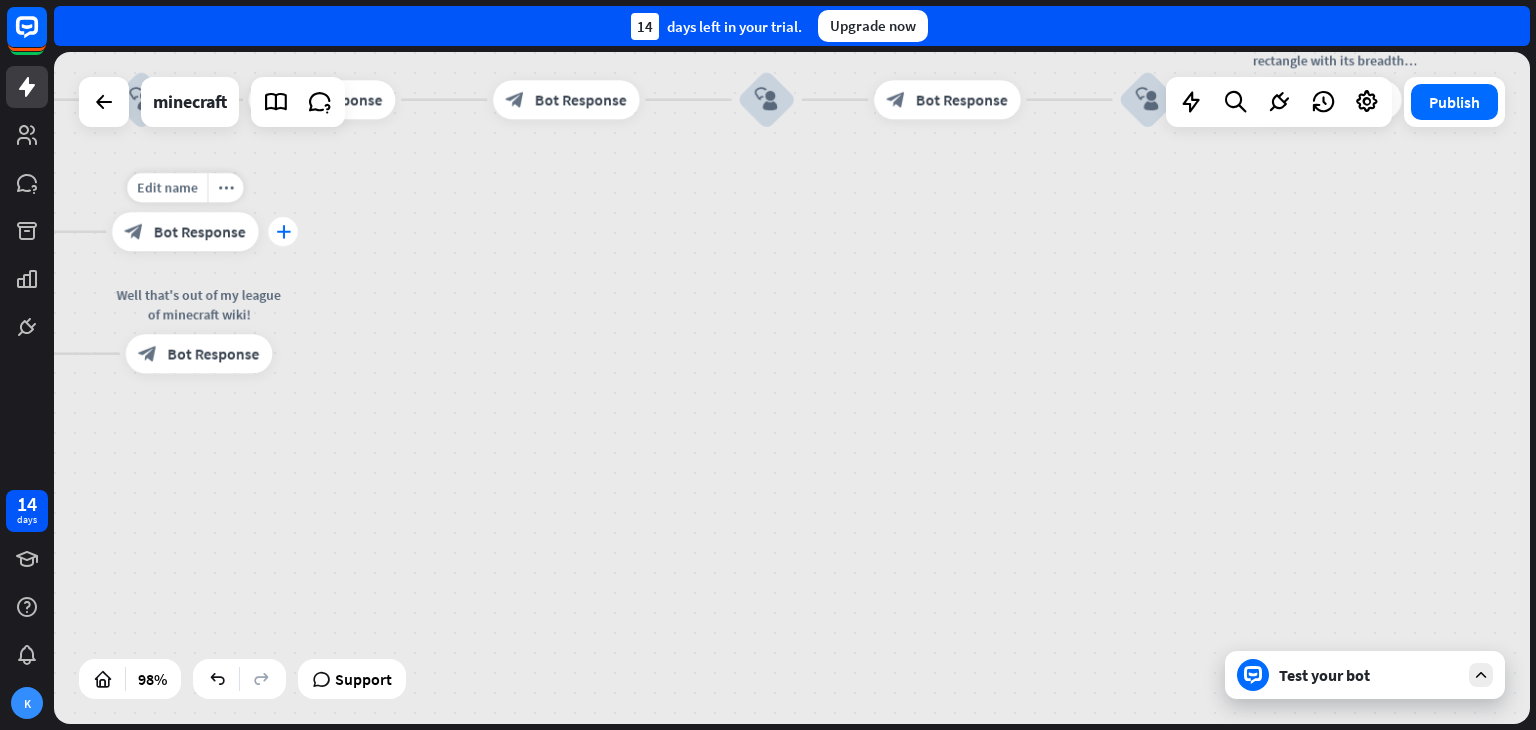 click on "plus" at bounding box center [283, 232] 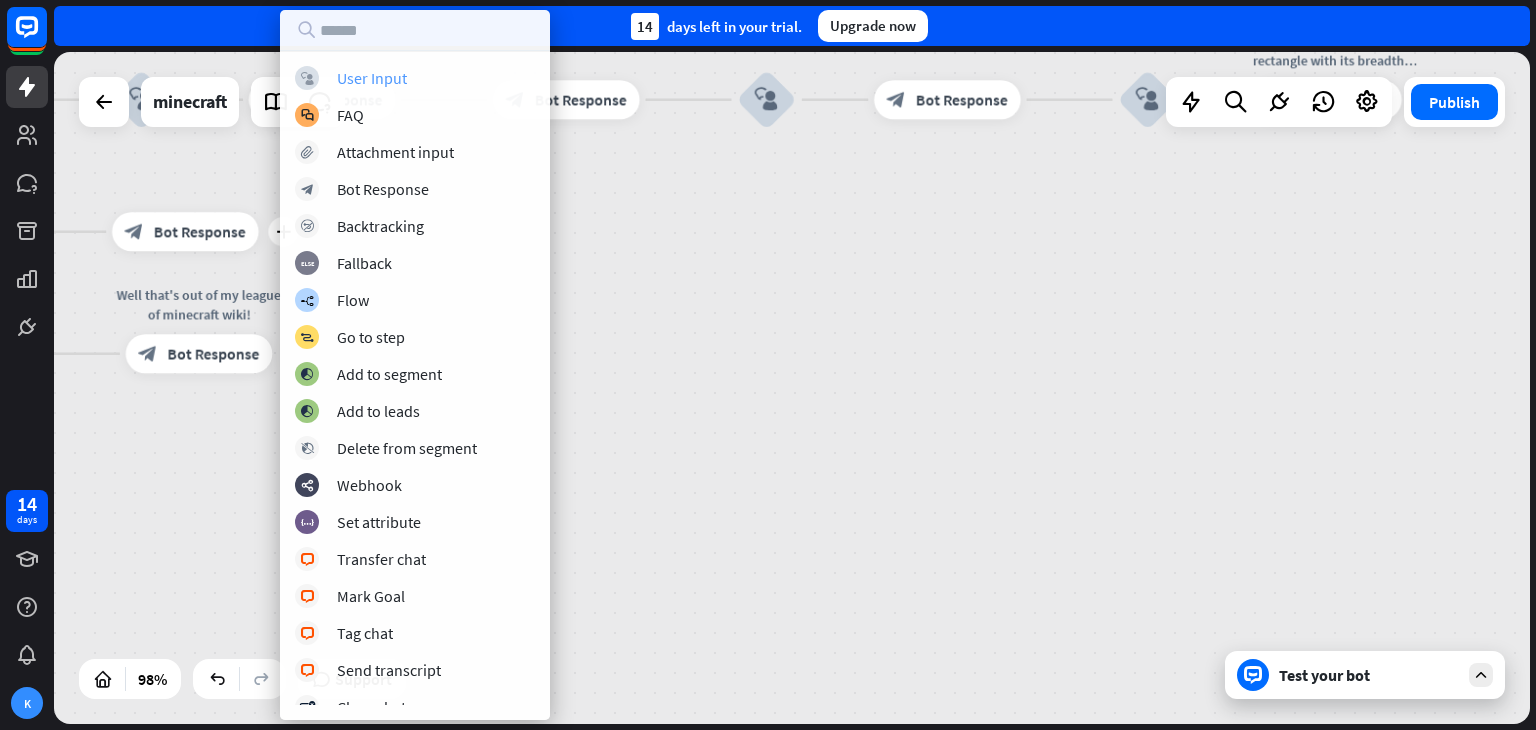 click on "block_user_input
User Input
block_faq
FAQ
block_attachment
Attachment input
block_bot_response
Bot Response
block_backtracking
Backtracking
block_fallback
Fallback
builder_tree
Flow
block_goto
Go to step
block_add_to_segment
Add to segment
block_add_to_segment
Add to leads
block_delete_from_segment
Delete from segment
webhooks
Webhook
block_set_attribute
Set attribute
block_livechat
Transfer chat
block_livechat
Mark Goal
block_livechat
Tag chat
block_livechat
Send transcript
block_close_chat
Close chat
filter
Filter
block_question" at bounding box center (415, 365) 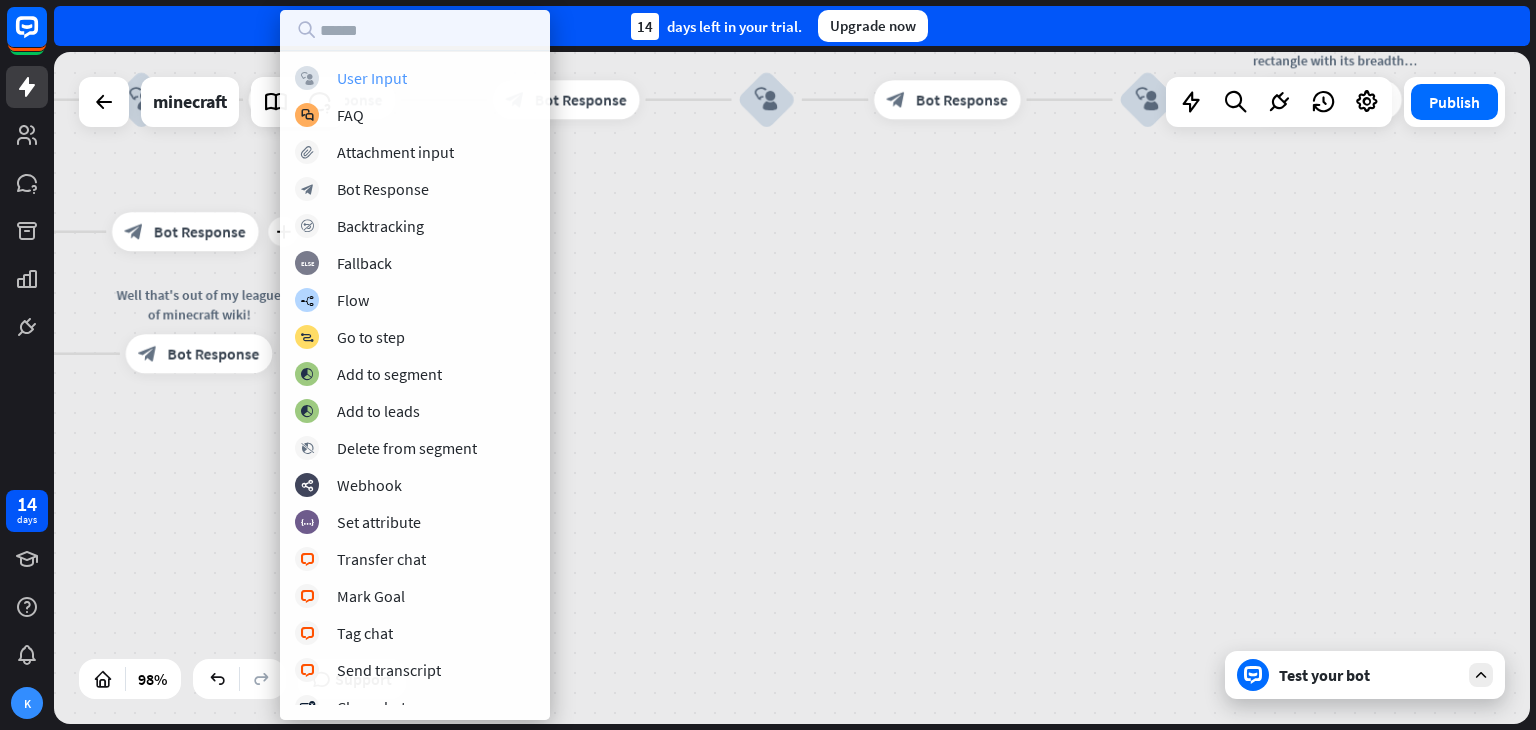 click on "User Input" at bounding box center (372, 78) 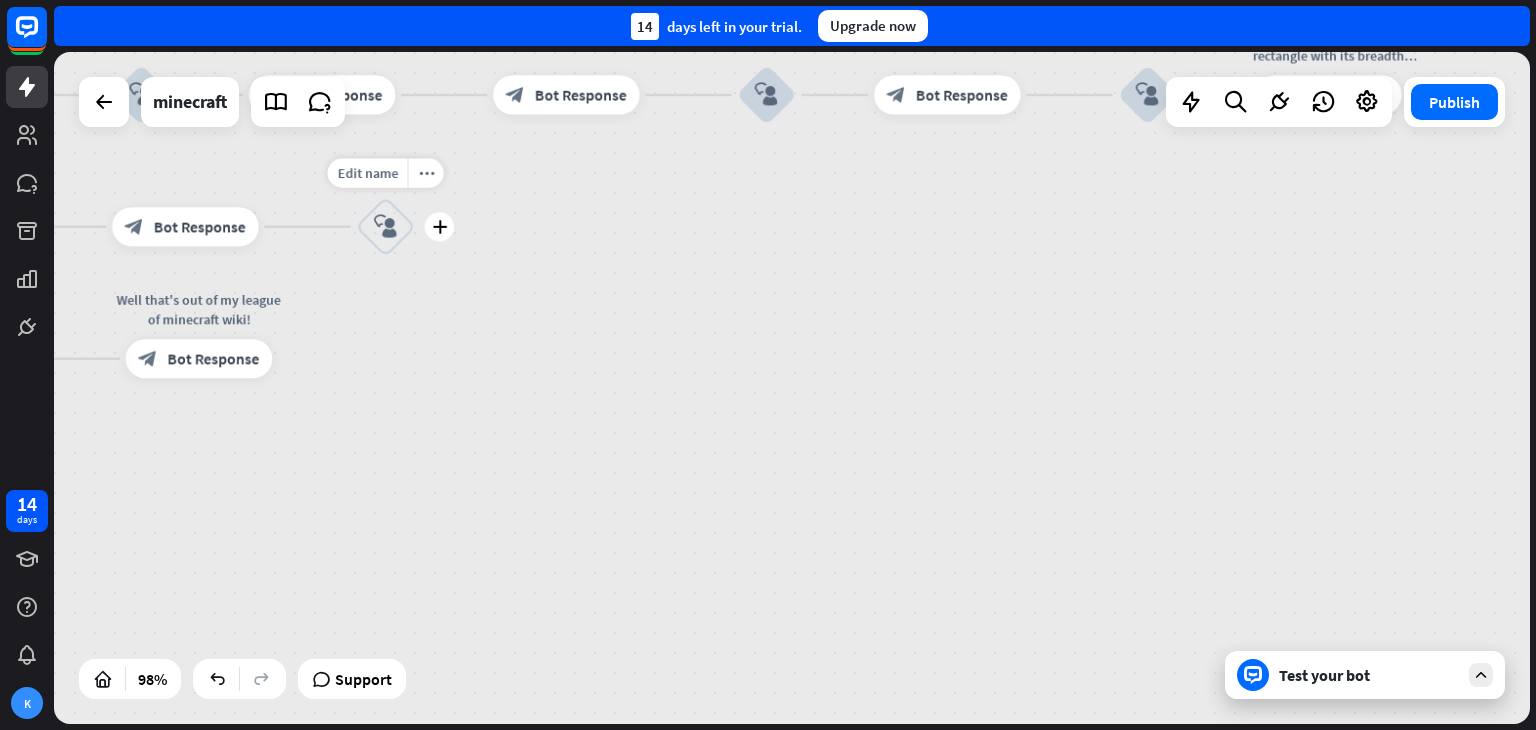 click on "block_user_input" at bounding box center (385, 226) 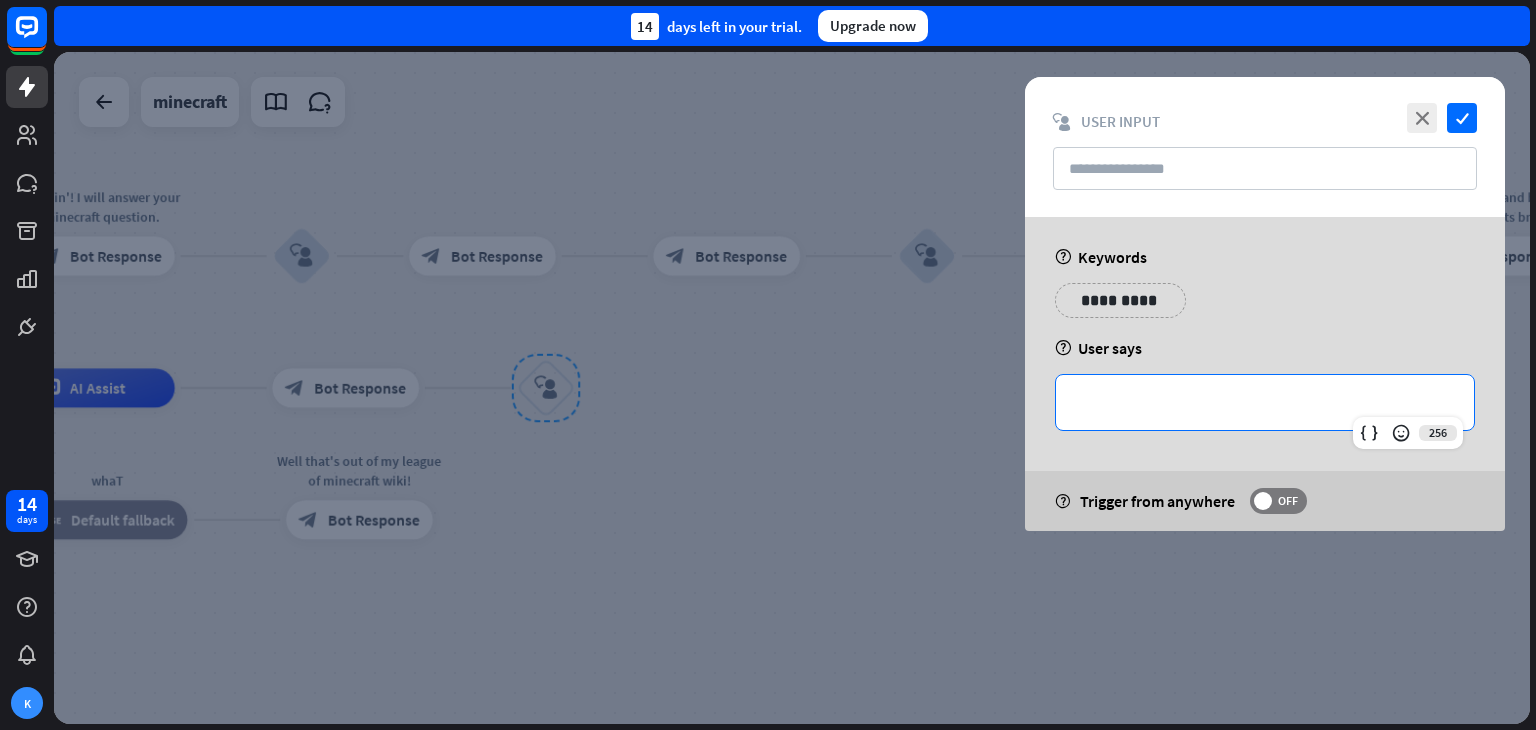 click on "**********" at bounding box center [1265, 402] 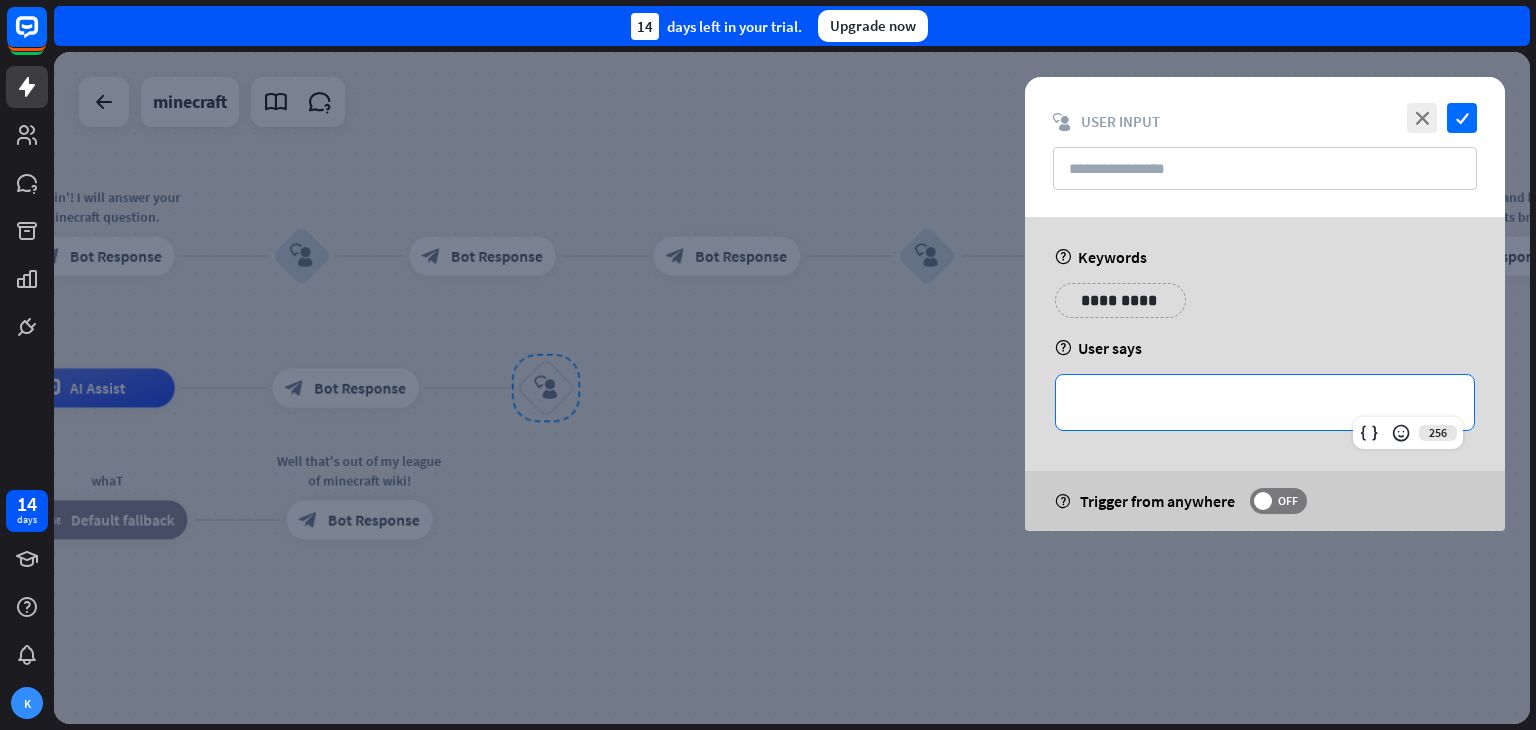 type 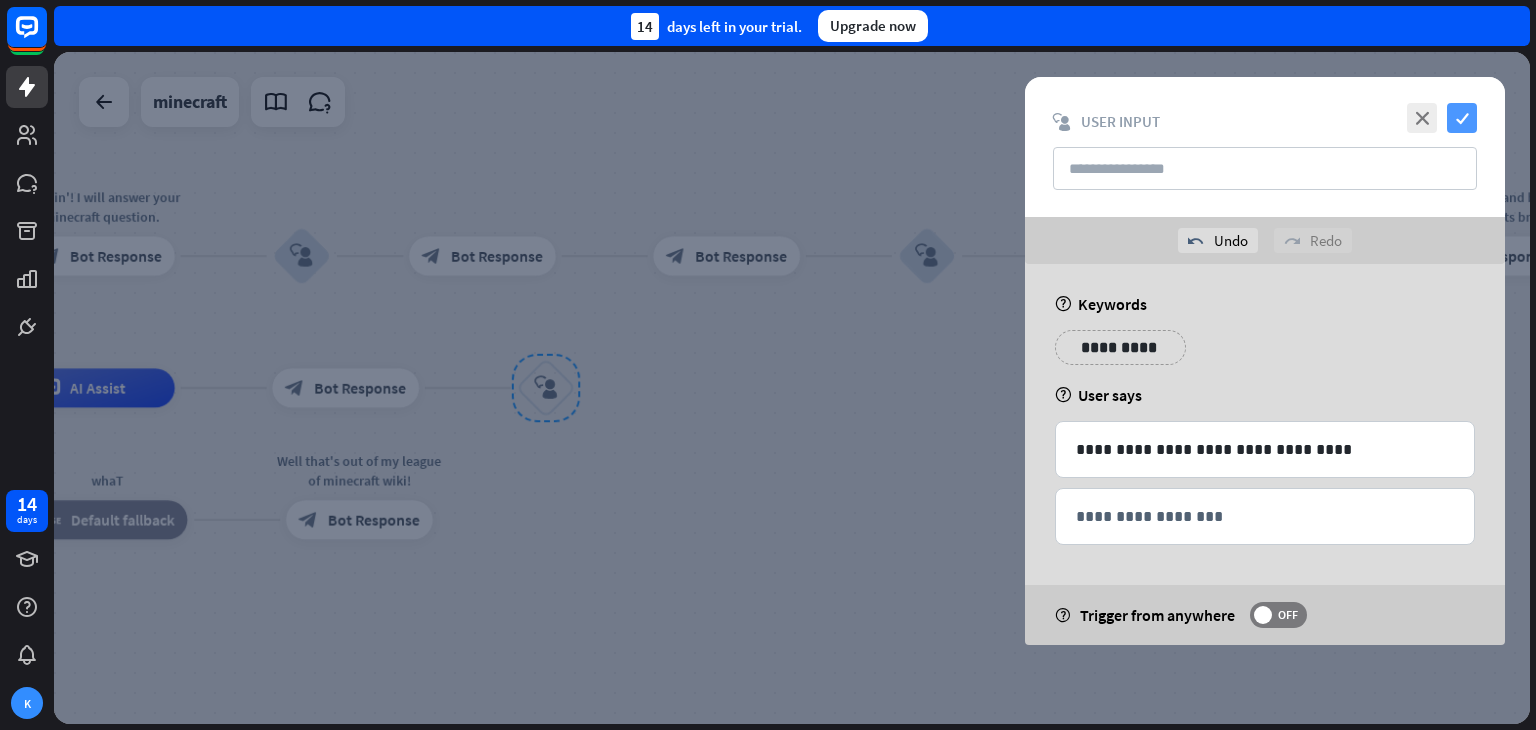 click on "check" at bounding box center (1462, 118) 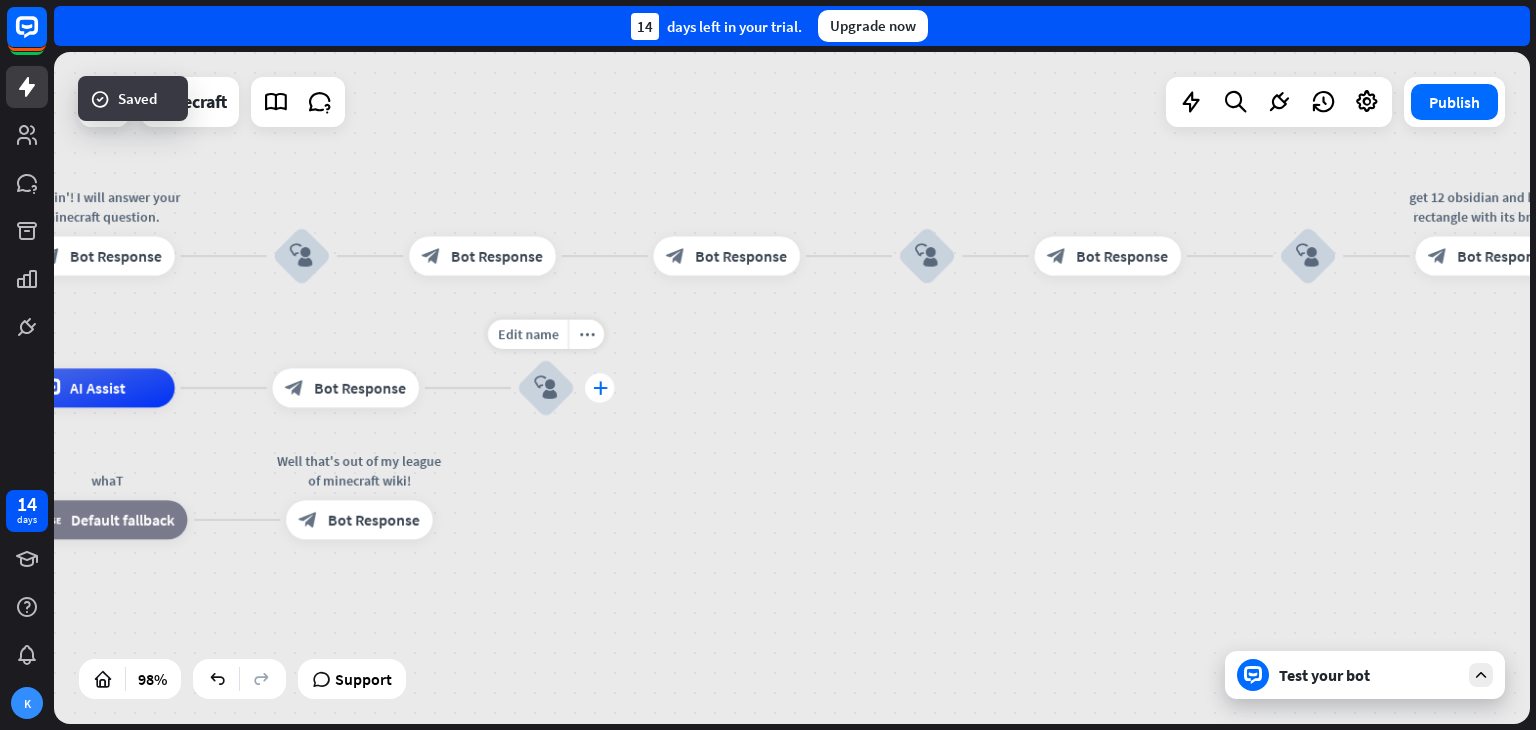 click on "plus" at bounding box center (599, 388) 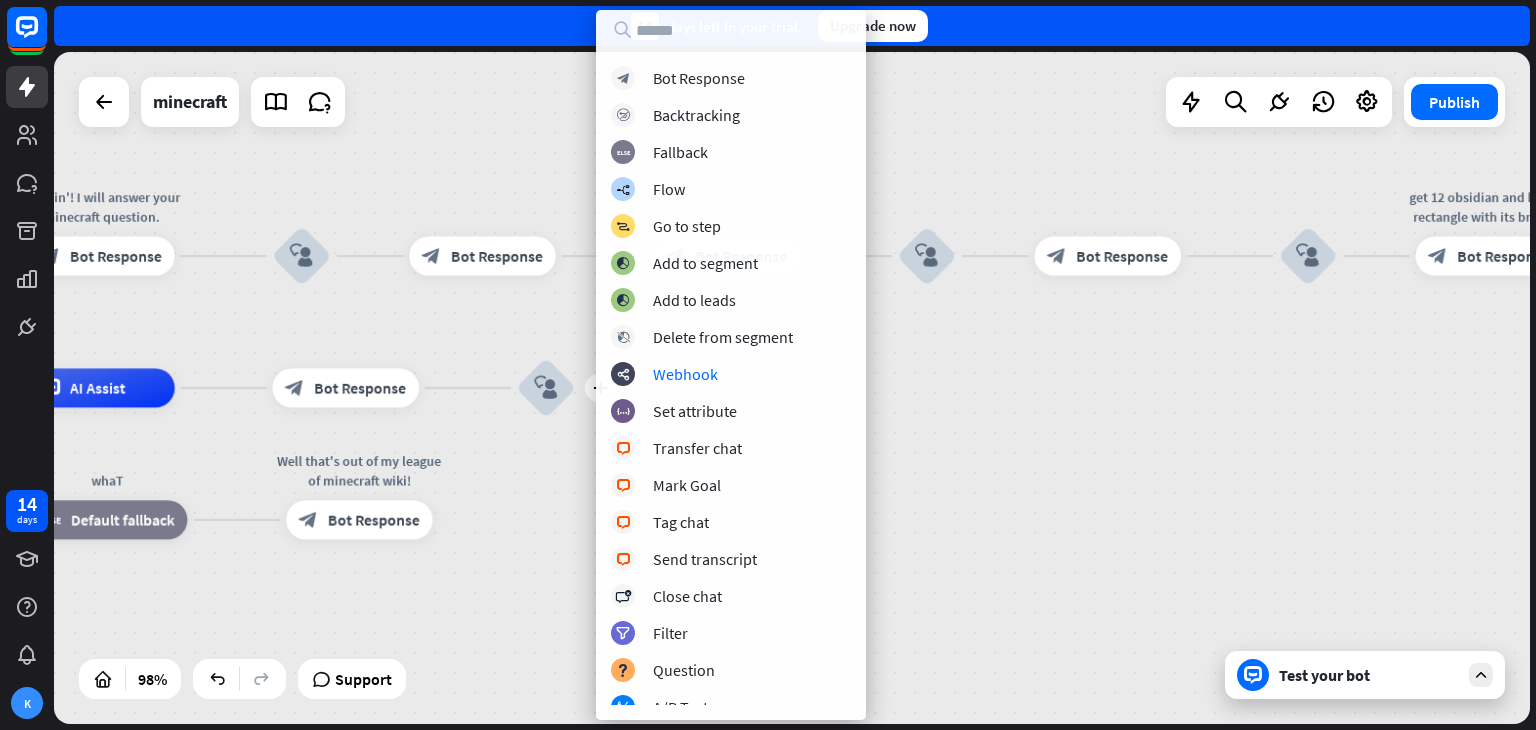 click on "block_bot_response
Bot Response
block_backtracking
Backtracking
block_fallback
Fallback
builder_tree
Flow
block_goto
Go to step
block_add_to_segment
Add to segment
block_add_to_segment
Add to leads
block_delete_from_segment
Delete from segment
webhooks
Webhook
block_set_attribute
Set attribute
block_livechat
Transfer chat
block_livechat
Mark Goal
block_livechat
Tag chat
block_livechat
Send transcript
block_close_chat
Close chat
filter
Filter
block_question
Question
block_ab_testing
A/B Test
Create ticket
Add contact" at bounding box center [731, 385] 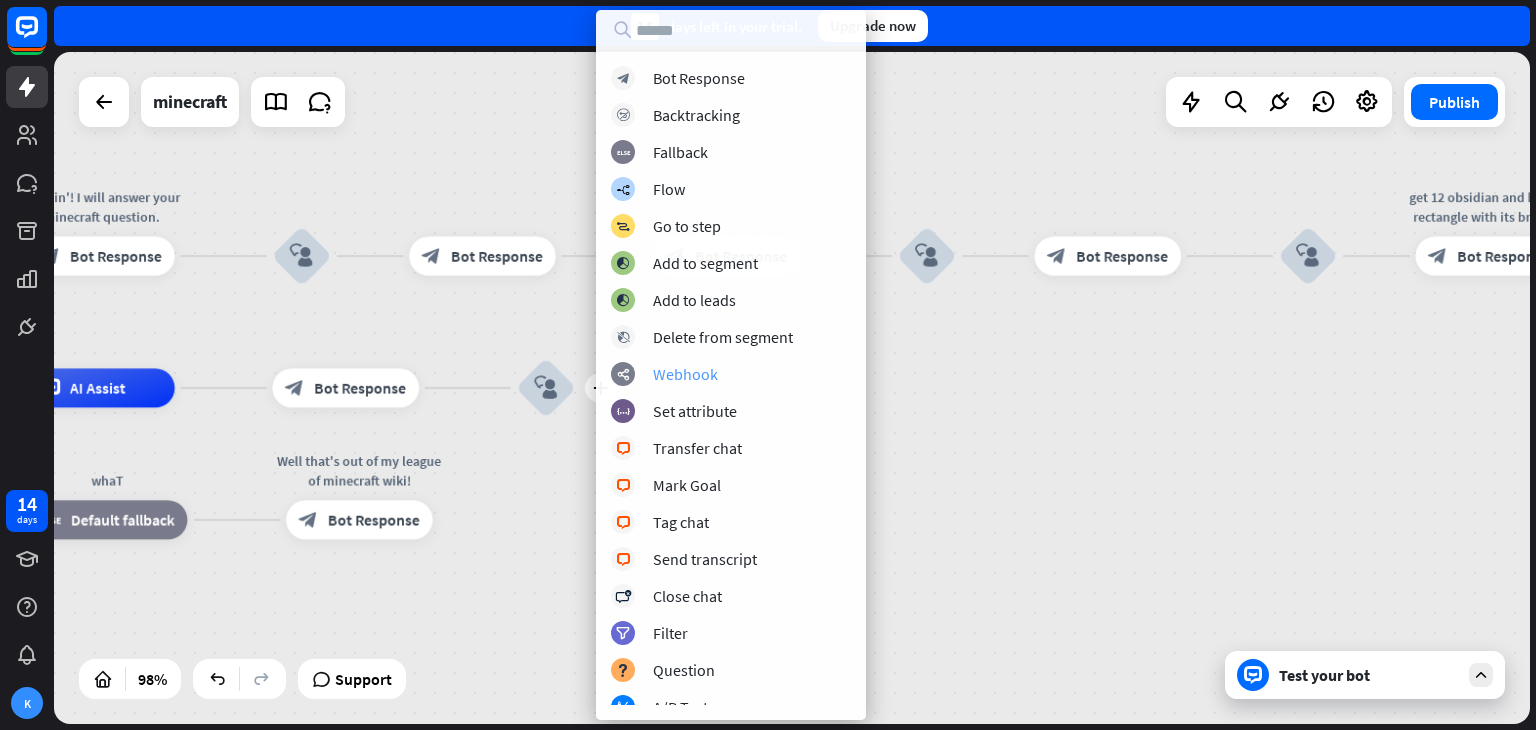 click on "Webhook" at bounding box center [685, 374] 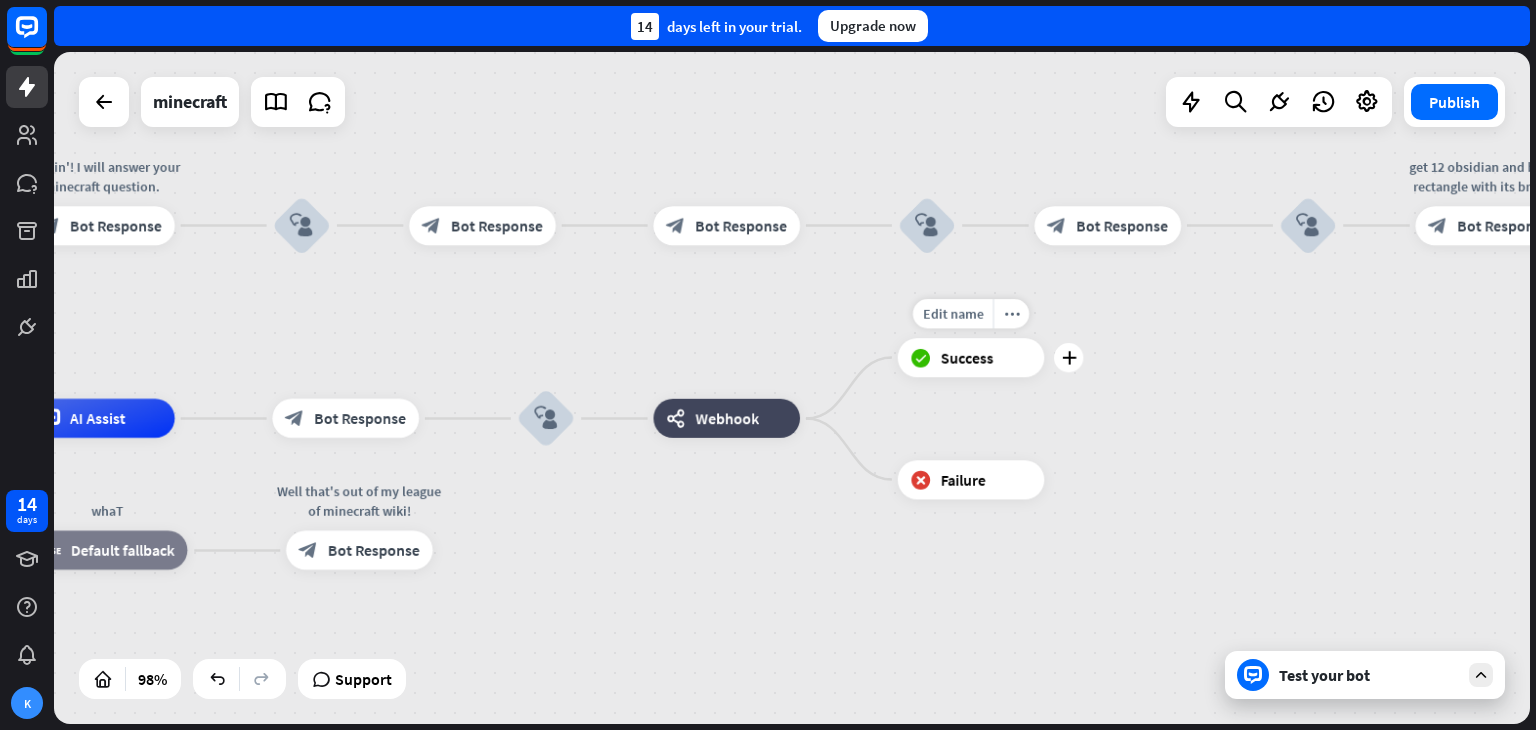 click on "Success" at bounding box center (967, 358) 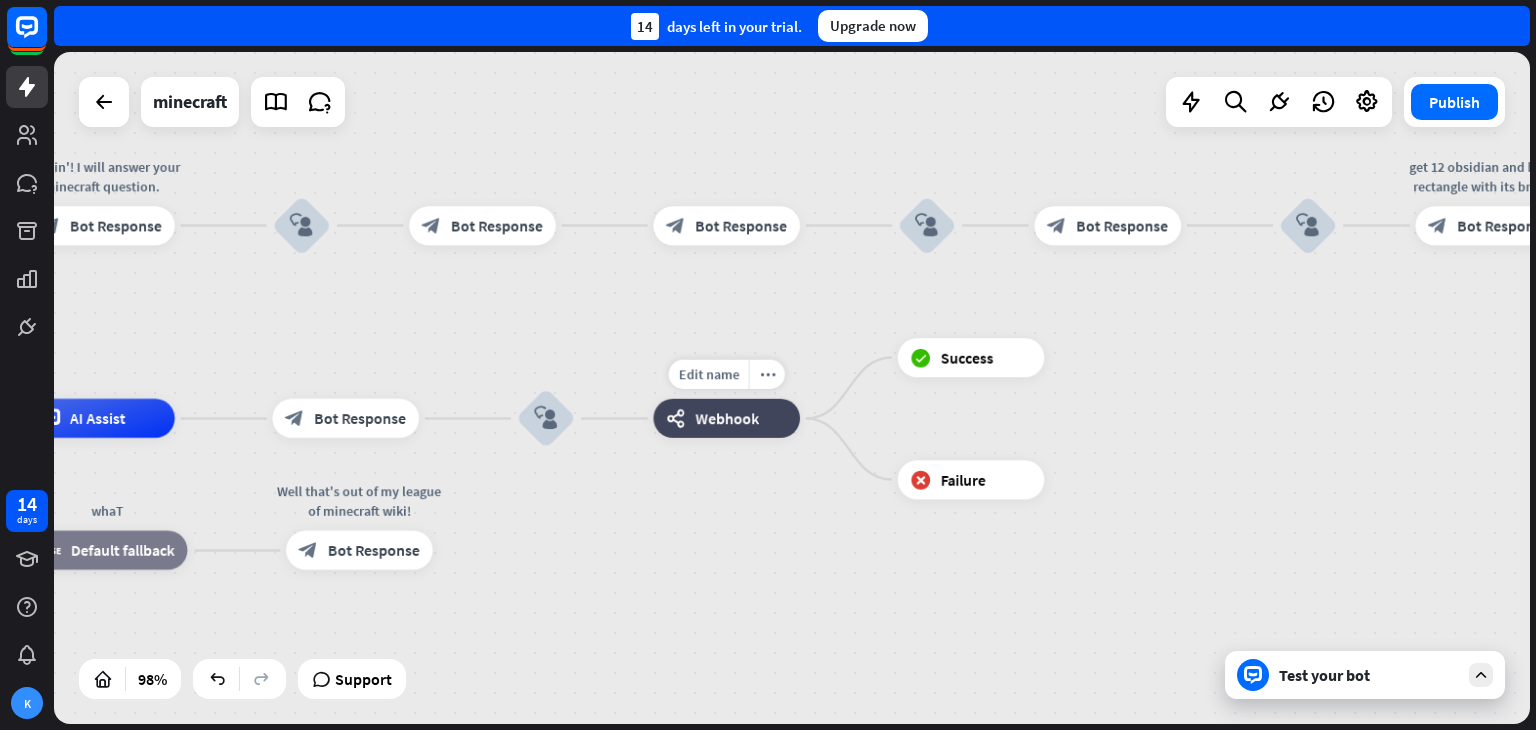 click on "webhooks   Webhook" at bounding box center [726, 418] 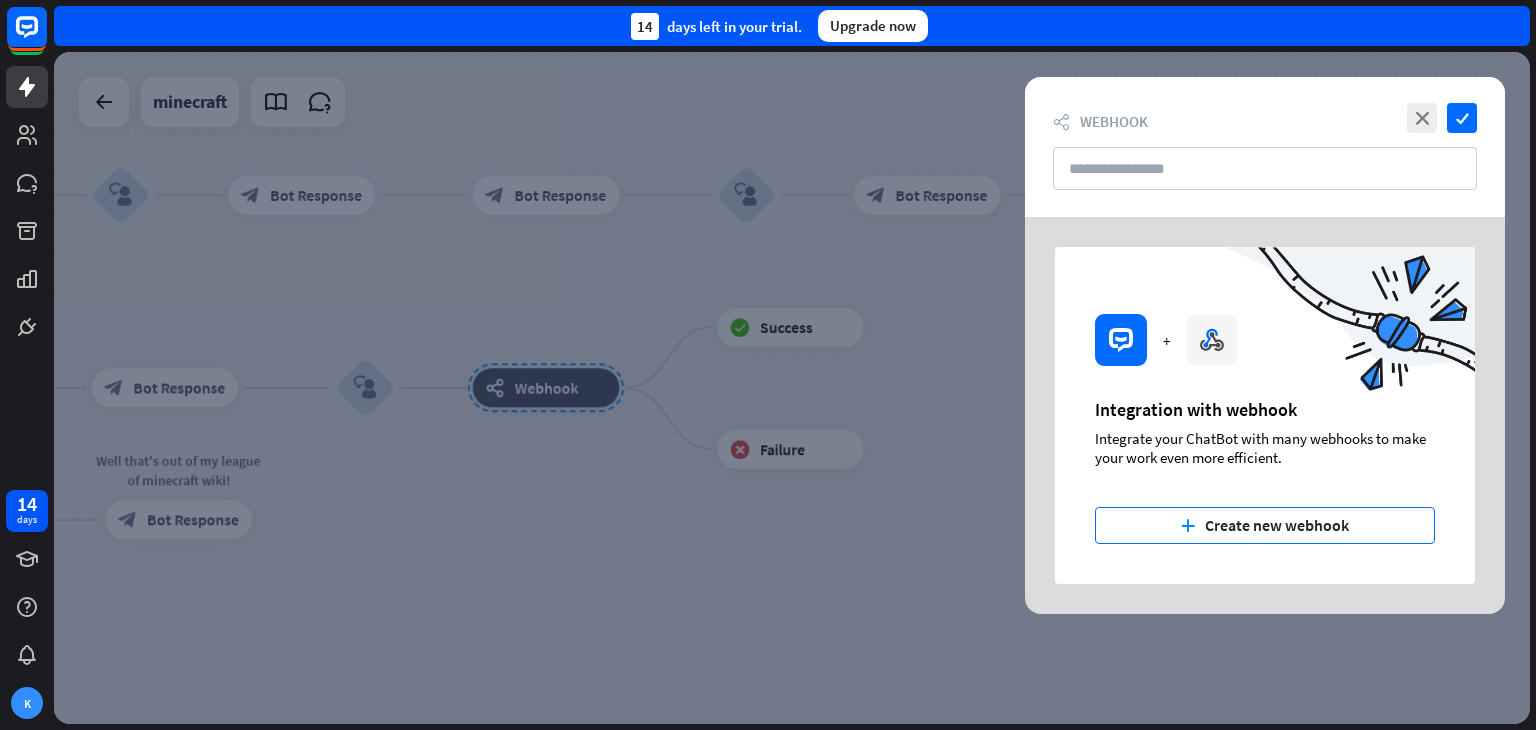 click on "plus
Create new webhook" at bounding box center [1265, 525] 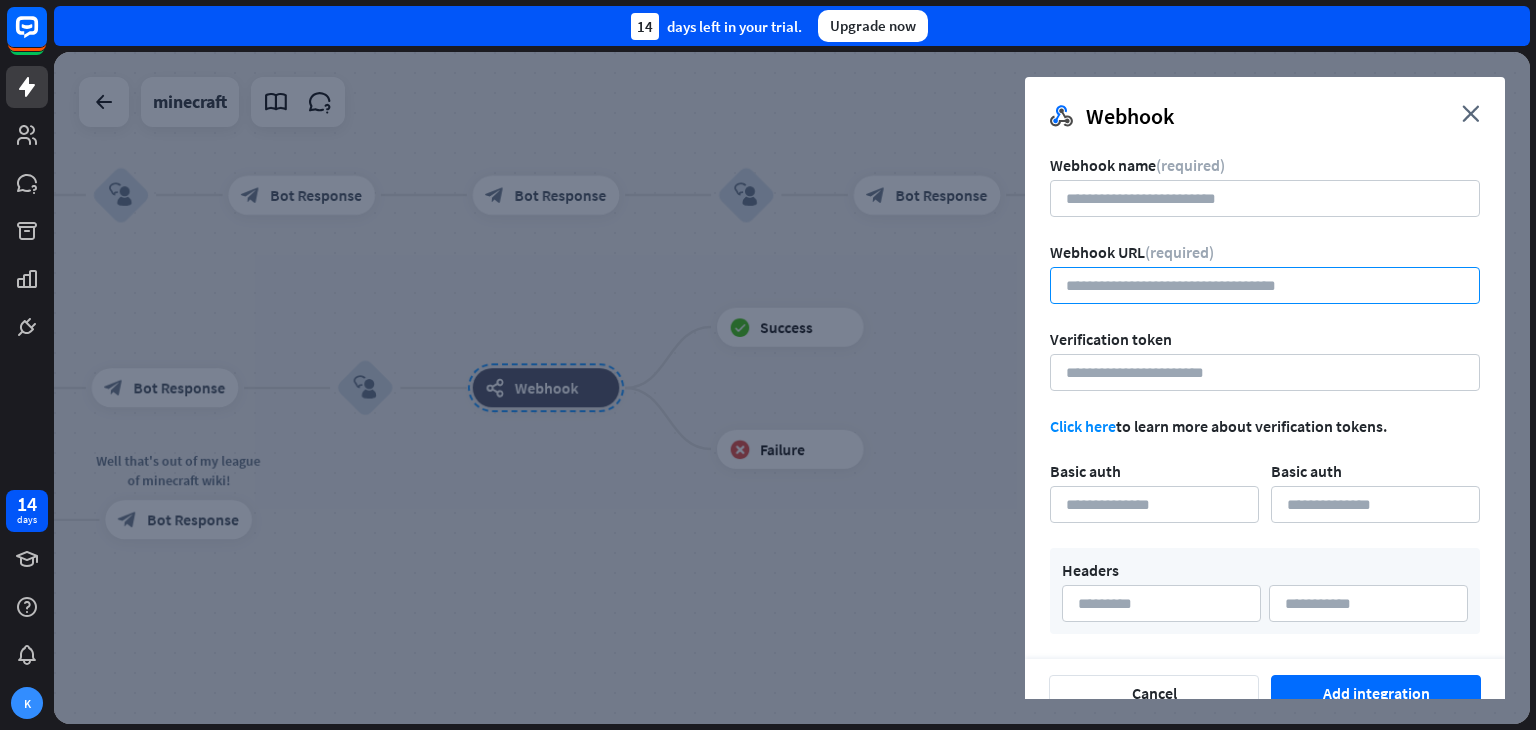 click at bounding box center [1265, 285] 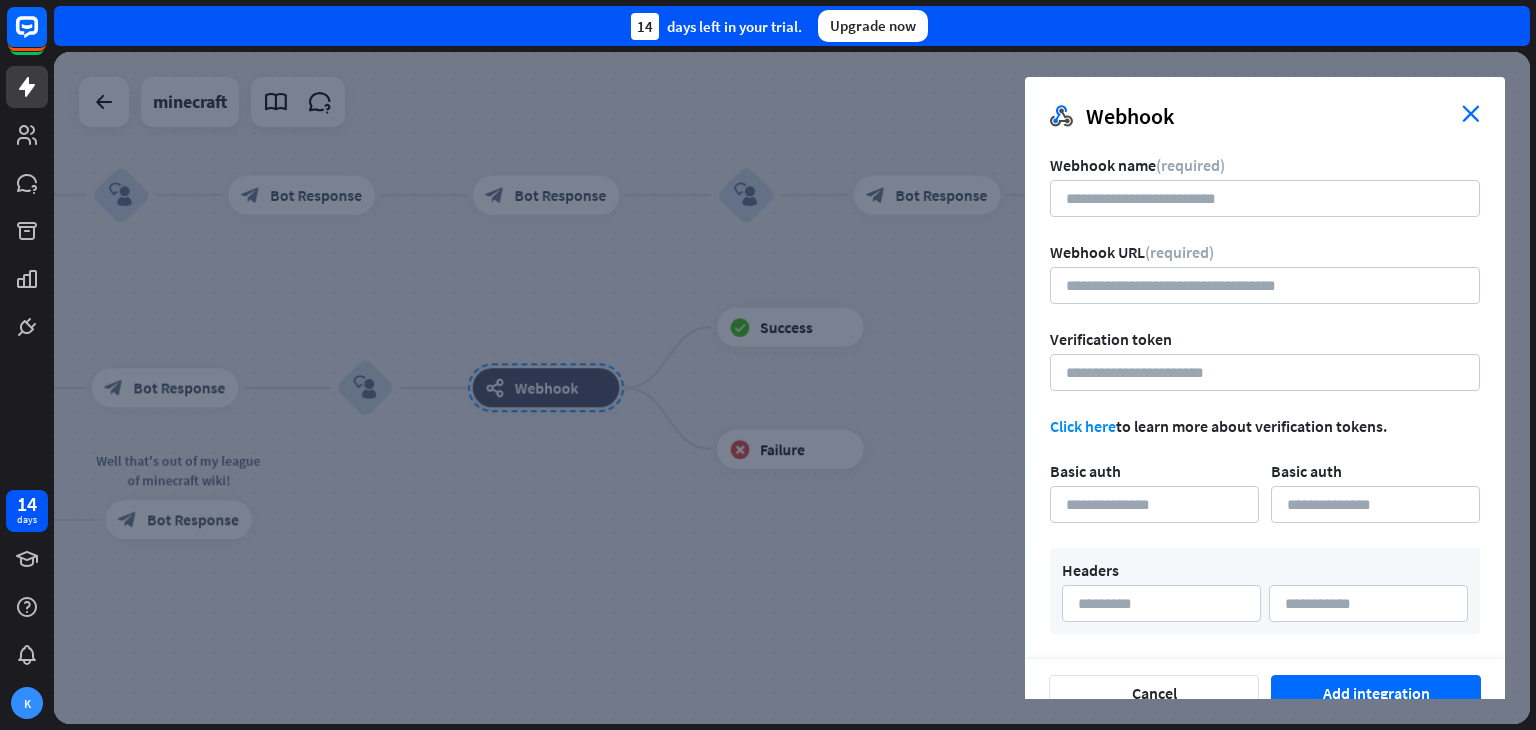click on "close" at bounding box center (1471, 113) 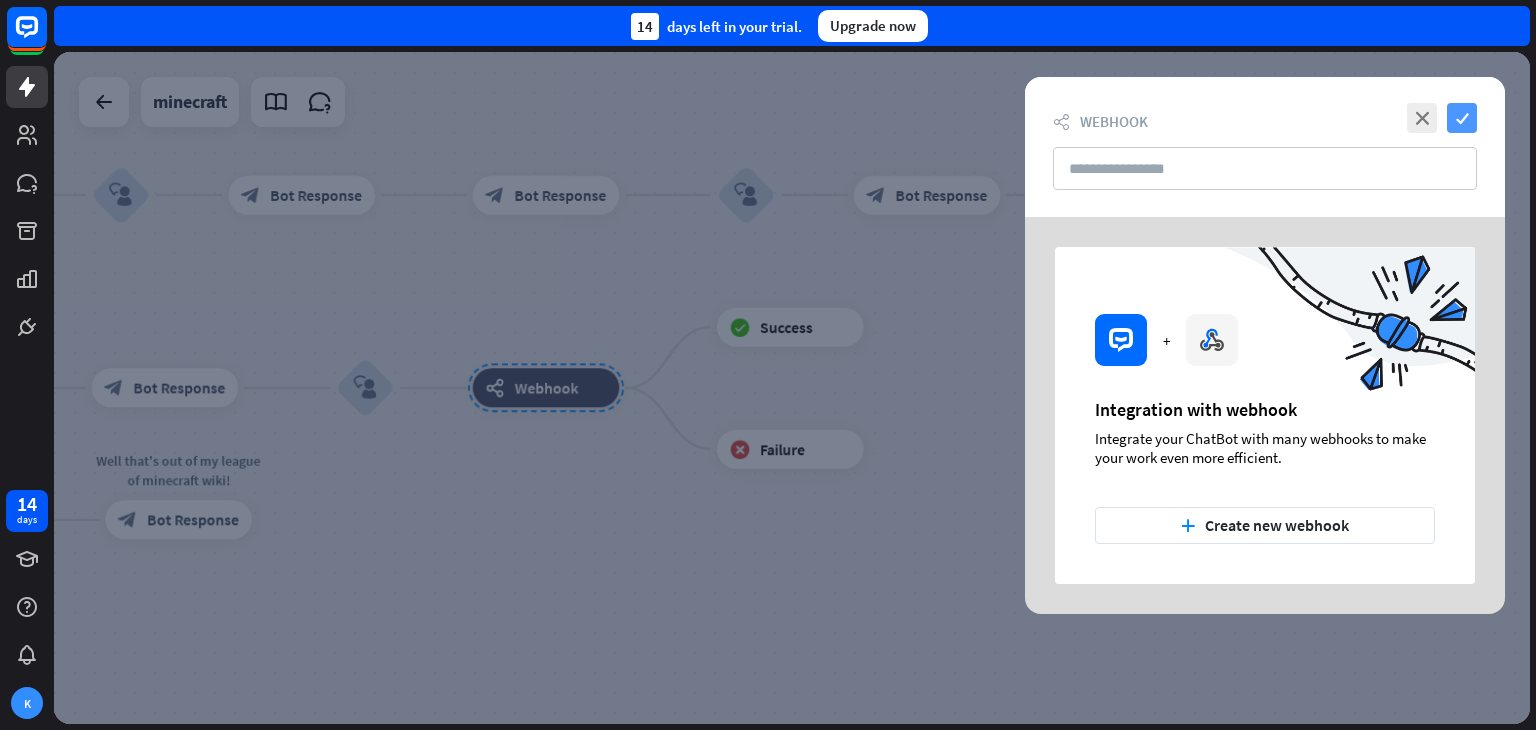 click on "check" at bounding box center (1462, 118) 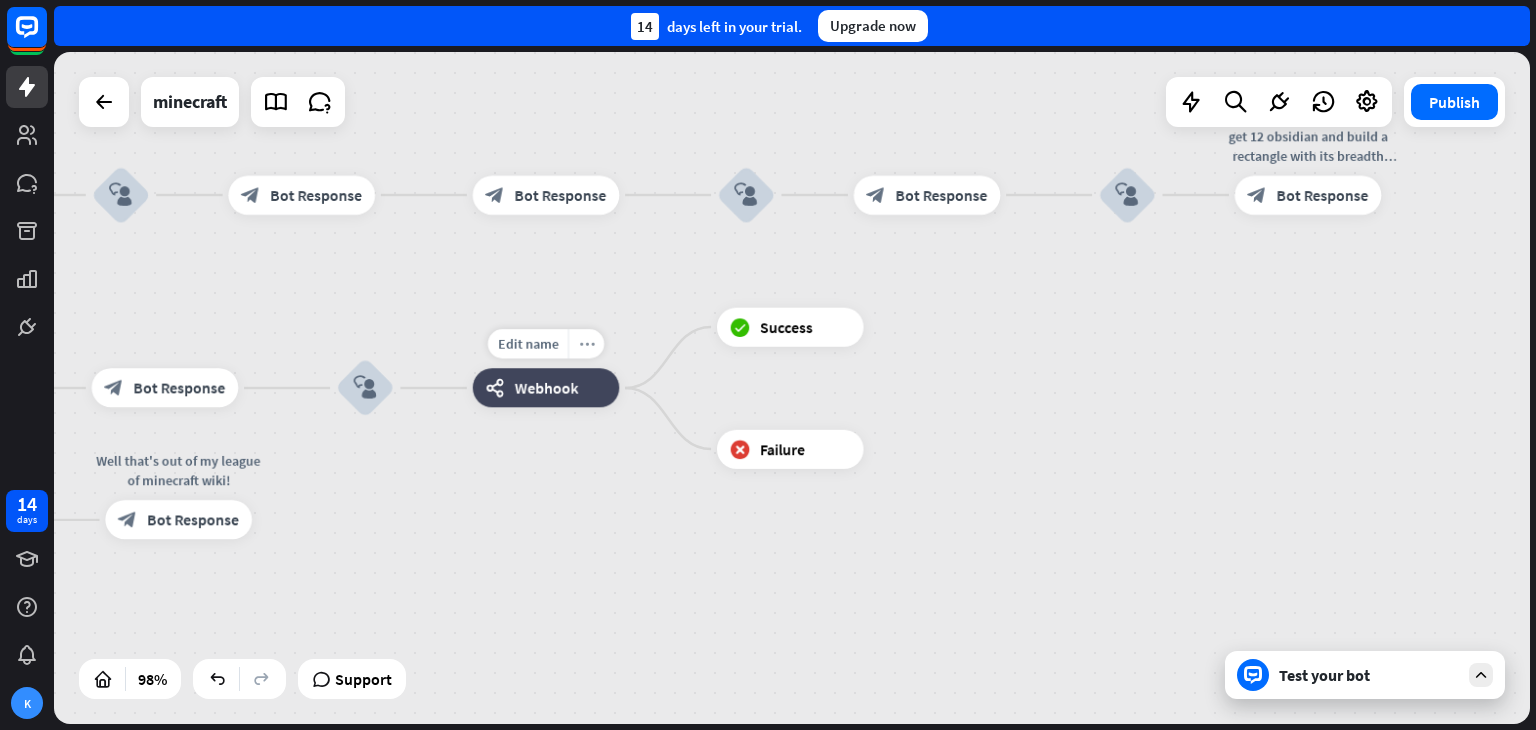 click on "more_horiz" at bounding box center [587, 344] 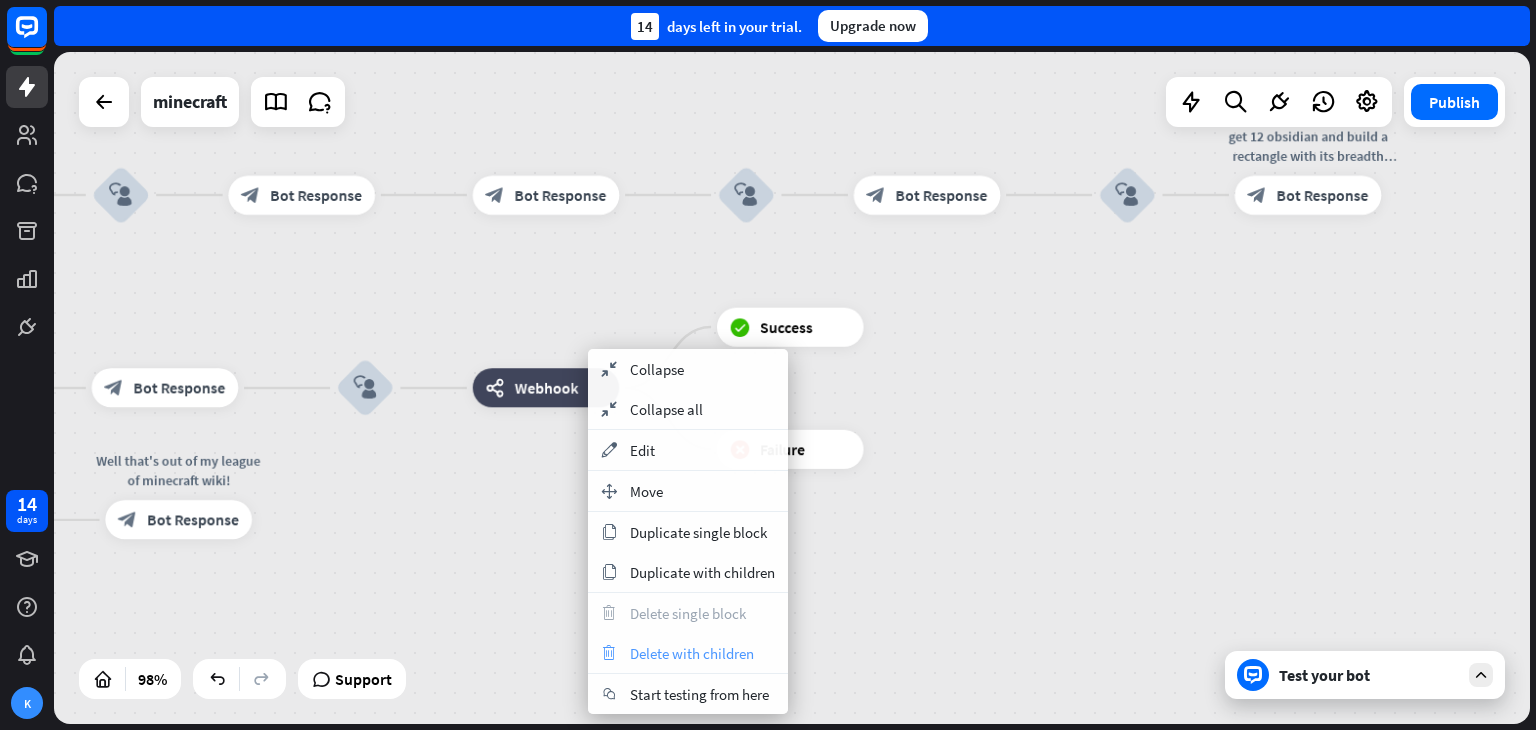 click on "Delete with children" at bounding box center [692, 653] 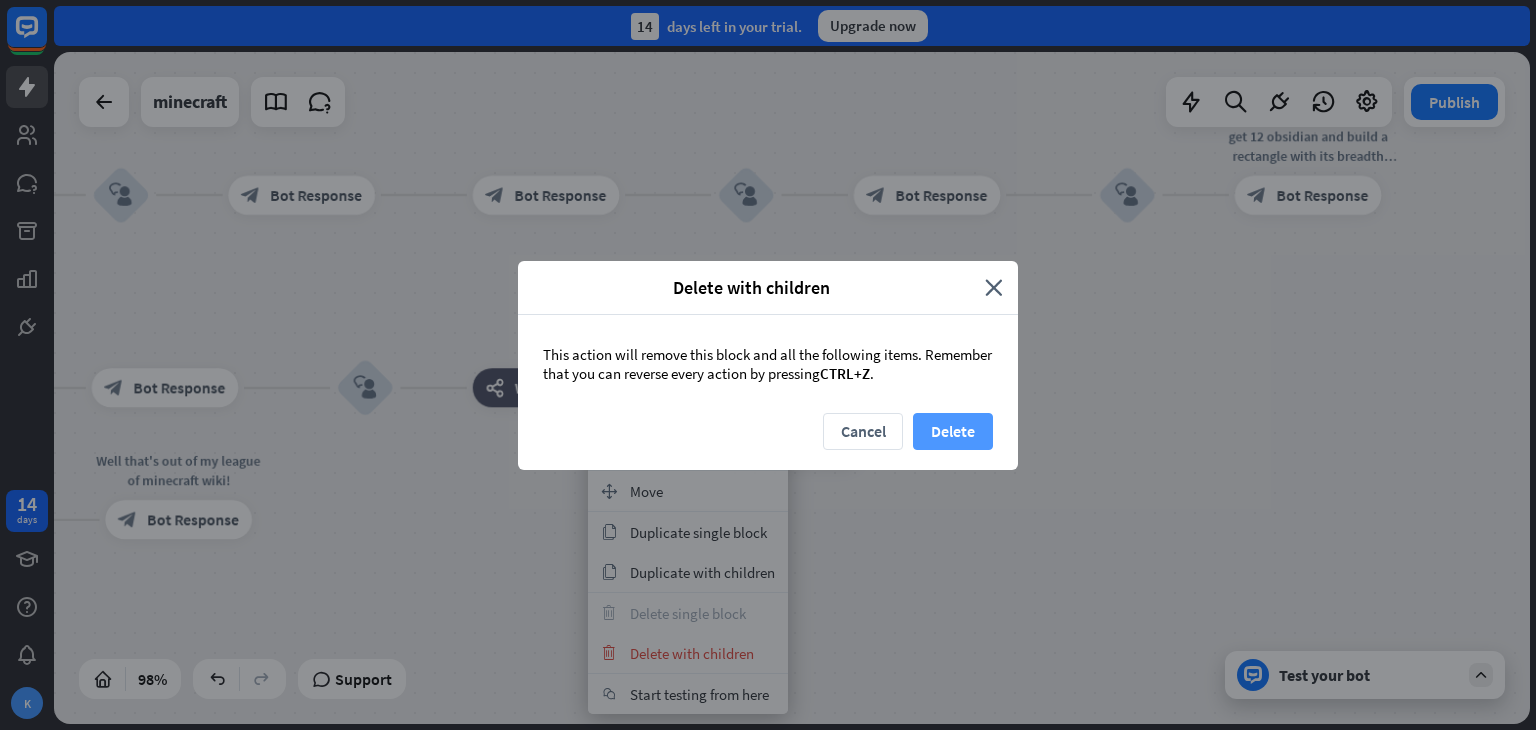 click on "Delete" at bounding box center [953, 431] 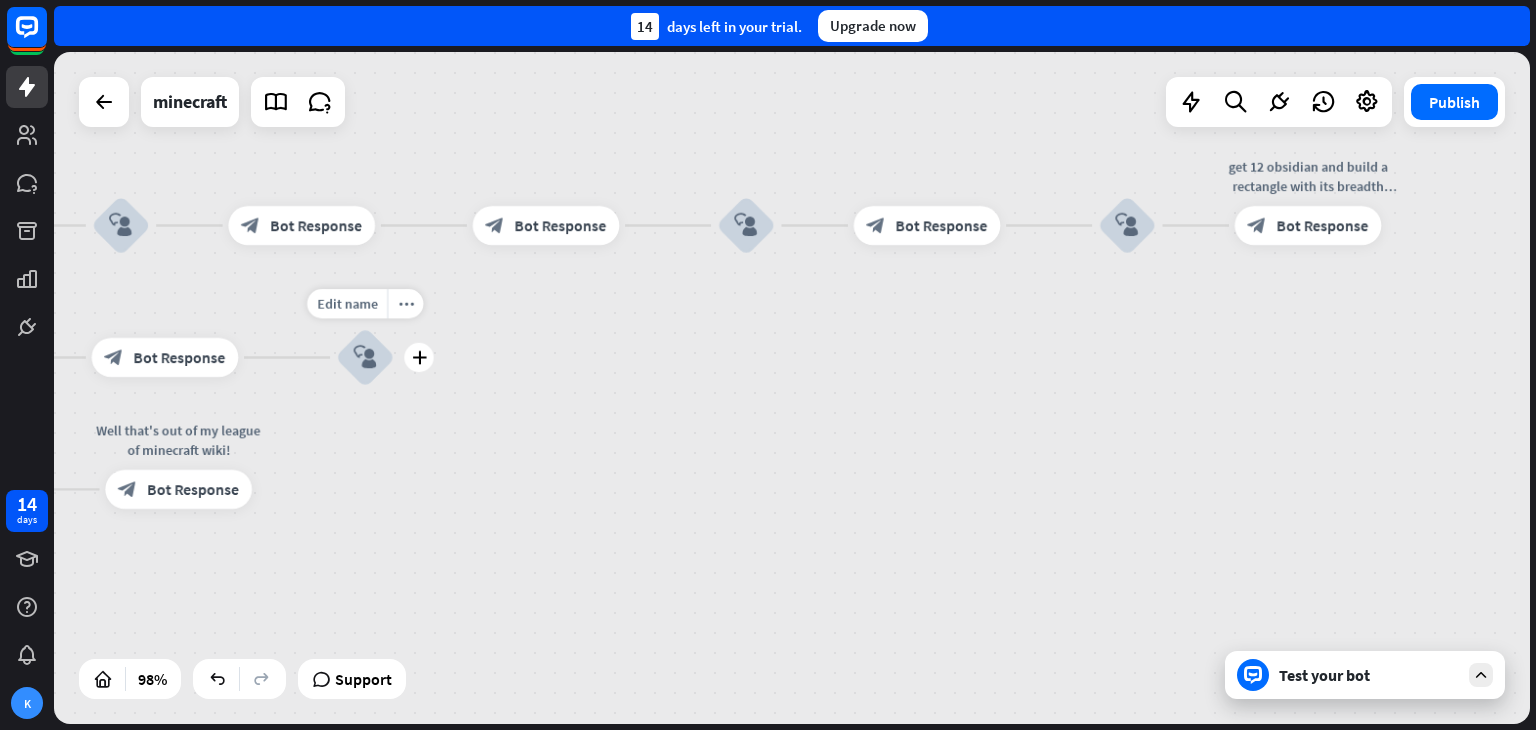 click on "Edit name   more_horiz         plus     block_user_input" at bounding box center [365, 357] 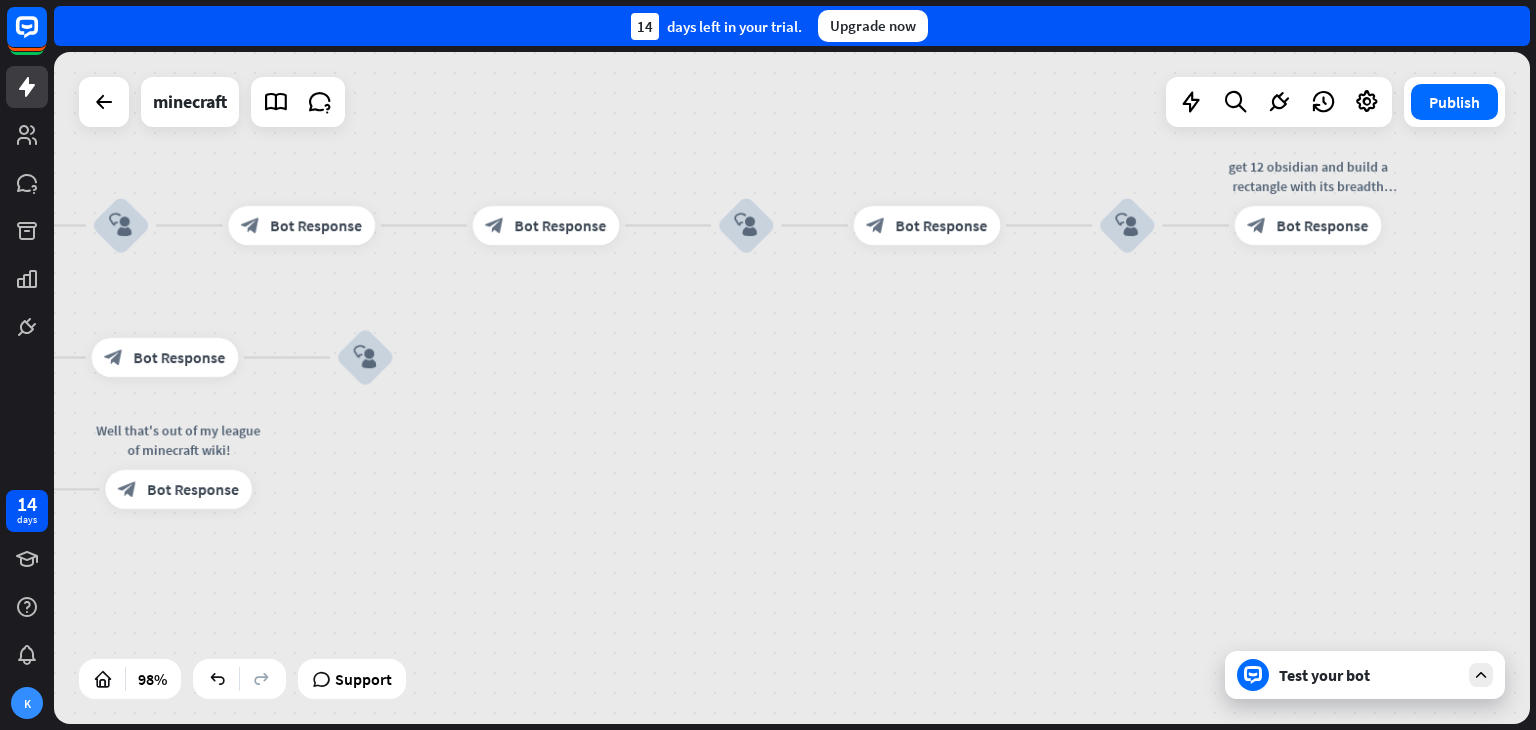 drag, startPoint x: 244, startPoint y: 492, endPoint x: 344, endPoint y: 484, distance: 100.31949 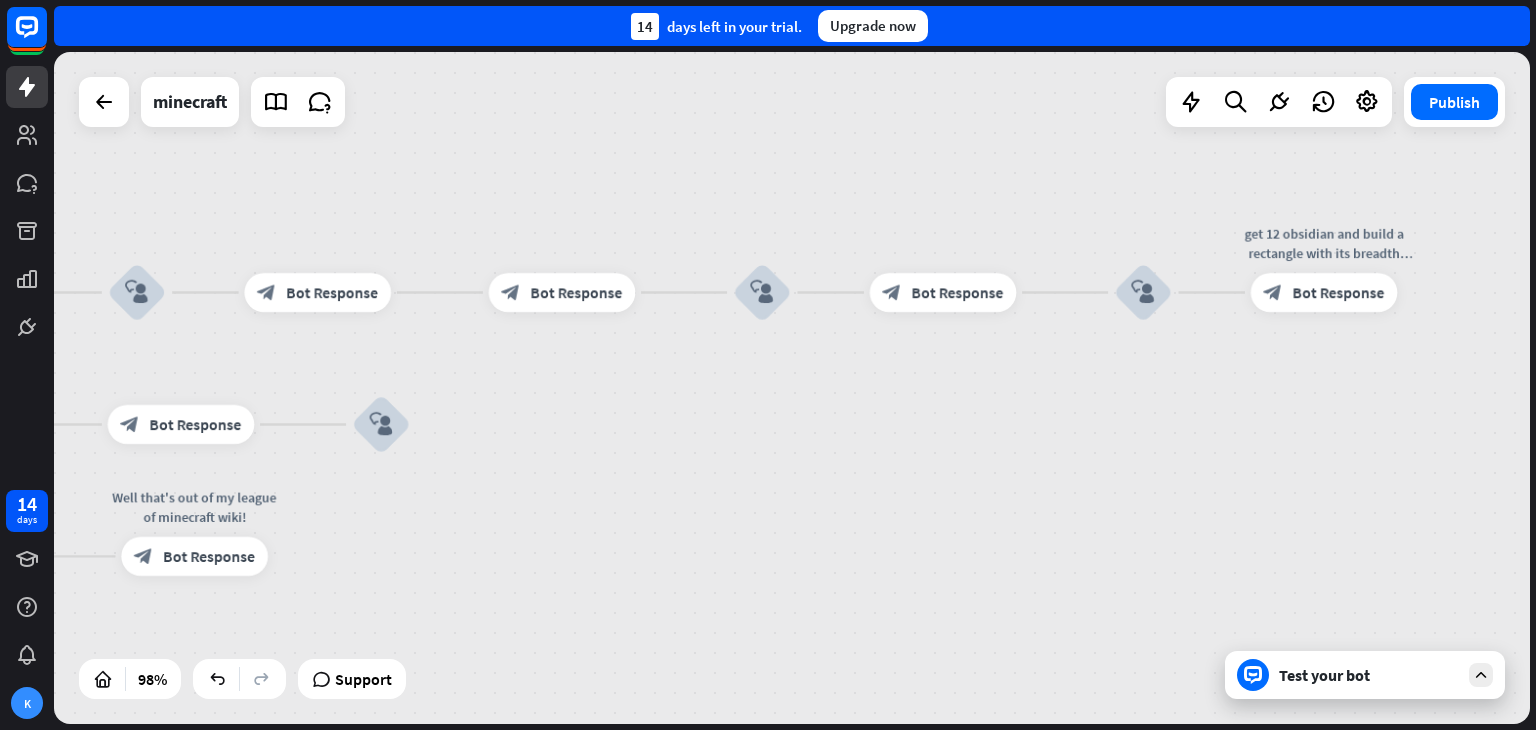 drag, startPoint x: 344, startPoint y: 484, endPoint x: 359, endPoint y: 553, distance: 70.61161 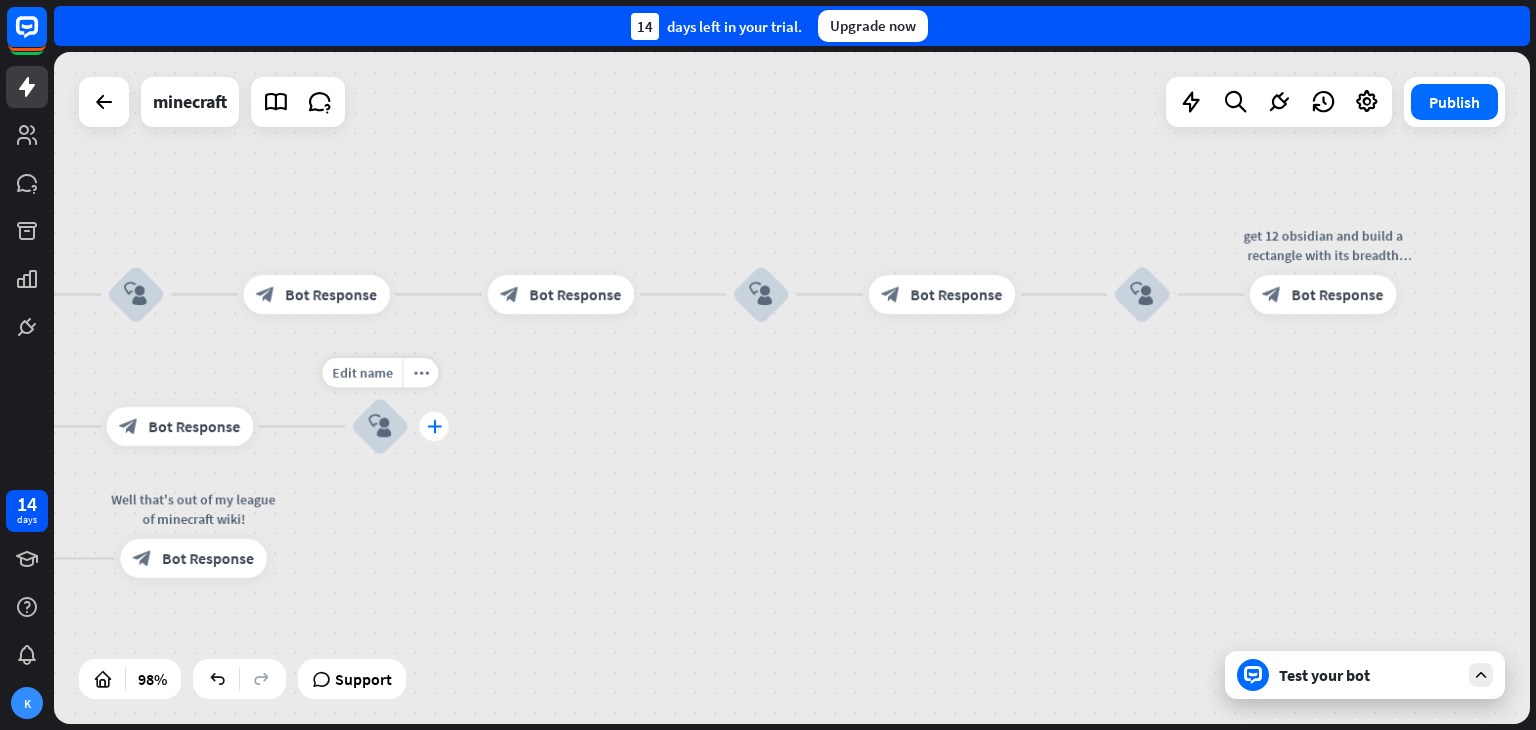 click on "plus" at bounding box center (434, 427) 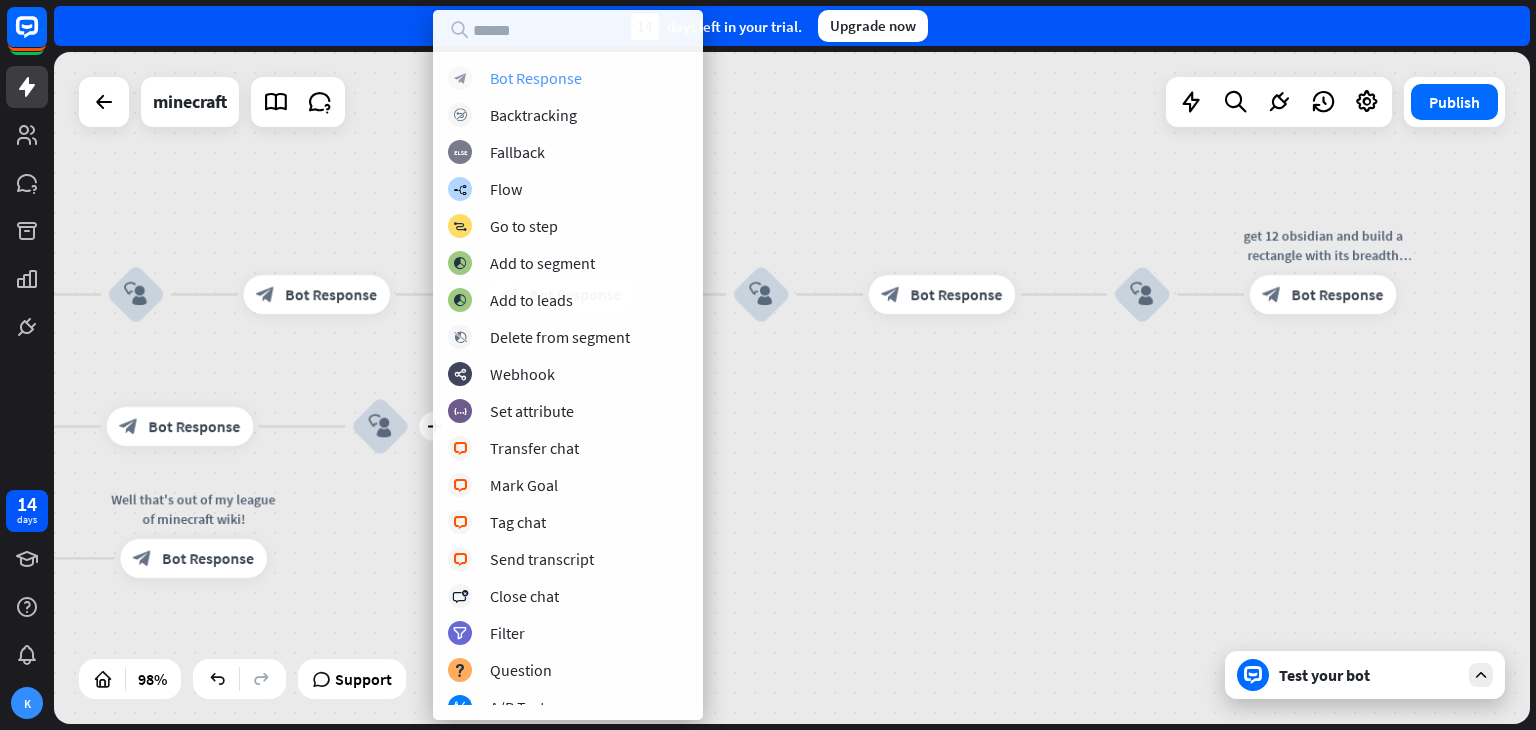 click on "Bot Response" at bounding box center (536, 78) 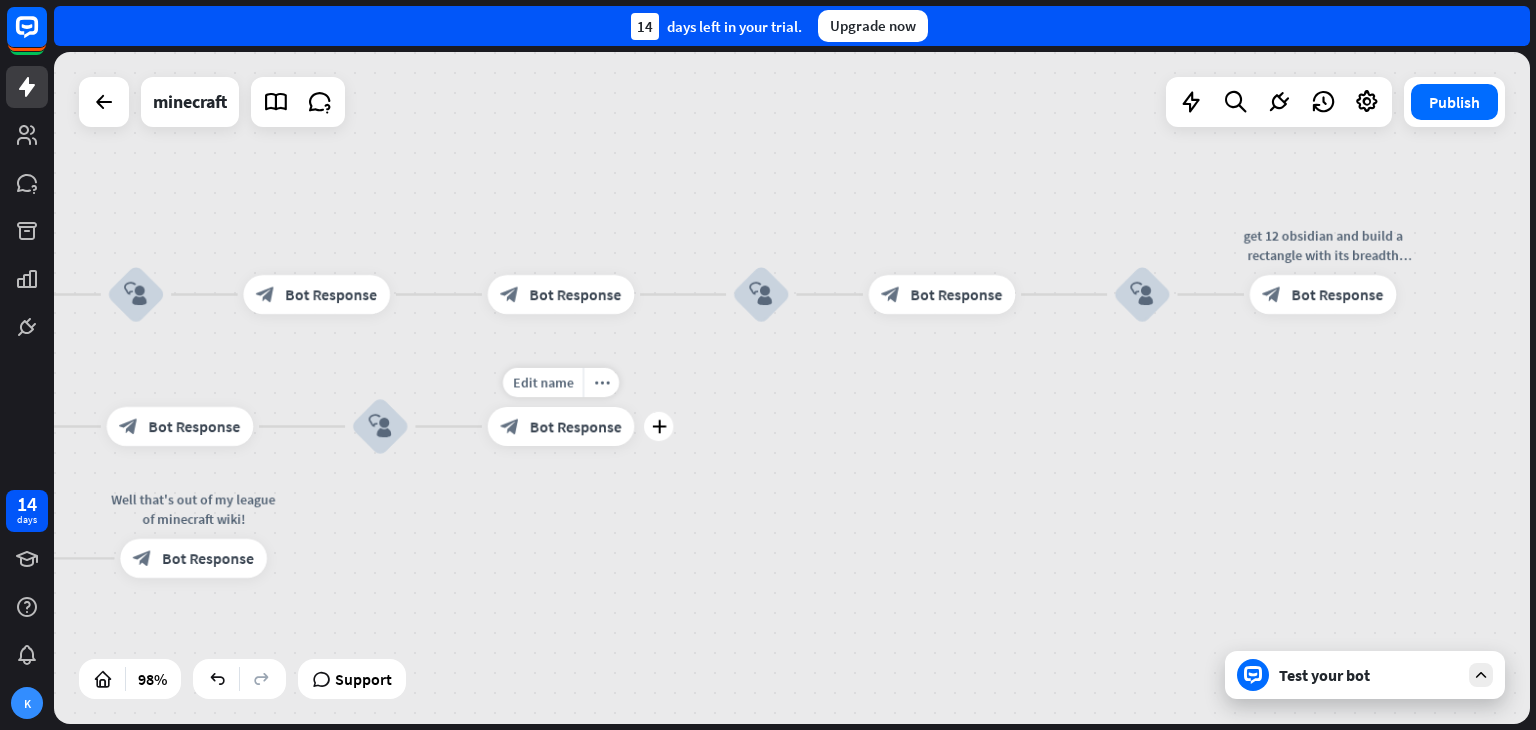 click on "Bot Response" at bounding box center [576, 427] 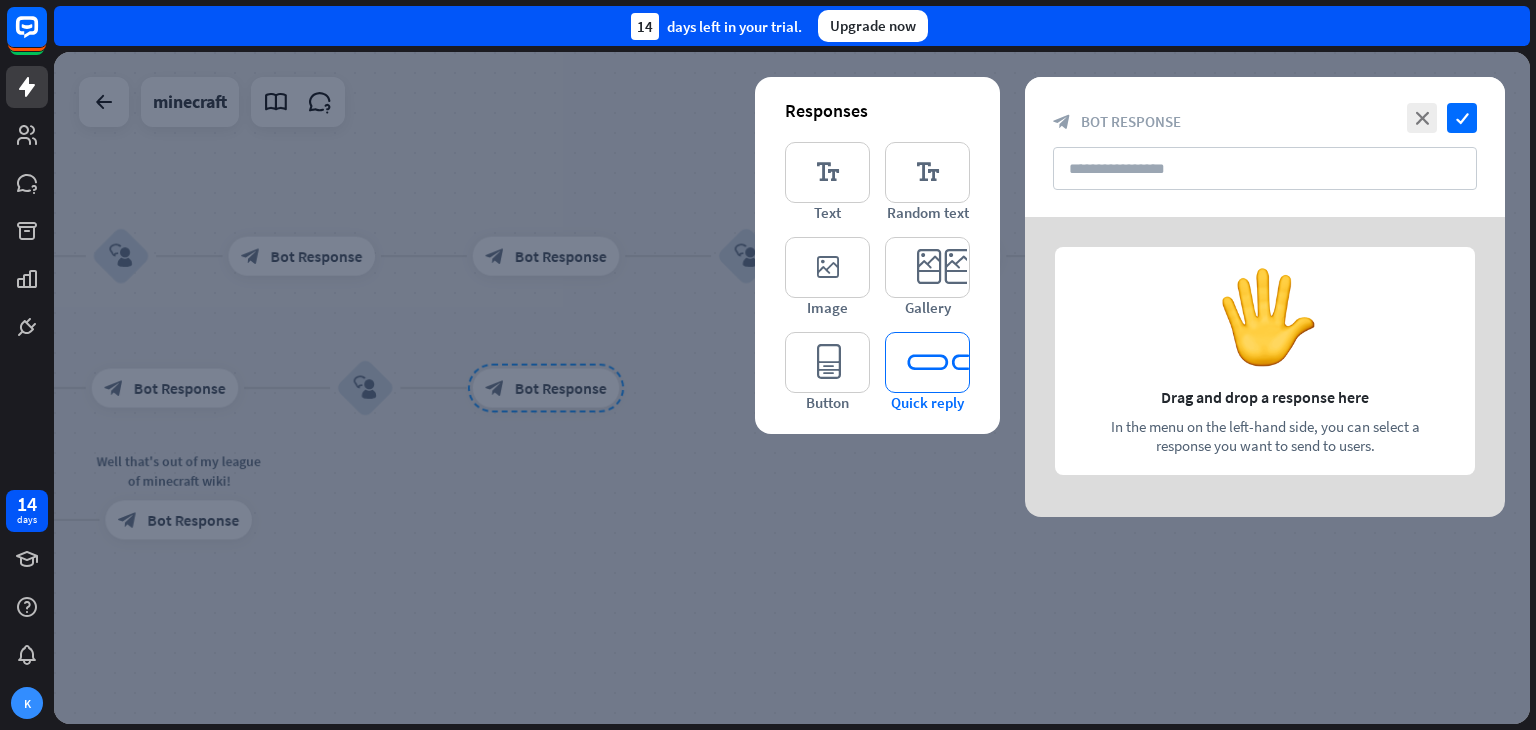 click on "editor_quick_replies" at bounding box center (927, 362) 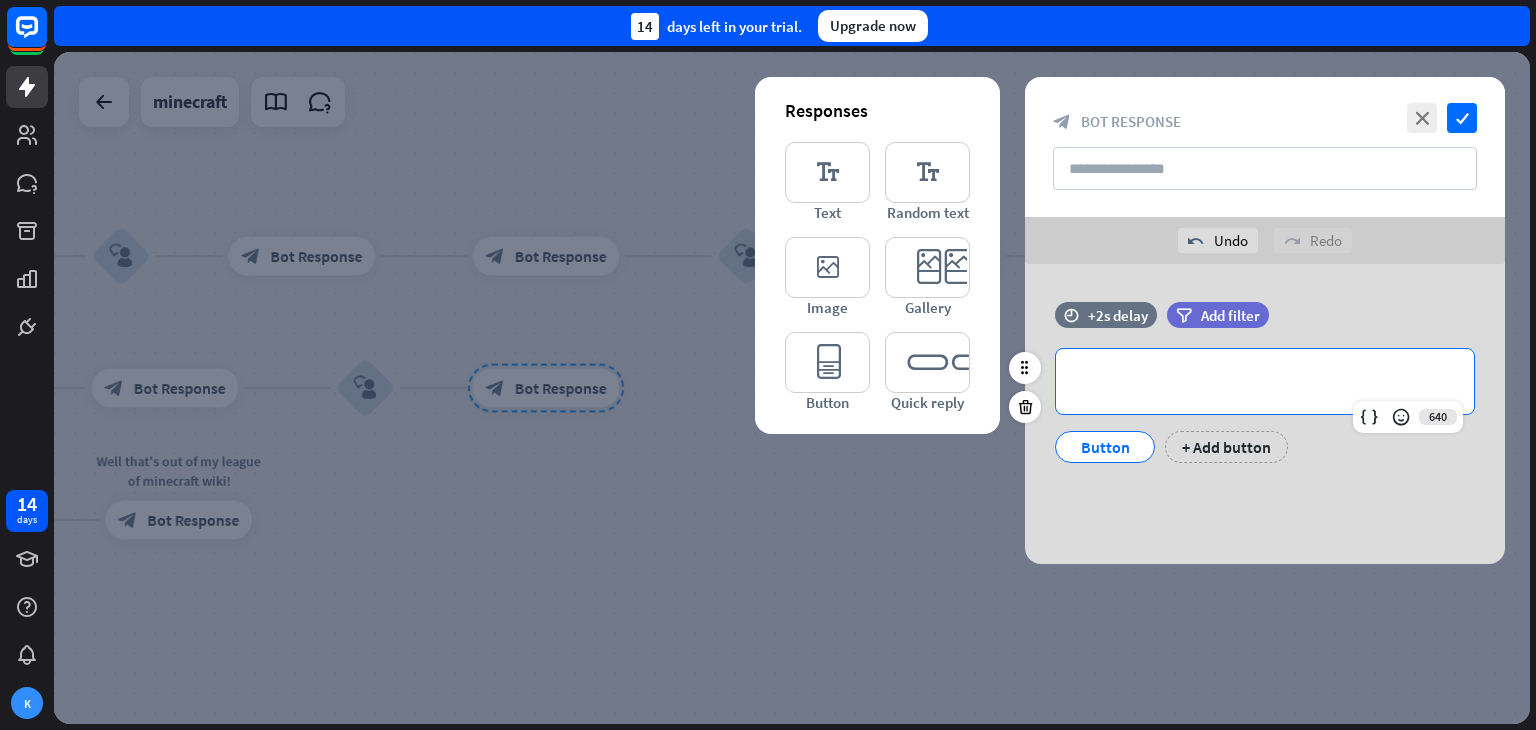 click on "**********" at bounding box center (1265, 381) 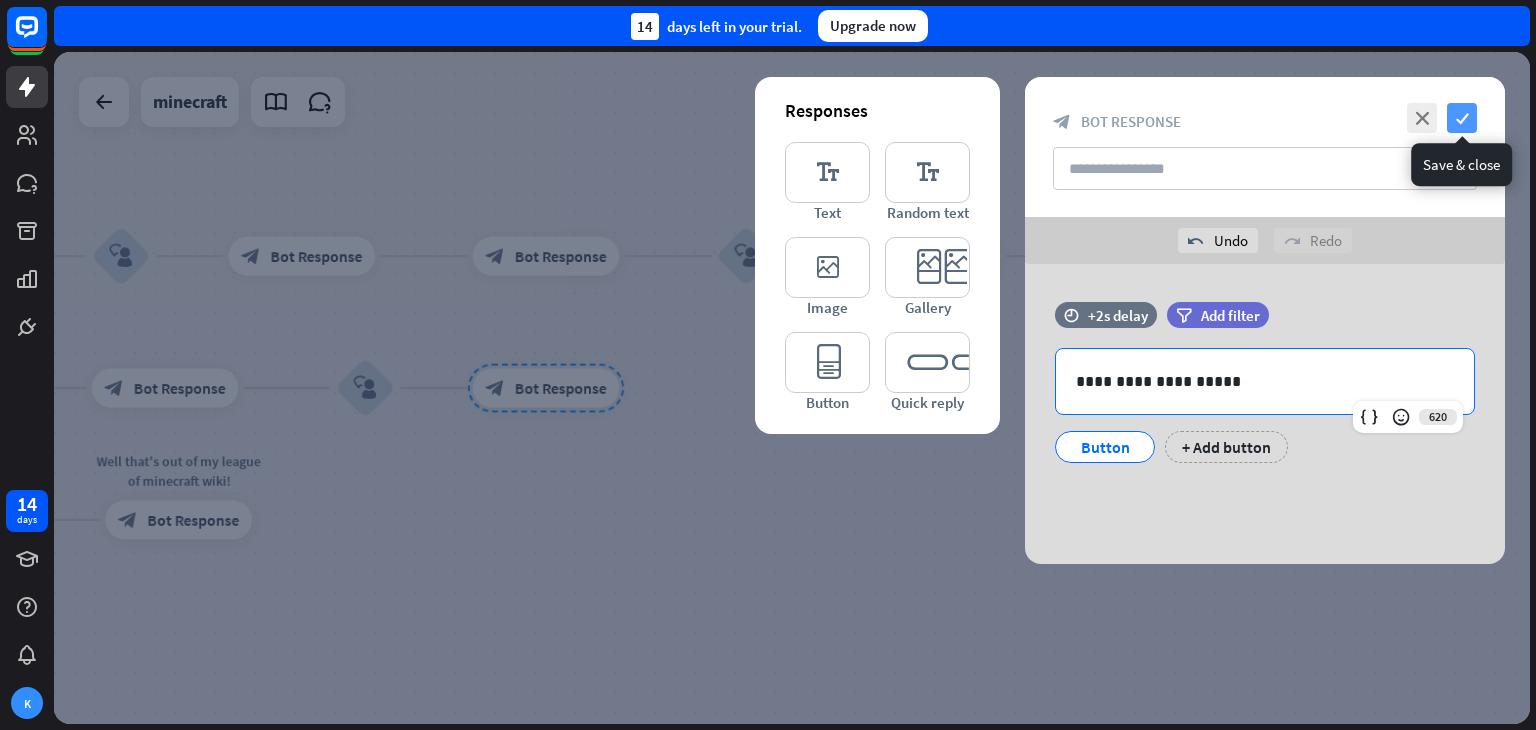 click on "check" at bounding box center (1462, 118) 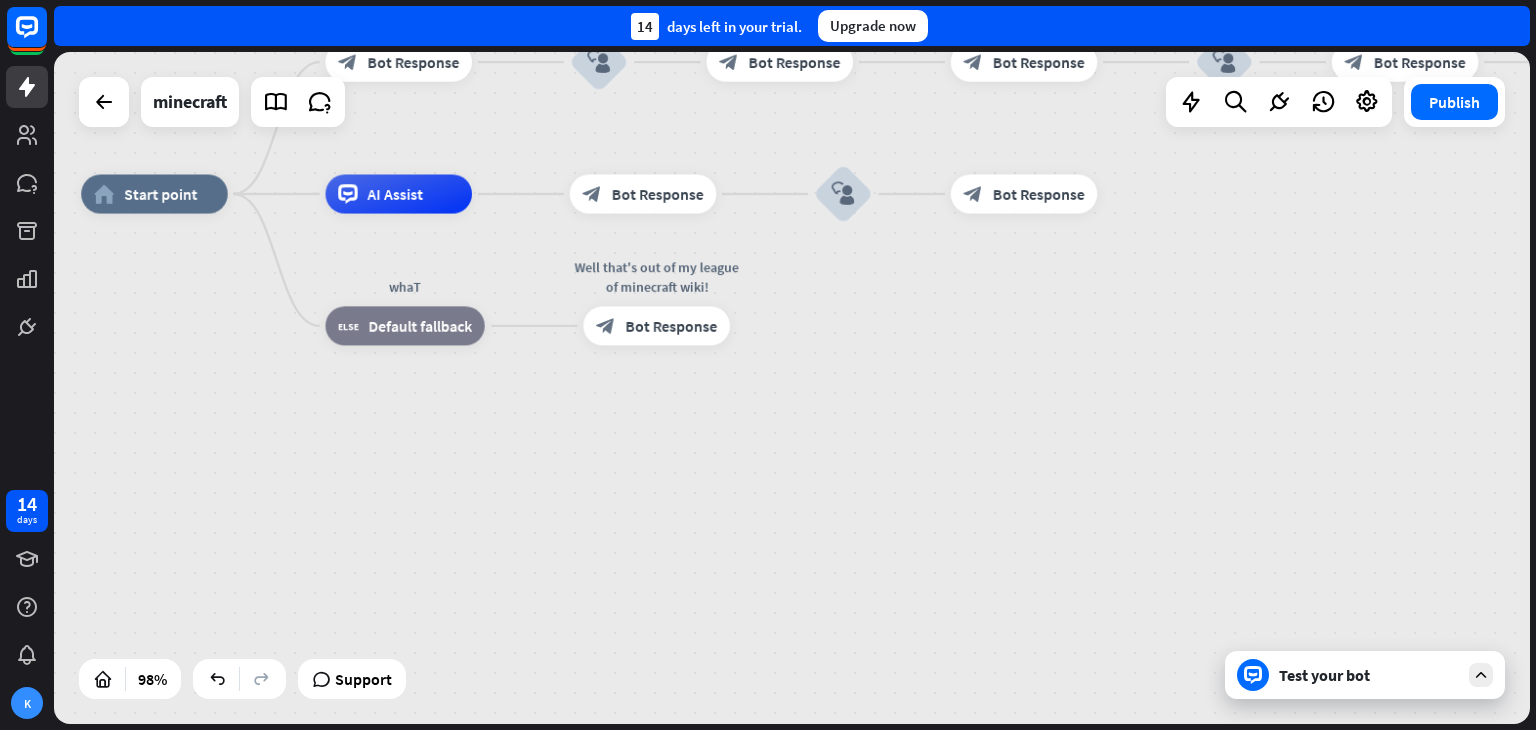 drag, startPoint x: 440, startPoint y: 565, endPoint x: 920, endPoint y: 369, distance: 518.4747 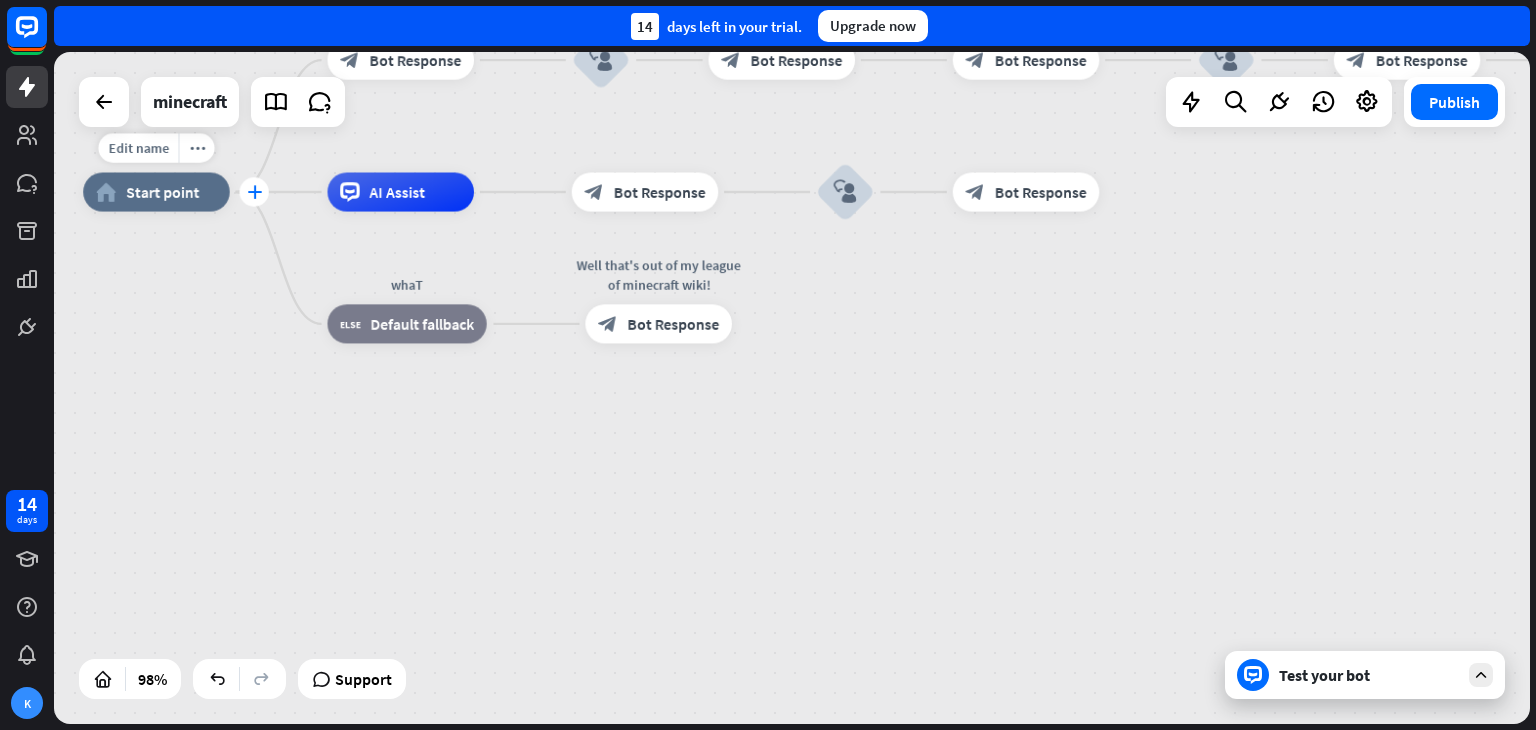 click on "plus" at bounding box center [254, 191] 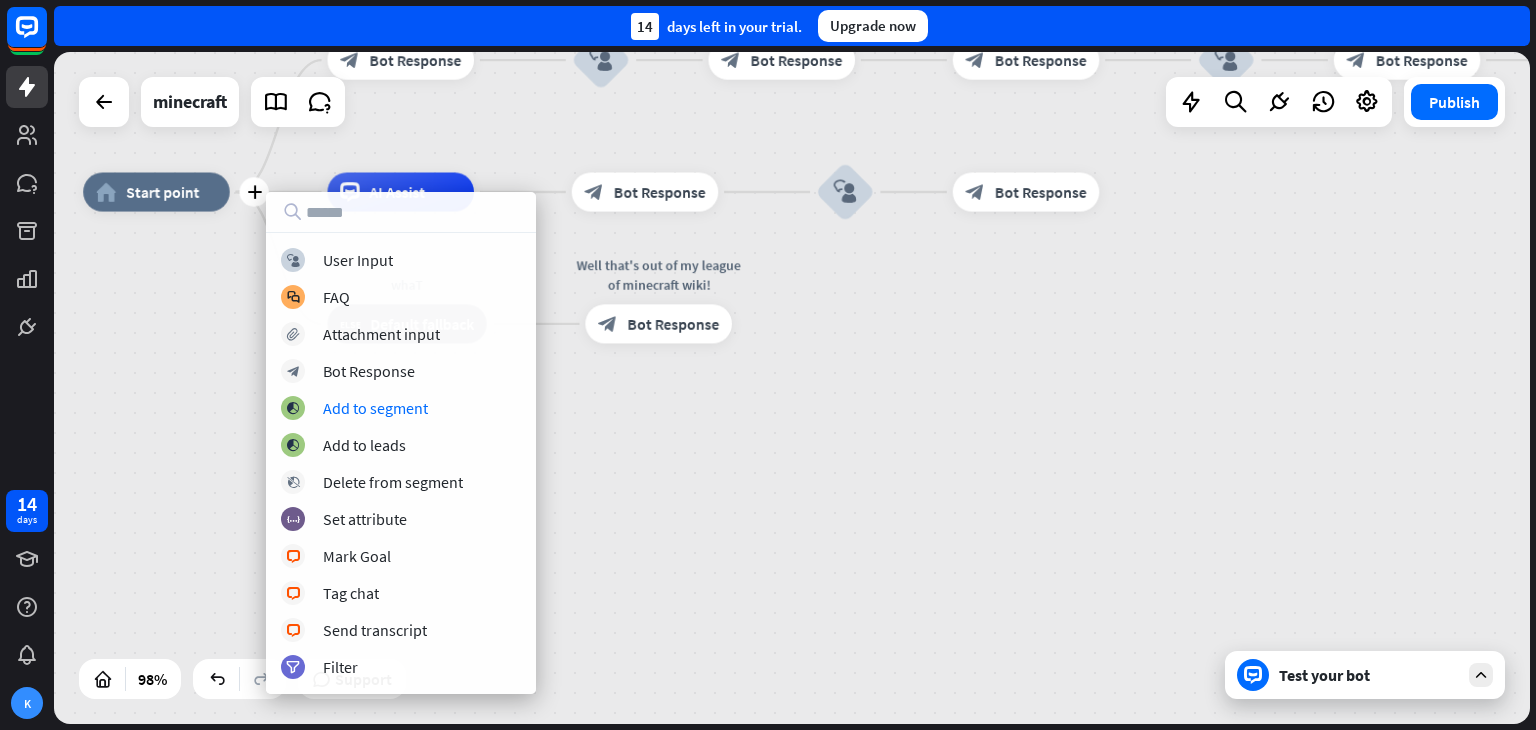 click on "block_user_input
User Input
block_faq
FAQ
block_attachment
Attachment input
block_bot_response
Bot Response
block_add_to_segment
Add to segment
block_add_to_segment
Add to leads
block_delete_from_segment
Delete from segment
block_set_attribute
Set attribute
block_livechat
Mark Goal
block_livechat
Tag chat
block_livechat
Send transcript
filter
Filter" at bounding box center (401, 463) 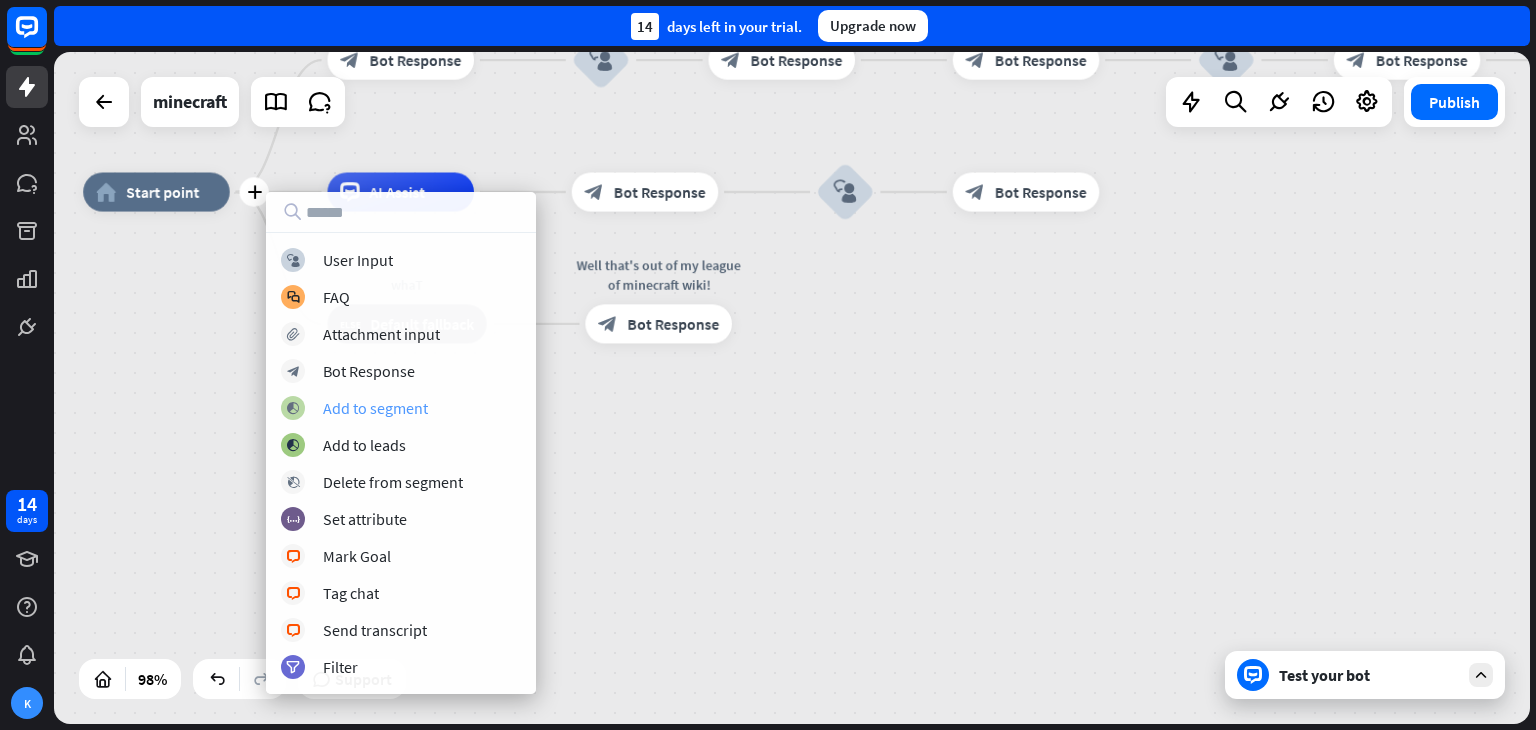 click on "block_add_to_segment
Add to segment" at bounding box center [401, 408] 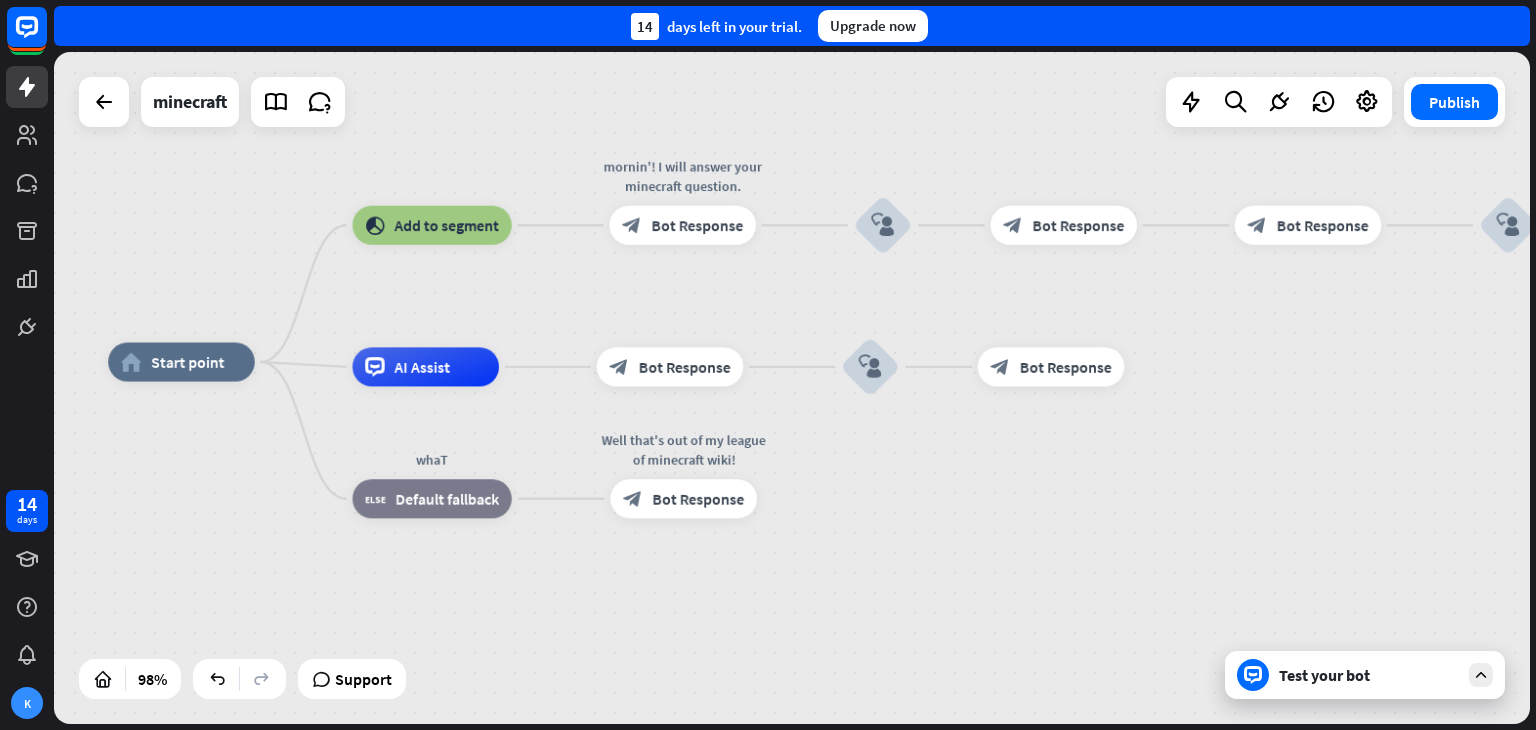 drag, startPoint x: 128, startPoint y: 387, endPoint x: 208, endPoint y: 531, distance: 164.73009 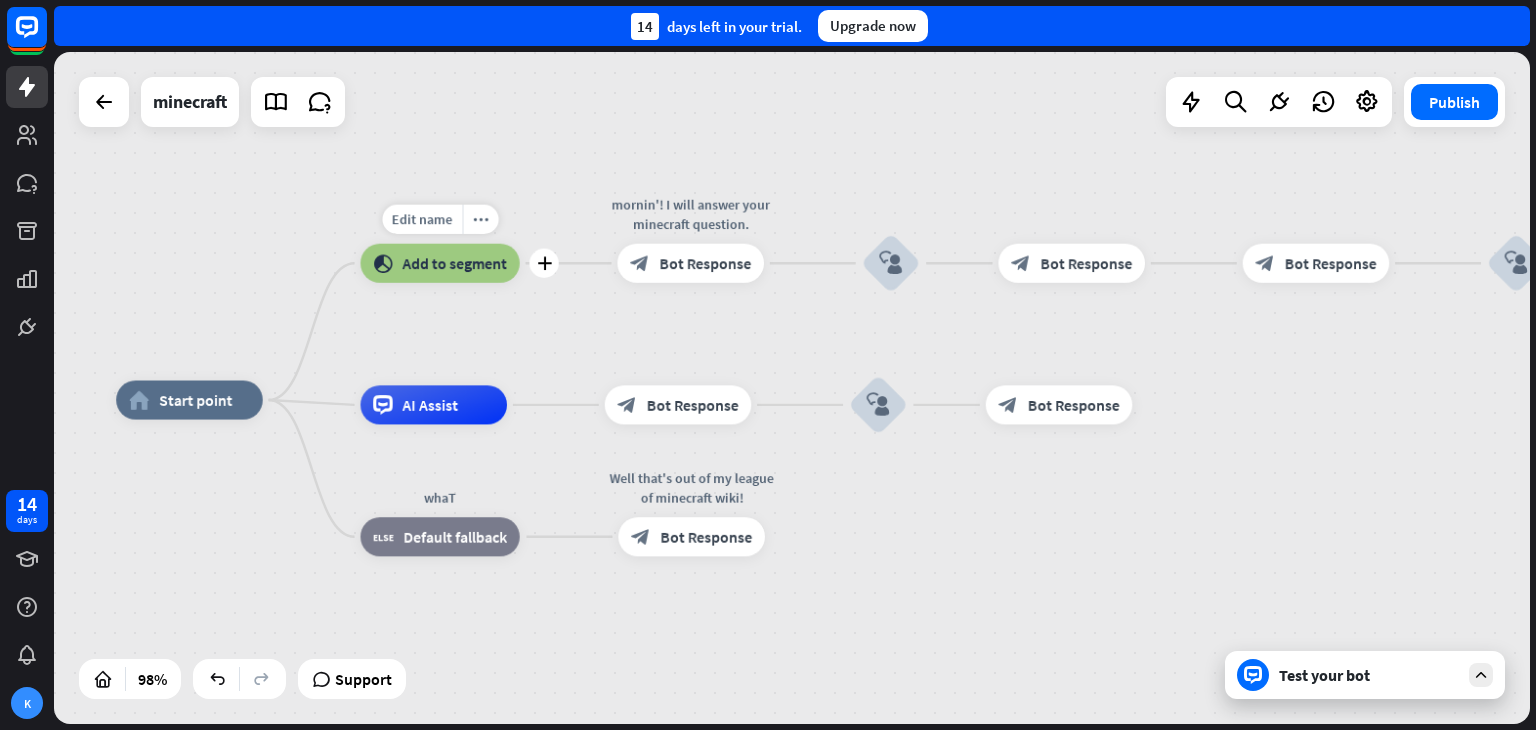click on "Add to segment" at bounding box center (454, 263) 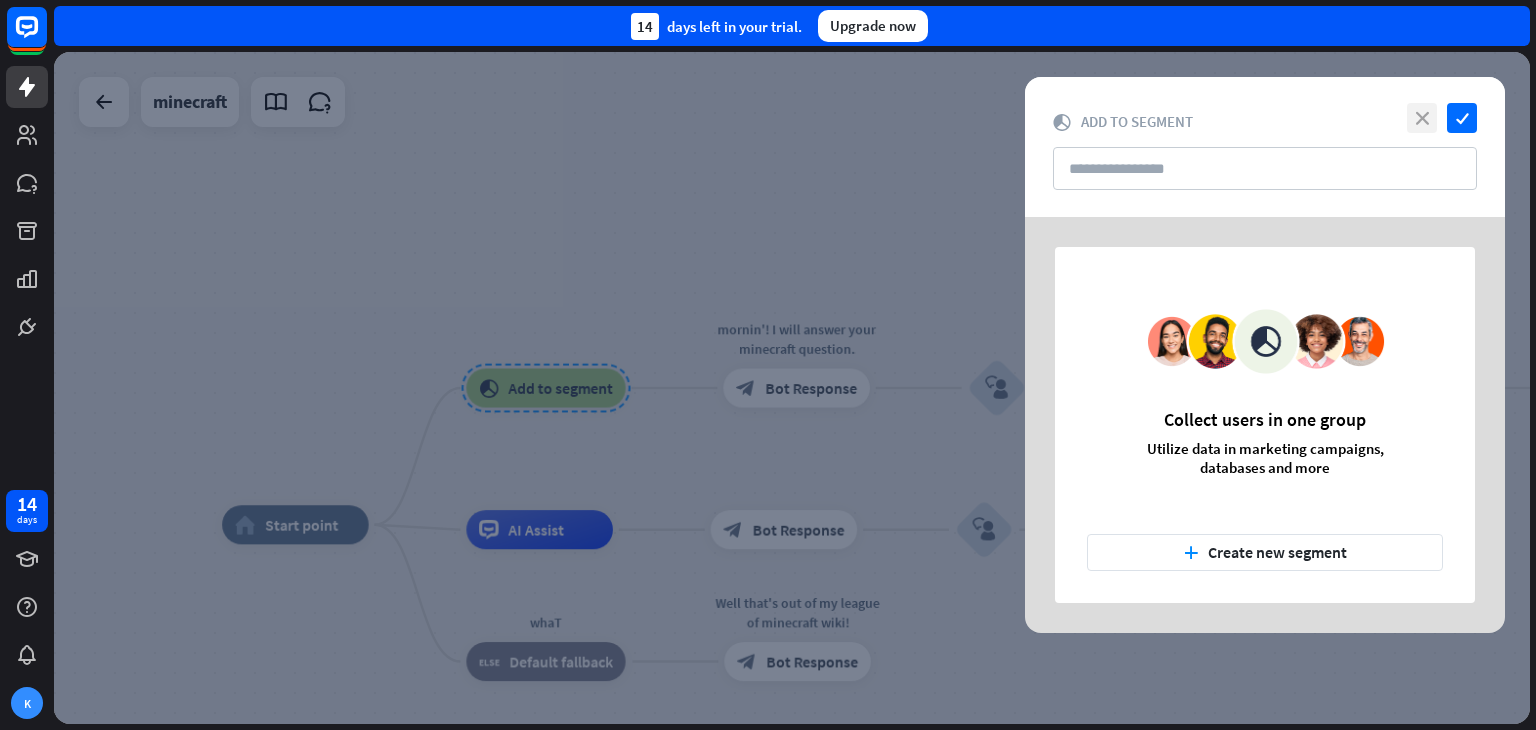 click on "close" at bounding box center [1422, 118] 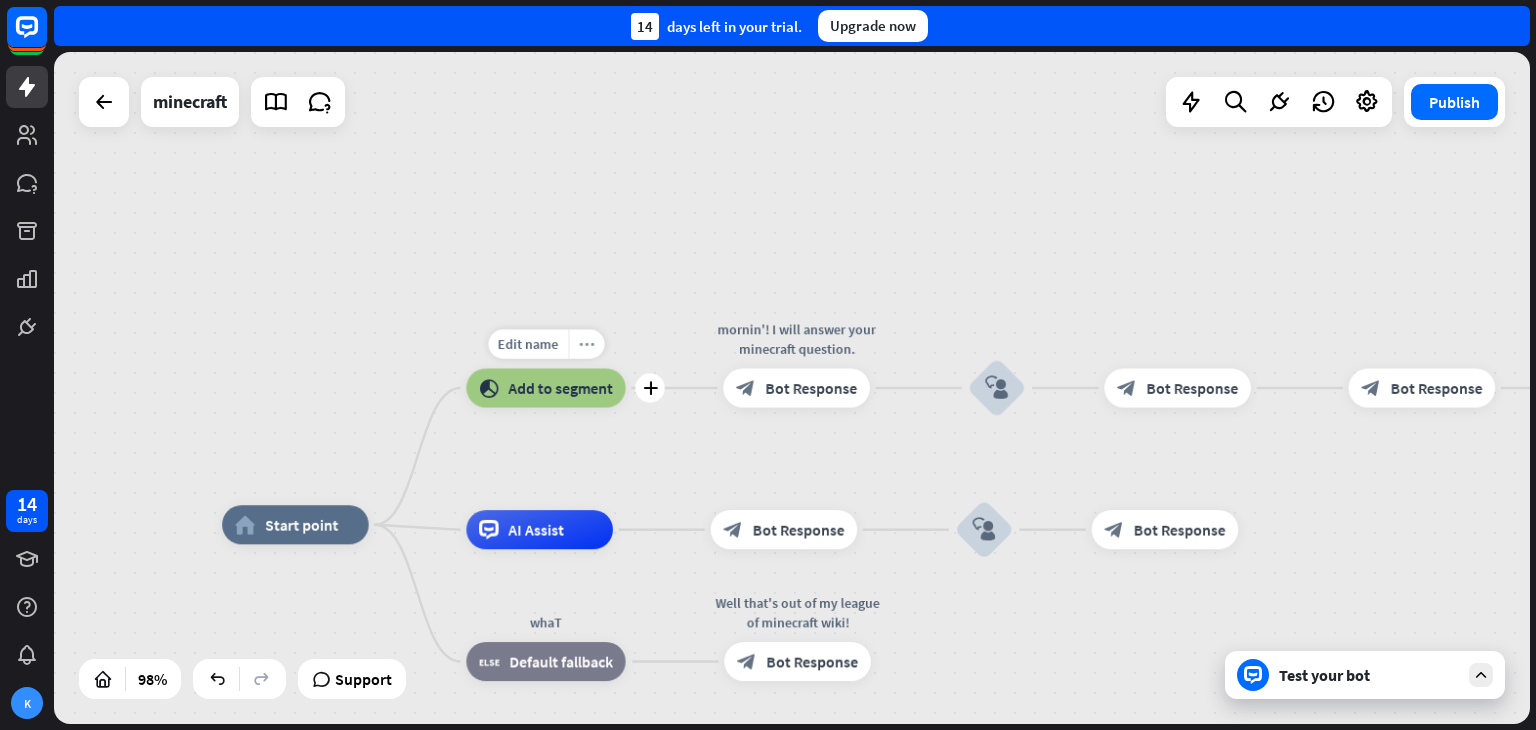 click on "more_horiz" at bounding box center (587, 344) 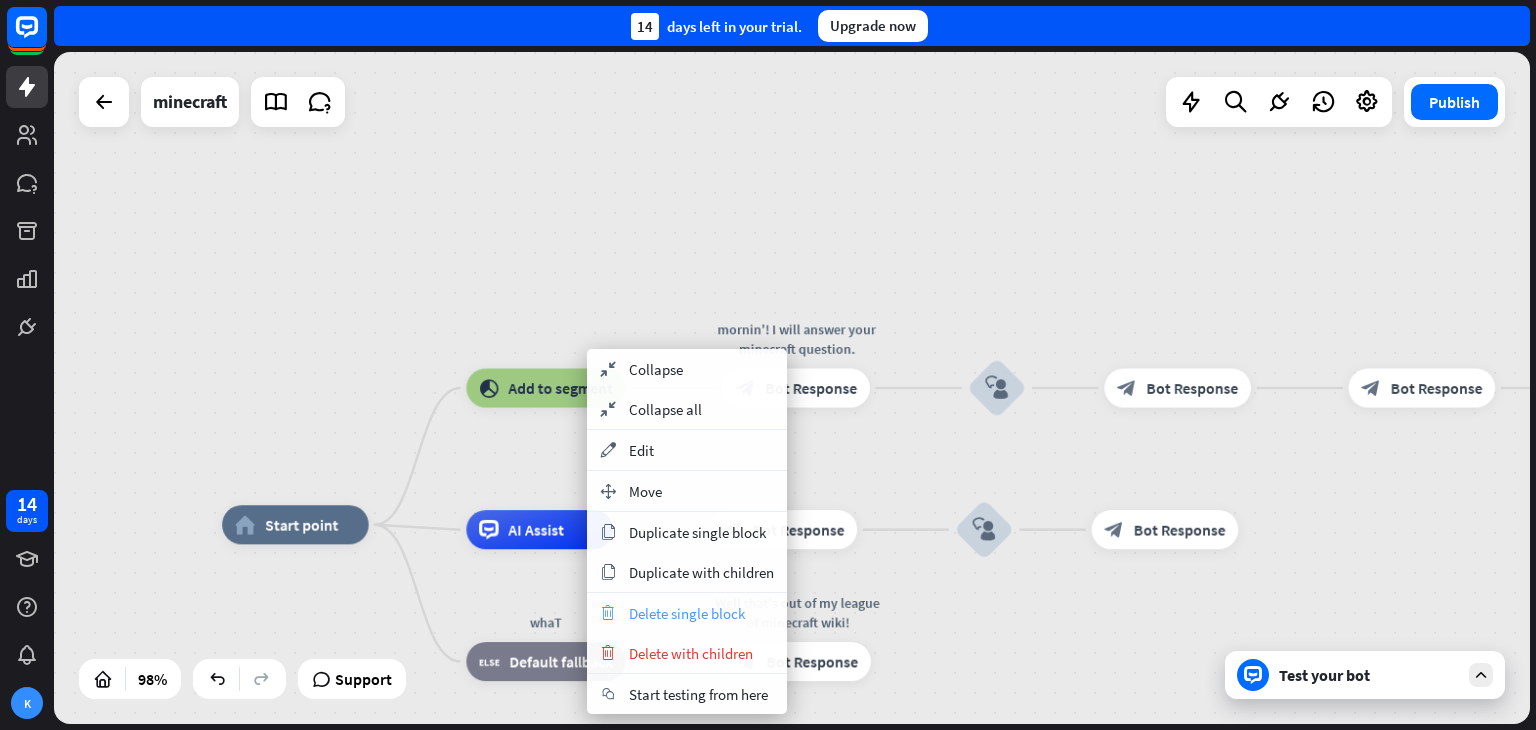 click on "Delete single block" at bounding box center [687, 613] 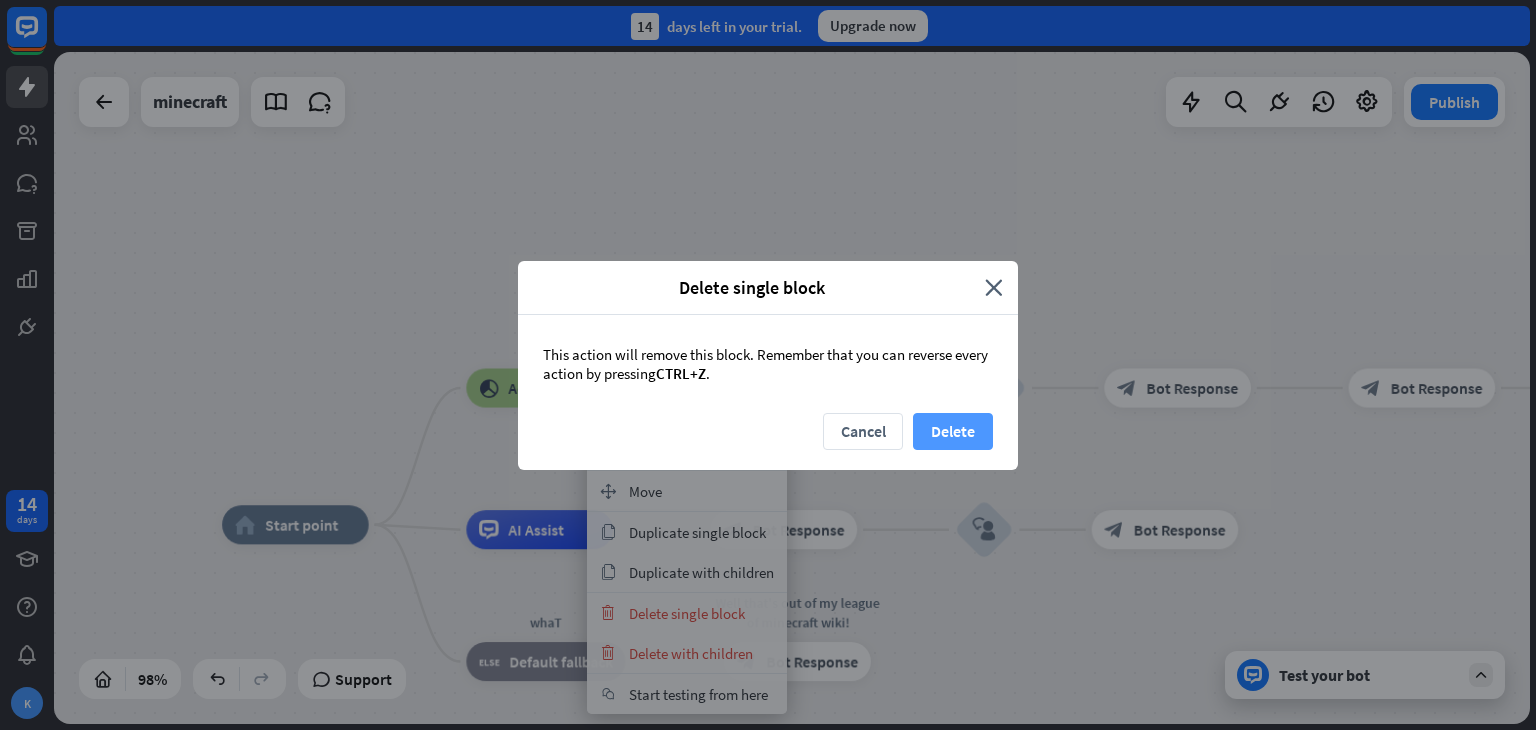 click on "Delete" at bounding box center [953, 431] 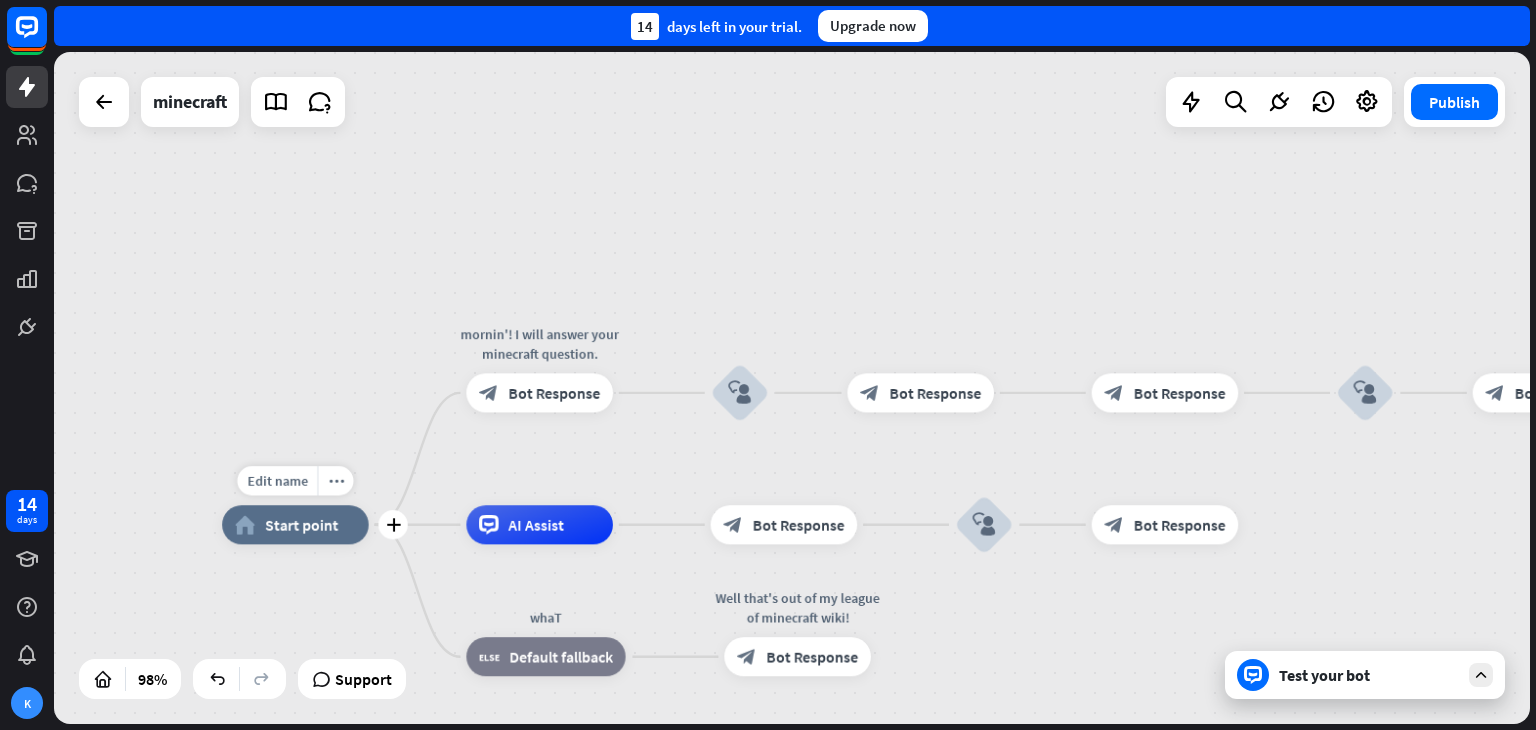 click on "Start point" at bounding box center [301, 525] 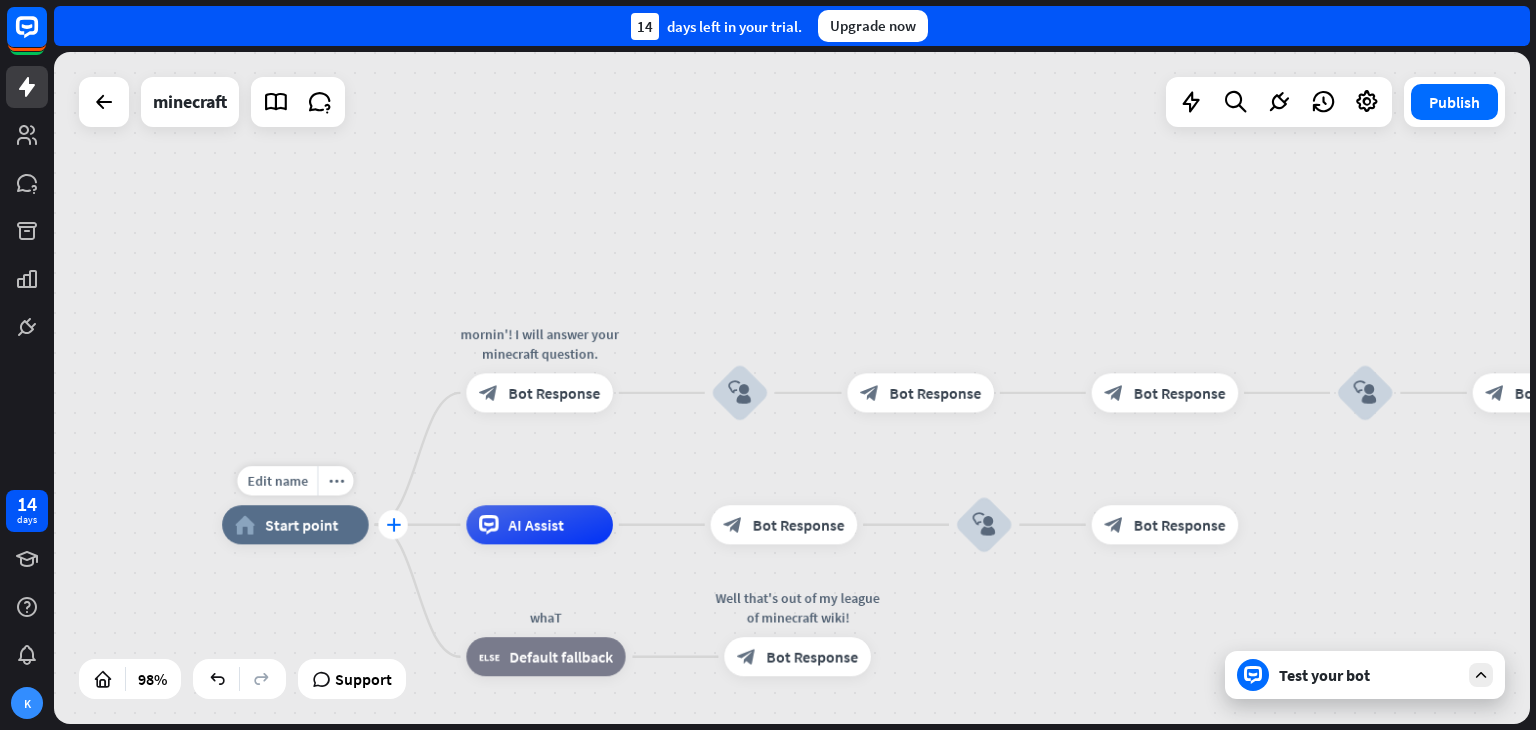 click on "plus" at bounding box center (393, 525) 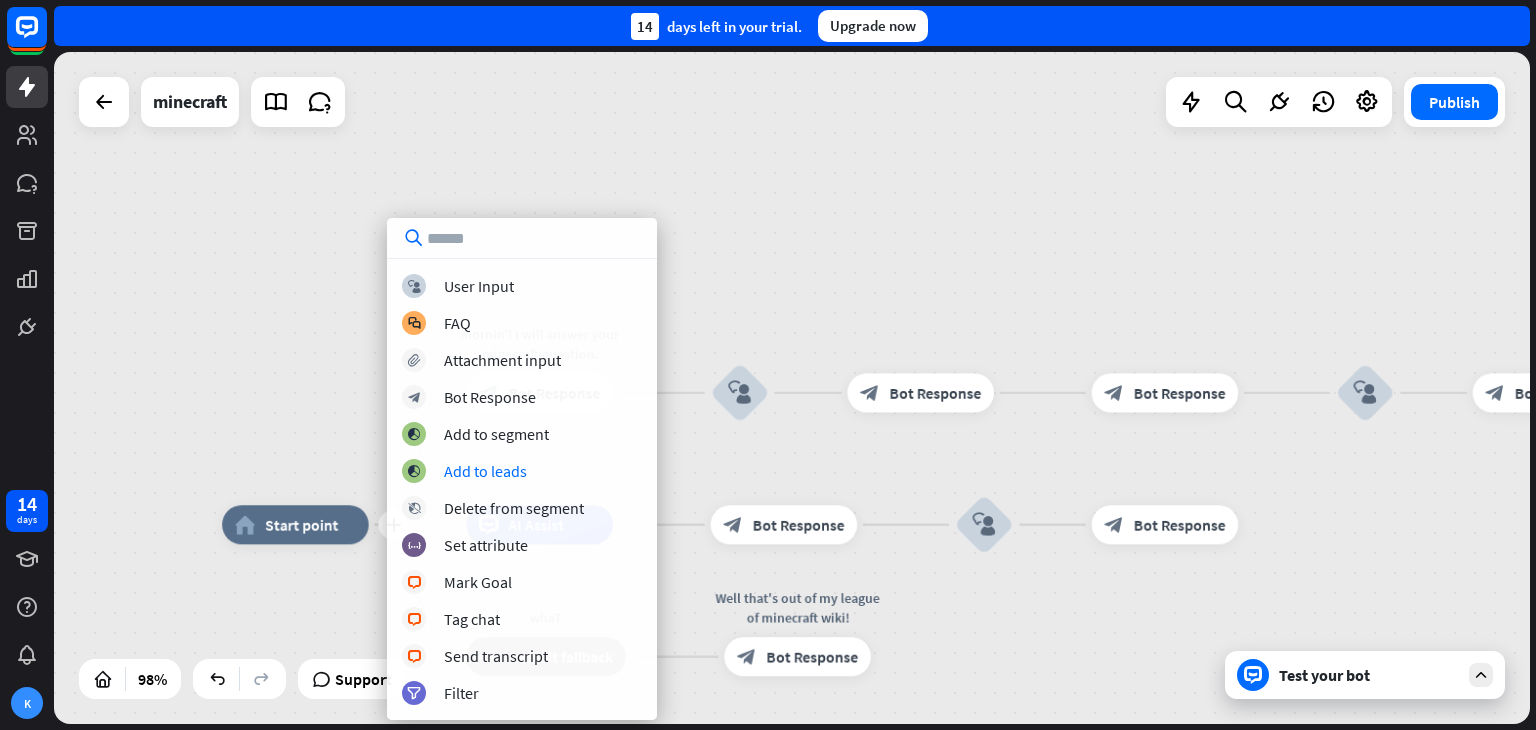 click on "block_add_to_segment
Add to segment" at bounding box center [522, 434] 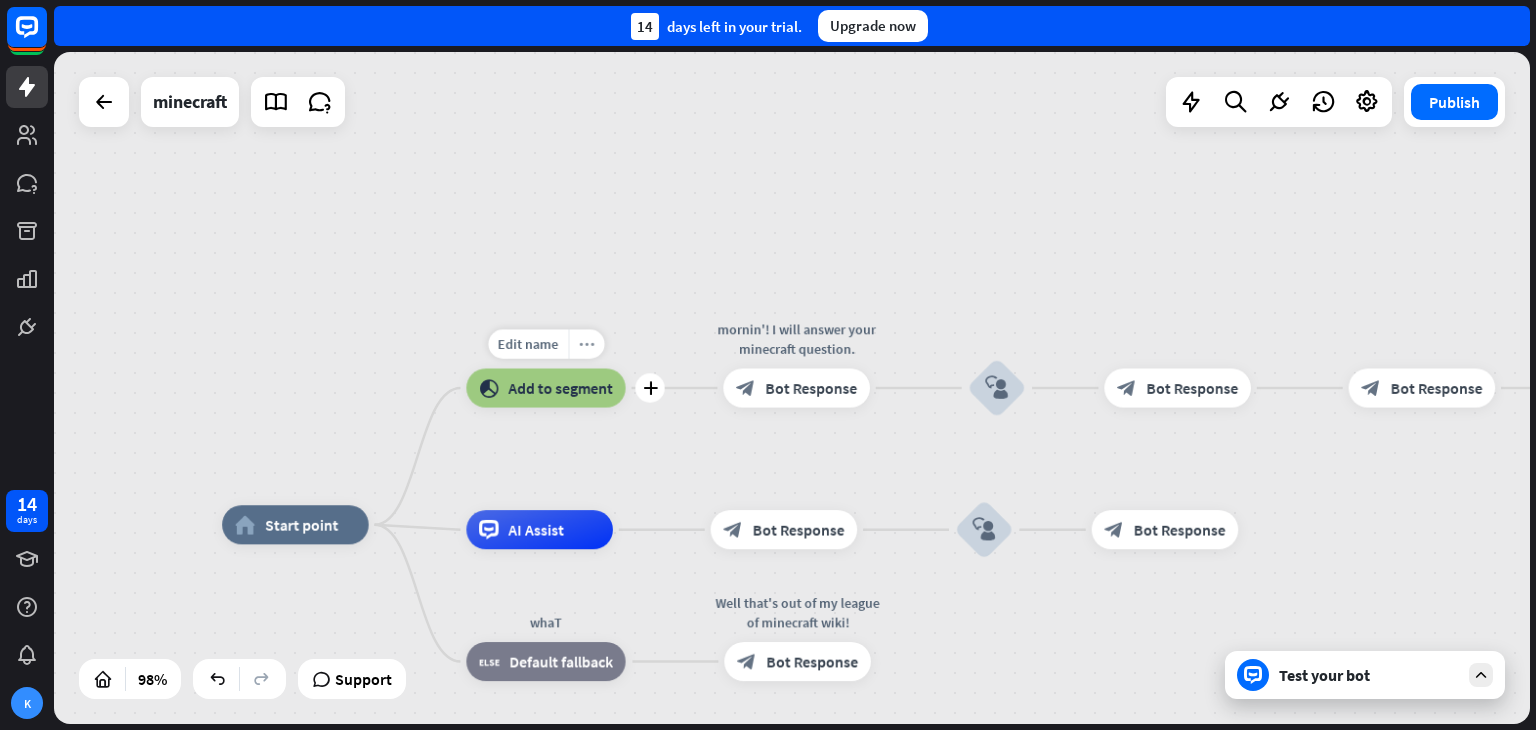 click on "more_horiz" at bounding box center [587, 344] 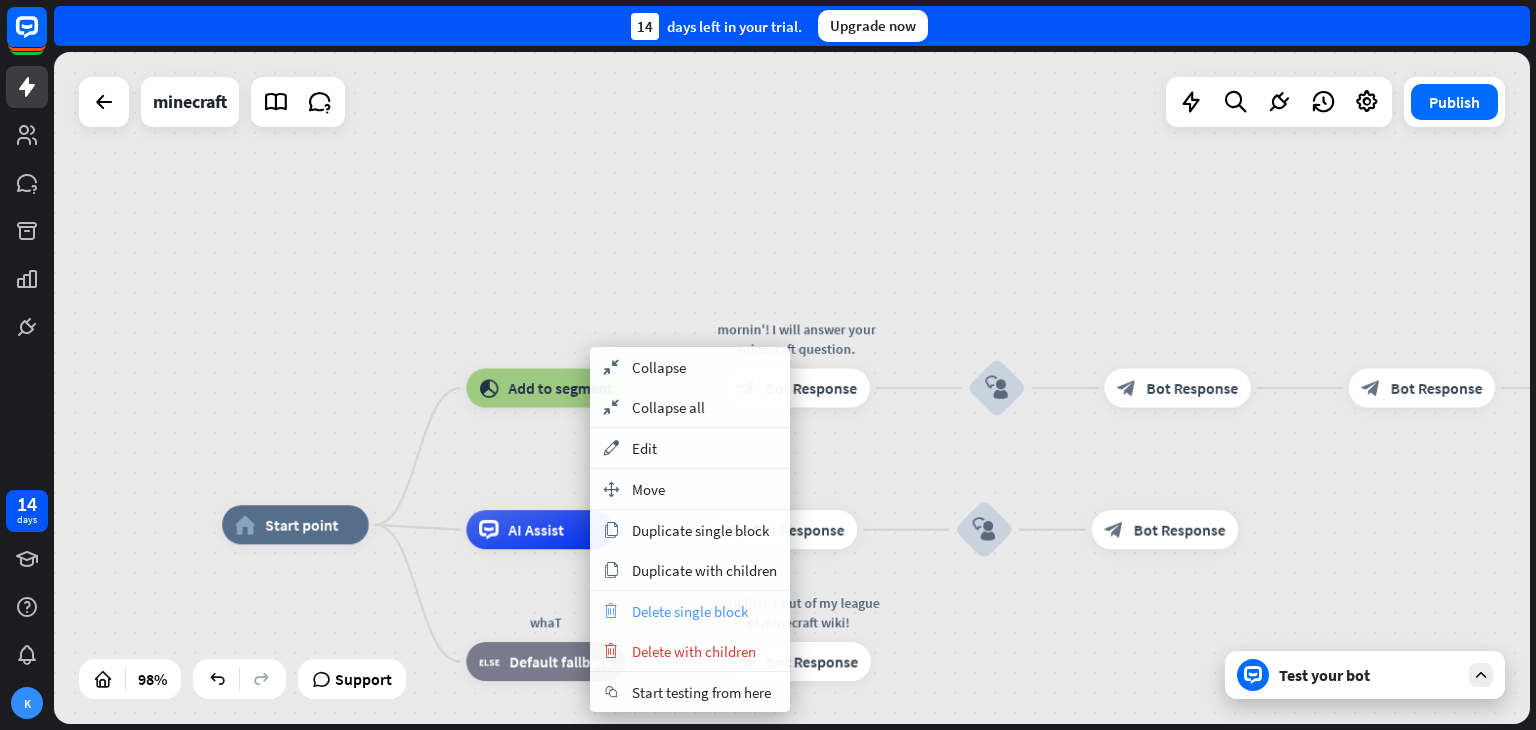 click on "trash   Delete single block" at bounding box center (690, 611) 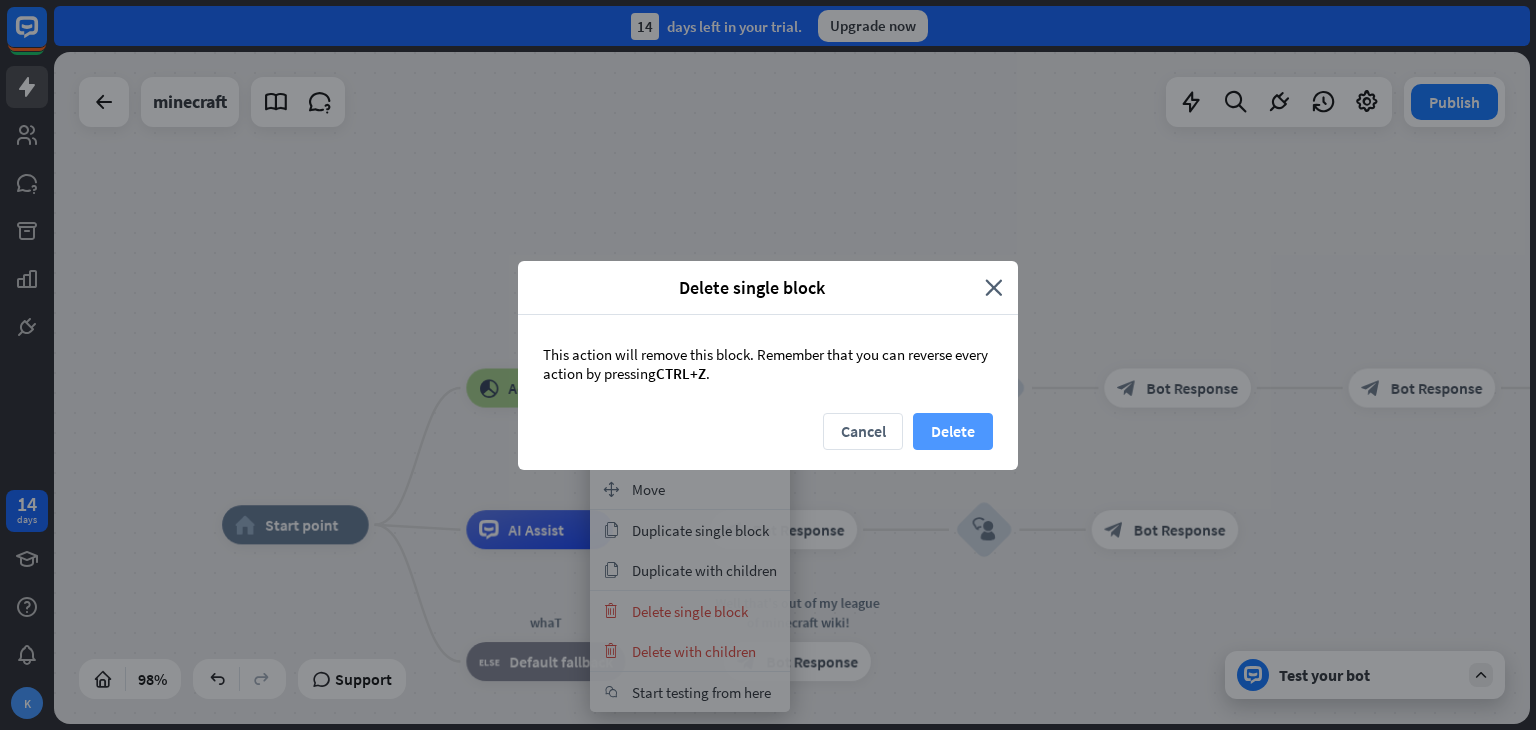 click on "Delete" at bounding box center [953, 431] 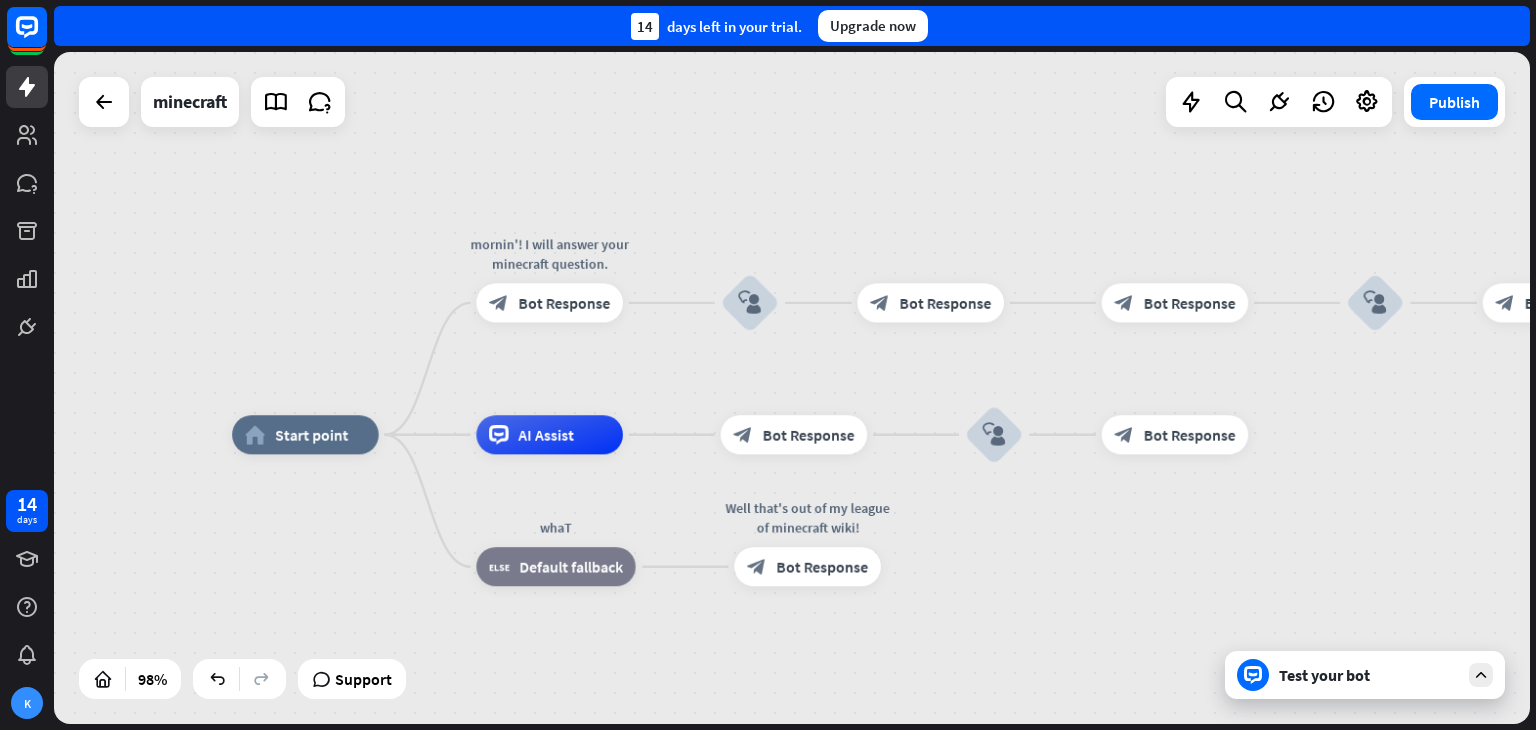 drag, startPoint x: 332, startPoint y: 393, endPoint x: 329, endPoint y: 157, distance: 236.01907 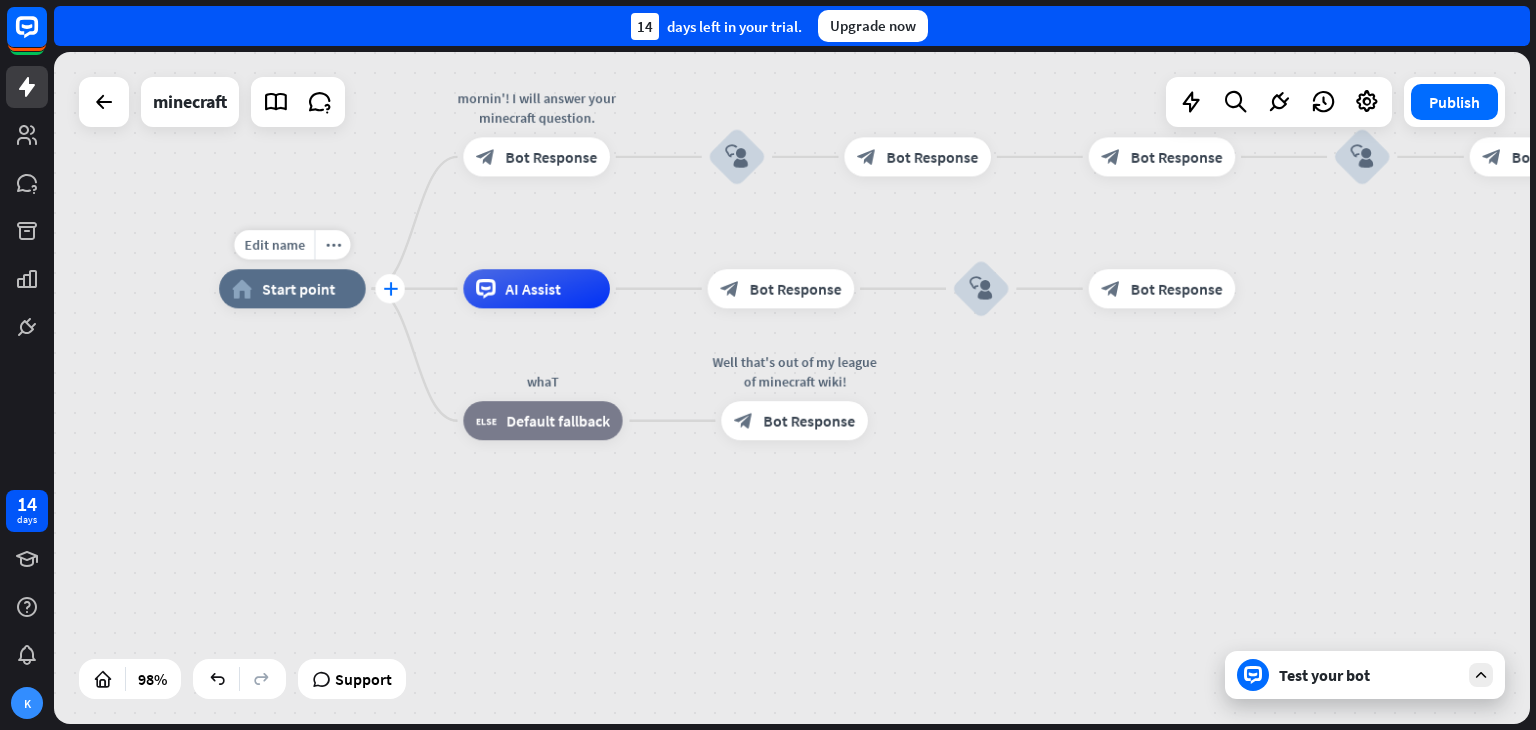 click on "plus" at bounding box center [389, 288] 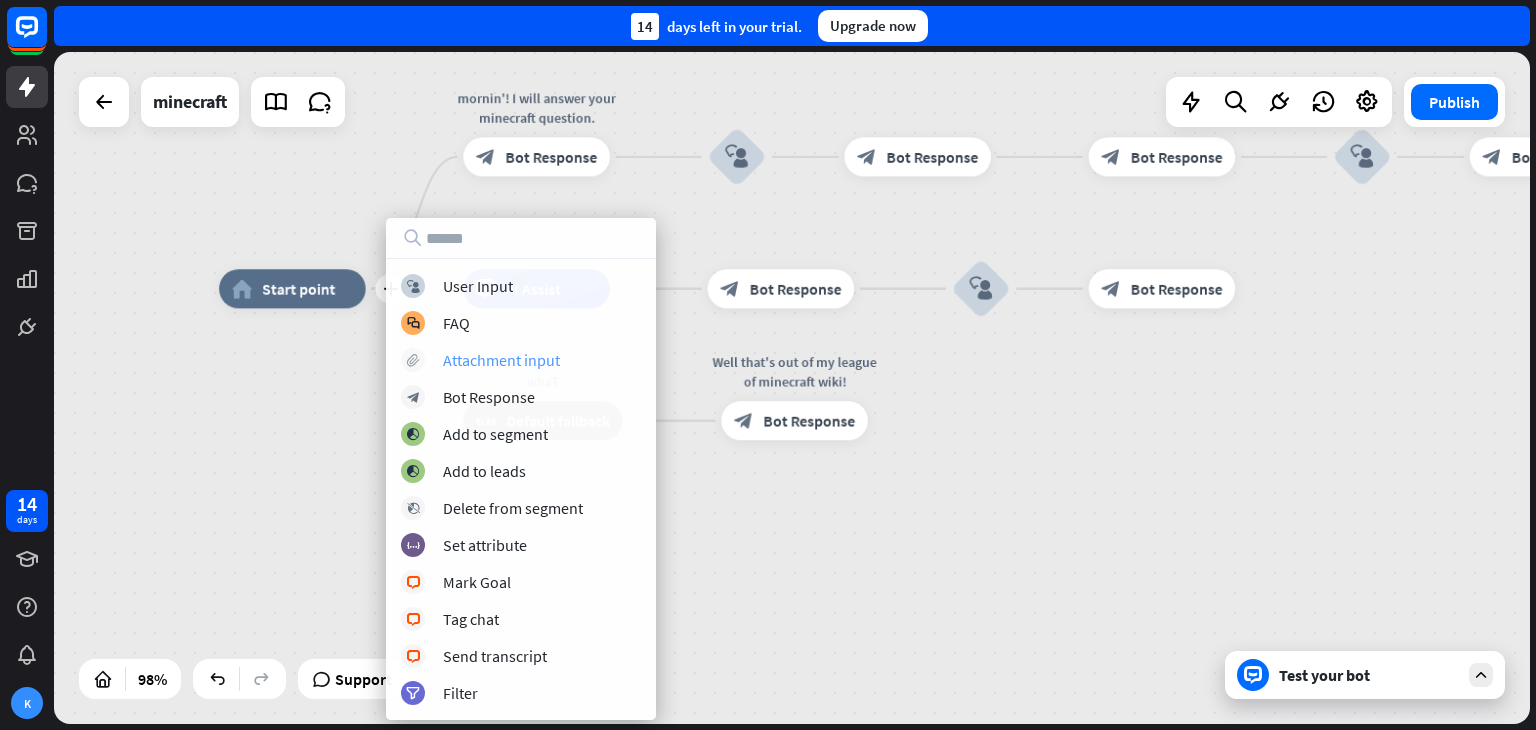 click on "block_attachment
Attachment input" at bounding box center (521, 360) 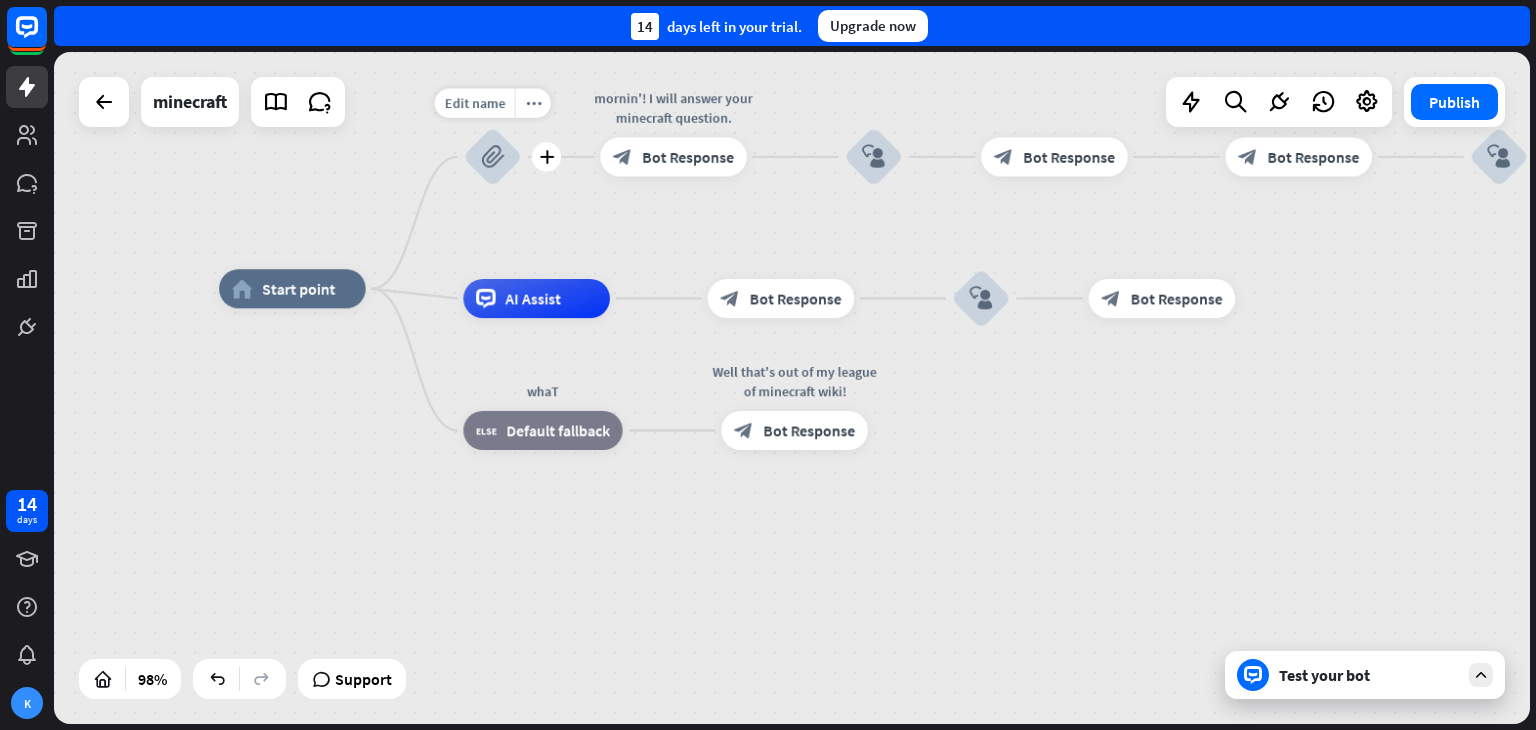 drag, startPoint x: 500, startPoint y: 181, endPoint x: 501, endPoint y: 152, distance: 29.017237 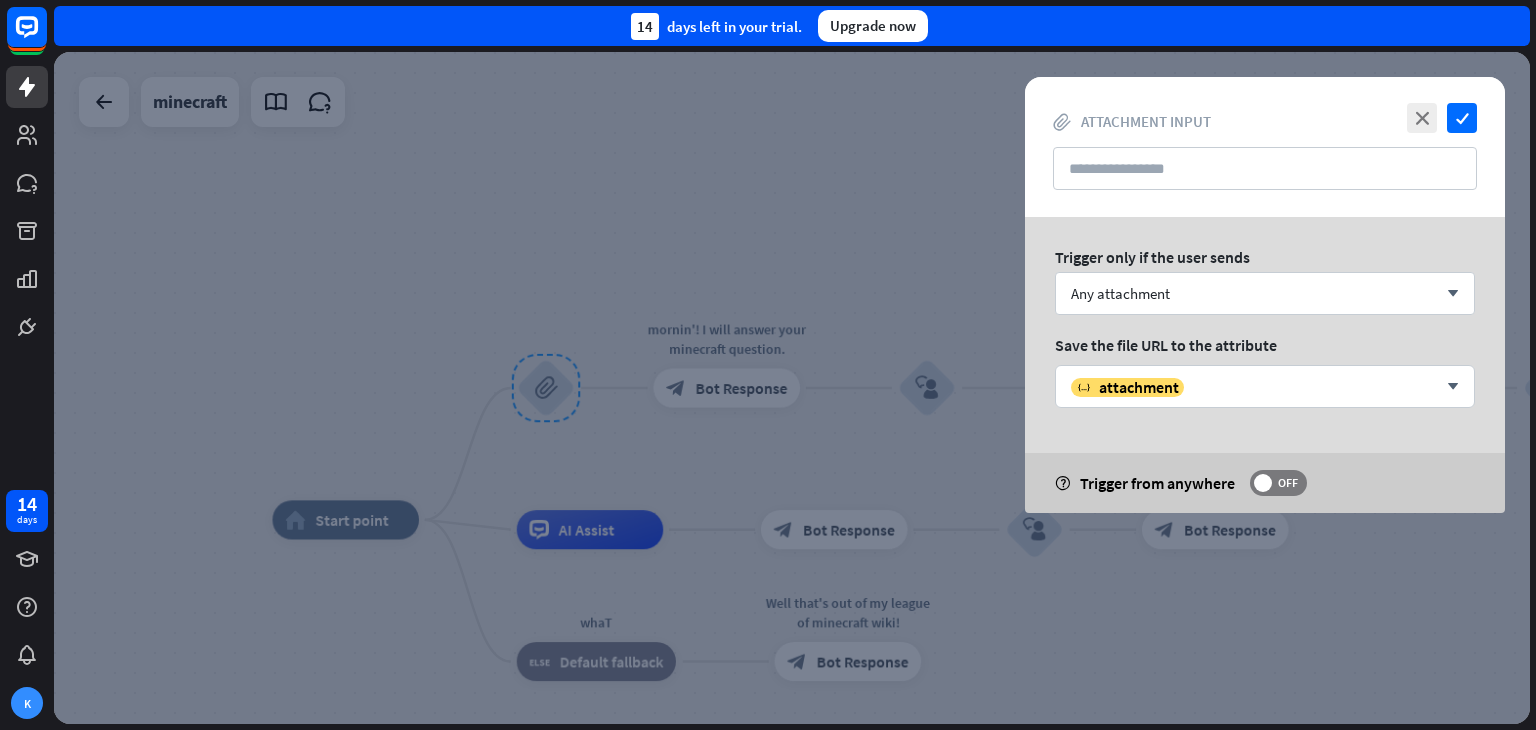 click at bounding box center (792, 388) 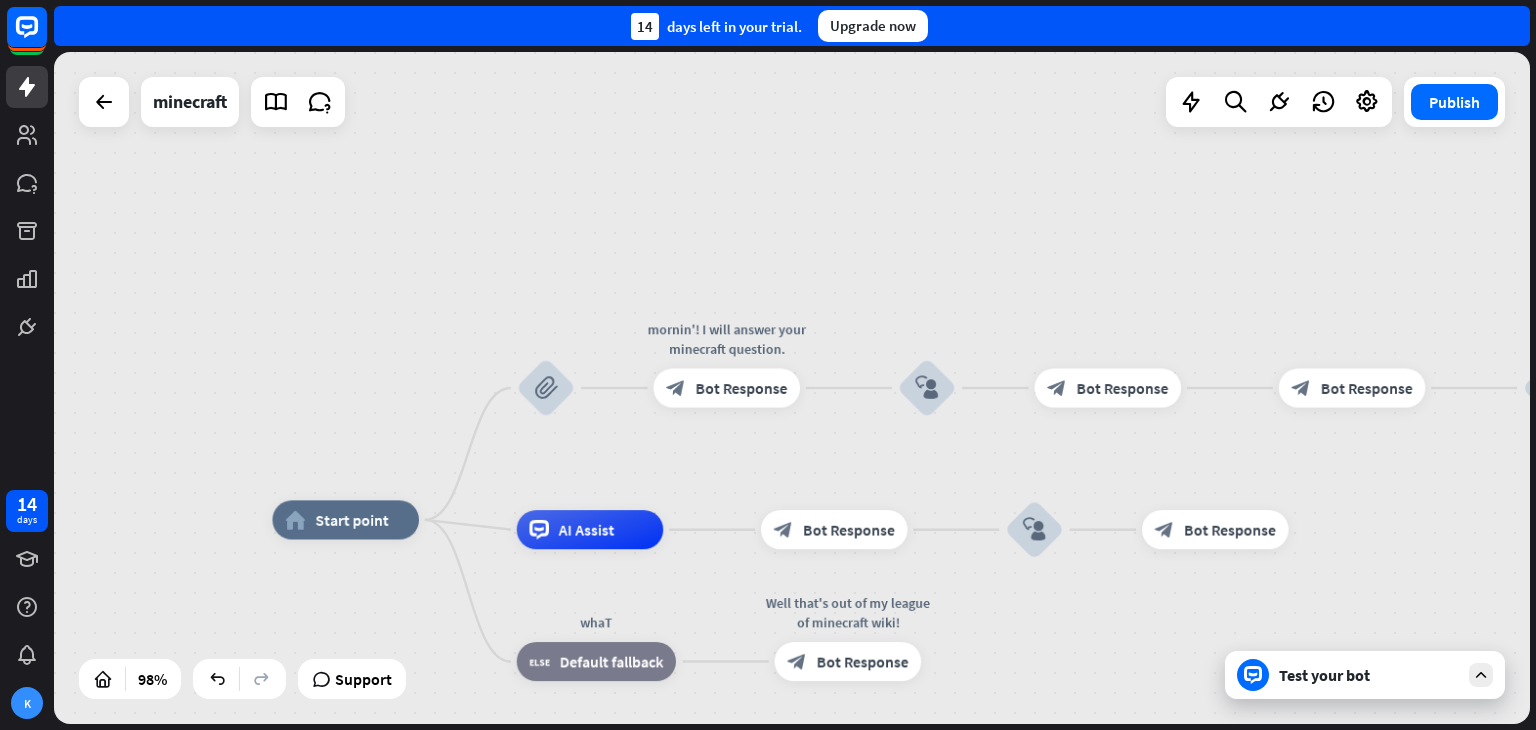 click on "home_2   Start point                 mornin'! I will answer your minecraft question.   block_attachment                 mornin'! I will answer your minecraft question.   block_bot_response   Bot Response                   block_user_input                   block_bot_response   Bot Response                   block_bot_response   Bot Response                   block_user_input                   block_bot_response   Bot Response                   block_user_input                 get 12 obsidian and build a rectangle with its breadth towards the sky   block_bot_response   Bot Response                     AI Assist                   block_bot_response   Bot Response                   block_user_input                   block_bot_response   Bot Response                 whaT   block_fallback   Default fallback                 Well that's out of my league of minecraft wiki!   block_bot_response   Bot Response" at bounding box center (792, 388) 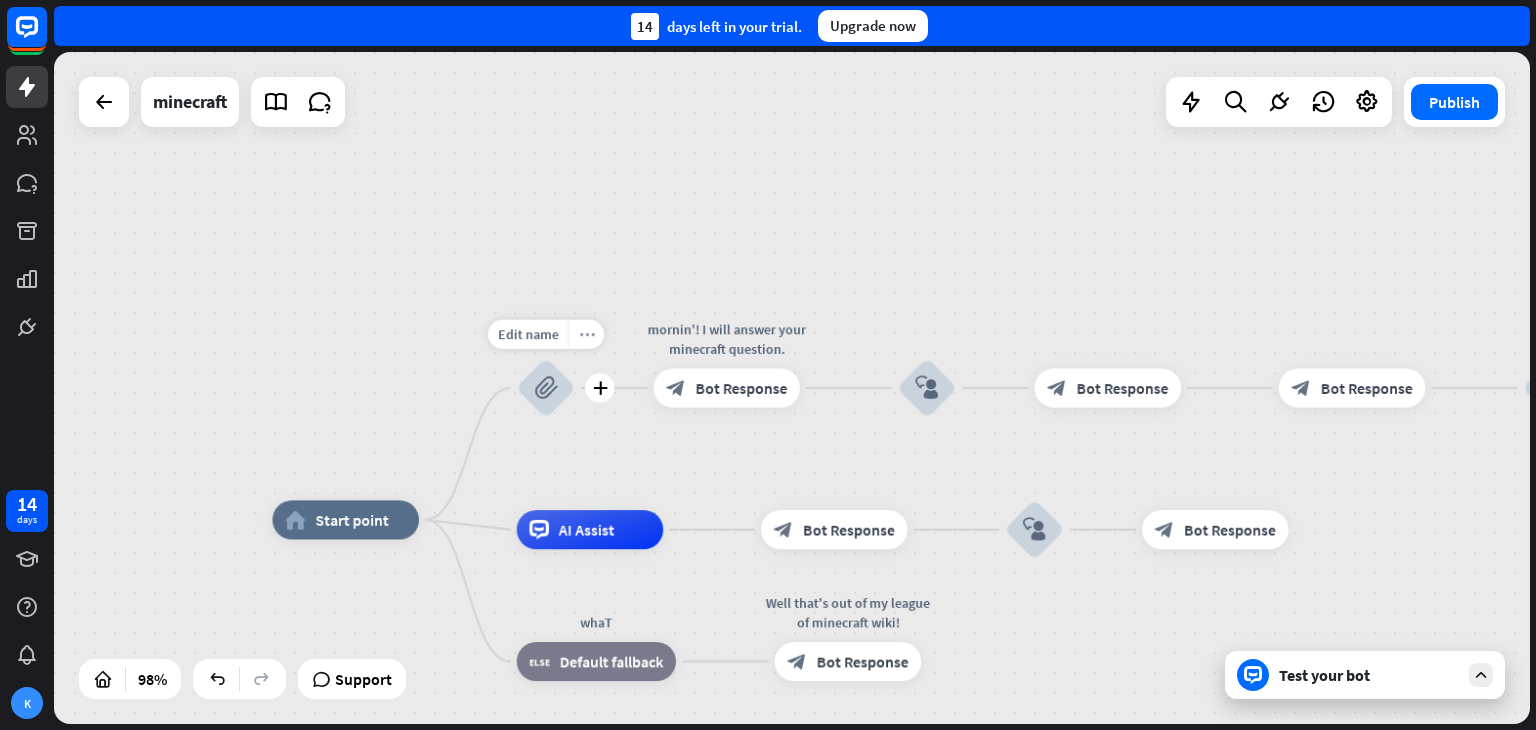 click on "more_horiz" at bounding box center [587, 334] 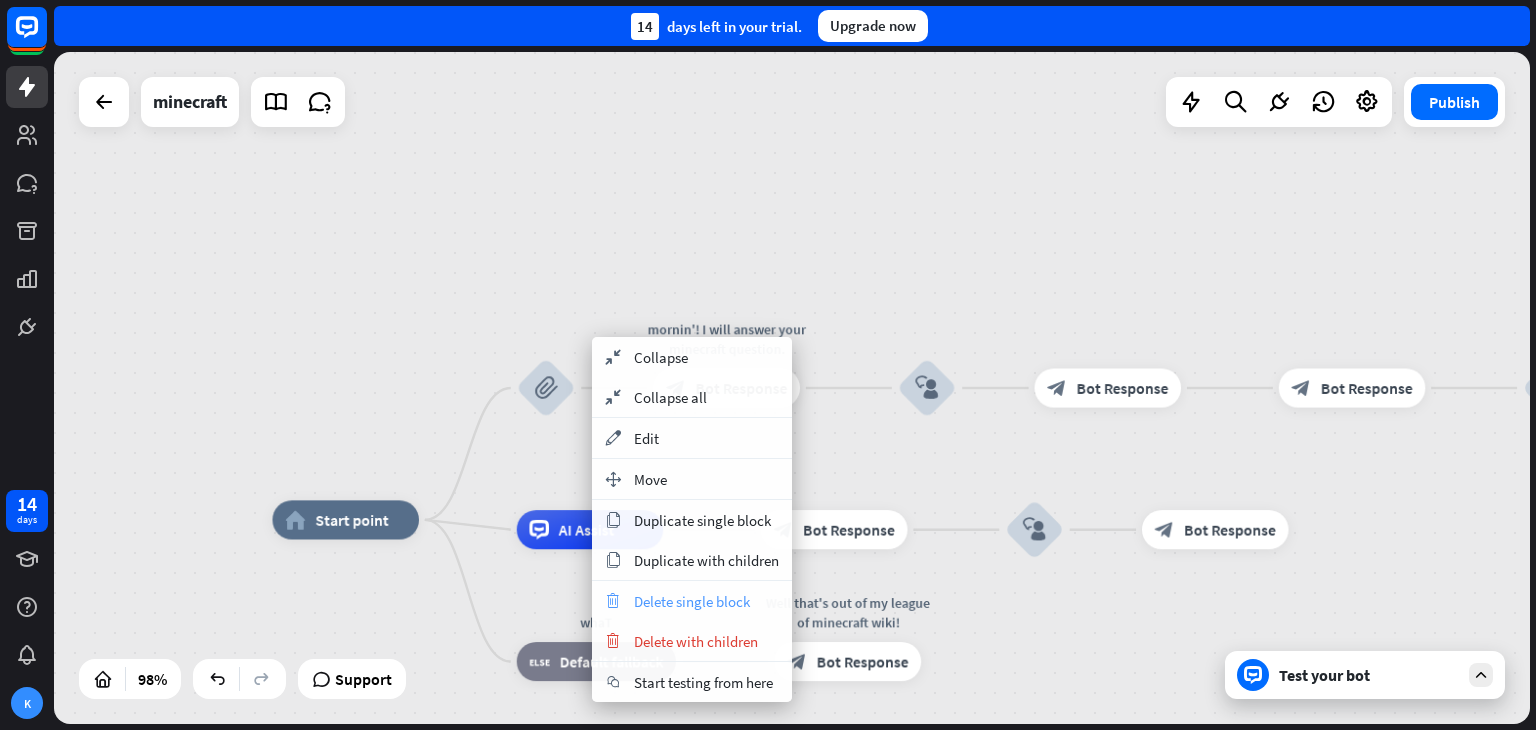 click on "Delete single block" at bounding box center (692, 601) 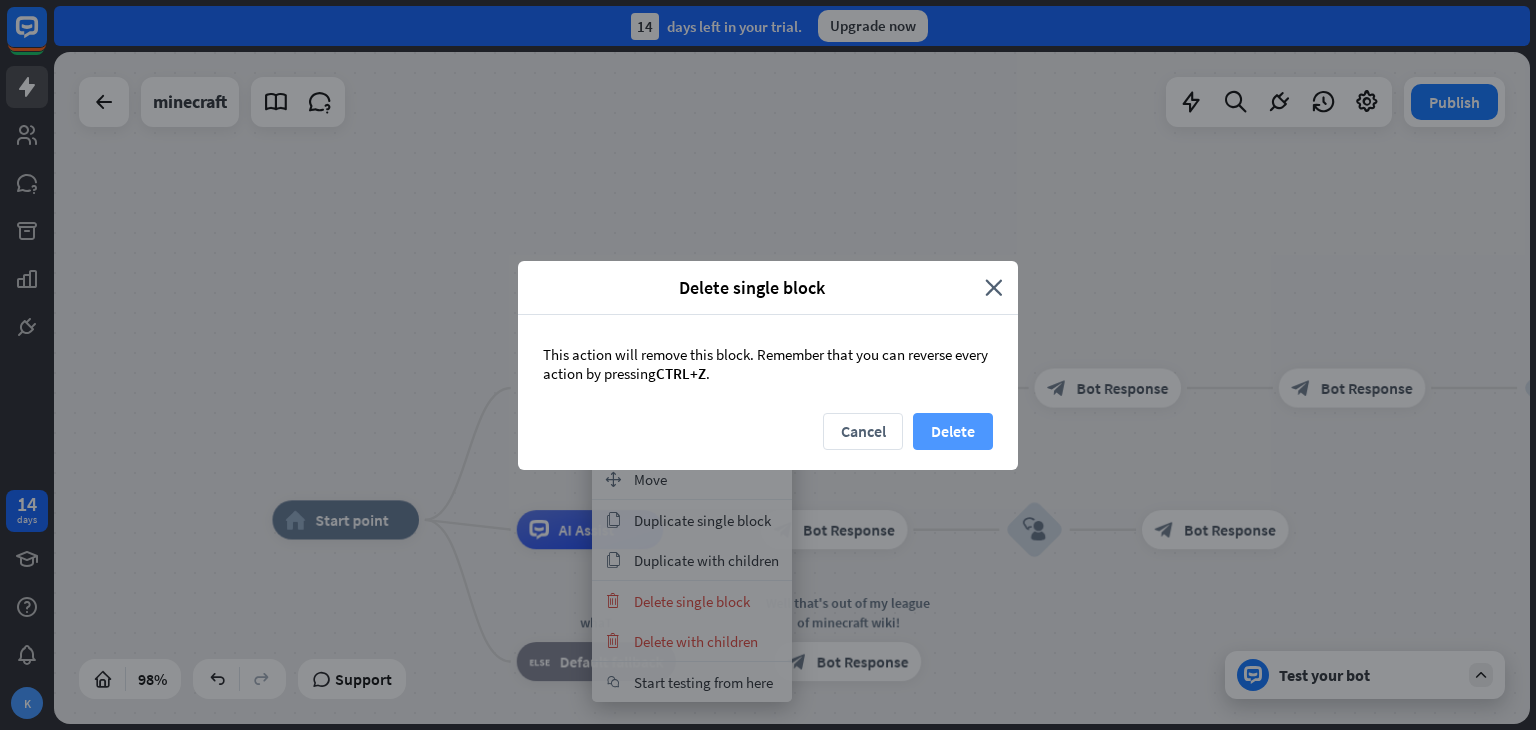 click on "Delete" at bounding box center (953, 431) 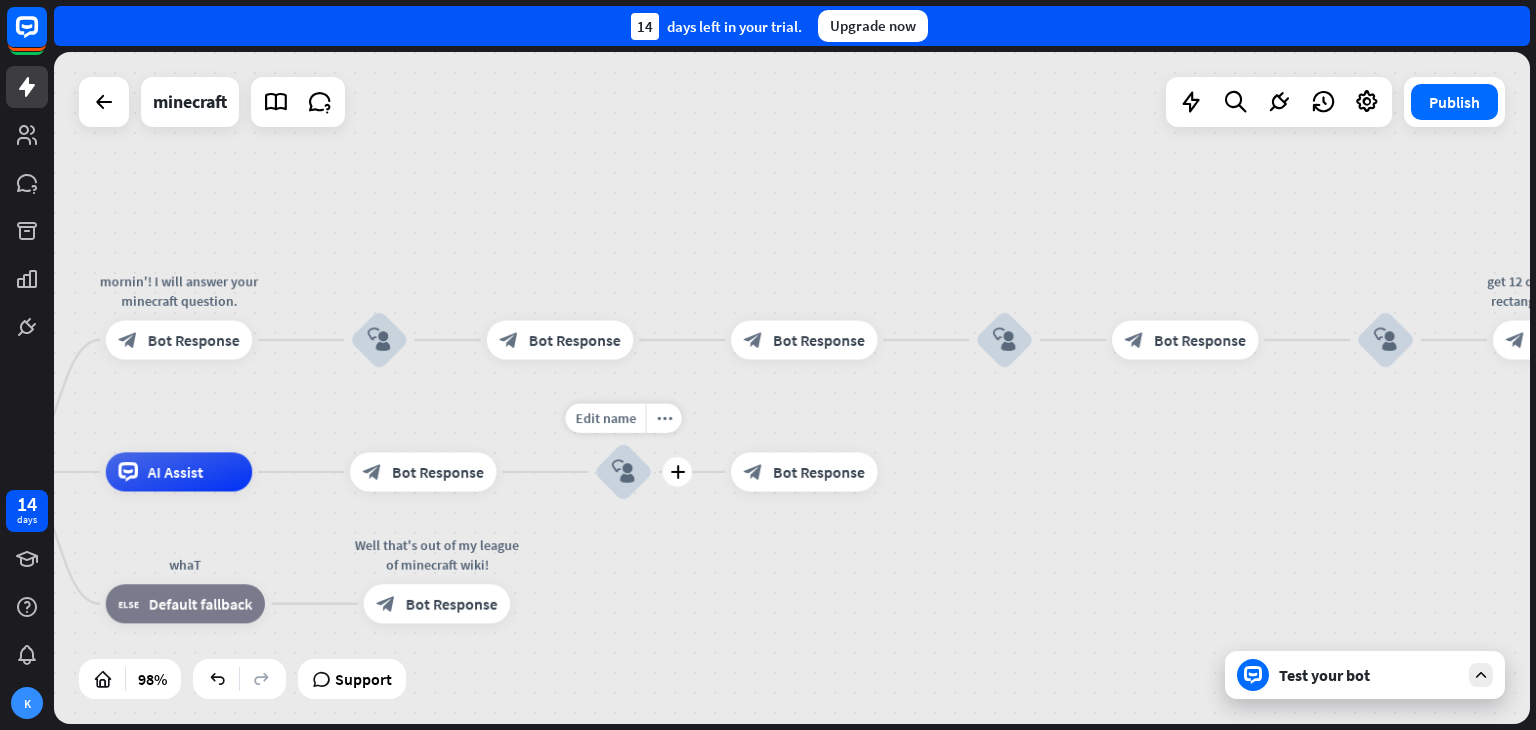 drag, startPoint x: 969, startPoint y: 469, endPoint x: 571, endPoint y: 433, distance: 399.62482 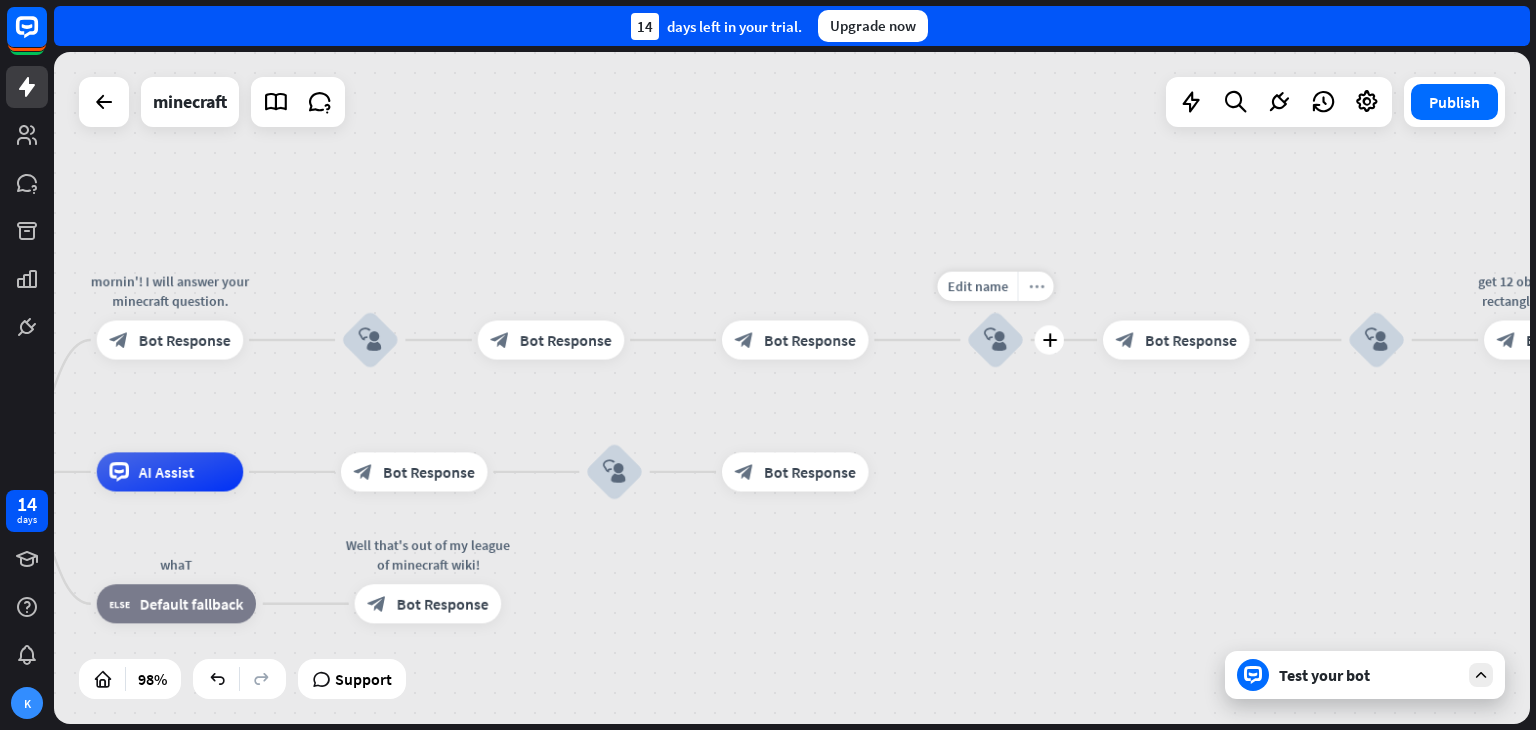 click on "more_horiz" at bounding box center (1036, 286) 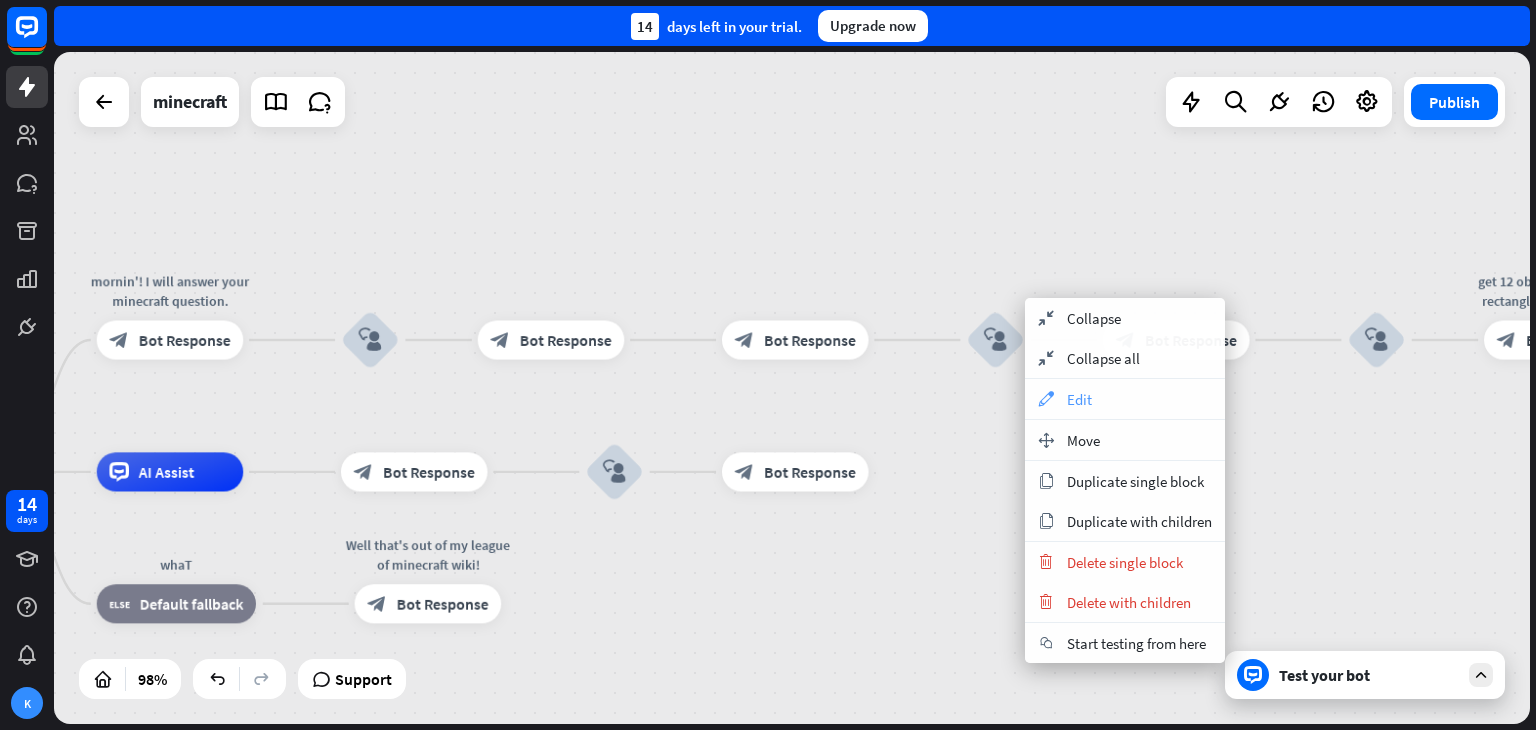 click on "appearance   Edit" at bounding box center (1125, 399) 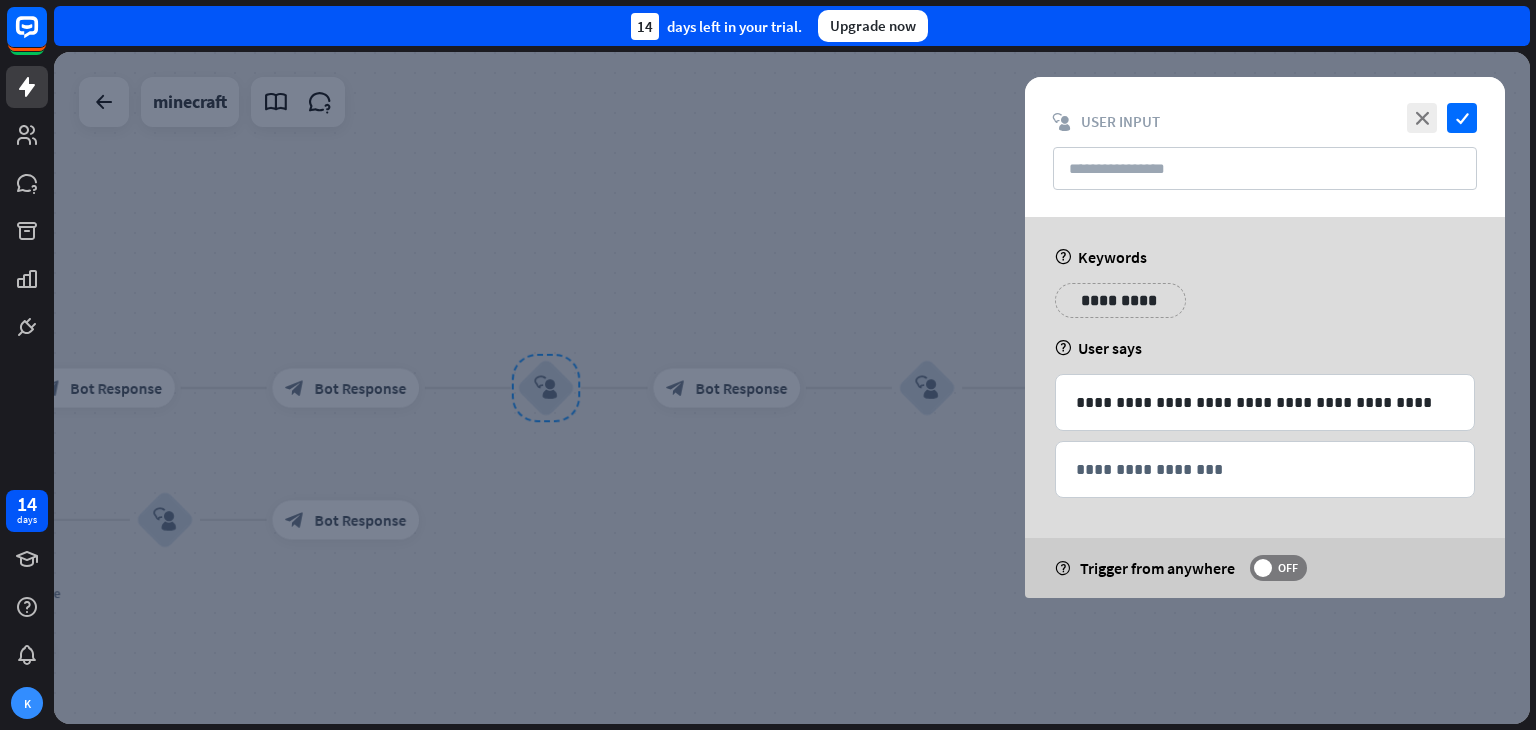 click at bounding box center [792, 388] 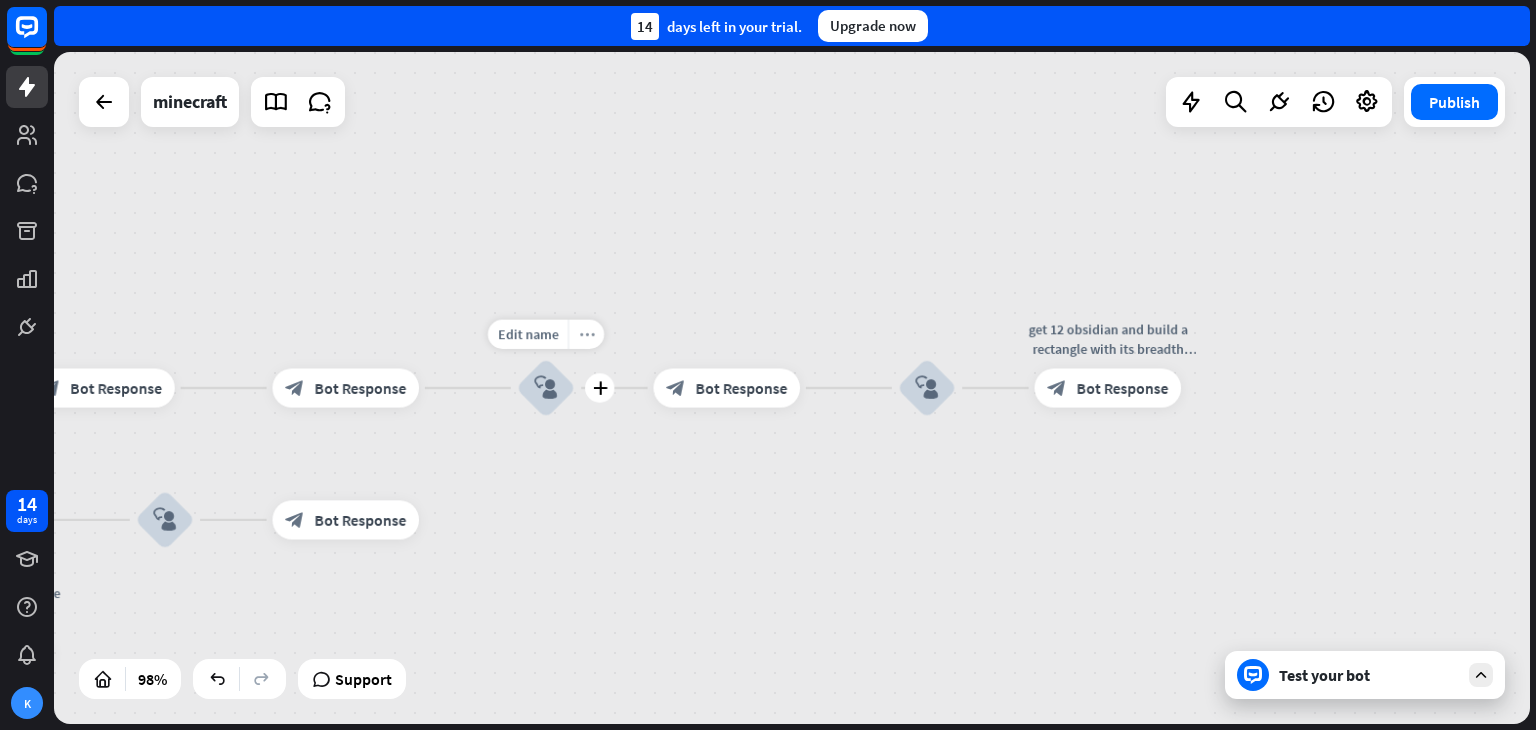 click on "more_horiz" at bounding box center [586, 334] 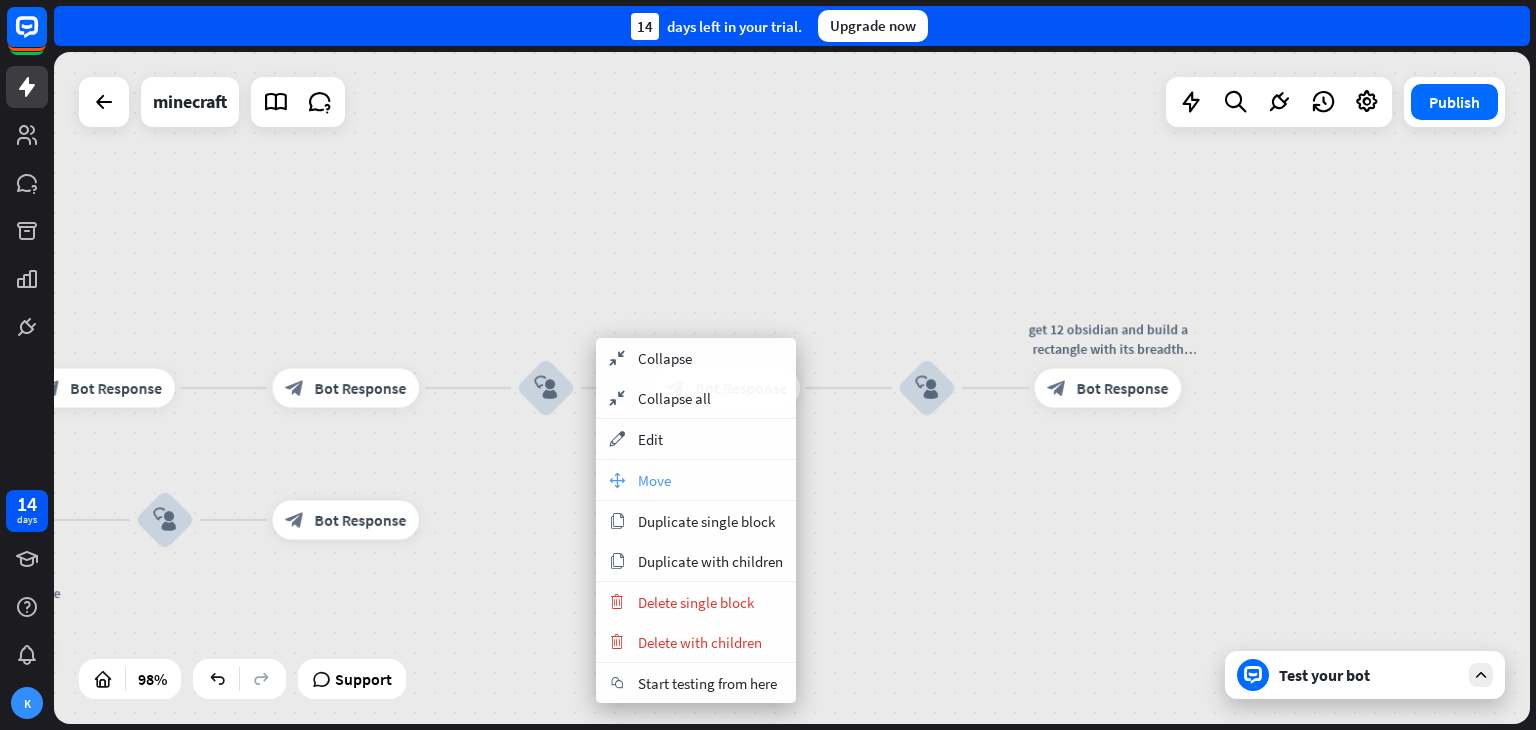 click on "move_block   Move" at bounding box center (696, 480) 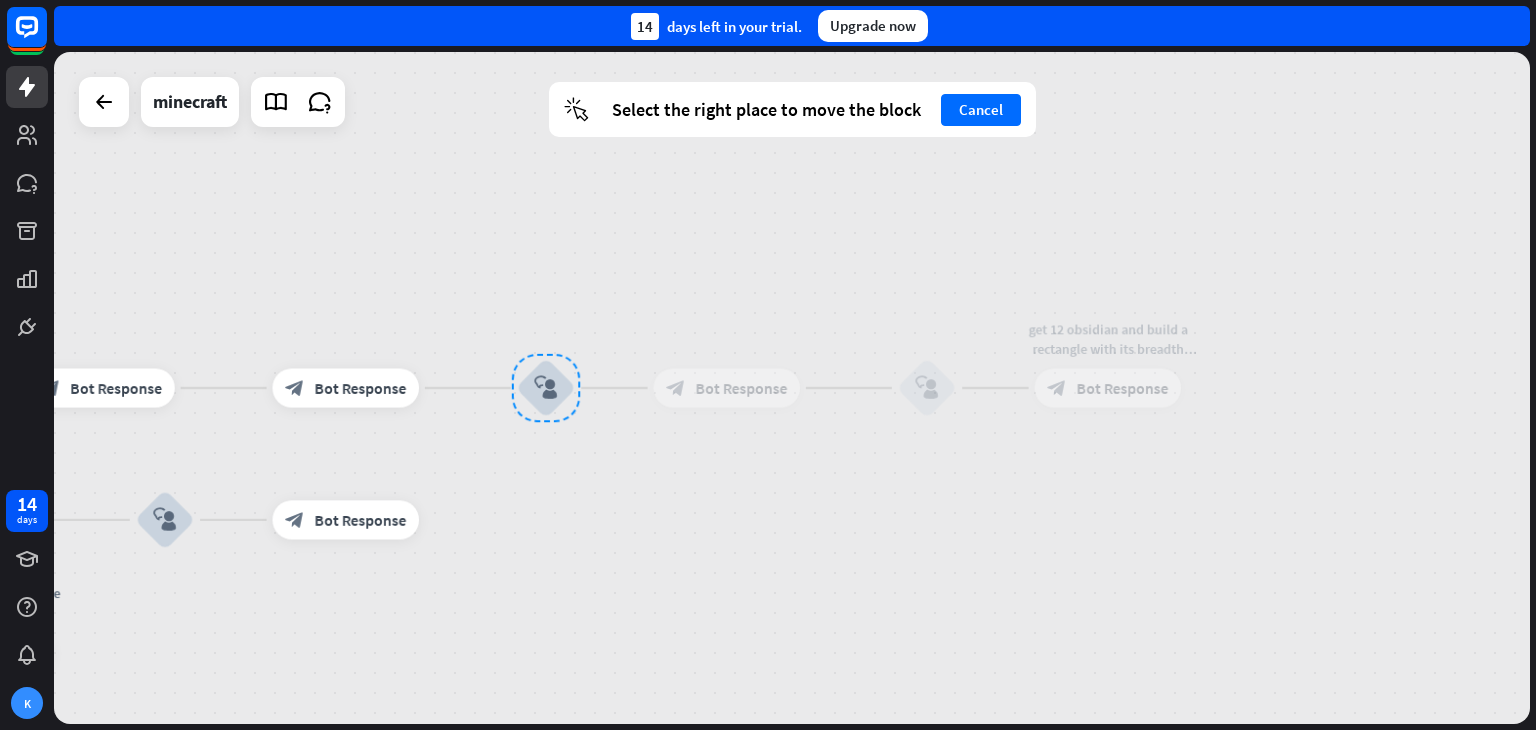 drag, startPoint x: 560, startPoint y: 377, endPoint x: 537, endPoint y: 449, distance: 75.58439 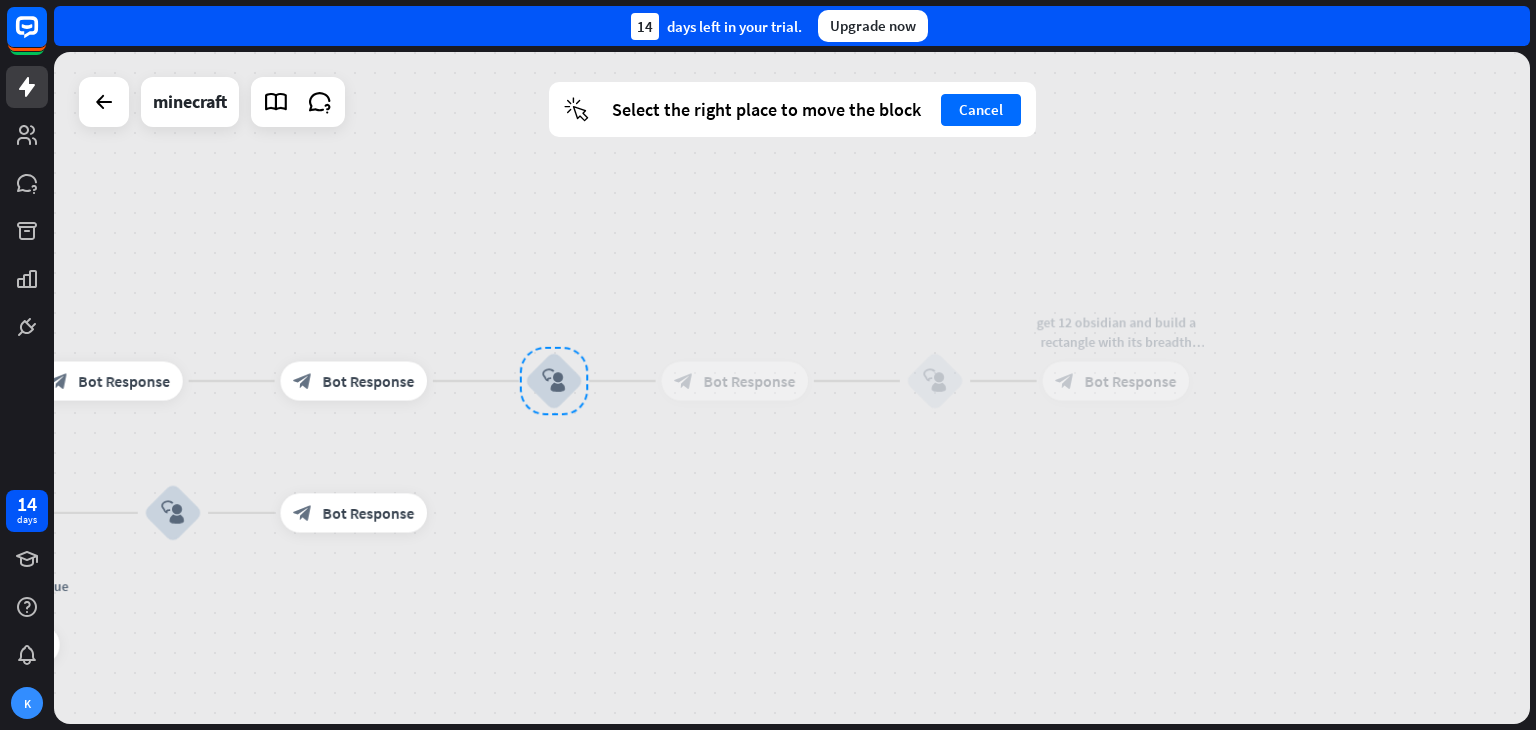 drag, startPoint x: 604, startPoint y: 613, endPoint x: 715, endPoint y: 501, distance: 157.6864 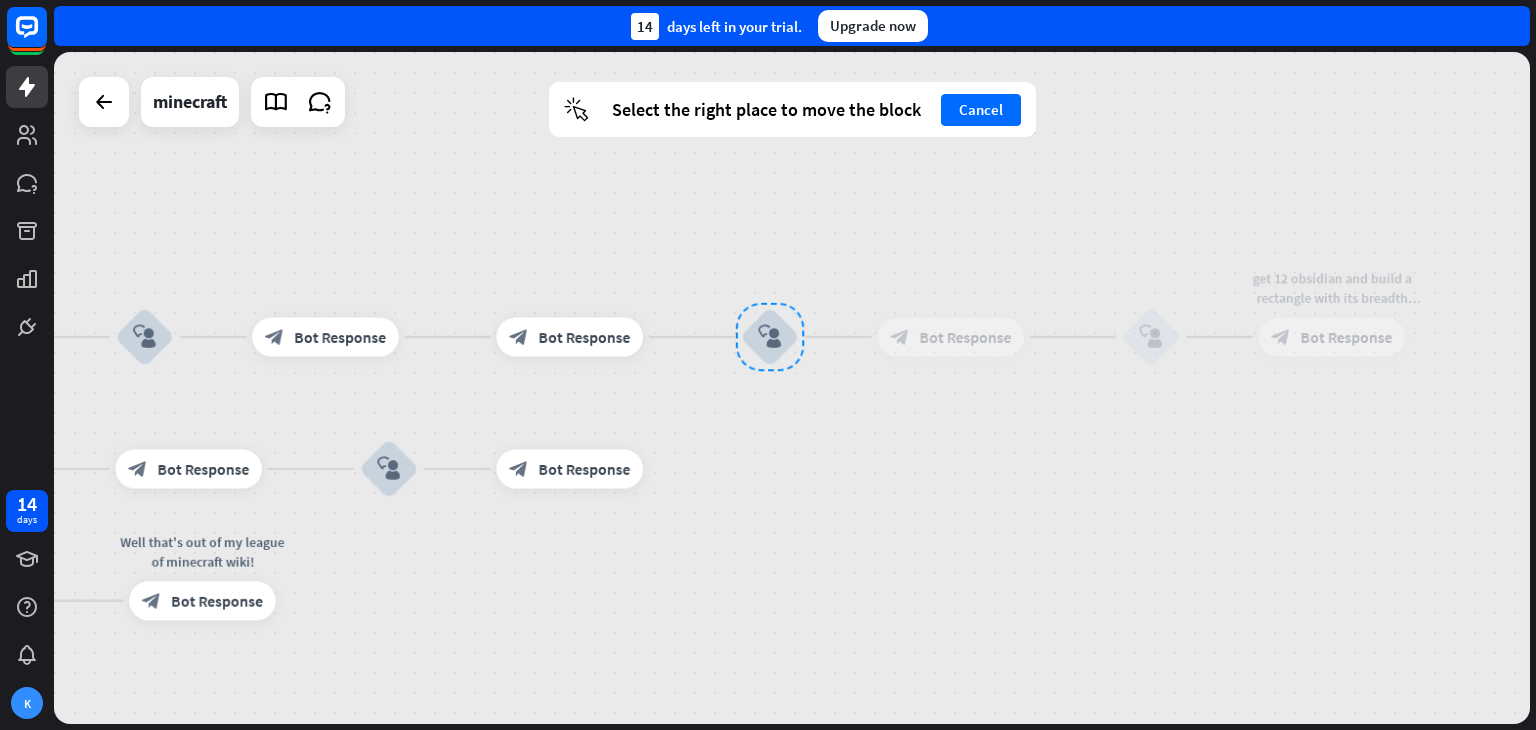 drag, startPoint x: 686, startPoint y: 442, endPoint x: 1120, endPoint y: 441, distance: 434.00116 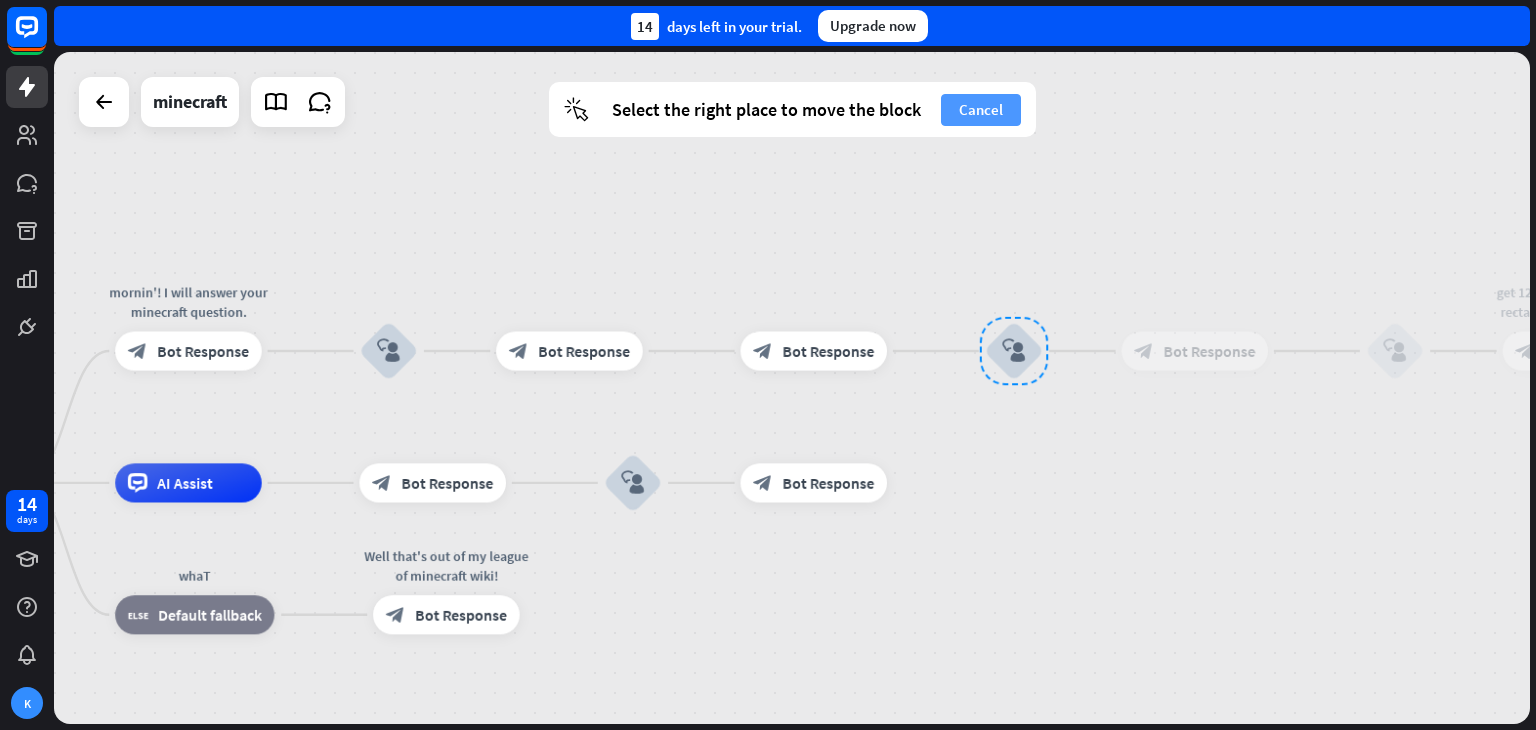 click on "Cancel" at bounding box center (981, 110) 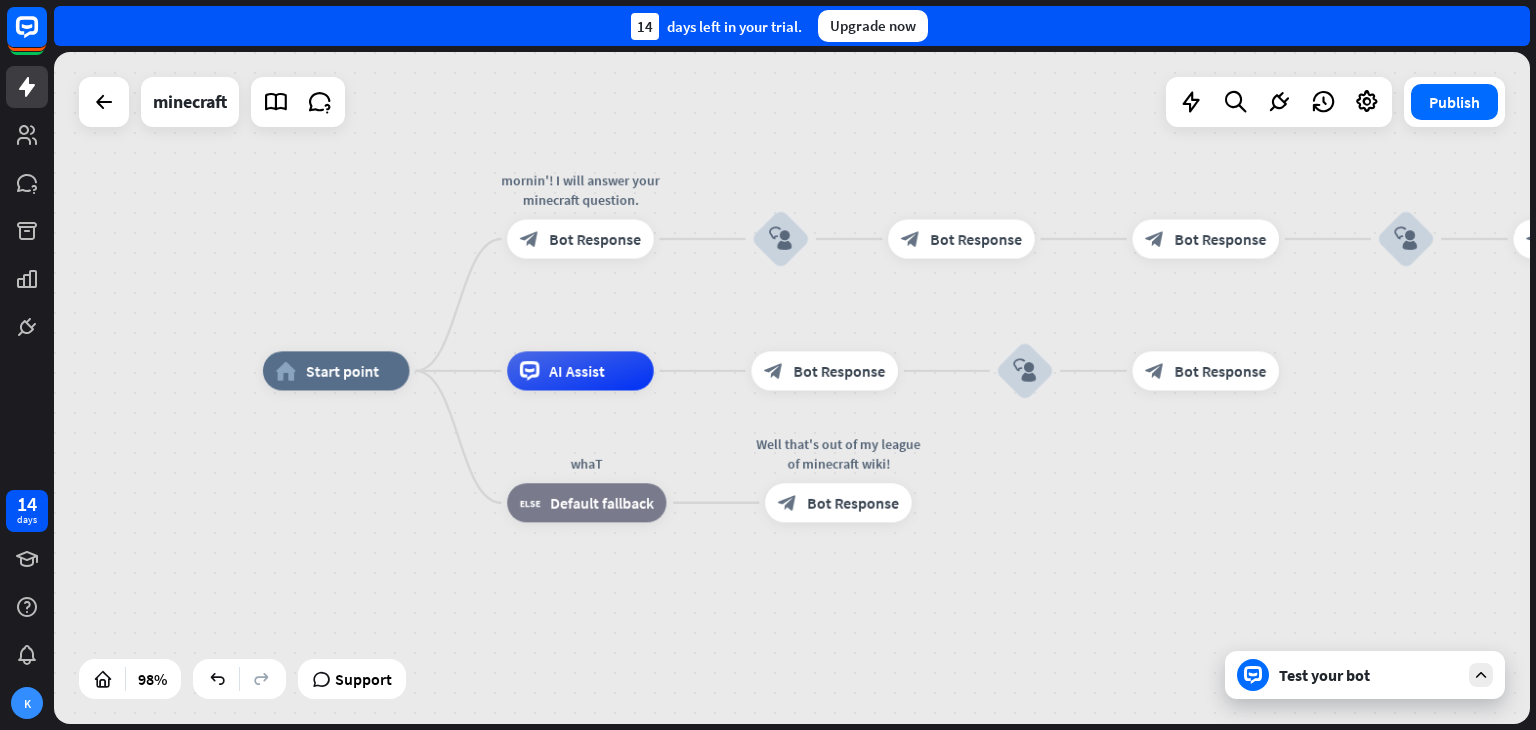 drag, startPoint x: 296, startPoint y: 281, endPoint x: 688, endPoint y: 168, distance: 407.962 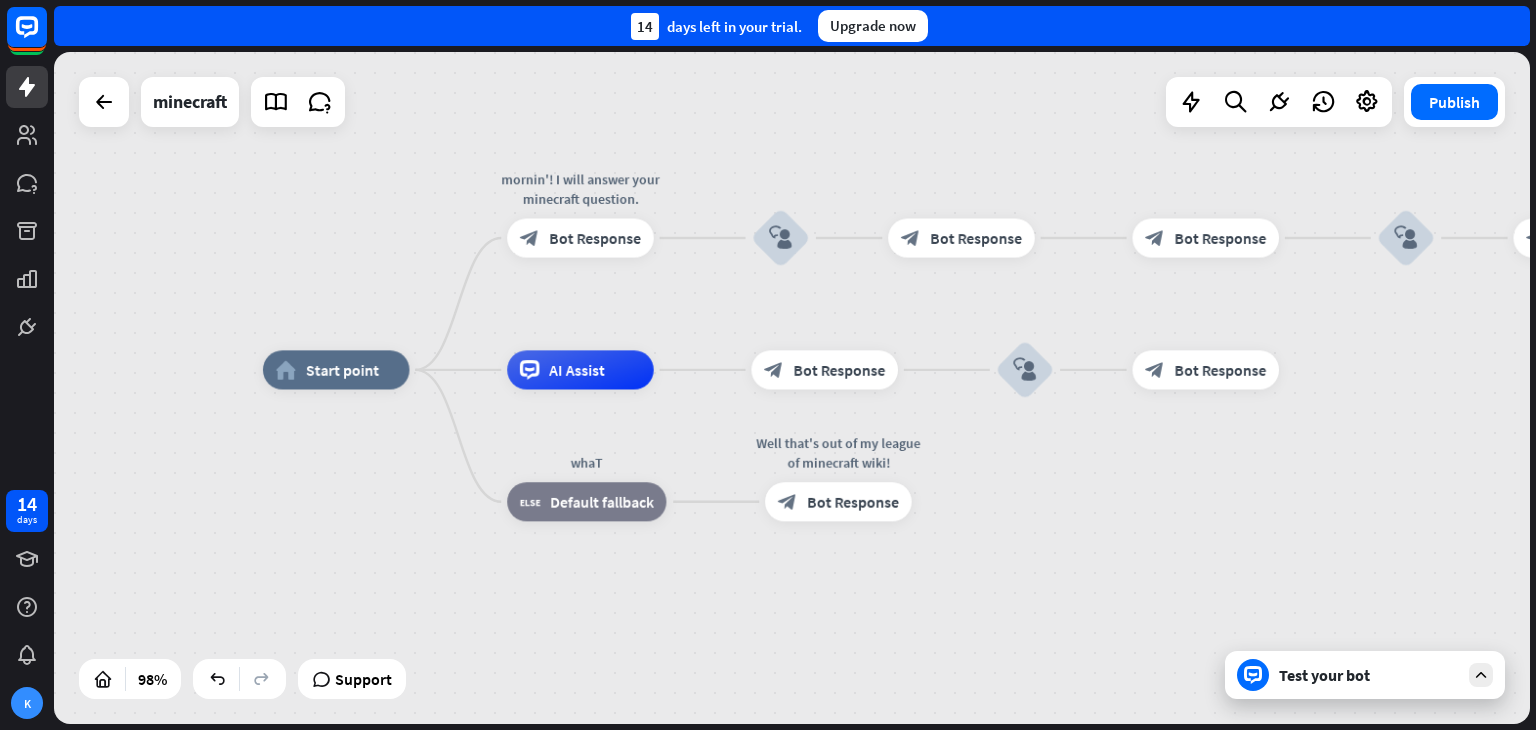click on "home_2   Start point                 mornin'! I will answer your minecraft question.   block_bot_response   Bot Response                   block_user_input                   block_bot_response   Bot Response                   block_bot_response   Bot Response                   block_user_input                   block_bot_response   Bot Response                   block_user_input                 get 12 obsidian and build a rectangle with its breadth towards the sky   block_bot_response   Bot Response                     AI Assist                   block_bot_response   Bot Response                   block_user_input                   block_bot_response   Bot Response                 whaT   block_fallback   Default fallback                 Well that's out of my league of minecraft wiki!   block_bot_response   Bot Response" at bounding box center [792, 388] 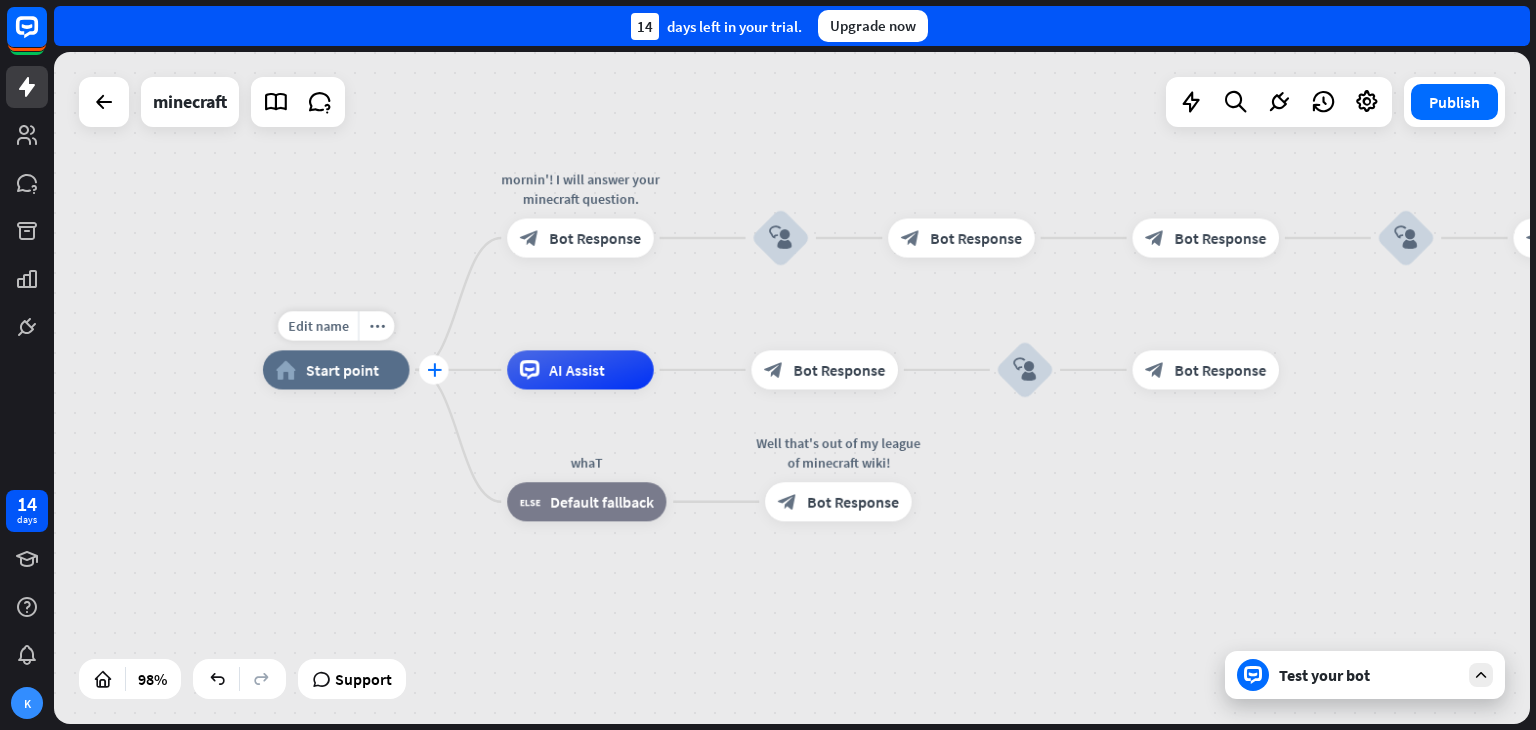 click on "plus" at bounding box center (434, 370) 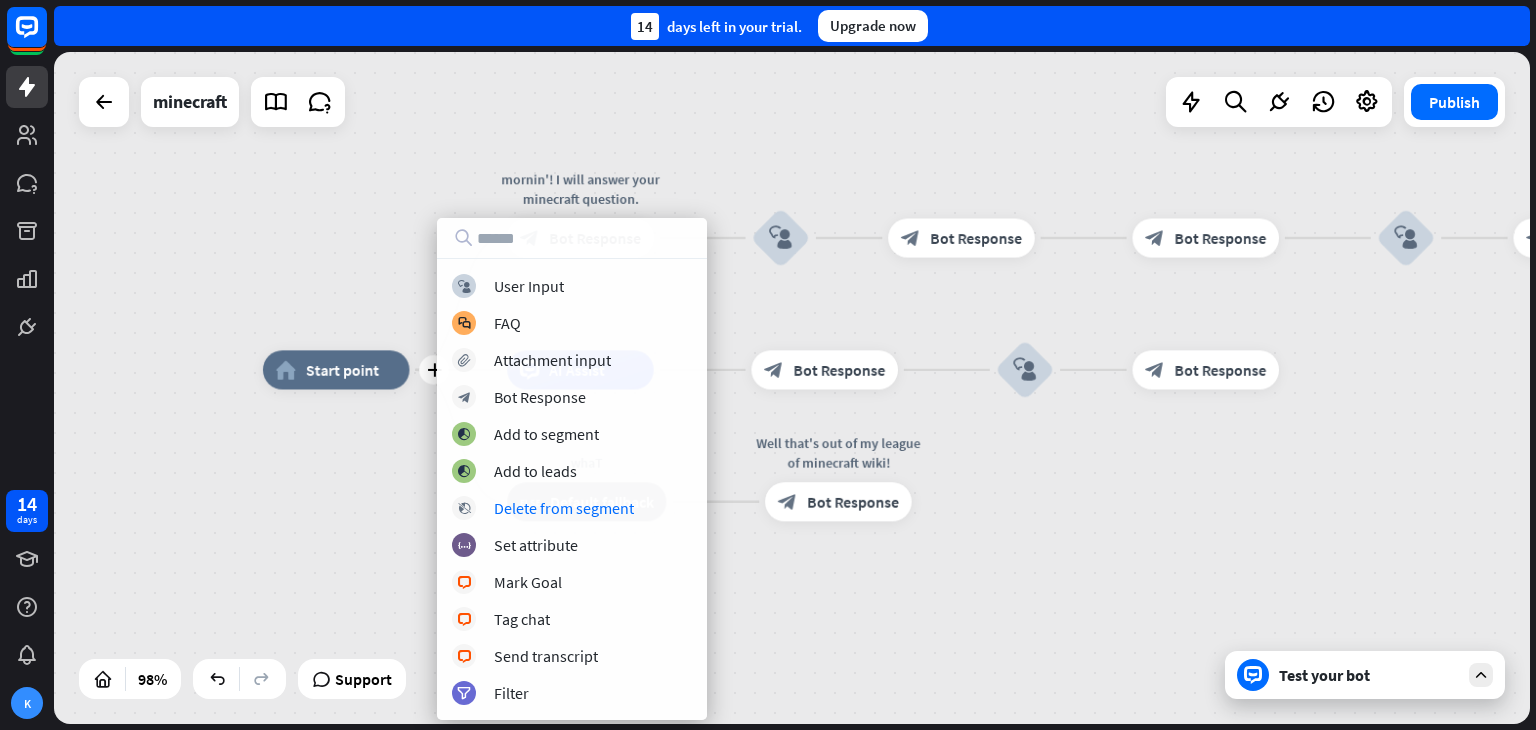 drag, startPoint x: 694, startPoint y: 416, endPoint x: 694, endPoint y: 555, distance: 139 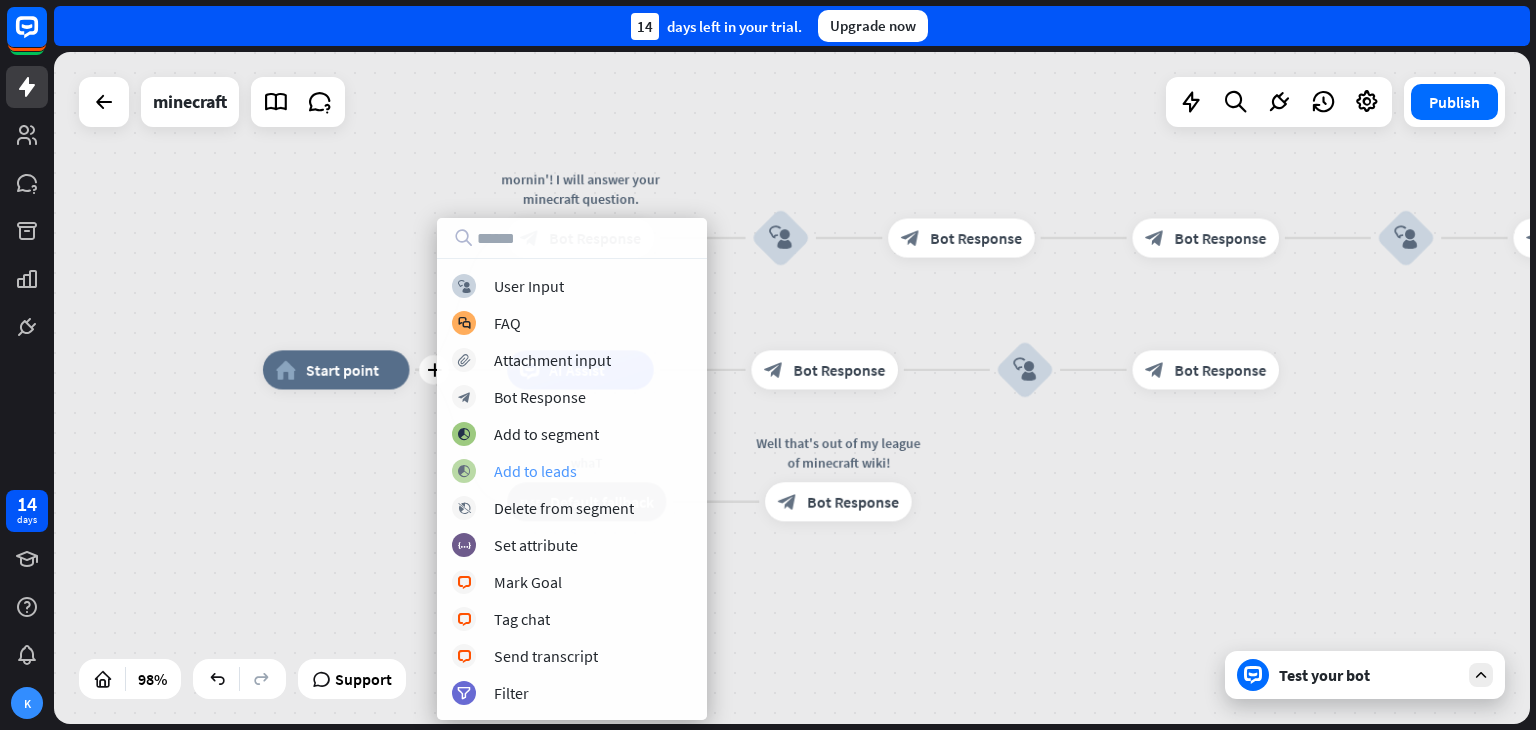 click on "block_add_to_segment
Add to leads" at bounding box center [572, 471] 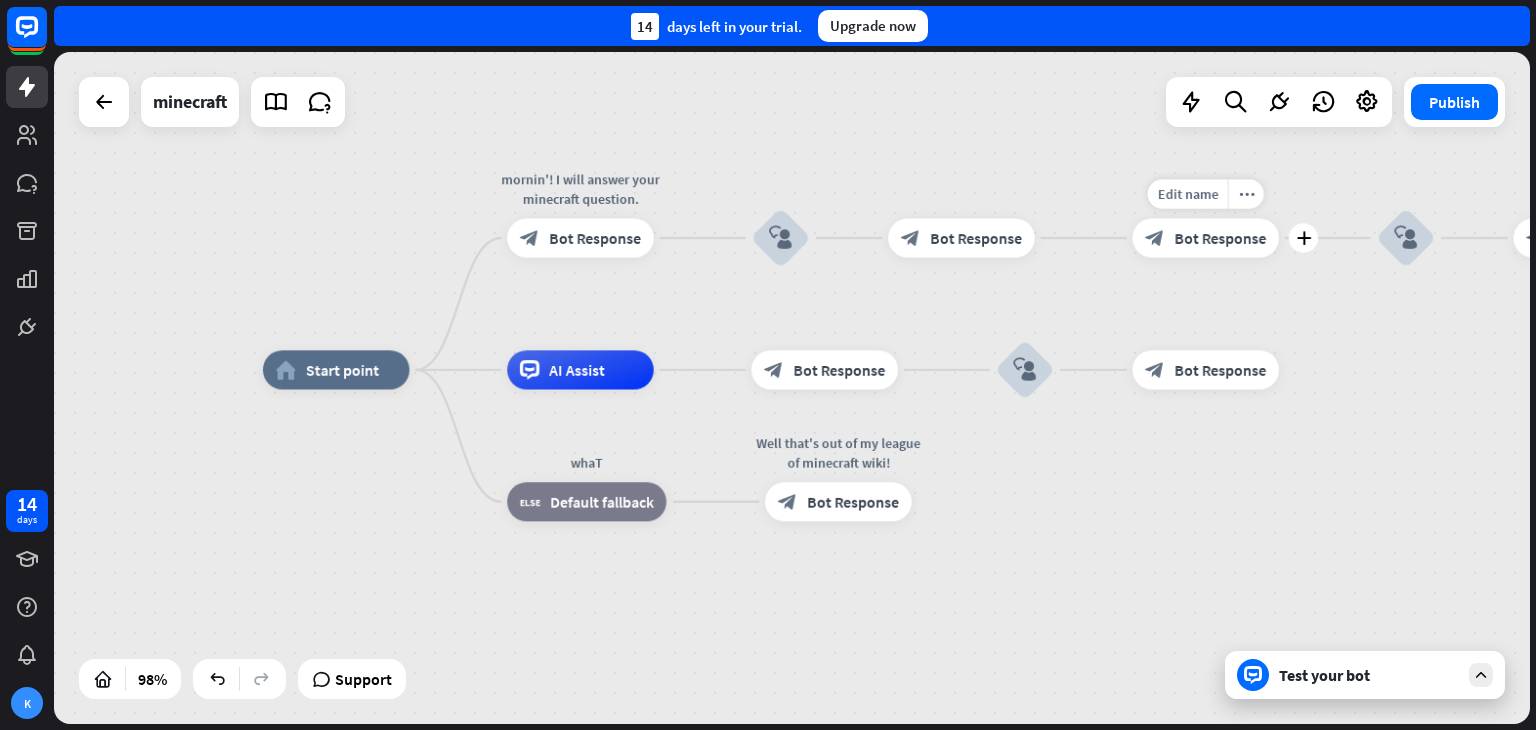 click on "home_2   Start point                 mornin'! I will answer your minecraft question.   block_bot_response   Bot Response                   block_user_input                   block_bot_response   Bot Response       Edit name   more_horiz         plus     block_bot_response   Bot Response                   block_user_input                   block_bot_response   Bot Response                   block_user_input                 get 12 obsidian and build a rectangle with its breadth towards the sky   block_bot_response   Bot Response                     AI Assist                   block_bot_response   Bot Response       Edit name   more_horiz             block_user_input       Edit name   more_horiz             block_bot_response   Bot Response                 whaT   block_fallback   Default fallback                 Well that's out of my league of minecraft wiki!   block_bot_response   Bot Response" at bounding box center [792, 388] 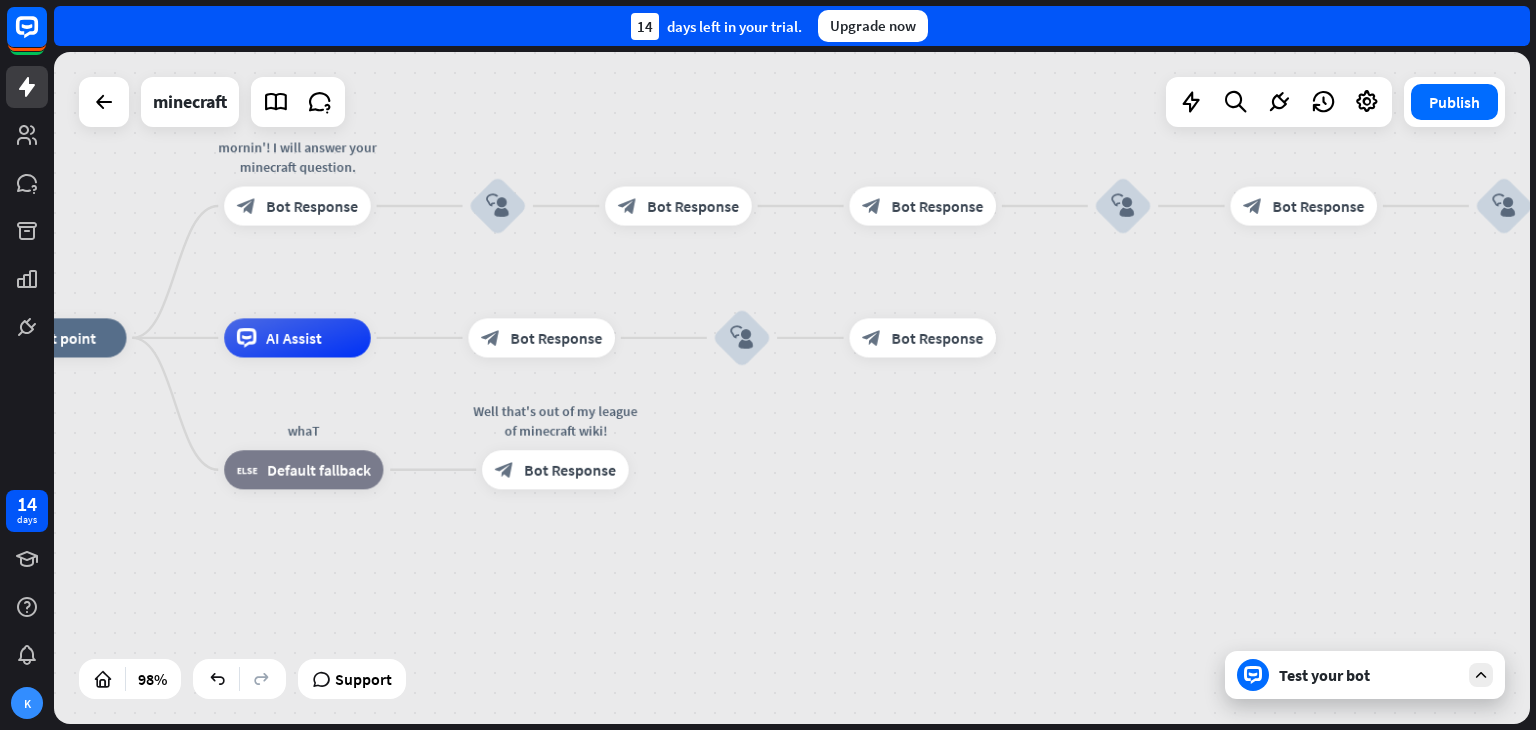 drag, startPoint x: 1057, startPoint y: 476, endPoint x: 752, endPoint y: 436, distance: 307.61176 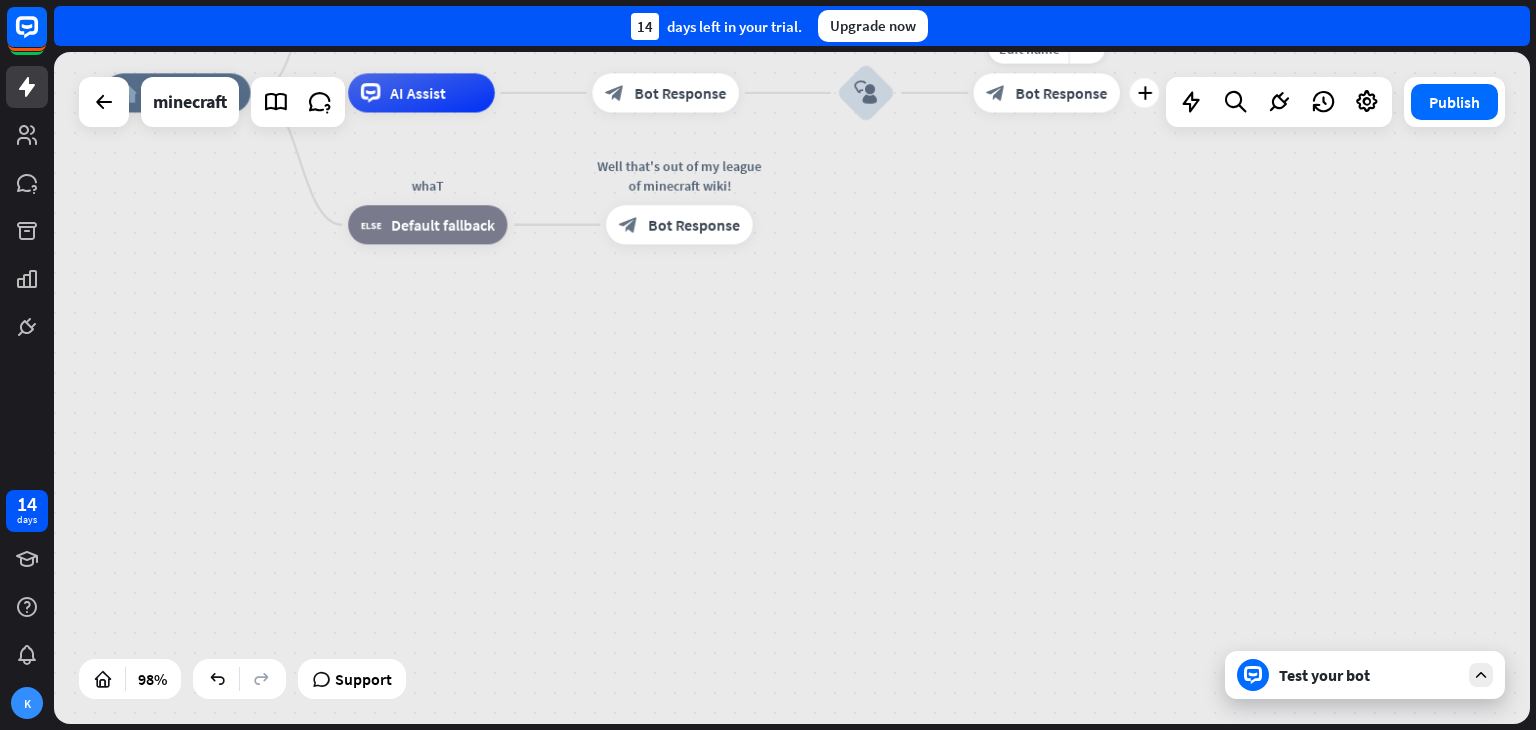 drag, startPoint x: 792, startPoint y: 358, endPoint x: 974, endPoint y: 65, distance: 344.92462 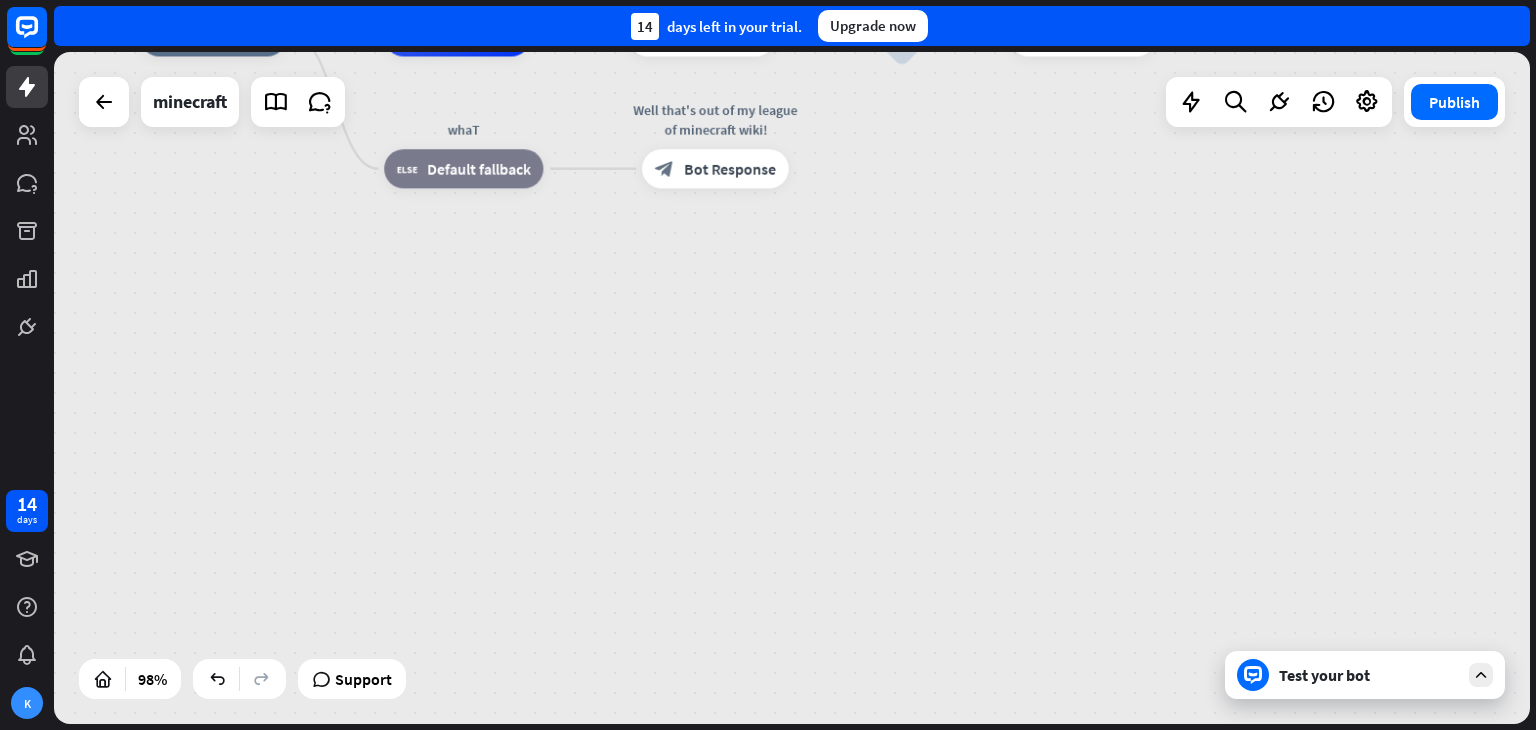 click on "home_2   Start point                 mornin'! I will answer your minecraft question.   block_bot_response   Bot Response                   block_user_input                   block_bot_response   Bot Response                   block_bot_response   Bot Response                   block_user_input                   block_bot_response   Bot Response                   block_user_input                 get 12 obsidian and build a rectangle with its breadth towards the sky   block_bot_response   Bot Response                     AI Assist                   block_bot_response   Bot Response                   block_user_input                   block_bot_response   Bot Response                 whaT   block_fallback   Default fallback                 Well that's out of my league of minecraft wiki!   block_bot_response   Bot Response" at bounding box center [861, 365] 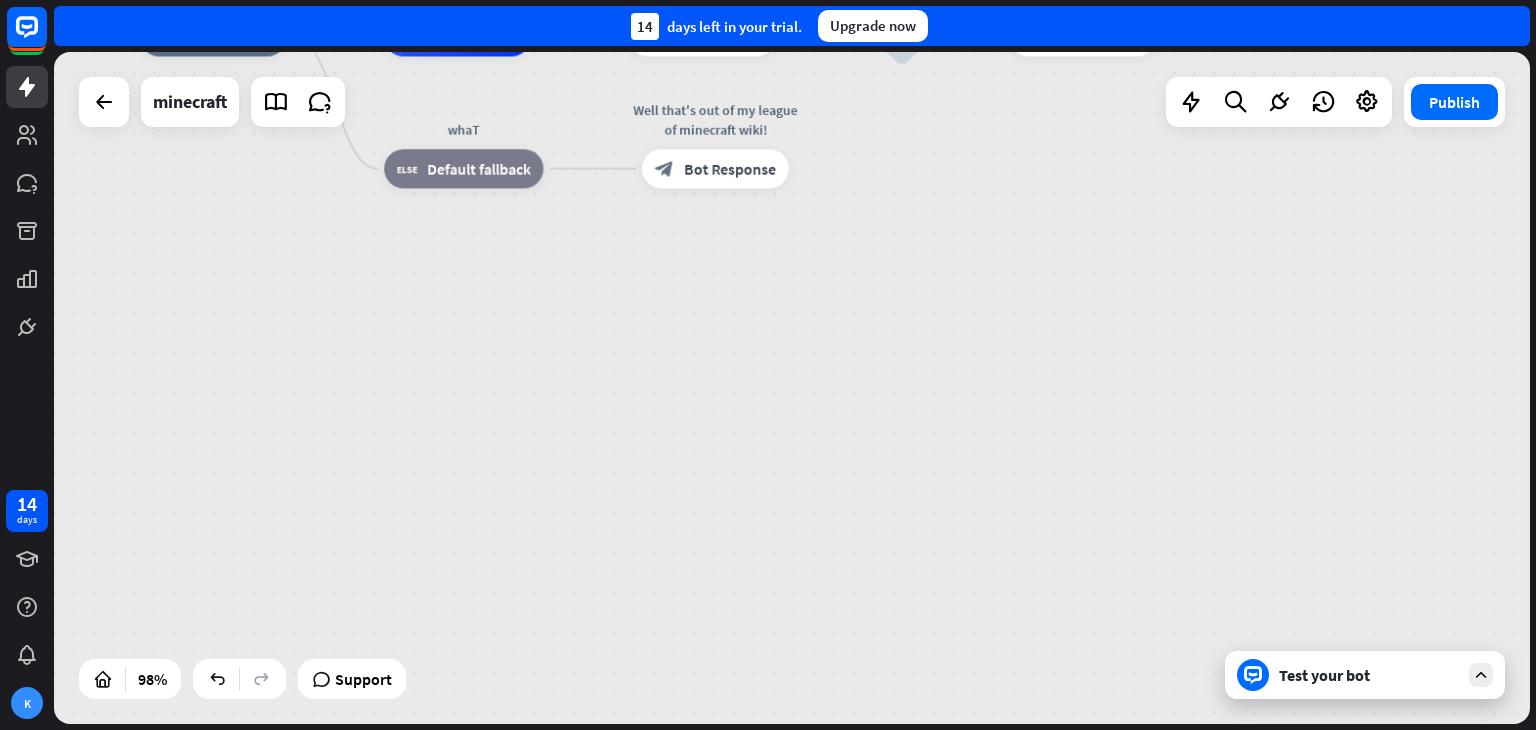 click on "home_2   Start point                 mornin'! I will answer your minecraft question.   block_bot_response   Bot Response                   block_user_input                   block_bot_response   Bot Response                   block_bot_response   Bot Response                   block_user_input                   block_bot_response   Bot Response                   block_user_input                 get 12 obsidian and build a rectangle with its breadth towards the sky   block_bot_response   Bot Response       Edit name   more_horiz               AI Assist                   block_bot_response   Bot Response                   block_user_input                   block_bot_response   Bot Response                 whaT   block_fallback   Default fallback                 Well that's out of my league of minecraft wiki!   block_bot_response   Bot Response" at bounding box center (861, 365) 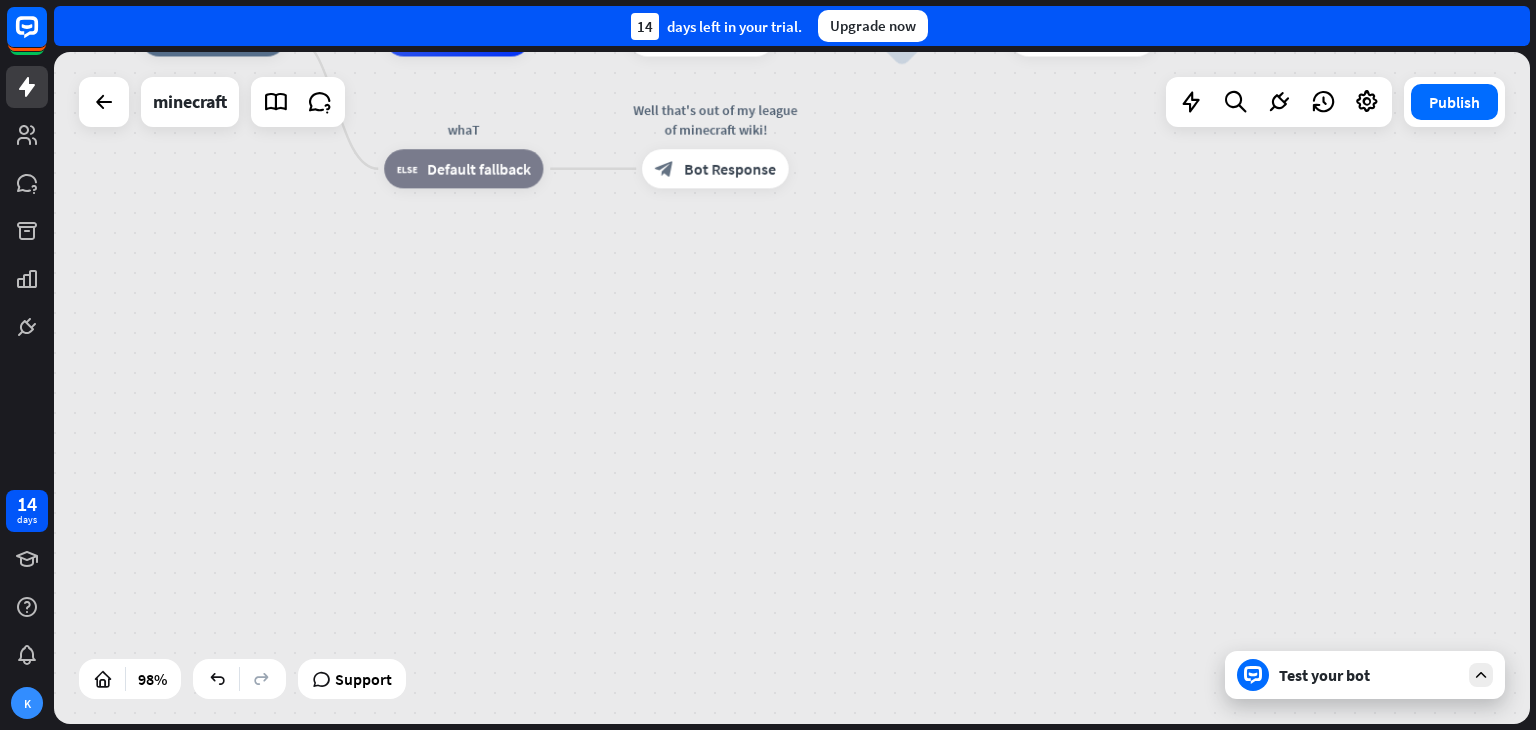 click on "home_2   Start point                 mornin'! I will answer your minecraft question.   block_bot_response   Bot Response                   block_user_input                   block_bot_response   Bot Response                   block_bot_response   Bot Response                   block_user_input                   block_bot_response   Bot Response                   block_user_input                 get 12 obsidian and build a rectangle with its breadth towards the sky   block_bot_response   Bot Response                     AI Assist                   block_bot_response   Bot Response                   block_user_input                   block_bot_response   Bot Response                 whaT   block_fallback   Default fallback                 Well that's out of my league of minecraft wiki!   block_bot_response   Bot Response" at bounding box center (861, 365) 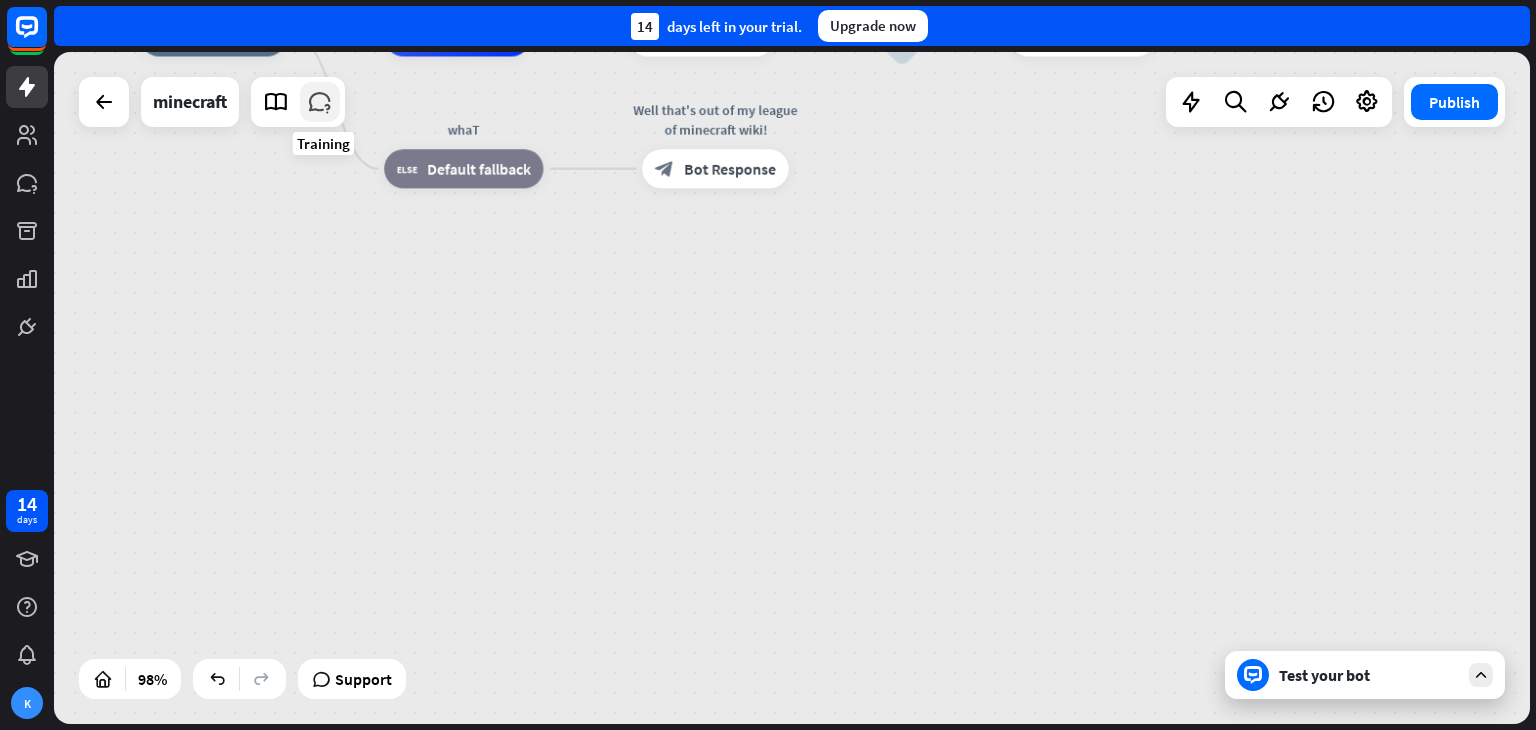click at bounding box center (320, 102) 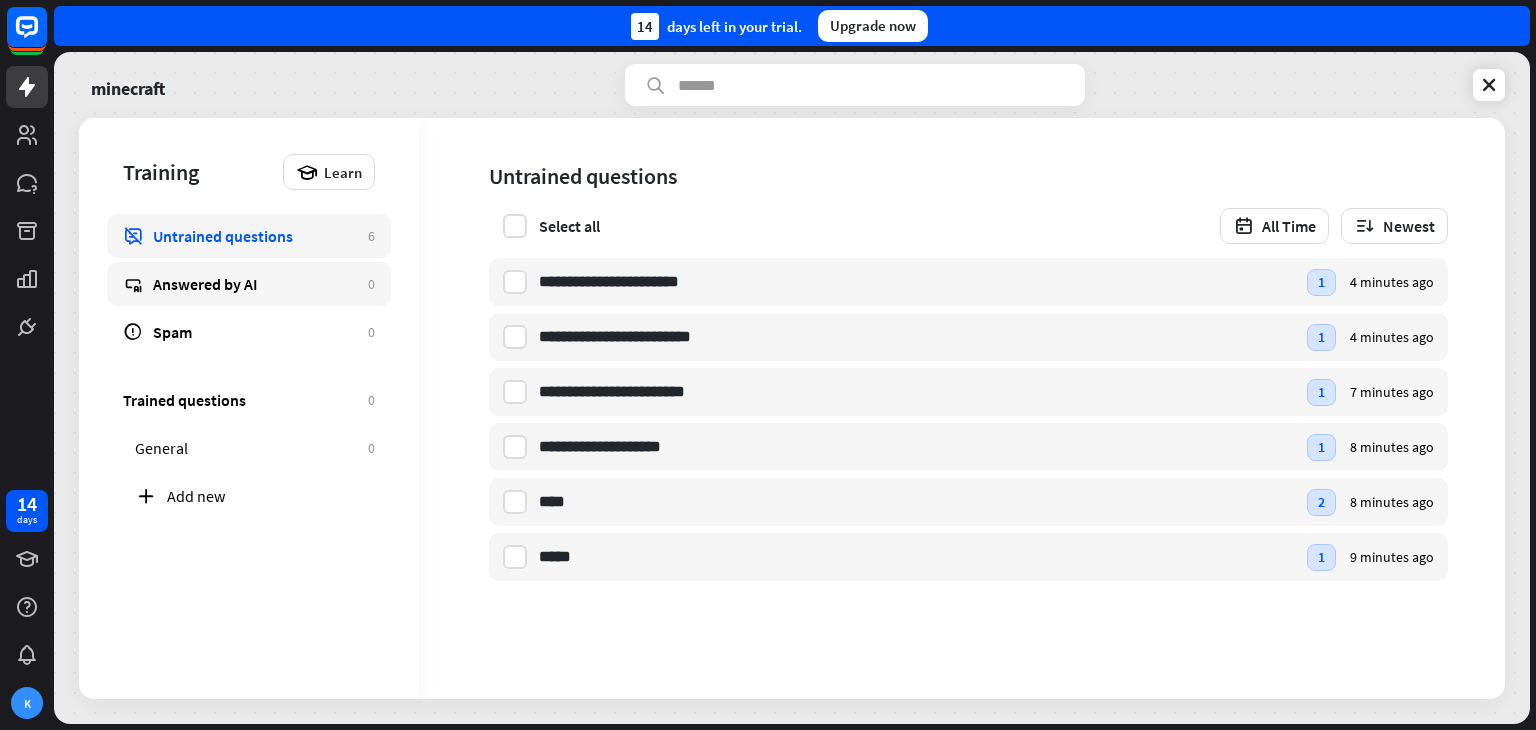 click on "Answered by AI" at bounding box center [255, 284] 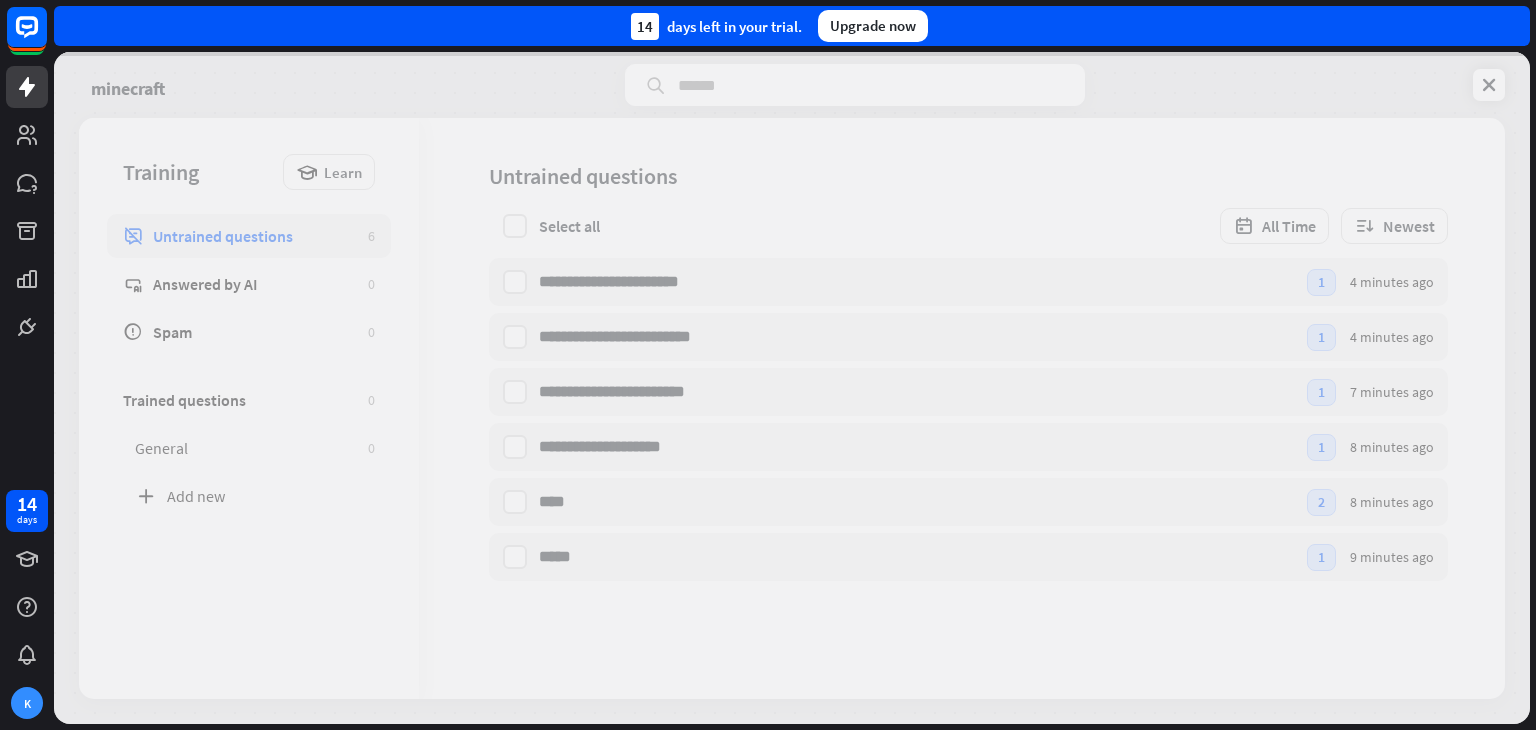 click at bounding box center [792, 388] 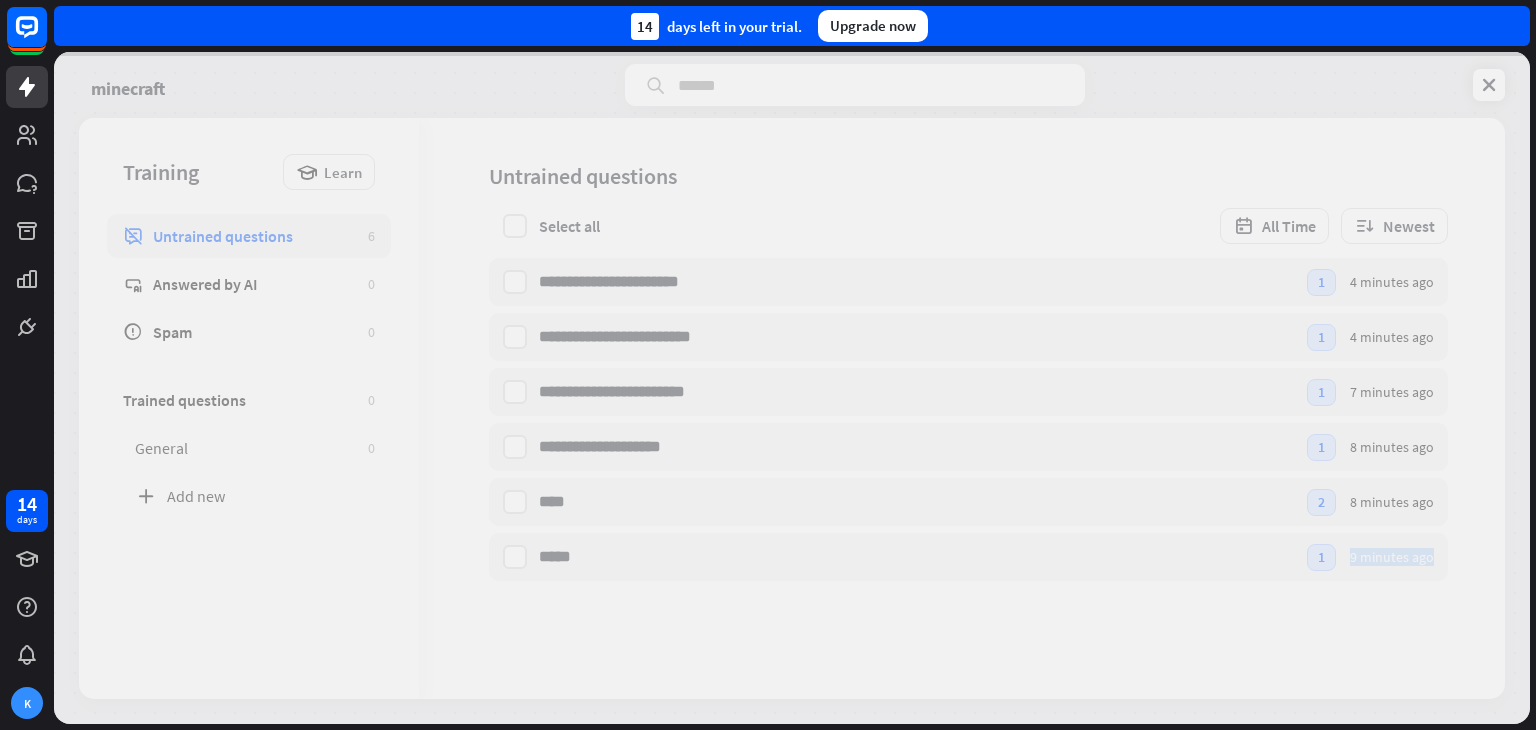 click at bounding box center [792, 388] 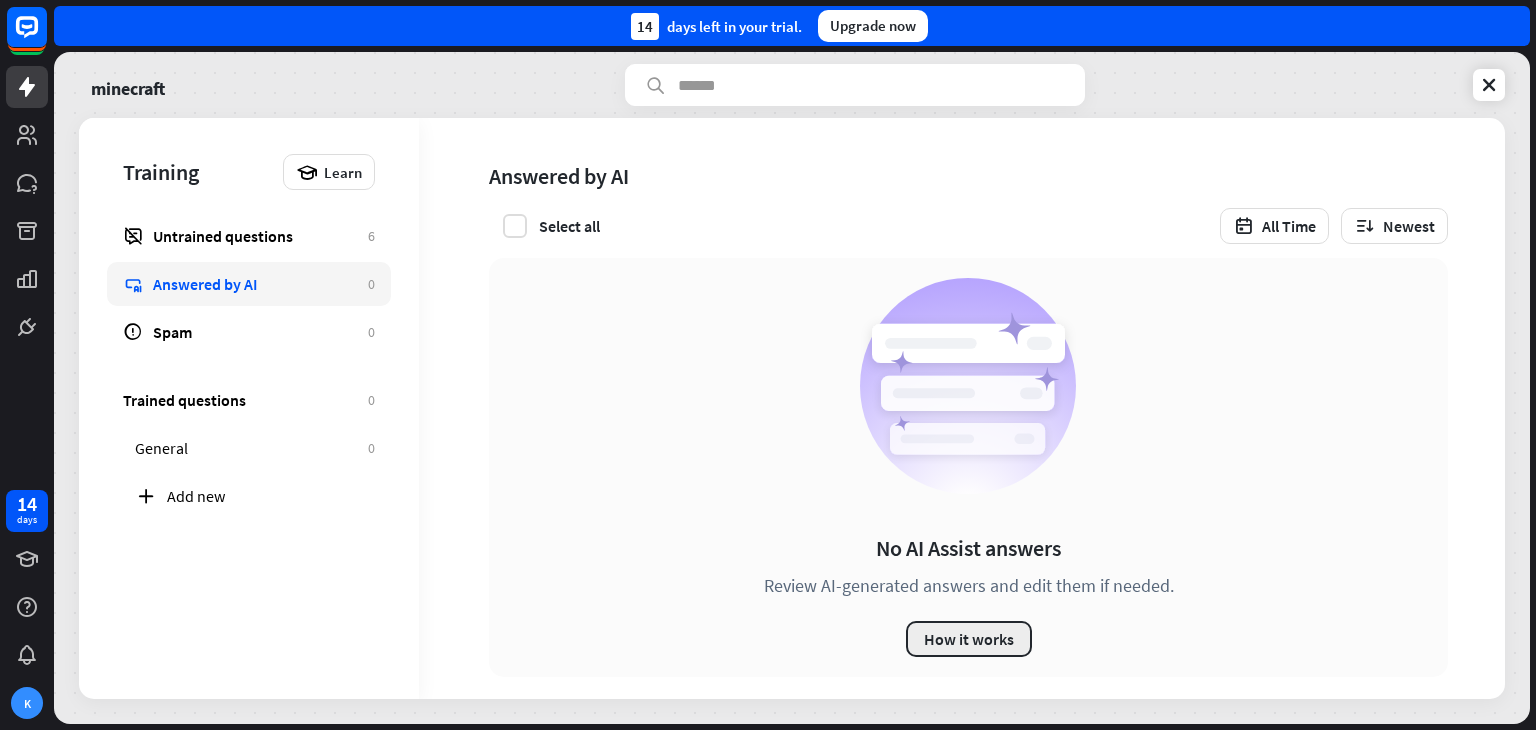 click on "How it works" at bounding box center [969, 639] 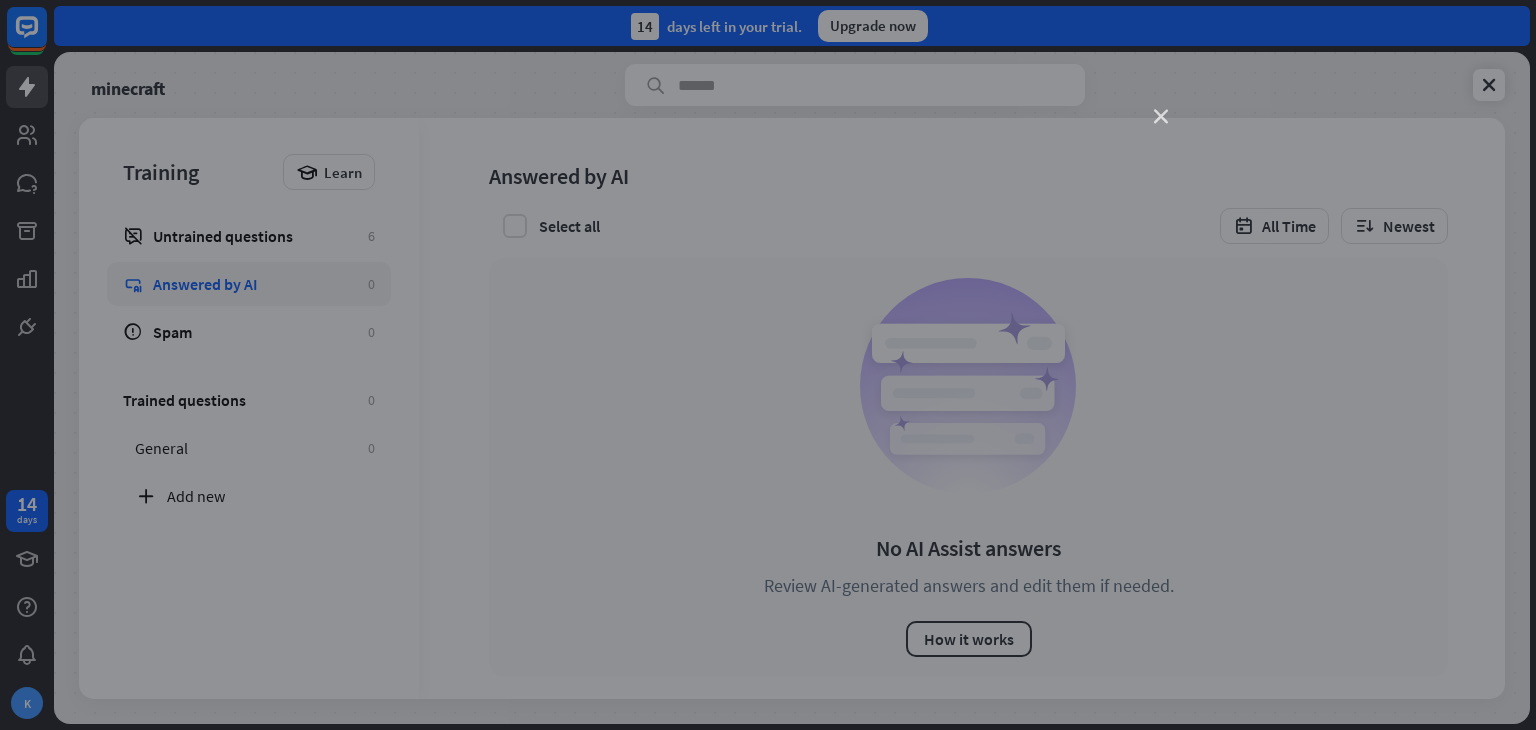 click on "close" at bounding box center (1161, 117) 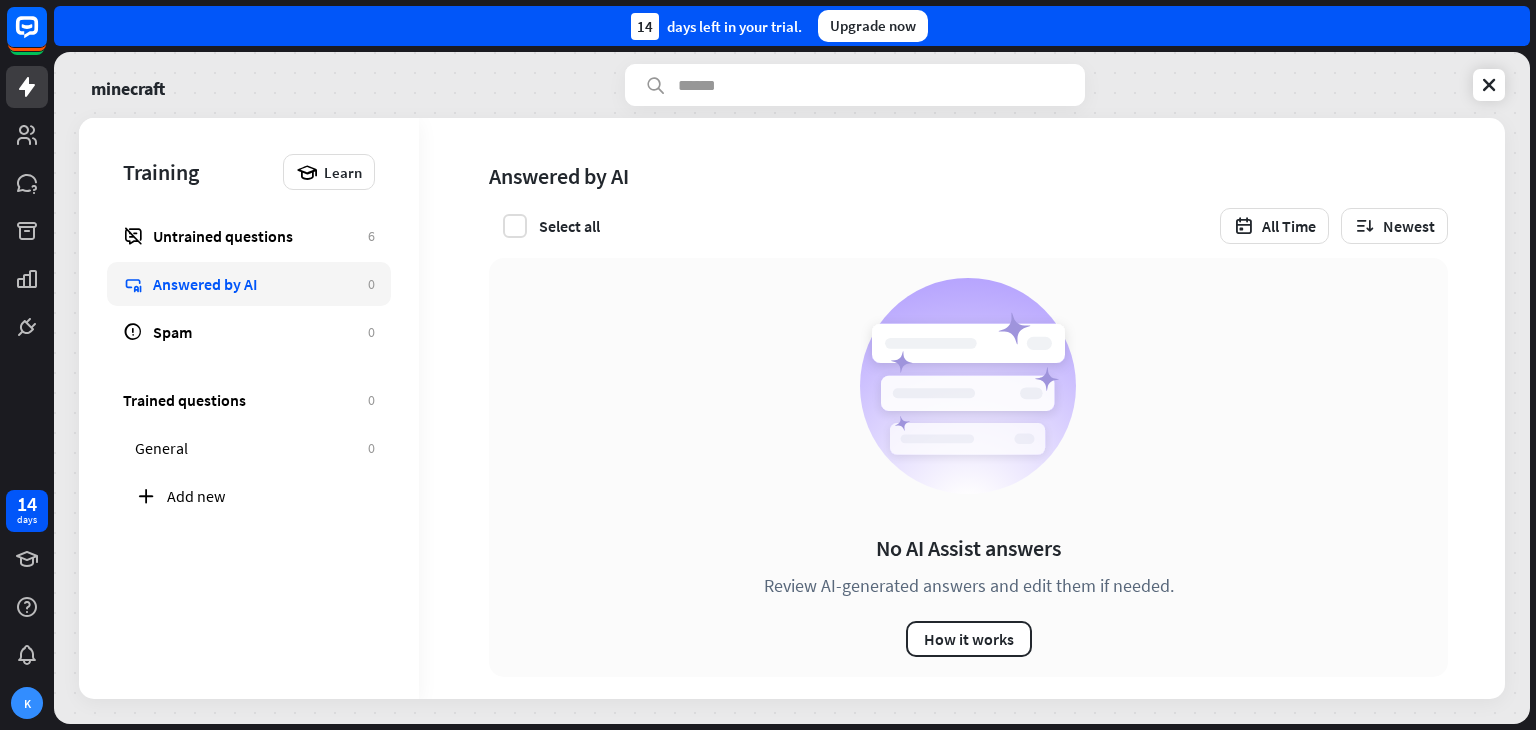 click on "Answered by AI
Select all
All Time
Newest" at bounding box center [954, 188] 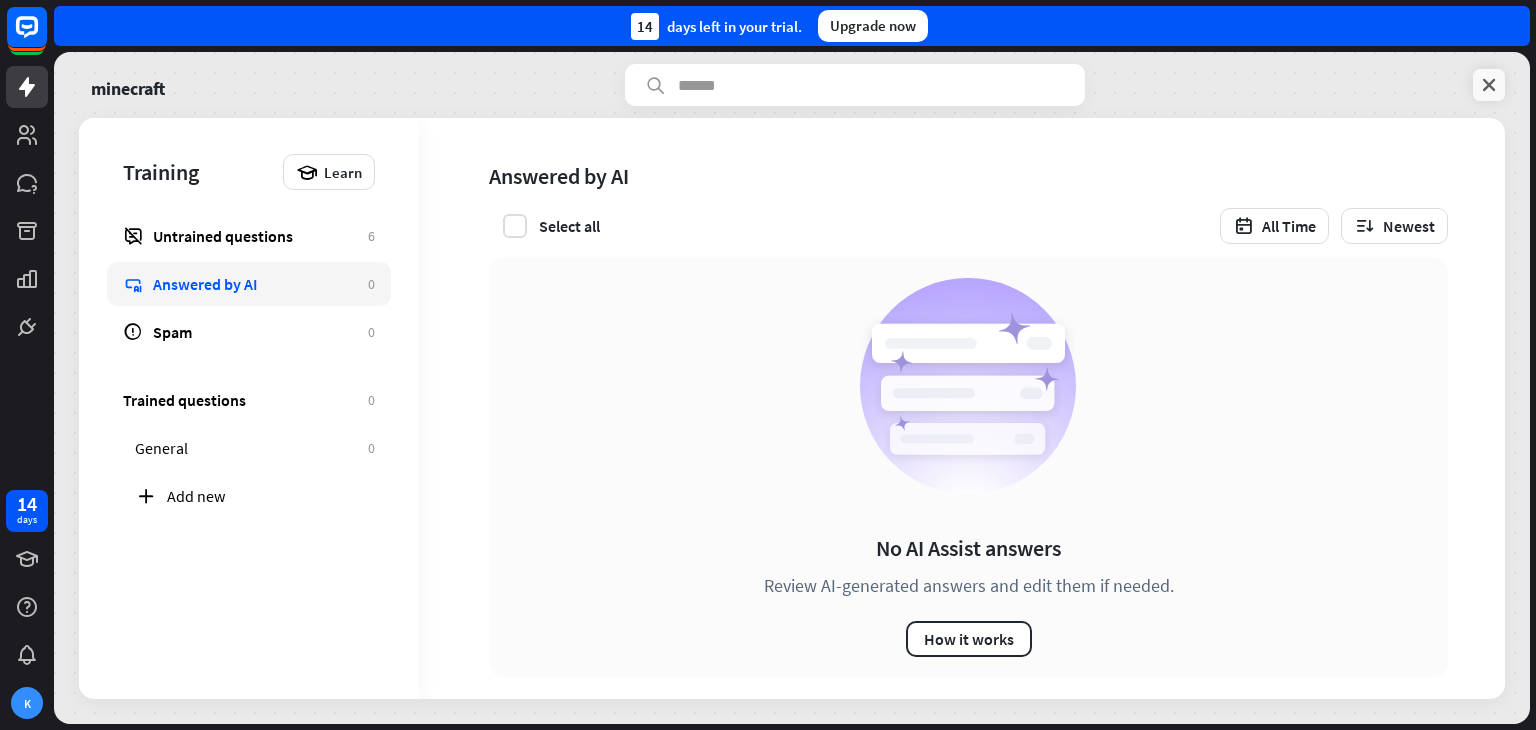 click at bounding box center [1489, 85] 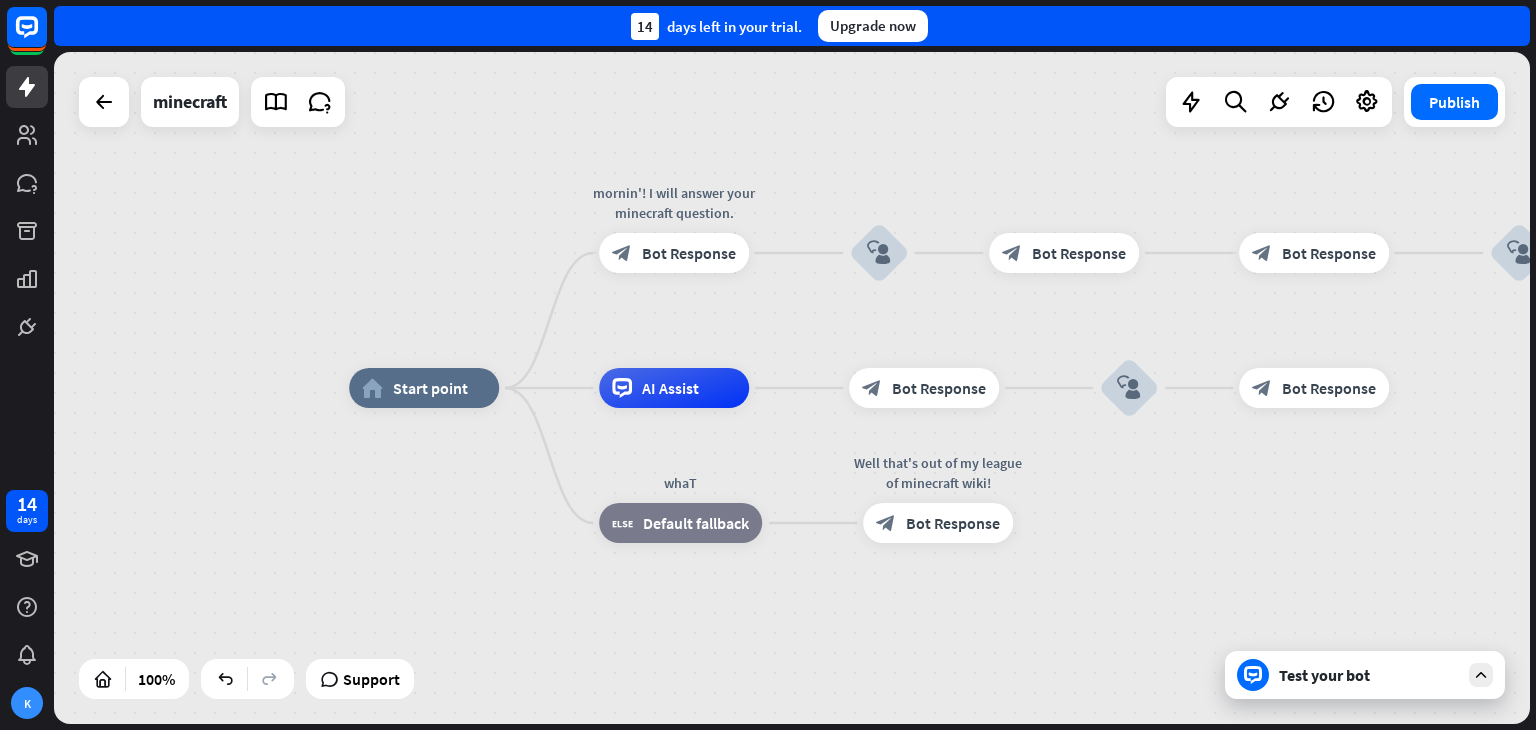 click on "Publish" at bounding box center [1454, 102] 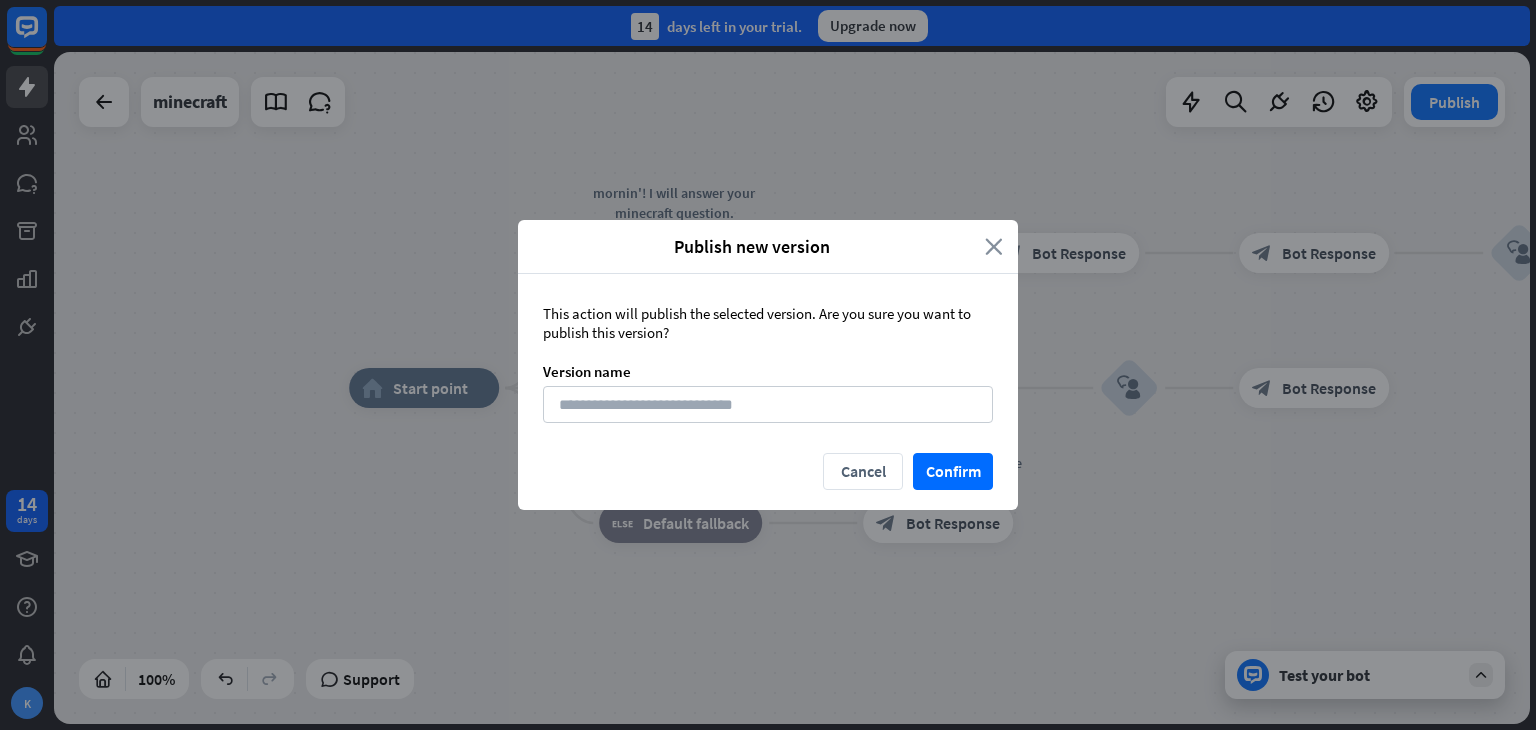 click on "close" at bounding box center [994, 246] 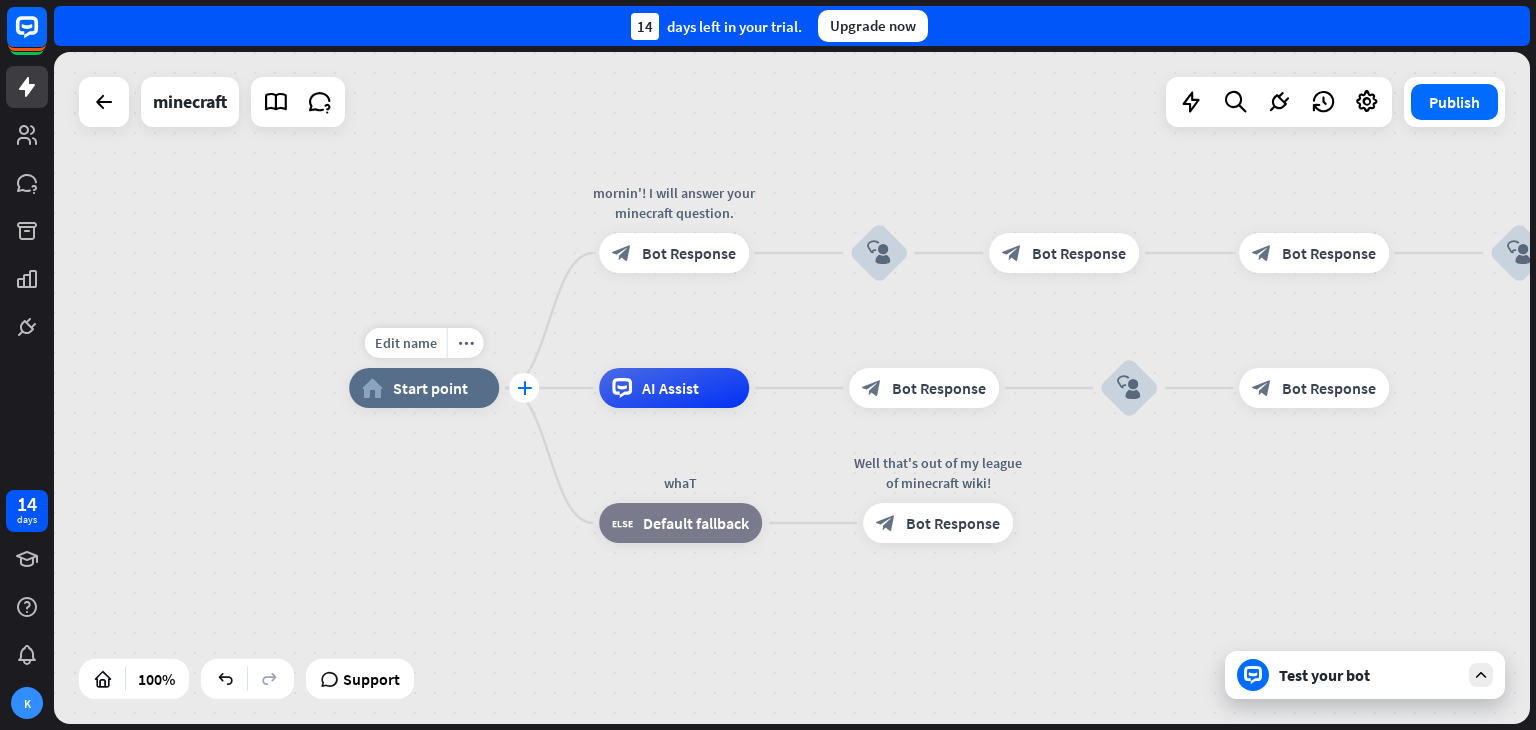 click on "plus" at bounding box center (524, 388) 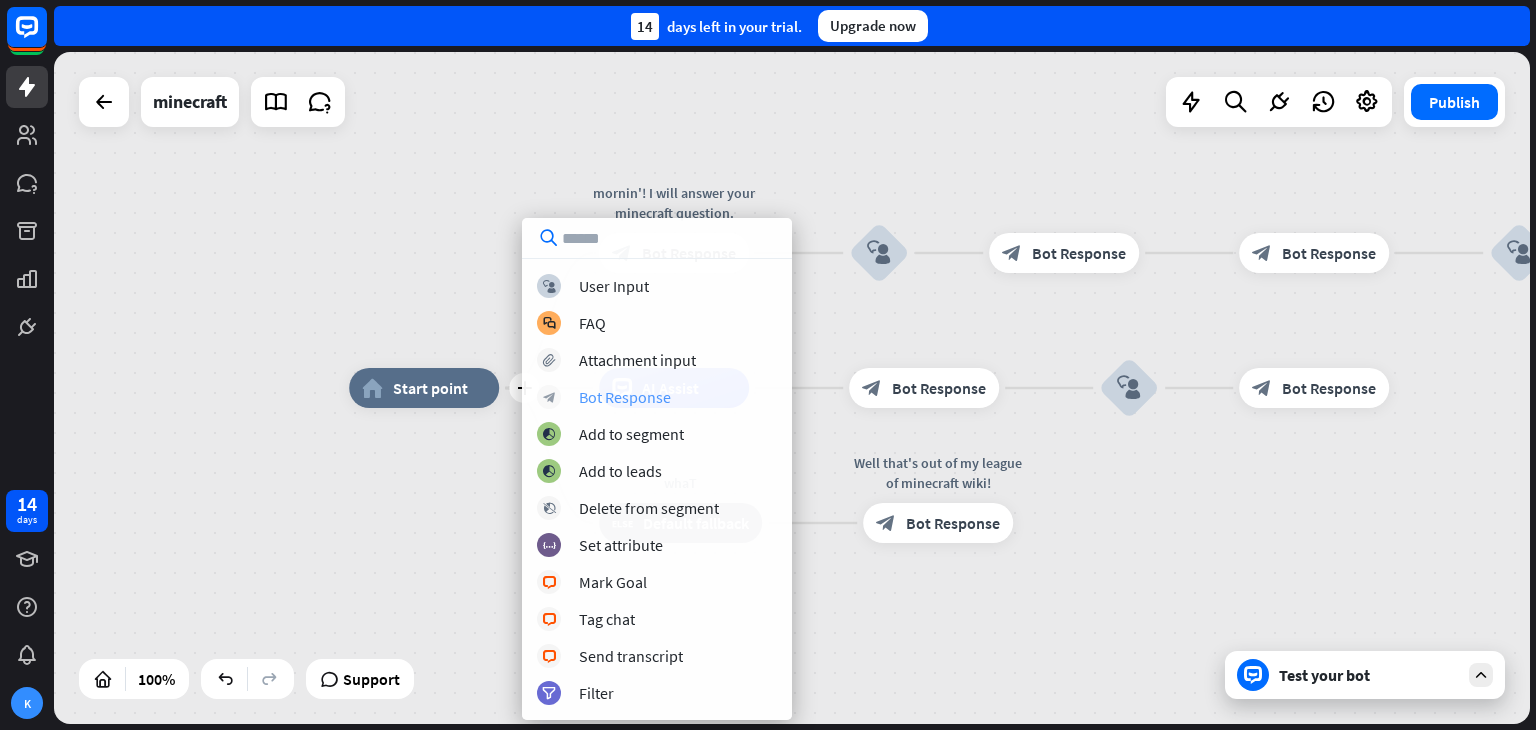 click on "block_bot_response
Bot Response" at bounding box center (657, 397) 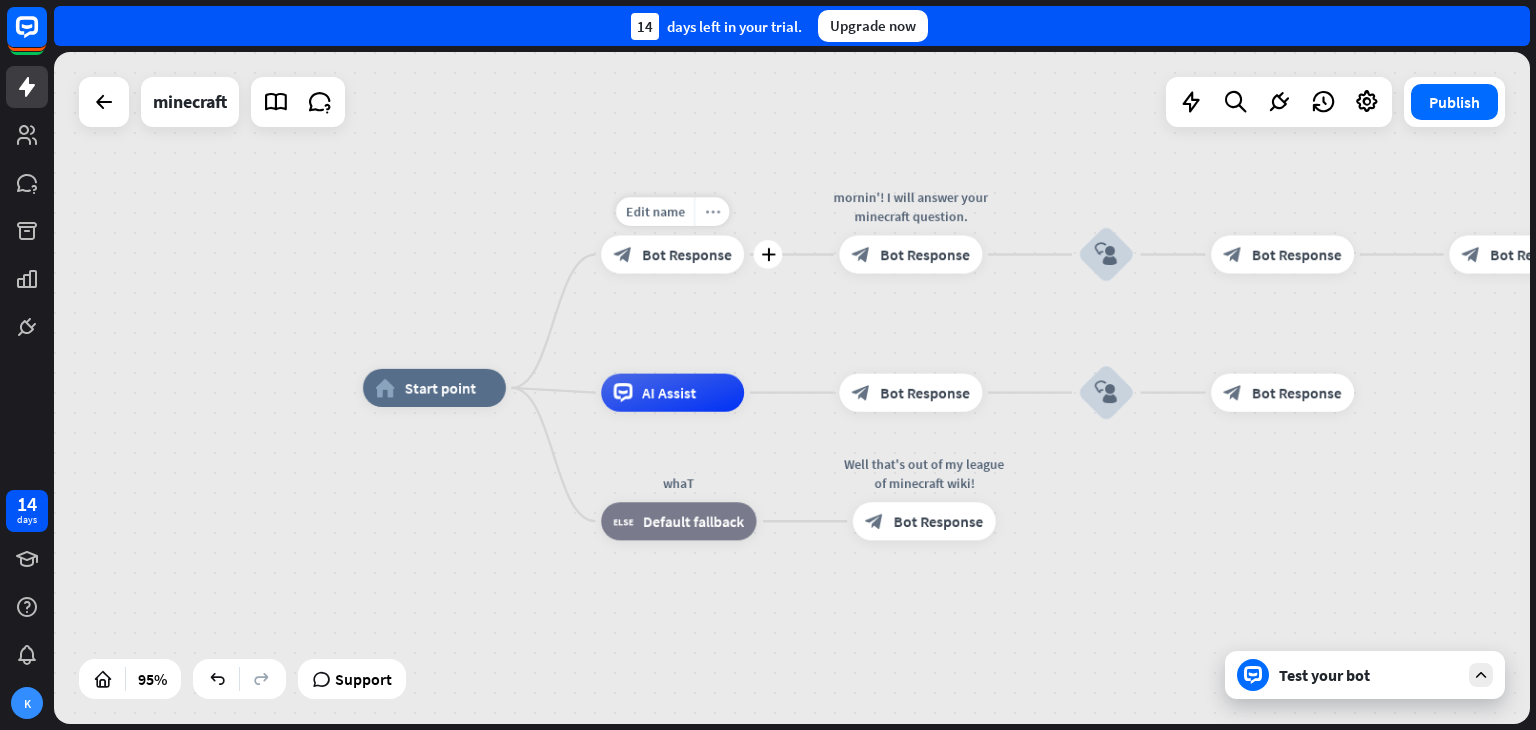 click on "more_horiz" at bounding box center (712, 211) 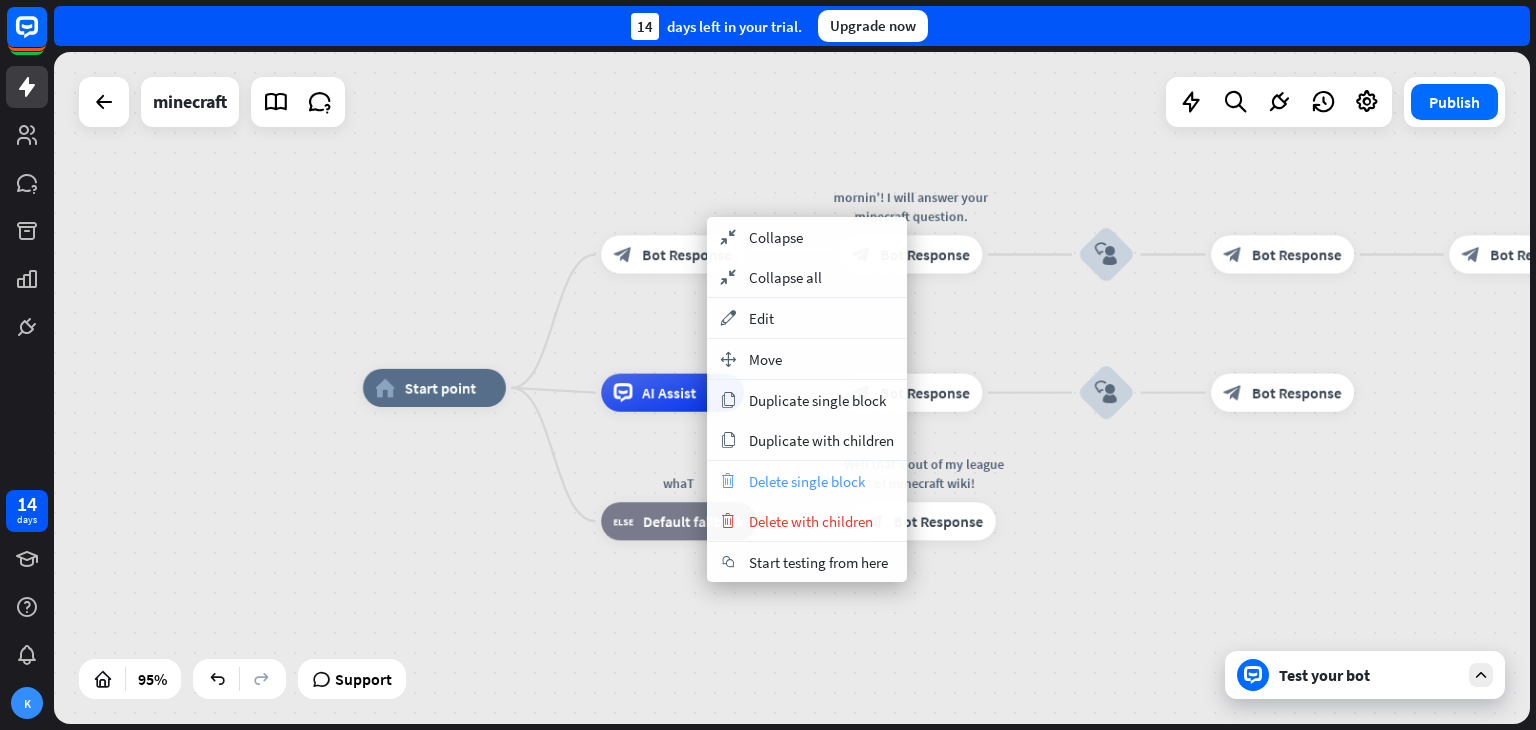 click on "trash   Delete single block" at bounding box center [807, 481] 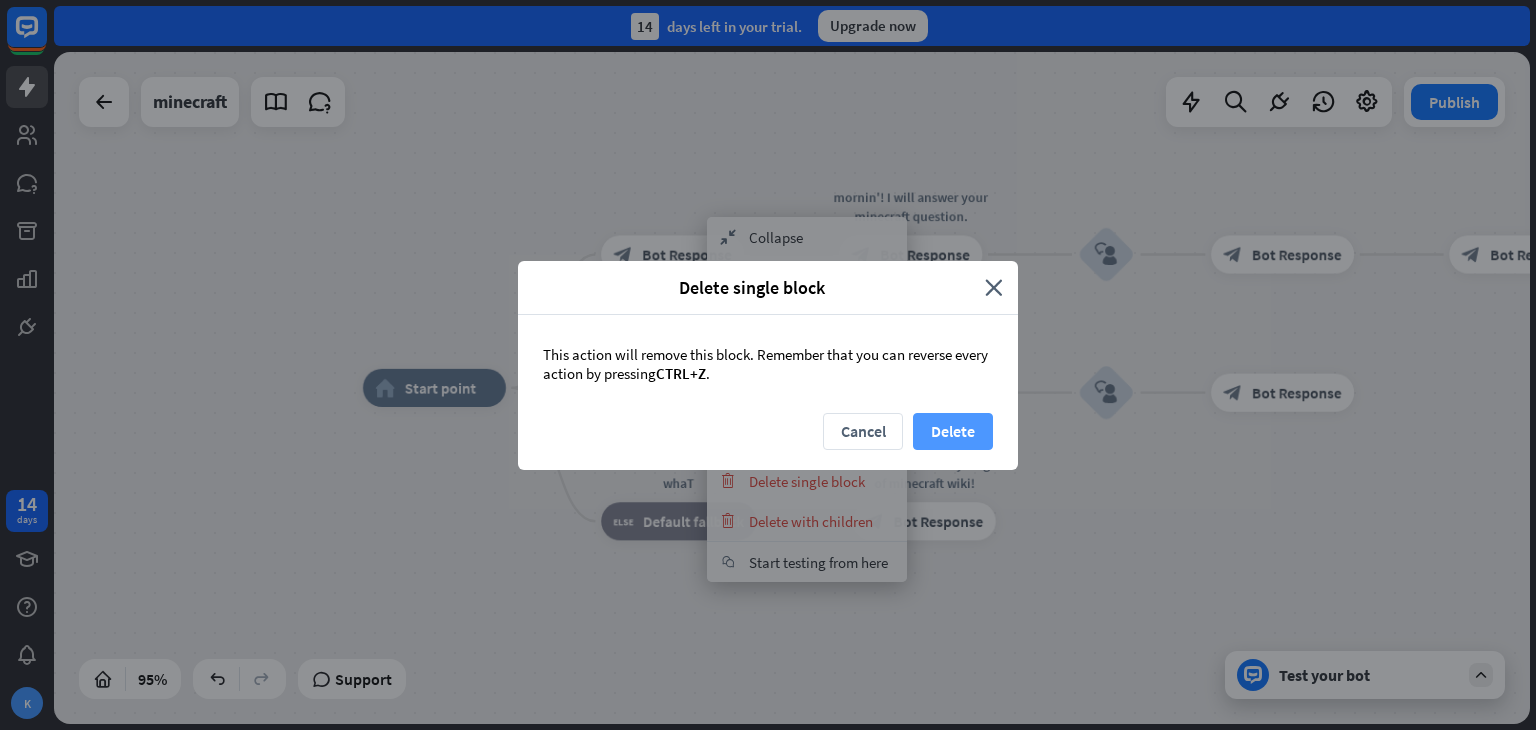 click on "Delete" at bounding box center [953, 431] 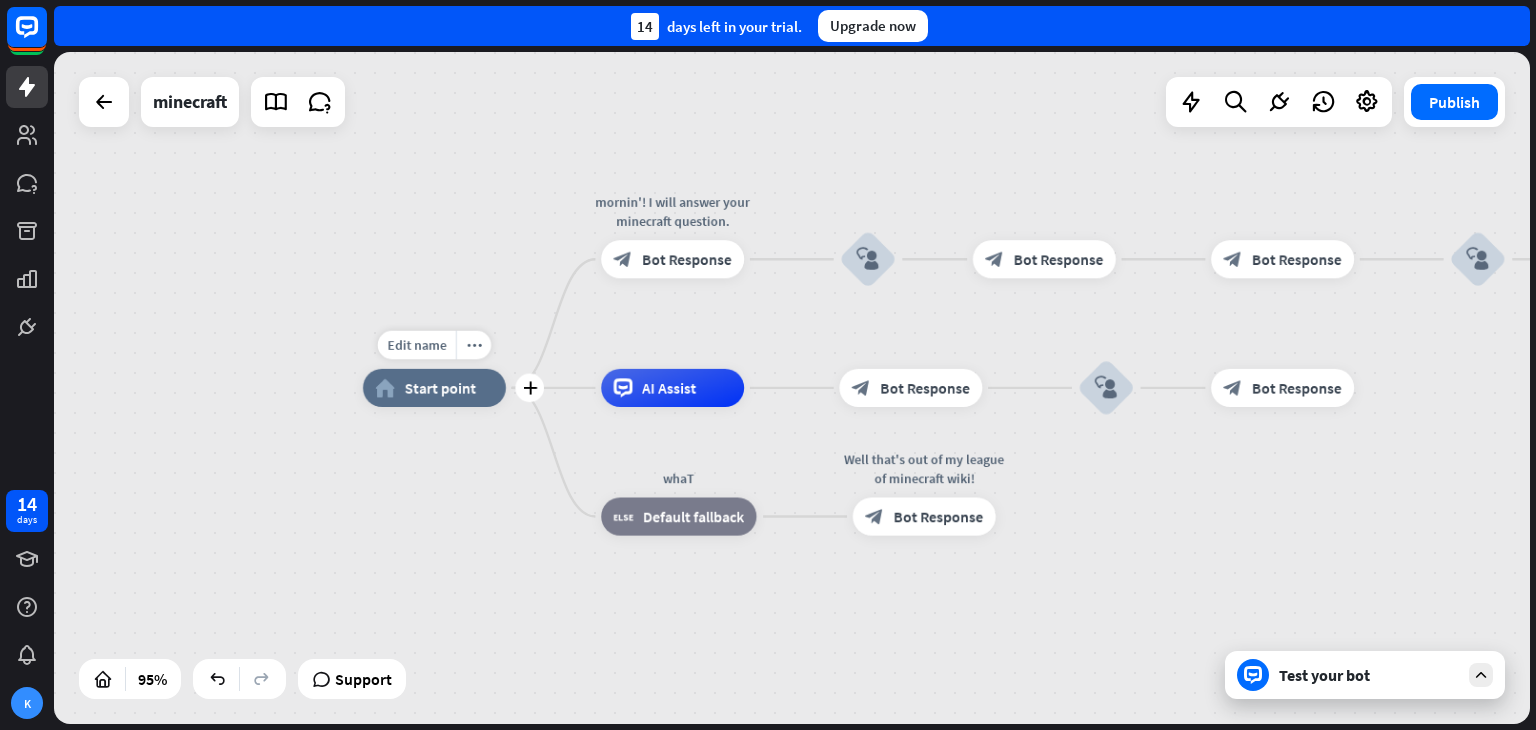 click on "Edit name   more_horiz         plus     home_2   Start point" at bounding box center [434, 388] 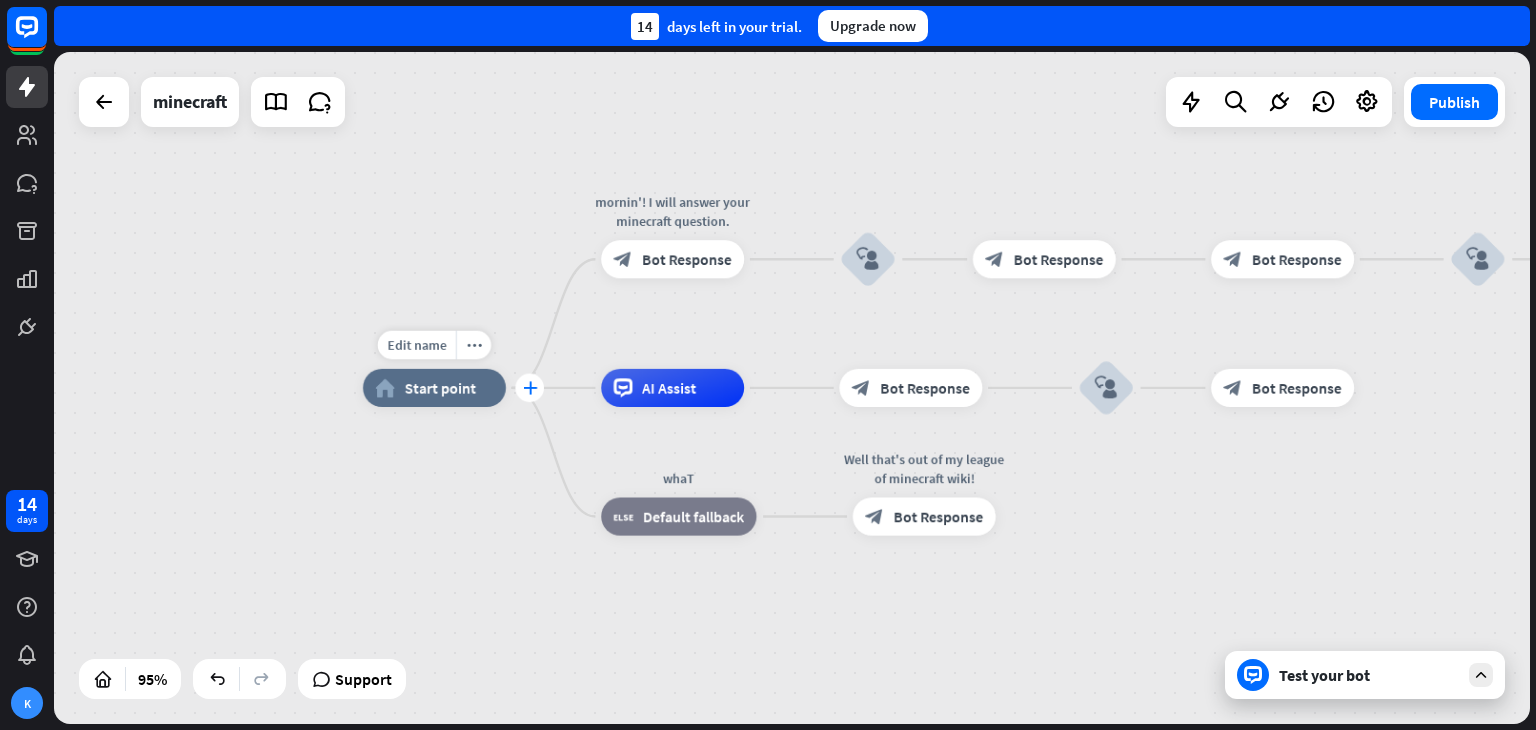 click on "plus" at bounding box center [530, 387] 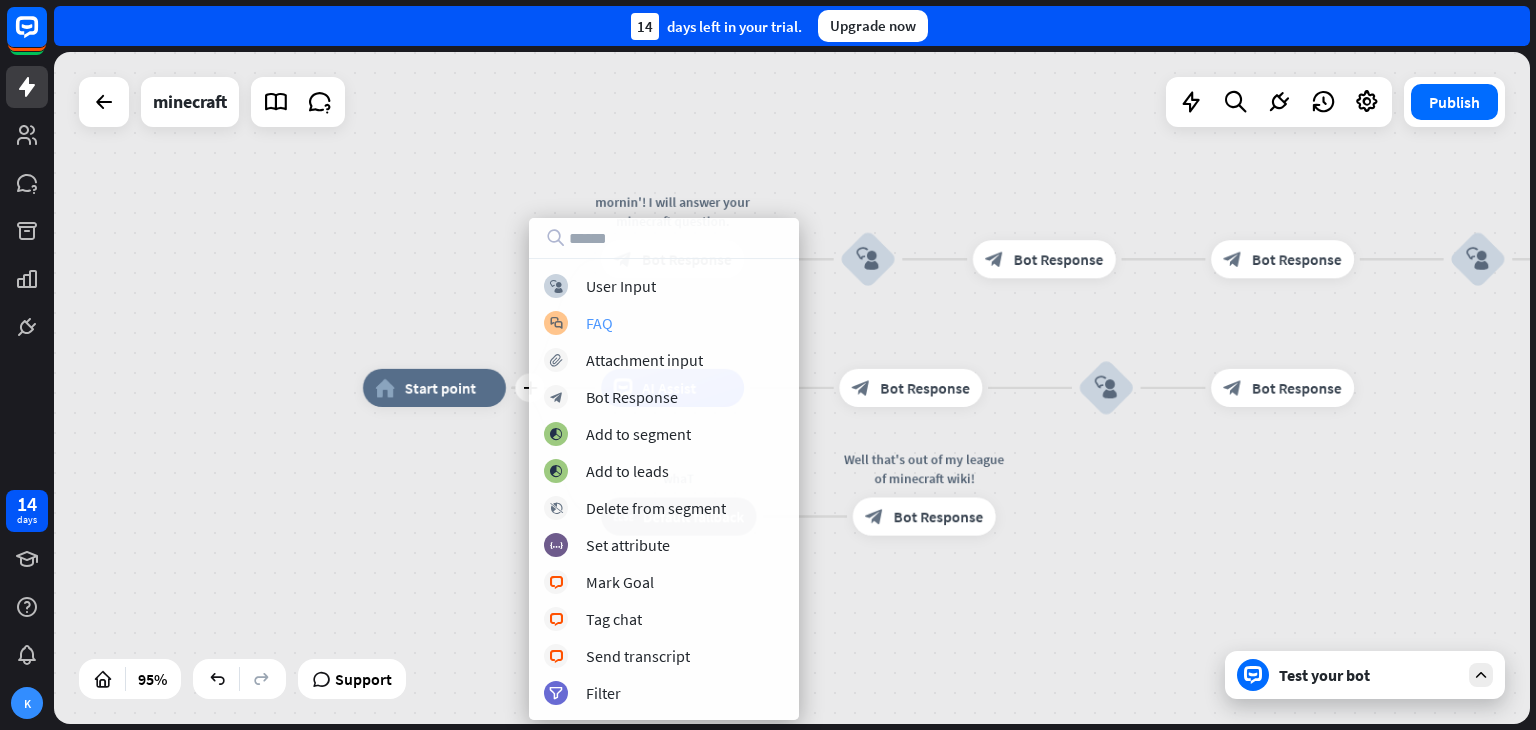 click on "block_faq
FAQ" at bounding box center [664, 323] 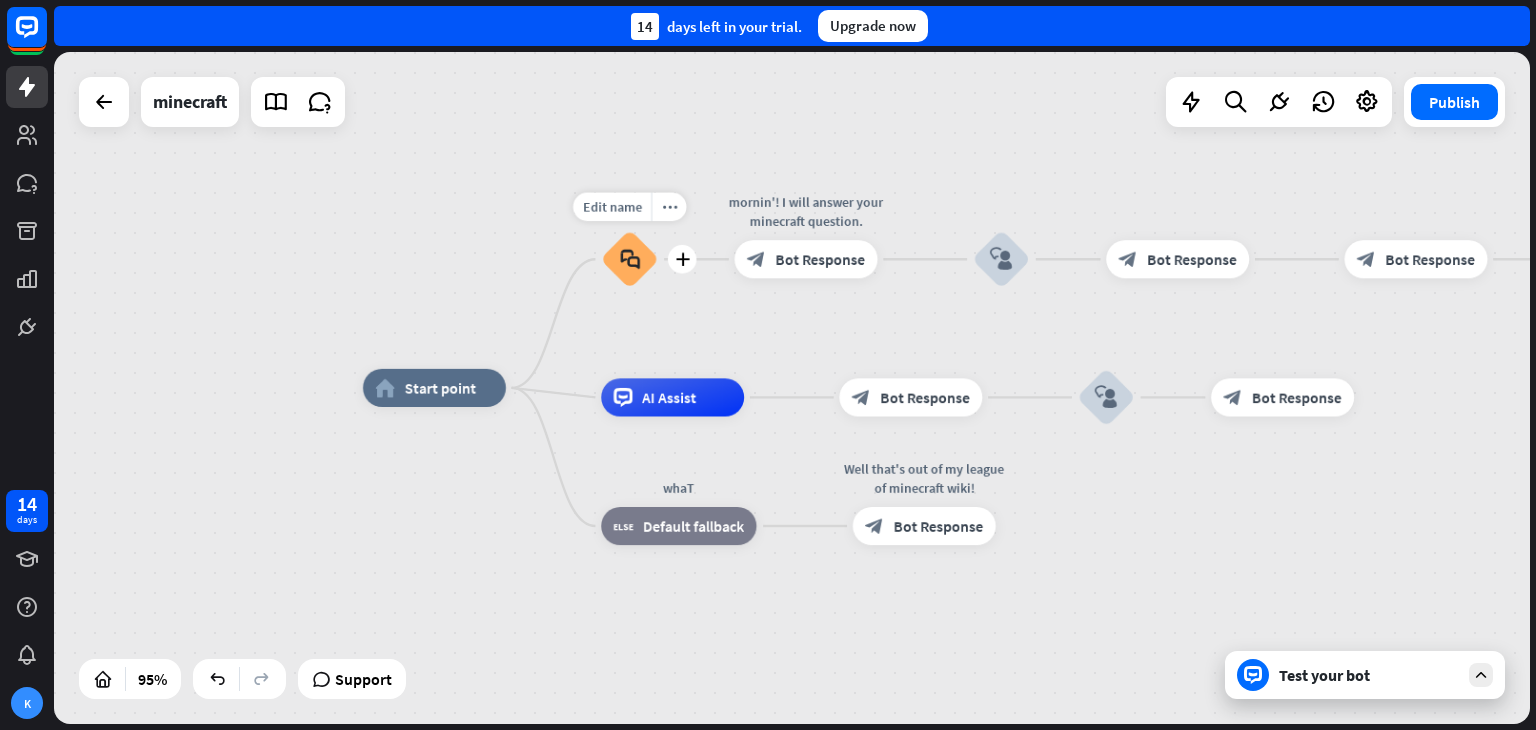 click on "block_faq" at bounding box center [630, 259] 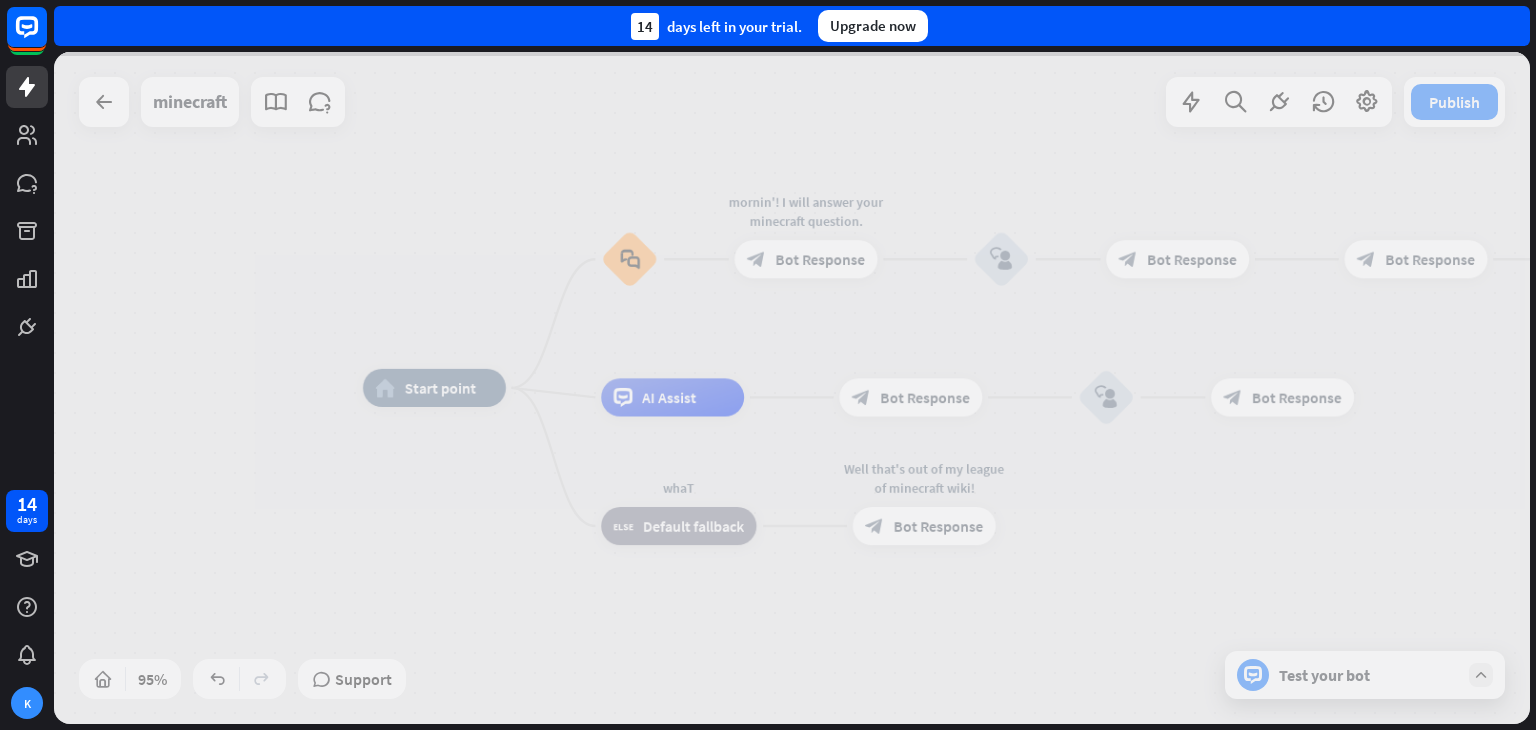 click at bounding box center (792, 388) 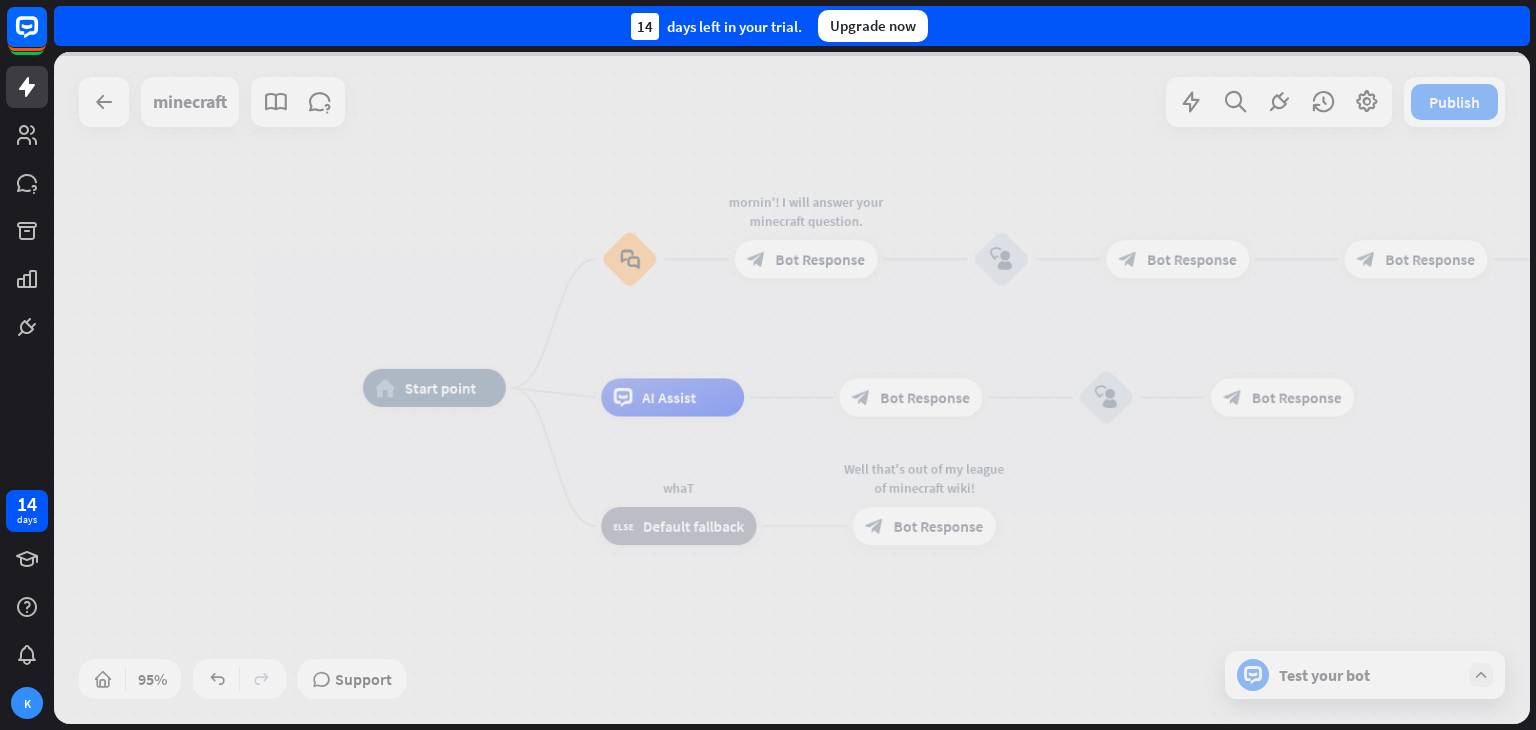 click at bounding box center (792, 388) 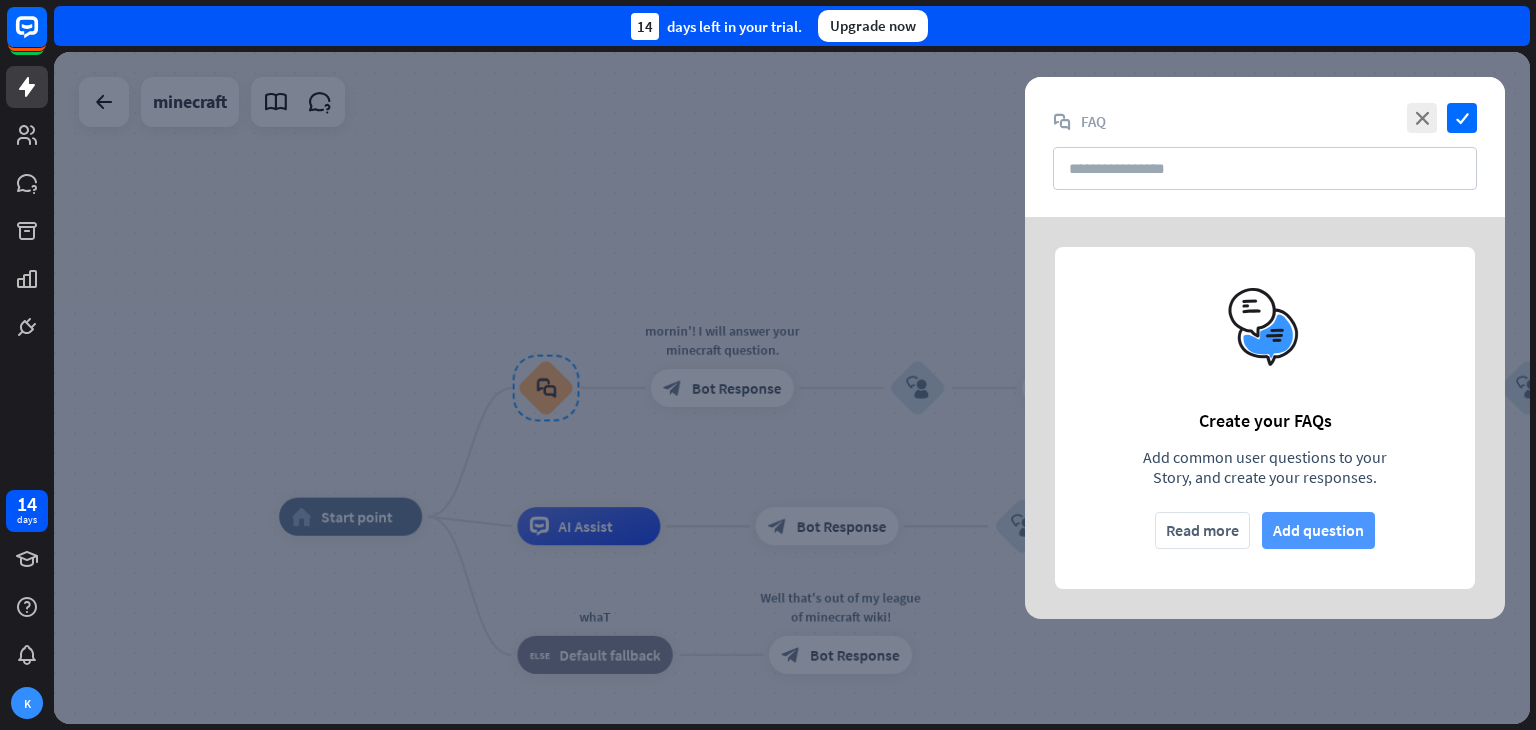 click on "Add question" at bounding box center (1318, 530) 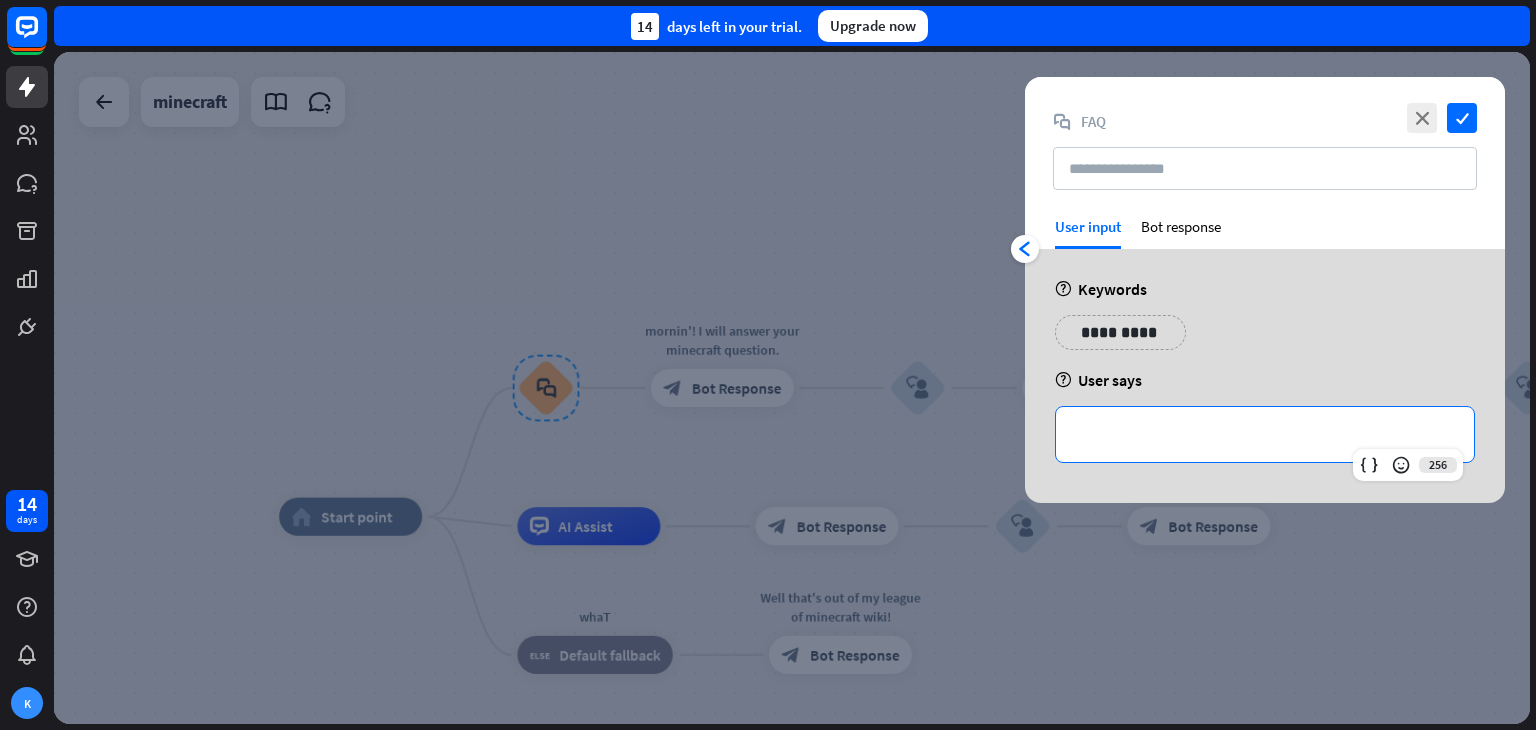 click on "**********" at bounding box center (1265, 434) 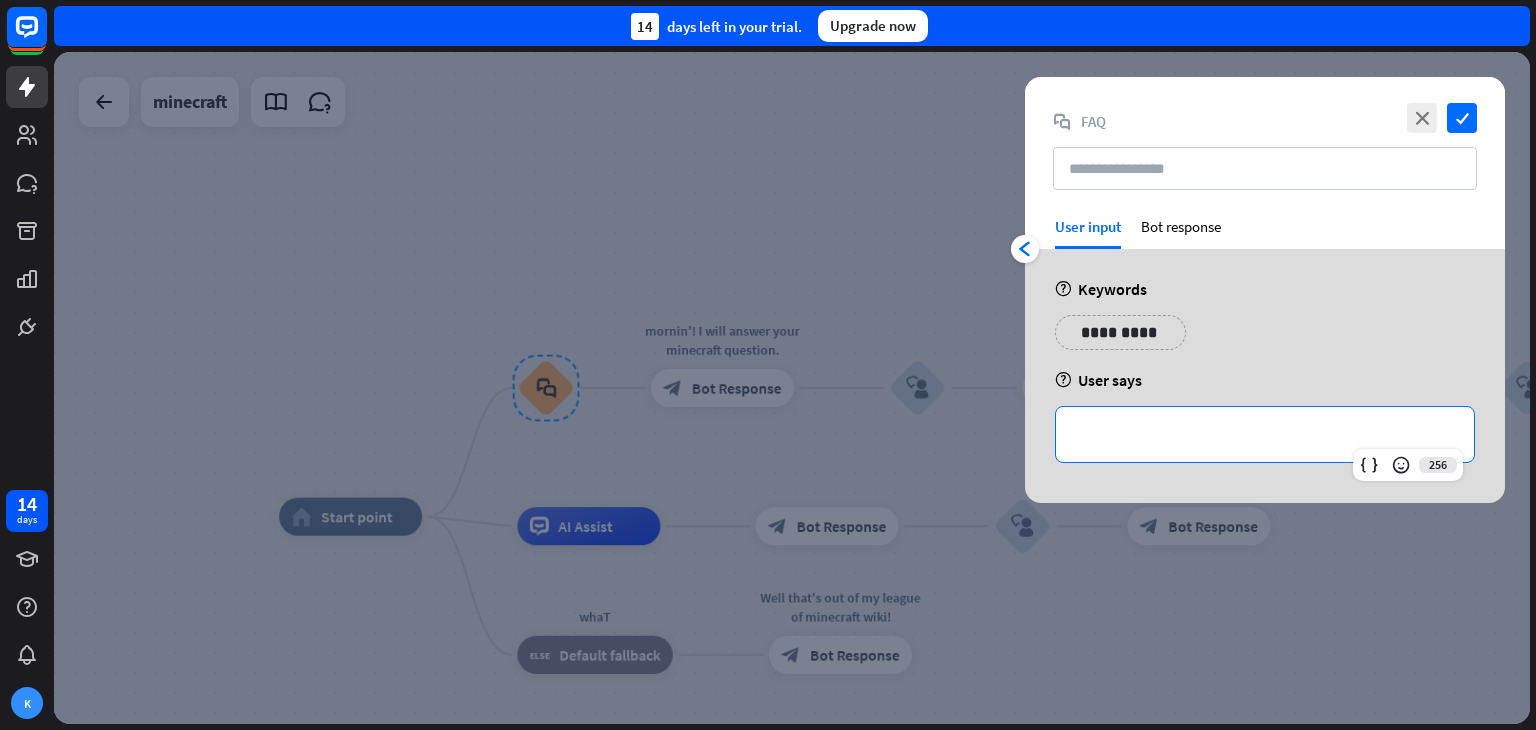 type 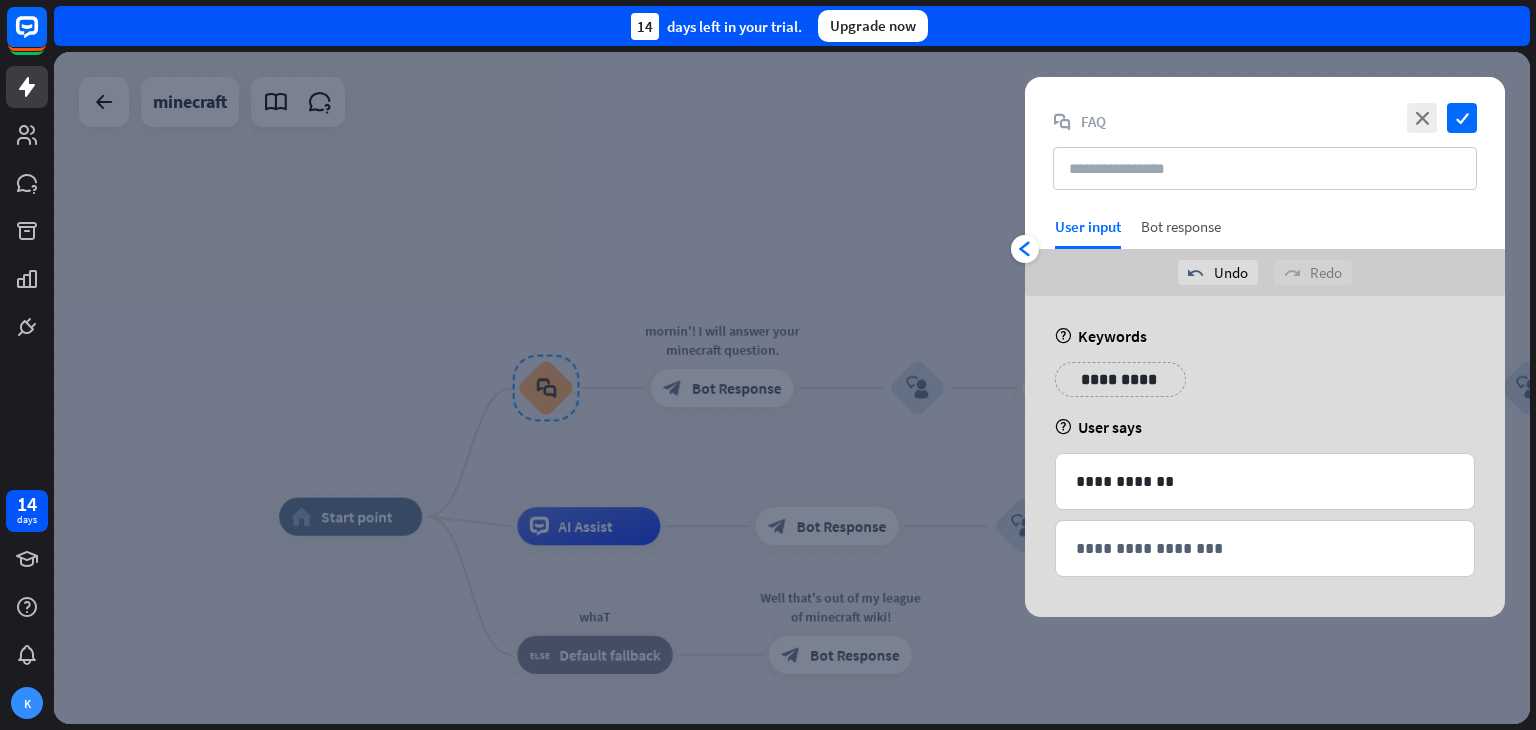 click on "Bot response" at bounding box center [1181, 233] 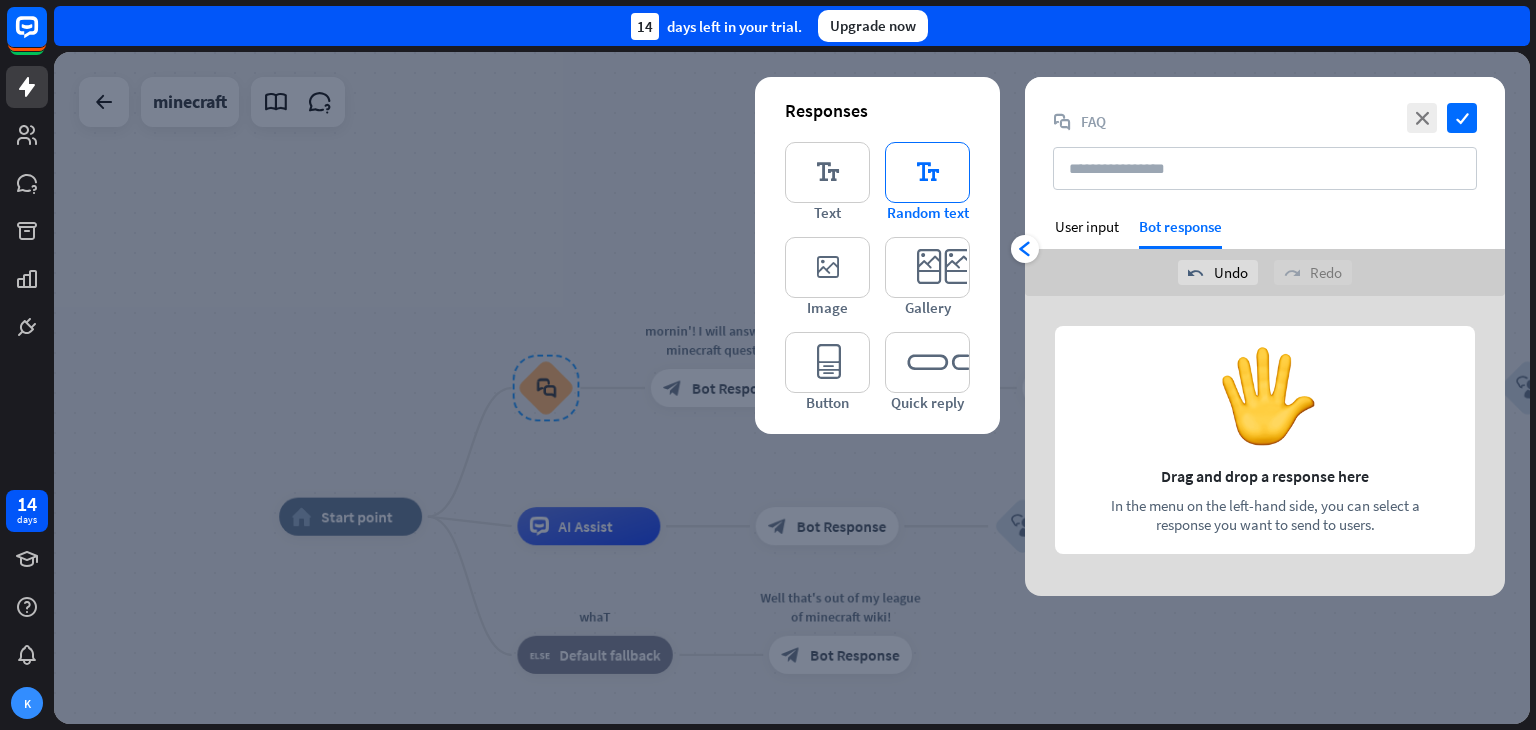 click on "editor_text" at bounding box center (927, 172) 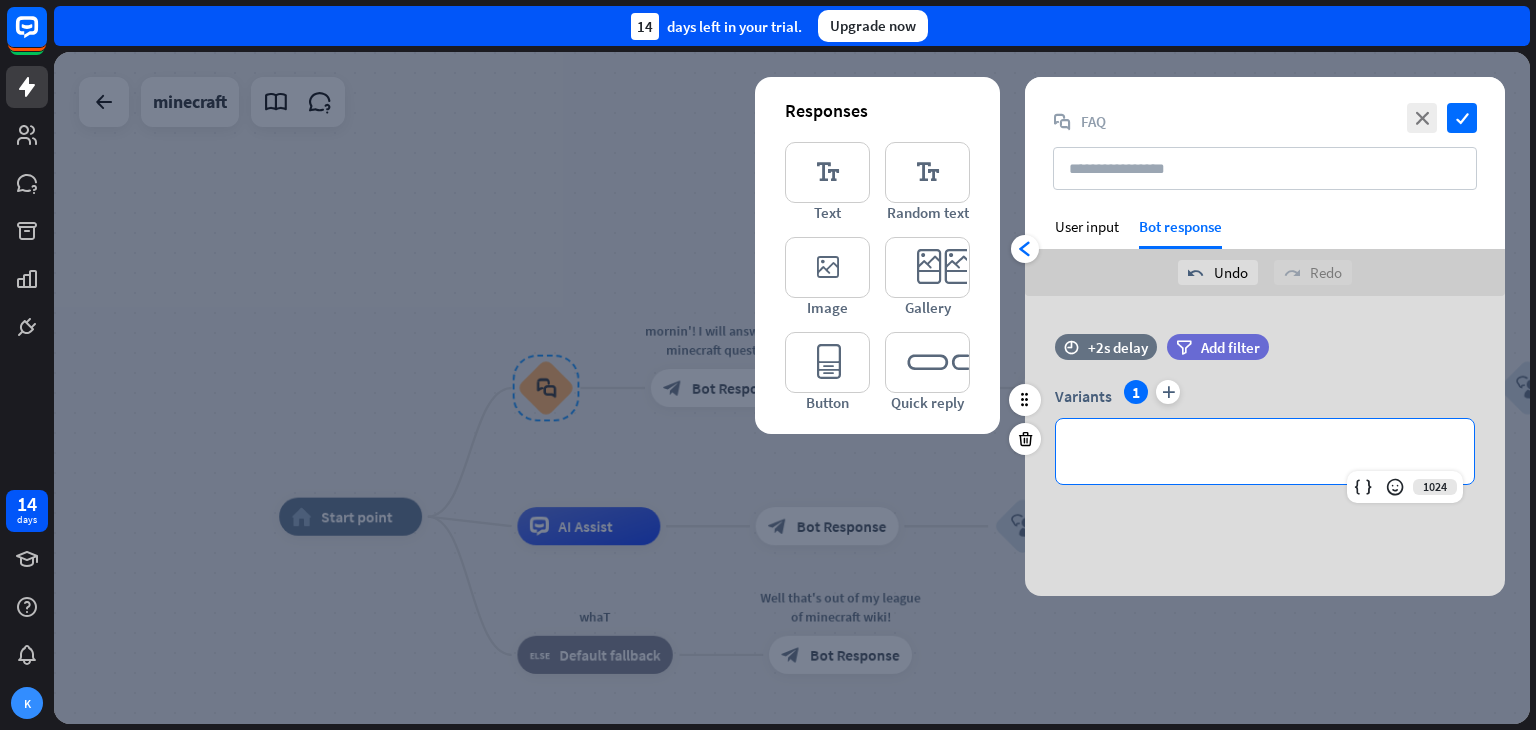 click on "**********" at bounding box center [1265, 451] 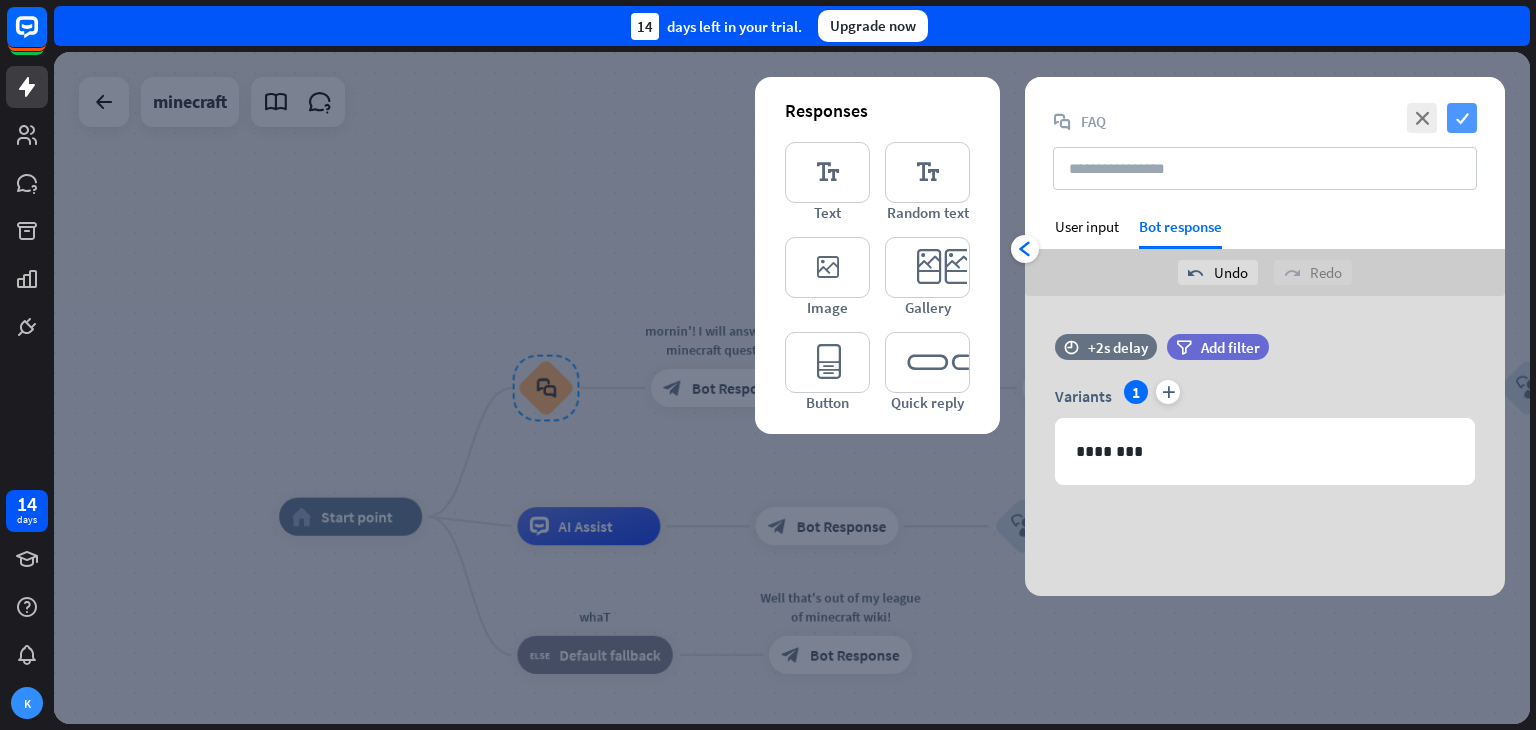 click on "check" at bounding box center [1462, 118] 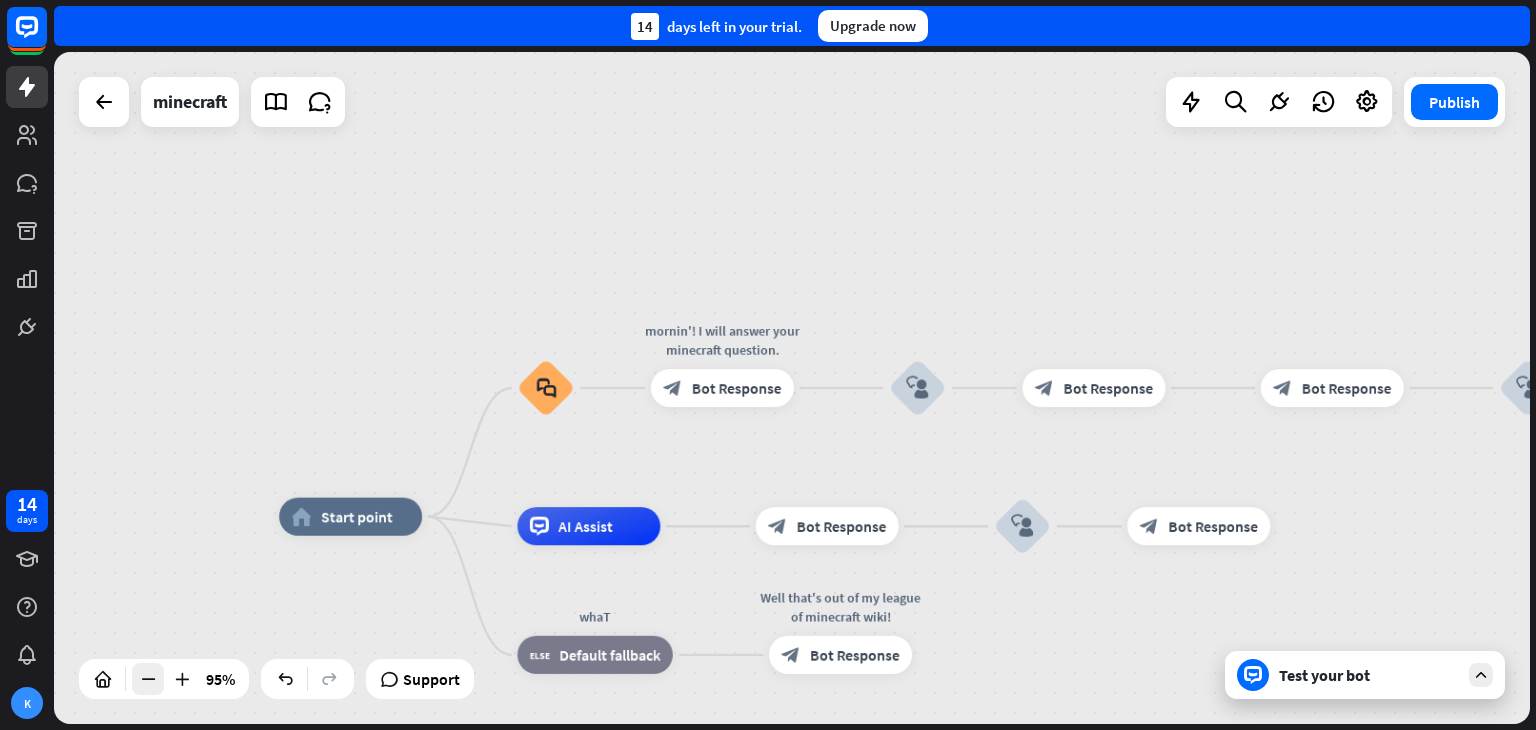 click at bounding box center [148, 679] 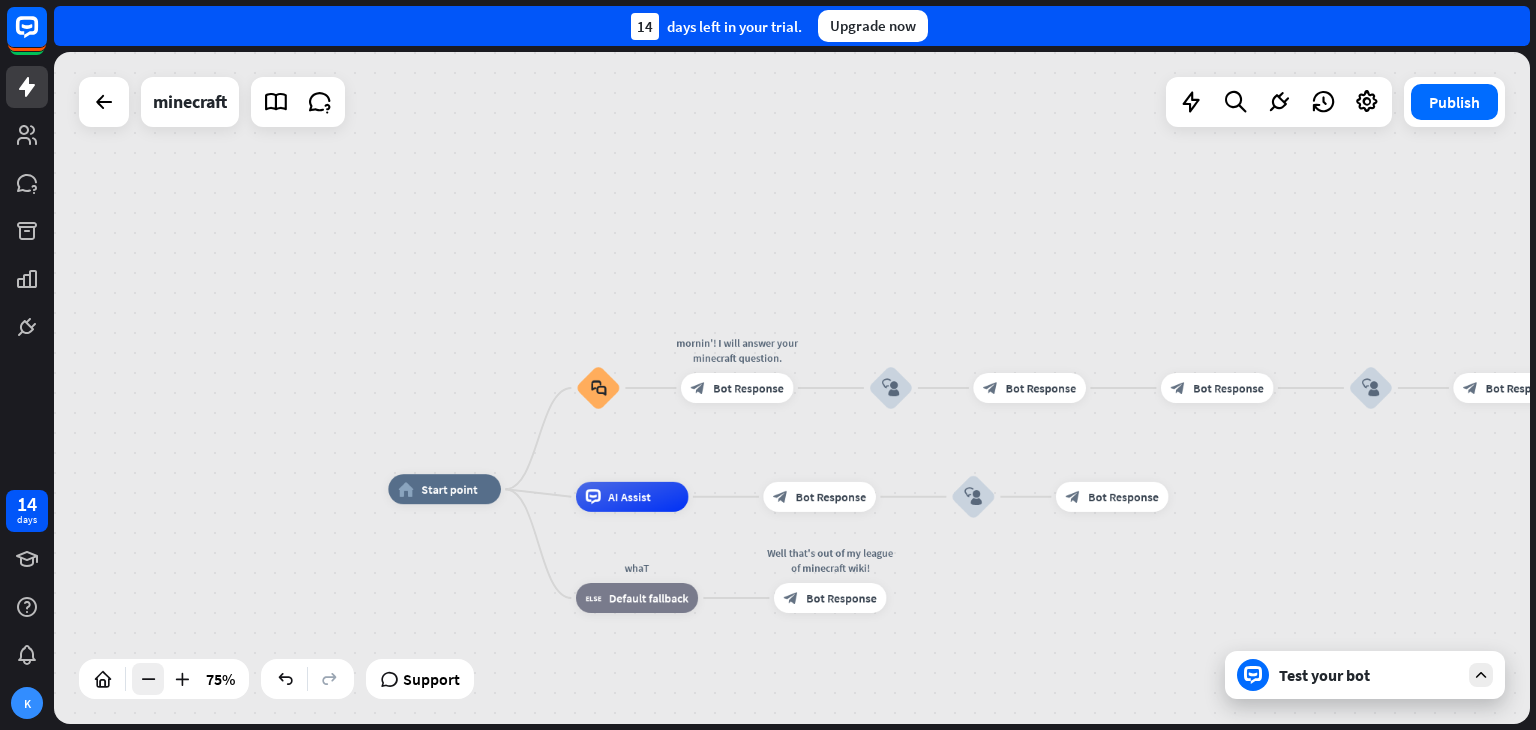 click at bounding box center (148, 679) 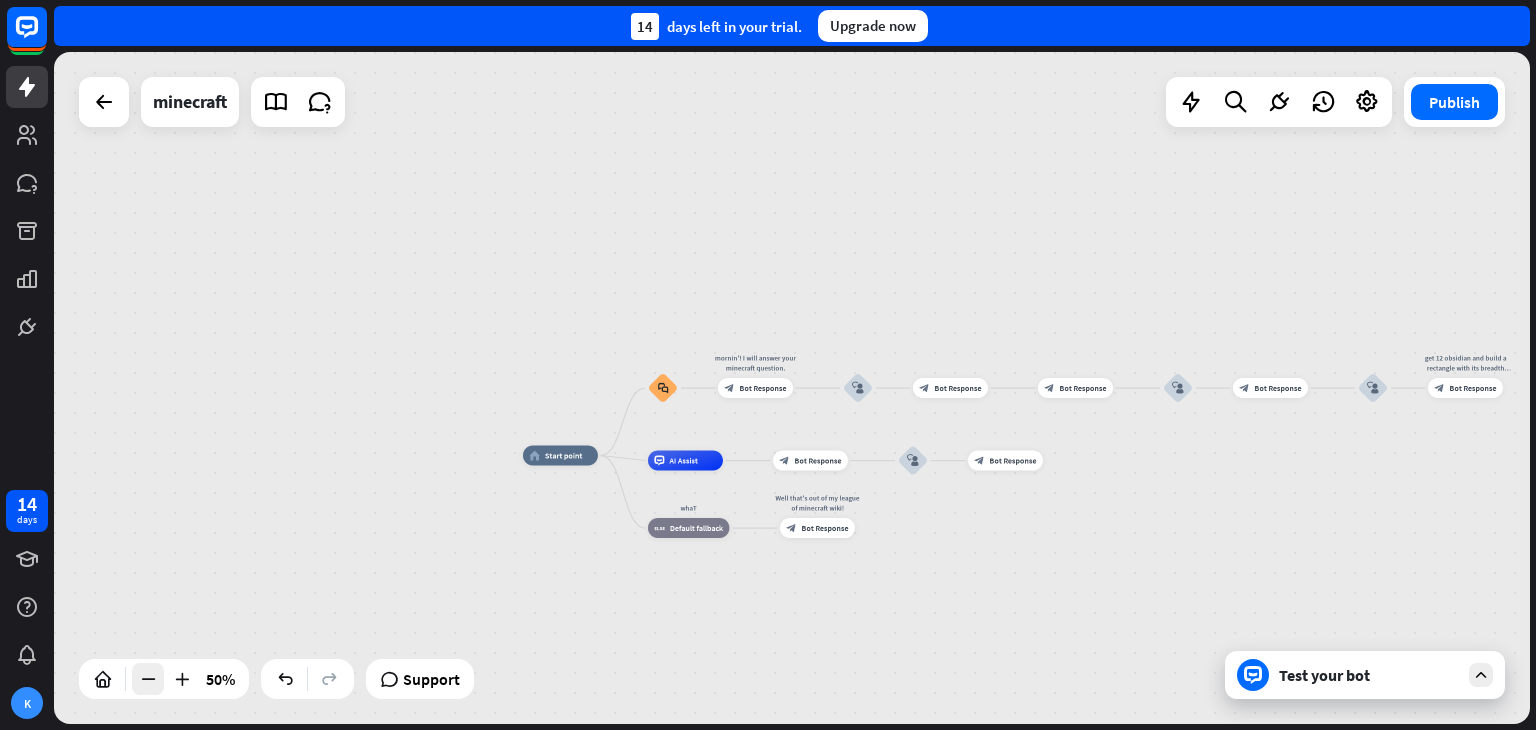 click at bounding box center [148, 679] 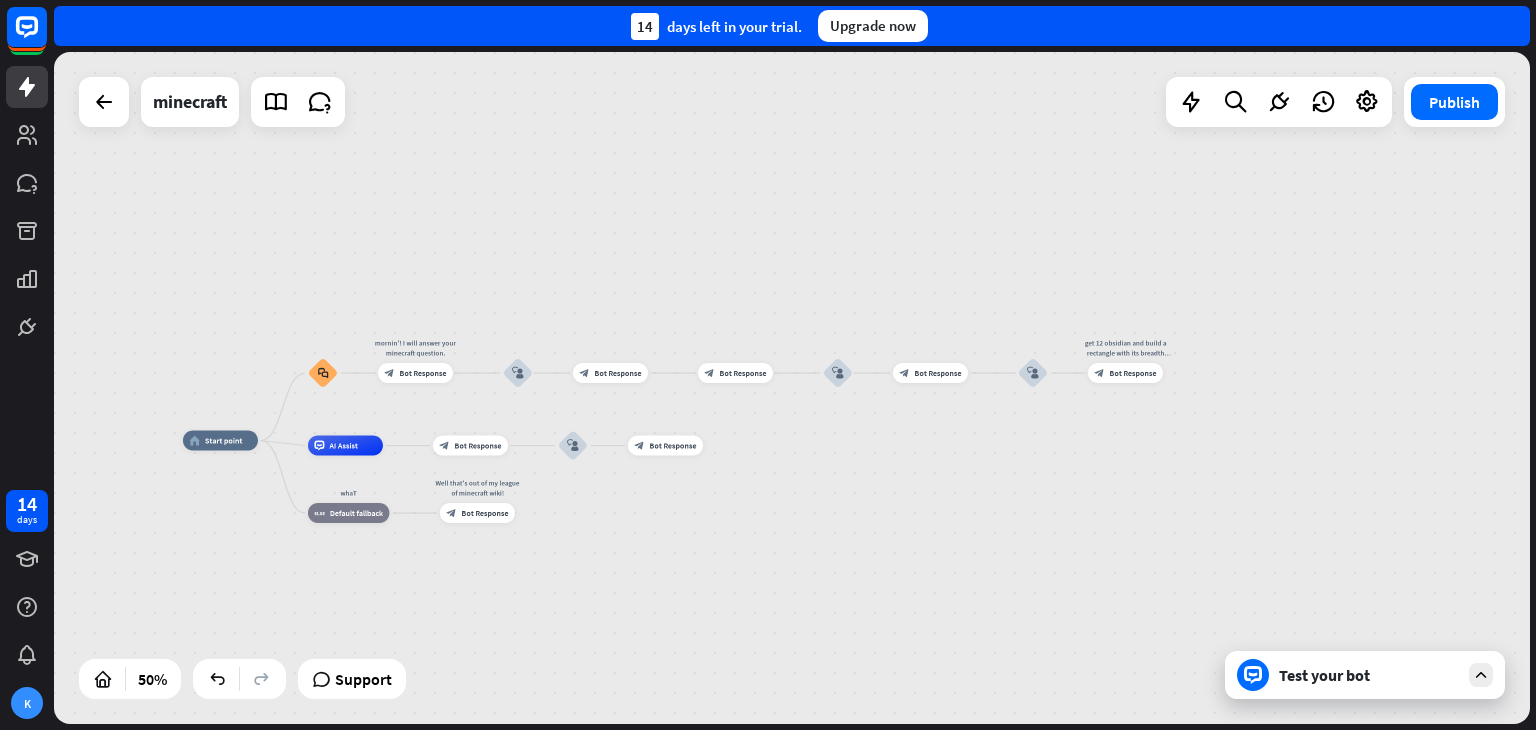 drag, startPoint x: 901, startPoint y: 570, endPoint x: 565, endPoint y: 556, distance: 336.29153 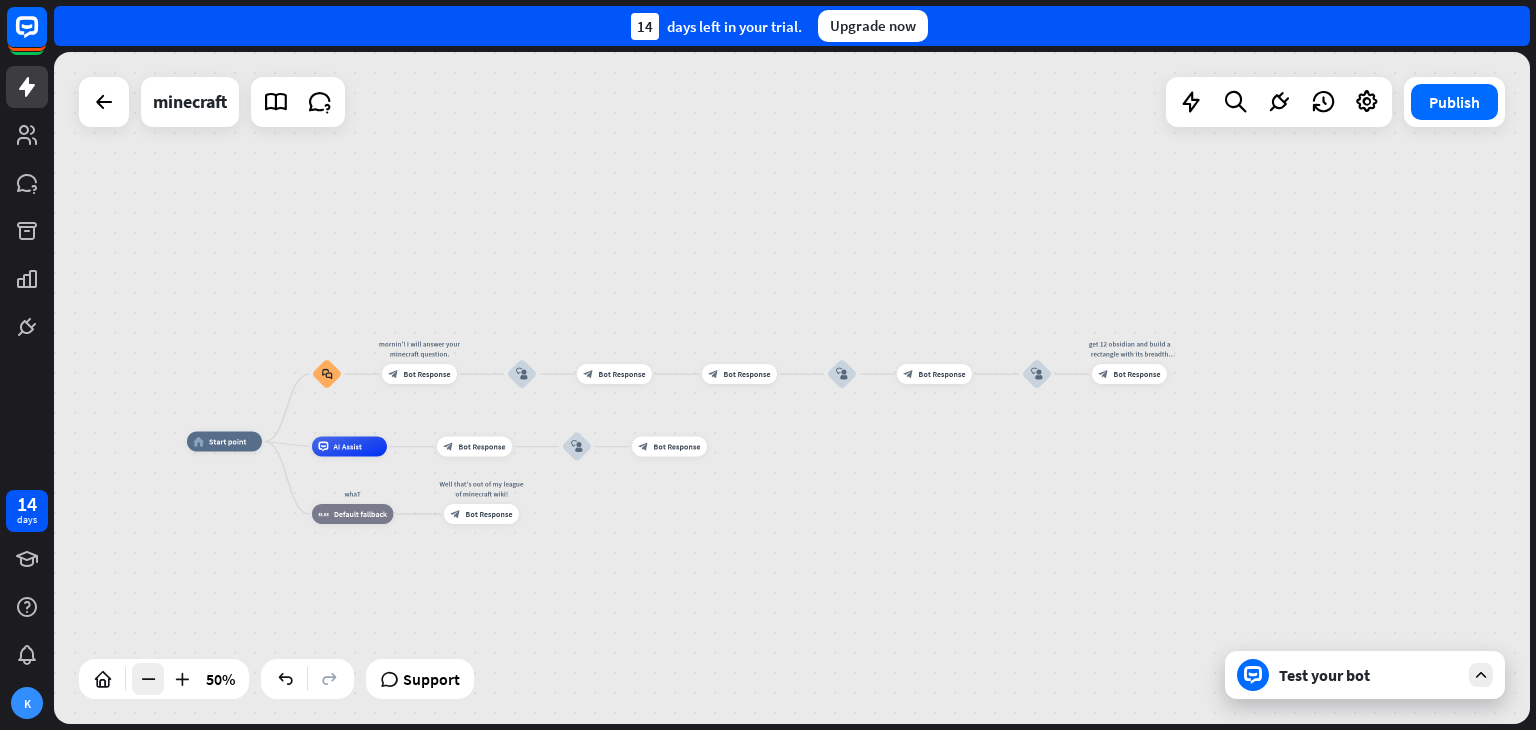 click at bounding box center [148, 679] 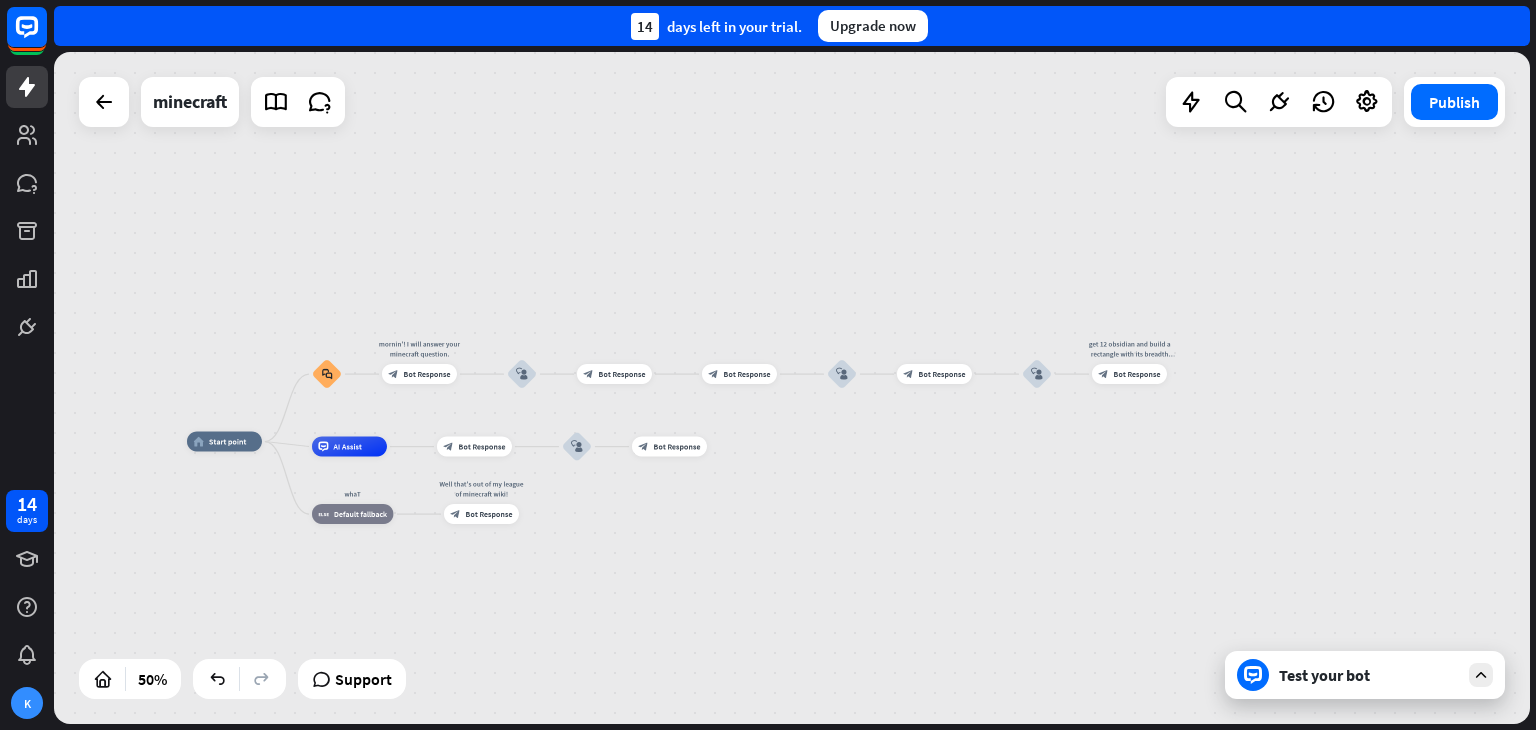 click on "home_2   Start point                   block_faq                 mornin'! I will answer your minecraft question.   block_bot_response   Bot Response                   block_user_input                   block_bot_response   Bot Response                   block_bot_response   Bot Response                   block_user_input                   block_bot_response   Bot Response                   block_user_input                 get 12 obsidian and build a rectangle with its breadth towards the sky   block_bot_response   Bot Response                     AI Assist                   block_bot_response   Bot Response                   block_user_input                   block_bot_response   Bot Response                 whaT   block_fallback   Default fallback                 Well that's out of my league of minecraft wiki!   block_bot_response   Bot Response" at bounding box center [556, 610] 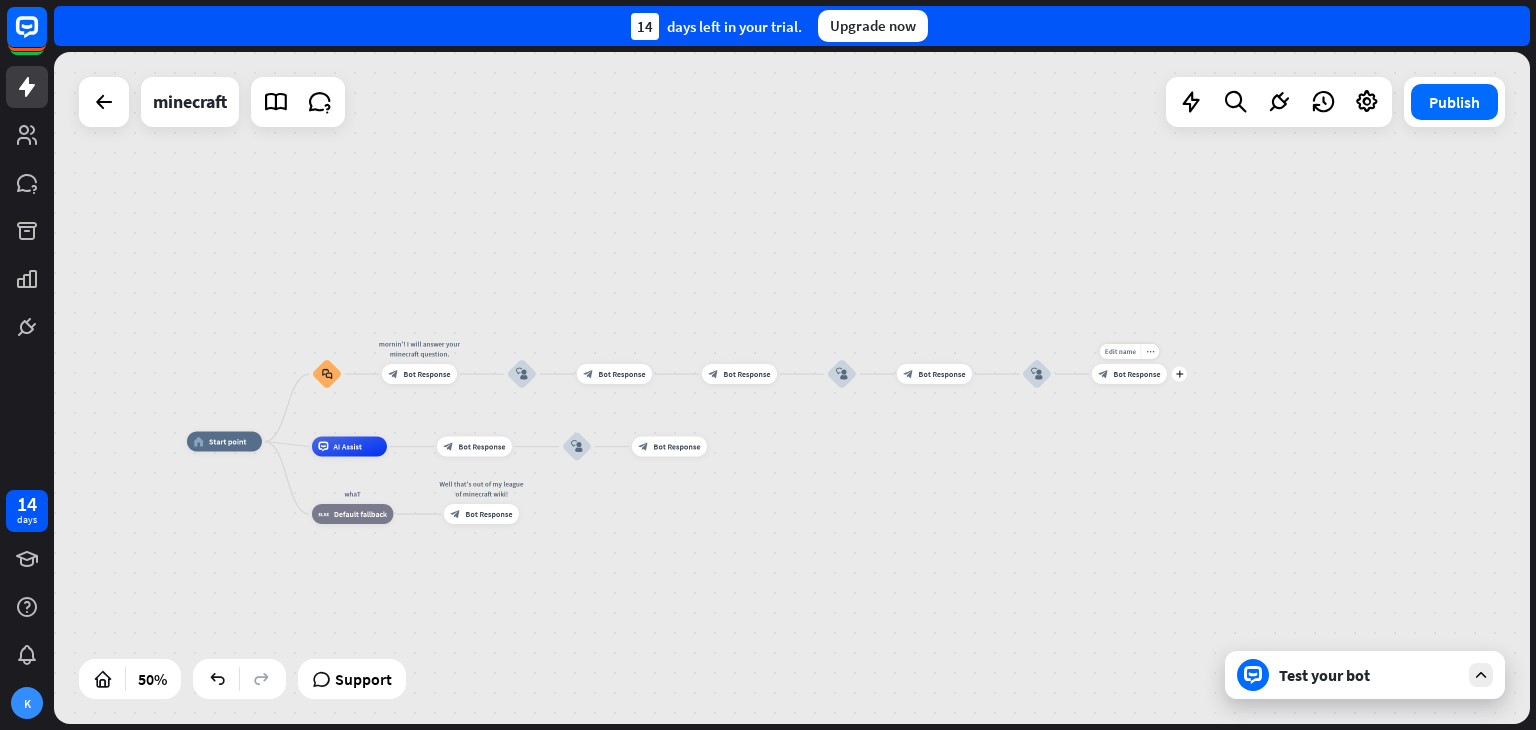 click on "Edit name   more_horiz         plus     block_bot_response   Bot Response" at bounding box center [1129, 374] 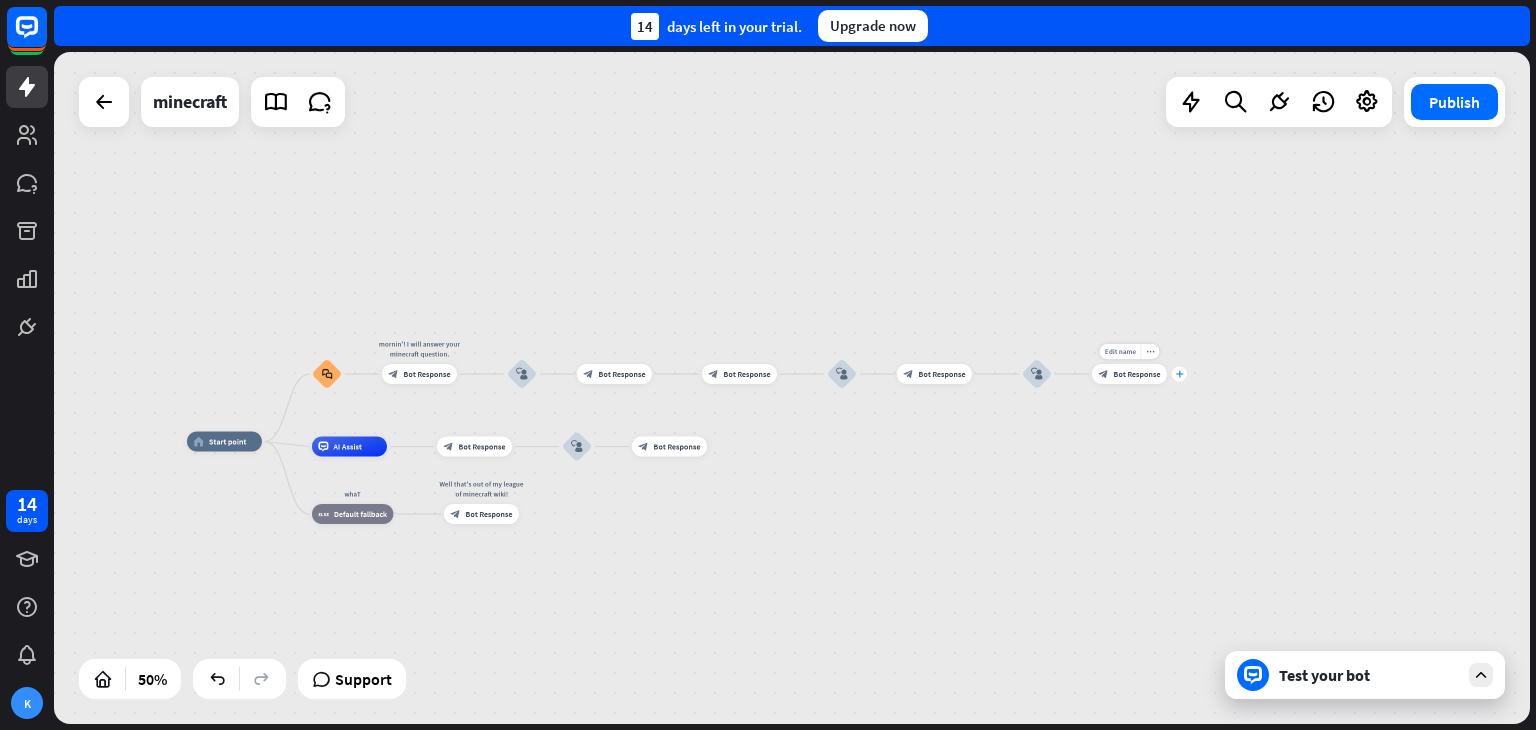 click on "plus" at bounding box center [1180, 374] 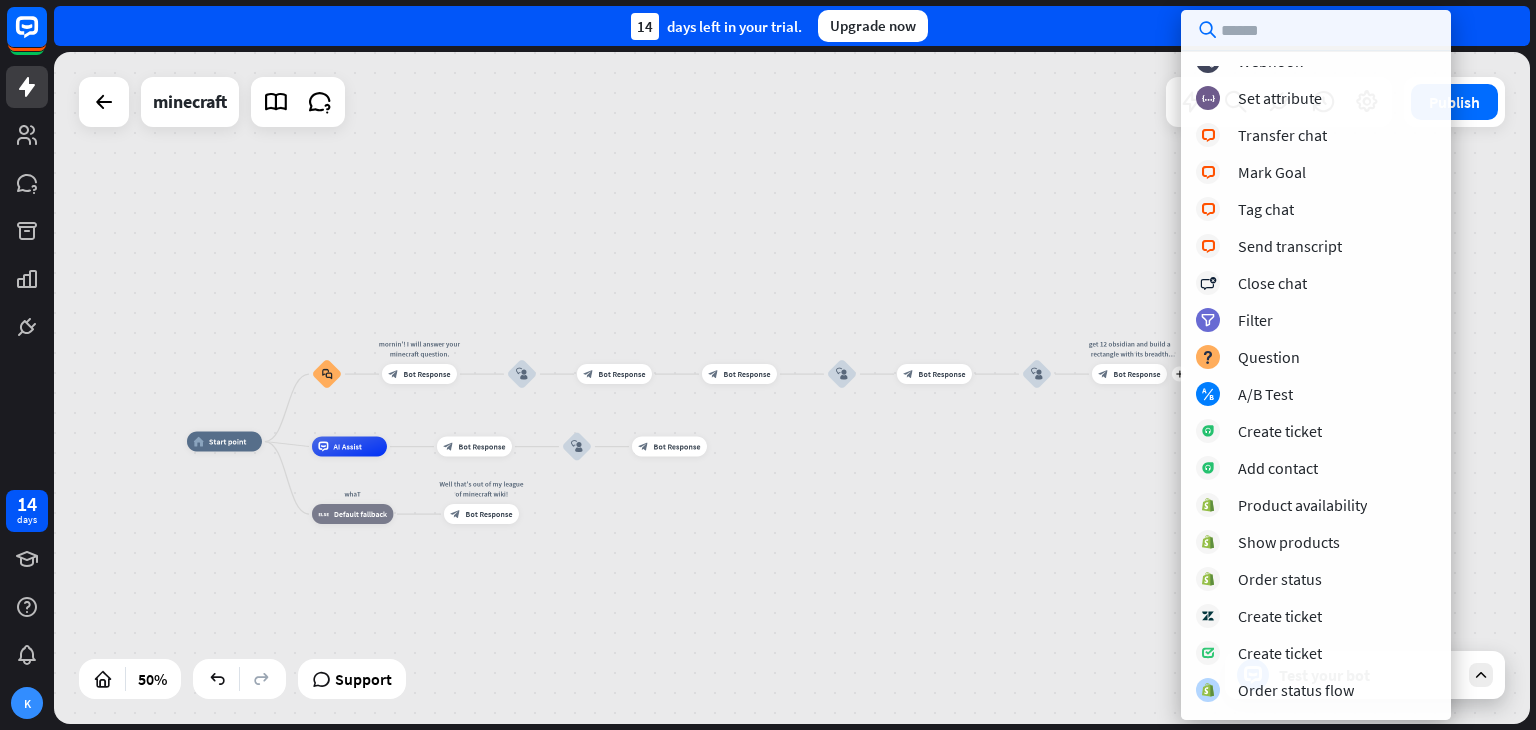 scroll, scrollTop: 457, scrollLeft: 0, axis: vertical 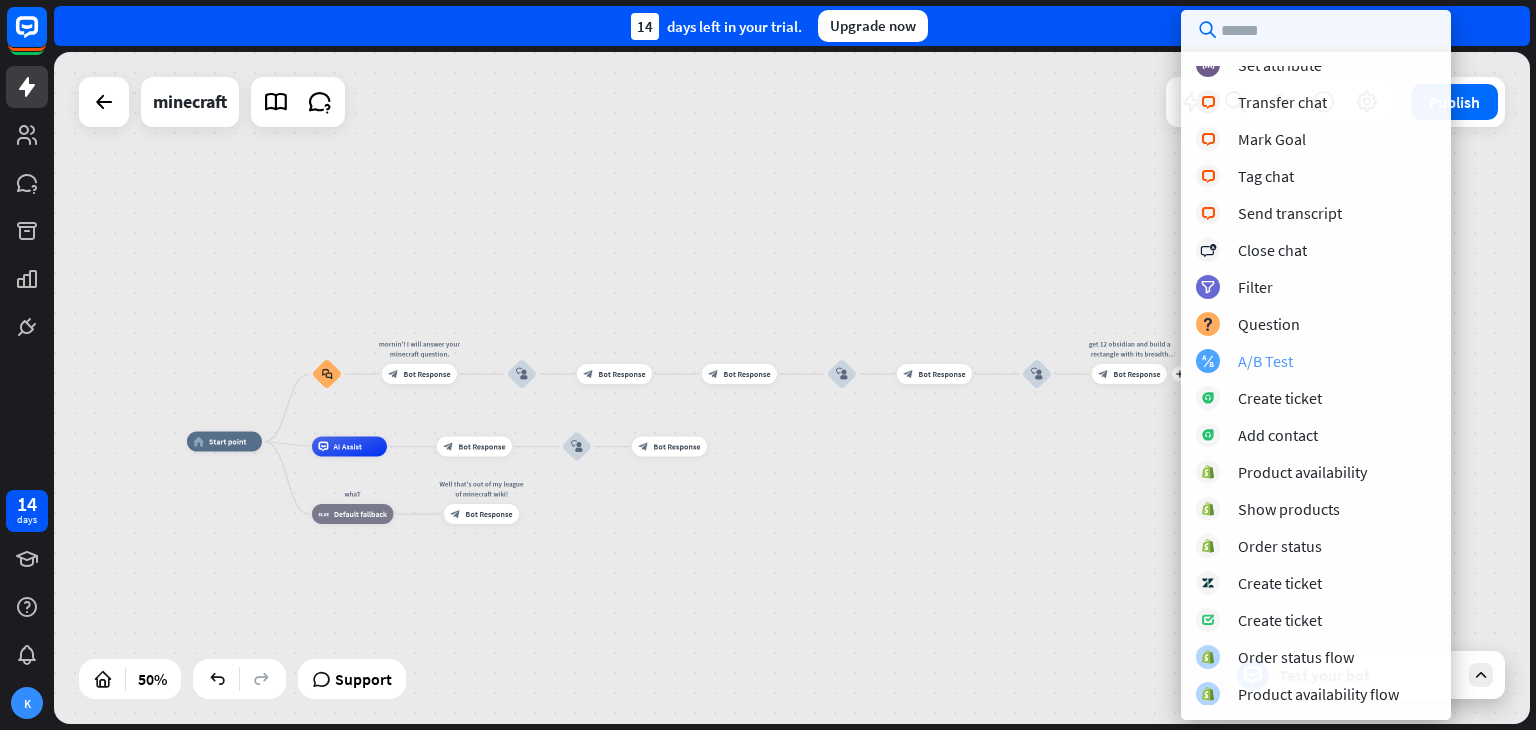 click on "A/B Test" at bounding box center (1265, 361) 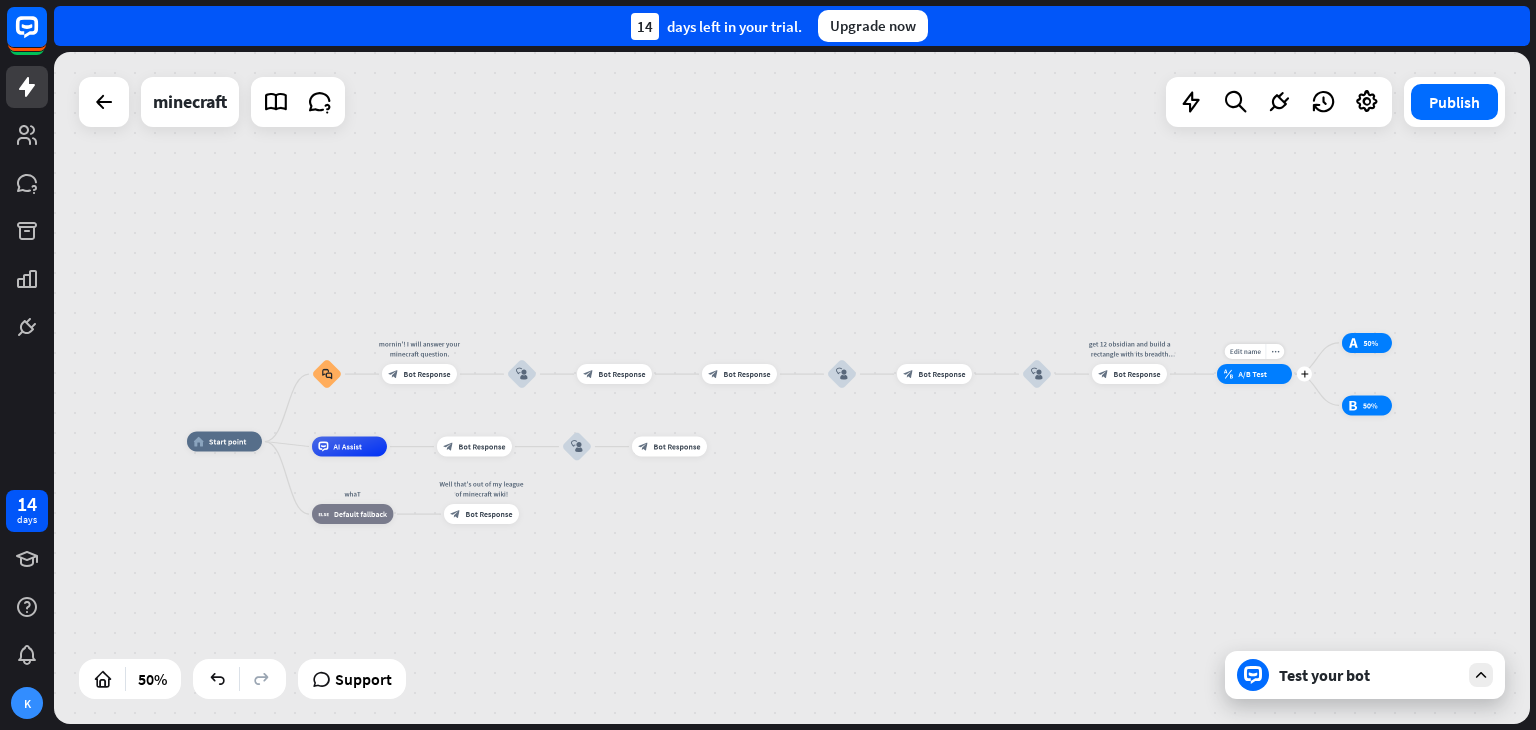 click on "block_ab_testing   A/B Test" at bounding box center (1254, 374) 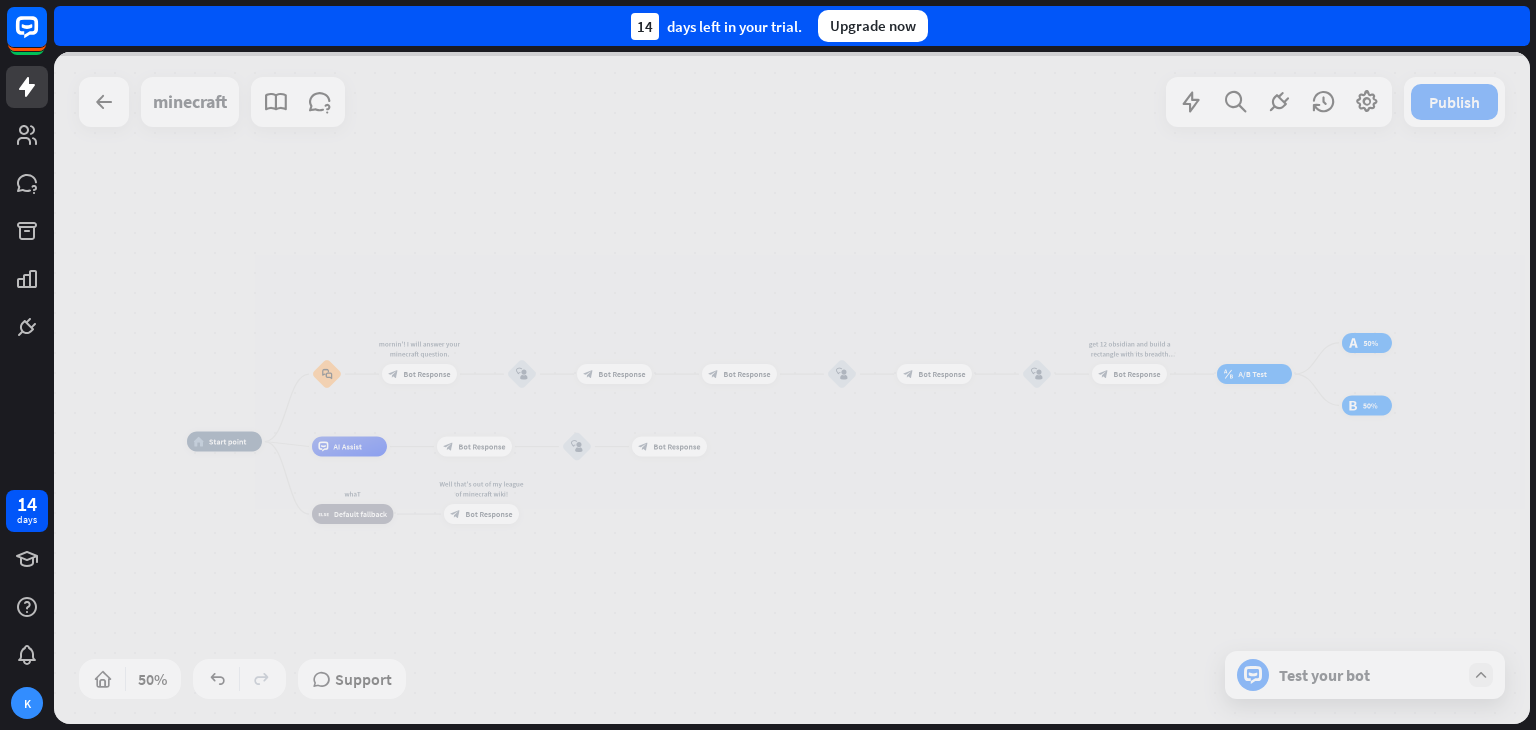 drag, startPoint x: 1268, startPoint y: 375, endPoint x: 1226, endPoint y: 514, distance: 145.20676 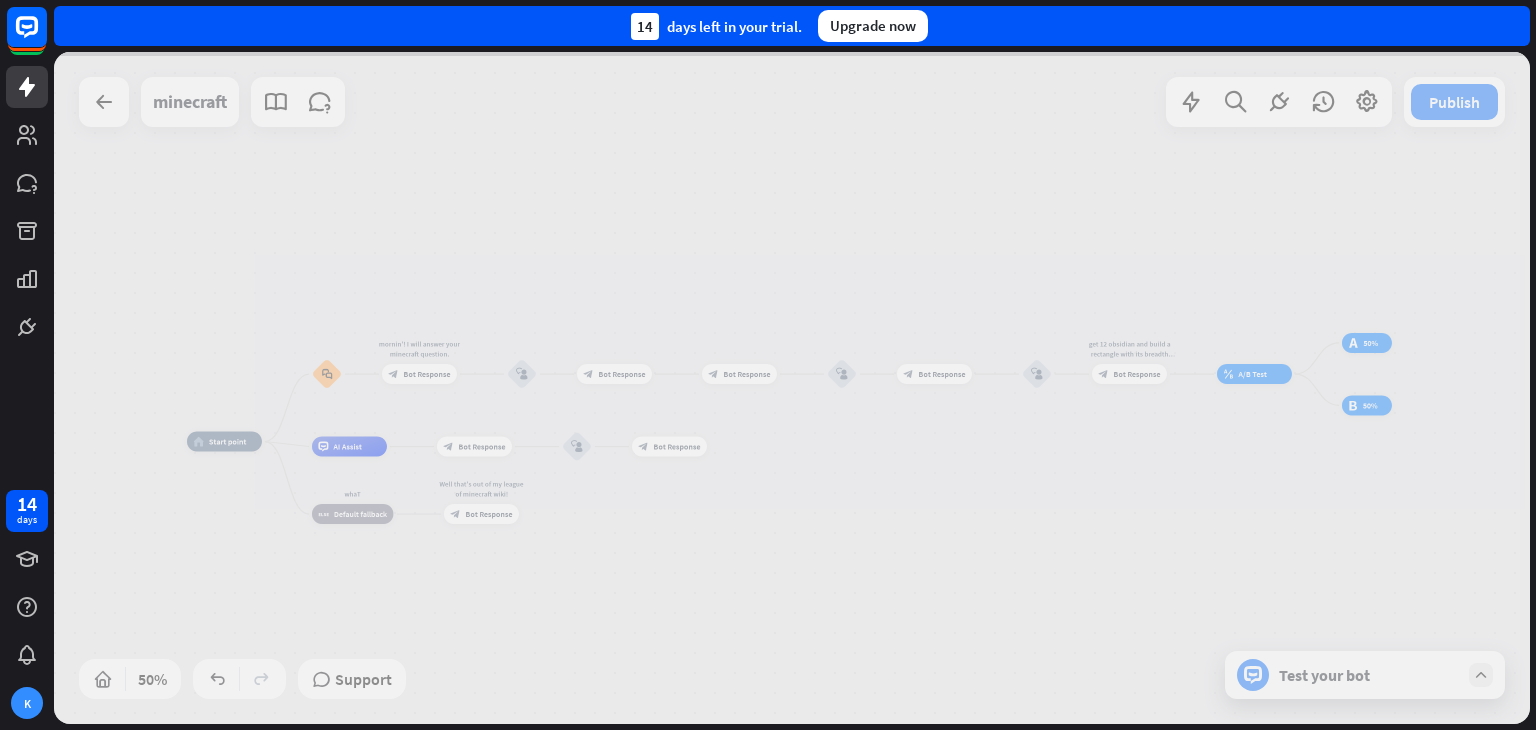 click at bounding box center [792, 388] 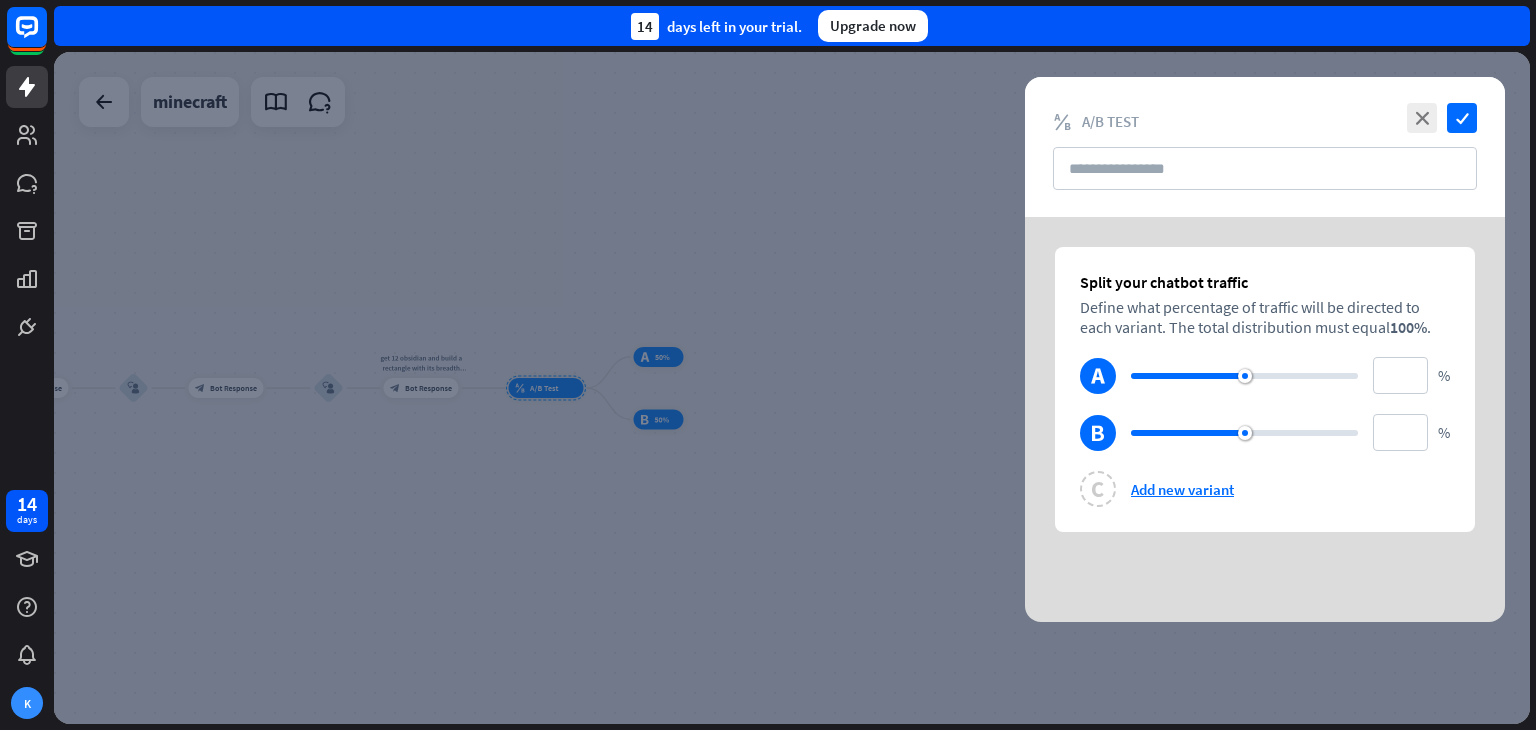 click on "test_b       **     %" at bounding box center [1265, 432] 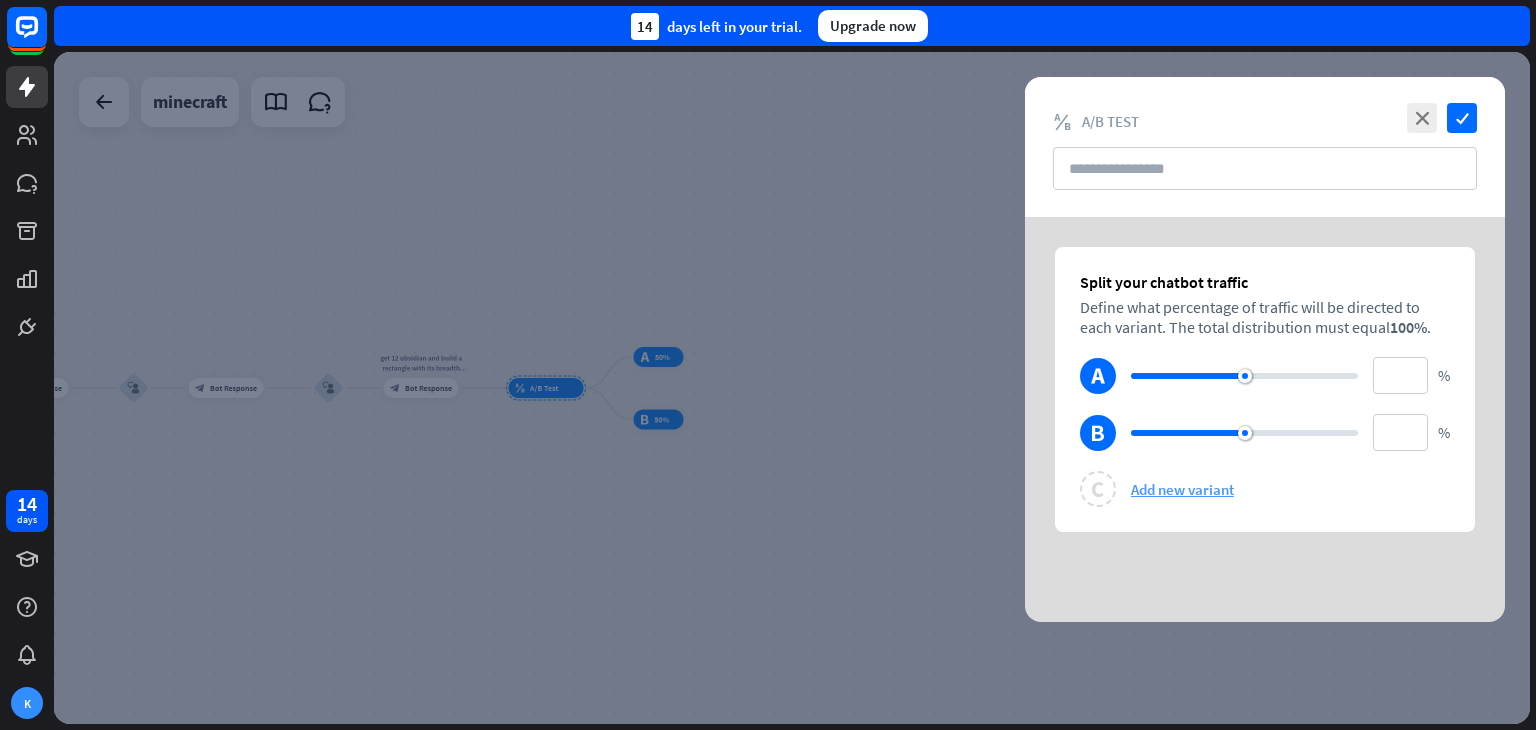 click on "Add new variant" at bounding box center (1182, 489) 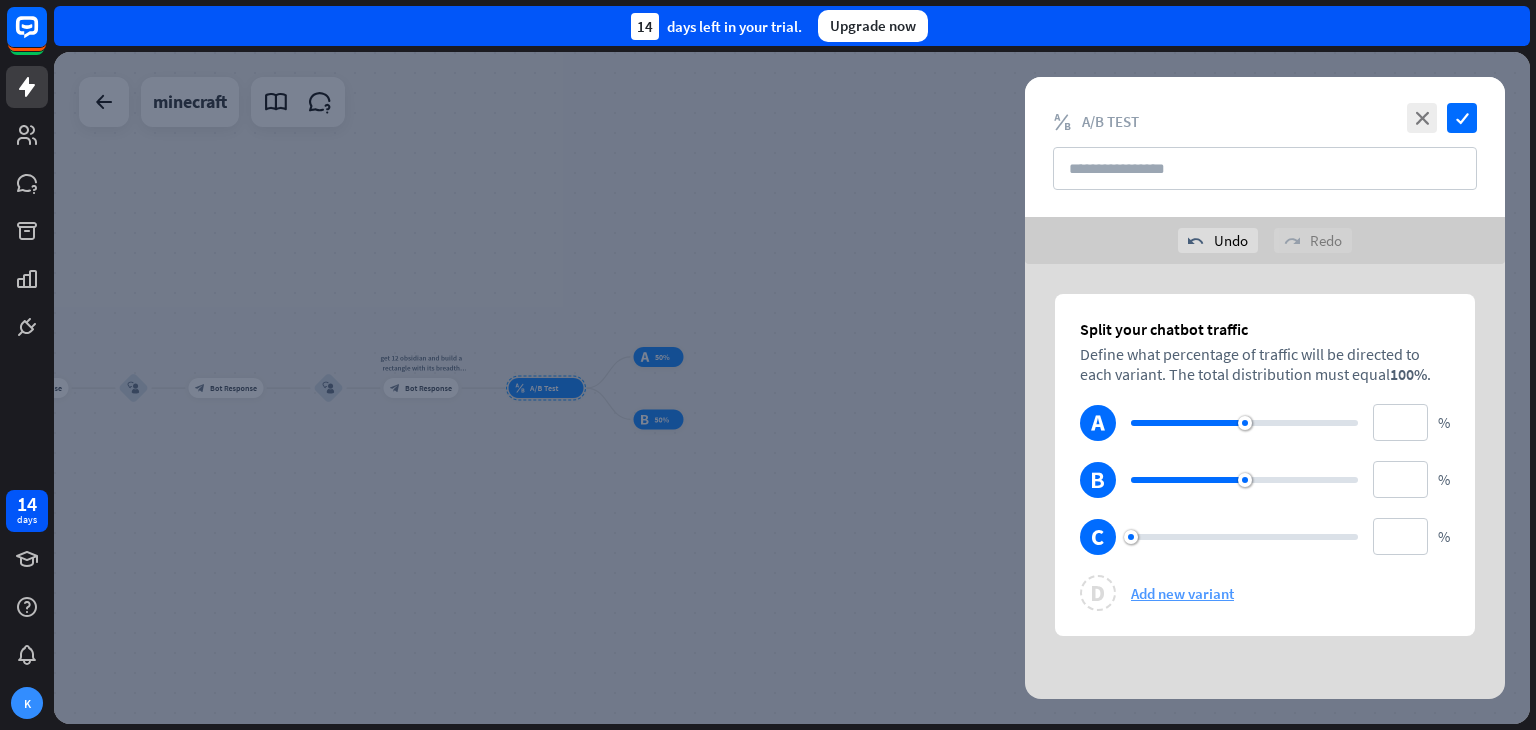 click on "Add new variant" at bounding box center [1182, 593] 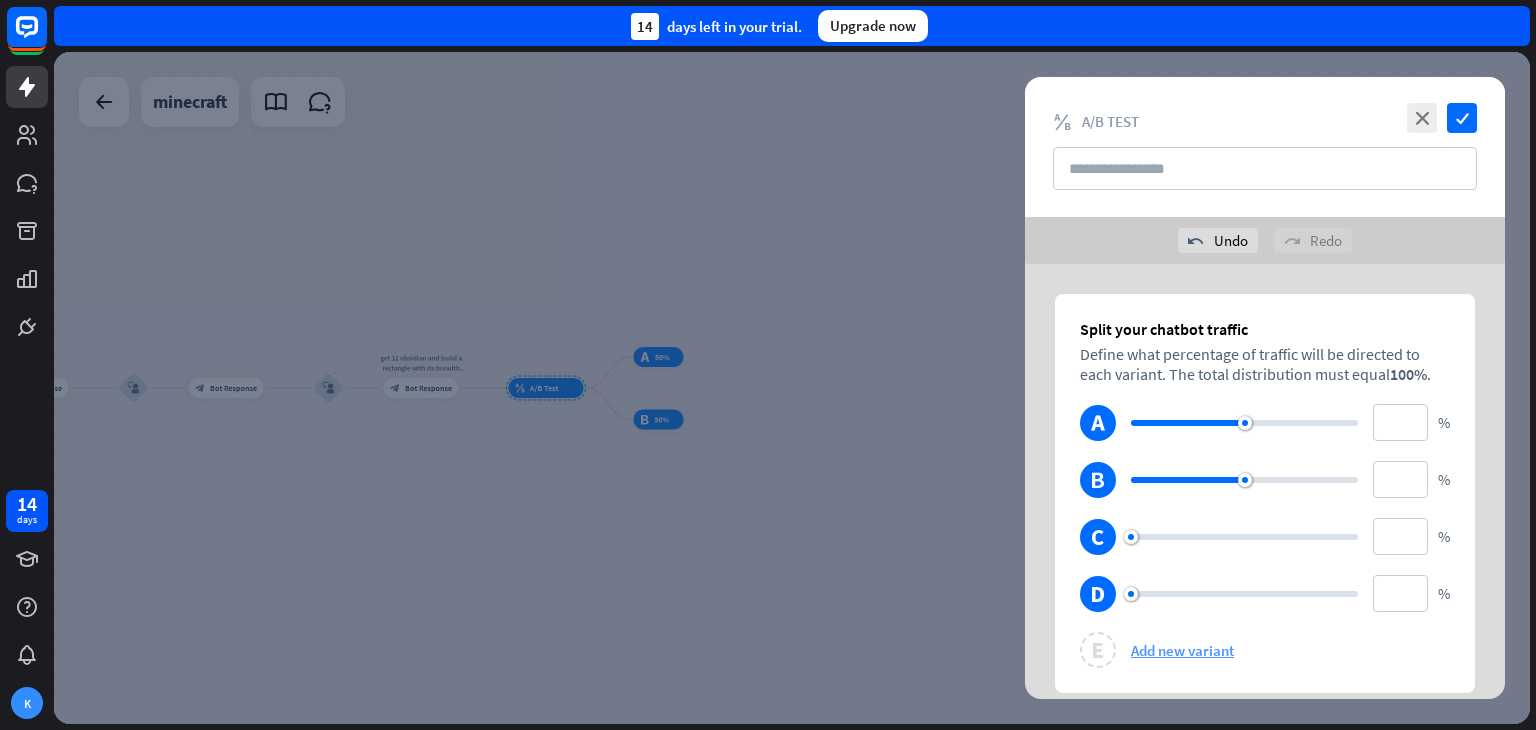 click at bounding box center [1244, 594] 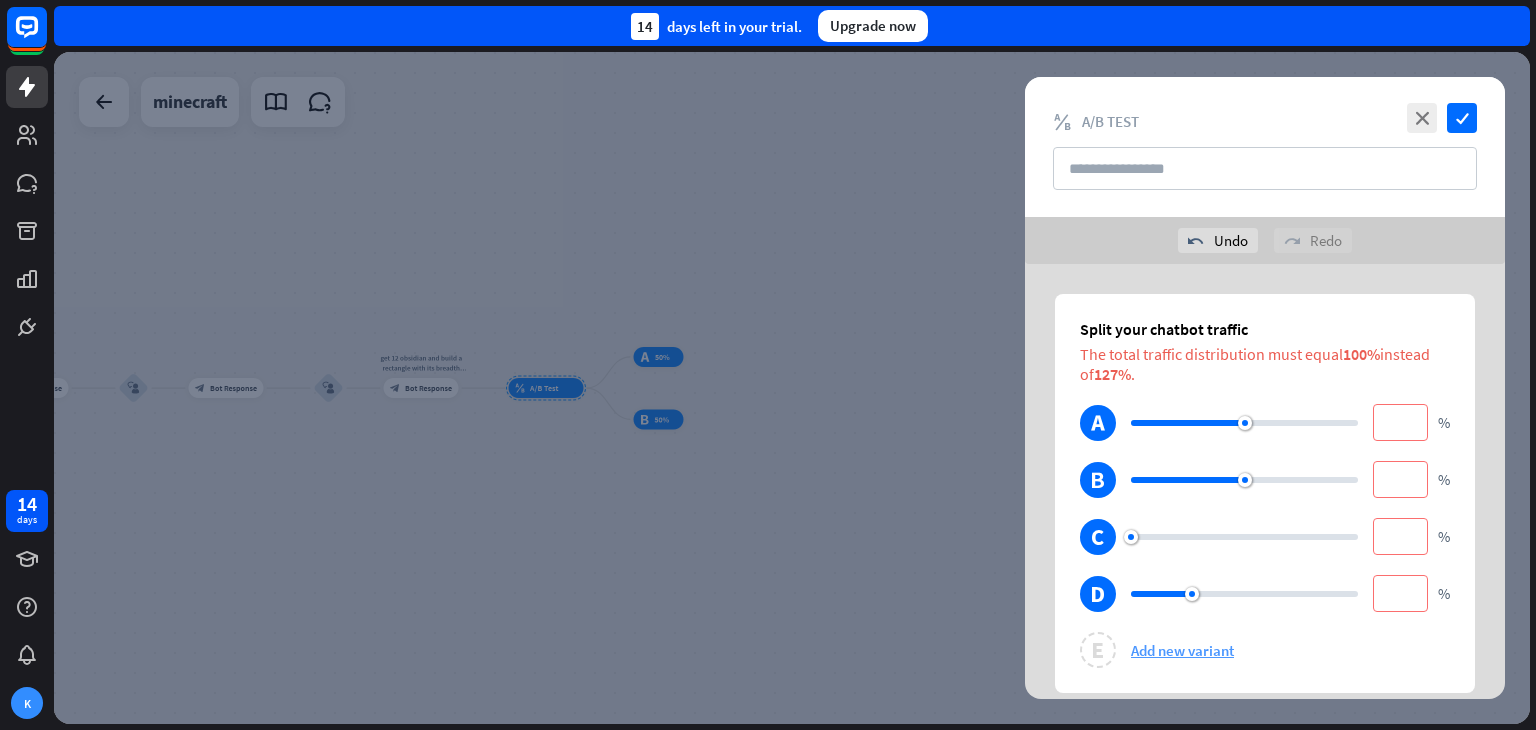 click on "Add new variant" at bounding box center (1182, 650) 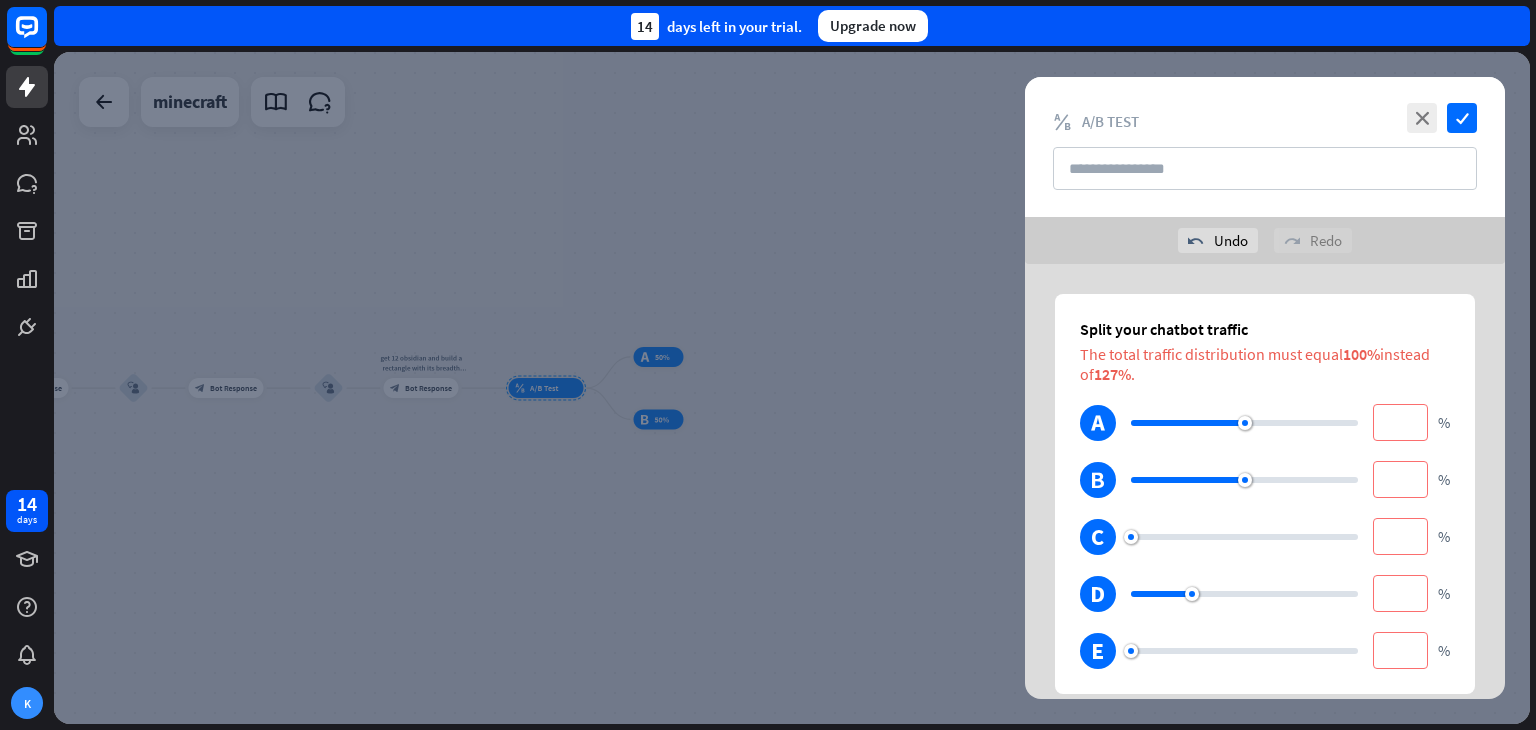 drag, startPoint x: 1207, startPoint y: 645, endPoint x: 1251, endPoint y: 630, distance: 46.486557 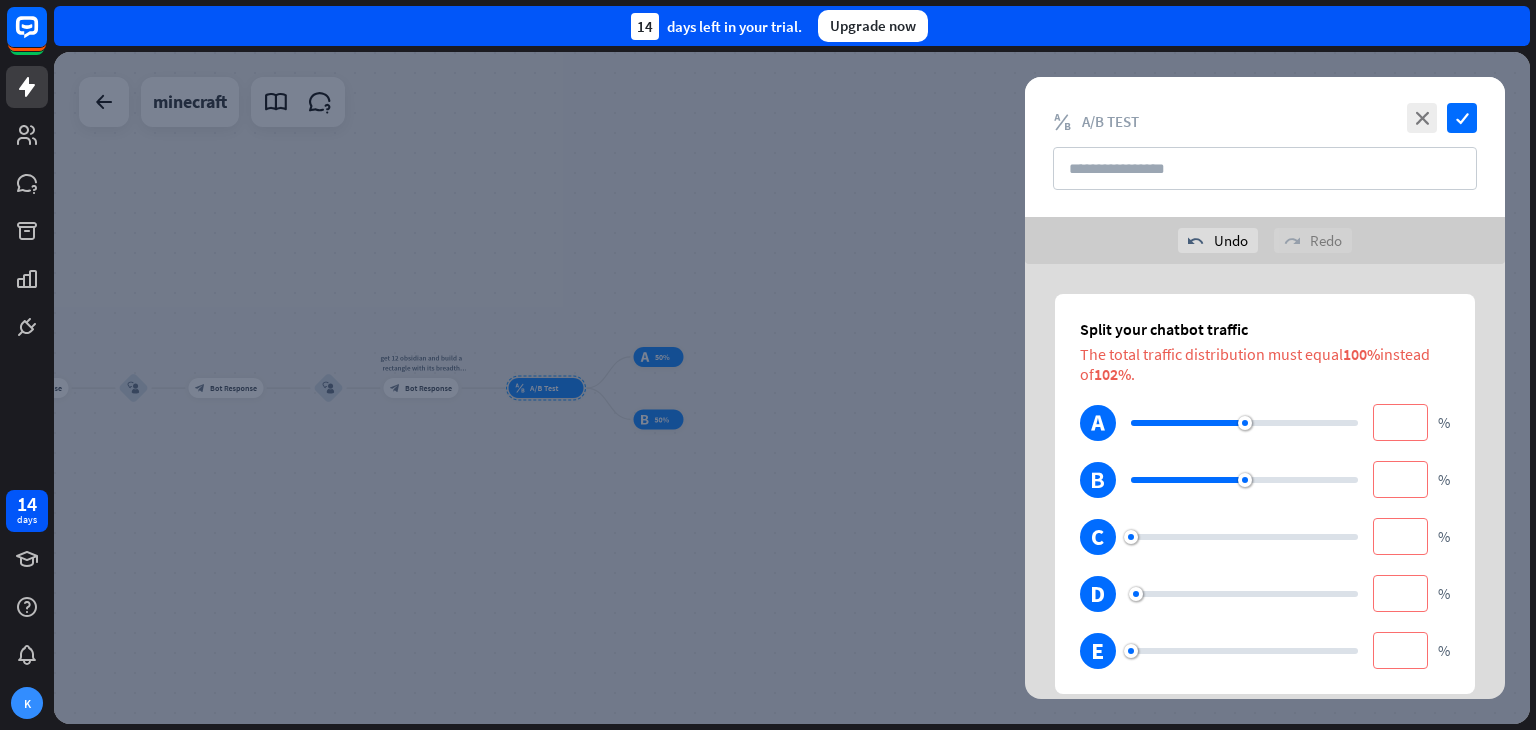 click at bounding box center [1244, 594] 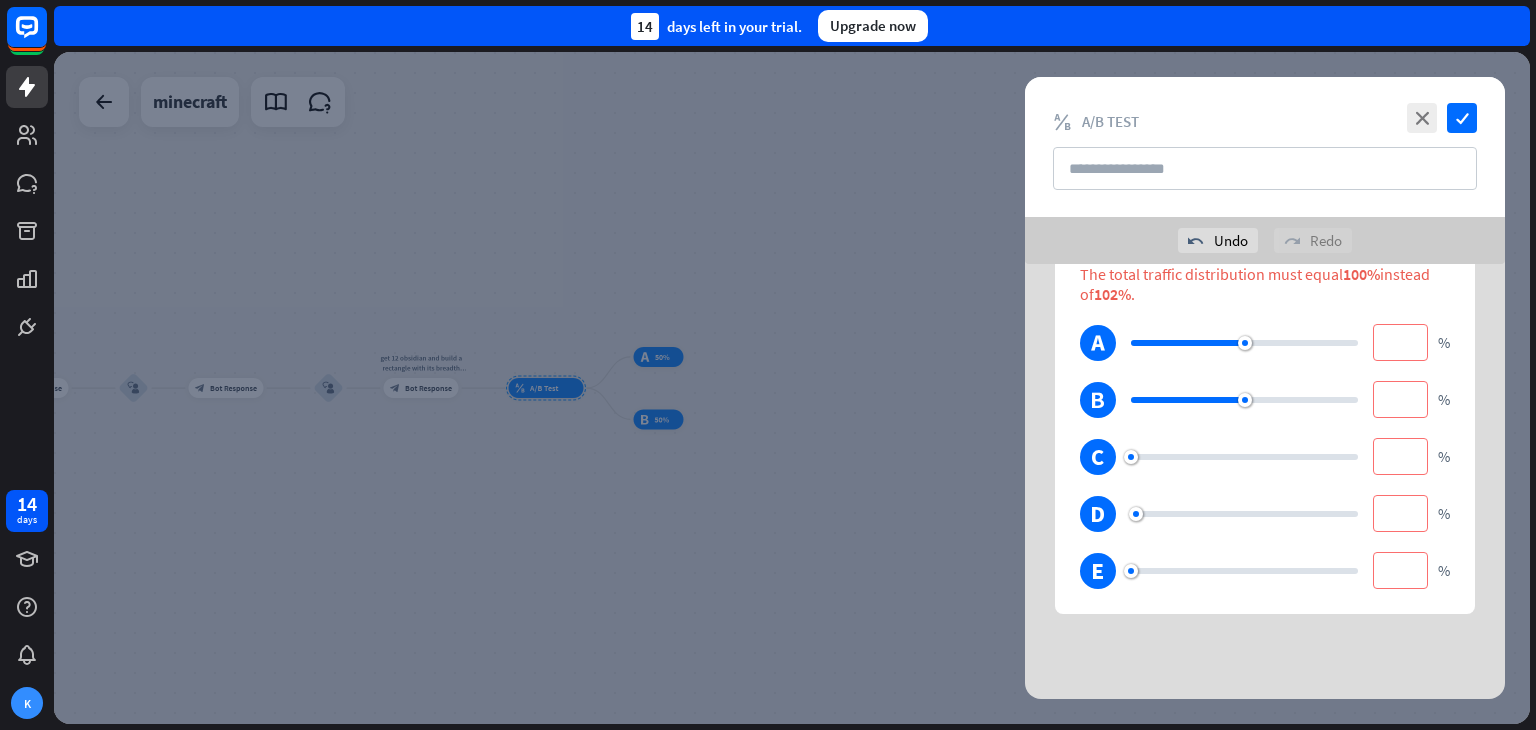 scroll, scrollTop: 85, scrollLeft: 0, axis: vertical 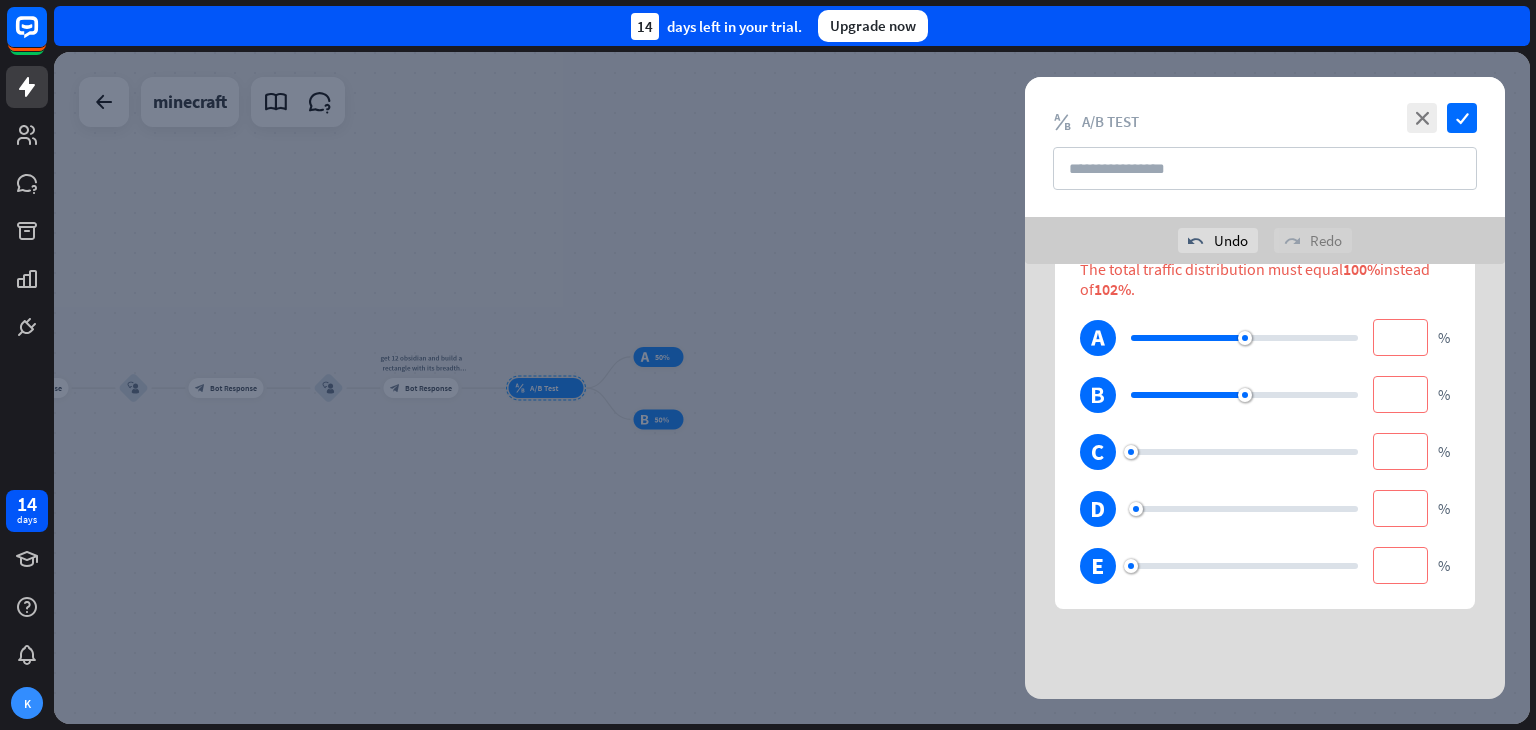 type on "*" 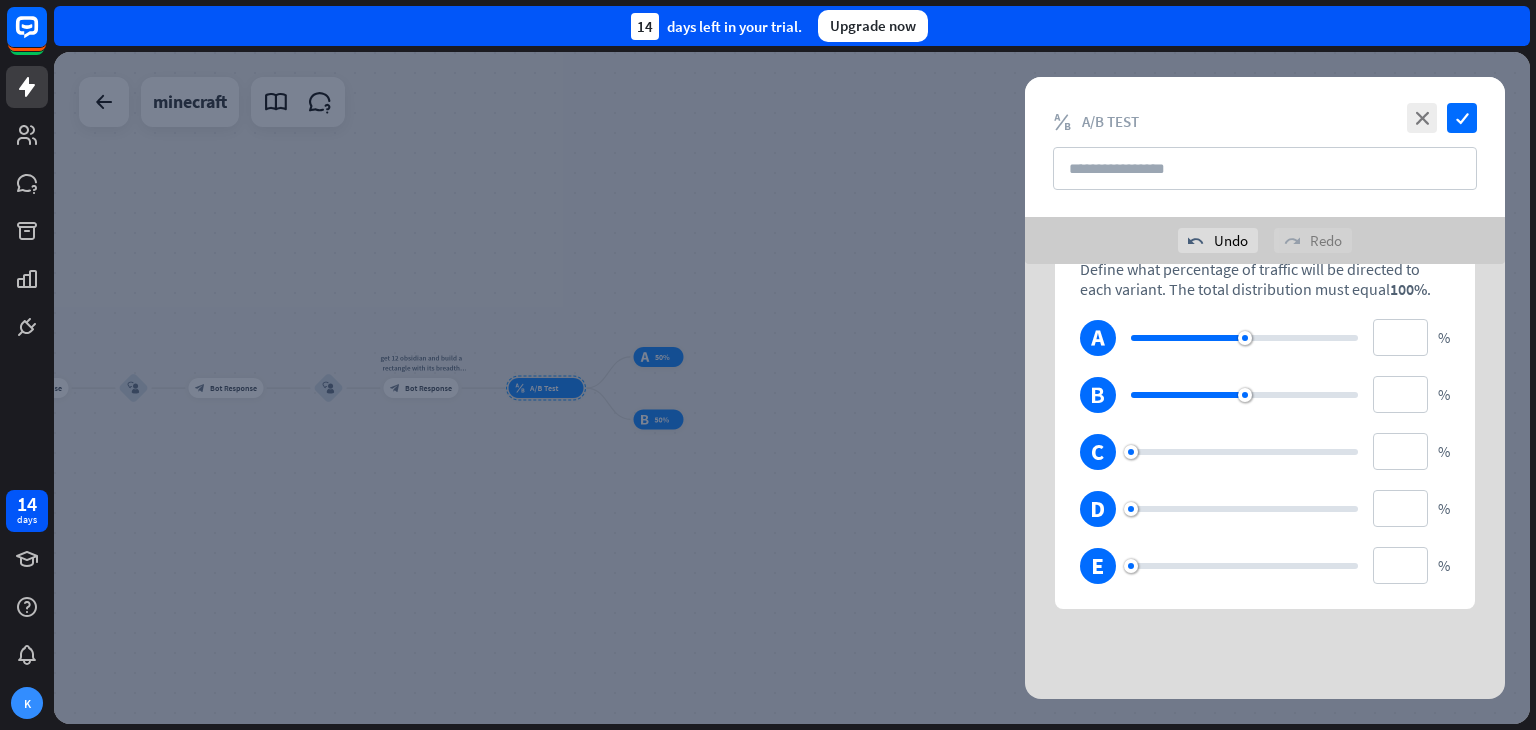 drag, startPoint x: 1215, startPoint y: 389, endPoint x: 1188, endPoint y: 398, distance: 28.460499 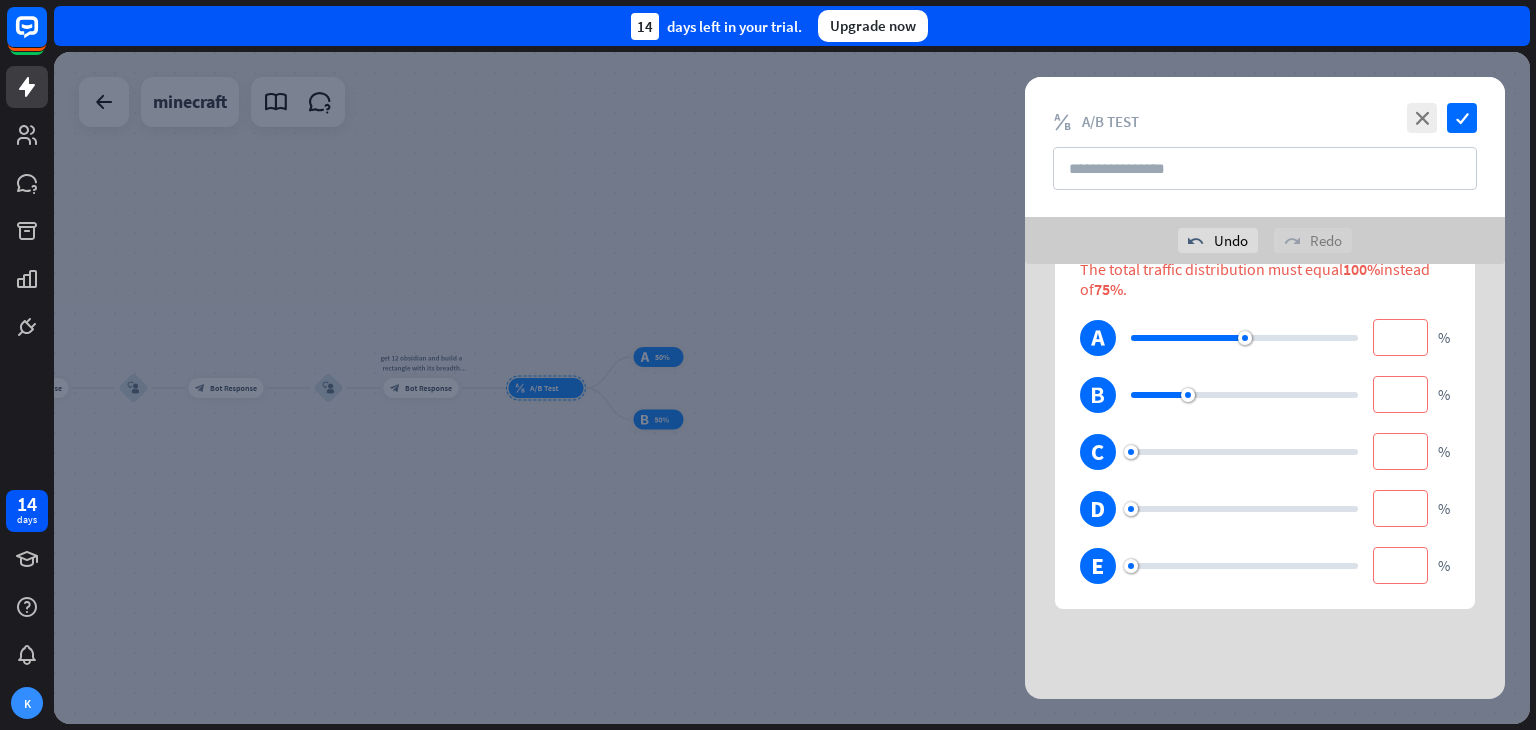 click at bounding box center (1244, 338) 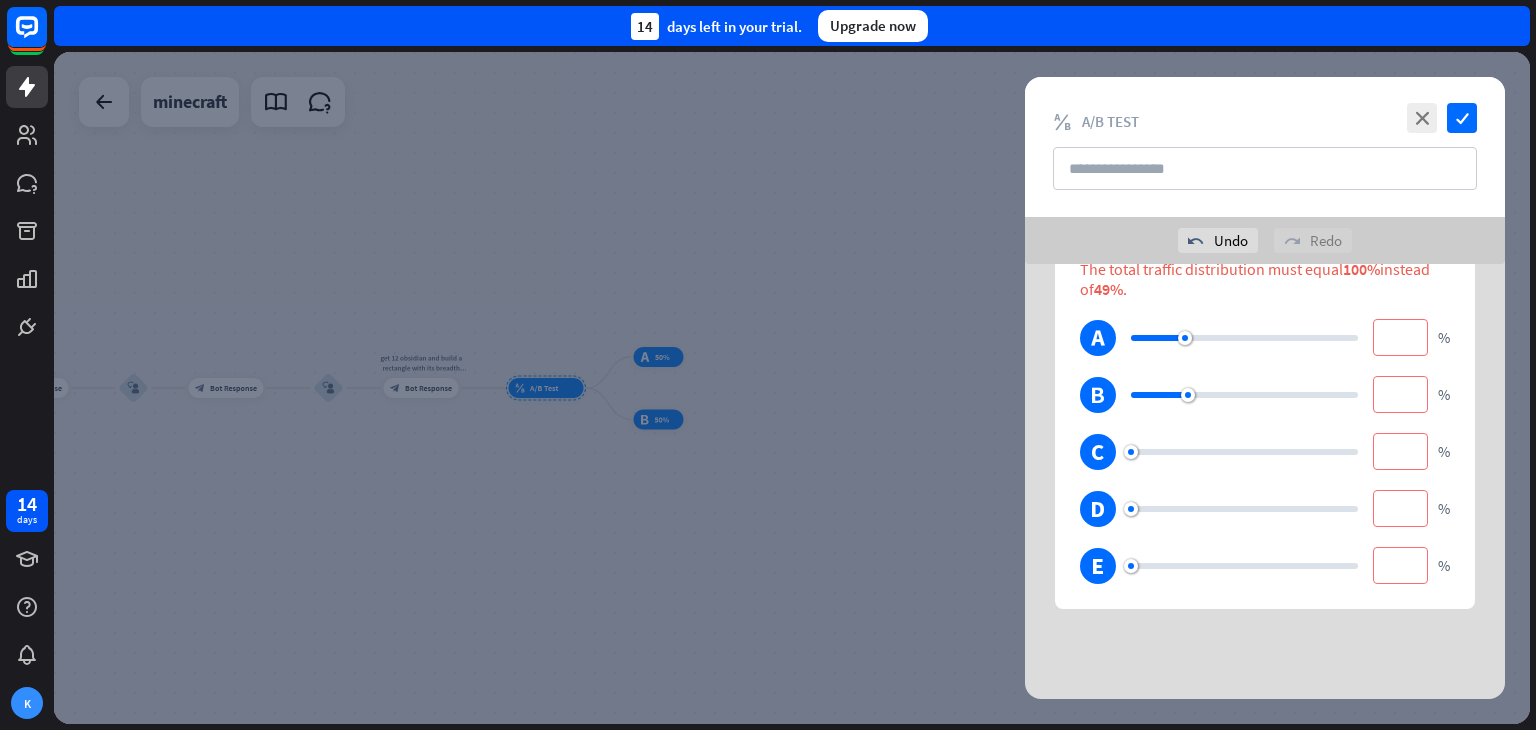 click at bounding box center [1244, 452] 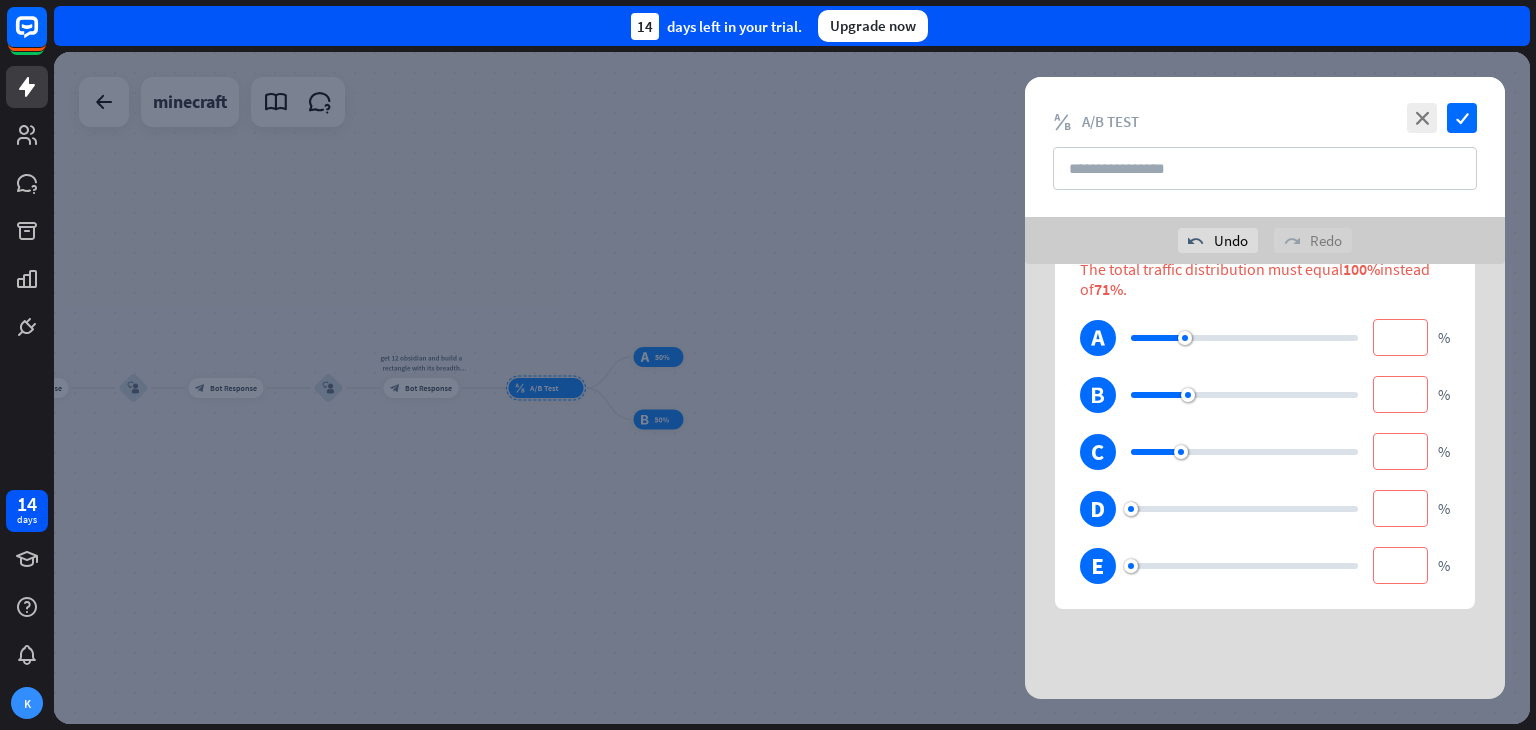 click at bounding box center (1244, 509) 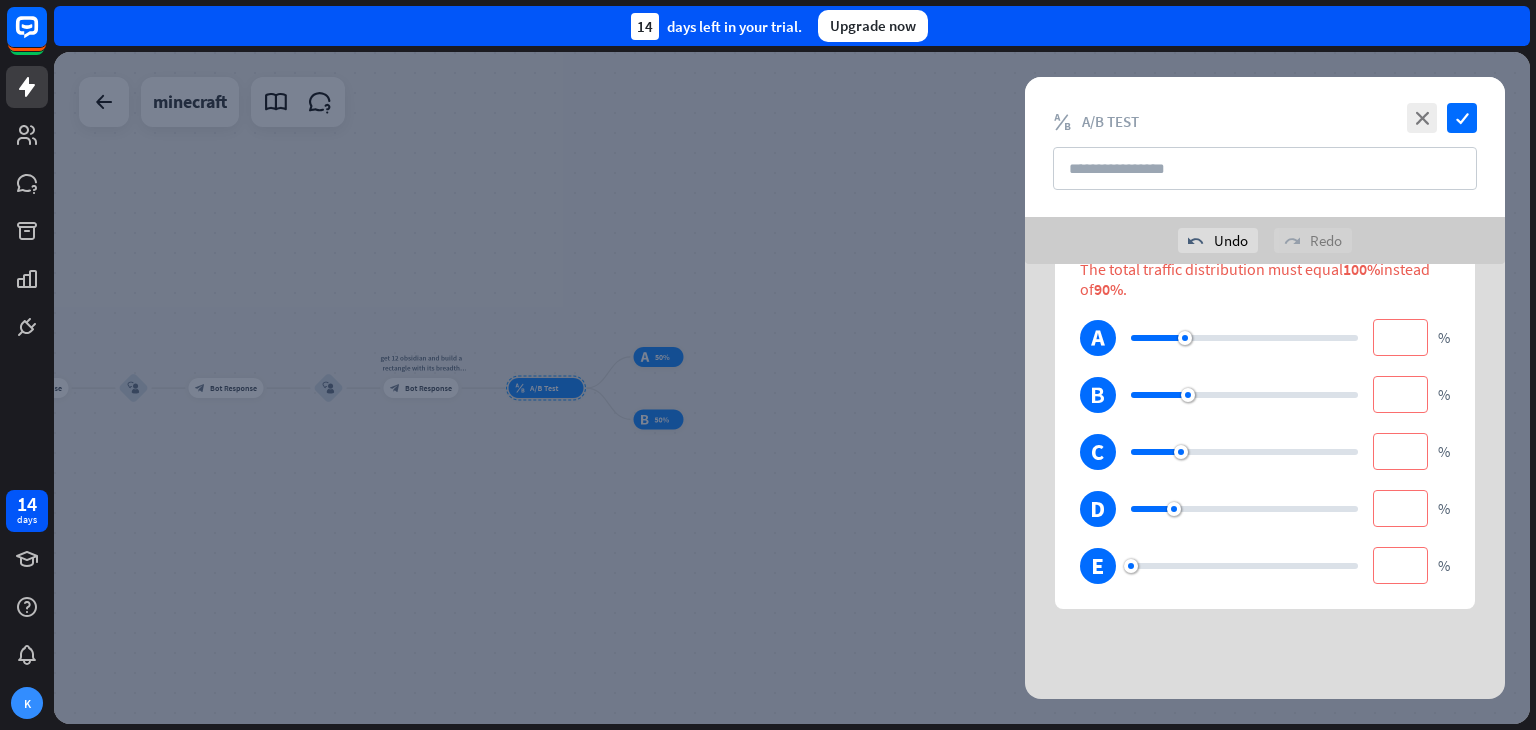 click at bounding box center (1244, 566) 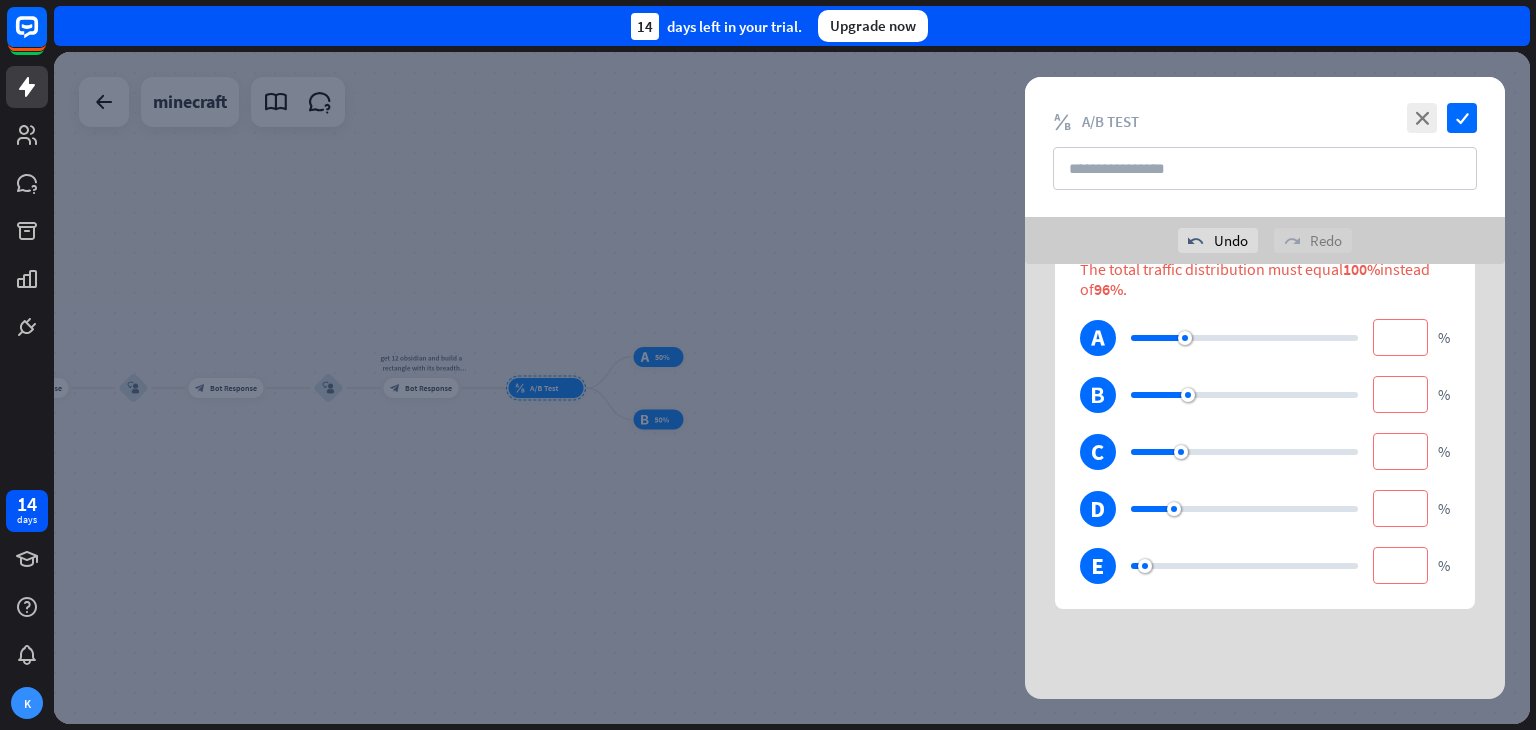 click at bounding box center [1244, 566] 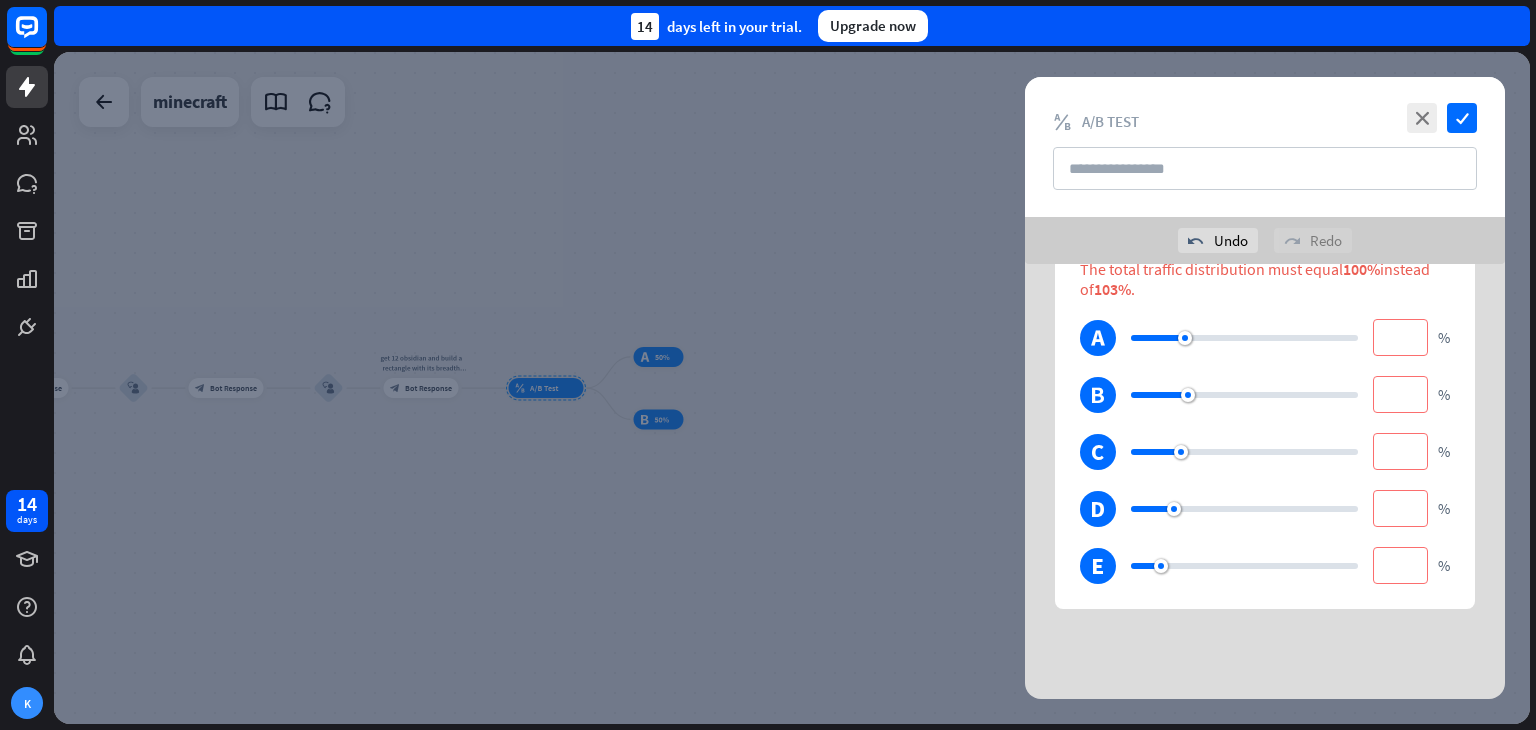drag, startPoint x: 1156, startPoint y: 572, endPoint x: 1143, endPoint y: 568, distance: 13.601471 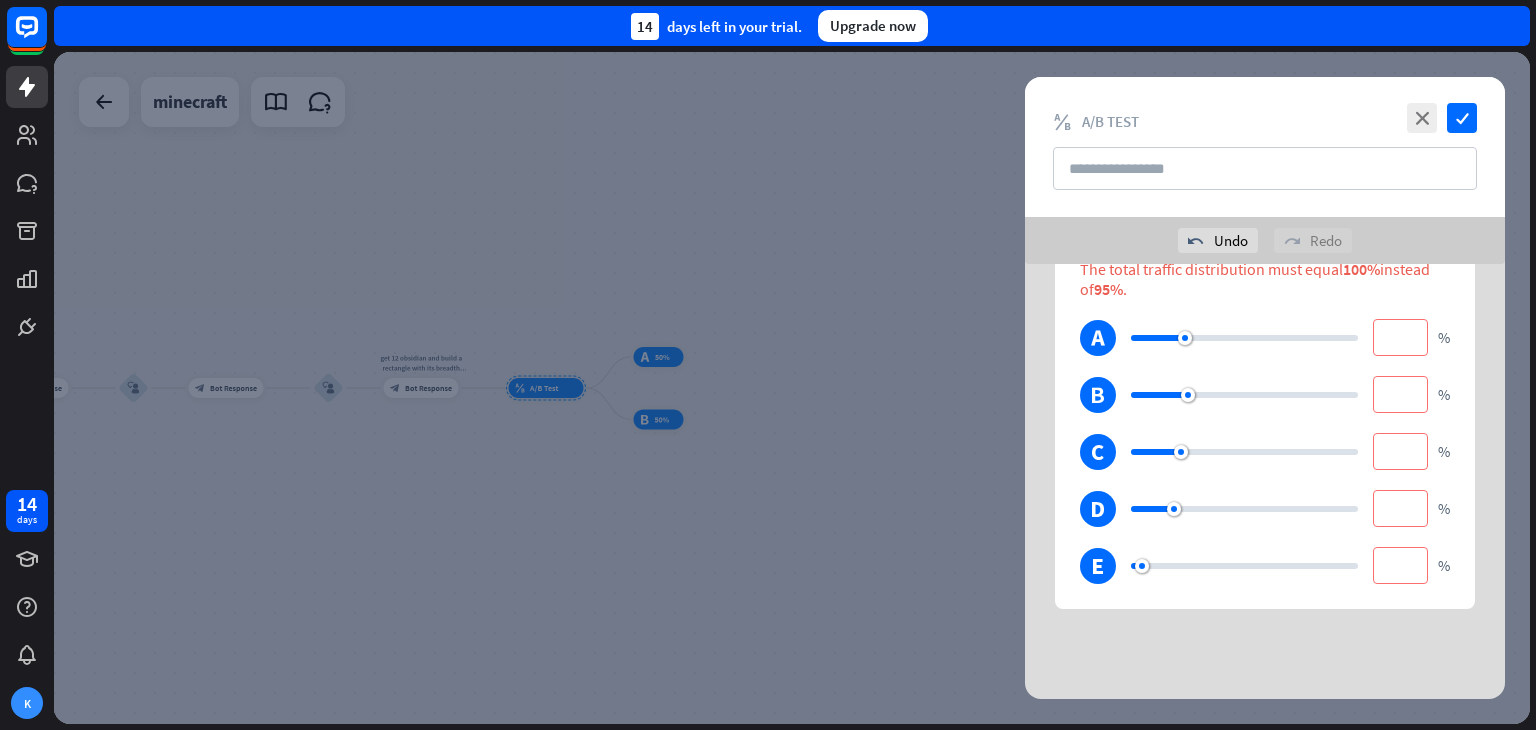click on "*" at bounding box center [1400, 565] 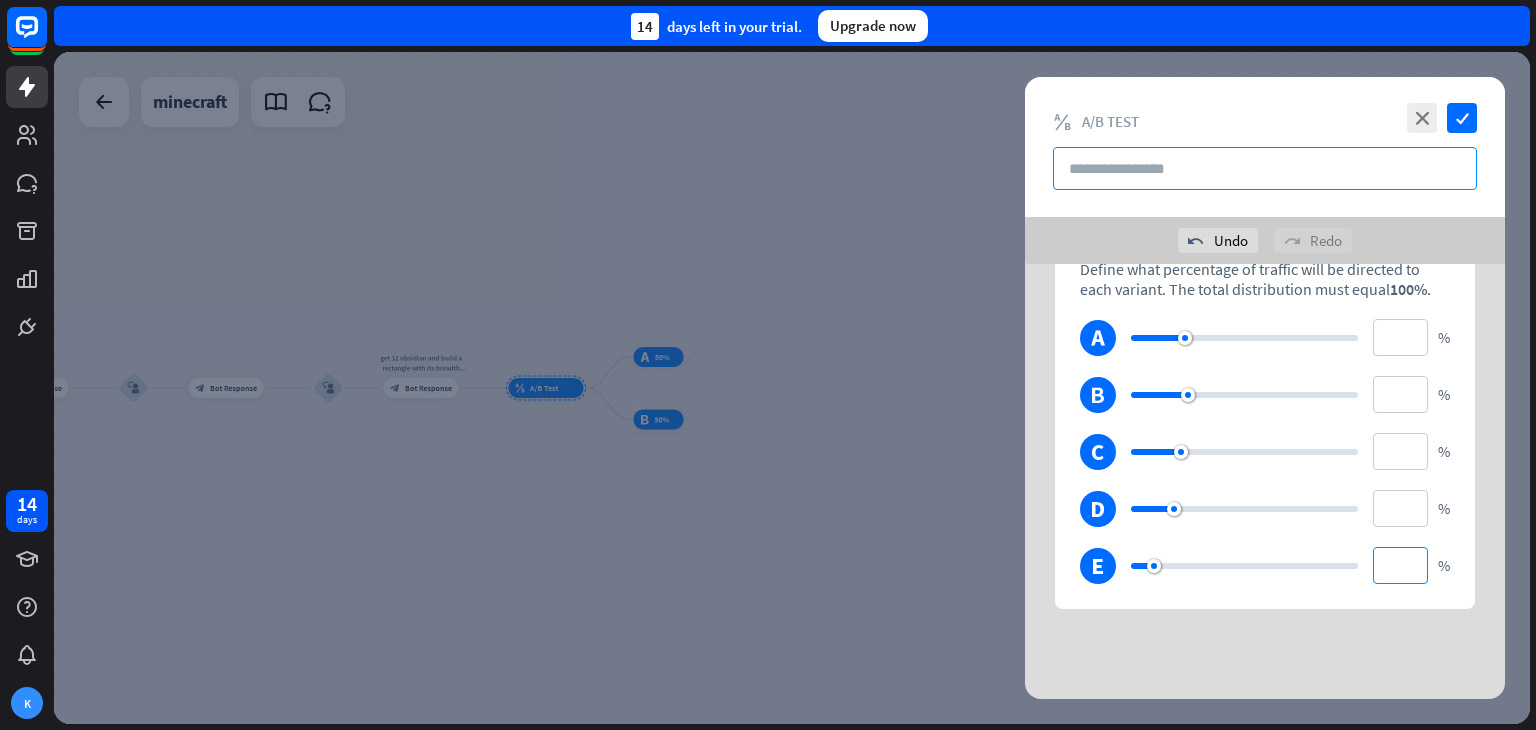 type on "**" 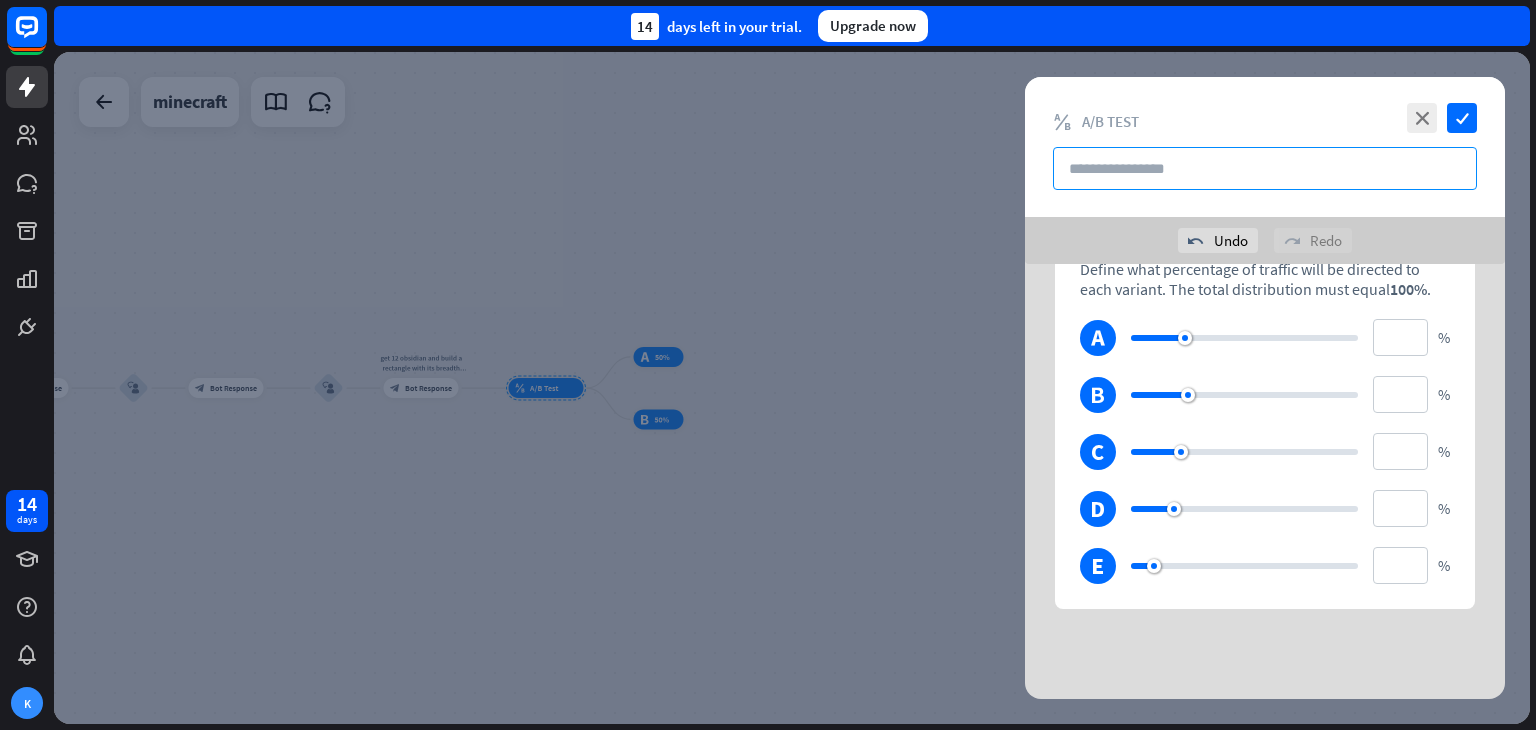 click at bounding box center (1265, 168) 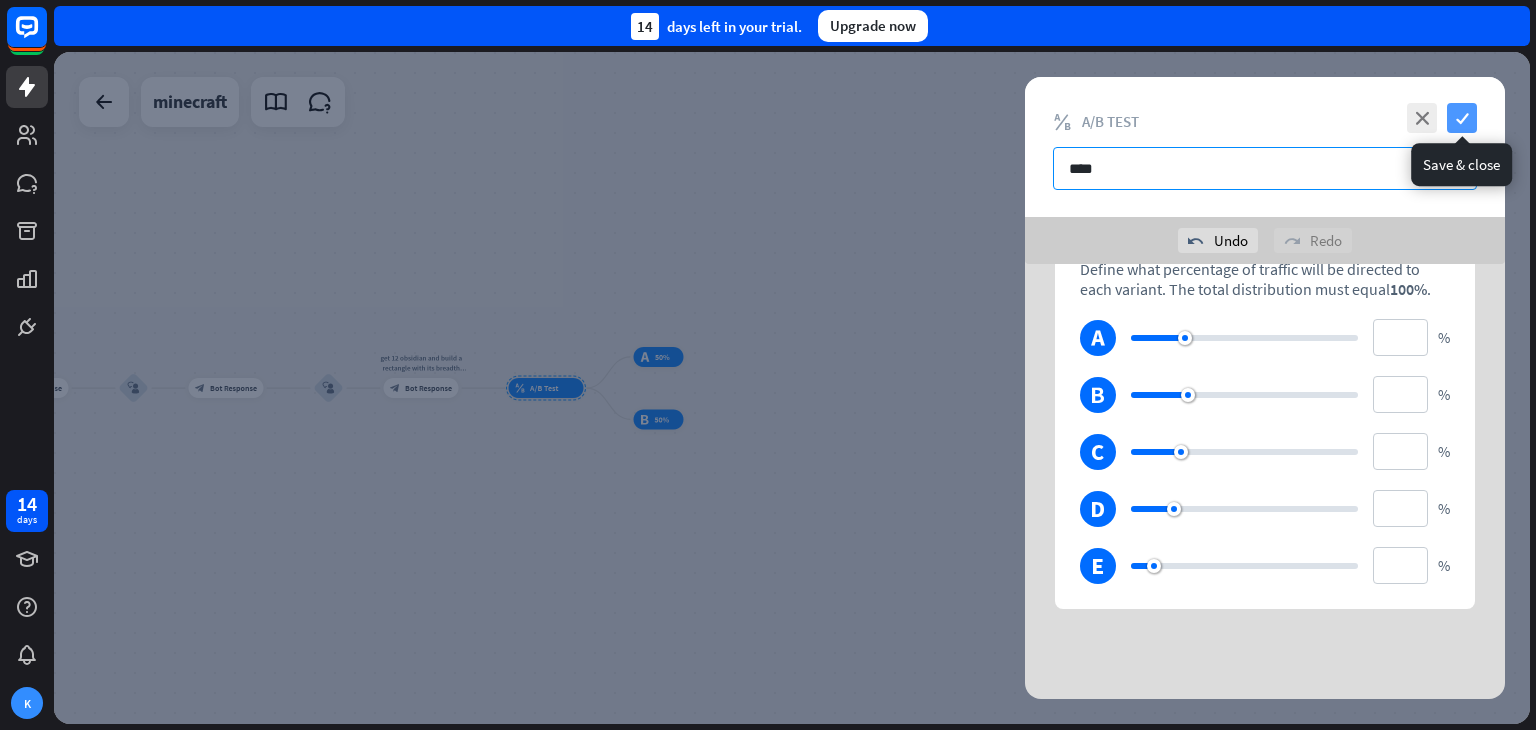 type on "****" 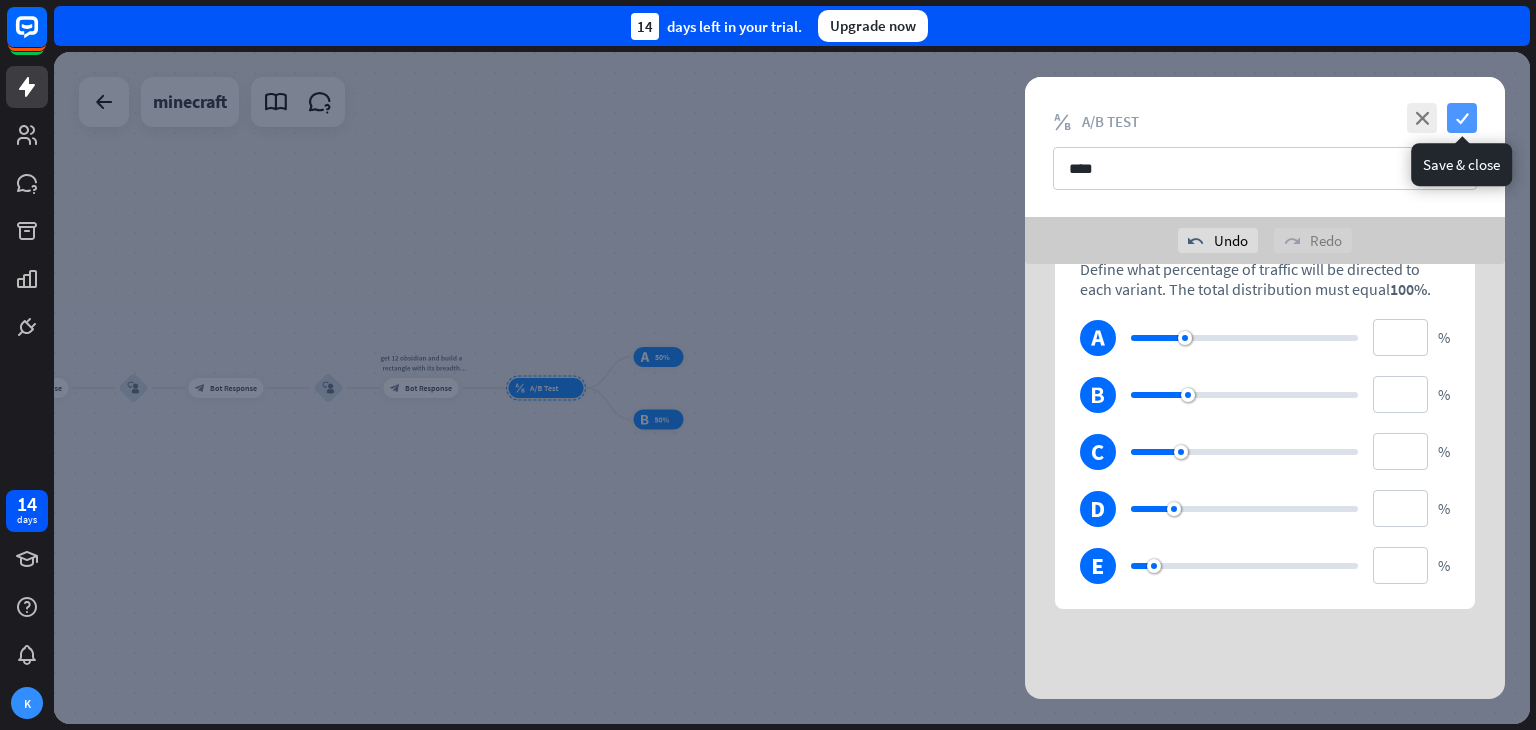 click on "check" at bounding box center (1462, 118) 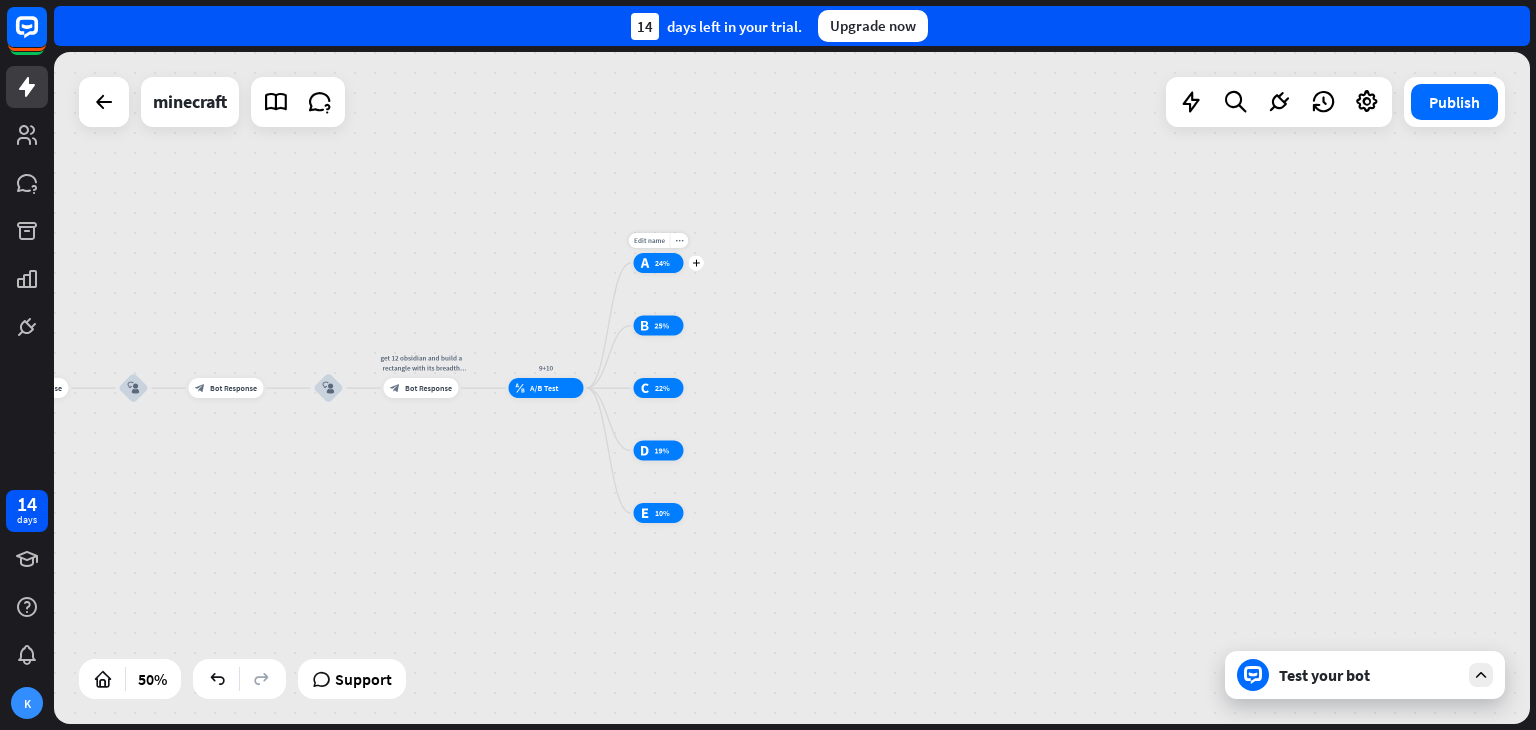 click on "24%" at bounding box center [662, 263] 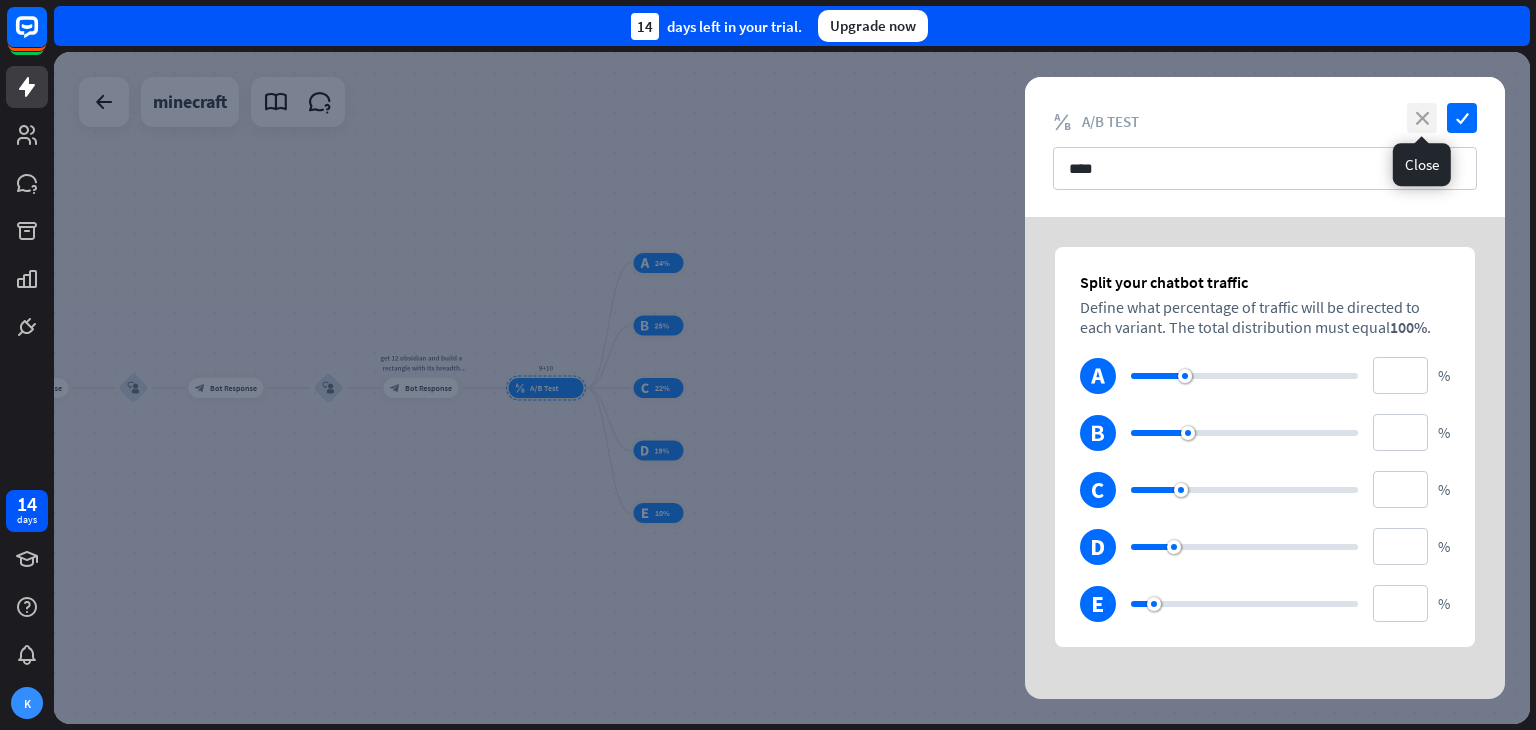 click on "close" at bounding box center (1422, 118) 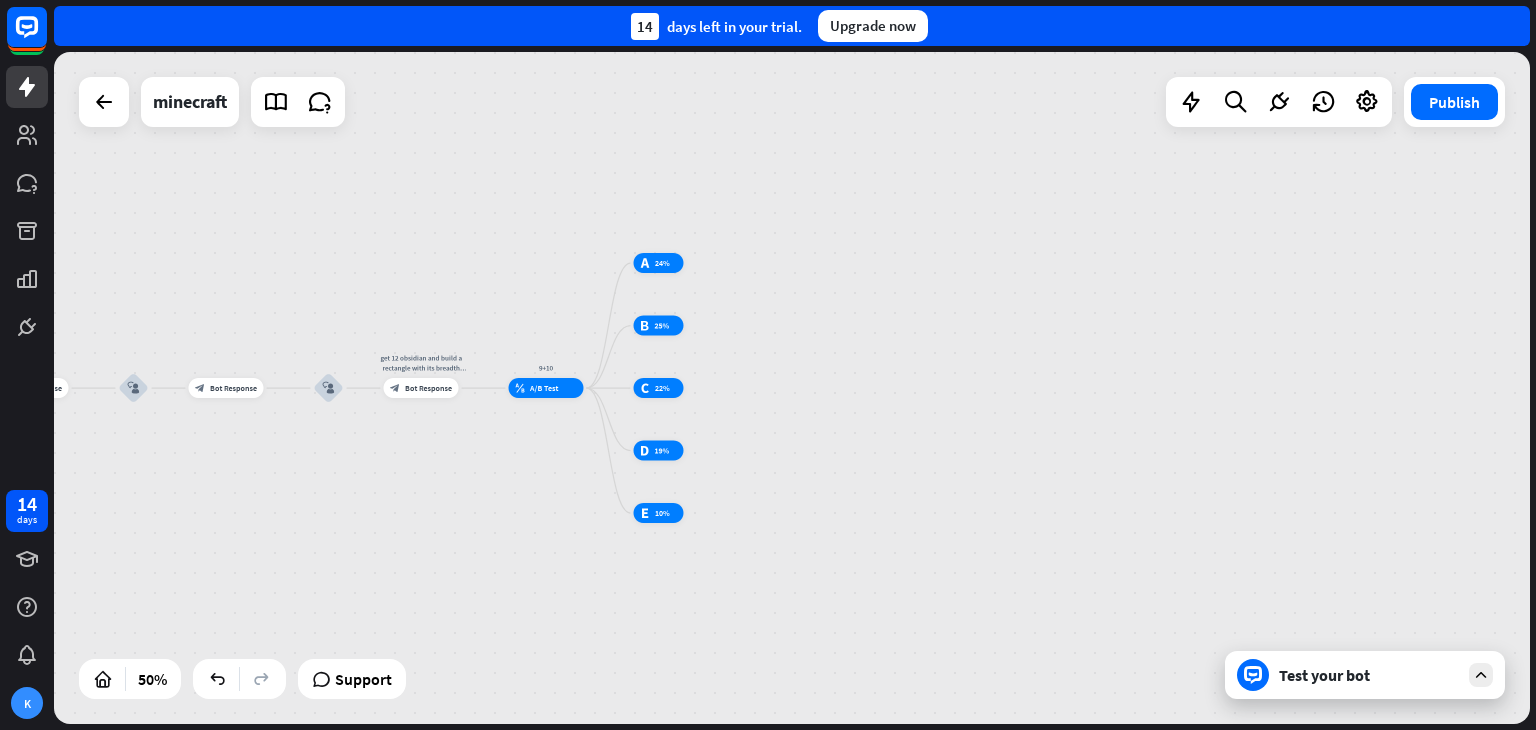 click on "home_2   Start point                   block_faq                 mornin'! I will answer your minecraft question.   block_bot_response   Bot Response                   block_user_input                   block_bot_response   Bot Response                   block_bot_response   Bot Response                   block_user_input                   block_bot_response   Bot Response                   block_user_input                 get 12 obsidian and build a rectangle with its breadth towards the sky   block_bot_response   Bot Response                 9+10   block_ab_testing   A/B Test                   test_a   24%                   test_b   25%                   test_c   22%                   test_d   19%                   test_e   10%                     AI Assist                   block_bot_response   Bot Response                   block_user_input                   block_bot_response   Bot Response                 whaT   block_fallback   Default fallback                   block_bot_response" at bounding box center (792, 388) 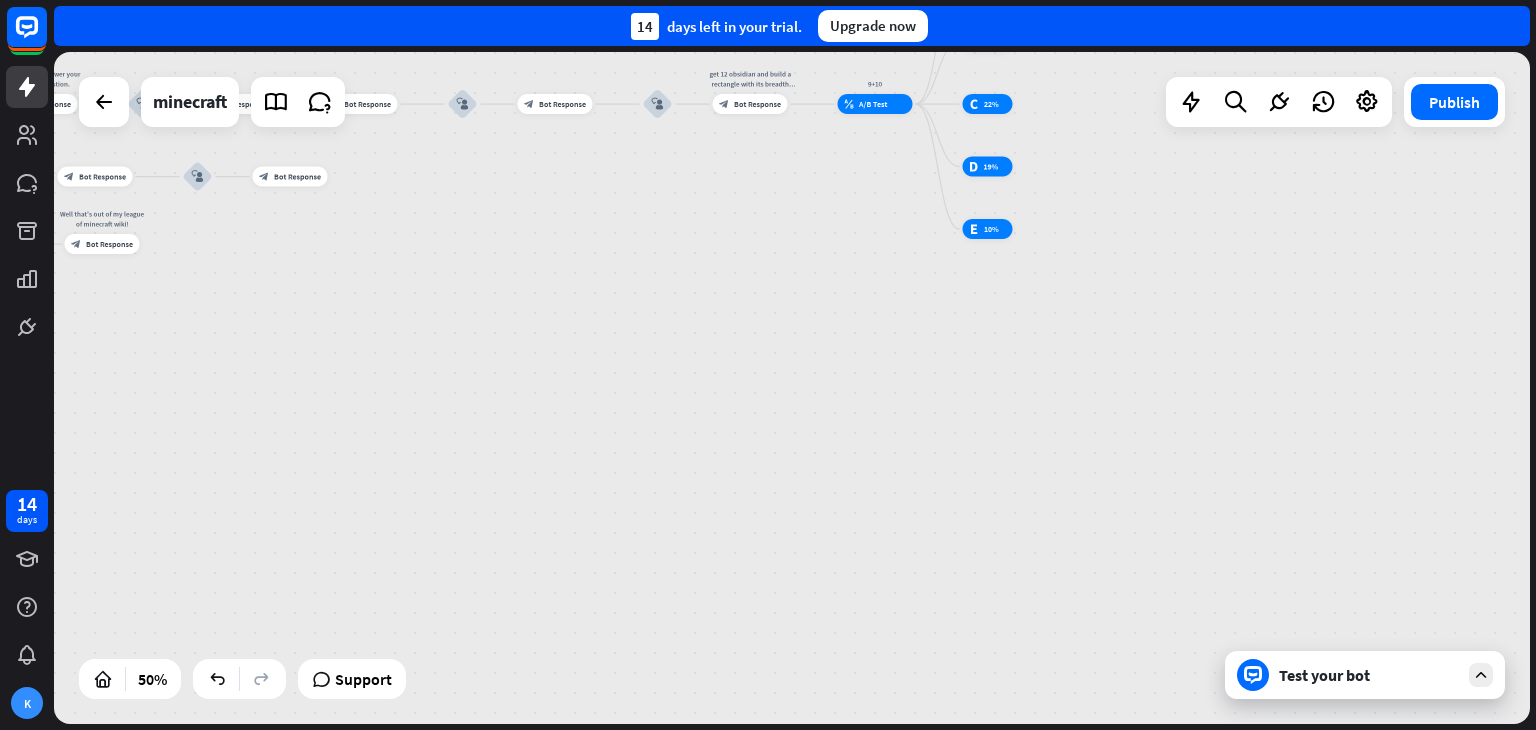 drag, startPoint x: 534, startPoint y: 649, endPoint x: 1032, endPoint y: 329, distance: 591.94934 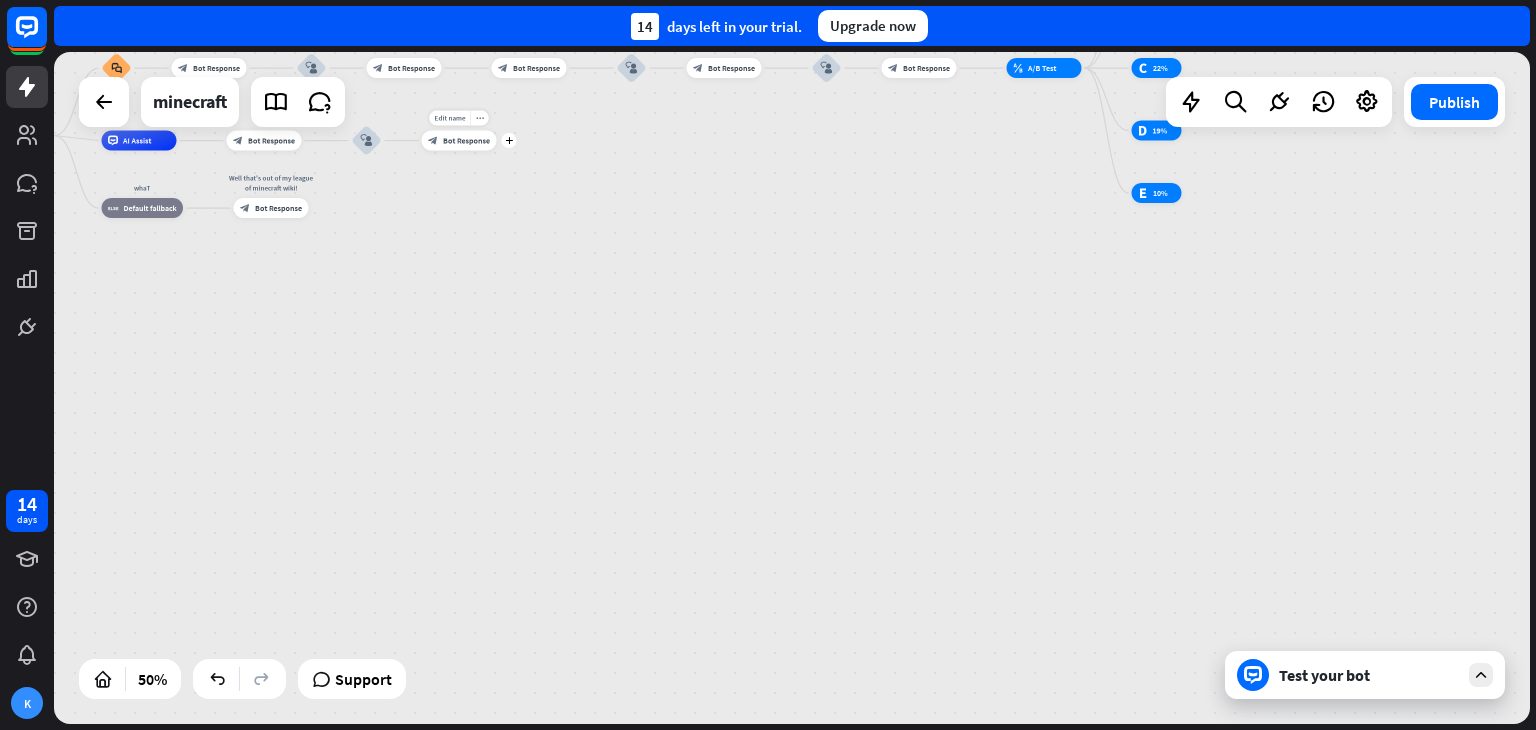 click on "Edit name   more_horiz         plus     block_bot_response   Bot Response" at bounding box center (459, 141) 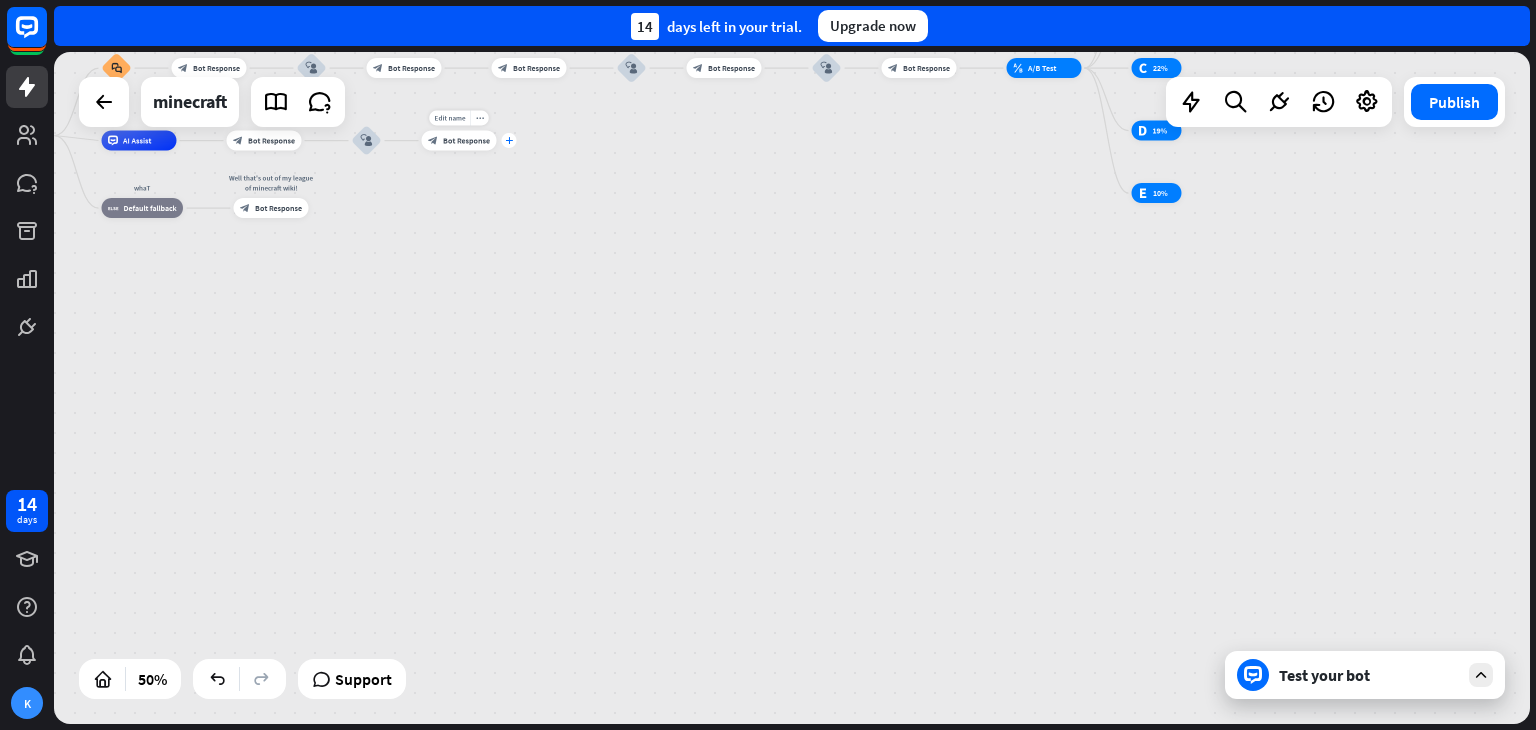 click on "plus" at bounding box center [509, 140] 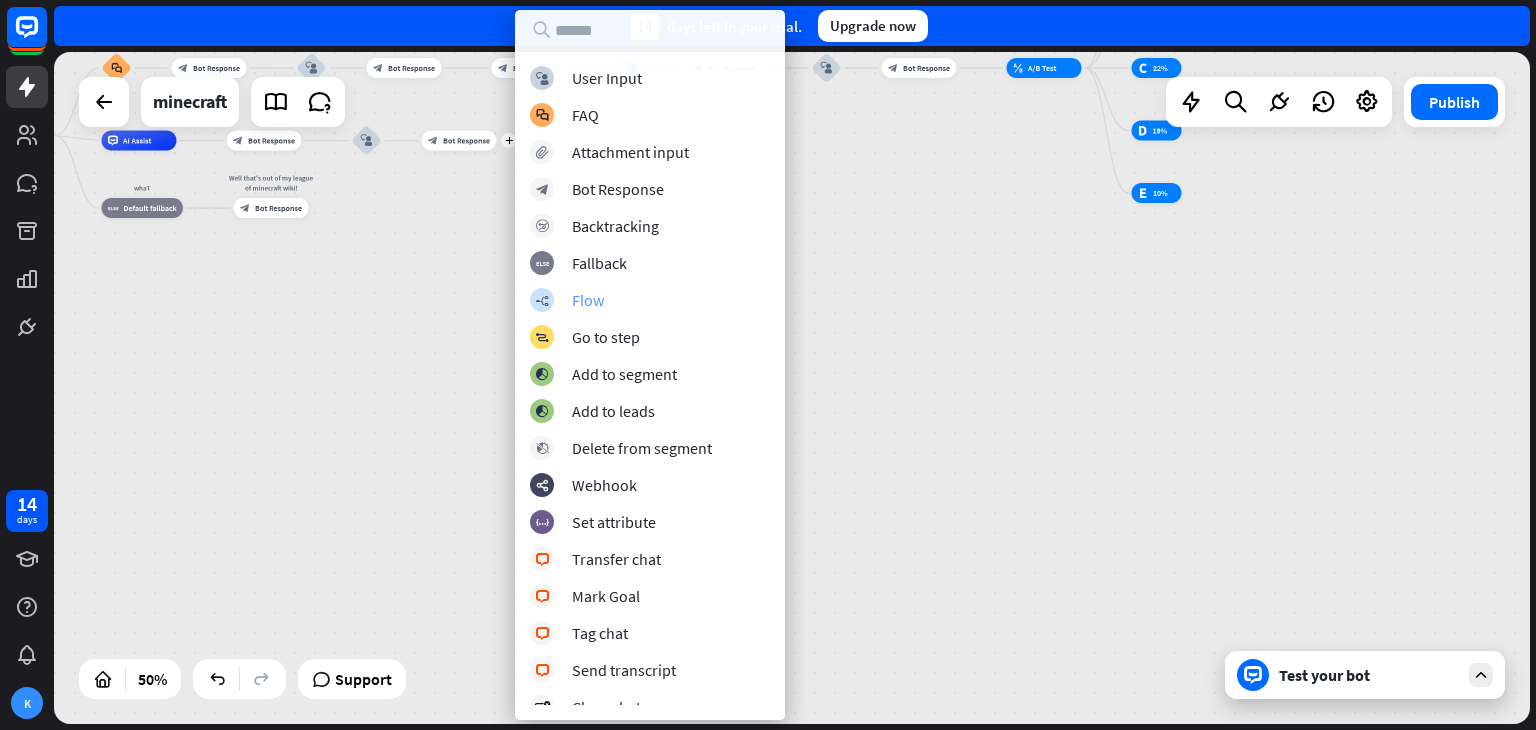 click on "builder_tree
Flow" at bounding box center [650, 300] 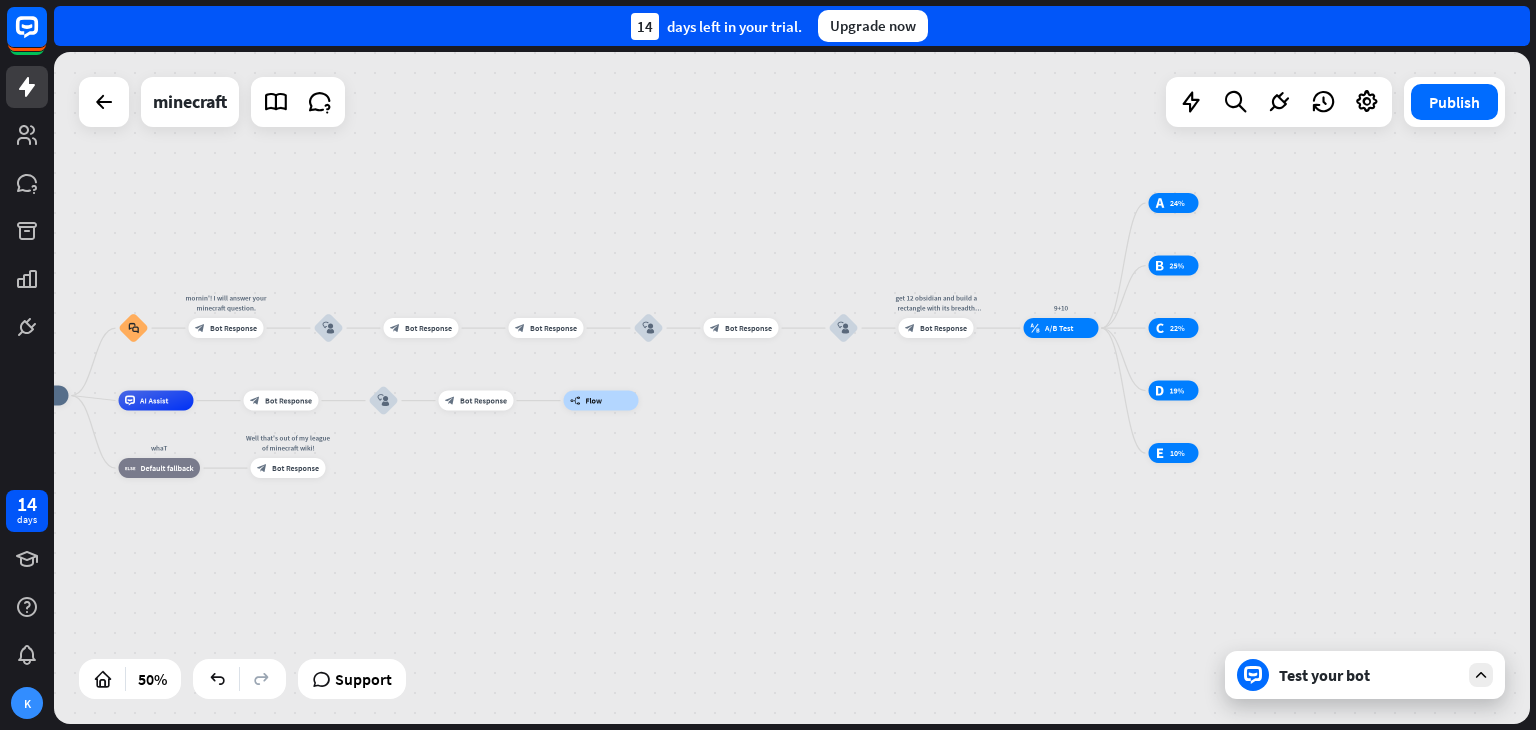 drag, startPoint x: 614, startPoint y: 325, endPoint x: 628, endPoint y: 581, distance: 256.38254 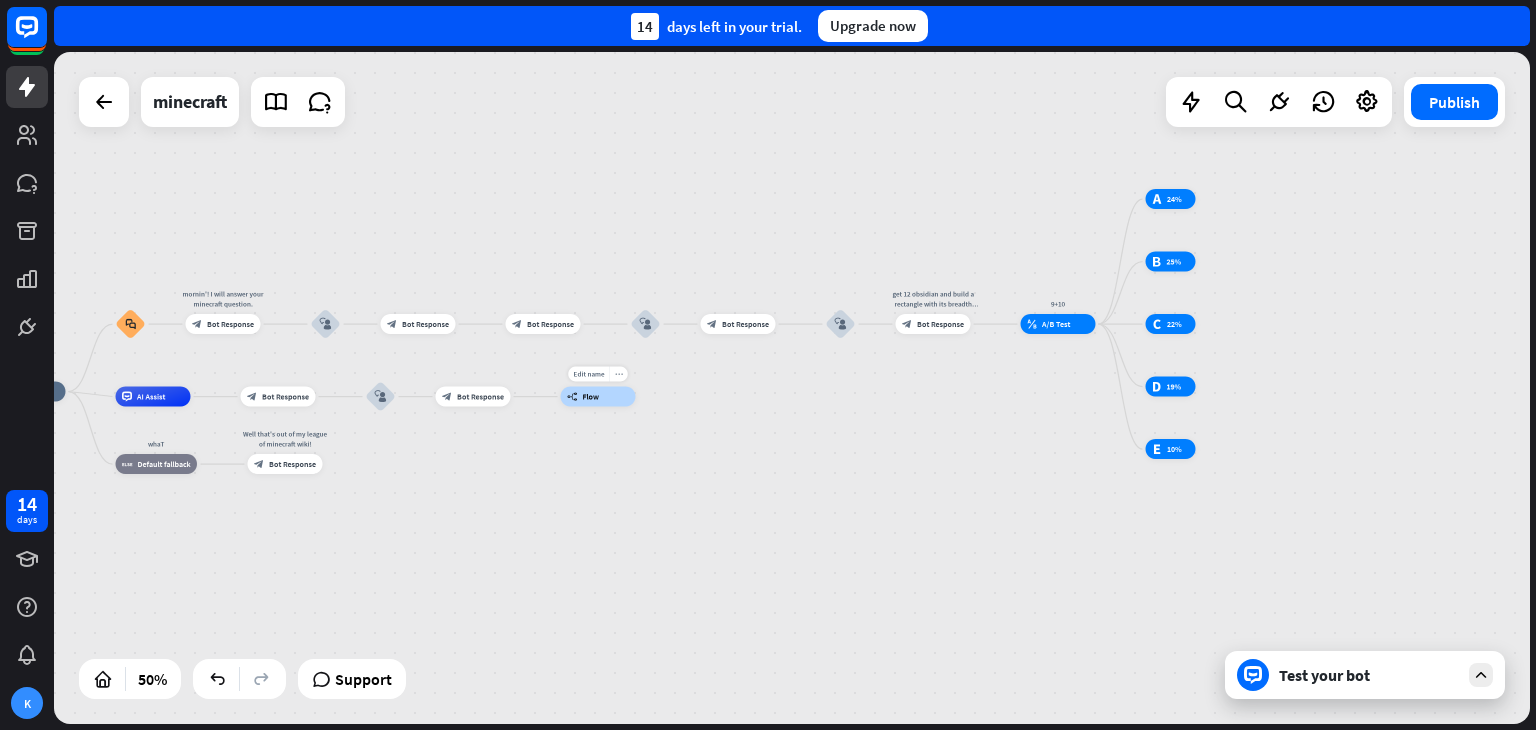 click on "more_horiz" at bounding box center (618, 374) 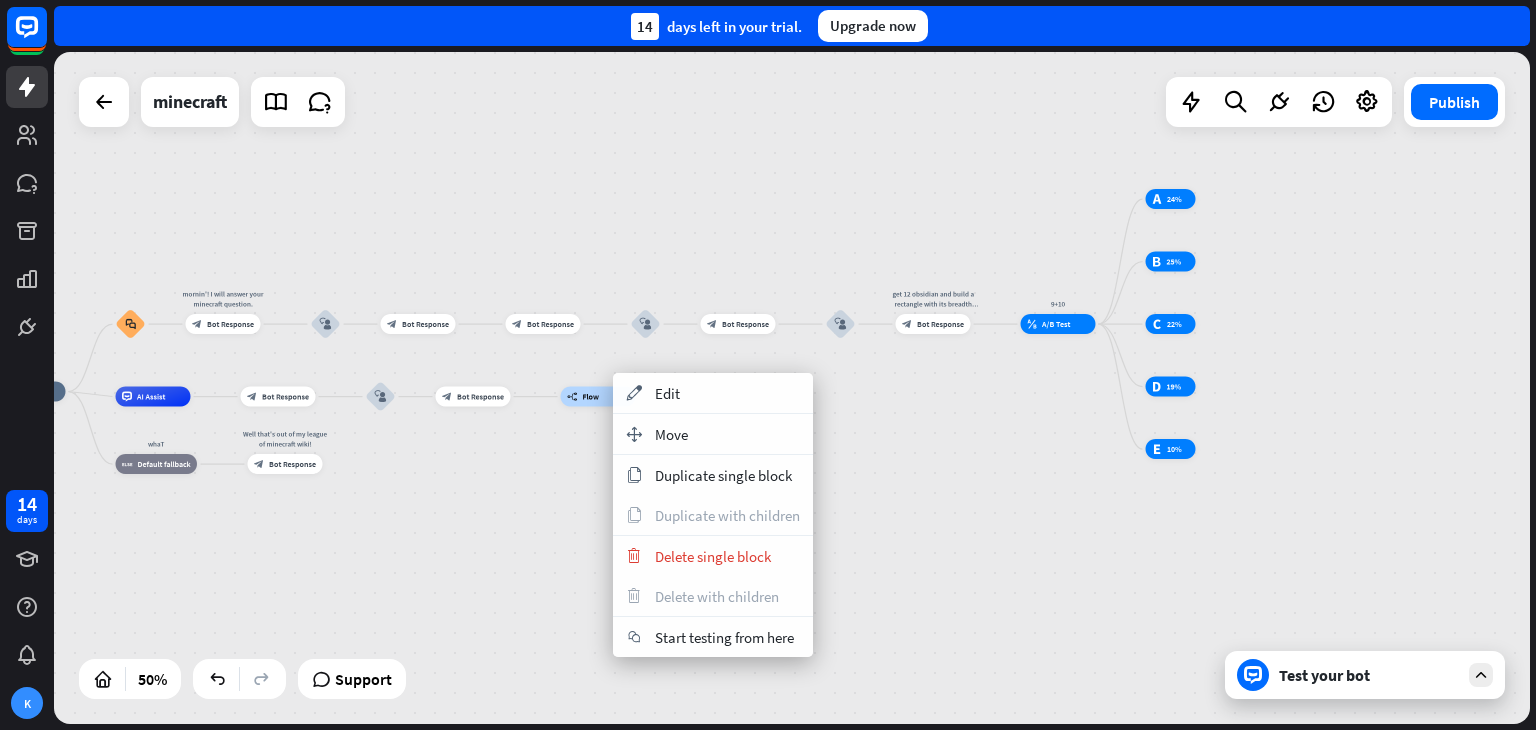 click on "builder_tree   Flow" at bounding box center [598, 397] 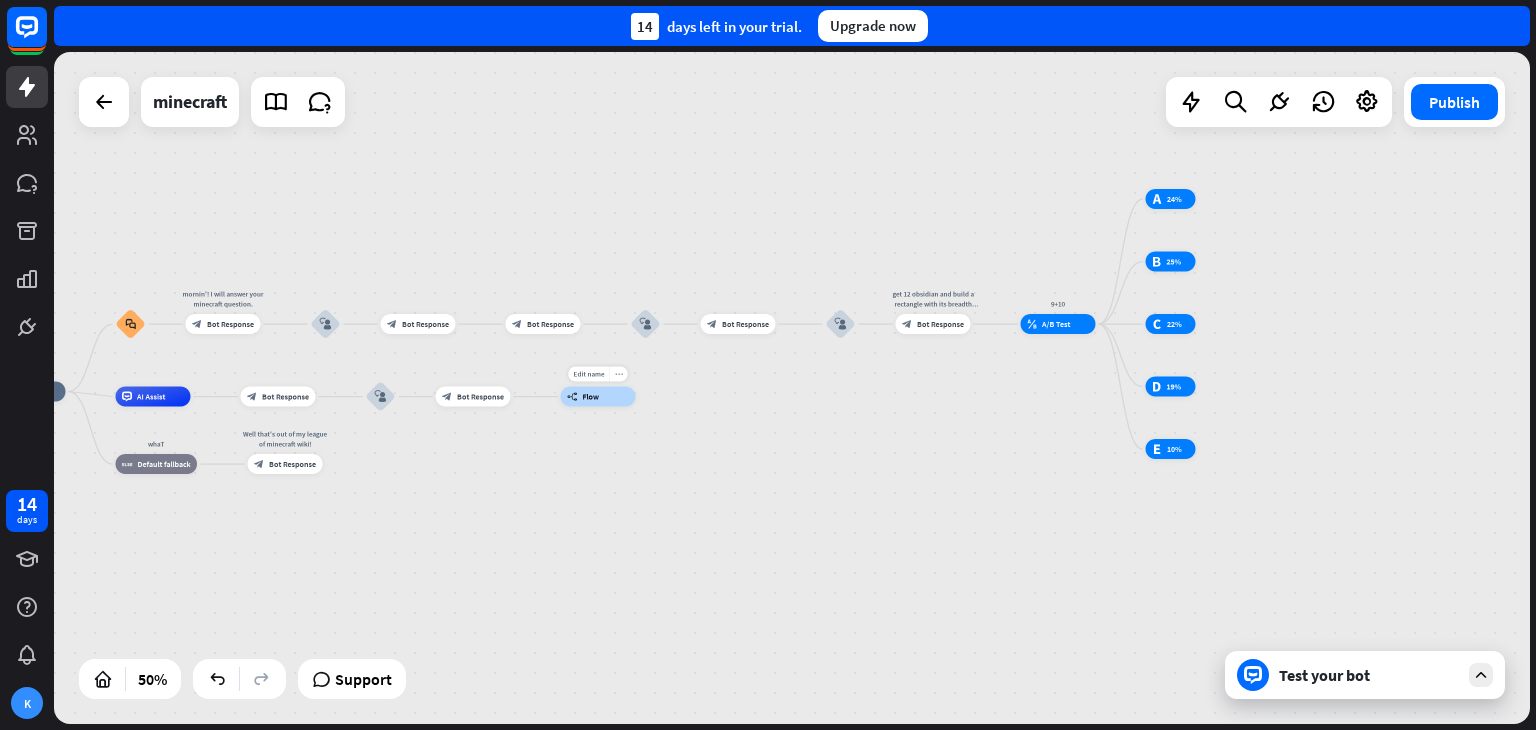 click on "more_horiz" at bounding box center (619, 374) 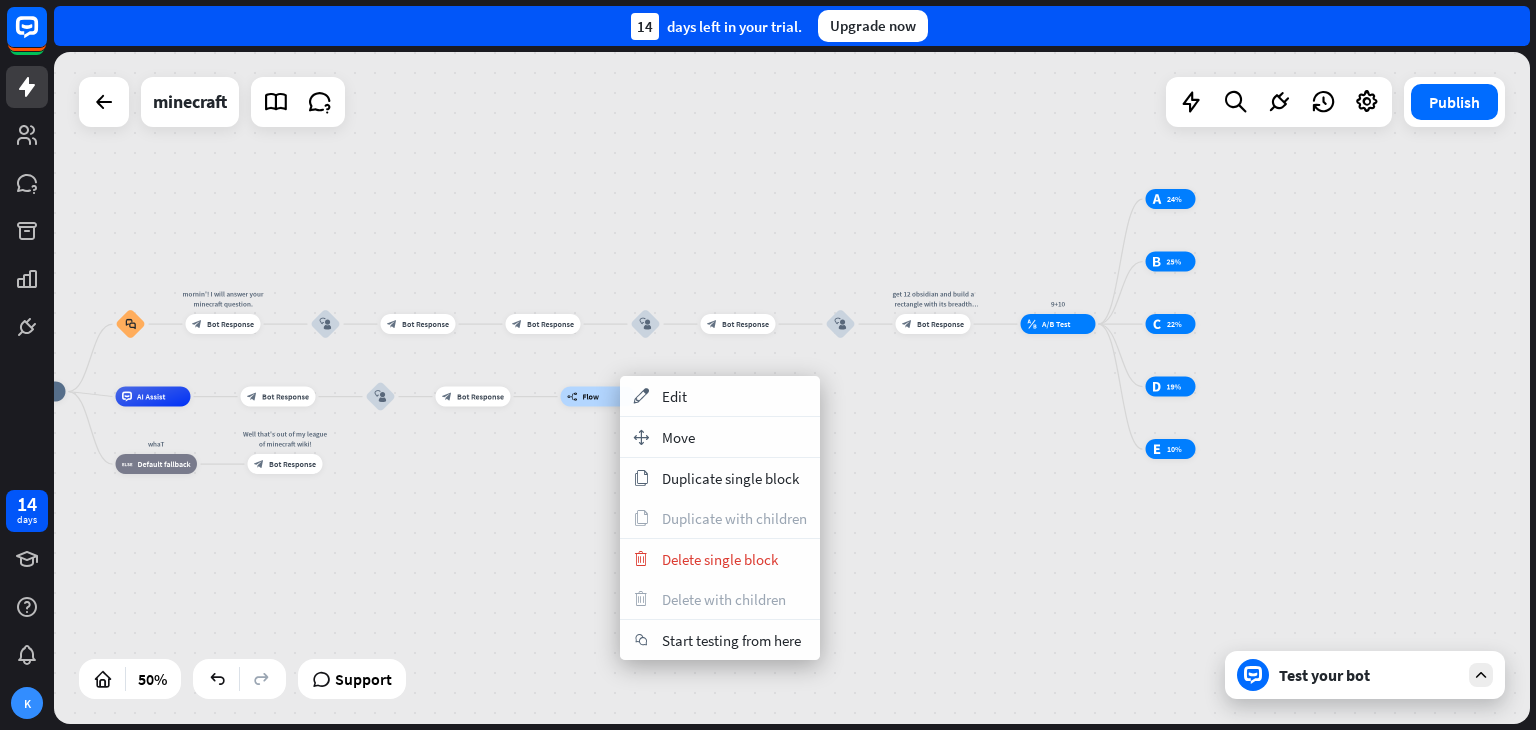 click on "builder_tree   Flow" at bounding box center [598, 397] 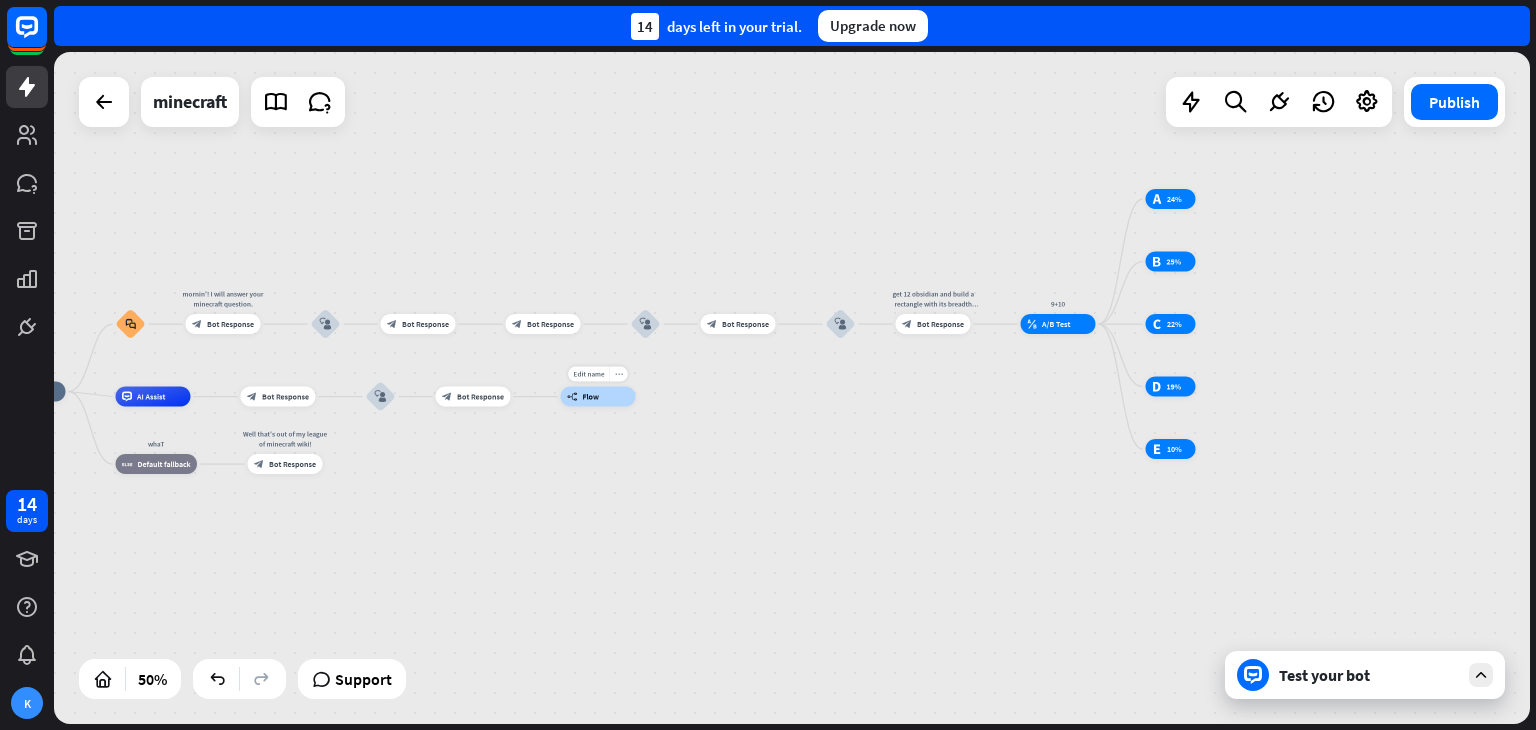 click on "more_horiz" at bounding box center [619, 374] 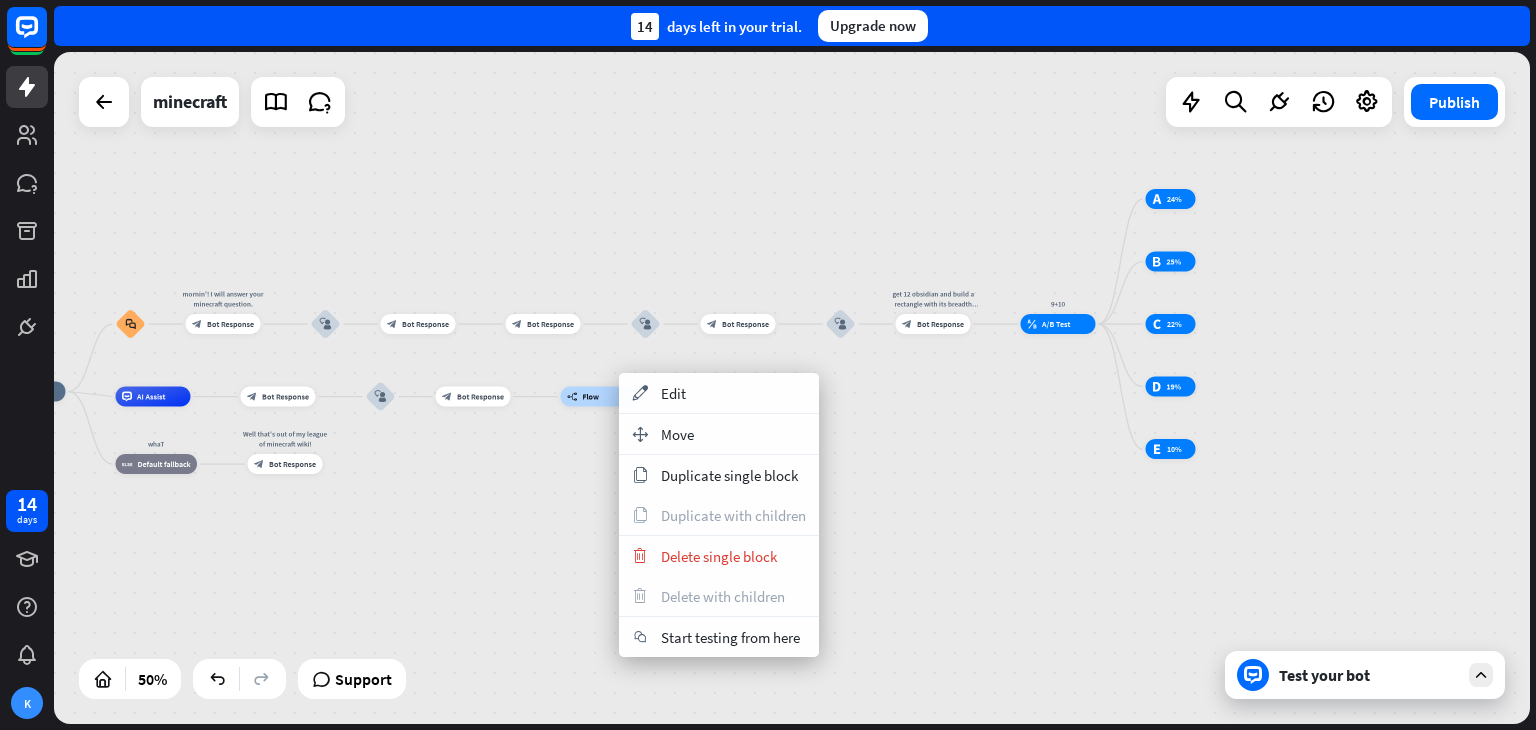 click on "home_2   Start point                   block_faq                 mornin'! I will answer your minecraft question.   block_bot_response   Bot Response                   block_user_input                   block_bot_response   Bot Response                   block_bot_response   Bot Response                   block_user_input                   block_bot_response   Bot Response                   block_user_input                 get 12 obsidian and build a rectangle with its breadth towards the sky   block_bot_response   Bot Response                 9+10   block_ab_testing   A/B Test                   test_a   24%                   test_b   25%                   test_c   22%                   test_d   19%                   test_e   10%                     AI Assist                   block_bot_response   Bot Response                   block_user_input                   block_bot_response   Bot Response                   builder_tree   Flow                 whaT   block_fallback   Default fallback" at bounding box center [360, 560] 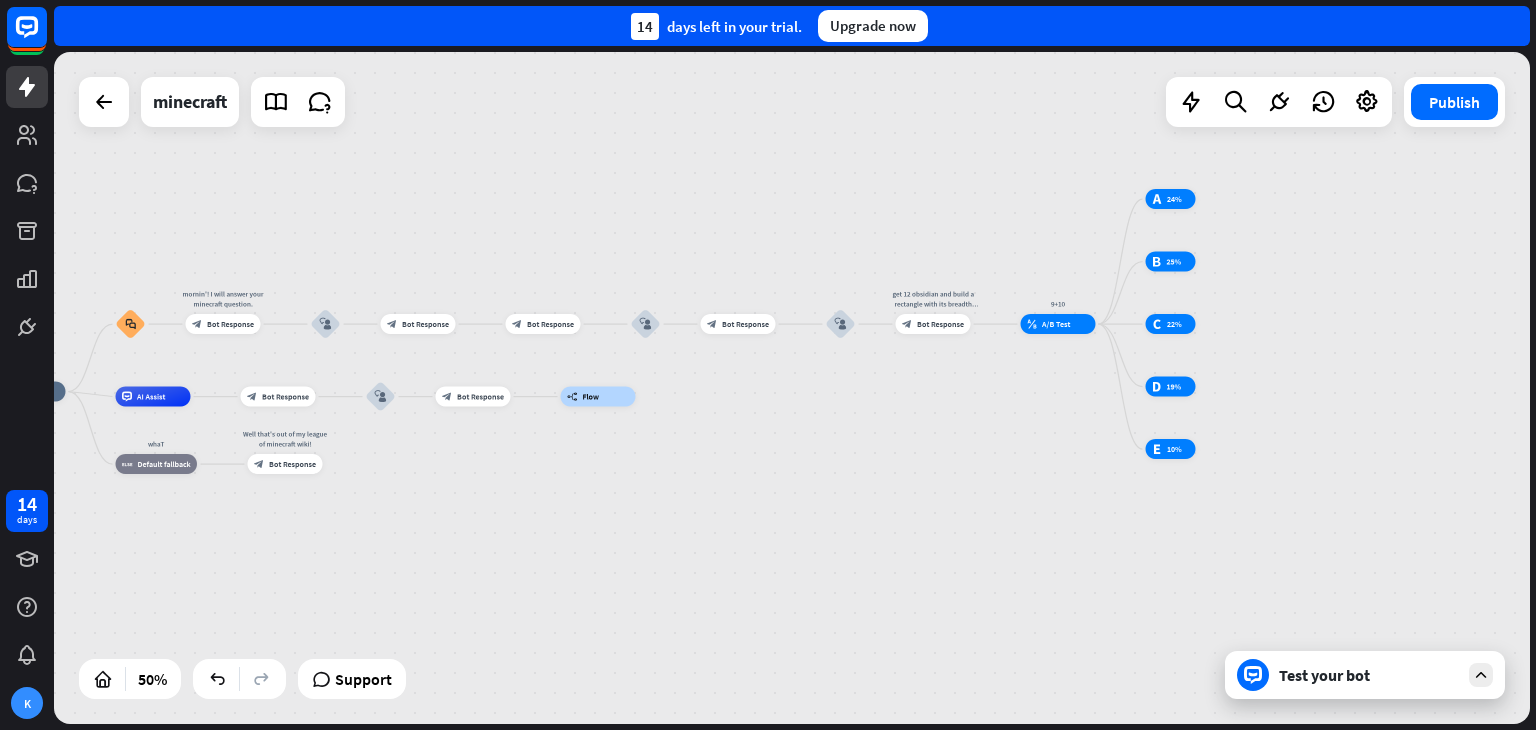 click on "home_2   Start point                   block_faq                 mornin'! I will answer your minecraft question.   block_bot_response   Bot Response                   block_user_input                   block_bot_response   Bot Response                   block_bot_response   Bot Response                   block_user_input                   block_bot_response   Bot Response                   block_user_input                 get 12 obsidian and build a rectangle with its breadth towards the sky   block_bot_response   Bot Response                 9+10   block_ab_testing   A/B Test                   test_a   24%                   test_b   25%                   test_c   22%                   test_d   19%                   test_e   10%                     AI Assist                   block_bot_response   Bot Response                   block_user_input                   block_bot_response   Bot Response                   builder_tree   Flow                 whaT   block_fallback   Default fallback" at bounding box center [360, 560] 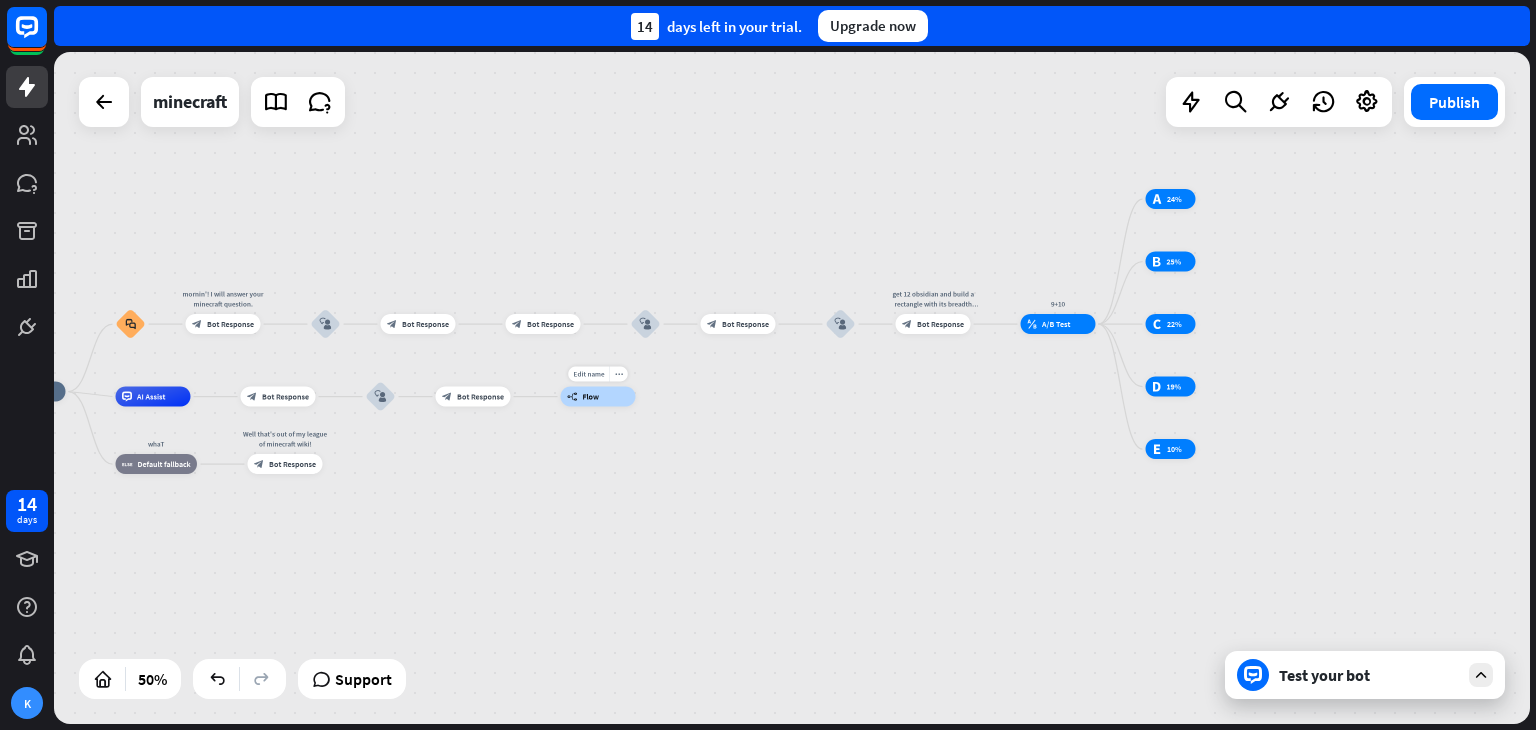 click on "builder_tree   Flow" at bounding box center [598, 397] 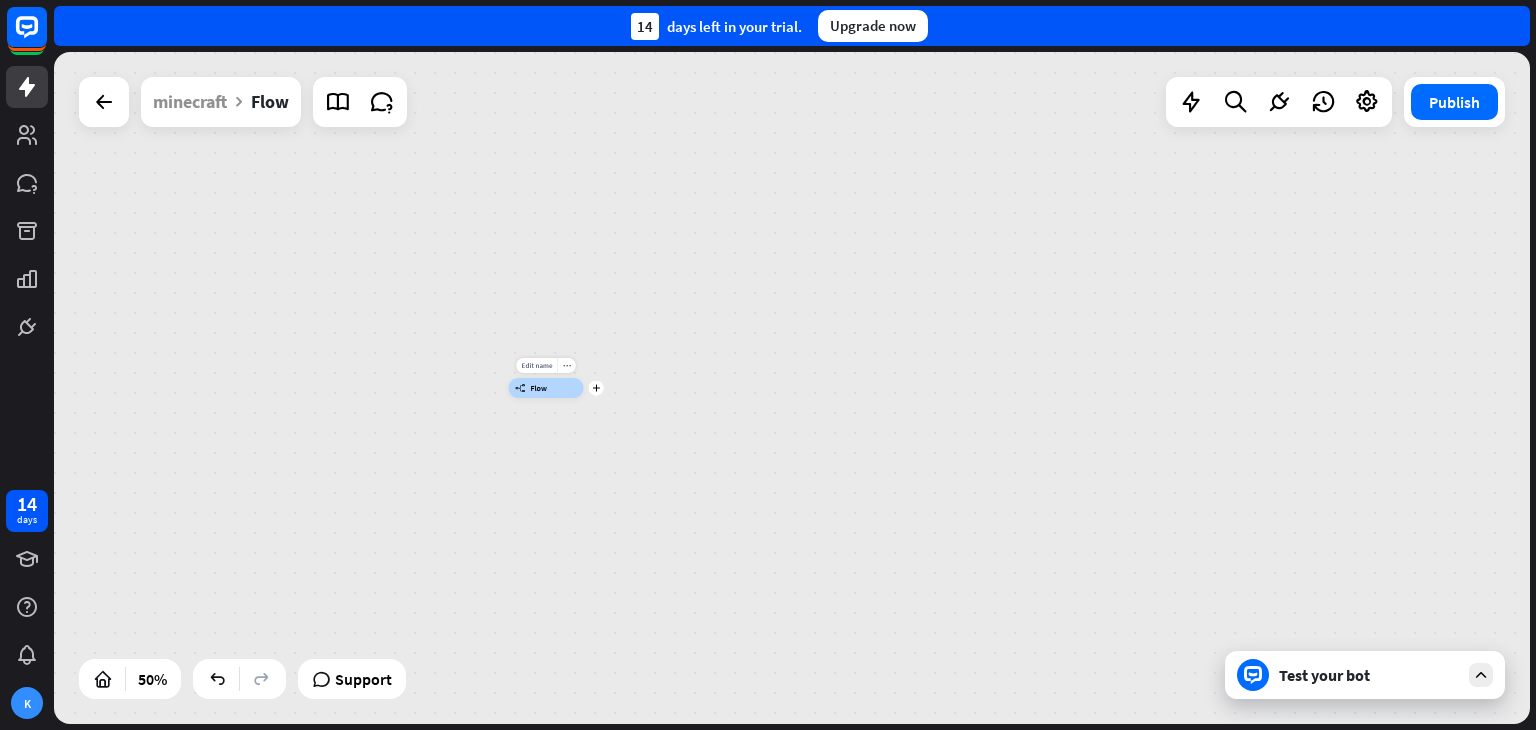 click on "Edit name   more_horiz         plus     builder_tree   Flow" at bounding box center (546, 388) 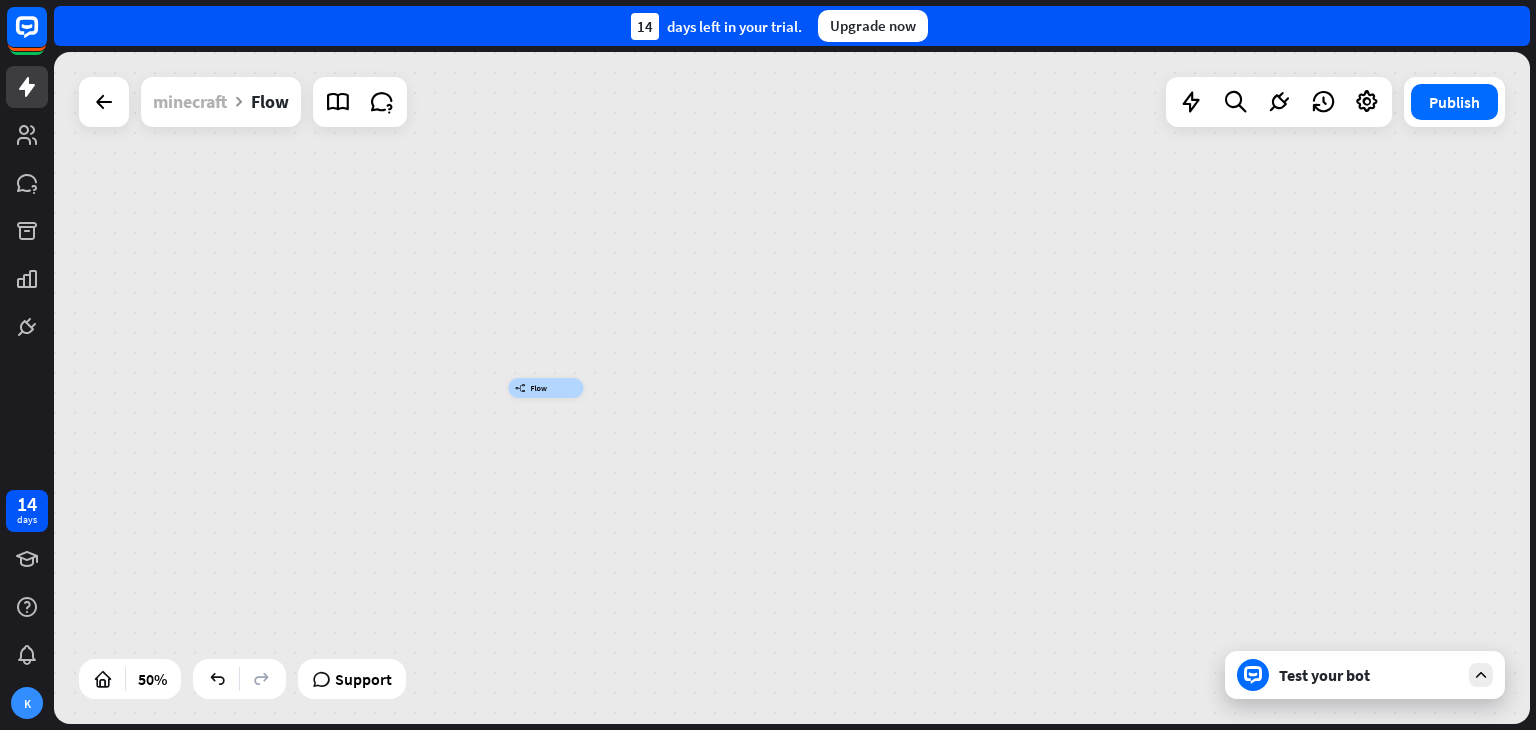 click on "minecraft" at bounding box center [190, 102] 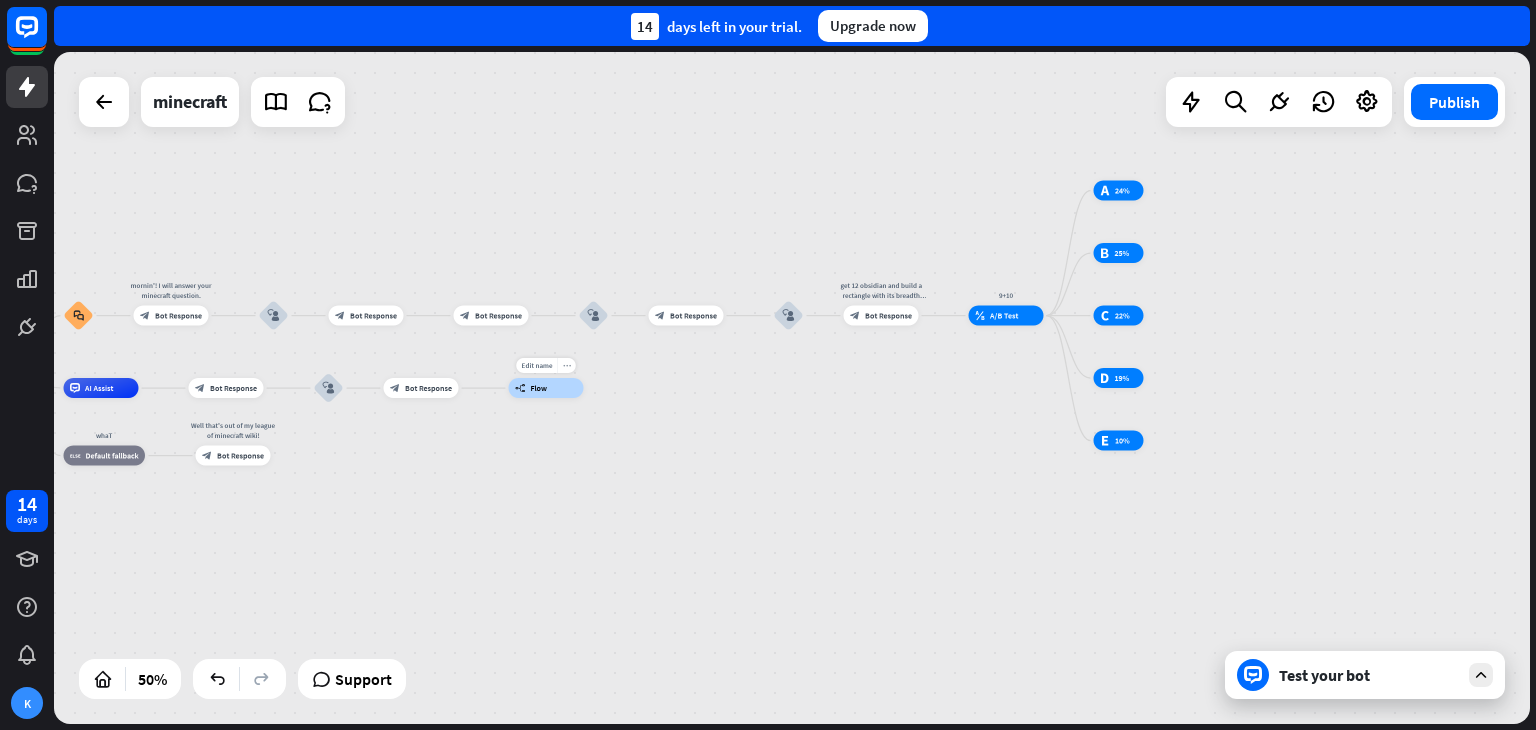 click on "more_horiz" at bounding box center (567, 366) 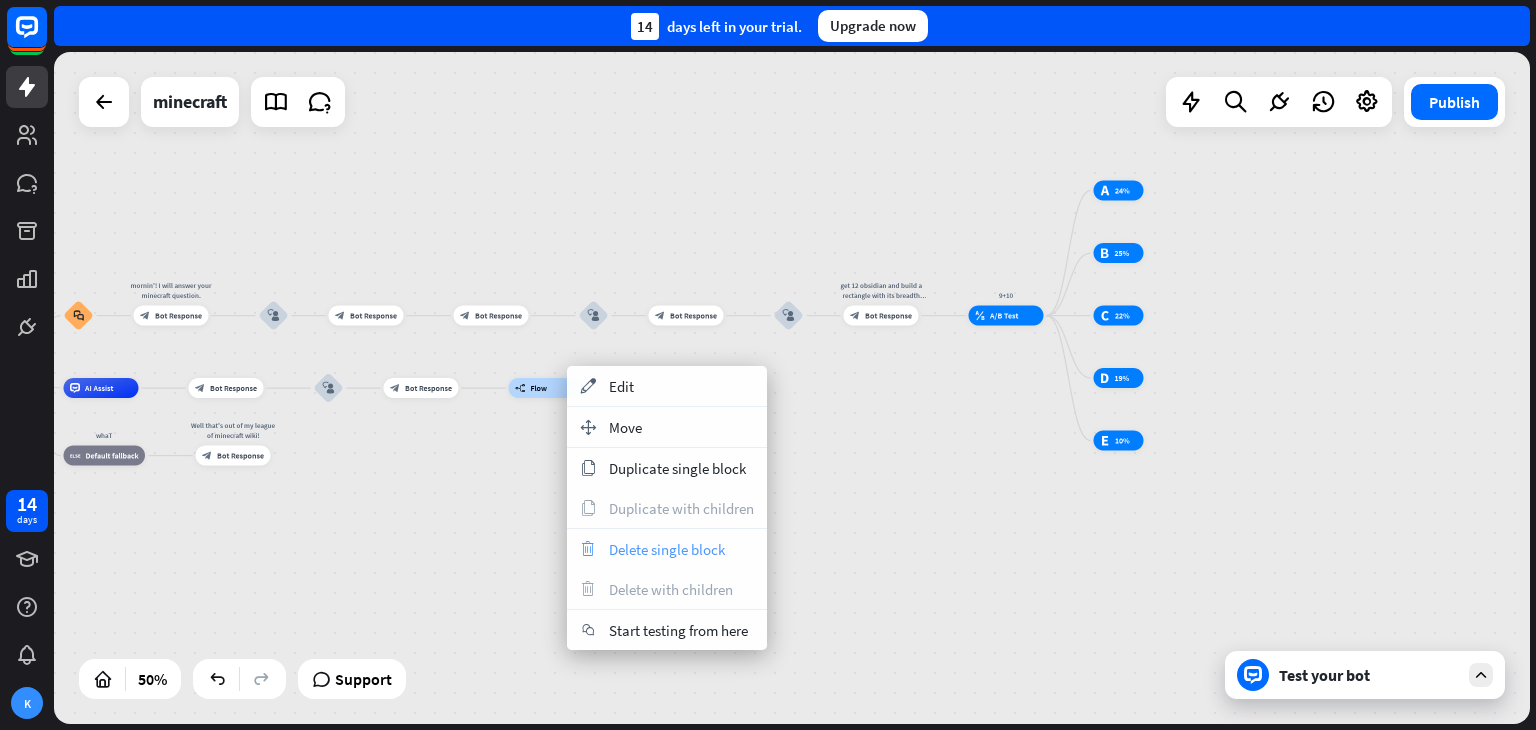 click on "Delete single block" at bounding box center [667, 549] 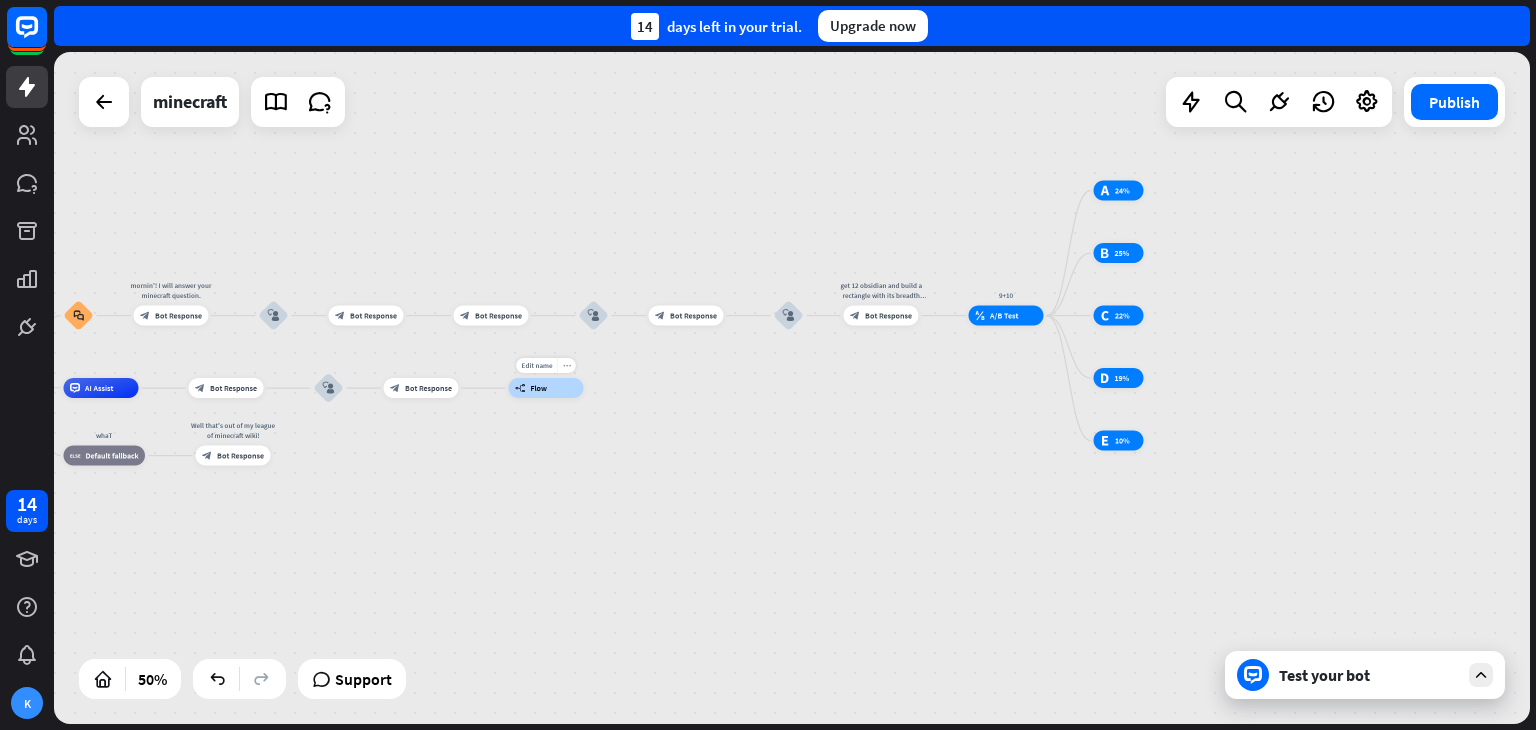 click on "more_horiz" at bounding box center [566, 365] 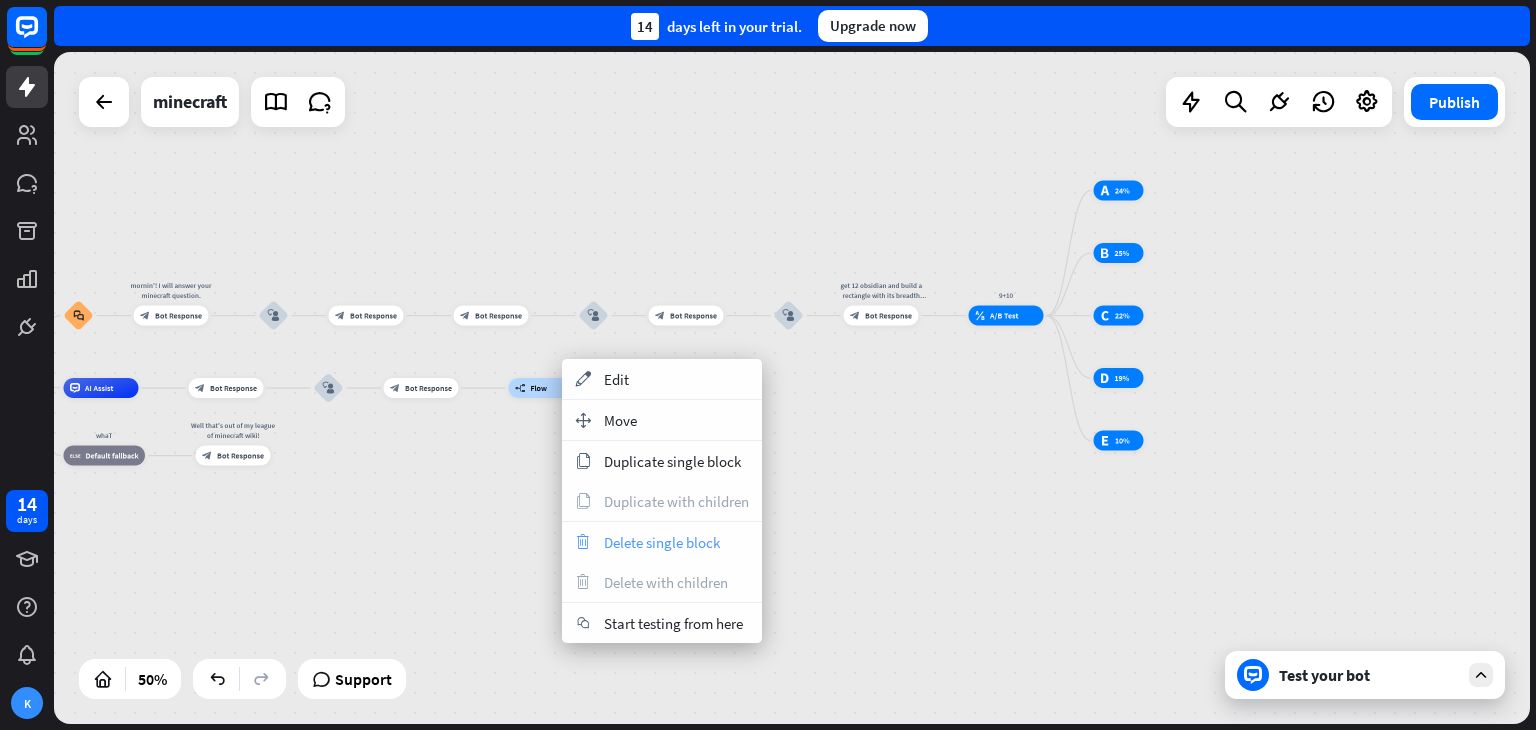 click on "Delete single block" at bounding box center (662, 542) 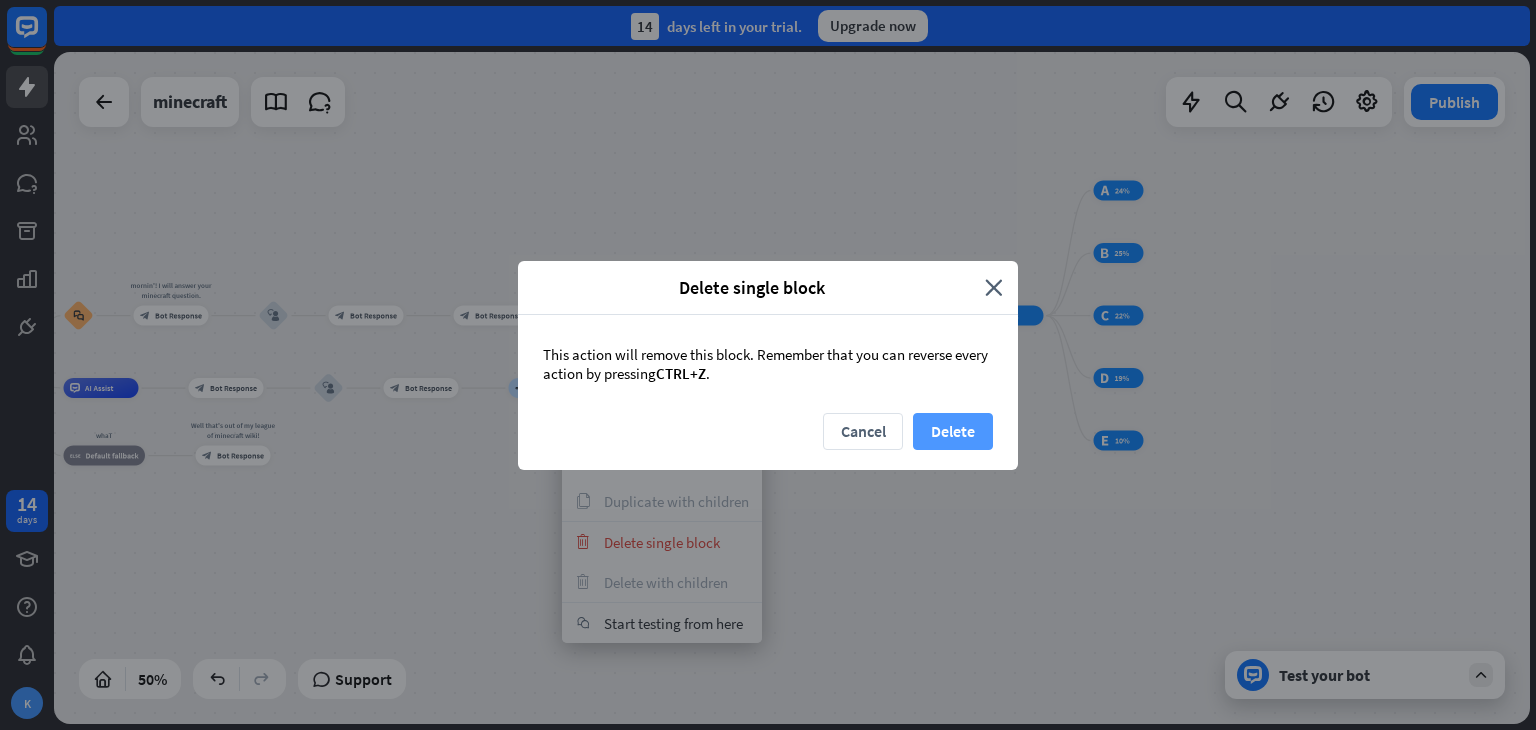 click on "Delete" at bounding box center (953, 431) 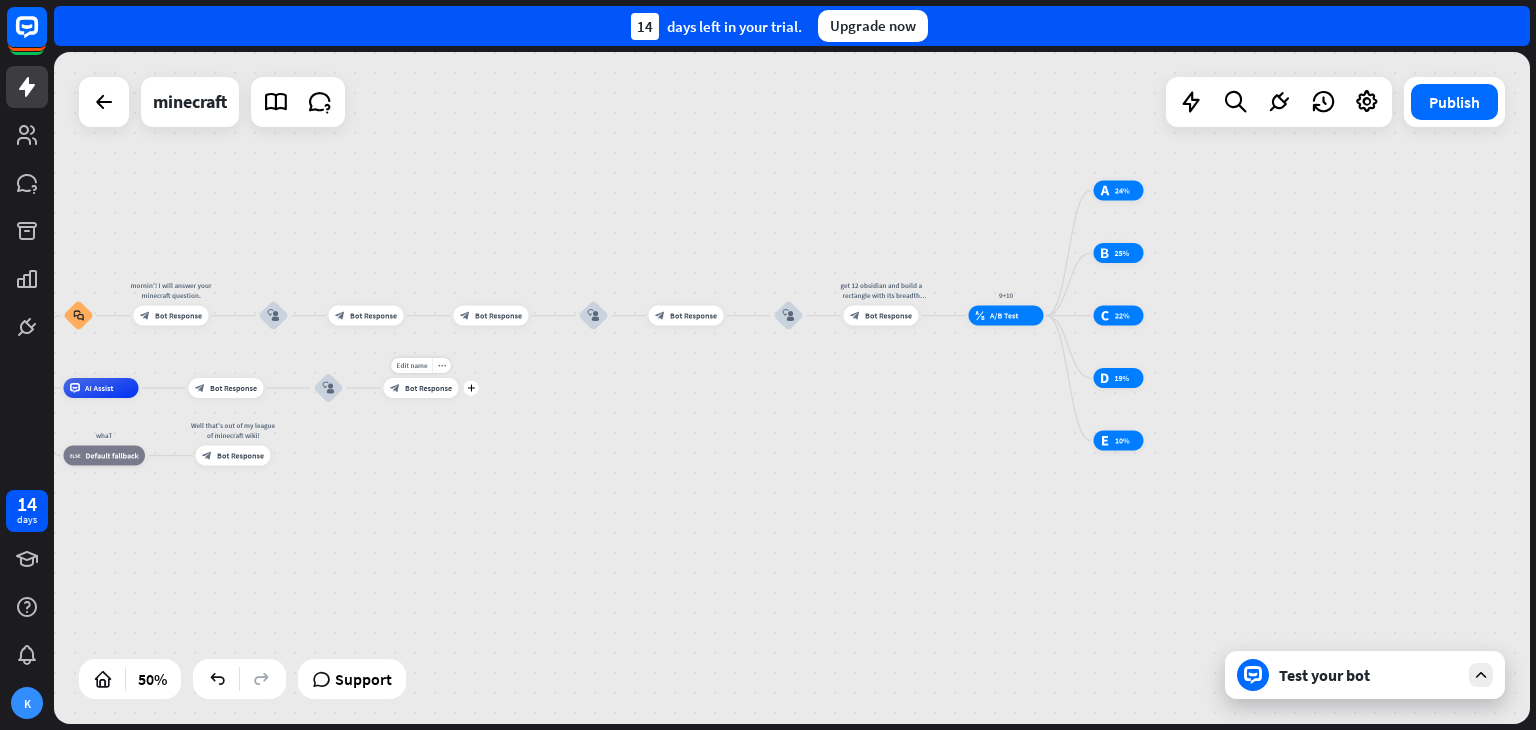 click on "Edit name   more_horiz         plus     block_bot_response   Bot Response" at bounding box center [421, 388] 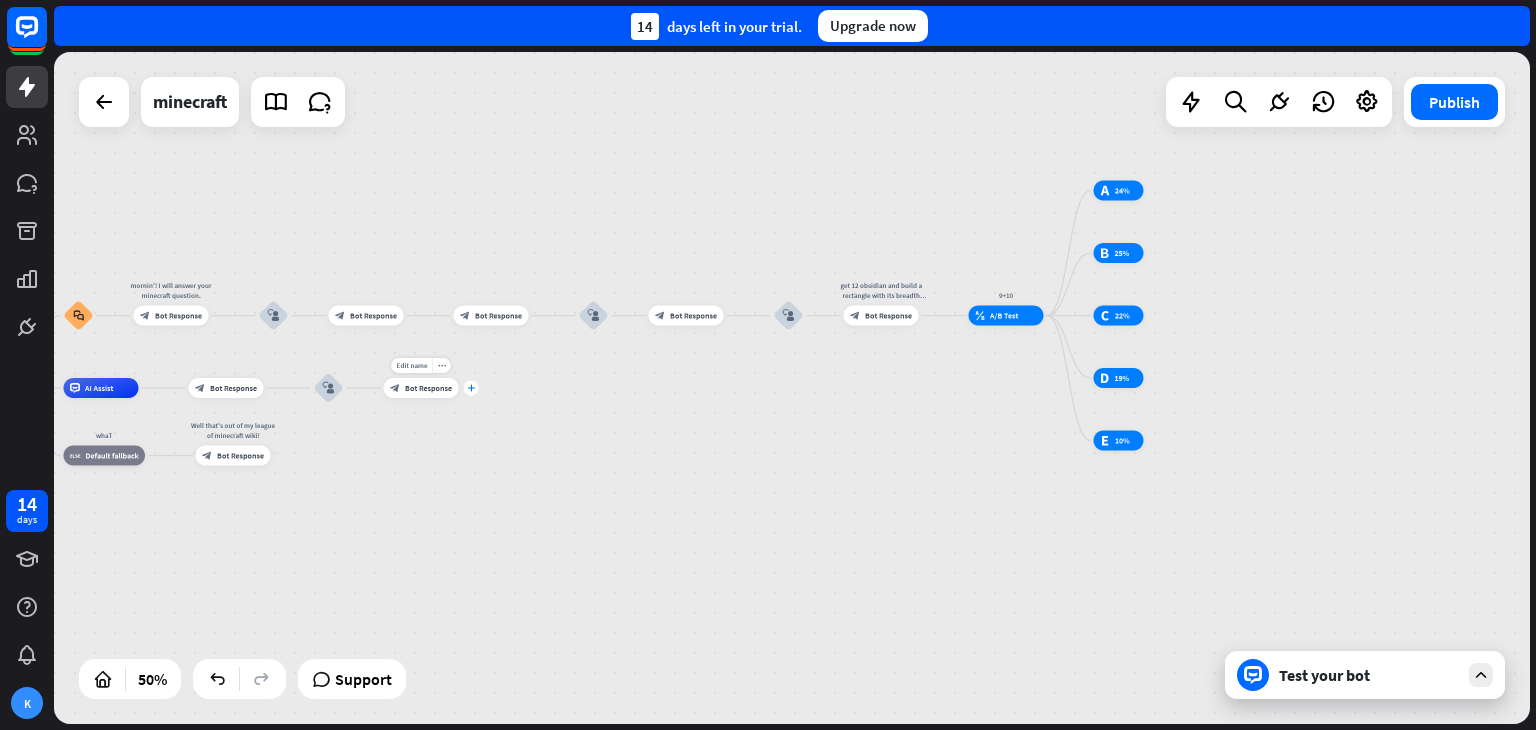 click on "plus" at bounding box center (471, 388) 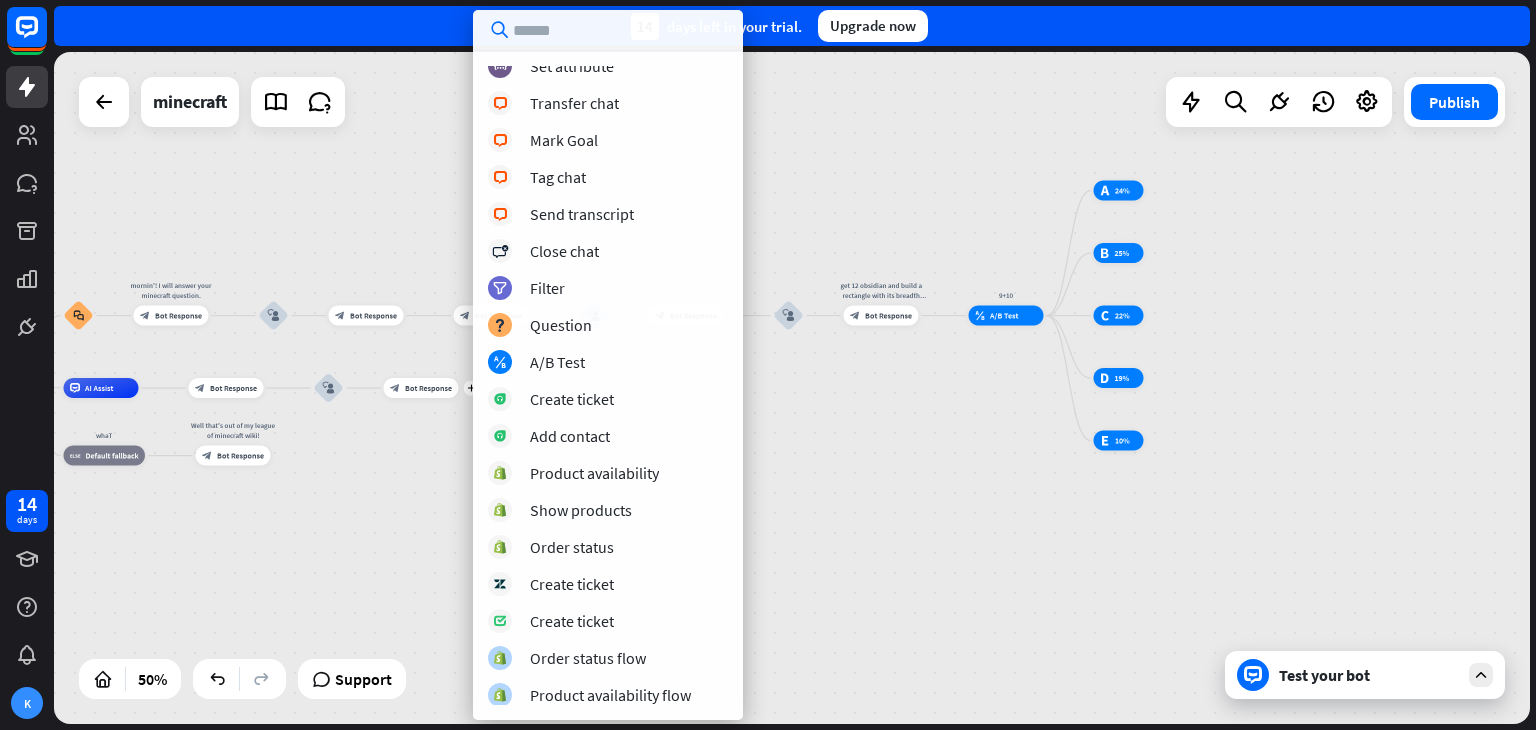 scroll, scrollTop: 457, scrollLeft: 0, axis: vertical 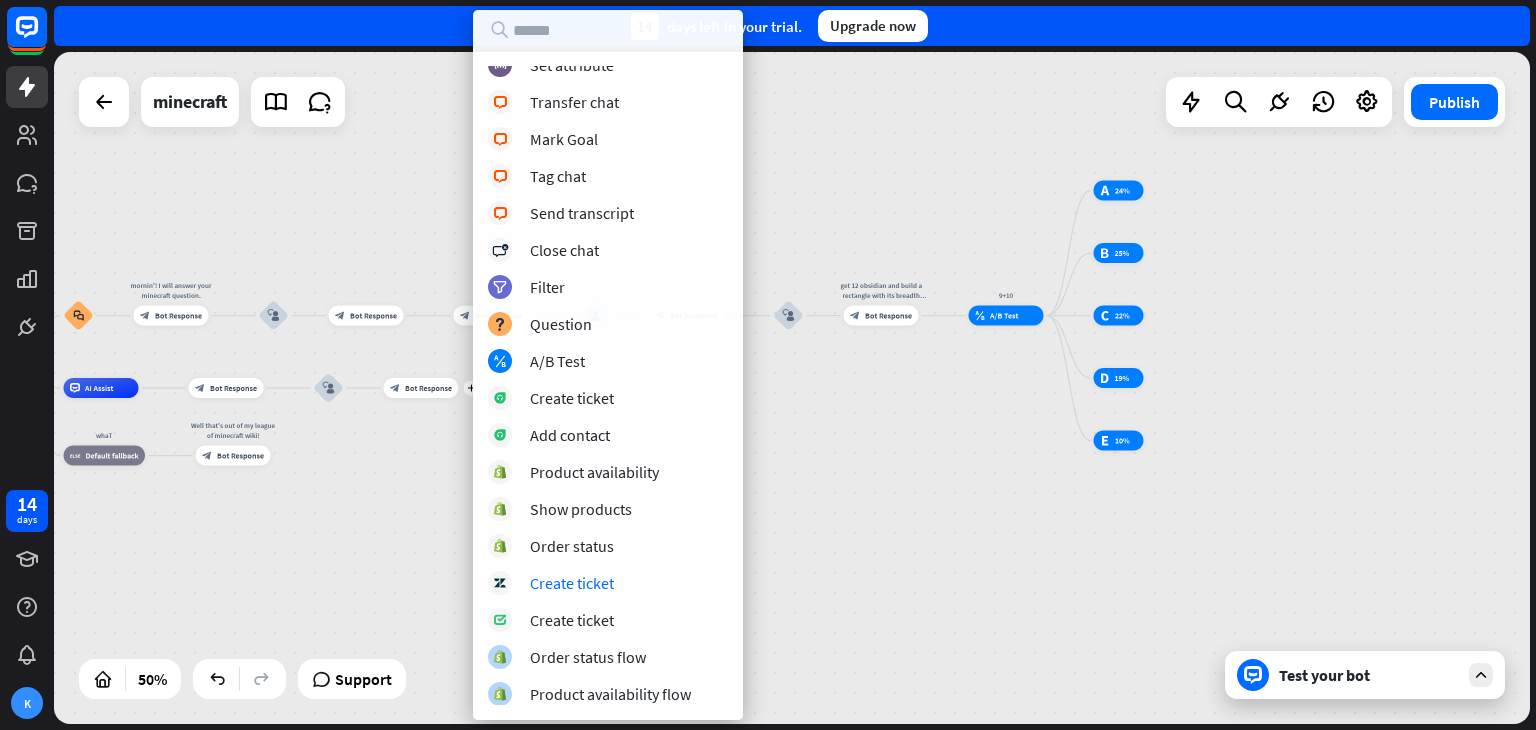 drag, startPoint x: 727, startPoint y: 595, endPoint x: 688, endPoint y: 413, distance: 186.13167 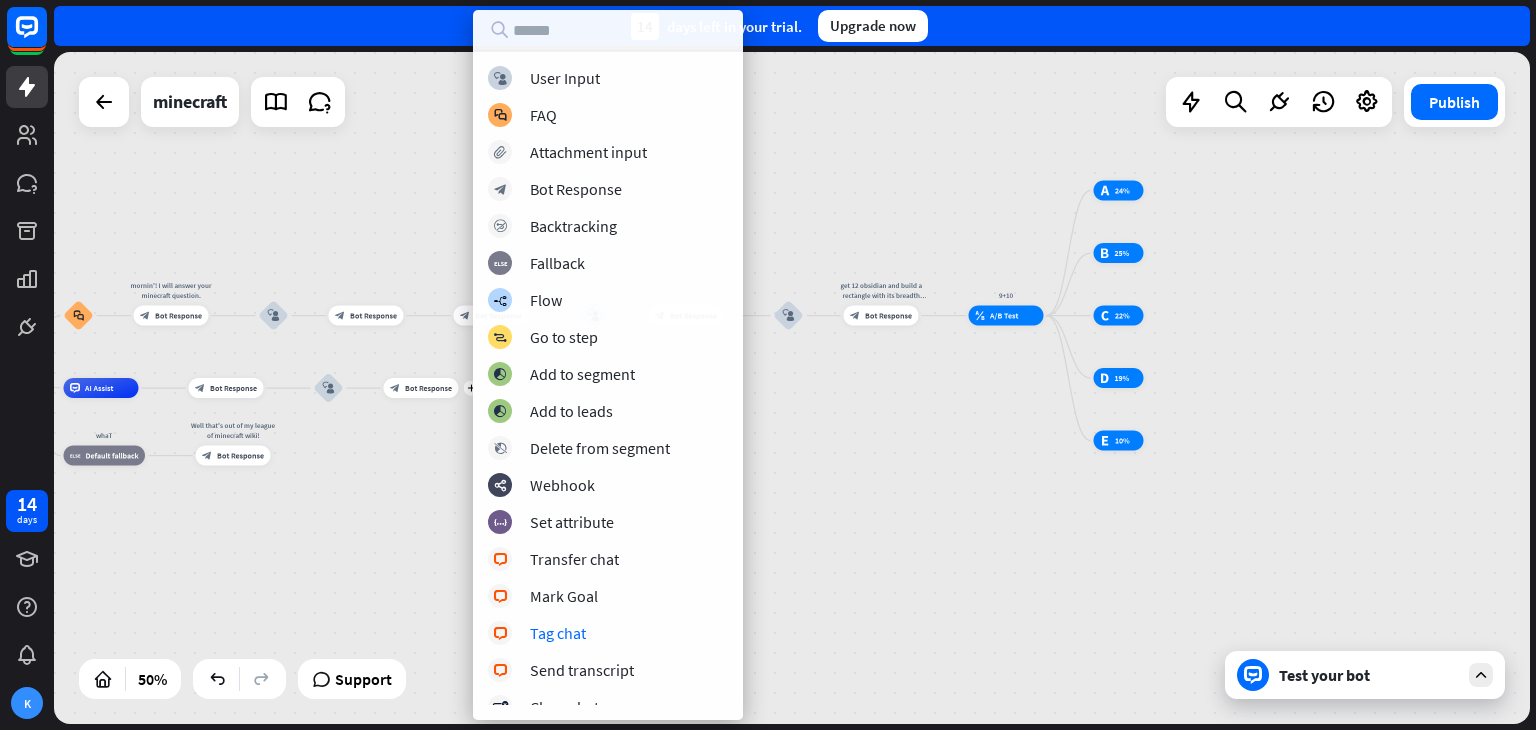 scroll, scrollTop: 84, scrollLeft: 0, axis: vertical 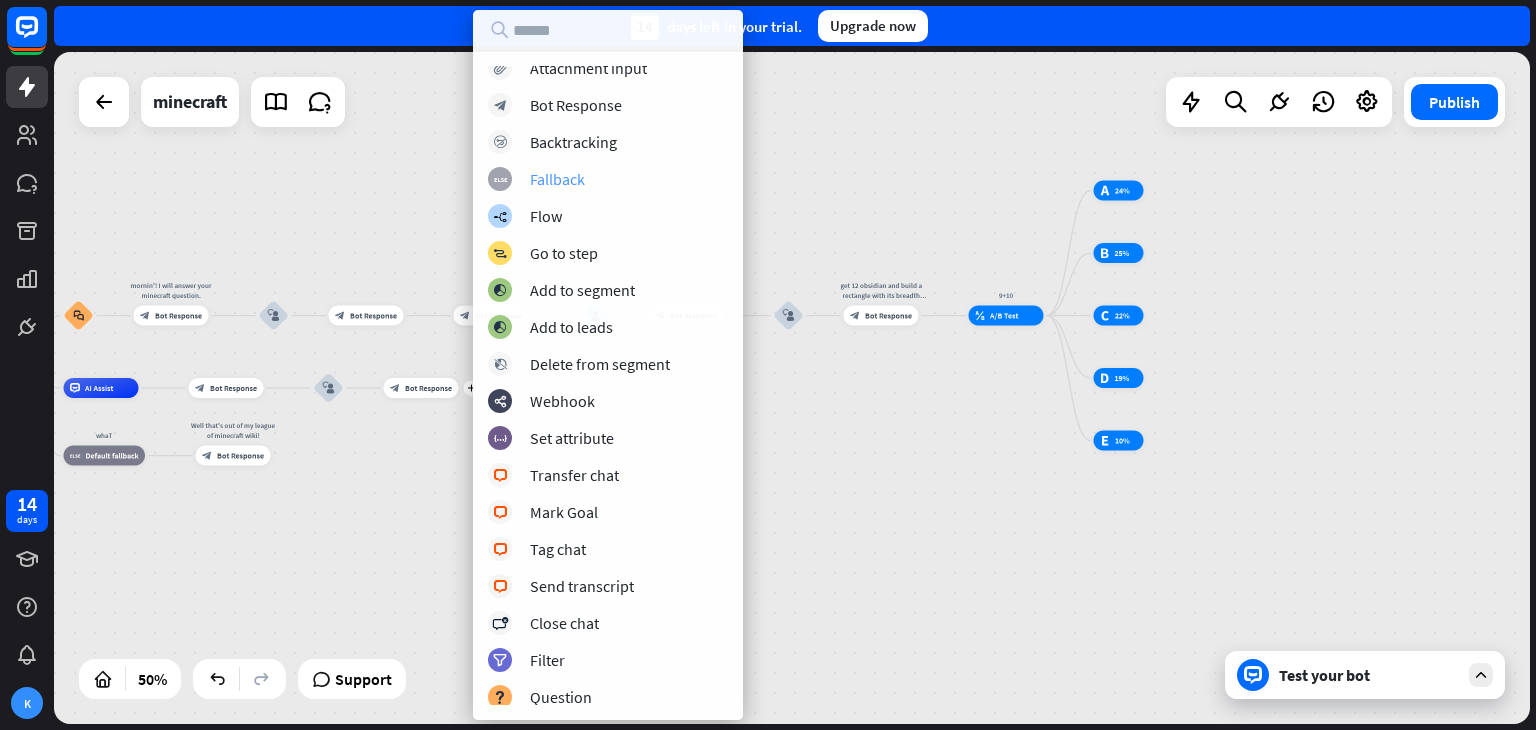 click on "block_fallback
Fallback" at bounding box center (608, 179) 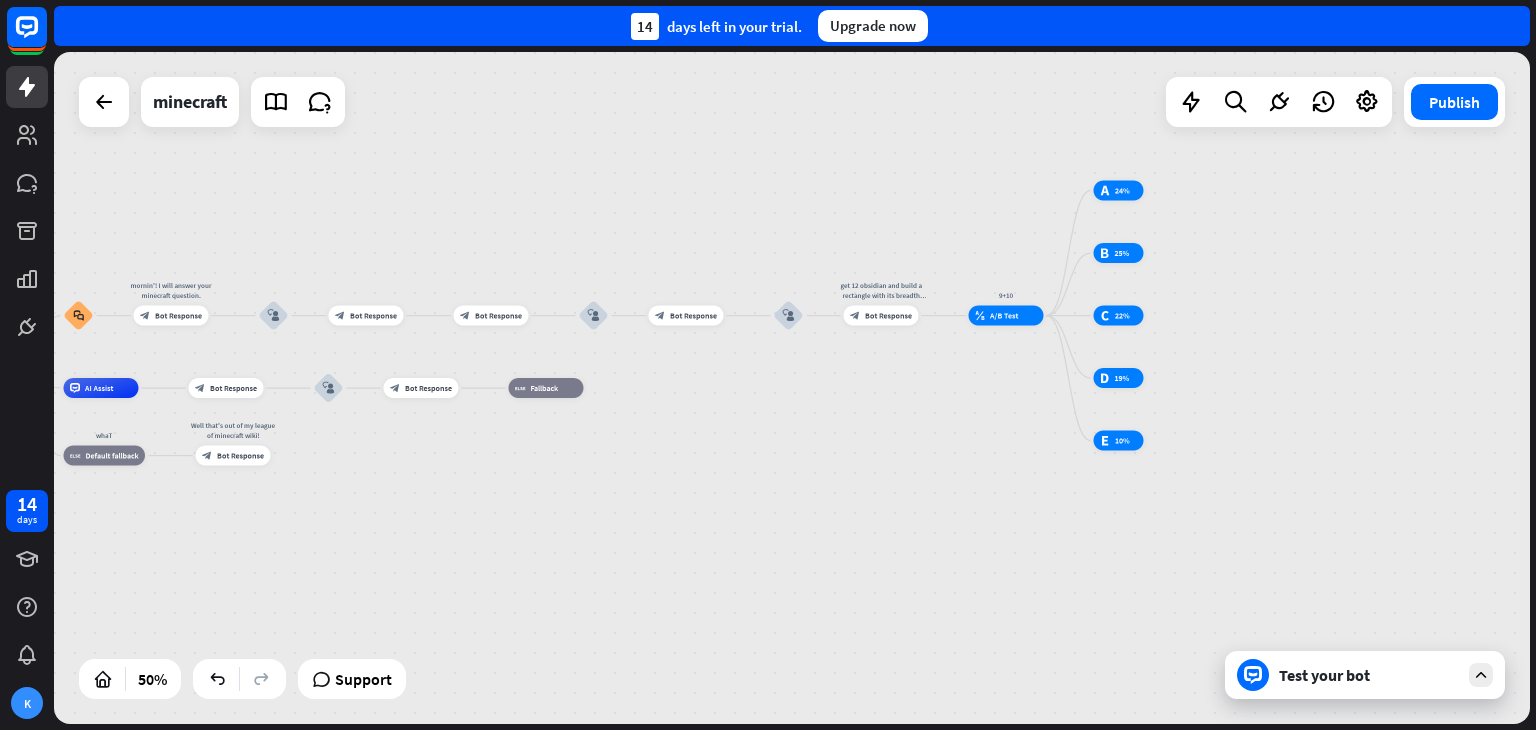 click on "home_2   Start point                   block_faq                 mornin'! I will answer your minecraft question.   block_bot_response   Bot Response                   block_user_input                   block_bot_response   Bot Response                   block_bot_response   Bot Response                   block_user_input                   block_bot_response   Bot Response                   block_user_input                 get 12 obsidian and build a rectangle with its breadth towards the sky   block_bot_response   Bot Response                 9+10   block_ab_testing   A/B Test                   test_a   24%                   test_b   25%                   test_c   22%                   test_d   19%                   test_e   10%                     AI Assist                   block_bot_response   Bot Response                   block_user_input                   block_bot_response   Bot Response                   block_fallback   Fallback                 whaT   block_fallback" at bounding box center (792, 388) 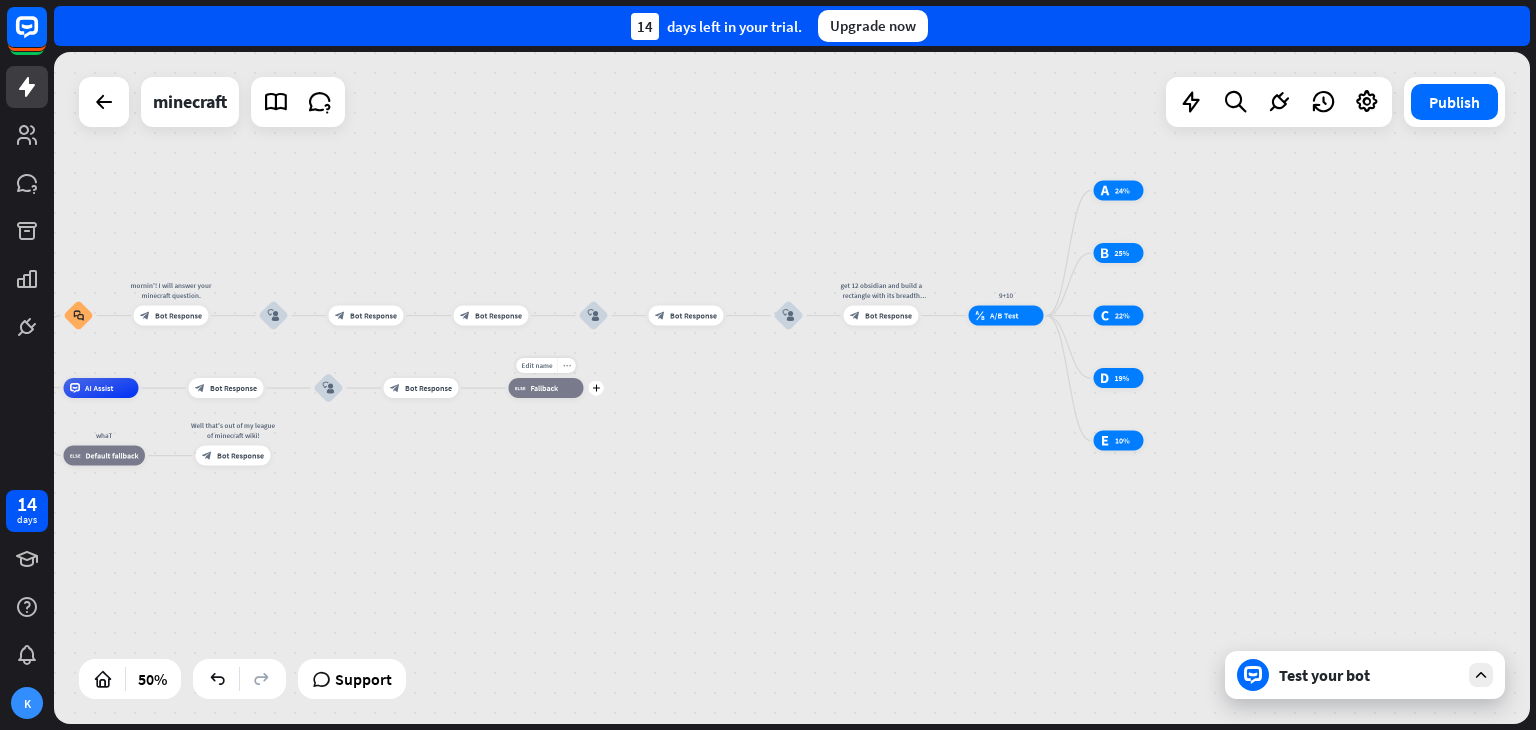 click on "more_horiz" at bounding box center (567, 366) 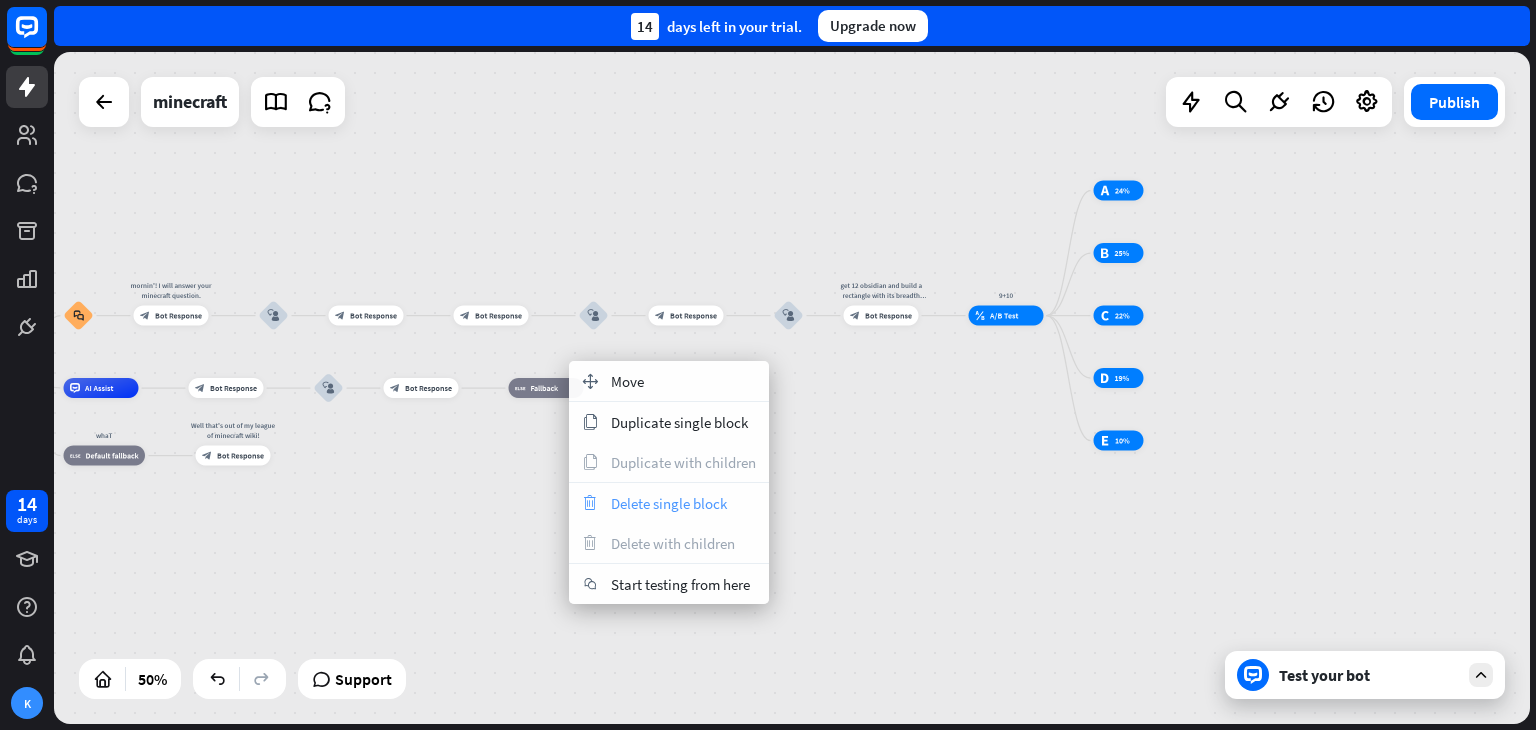 click on "trash   Delete single block" at bounding box center [669, 503] 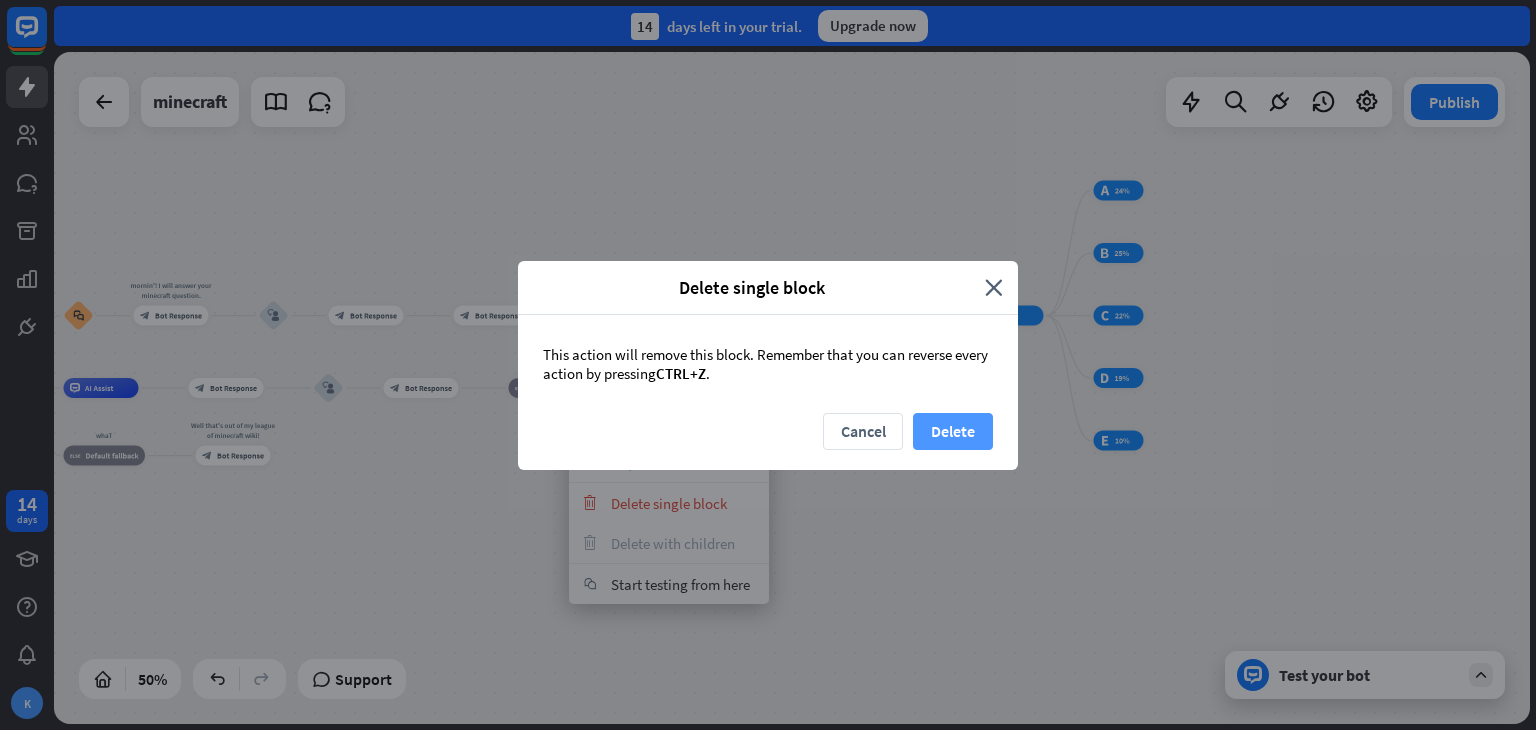 click on "Delete" at bounding box center (953, 431) 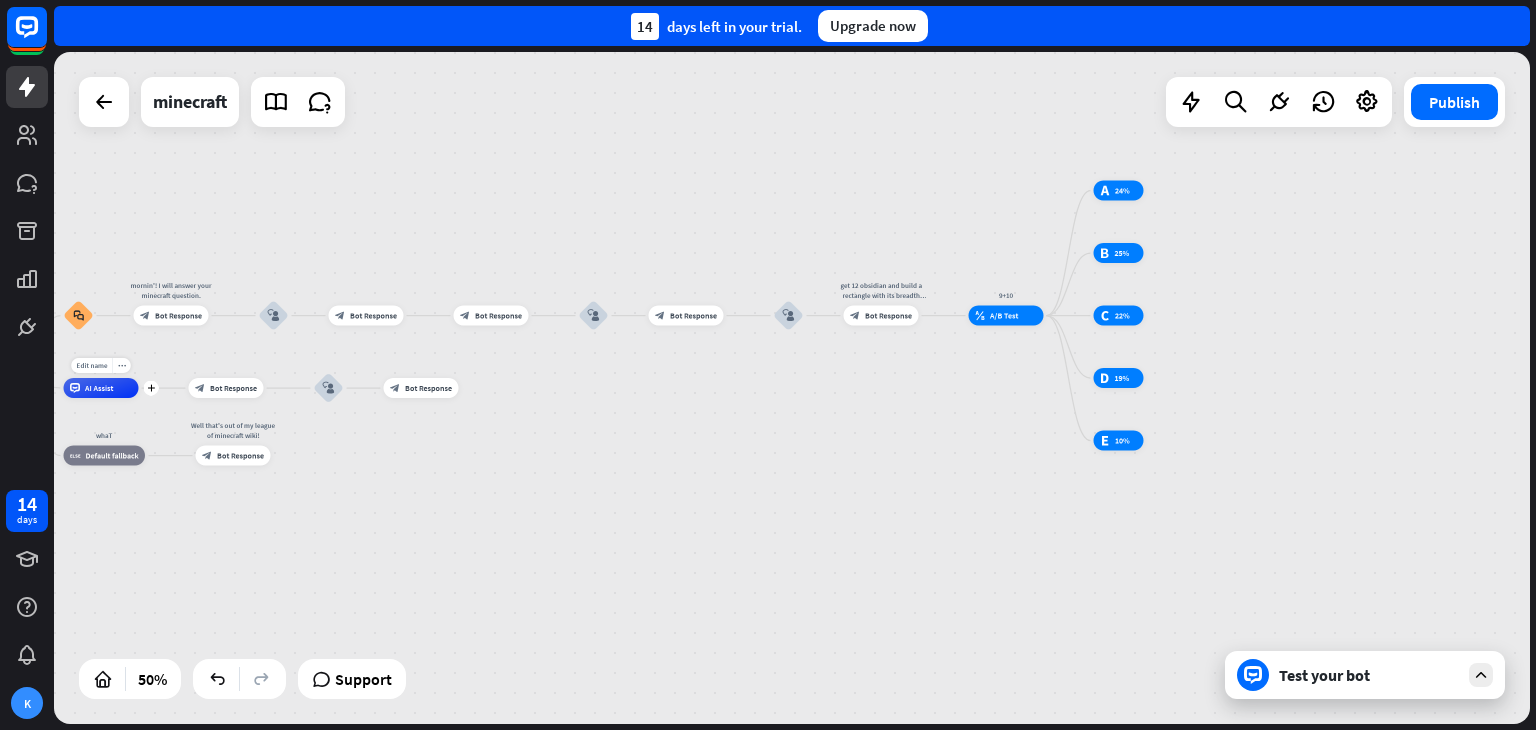 click on "AI Assist" at bounding box center [99, 388] 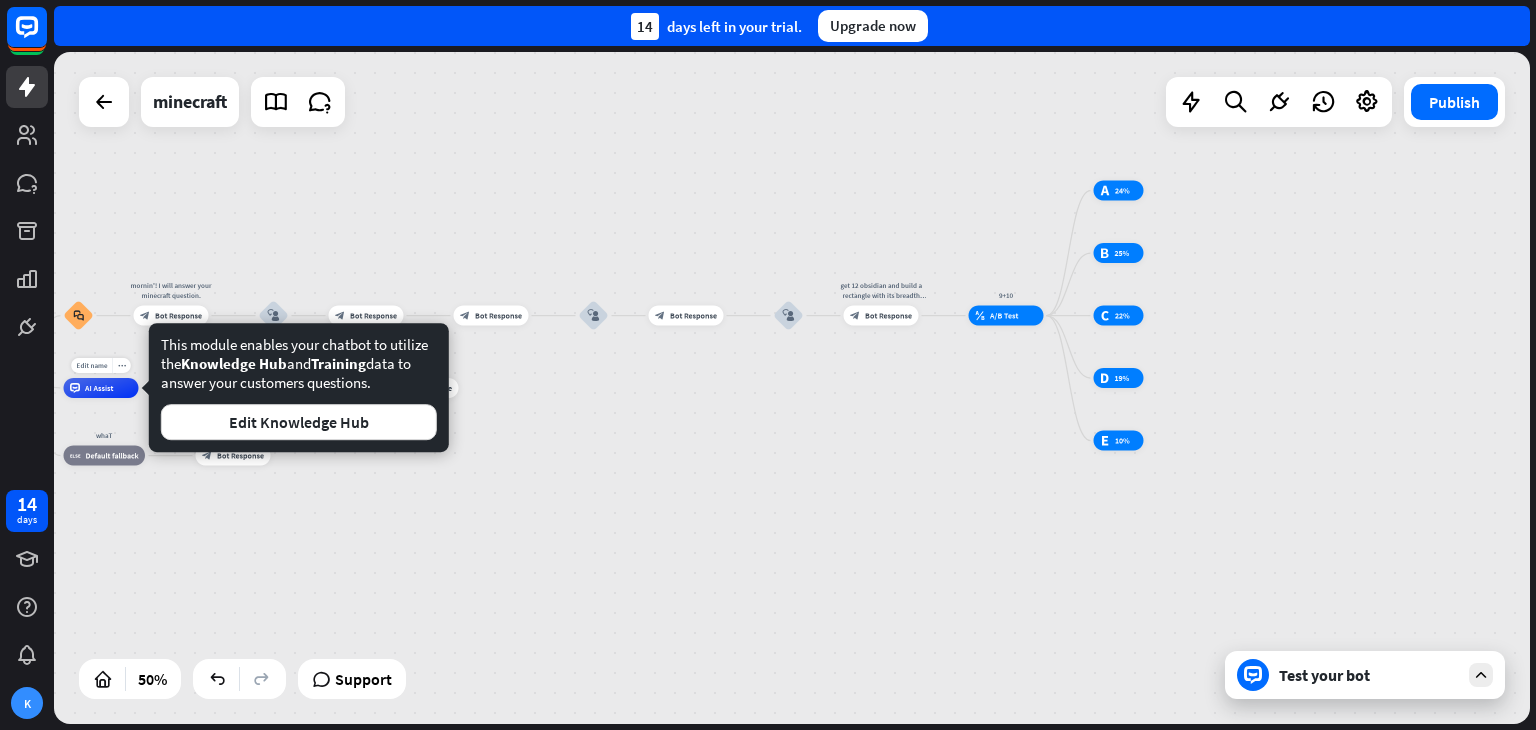 click on "AI Assist" at bounding box center [99, 388] 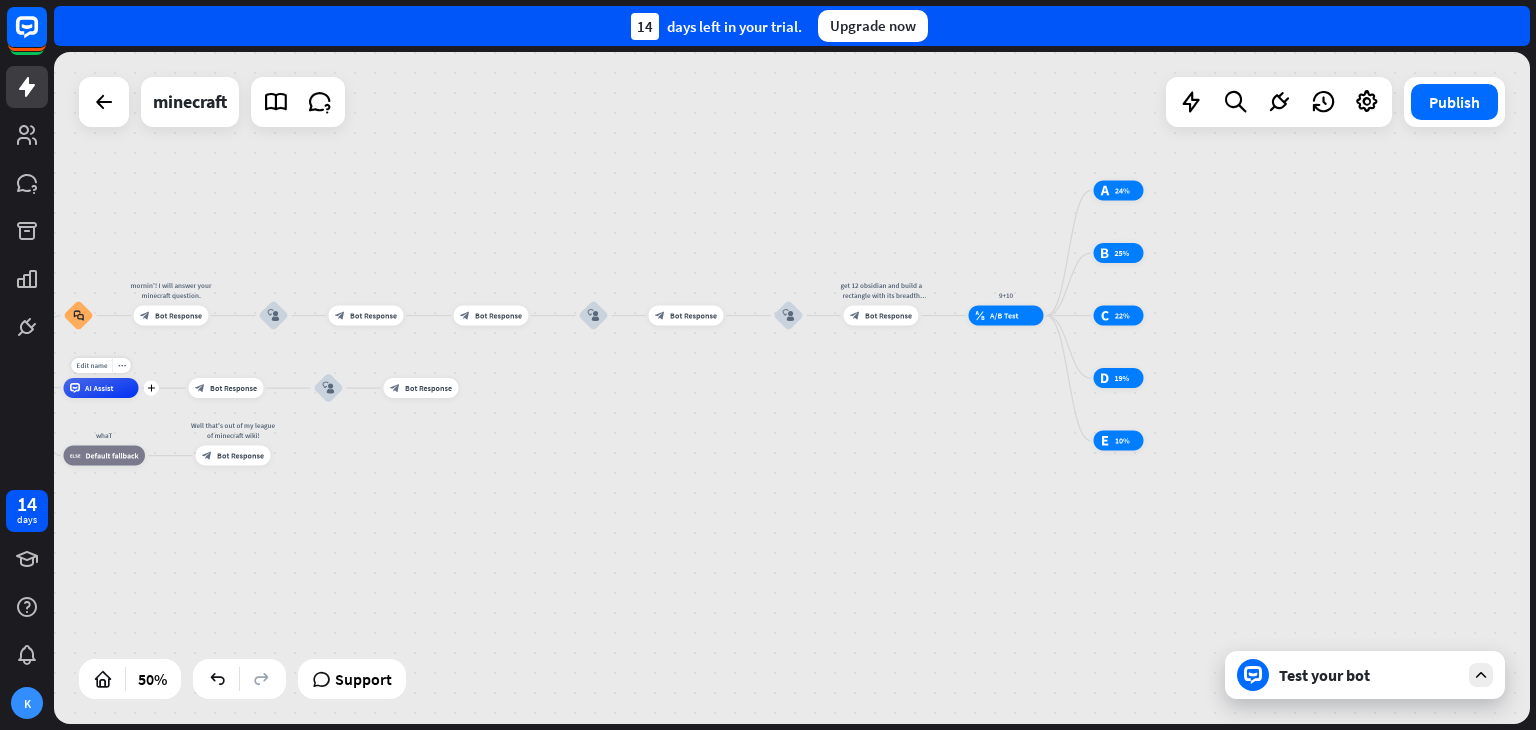 click on "AI Assist" at bounding box center [101, 388] 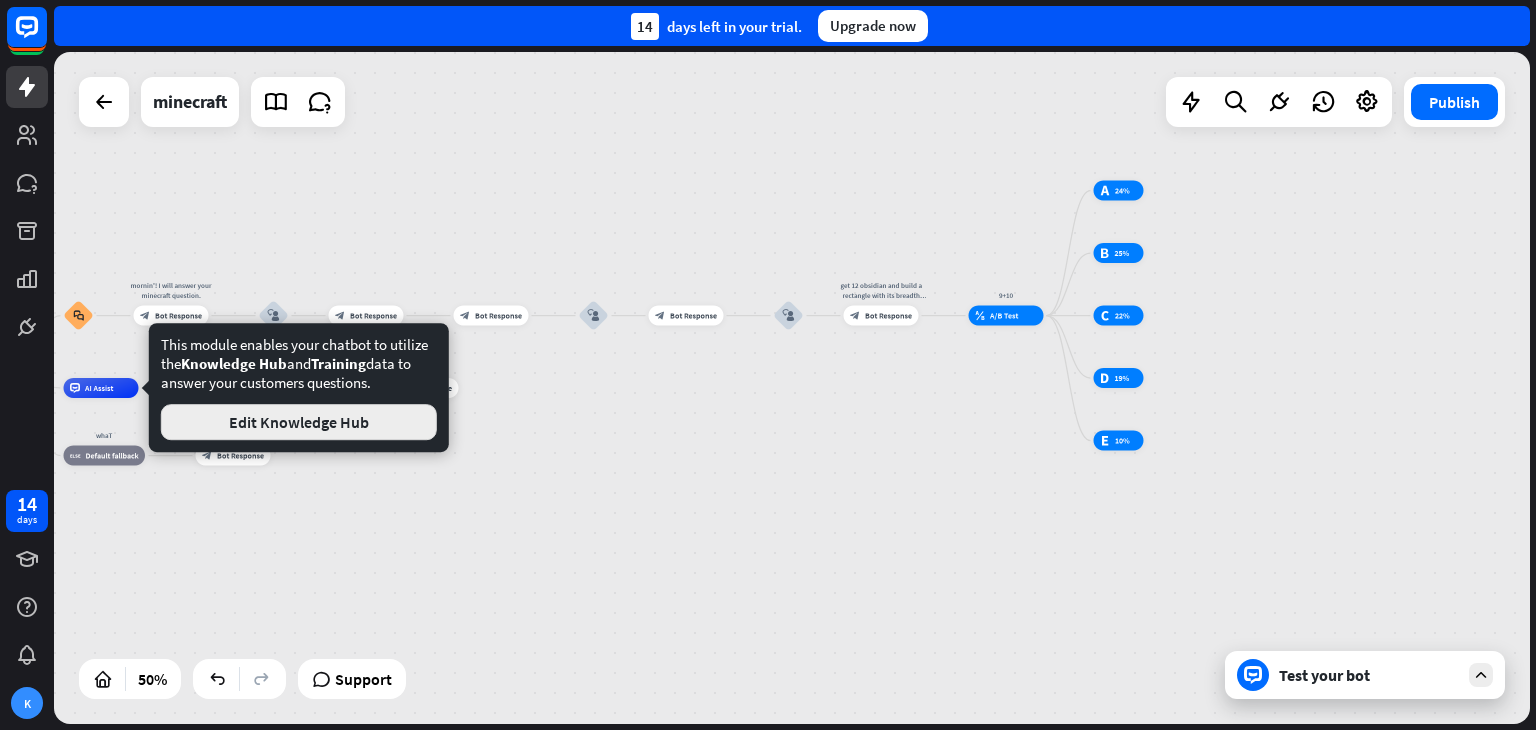 click on "Edit Knowledge Hub" at bounding box center [299, 422] 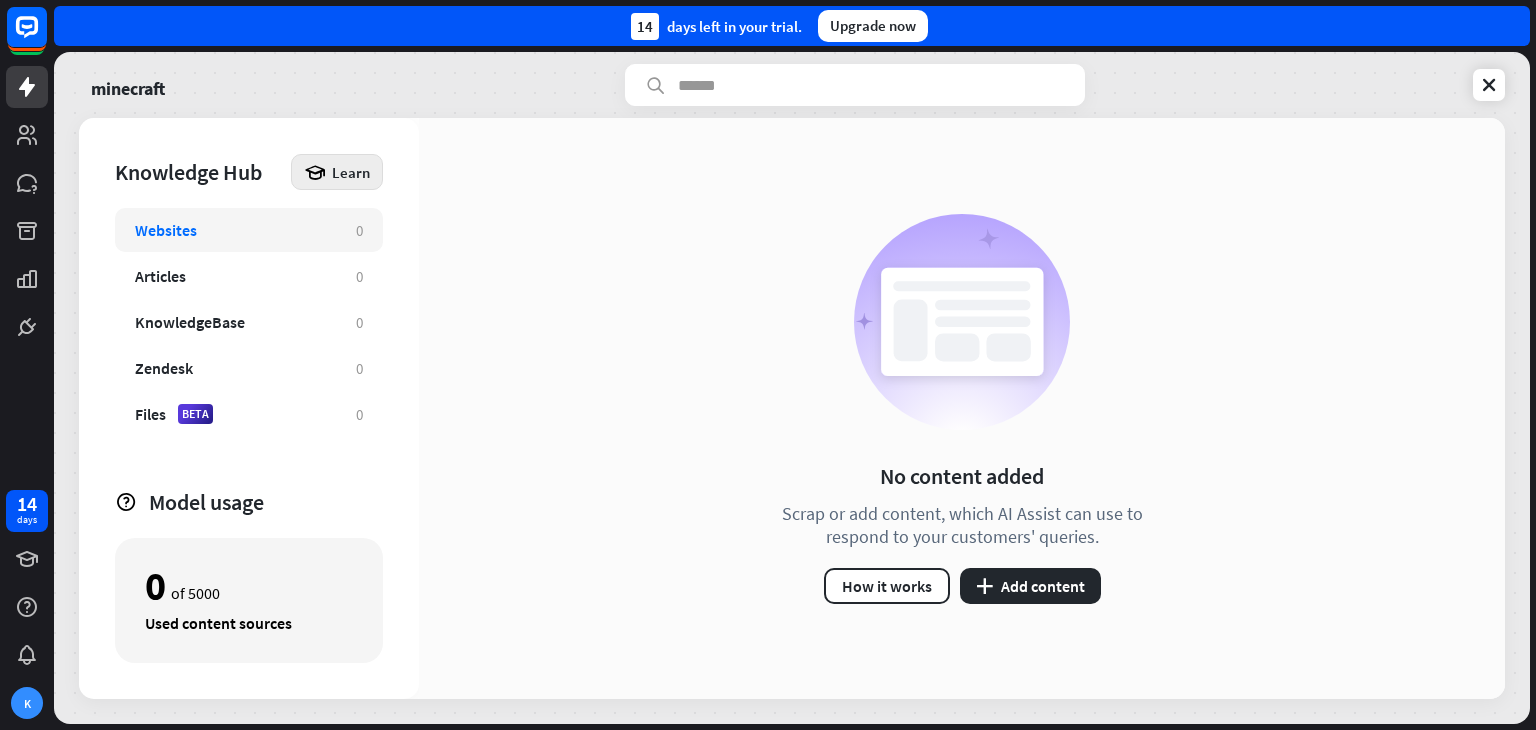 click on "Learn" at bounding box center [351, 172] 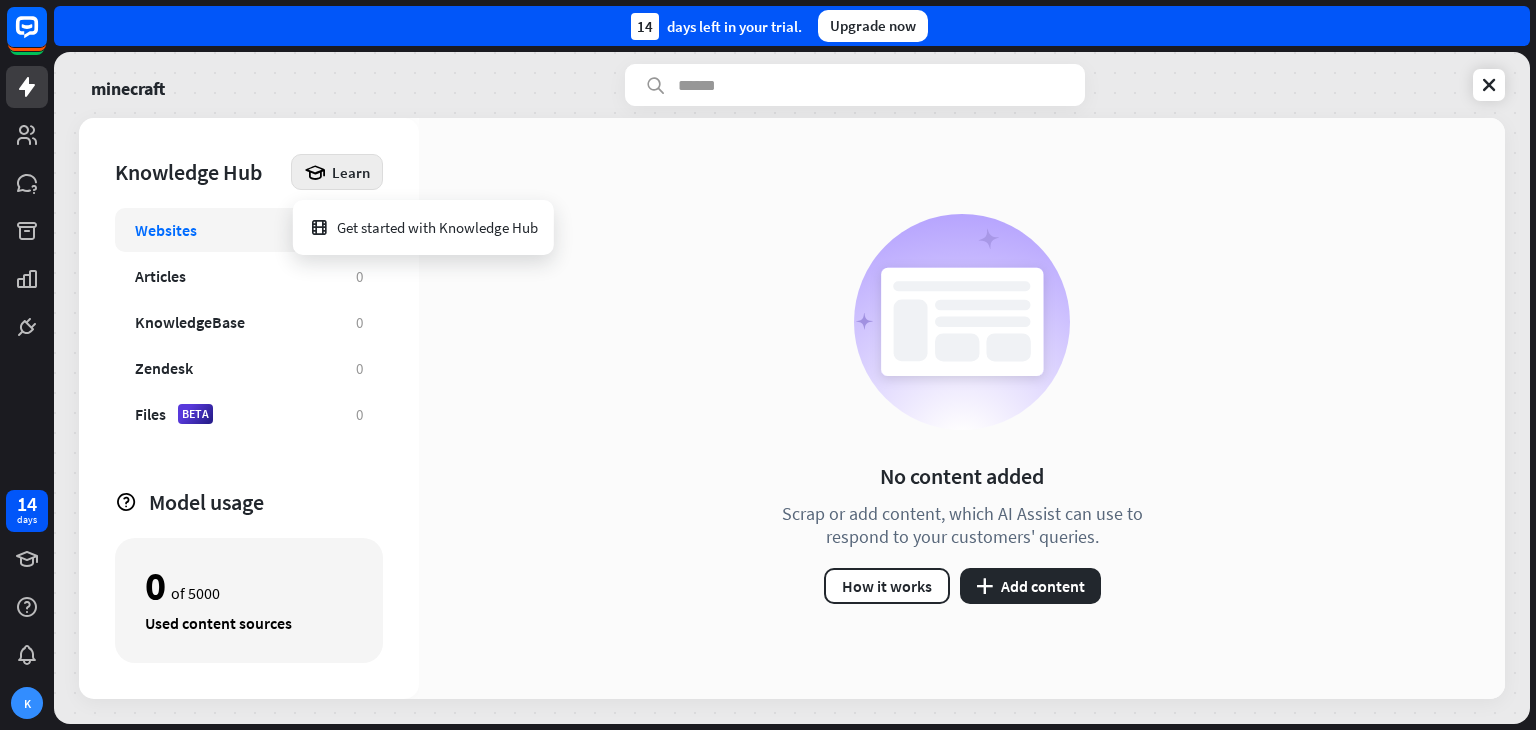 click on "Learn" at bounding box center (351, 172) 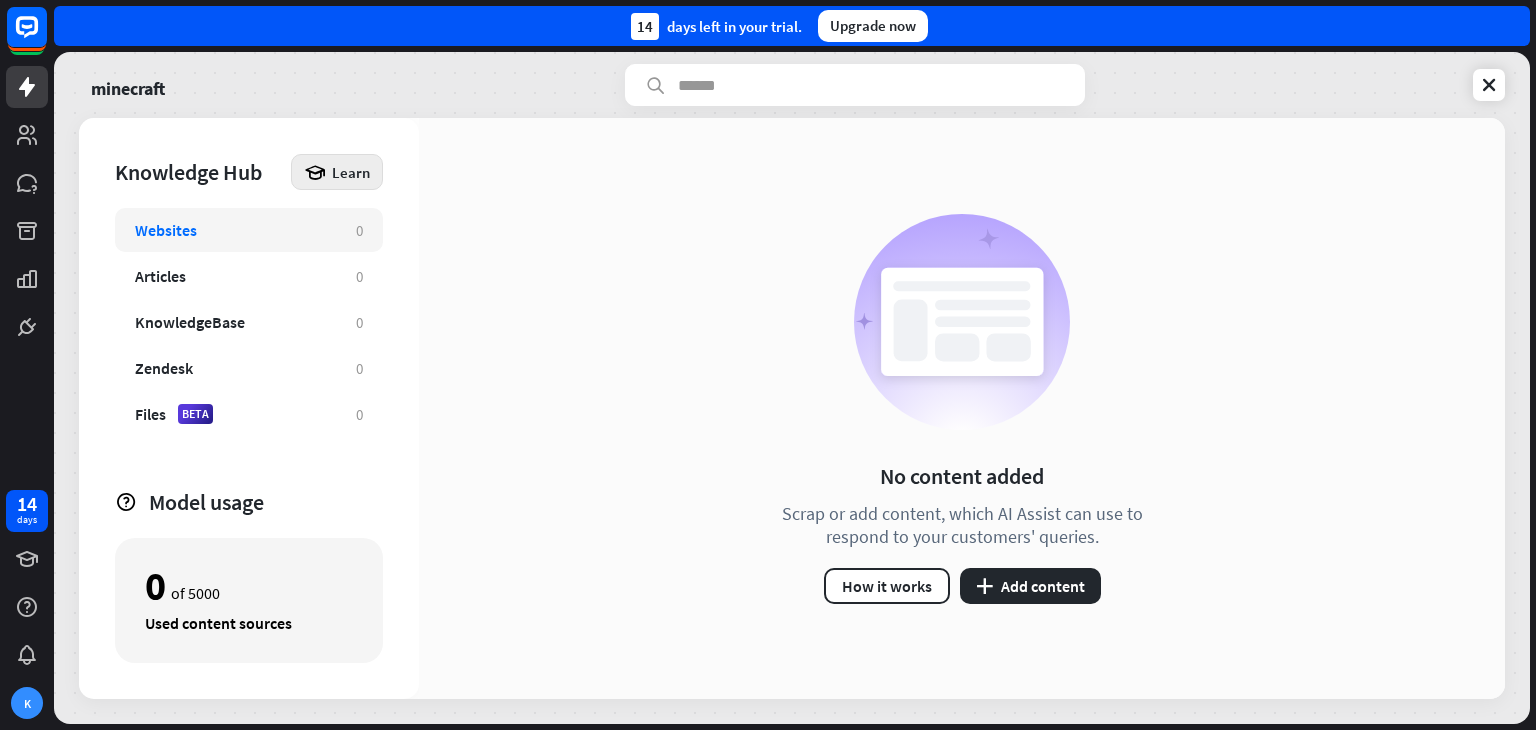 click on "Learn" at bounding box center [351, 172] 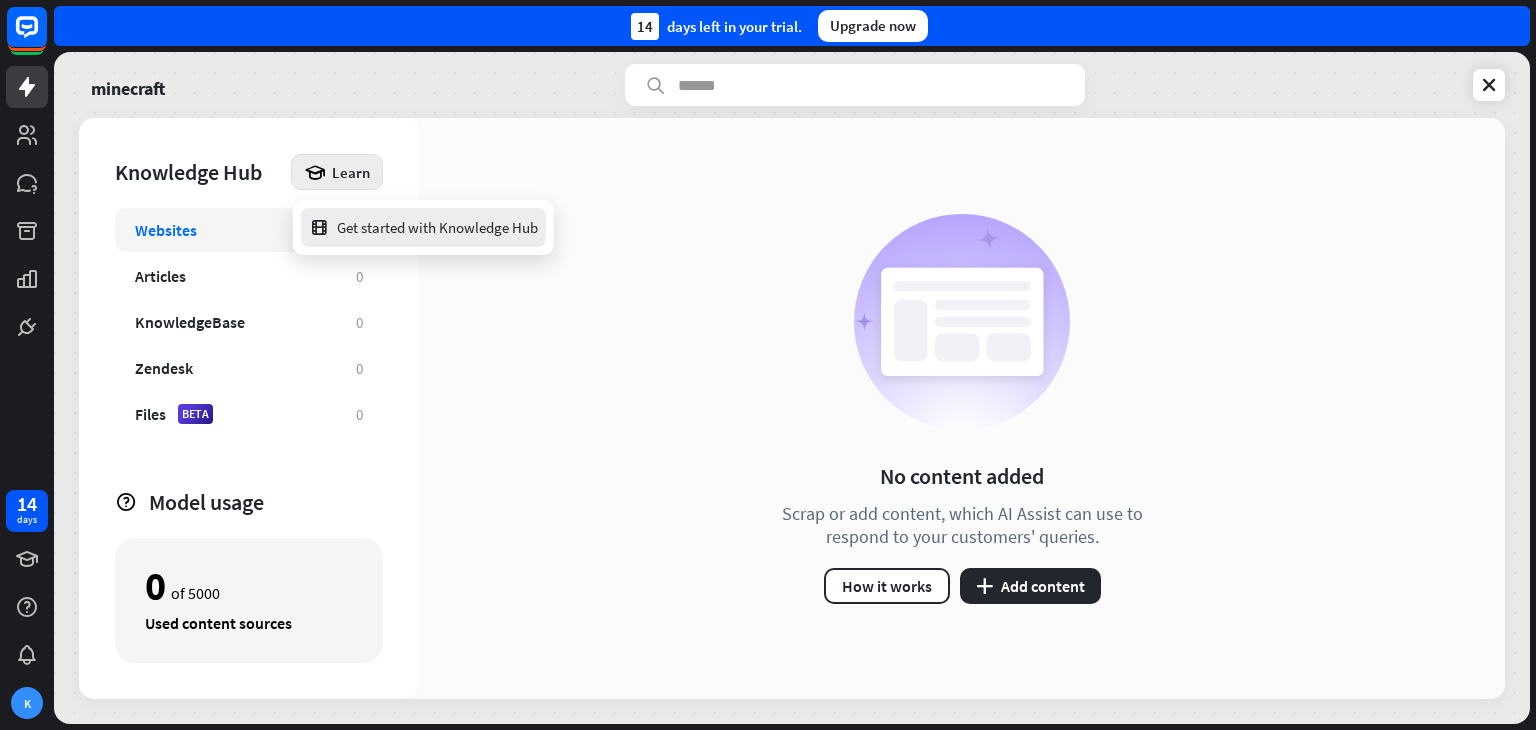 click on "Get started with Knowledge Hub" at bounding box center (423, 227) 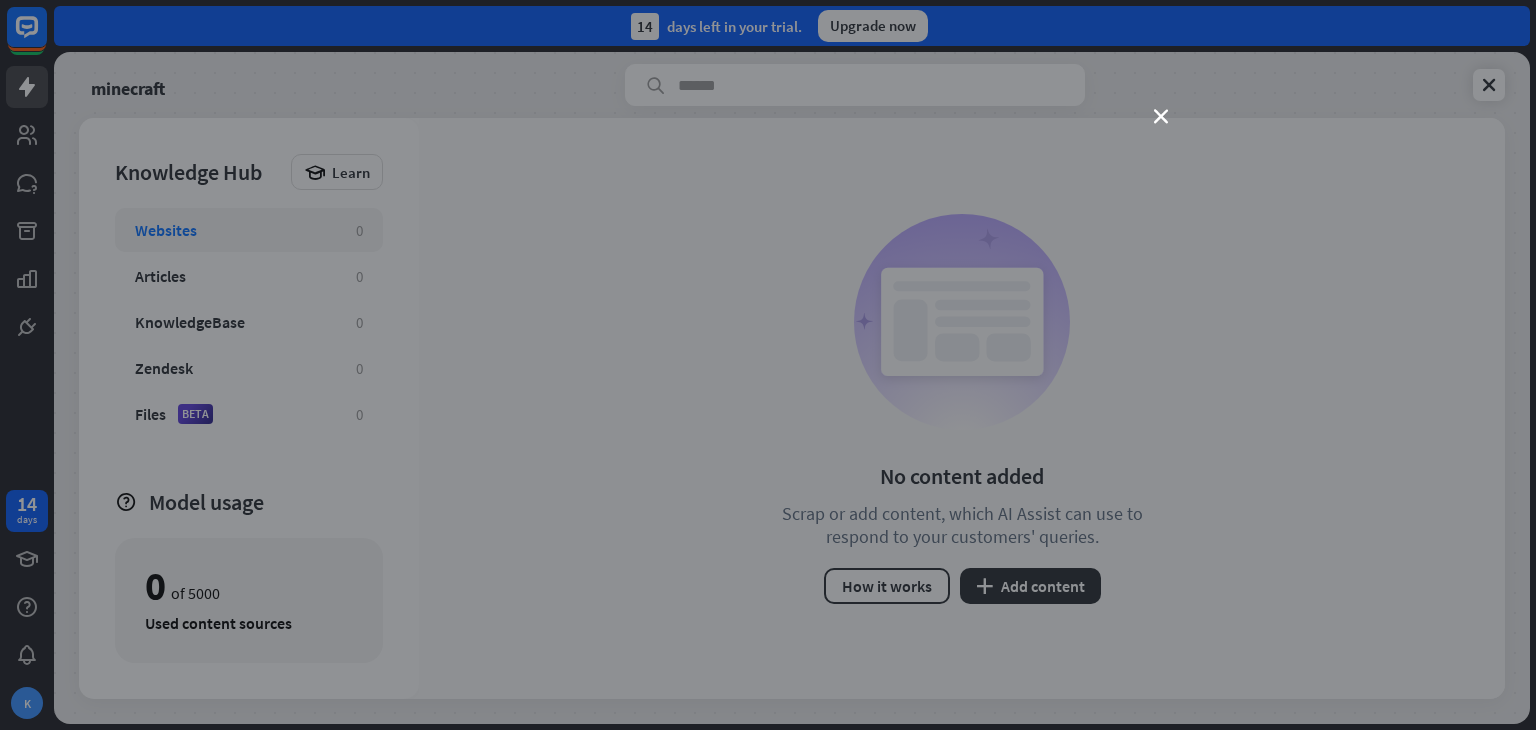 click on "close" at bounding box center (768, 365) 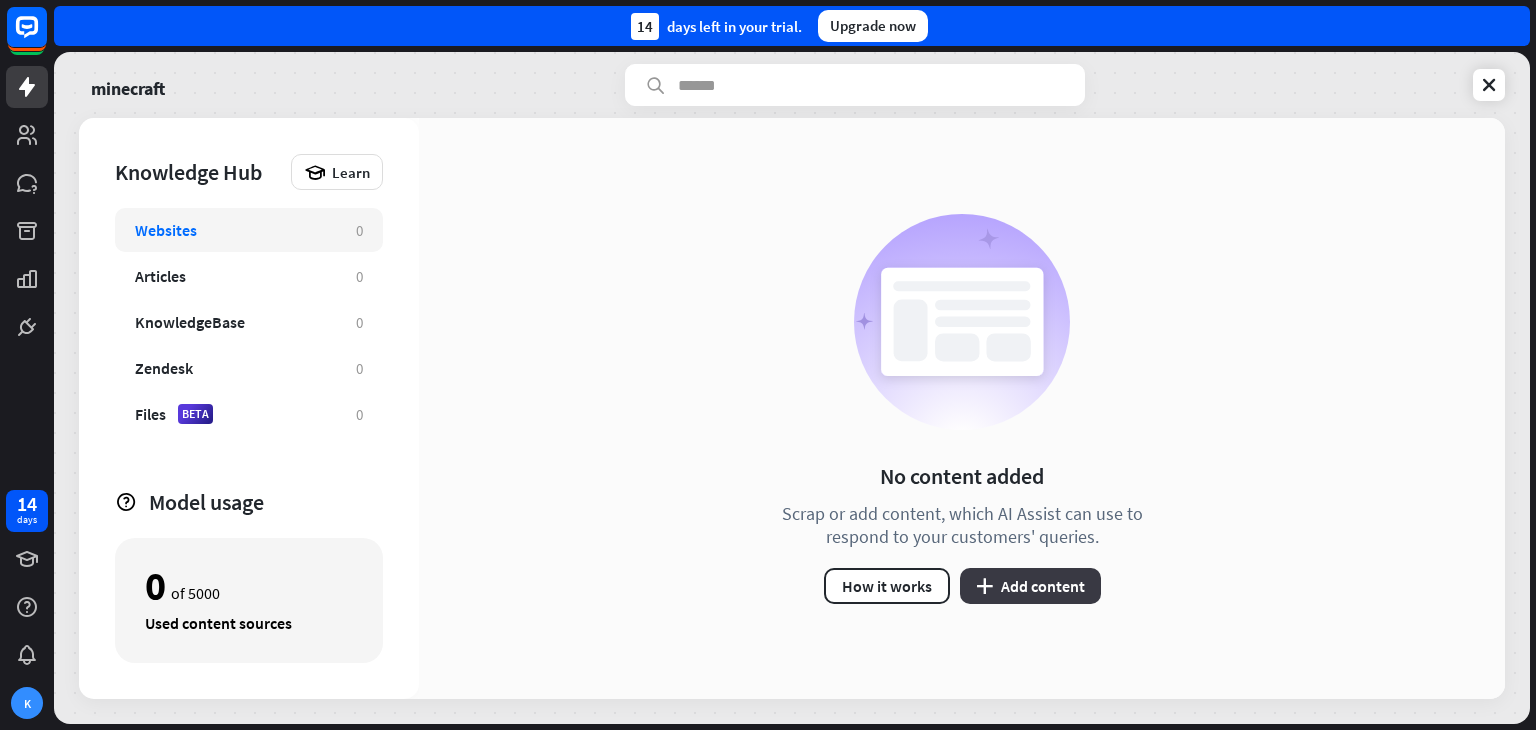 click on "plus
Add content" at bounding box center [1030, 586] 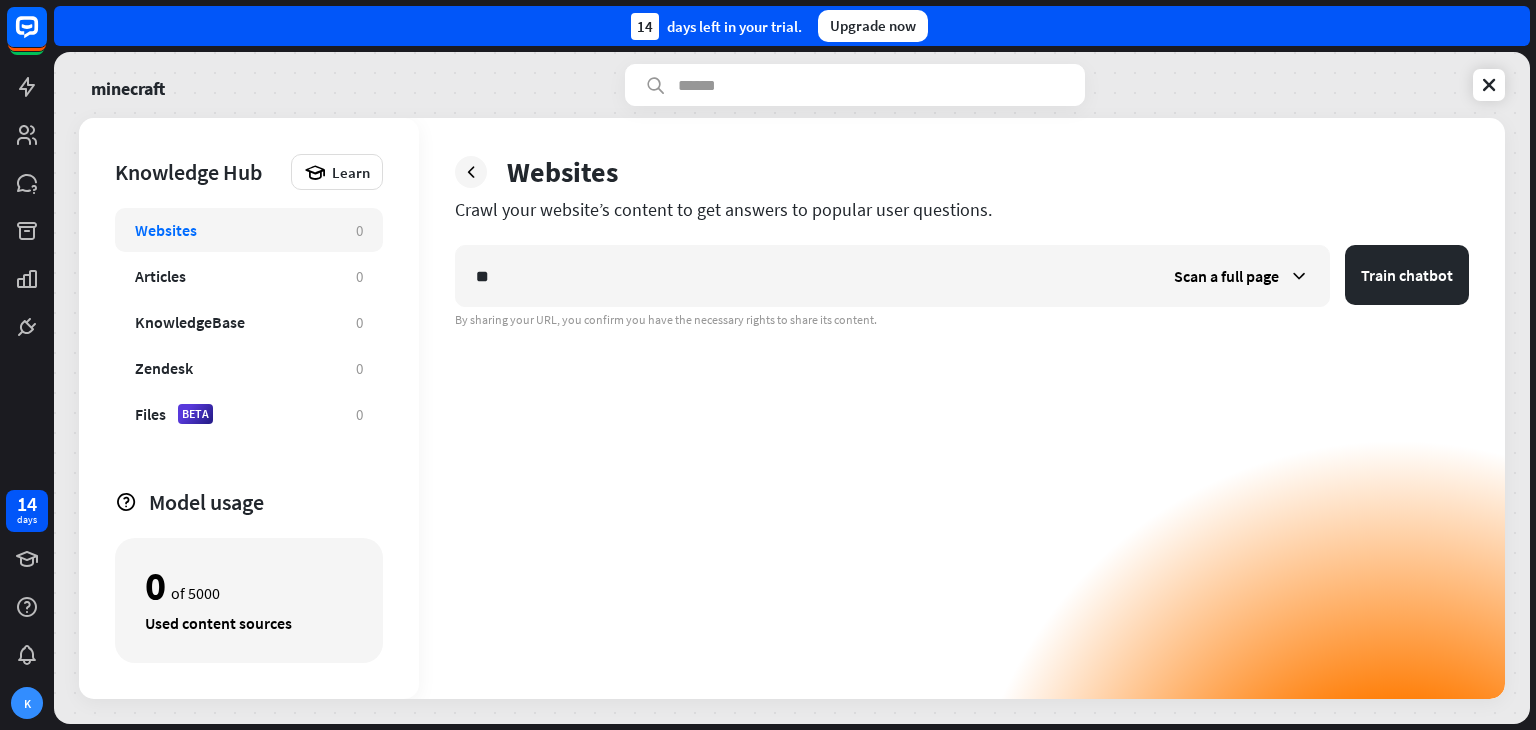type on "*" 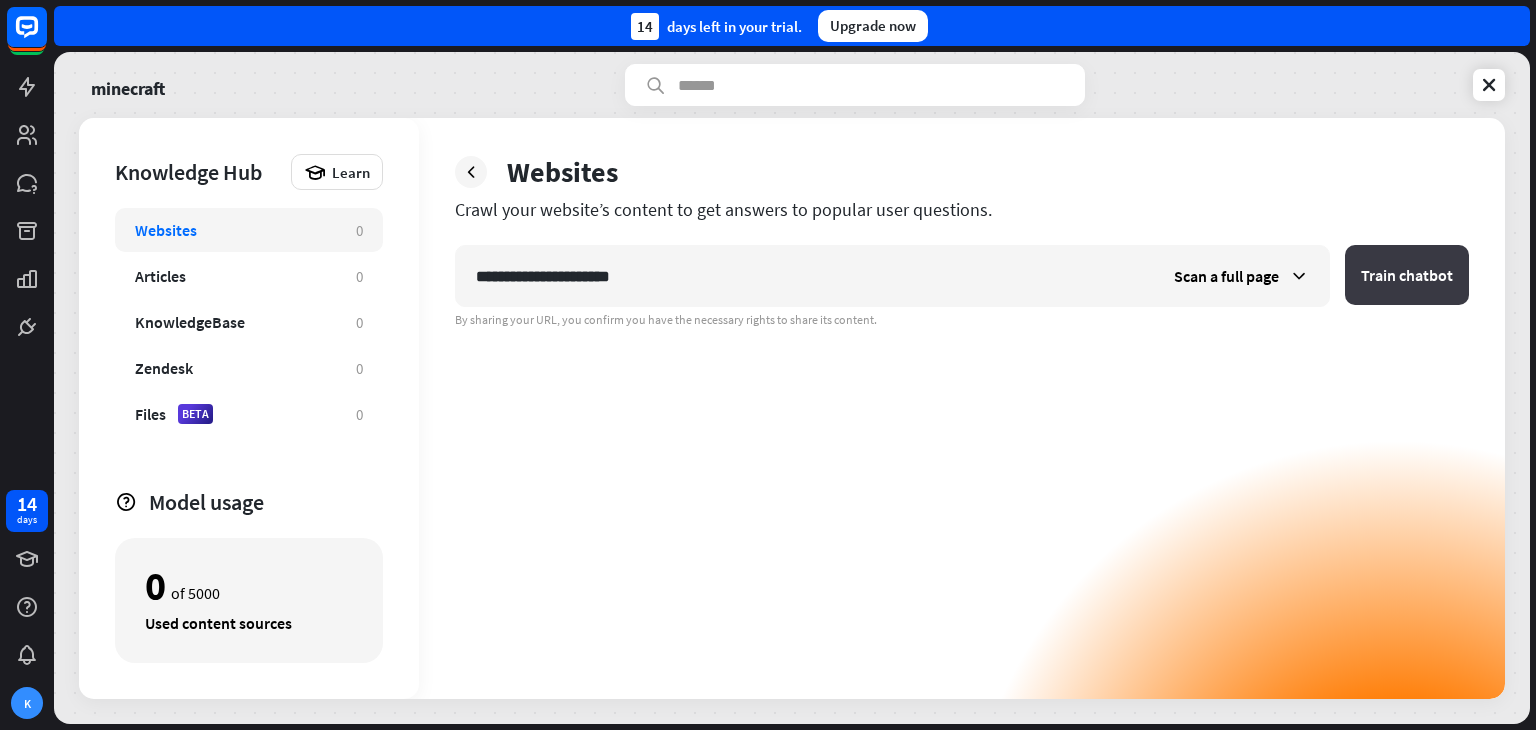 type on "**********" 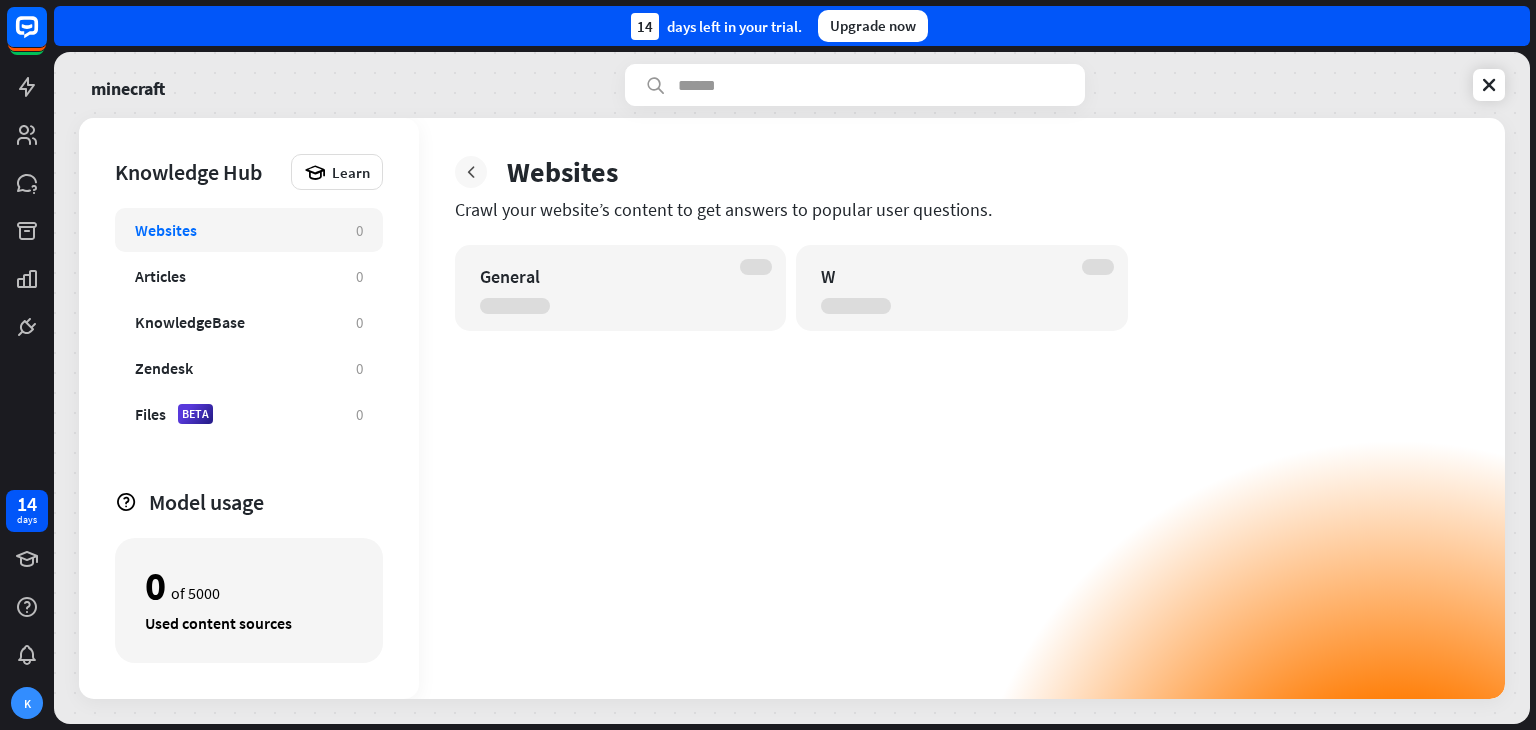 click at bounding box center [471, 172] 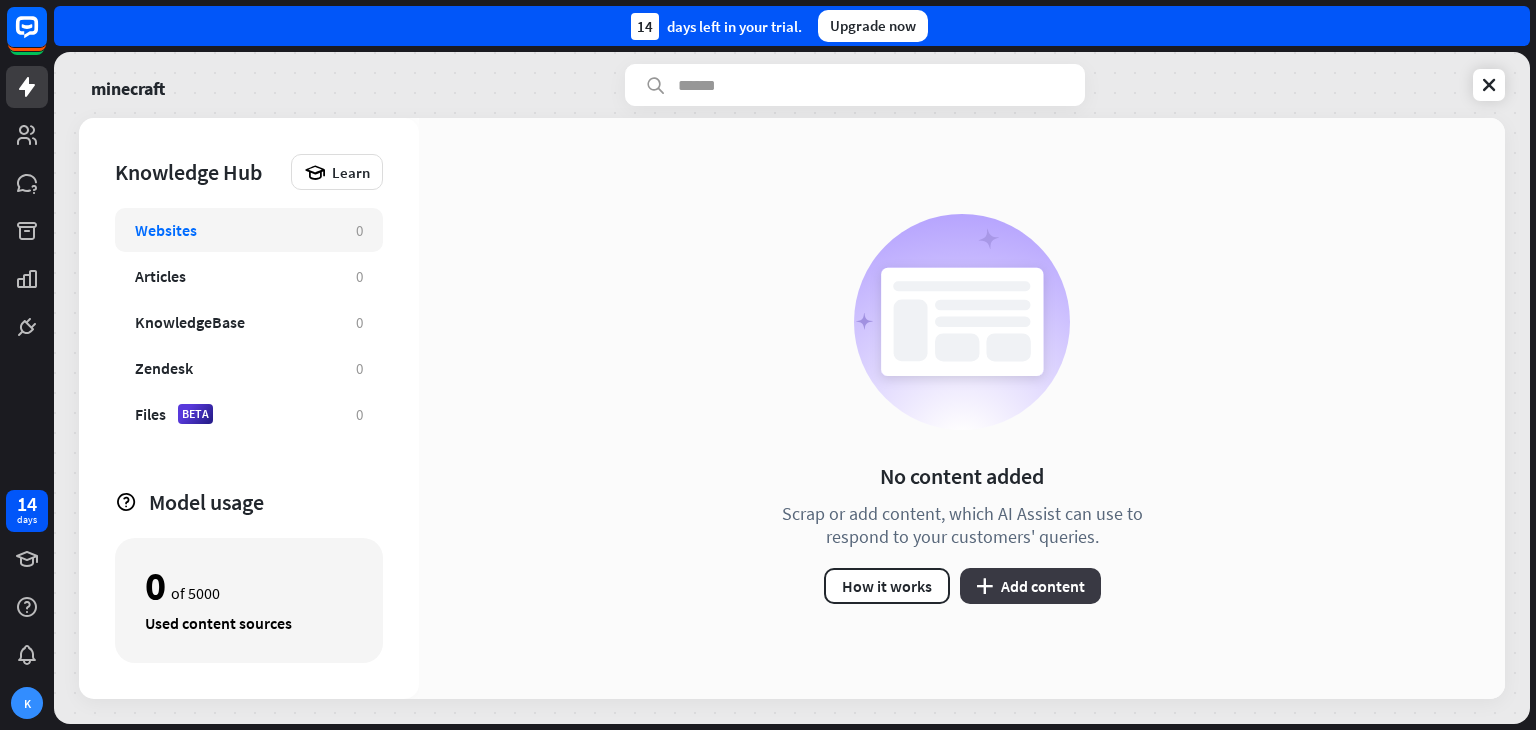 click on "plus
Add content" at bounding box center (1030, 586) 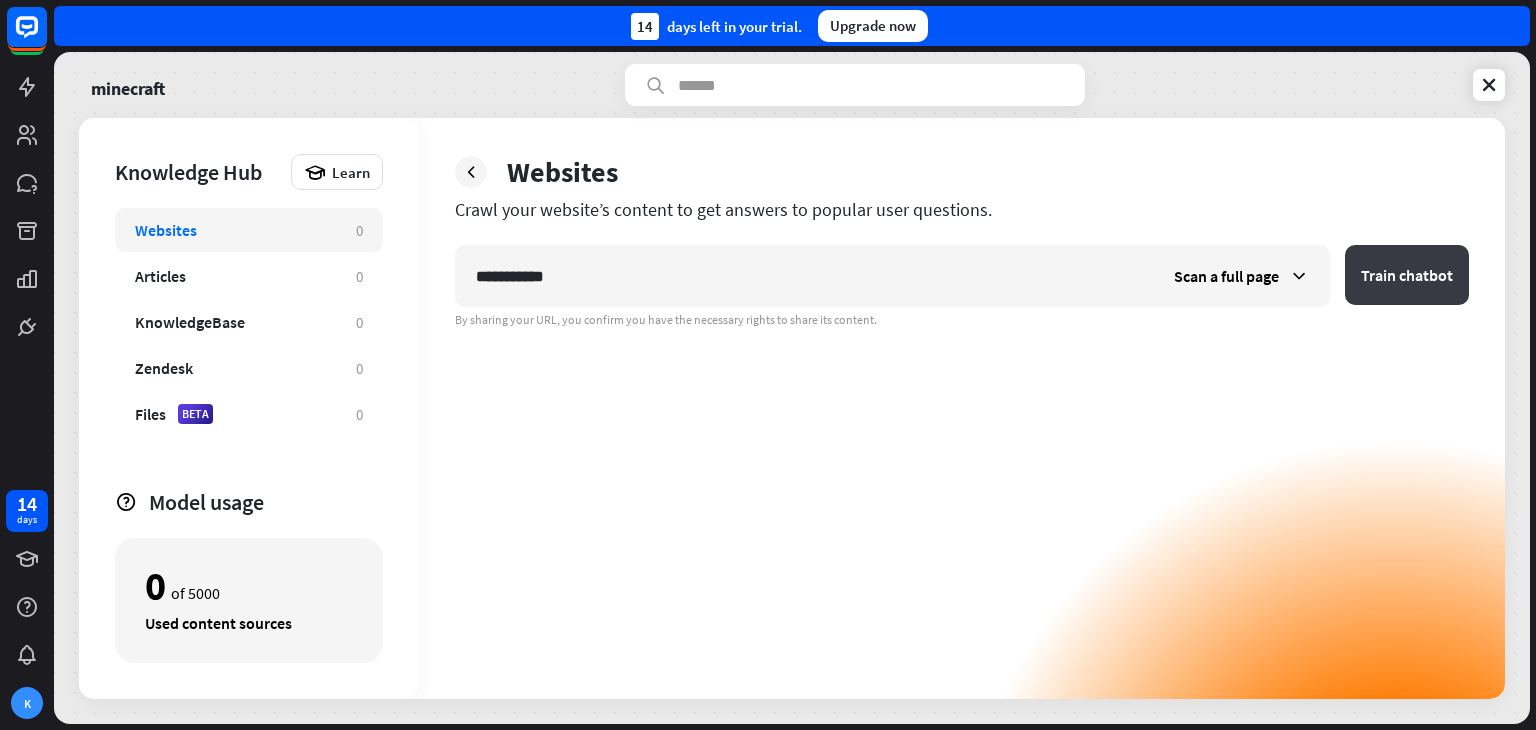 type on "**********" 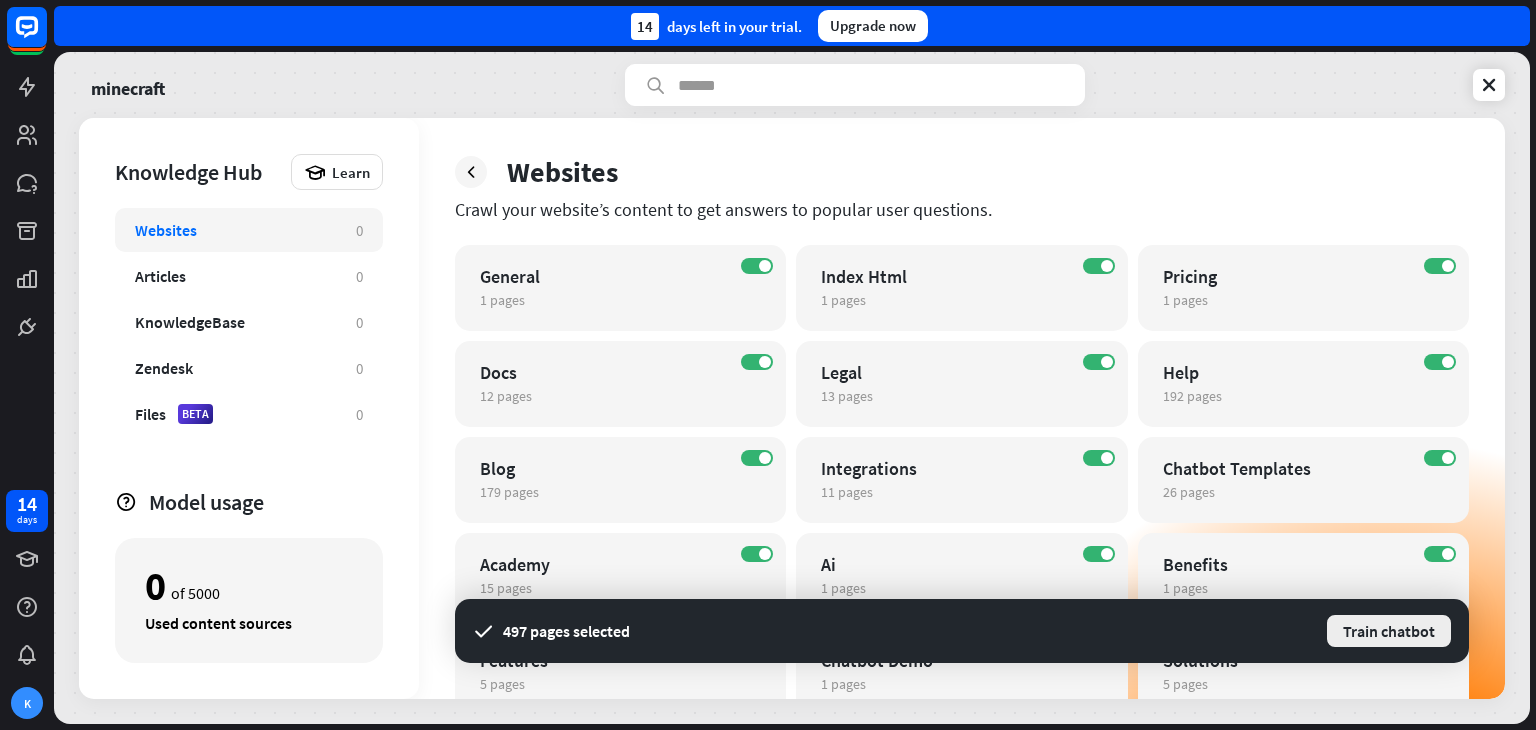 click on "Train chatbot" at bounding box center [1389, 631] 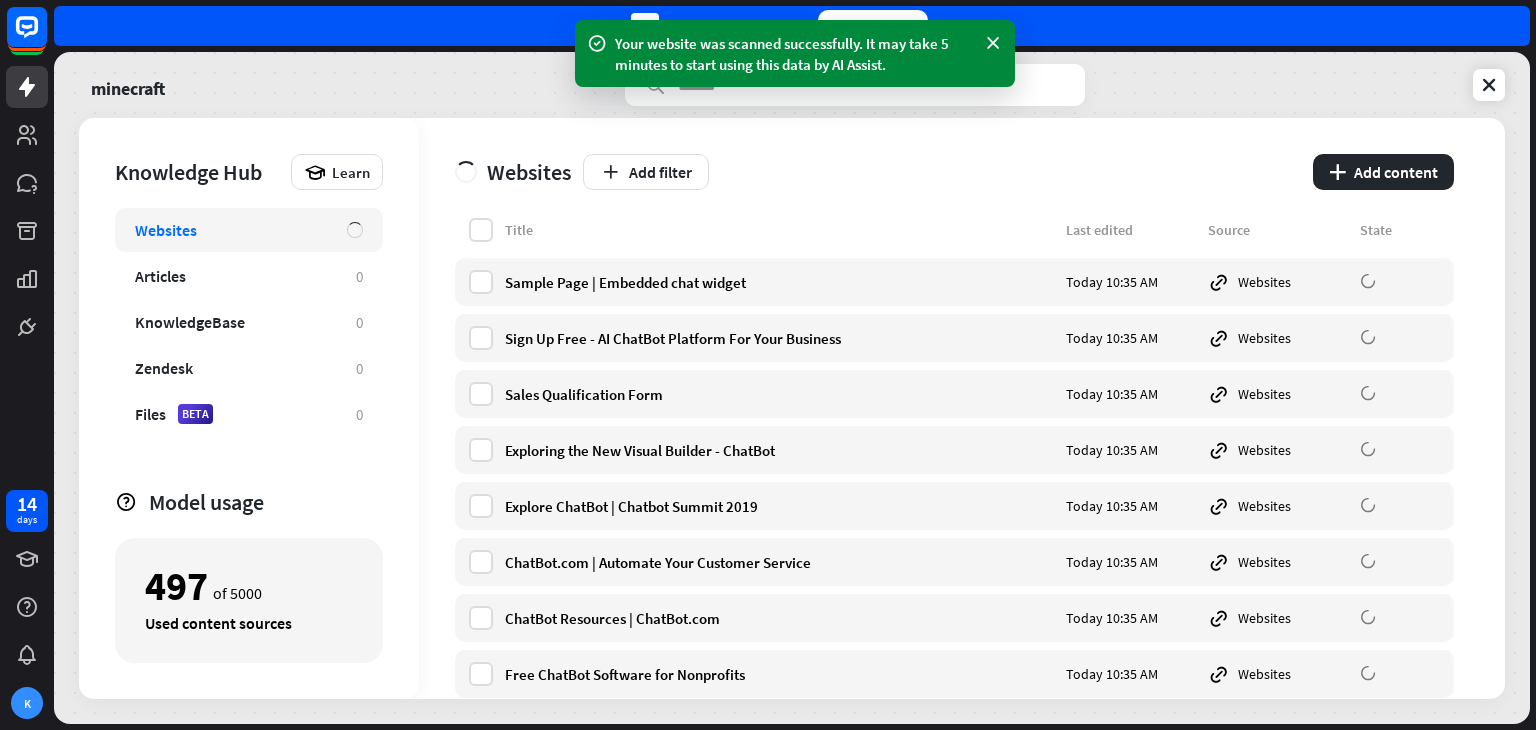 click on "Title" at bounding box center (779, 230) 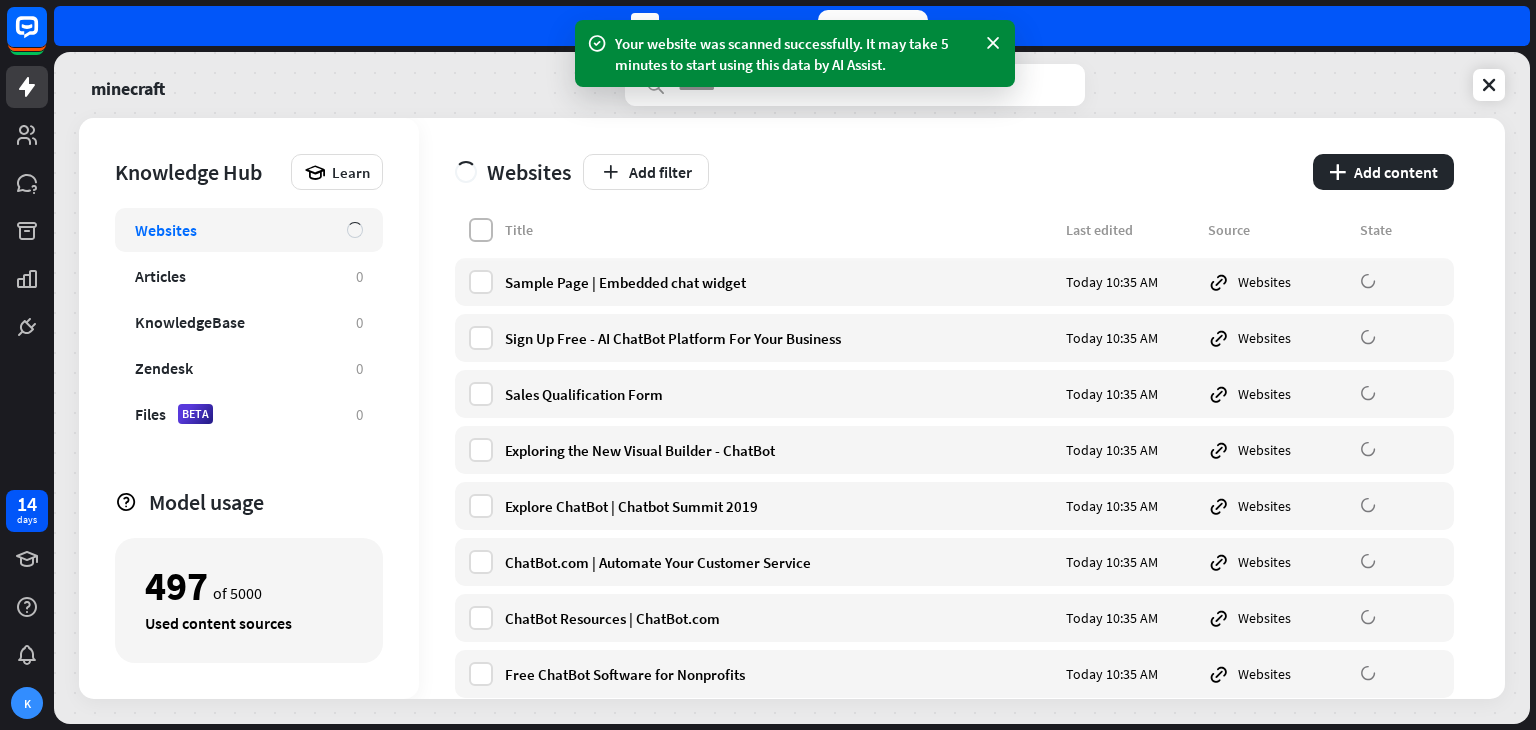 click at bounding box center [481, 230] 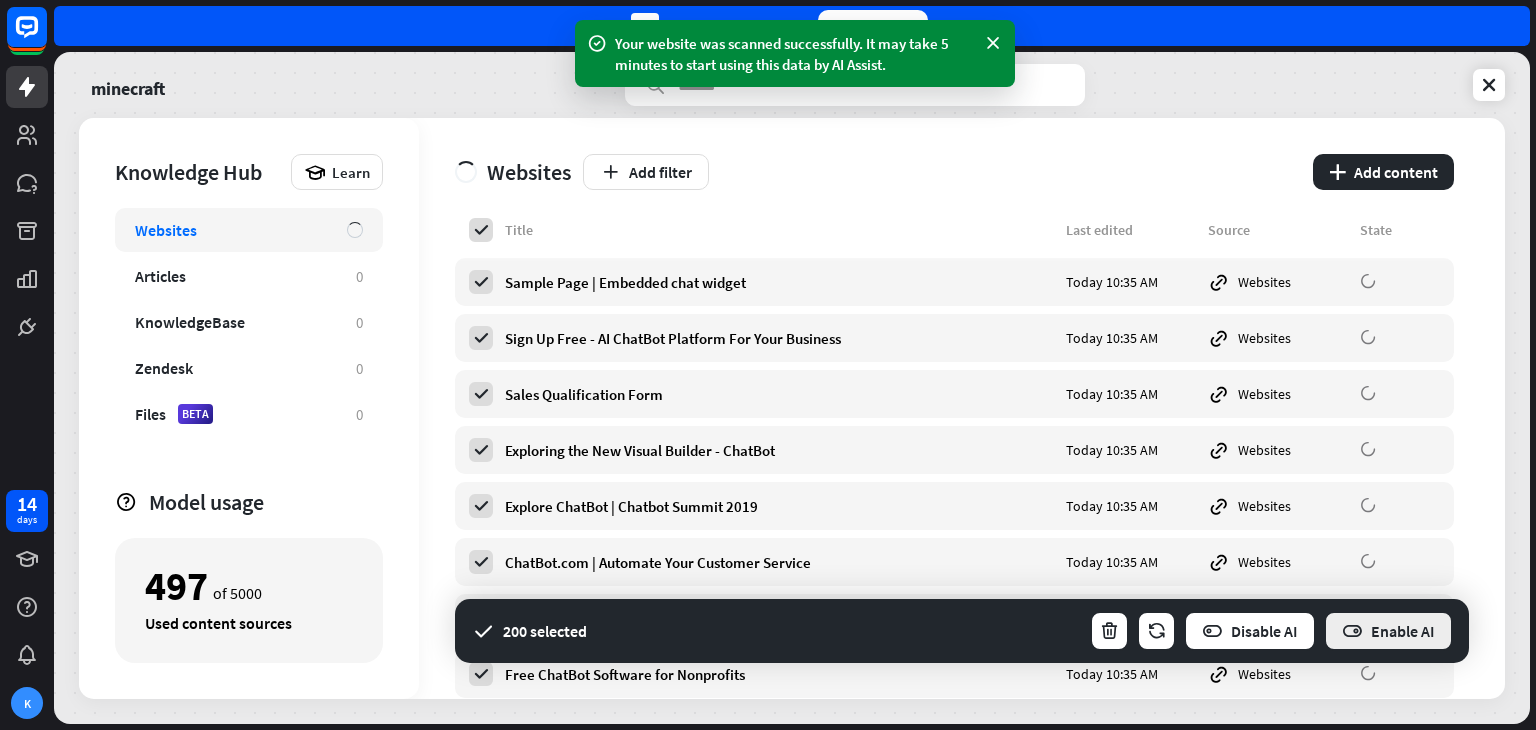 click at bounding box center [1352, 631] 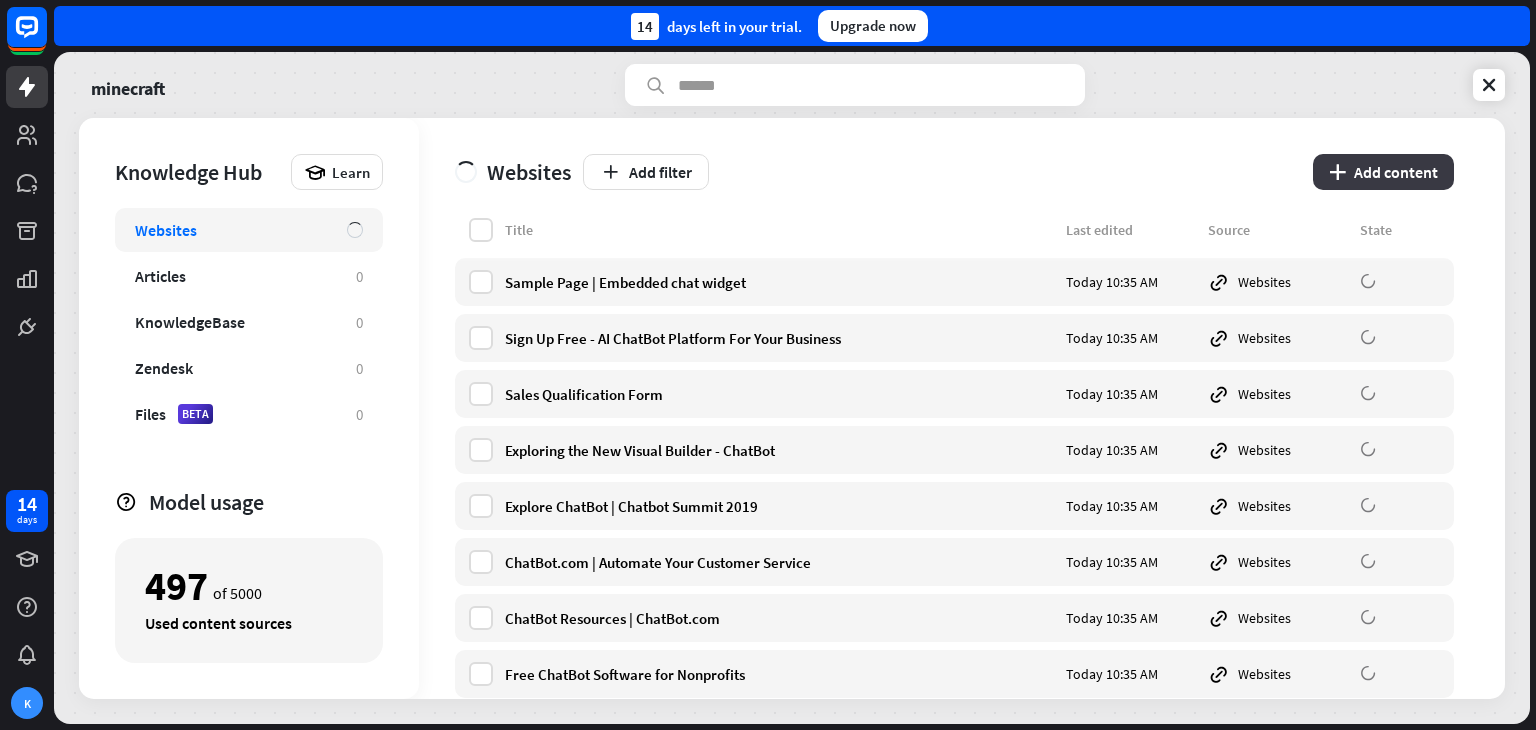 click on "plus
Add content" at bounding box center [1383, 172] 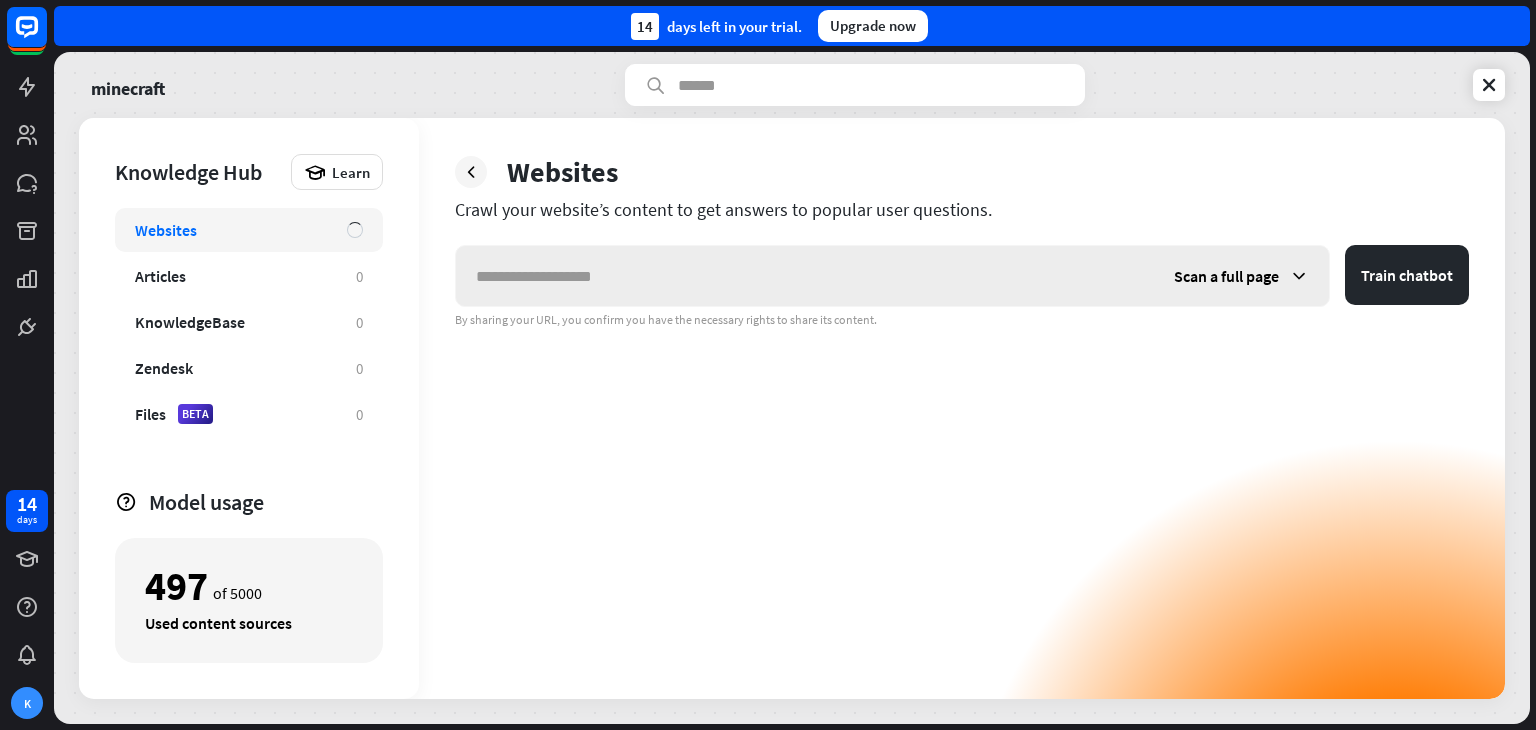 click at bounding box center [805, 276] 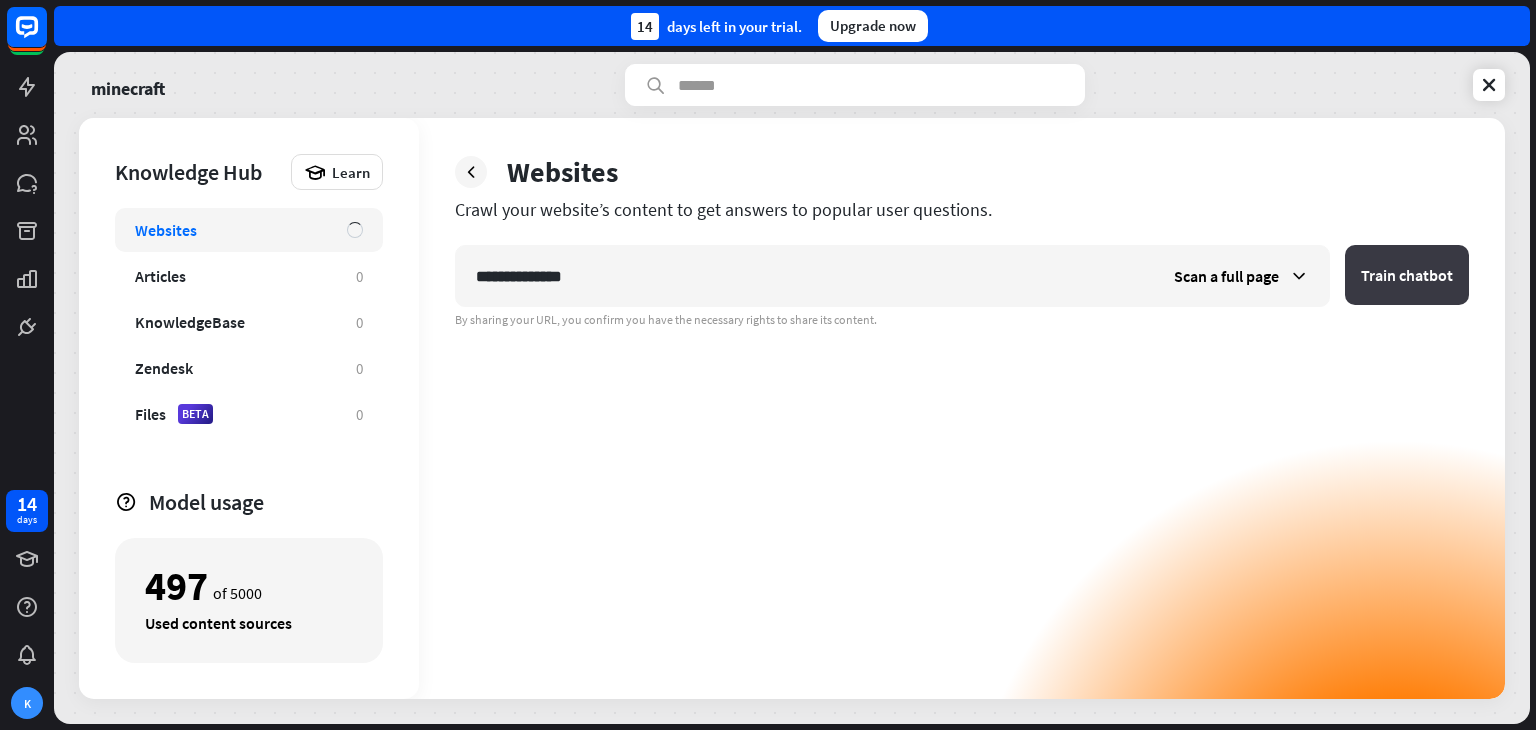 type on "**********" 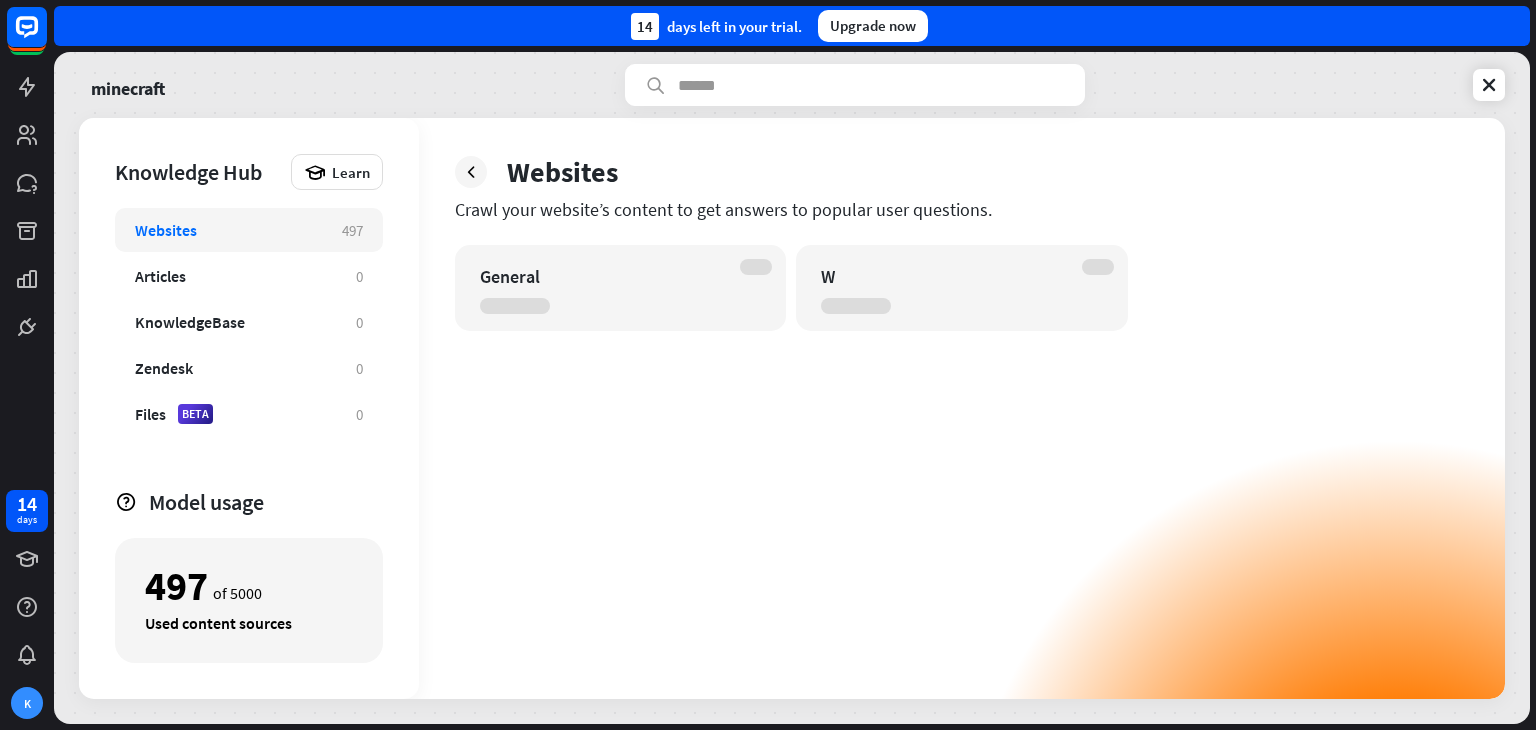 click on "General" at bounding box center [620, 288] 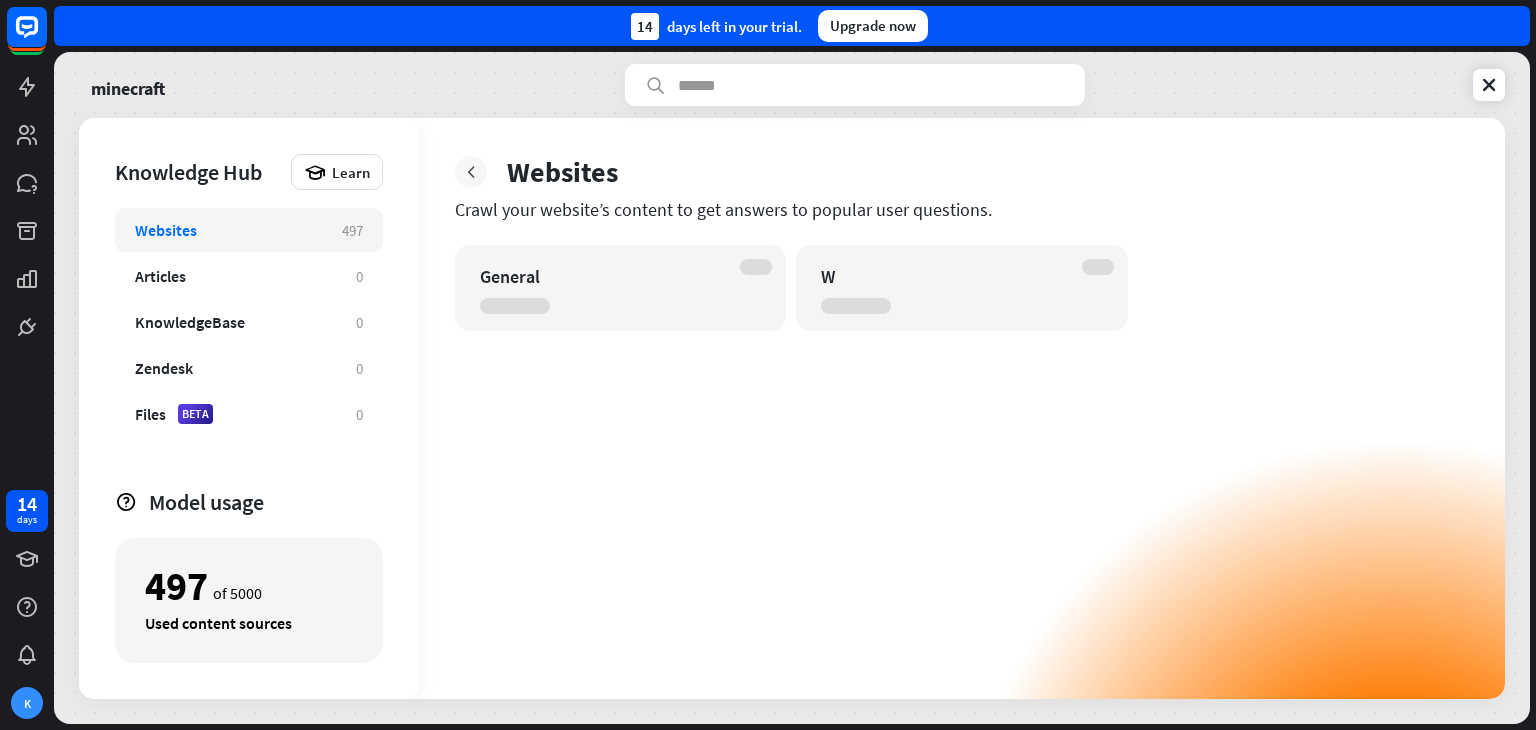 click at bounding box center [471, 172] 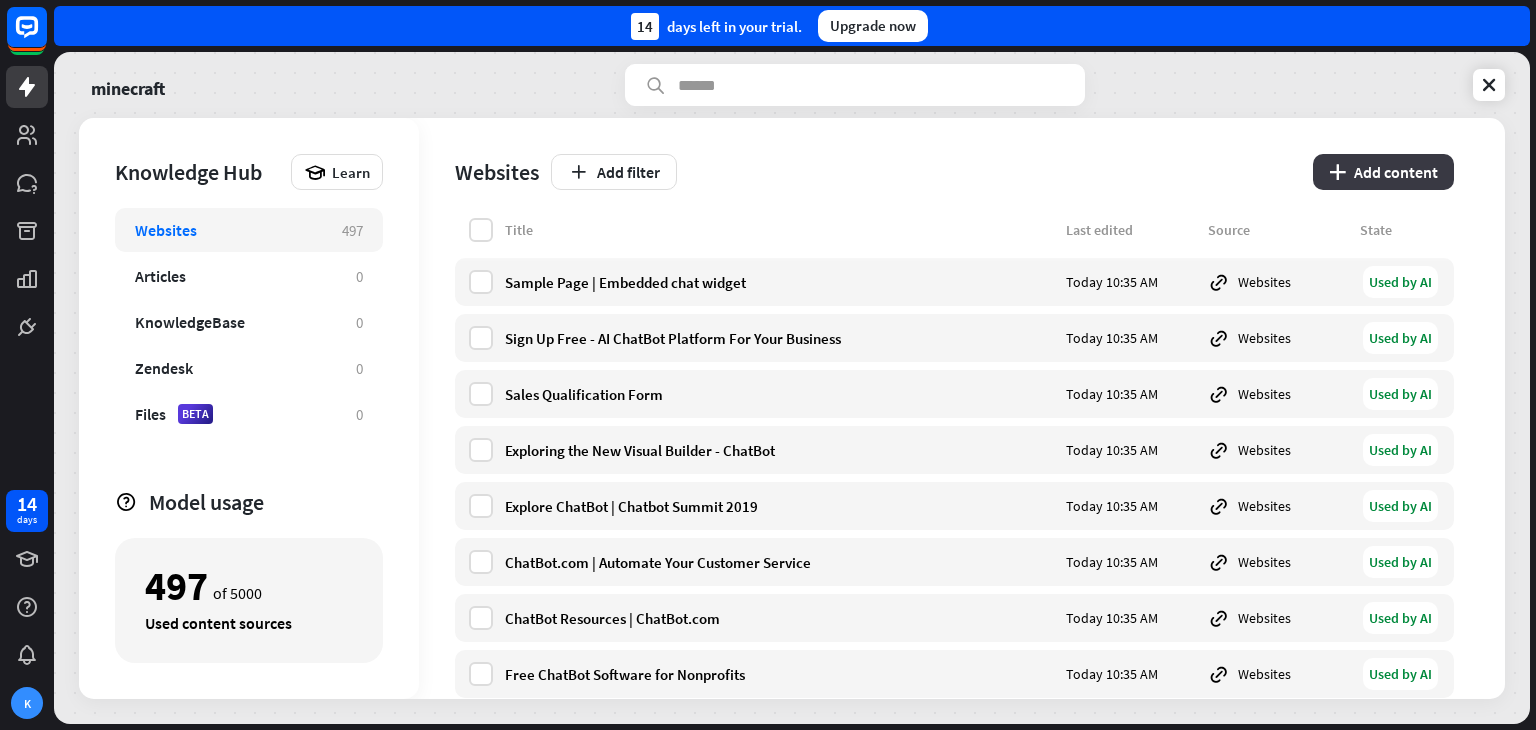 click on "plus
Add content" at bounding box center [1383, 172] 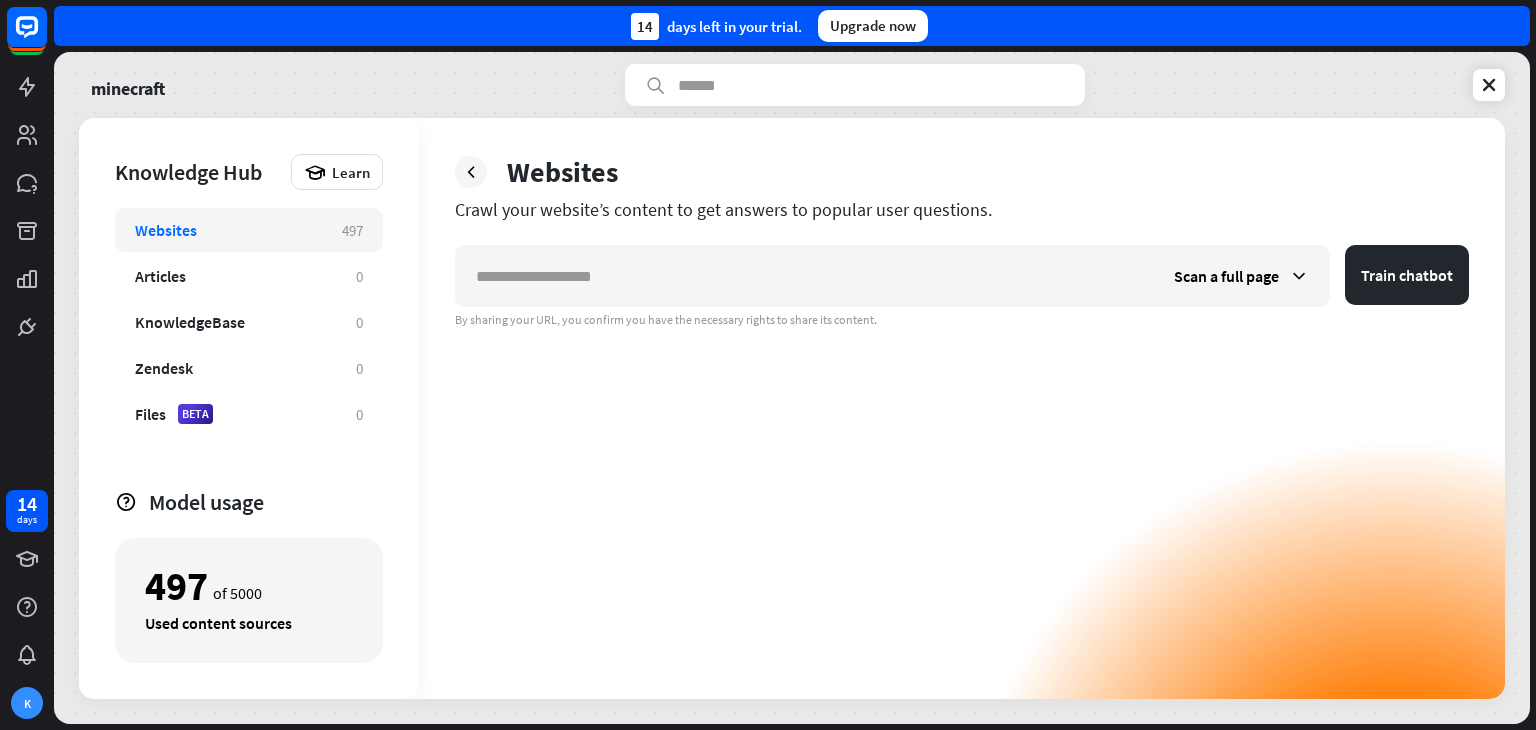 click at bounding box center [855, 85] 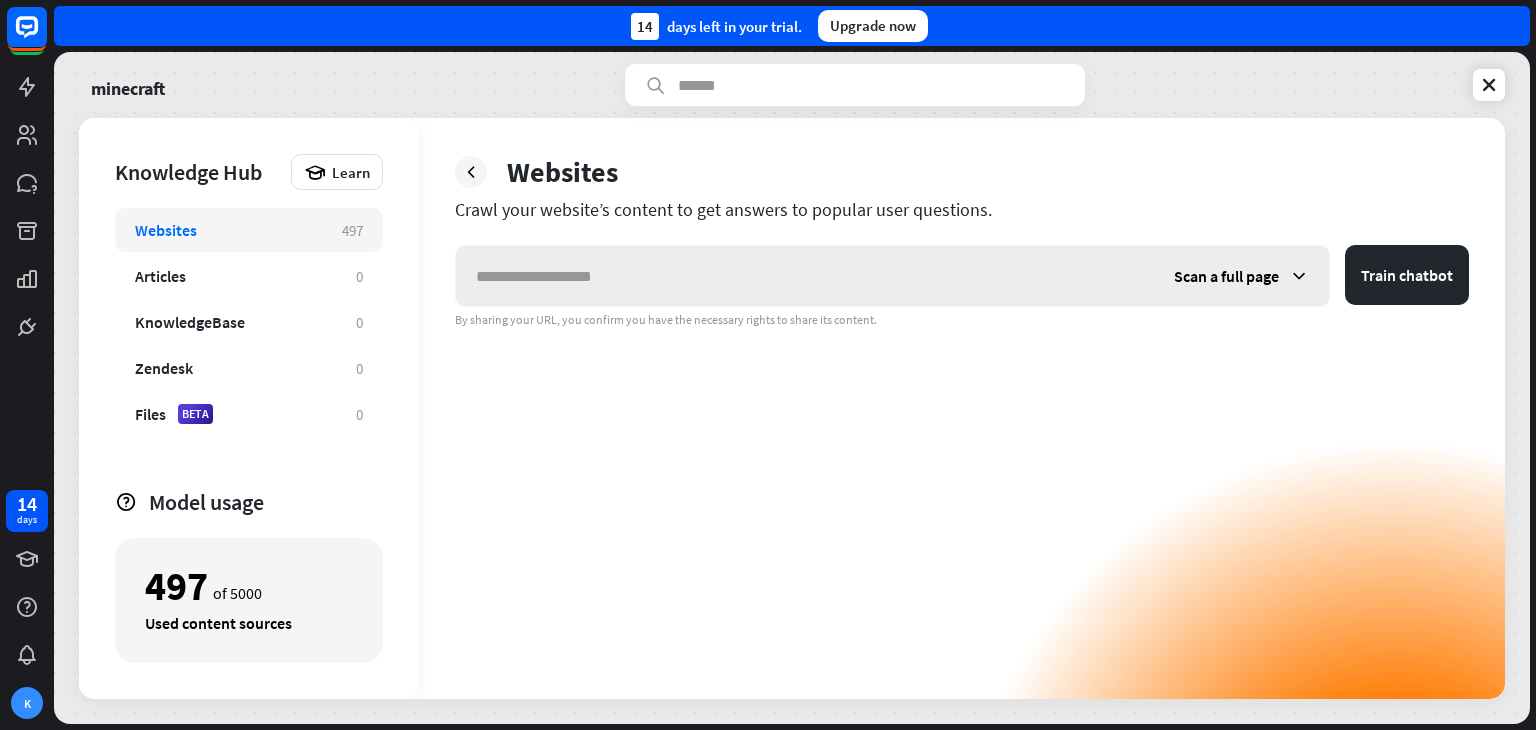 click at bounding box center (1299, 276) 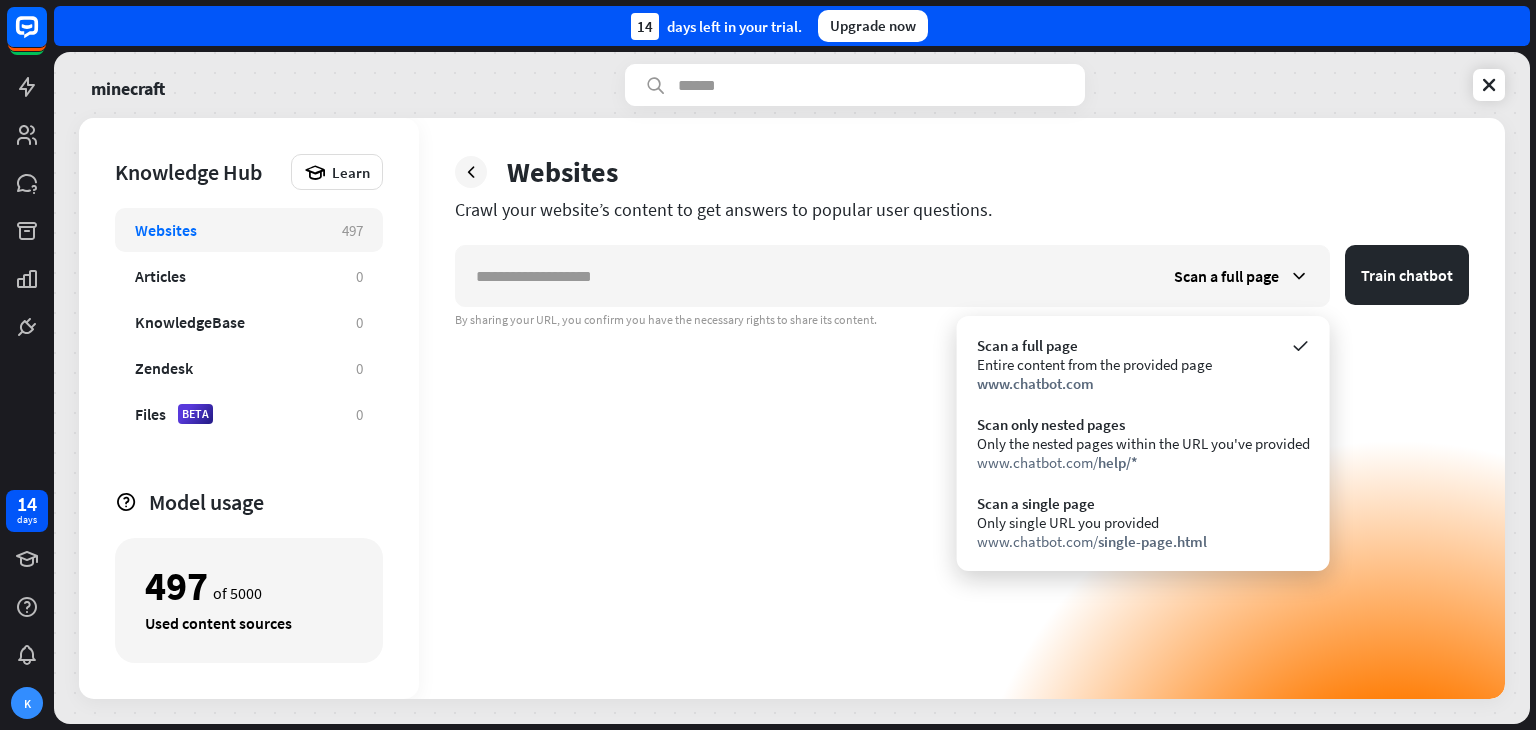 click on "Scan a full page
Train chatbot
By sharing your URL, you confirm you have the necessary rights to
share its content." at bounding box center (962, 472) 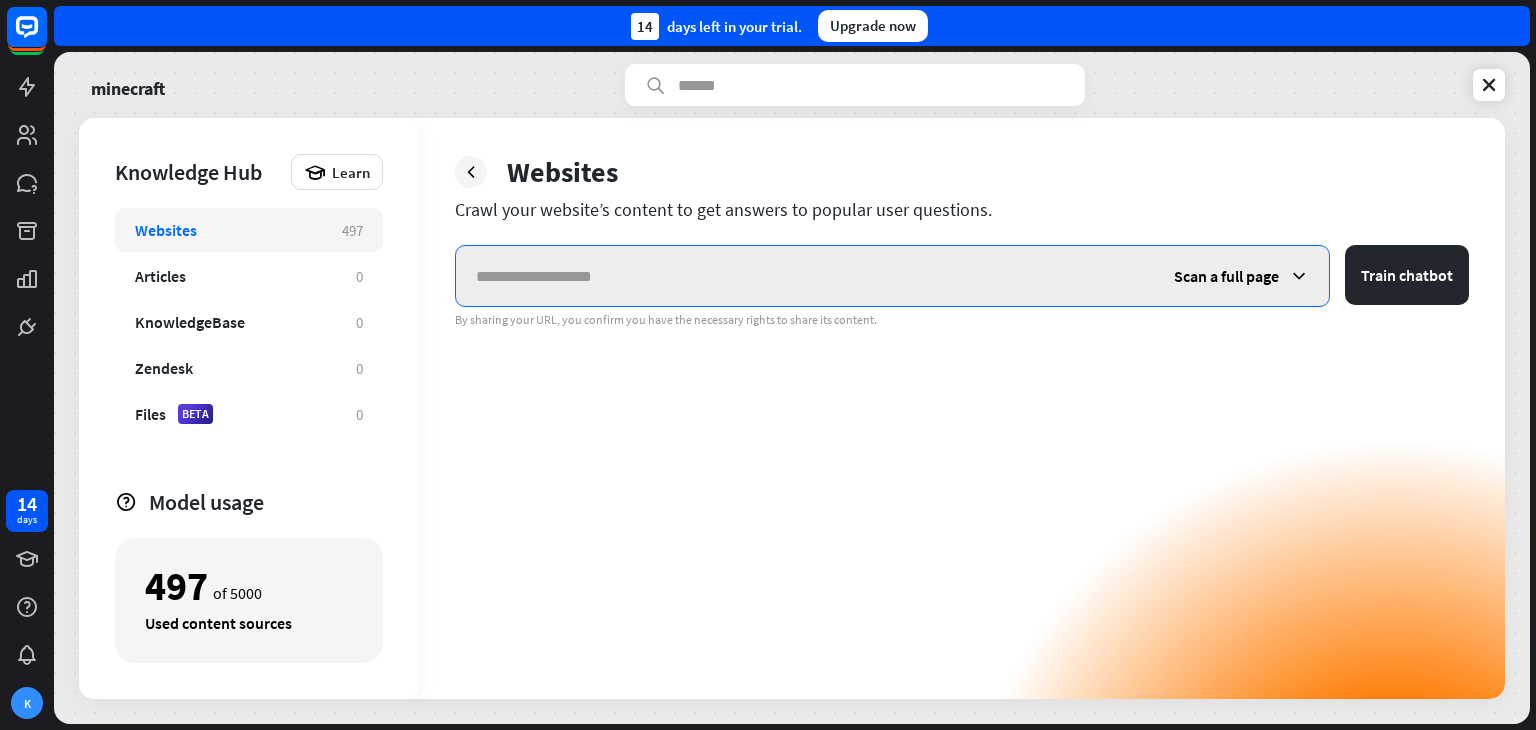 click at bounding box center (805, 276) 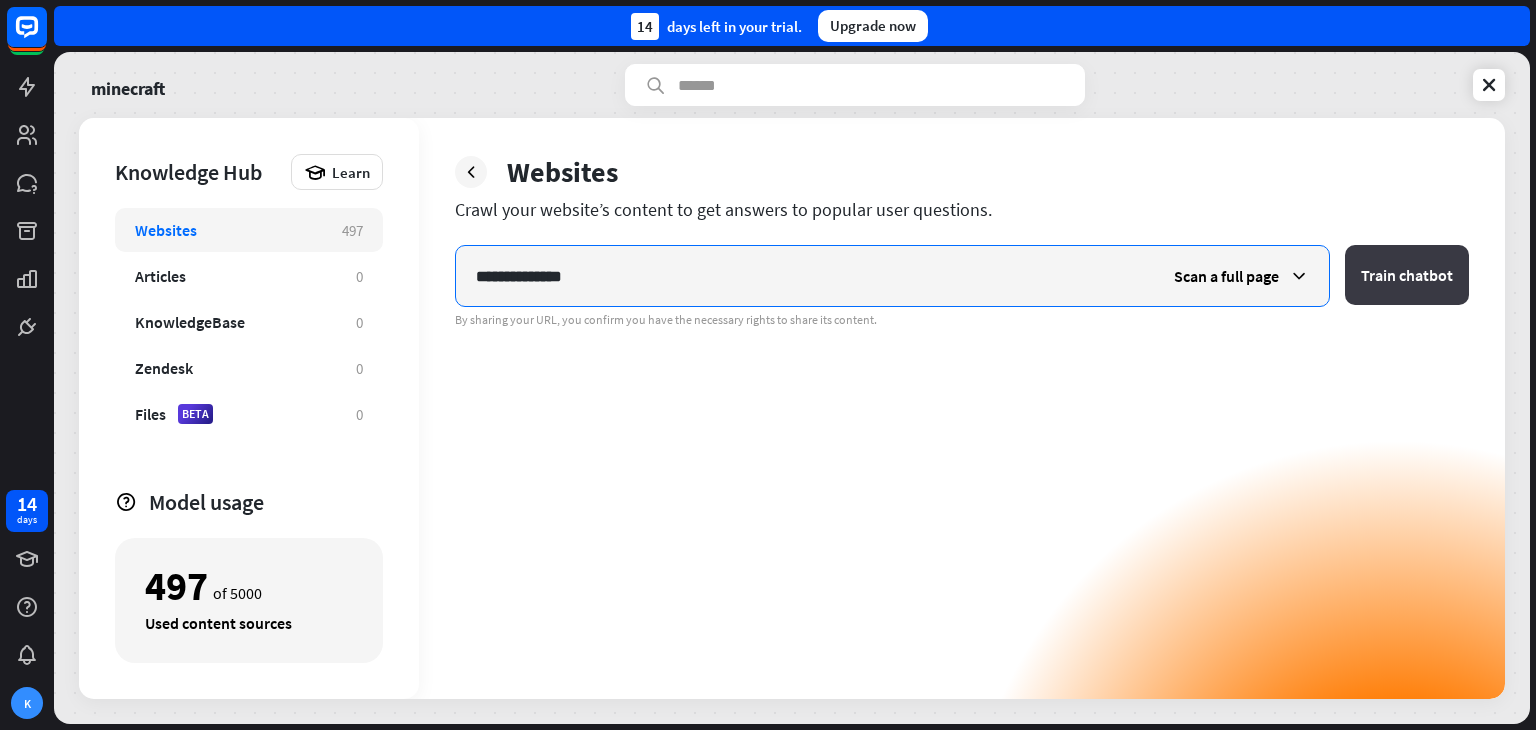 type on "**********" 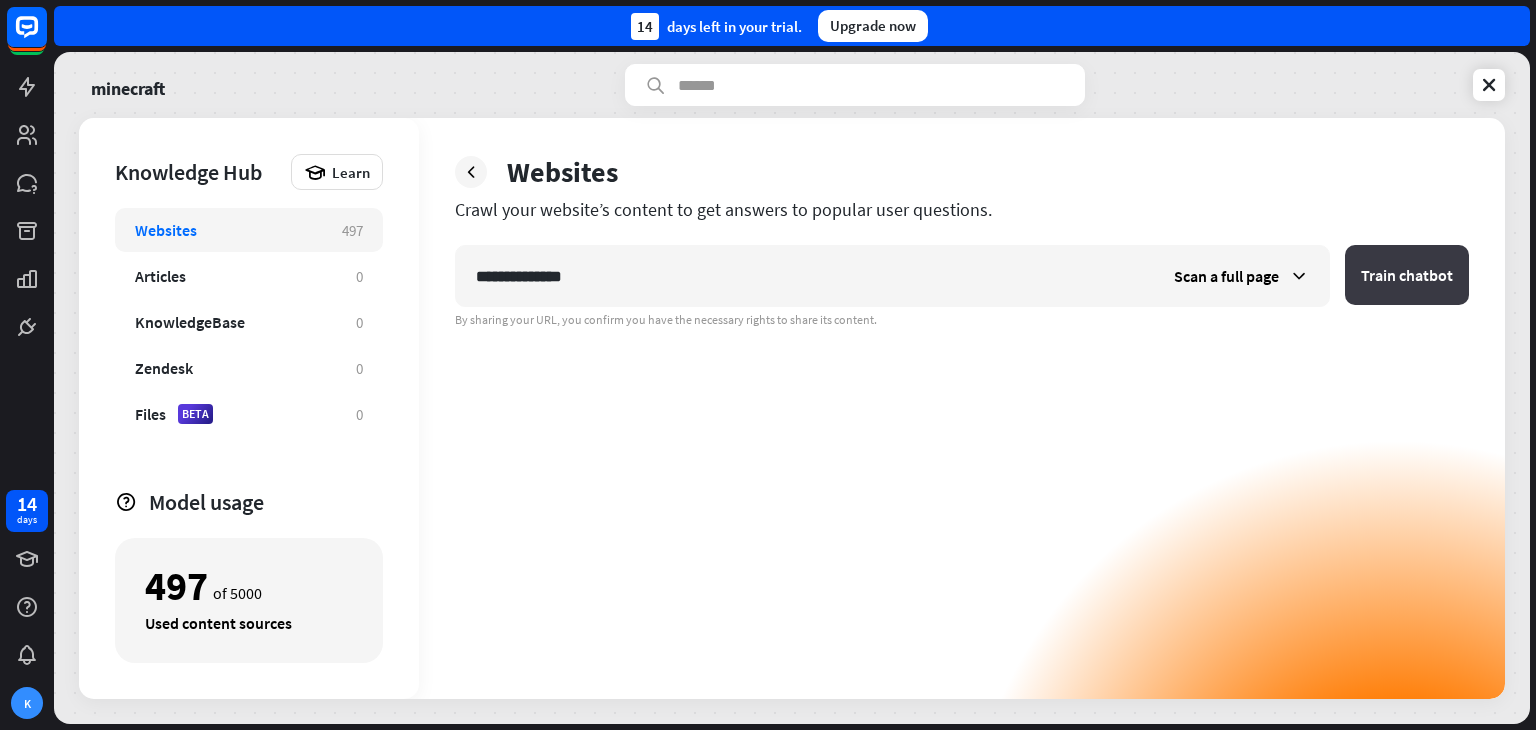 click on "Train chatbot" at bounding box center (1407, 275) 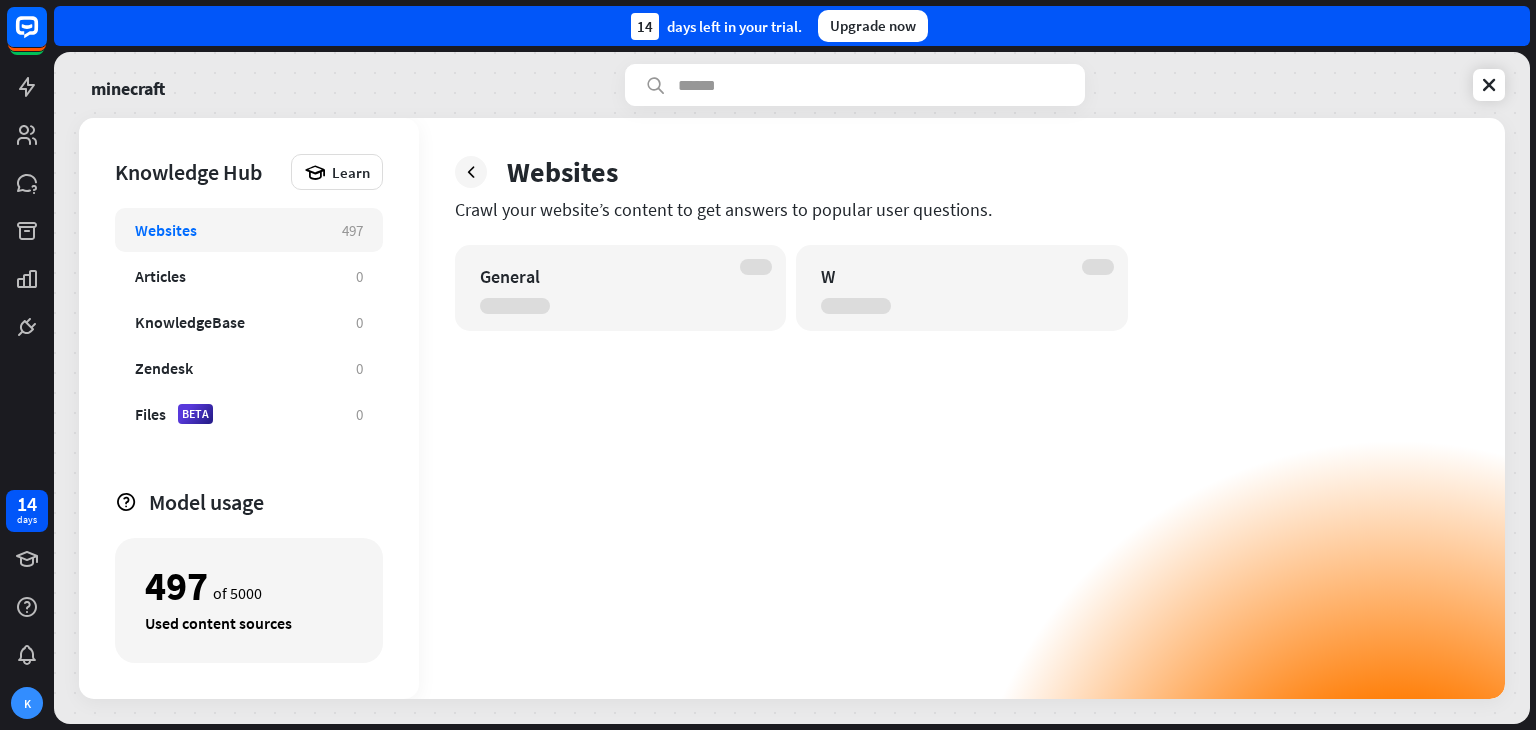 click on "General       W" at bounding box center [962, 288] 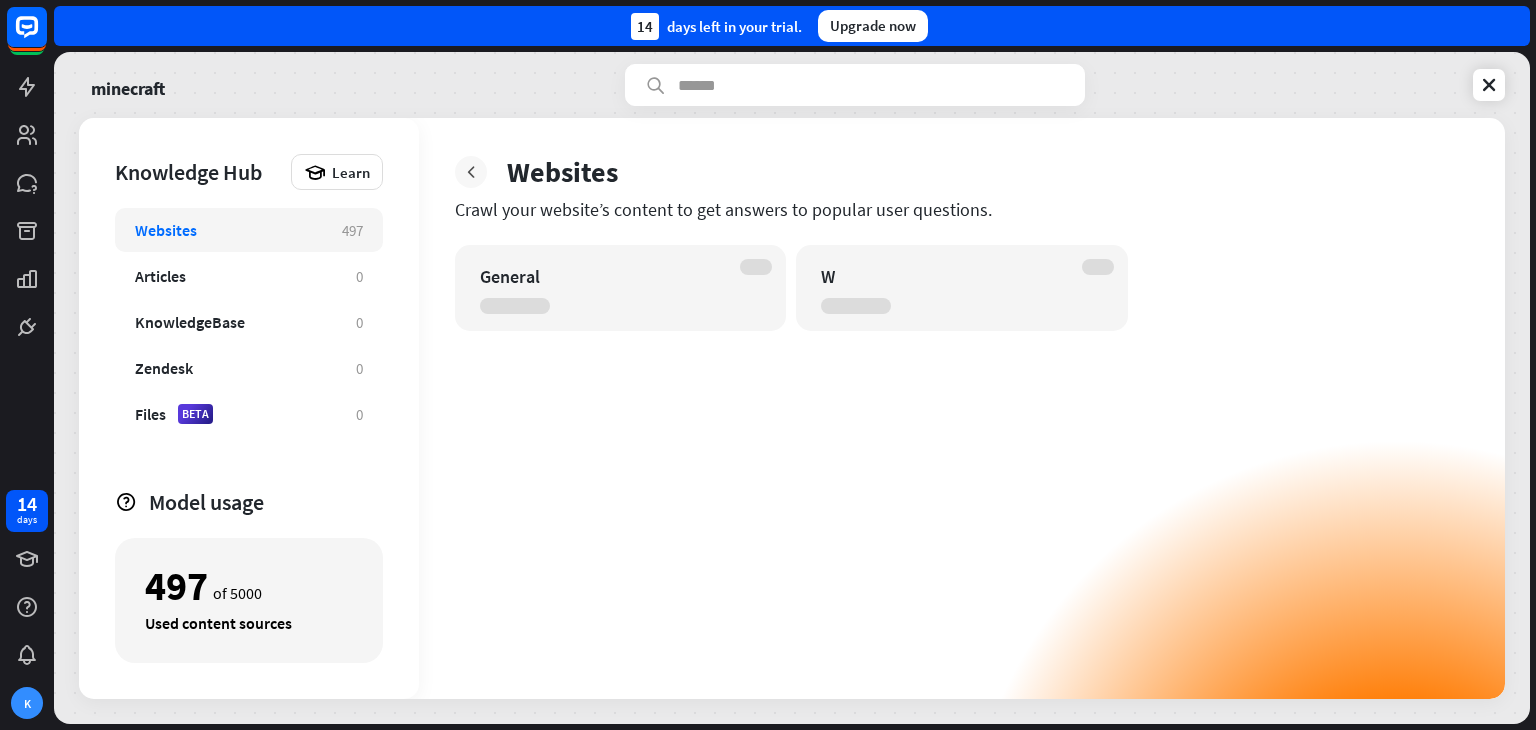 click at bounding box center [471, 172] 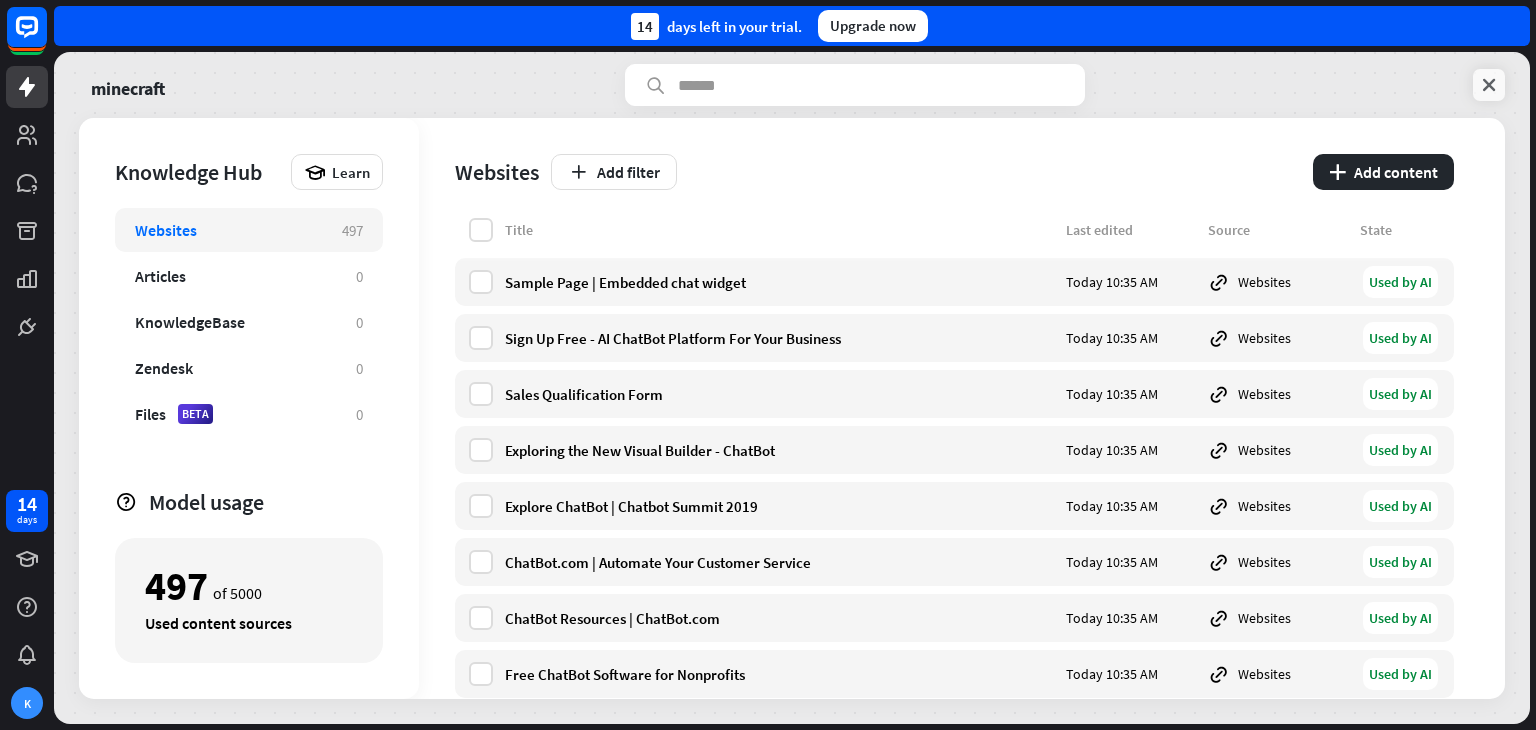 click at bounding box center [1489, 85] 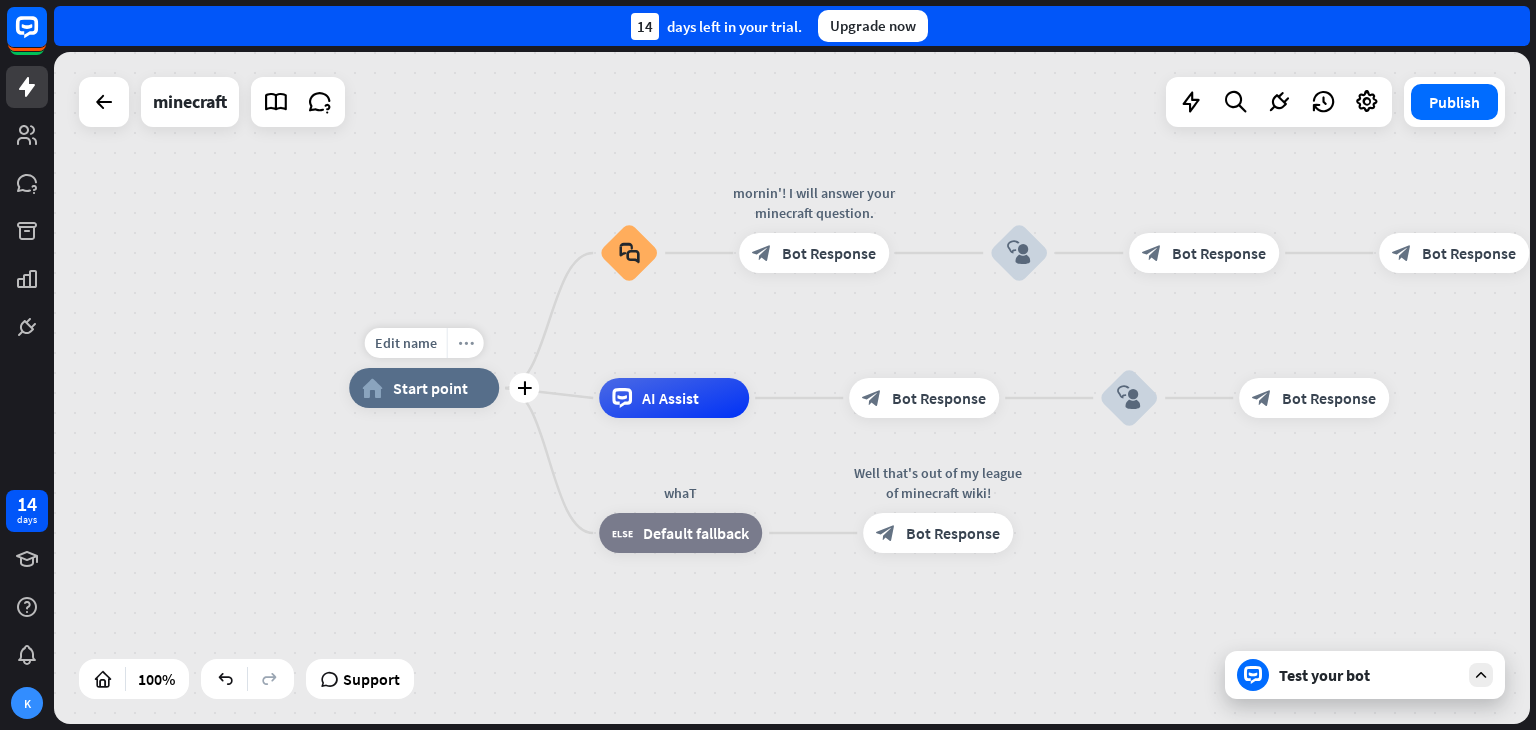 click on "more_horiz" at bounding box center [465, 343] 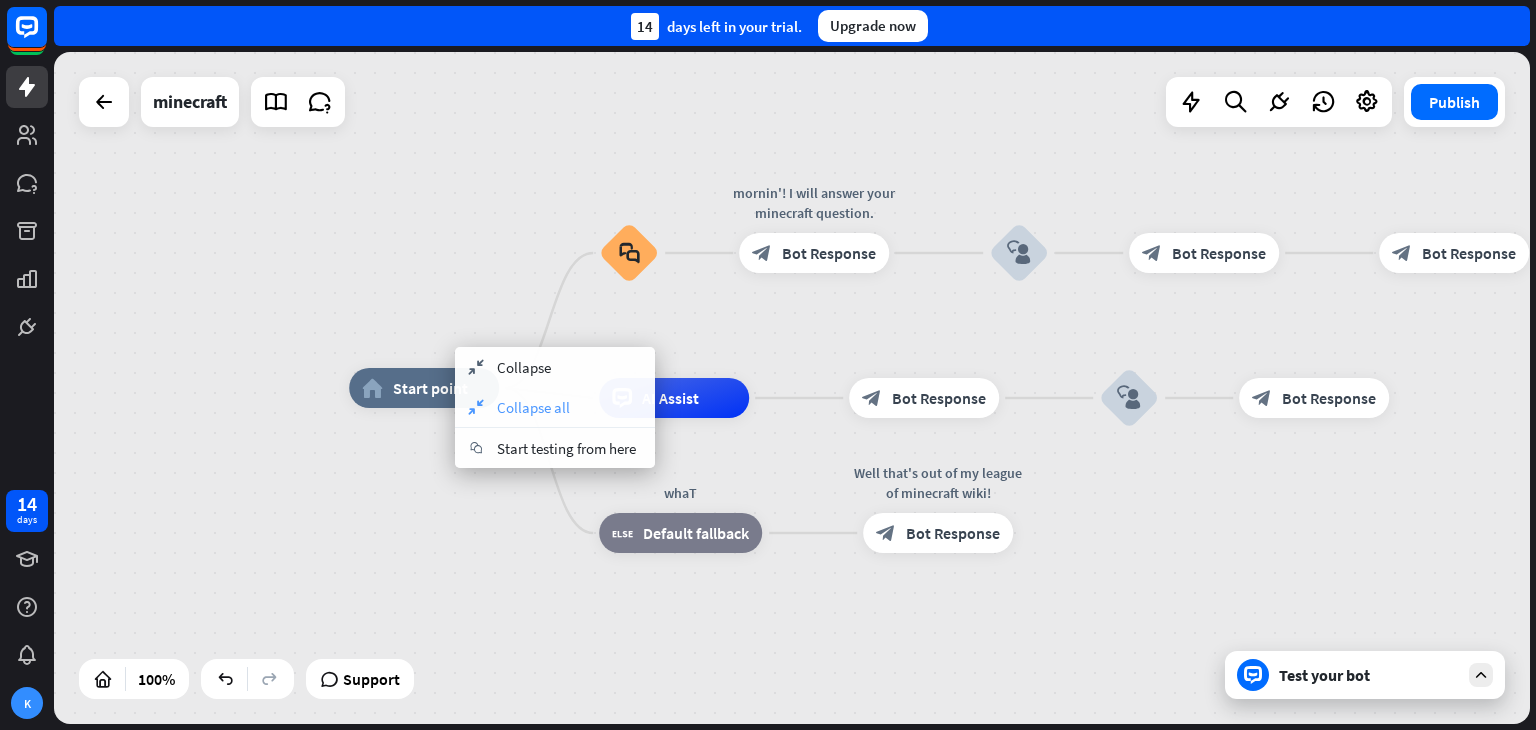 click on "Collapse all" at bounding box center [533, 407] 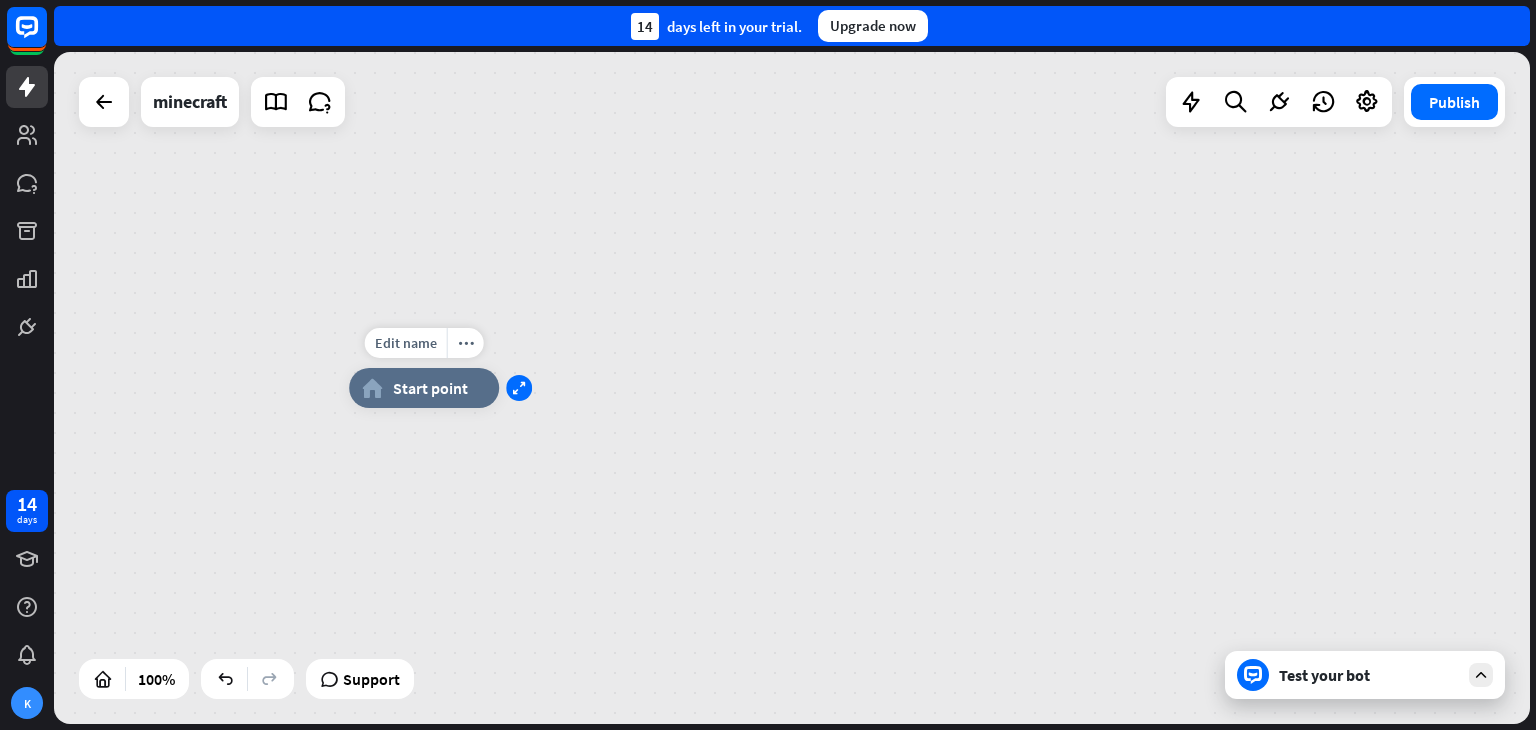 click on "expand" at bounding box center [519, 388] 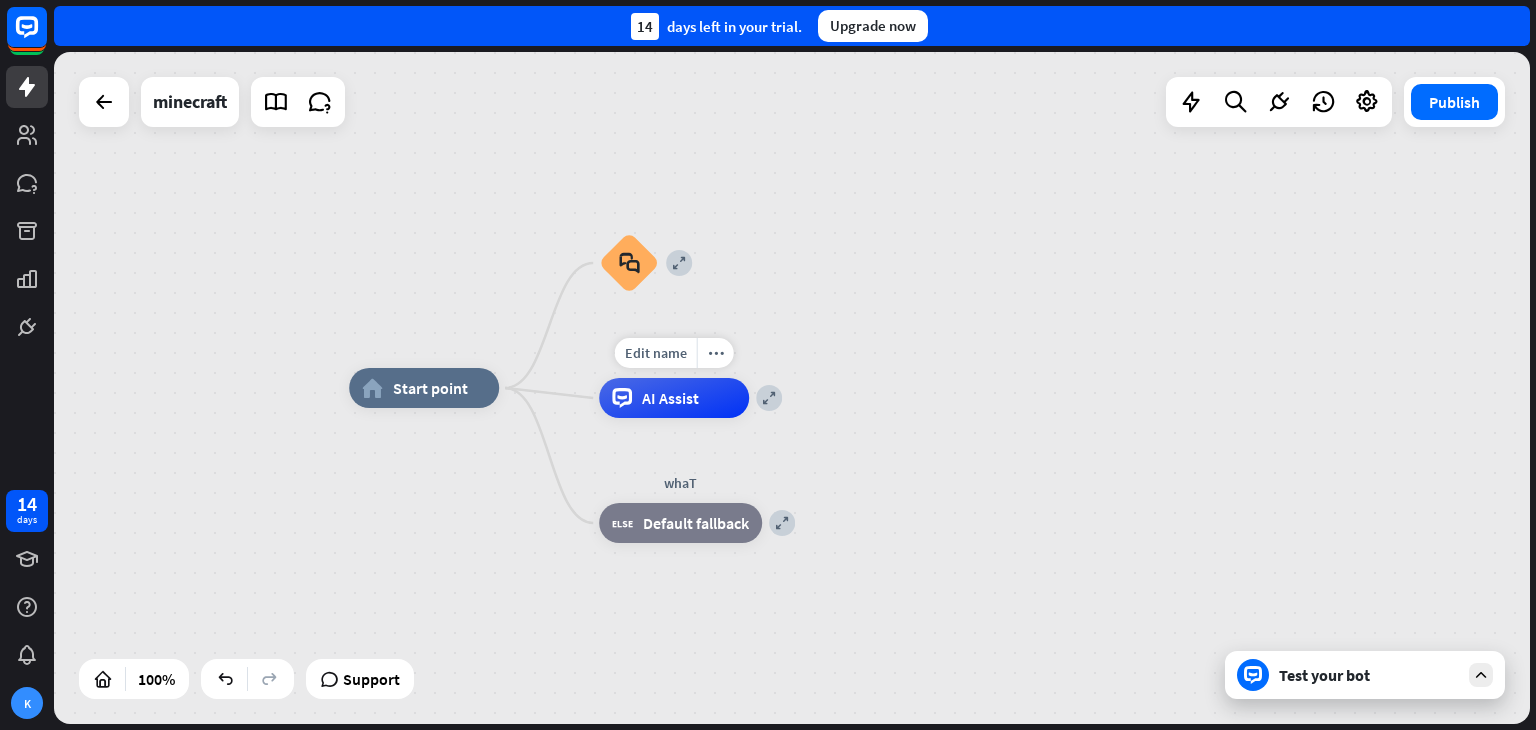 click on "AI Assist" at bounding box center [670, 398] 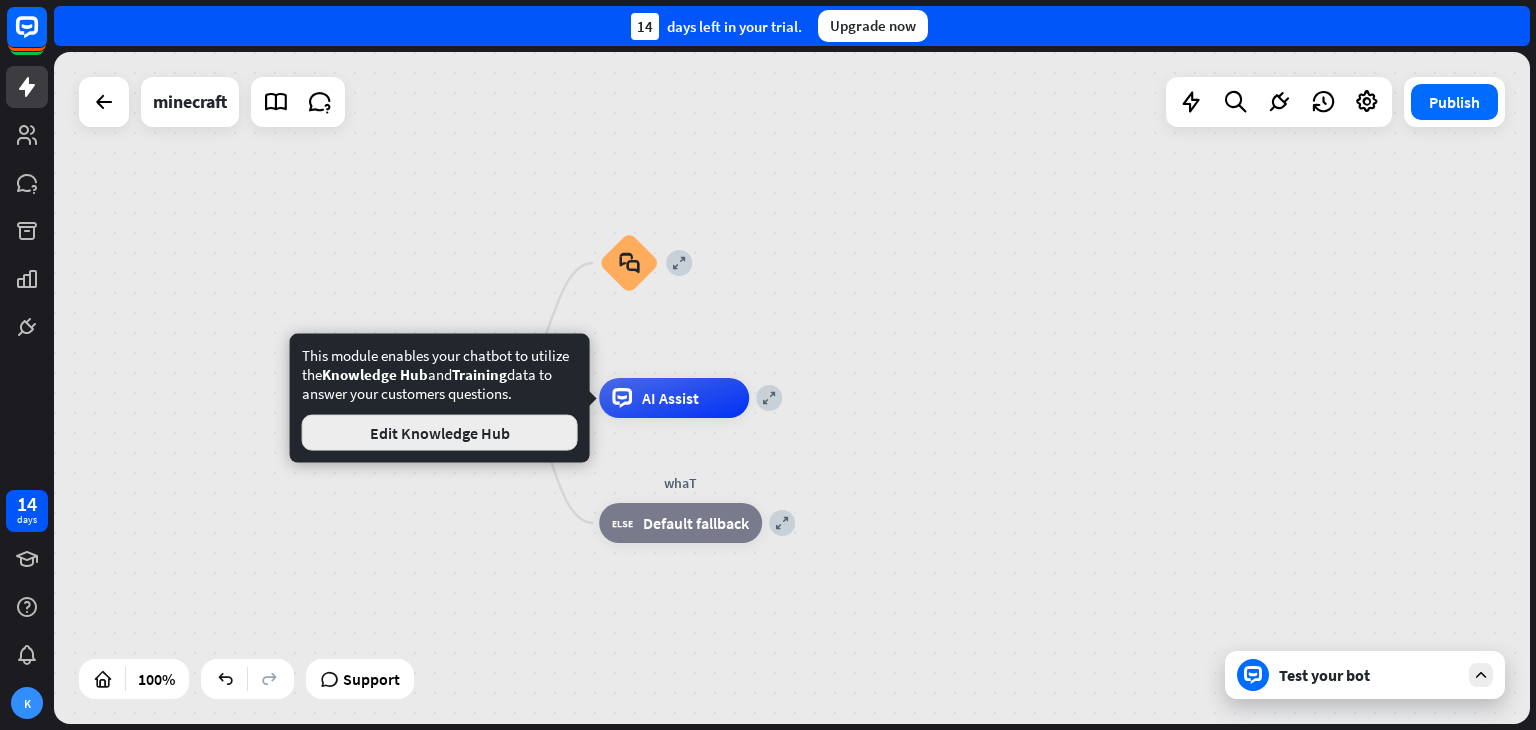 click on "Edit Knowledge Hub" at bounding box center (440, 433) 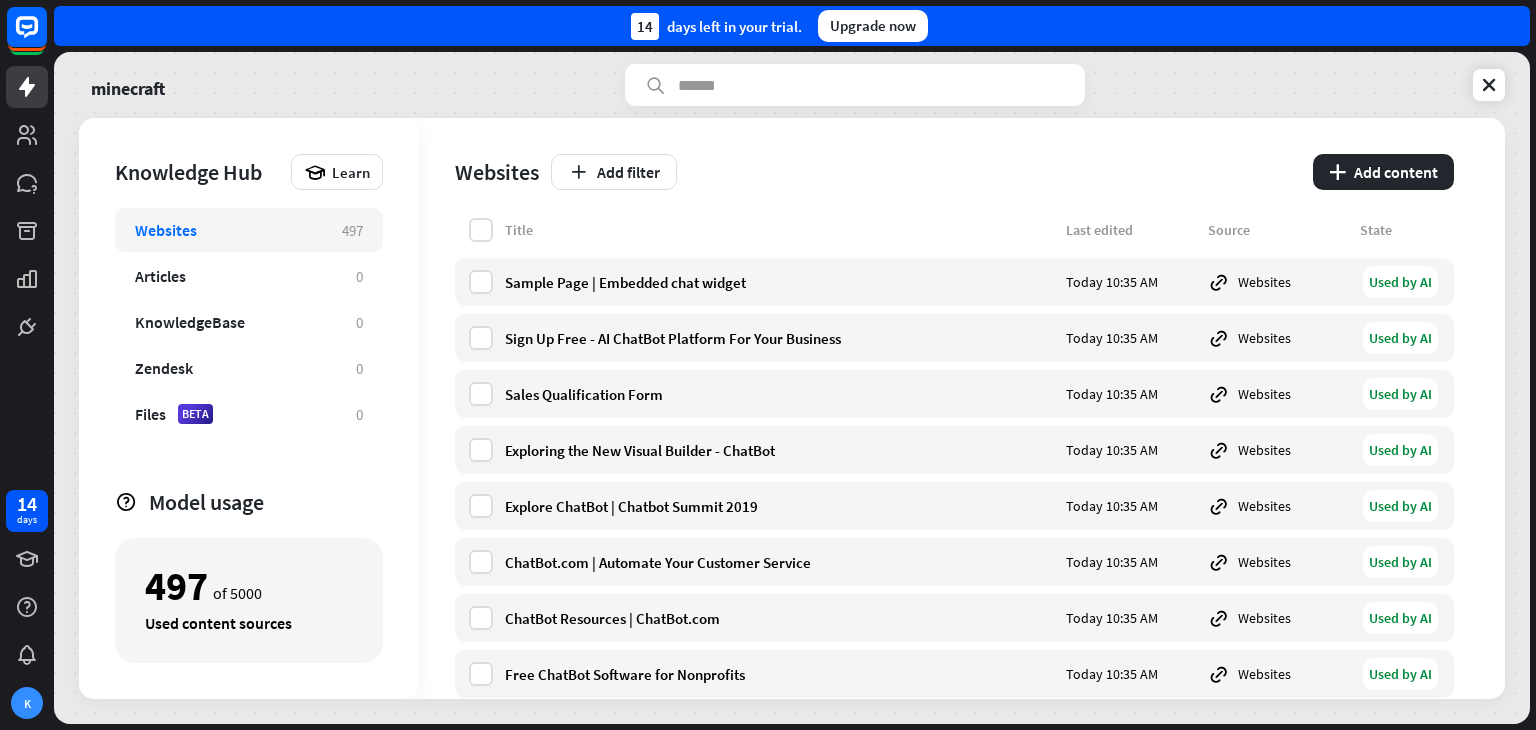 click on "Title   Last edited   Source   State     Sample Page | Embedded chat widget
Today 10:35 AM
Websites
Used by AI   Sign Up Free - AI ChatBot Platform For Your Business
Today 10:35 AM
Websites
Used by AI   Sales Qualification Form
Today 10:35 AM
Websites
Used by AI   Exploring the New Visual Builder - ChatBot
Today 10:35 AM
Websites
Used by AI   Explore ChatBot | Chatbot Summit 2019
Today 10:35 AM
Websites
Used by AI   ChatBot.com | Automate Your Customer Service
Today 10:35 AM
Websites
Used by AI   ChatBot Resources | ChatBot.com
Today 10:35 AM
Websites
Used by AI   Free ChatBot Software for Nonprofits
Today 10:35 AM
Websites
Used by AI   ChatBot for Nonprofits       Used by AI" at bounding box center (954, 5856) 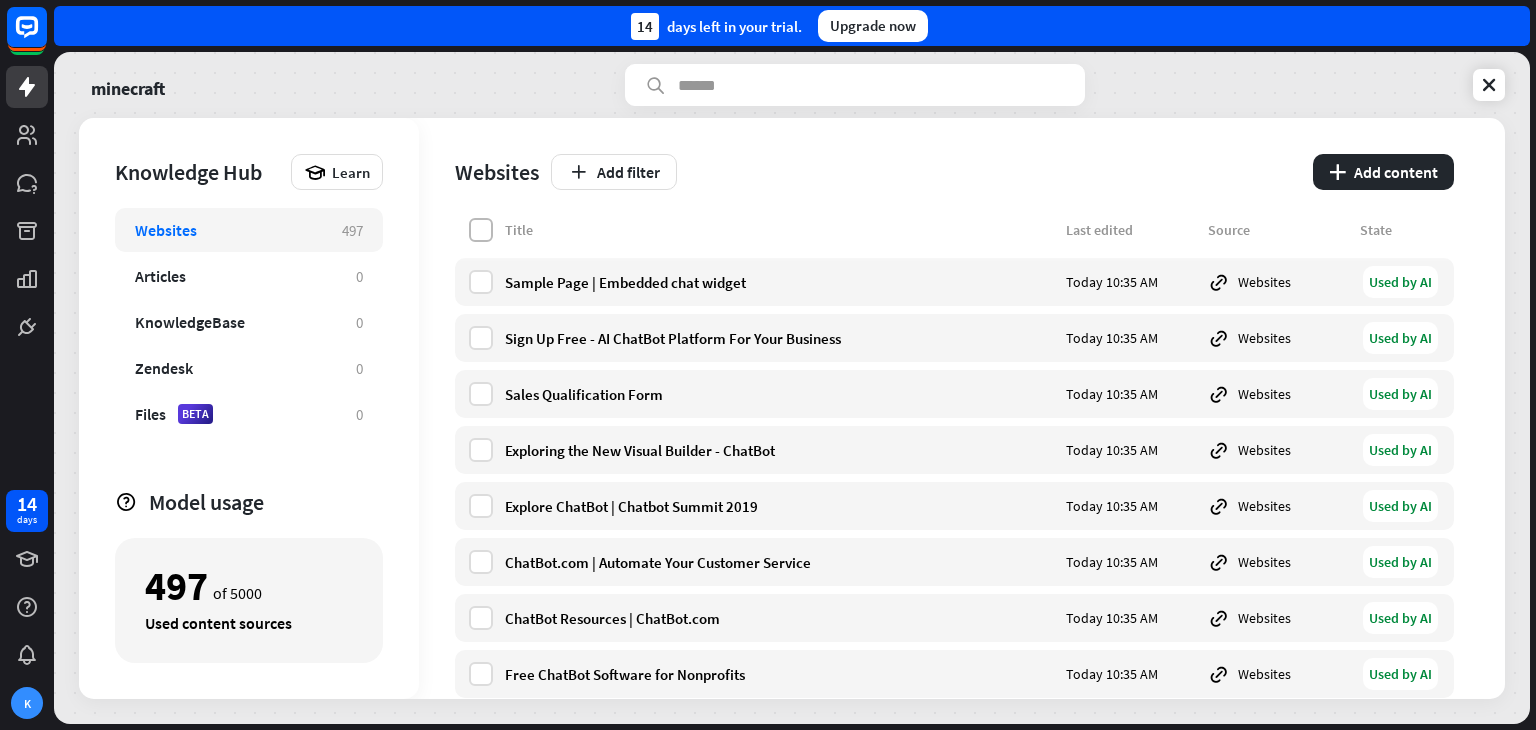 click at bounding box center (481, 230) 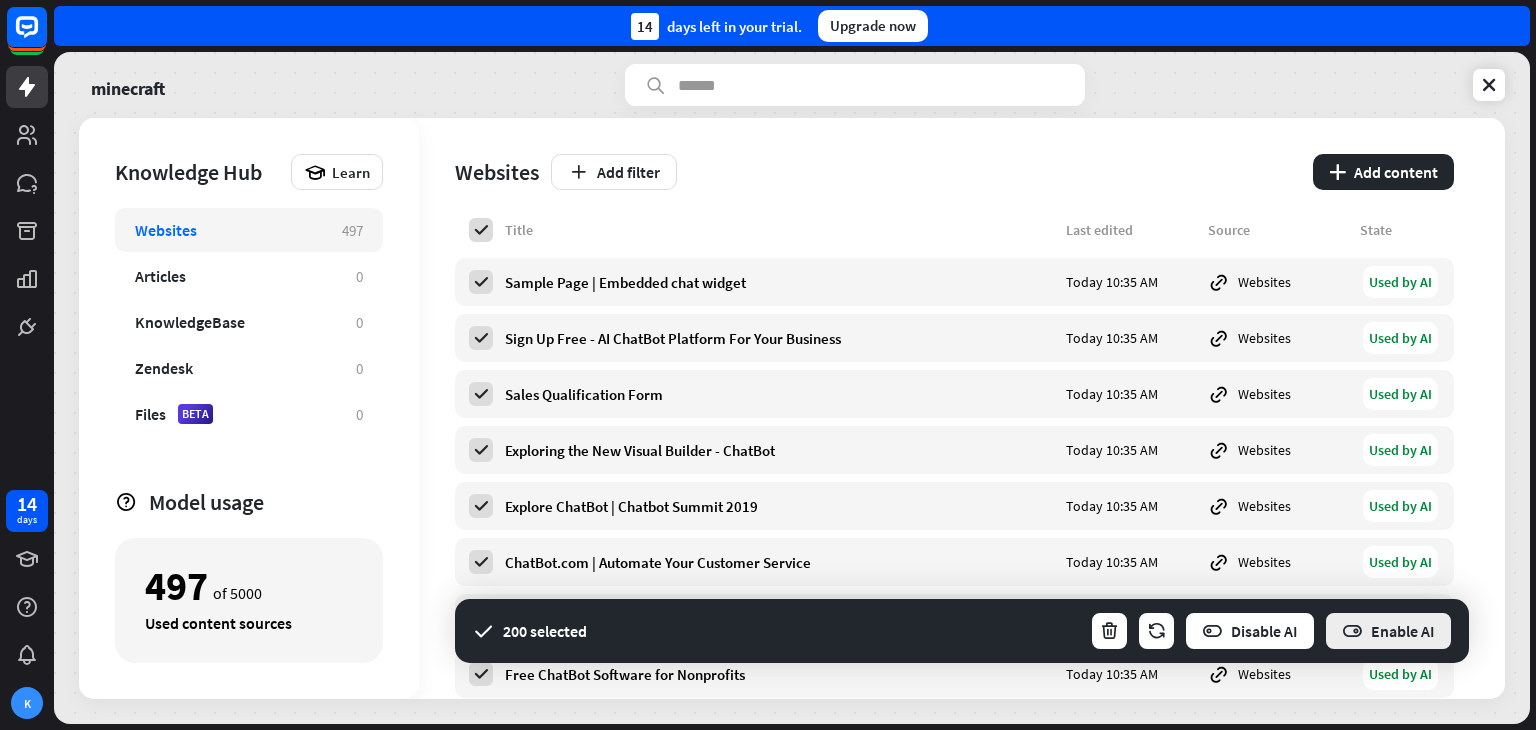 click on "Enable AI" at bounding box center (1388, 631) 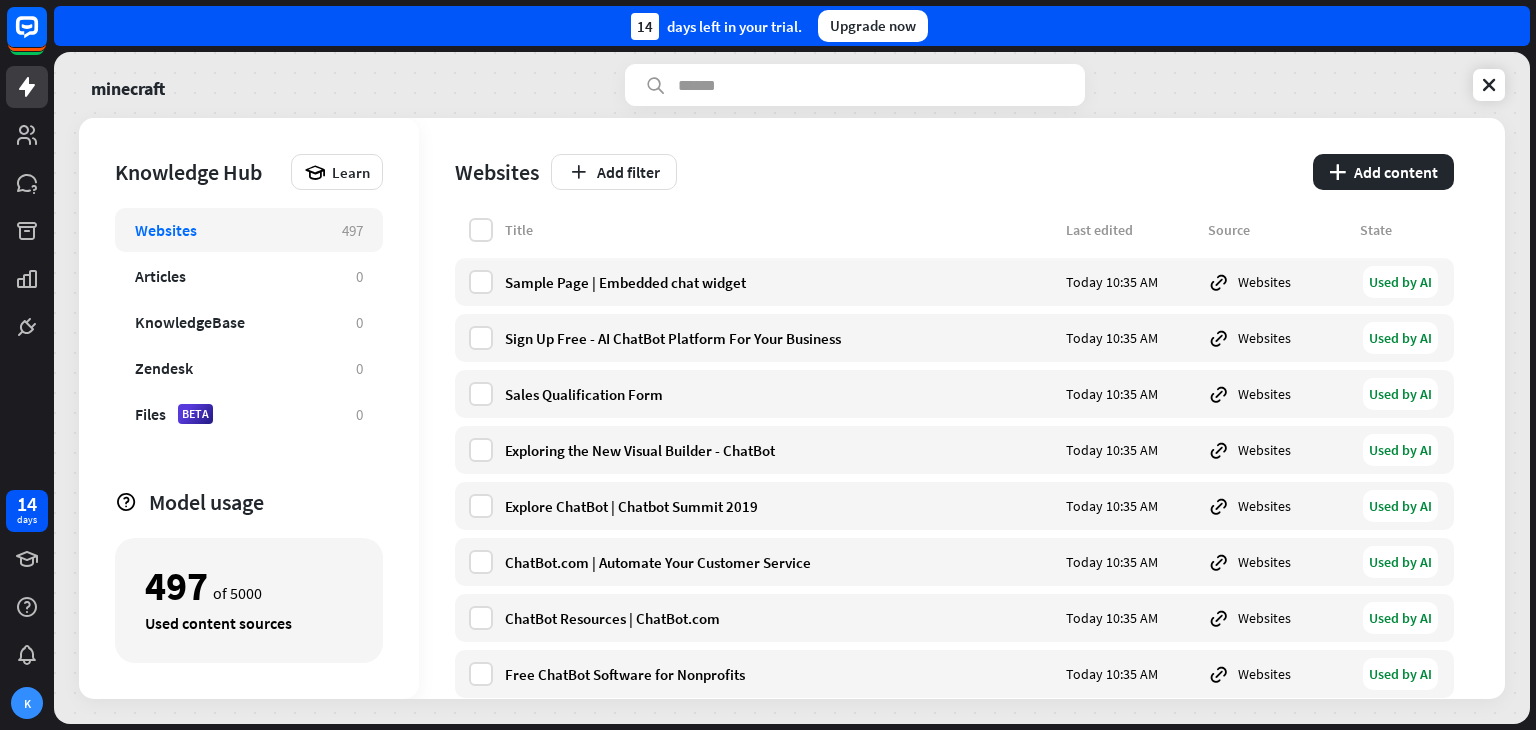 click on "Websites     497" at bounding box center (249, 230) 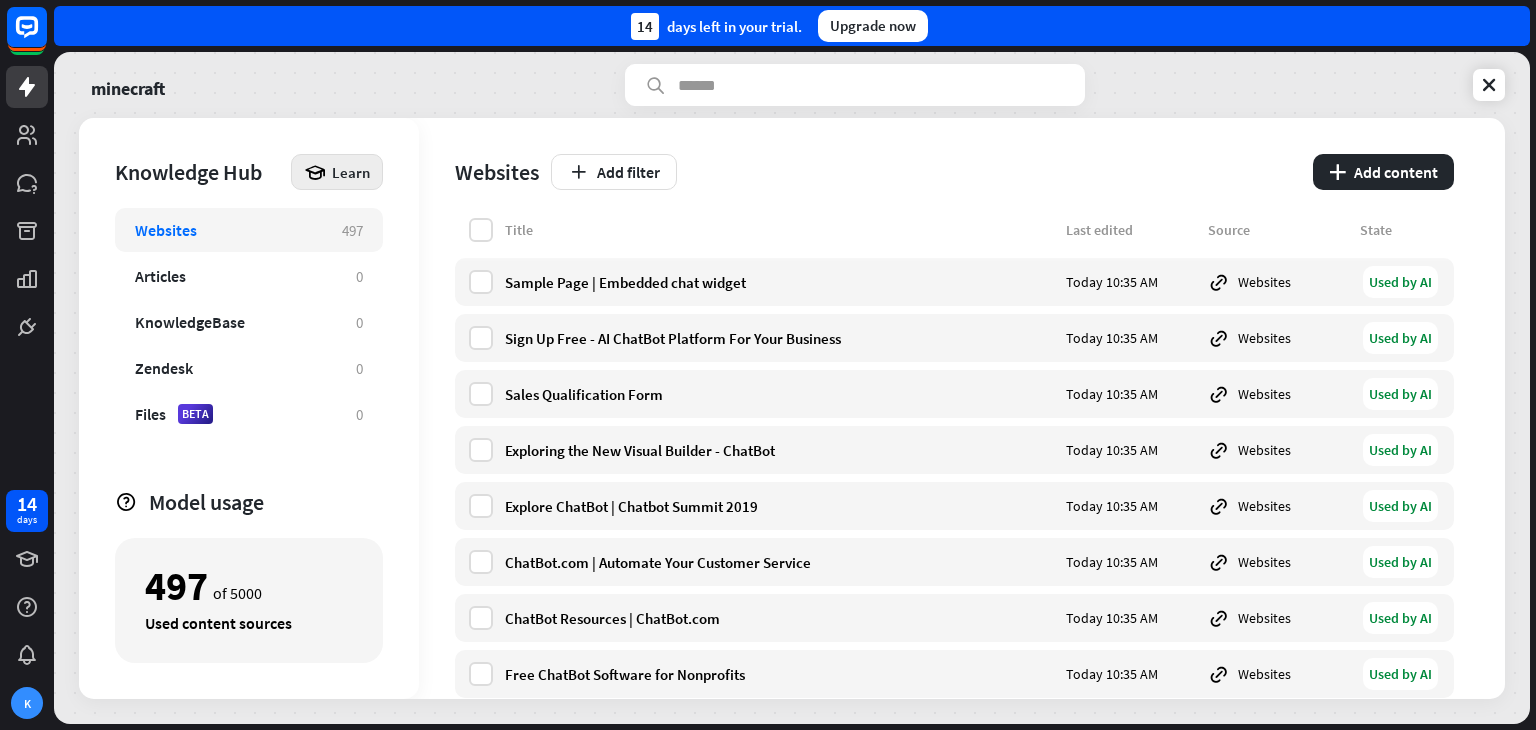 click on "Learn" at bounding box center [351, 172] 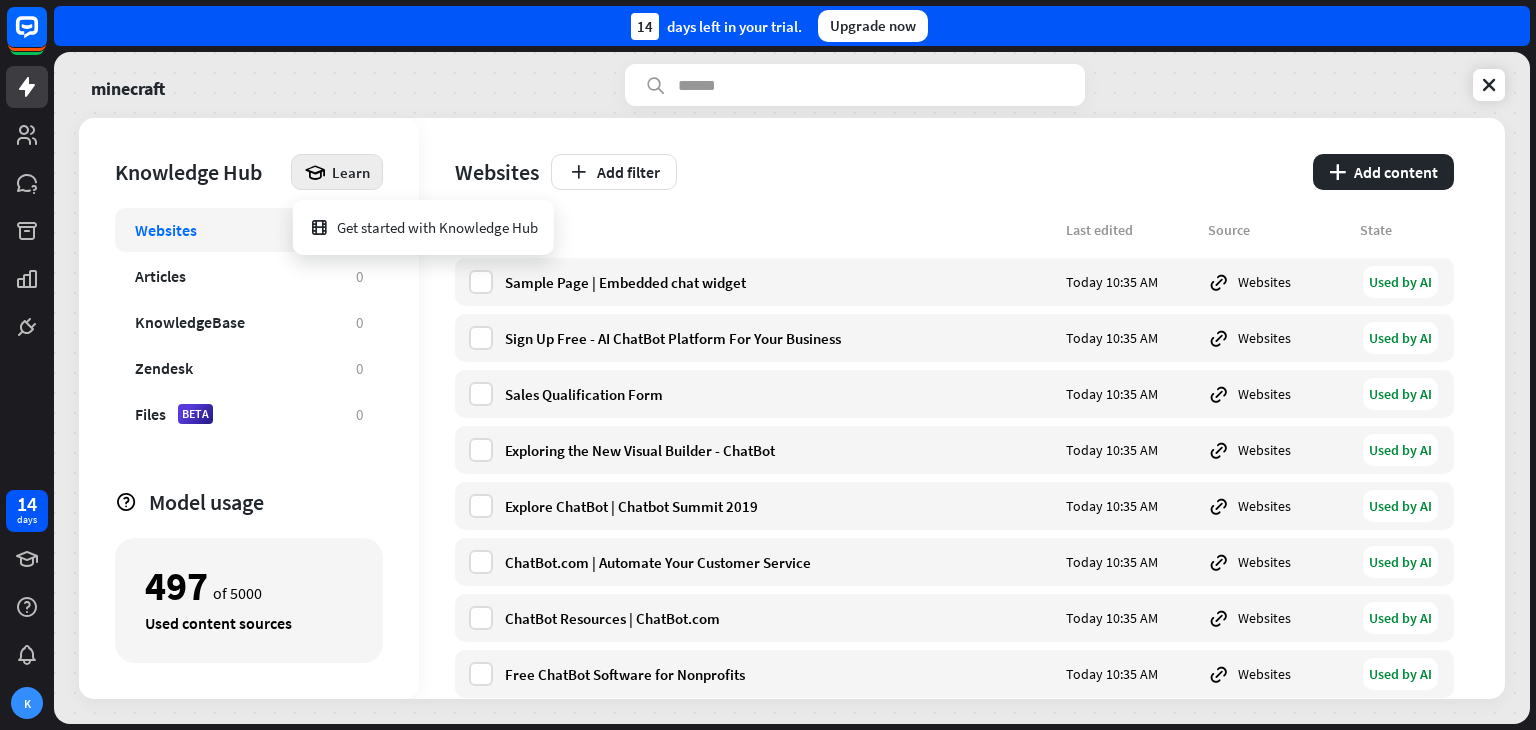 click on "Learn" at bounding box center (351, 172) 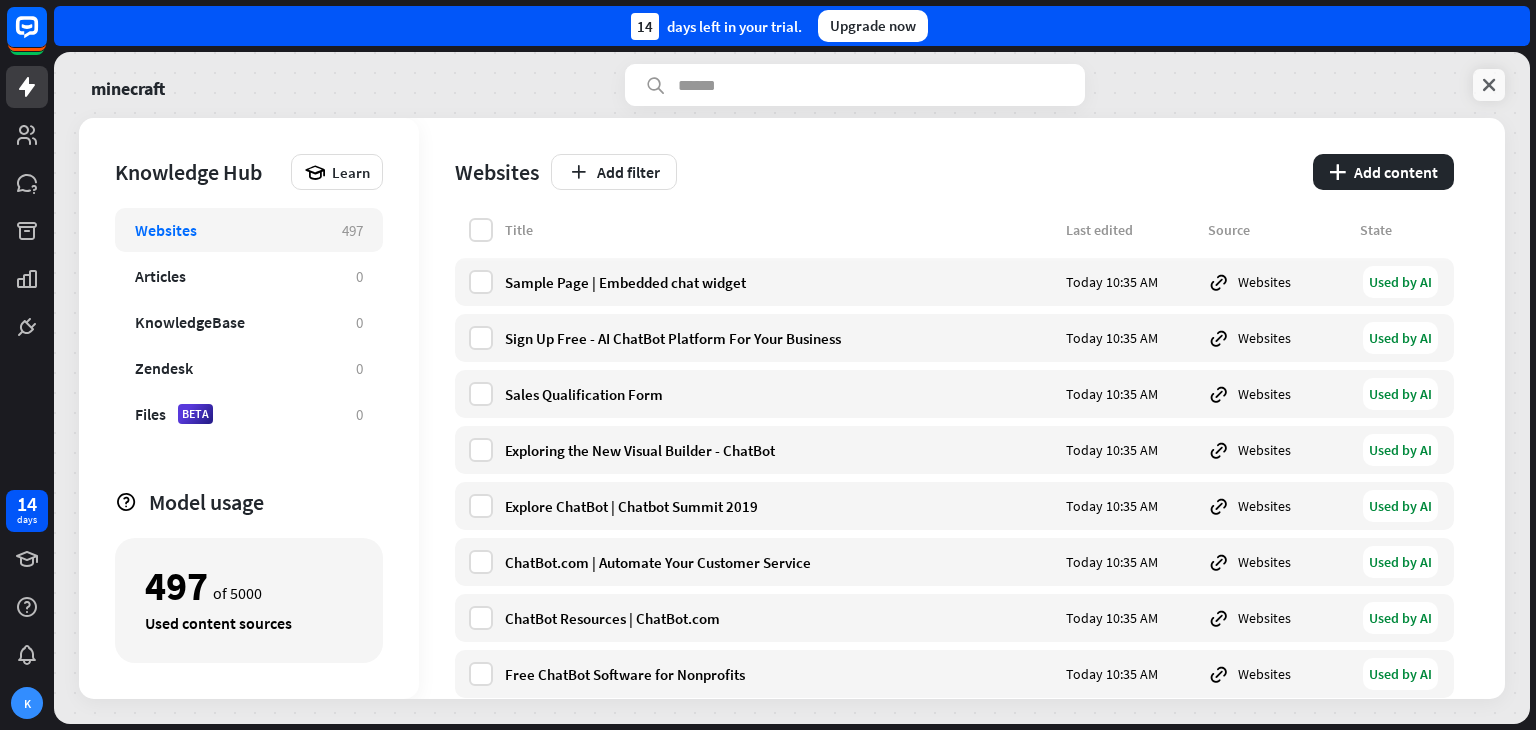 click at bounding box center [1489, 85] 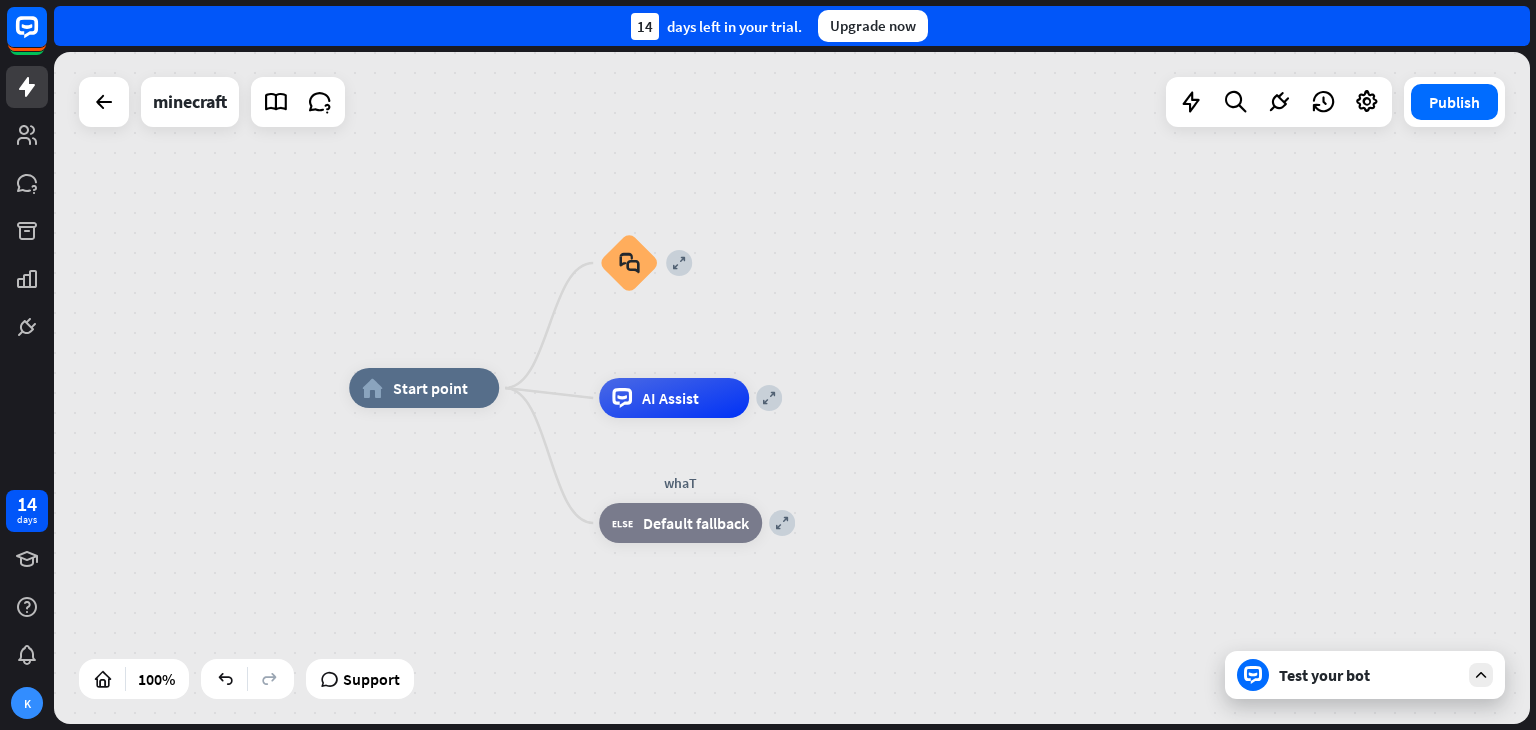 click on "home_2   Start point           expand     block_faq           expand       AI Assist           expand   whaT   block_fallback   Default fallback" at bounding box center (1087, 724) 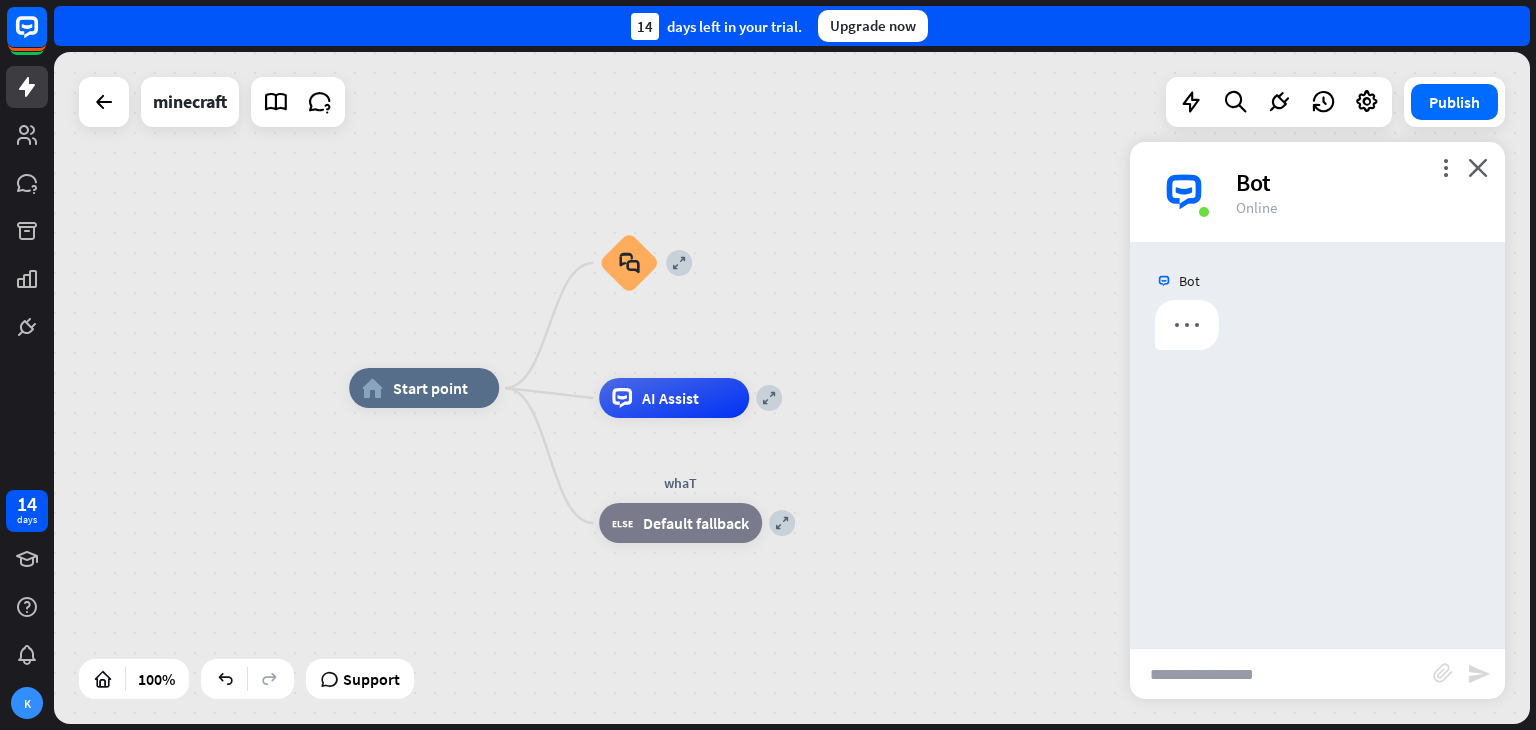 click at bounding box center [1281, 674] 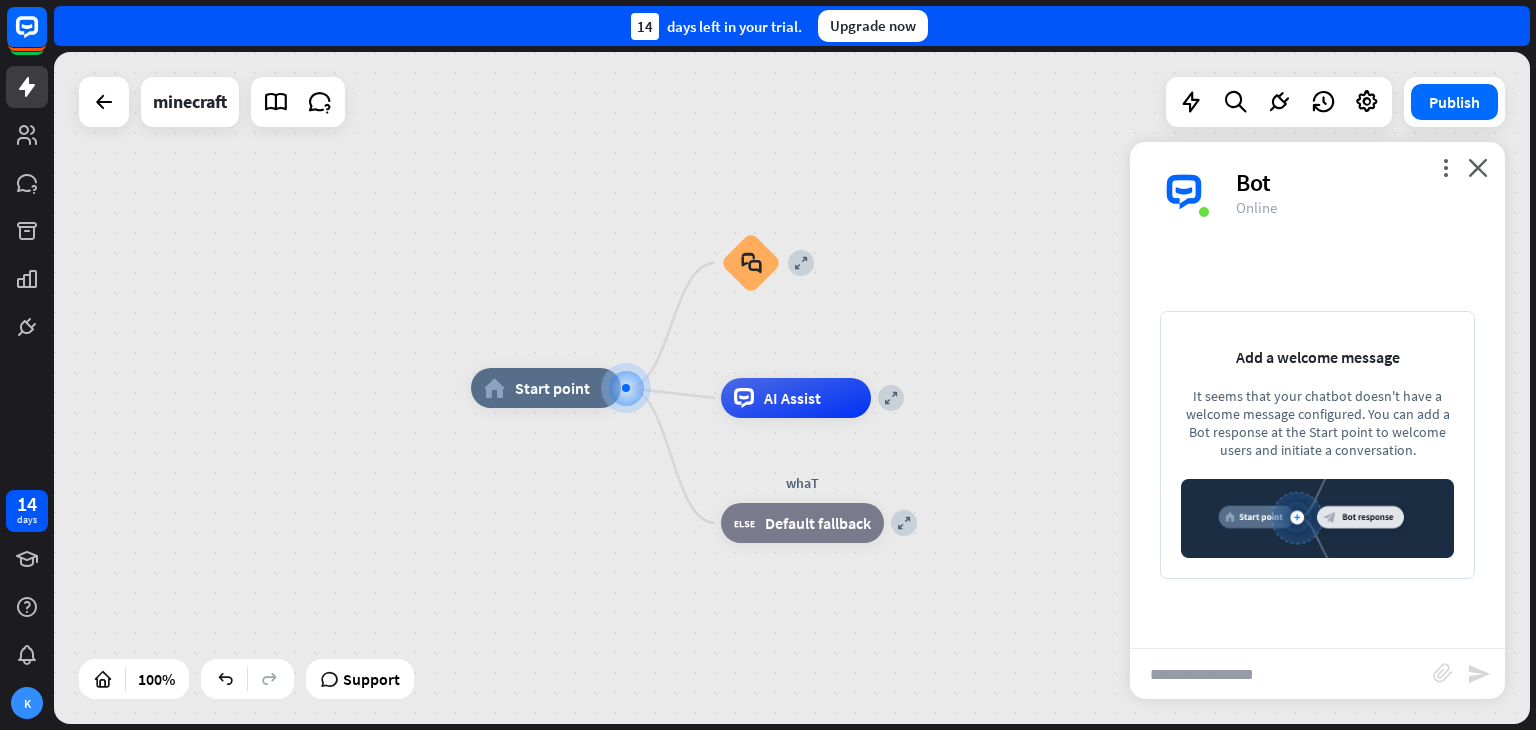 click on "home_2   Start point               expand     block_faq           expand       AI Assist           expand   whaT   block_fallback   Default fallback" at bounding box center (1209, 724) 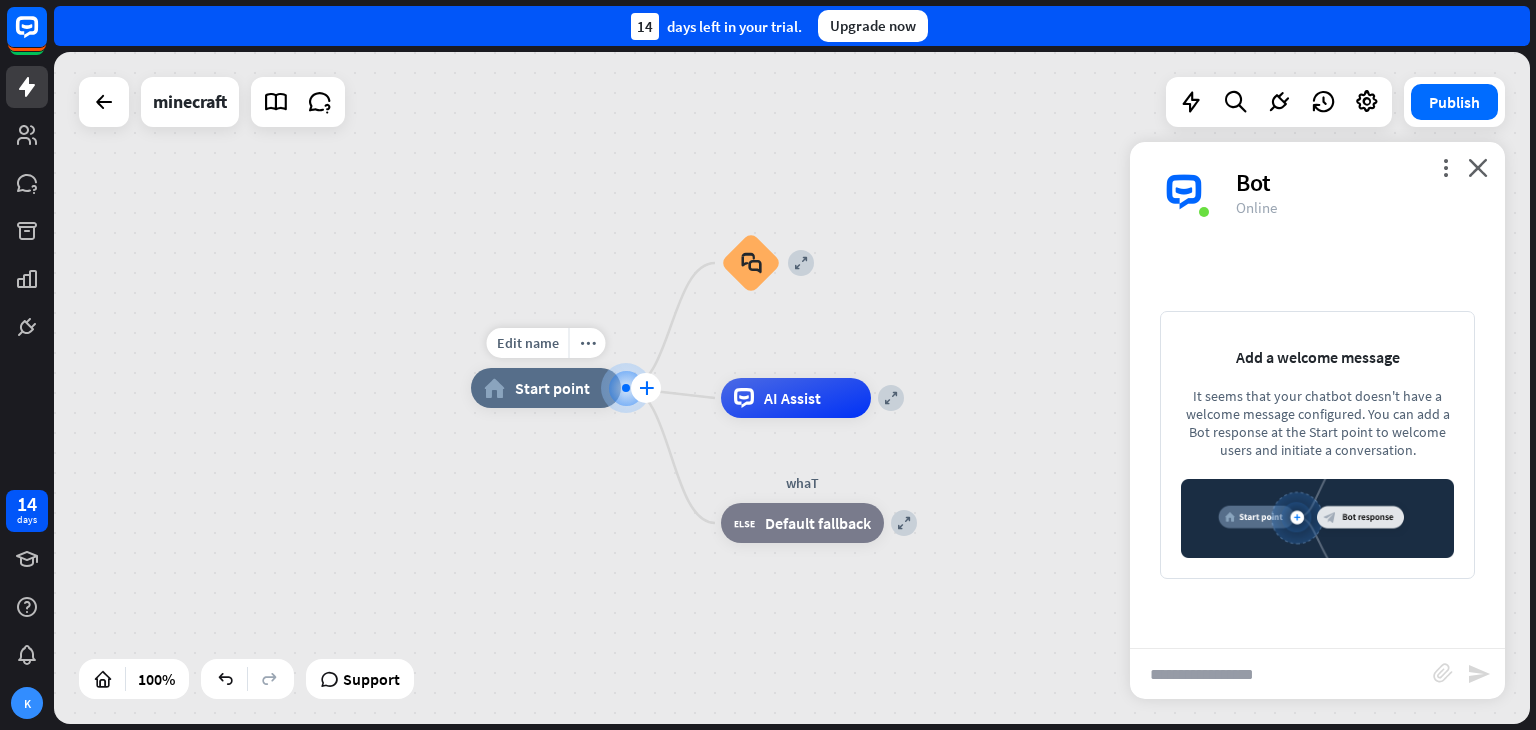 click on "plus" at bounding box center [646, 388] 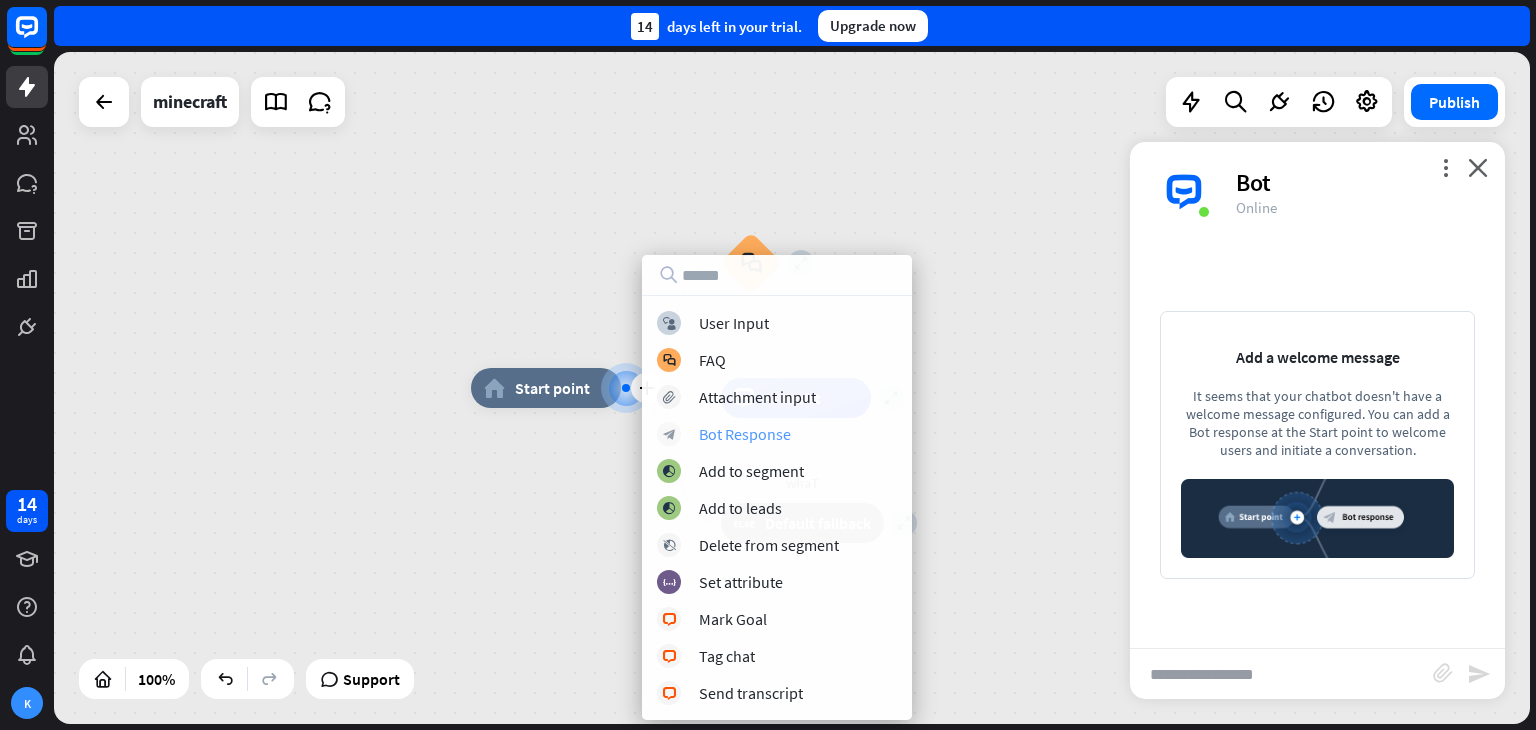 click on "Bot Response" at bounding box center [745, 434] 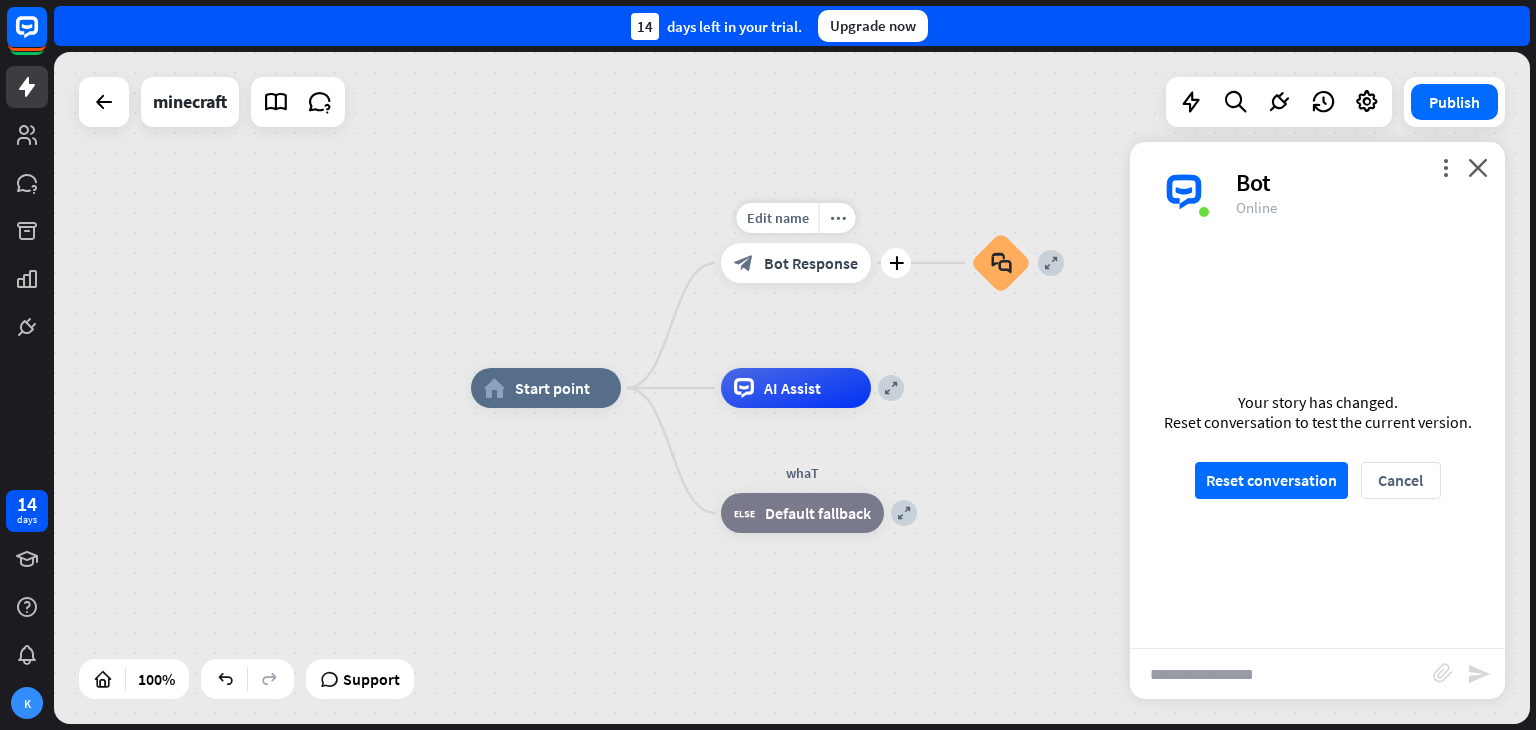 click on "Bot Response" at bounding box center [811, 263] 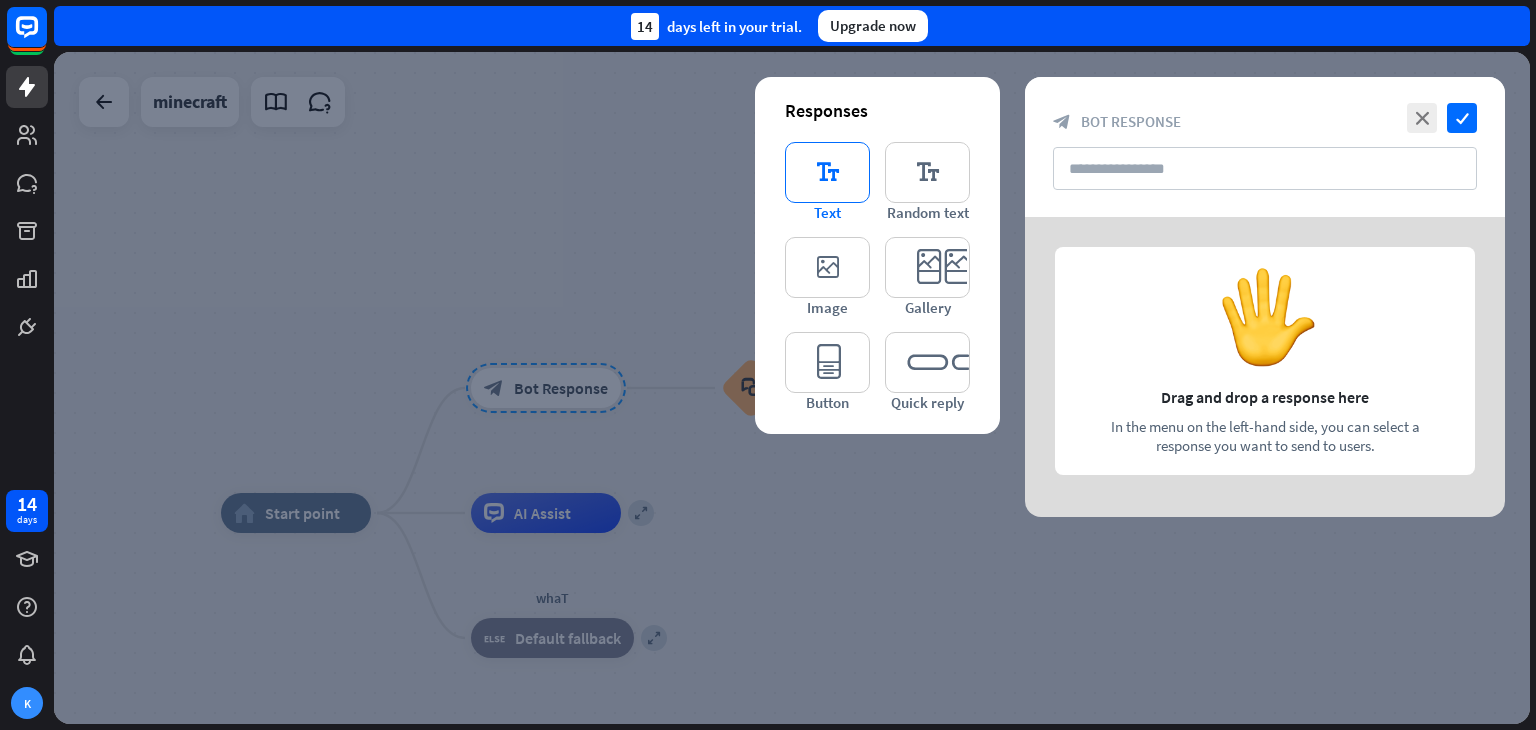 click on "editor_text" at bounding box center [827, 172] 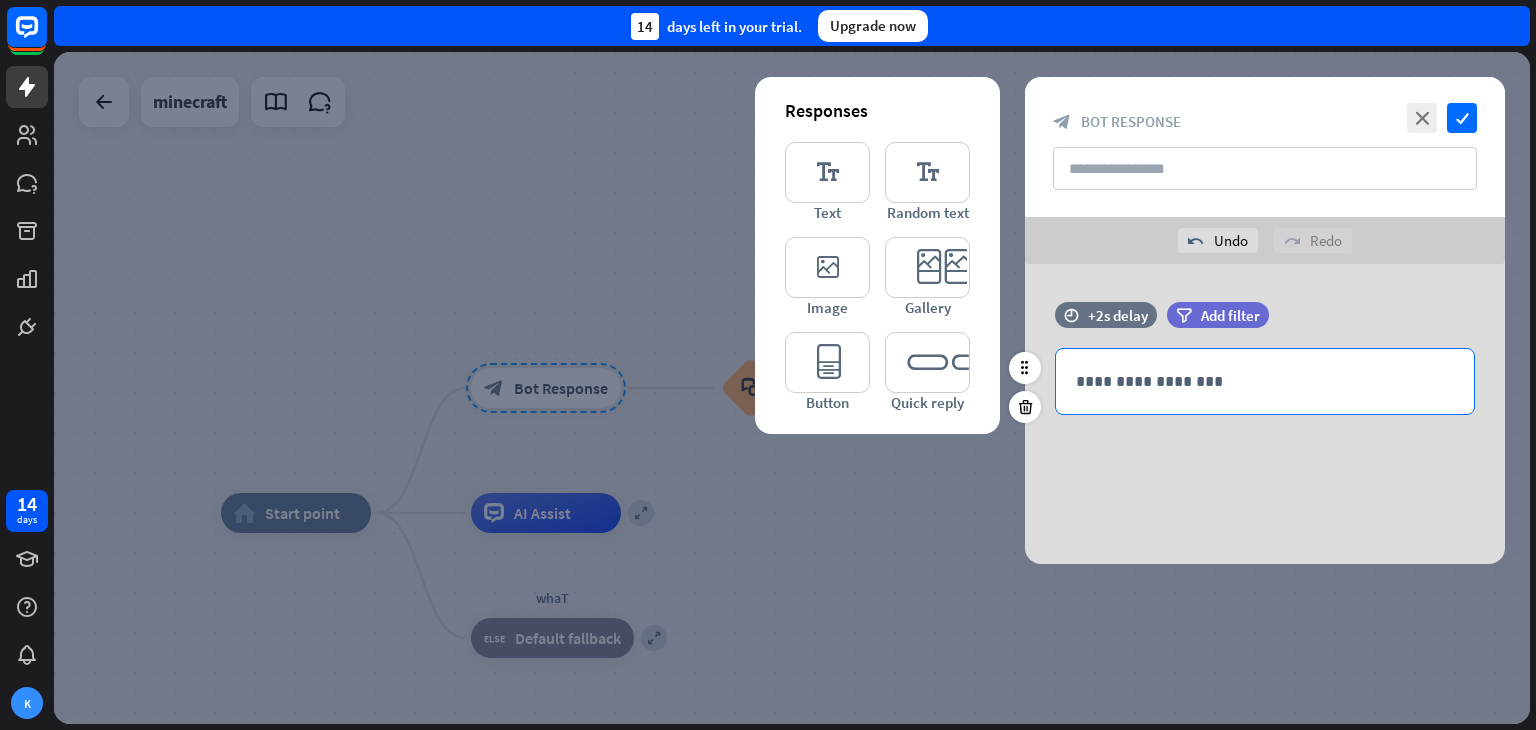 click on "**********" at bounding box center (1265, 381) 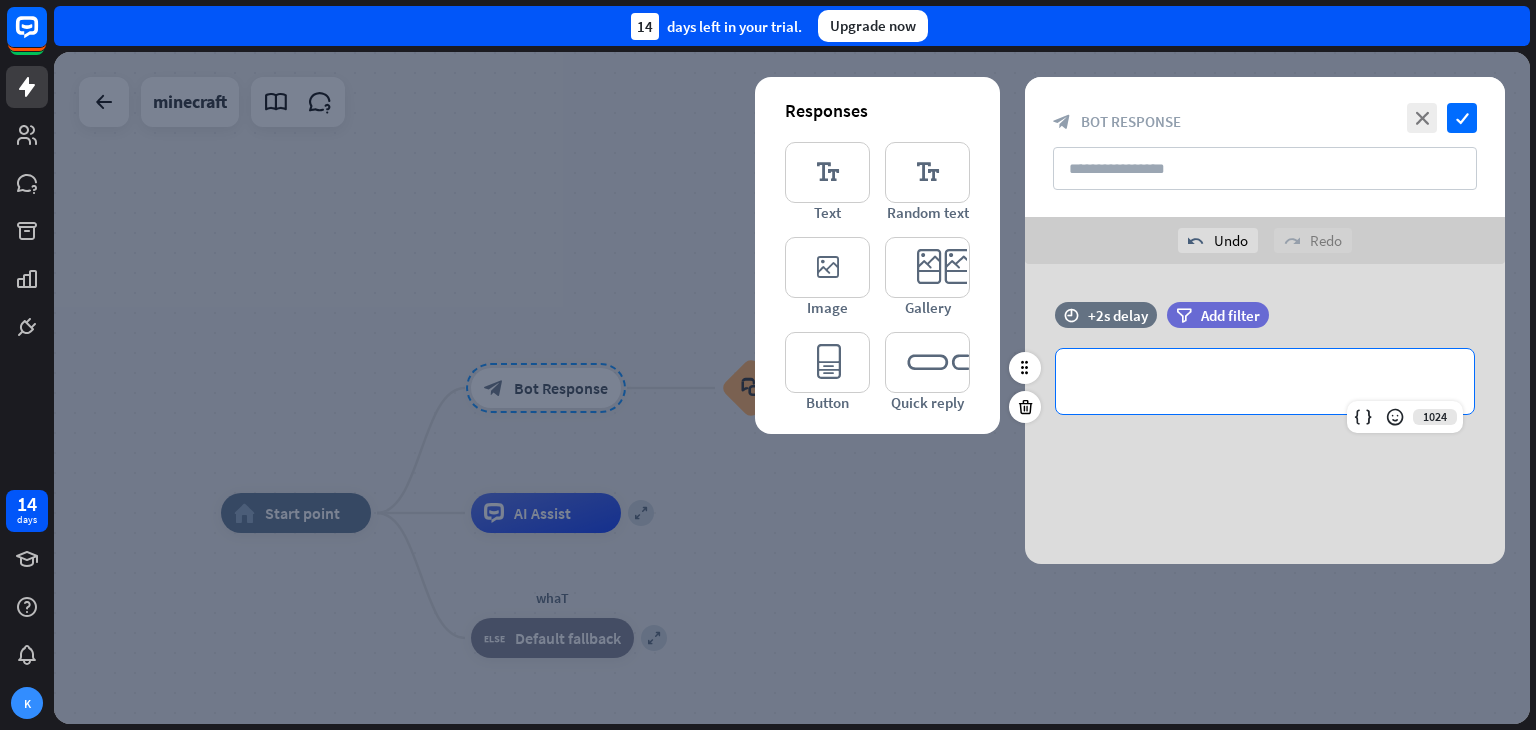 type 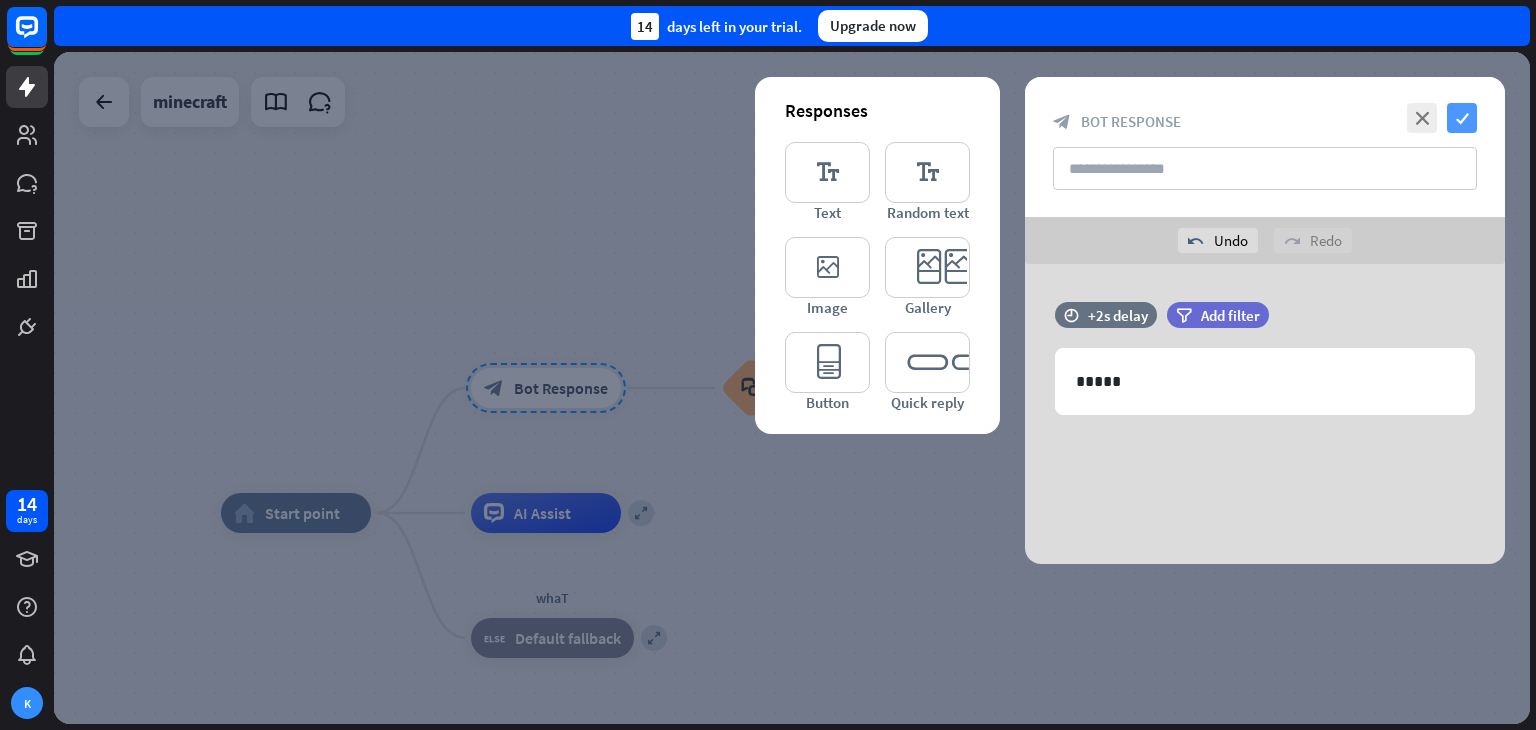 click on "check" at bounding box center [1462, 118] 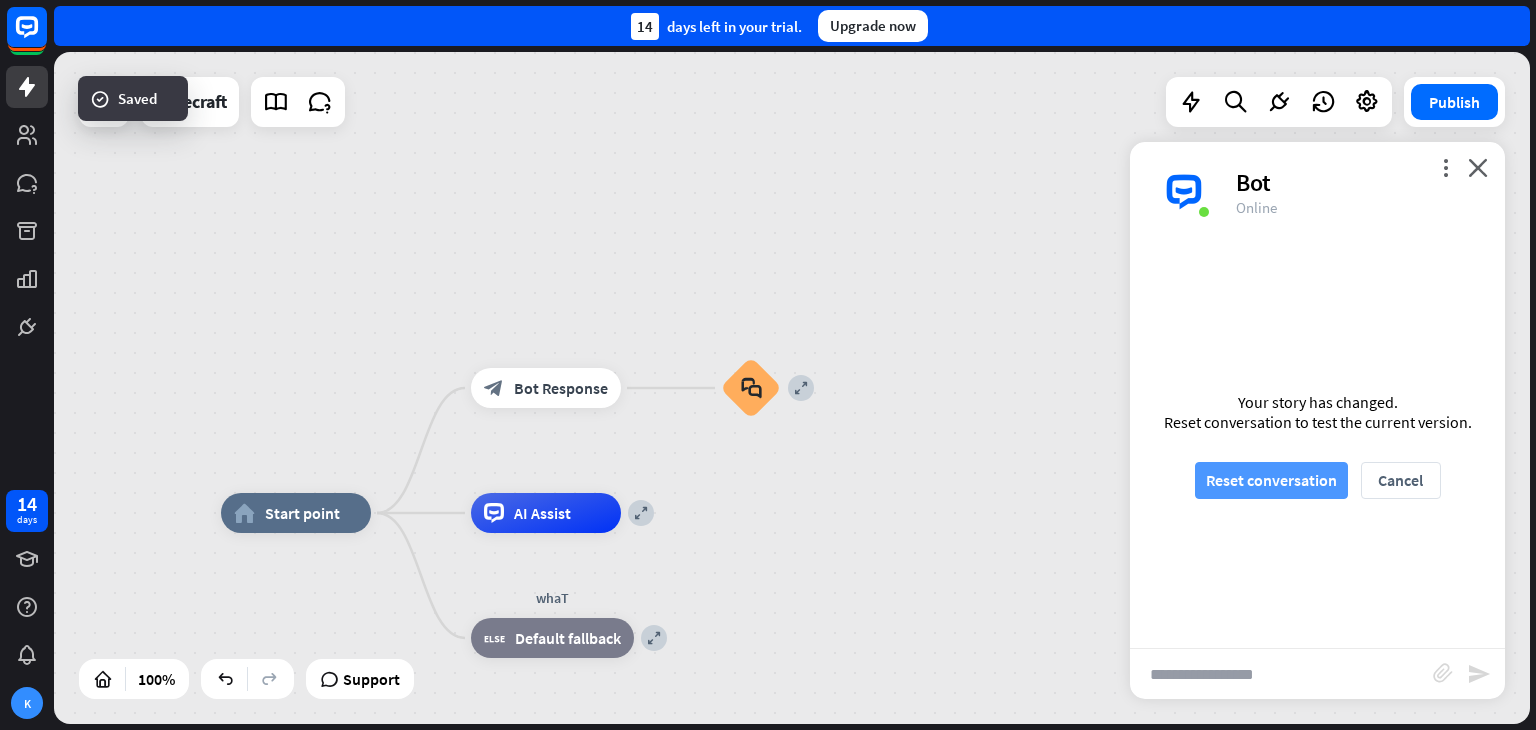click on "Reset conversation" at bounding box center (1271, 480) 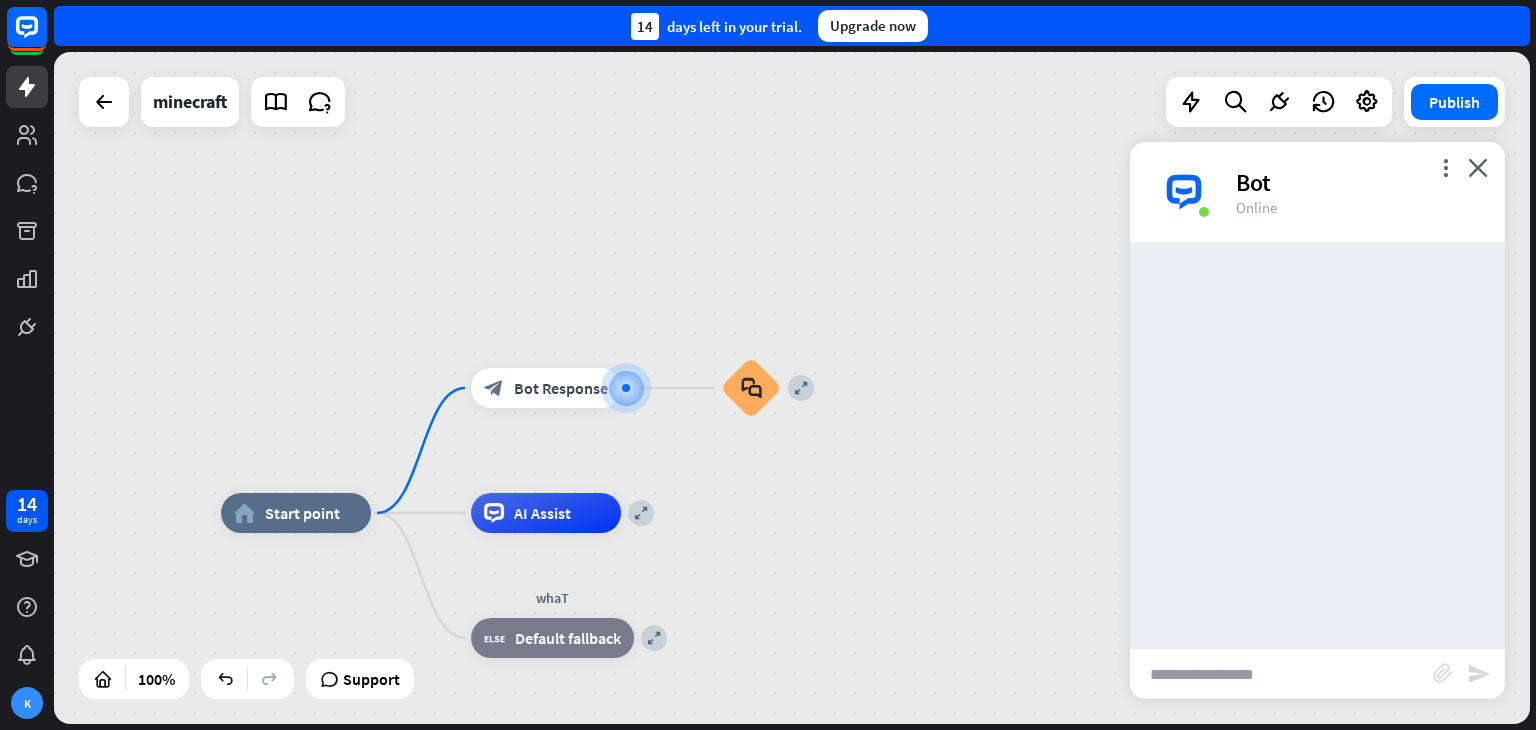 click at bounding box center [1281, 674] 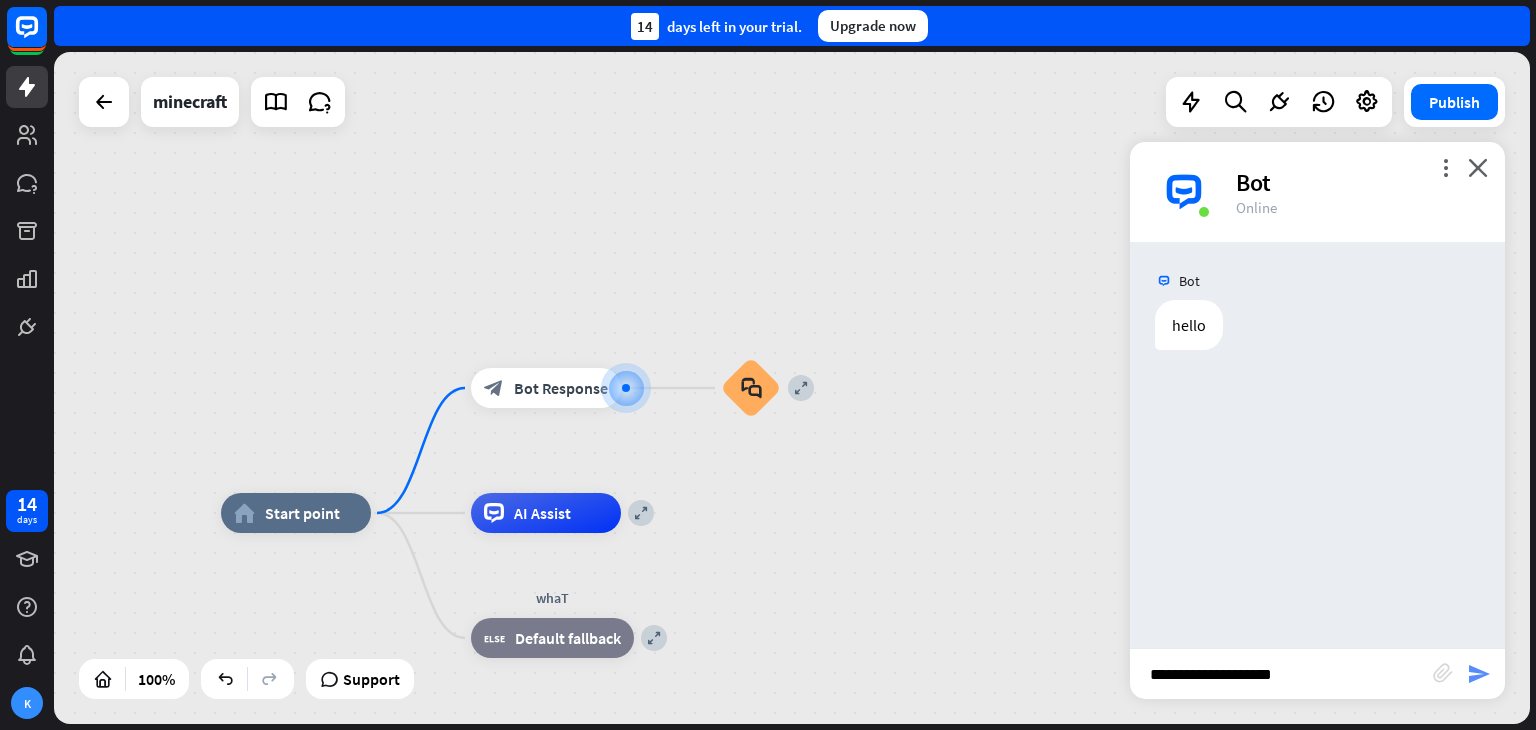 type on "**********" 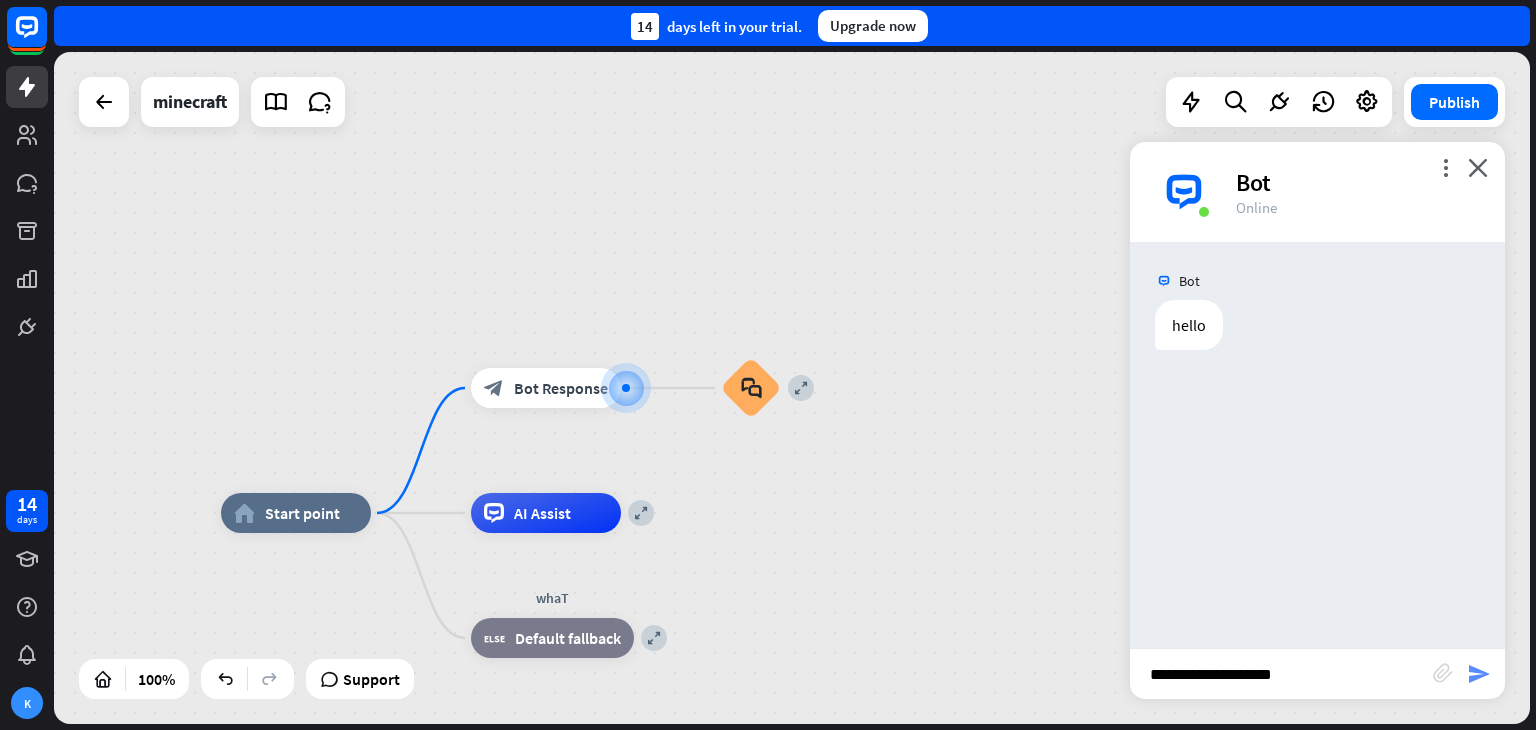 click on "send" at bounding box center (1479, 674) 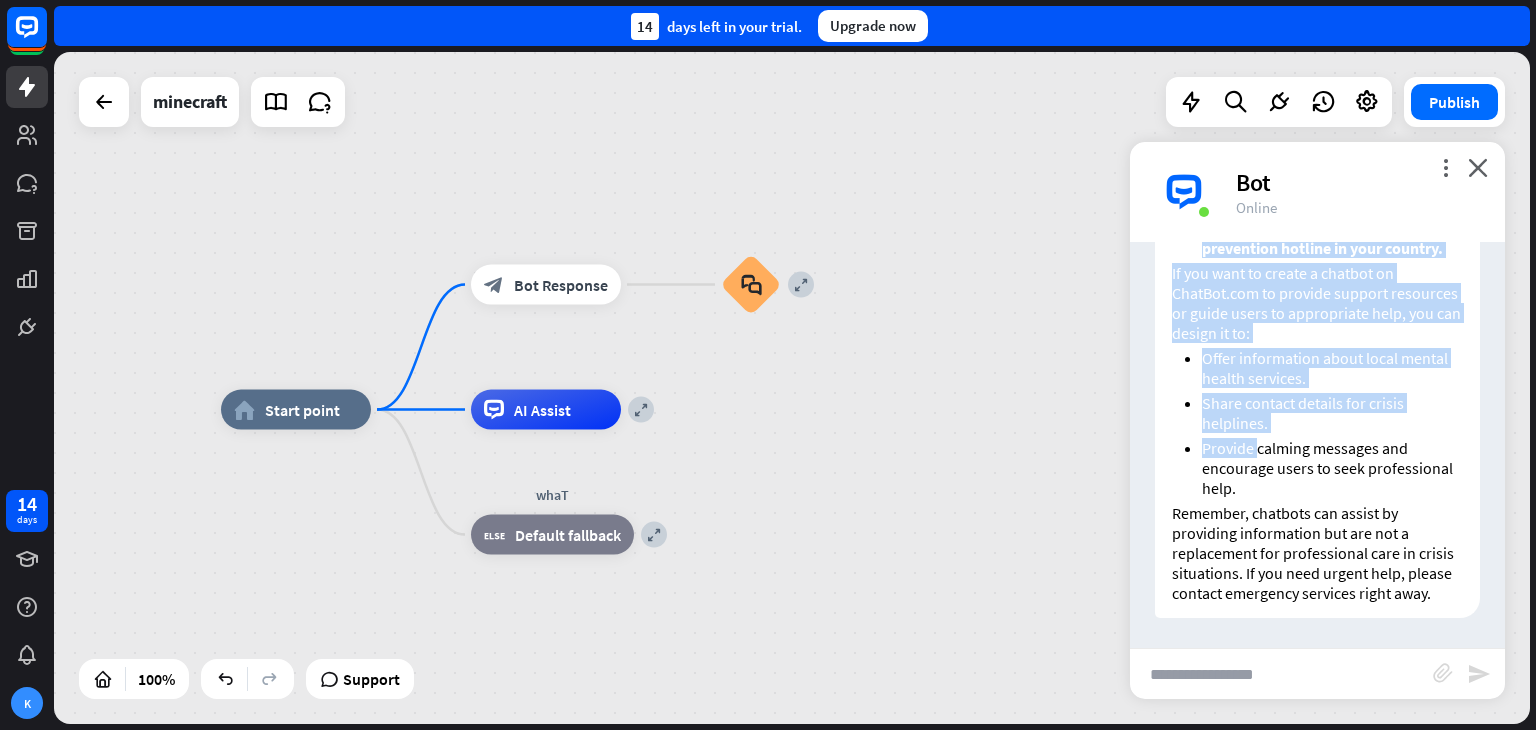 drag, startPoint x: 1460, startPoint y: 420, endPoint x: 1257, endPoint y: 426, distance: 203.08865 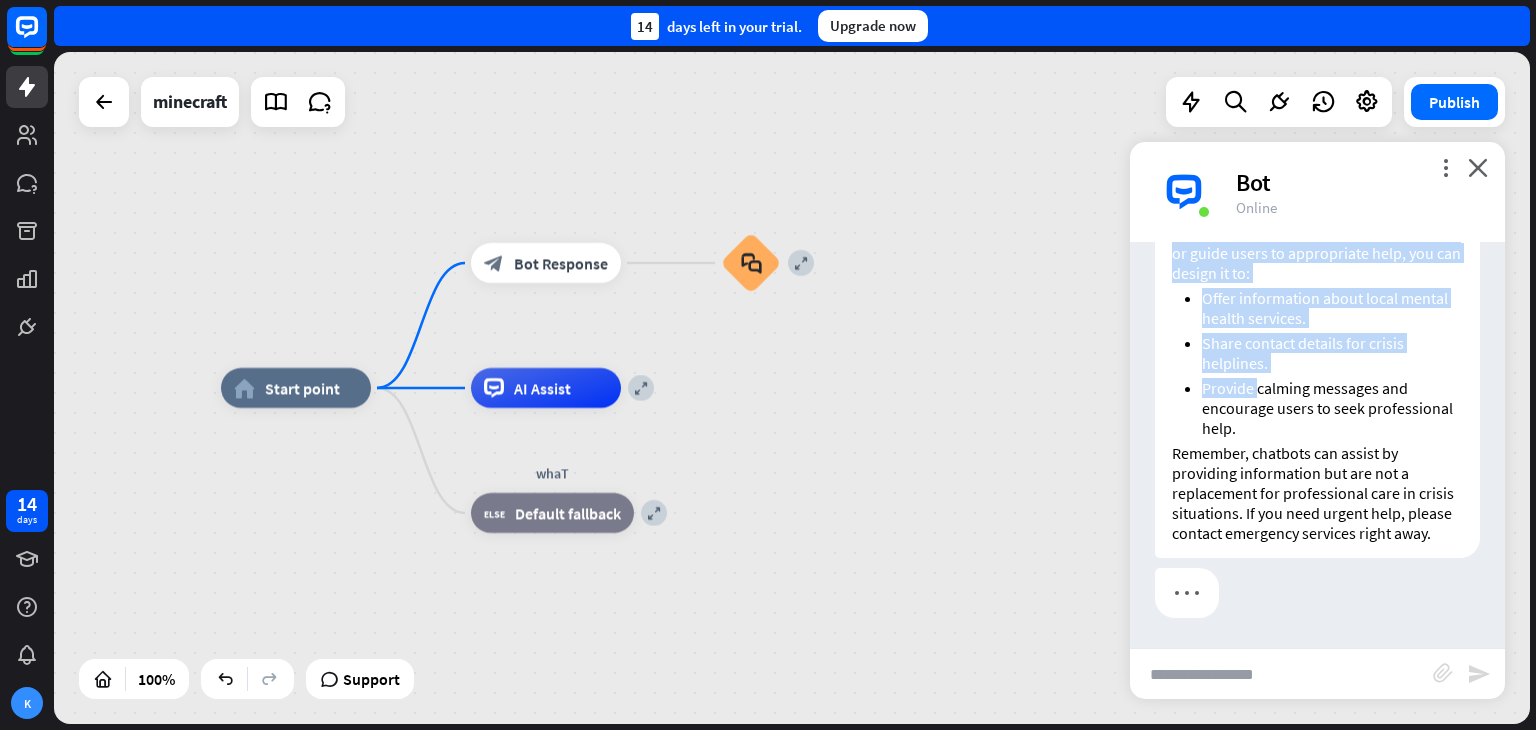 scroll, scrollTop: 688, scrollLeft: 0, axis: vertical 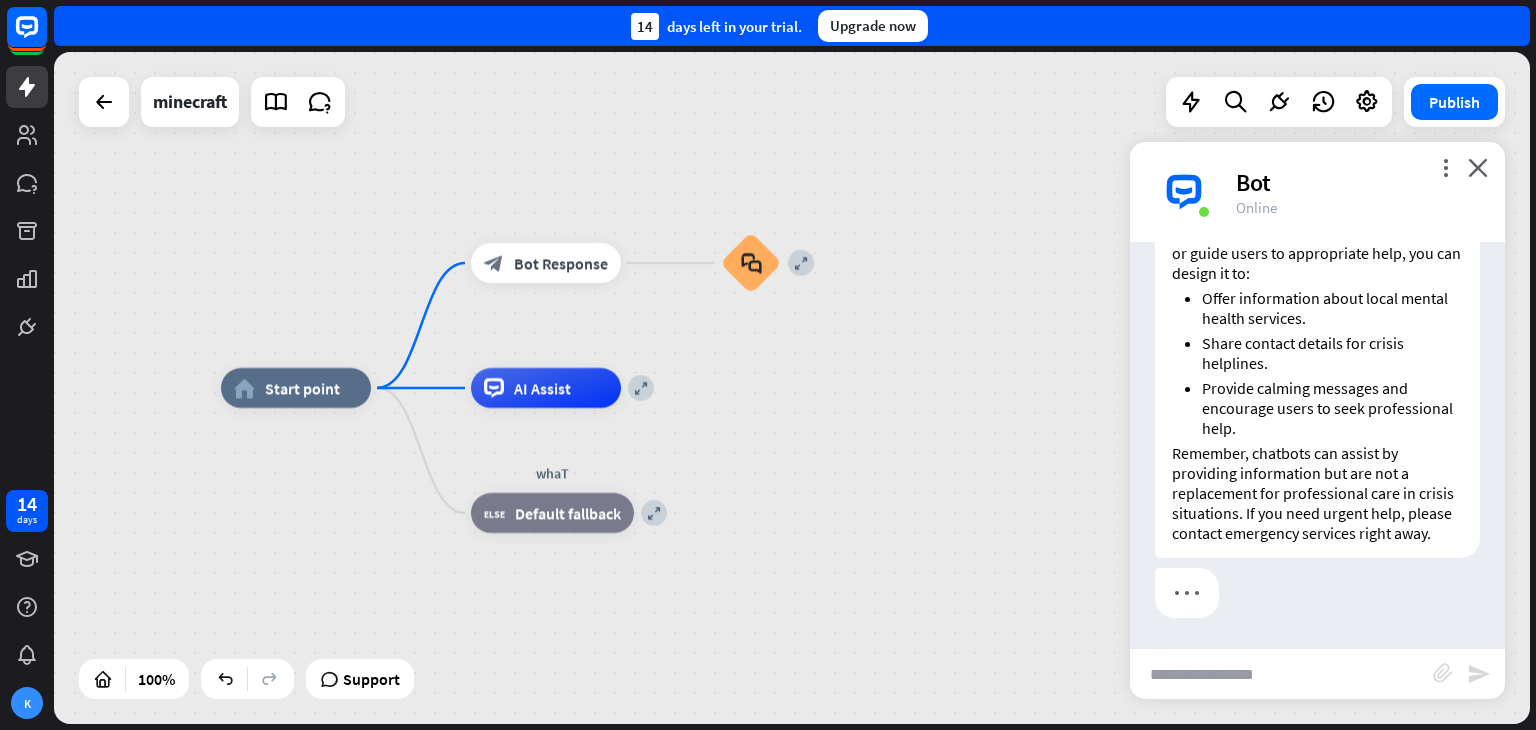 click at bounding box center [1317, 598] 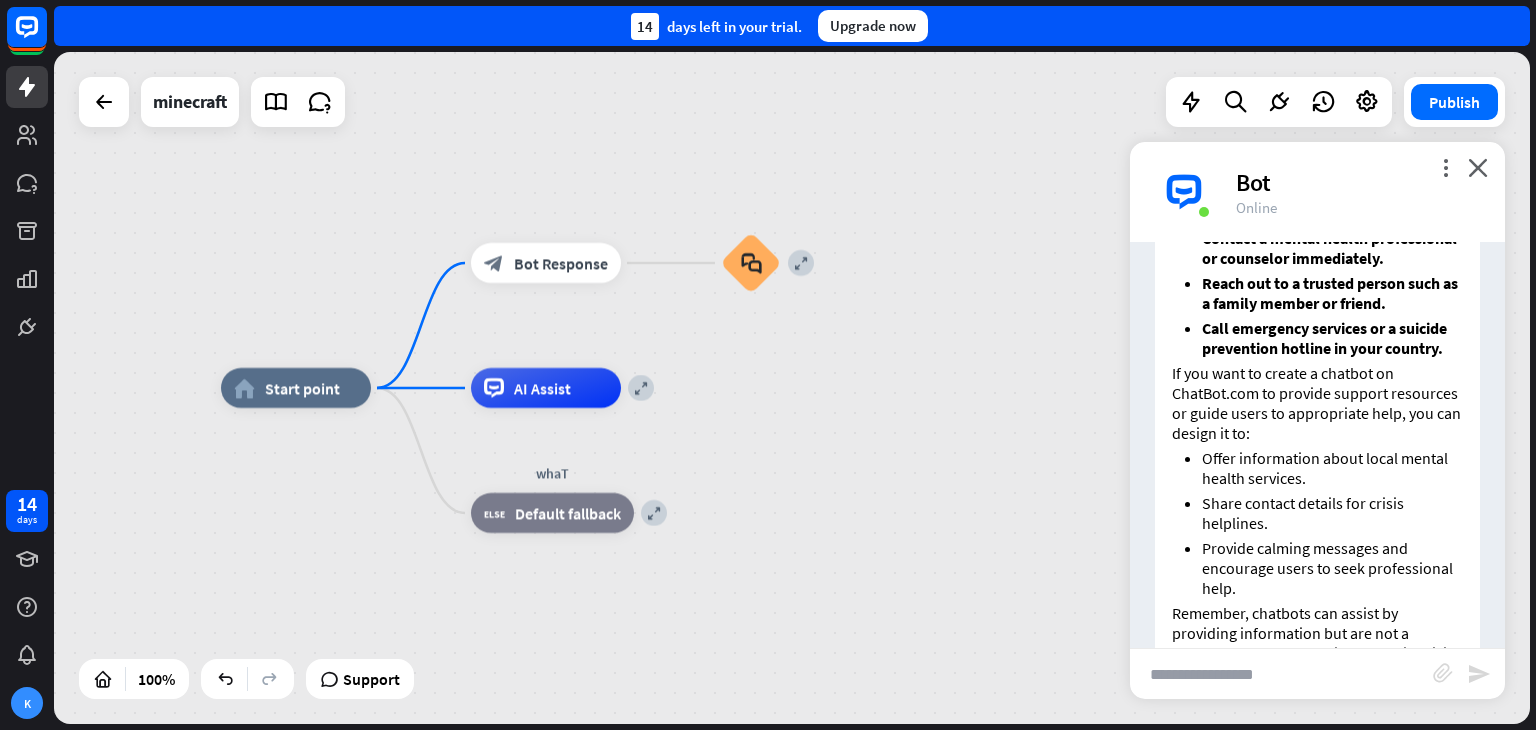 scroll, scrollTop: 458, scrollLeft: 0, axis: vertical 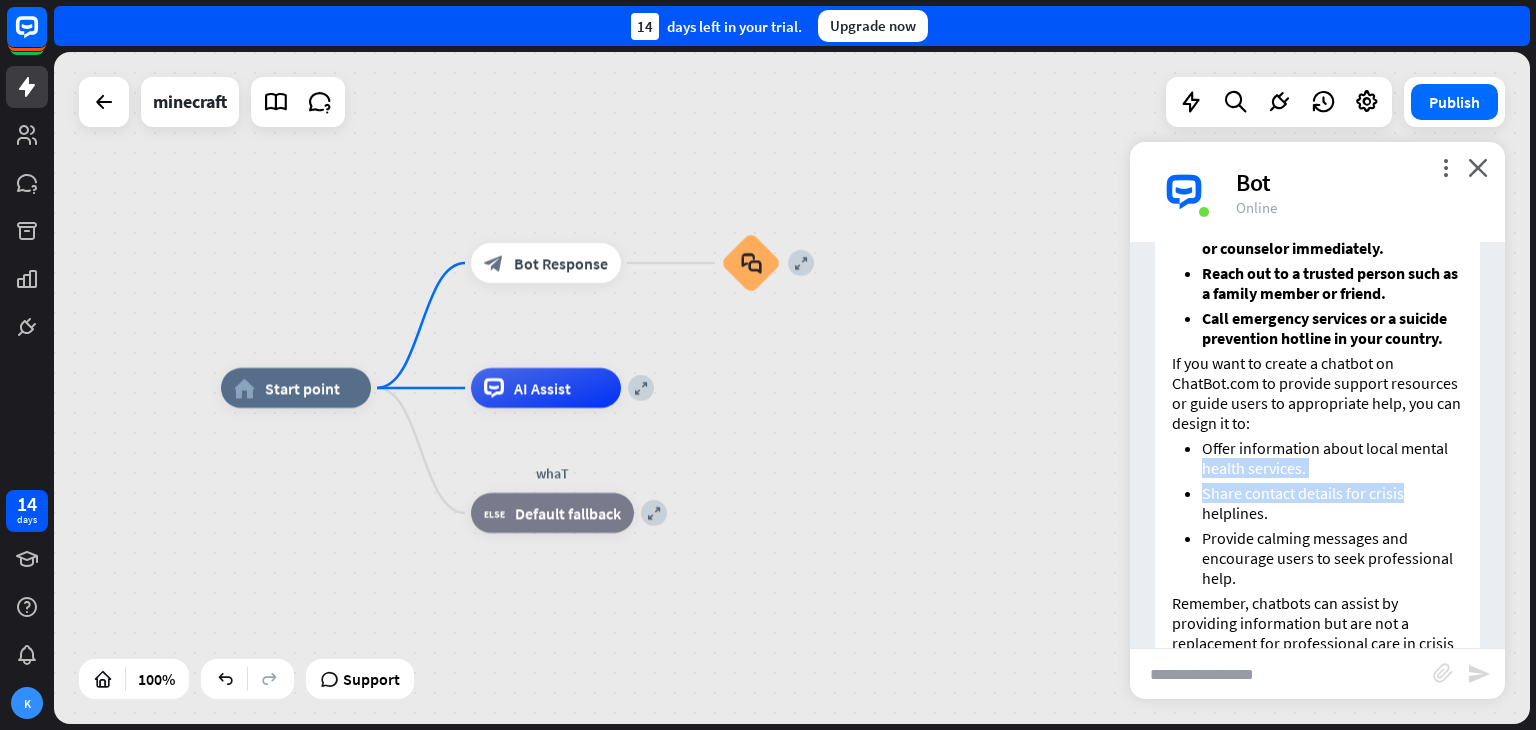 drag, startPoint x: 1471, startPoint y: 510, endPoint x: 1484, endPoint y: 560, distance: 51.662365 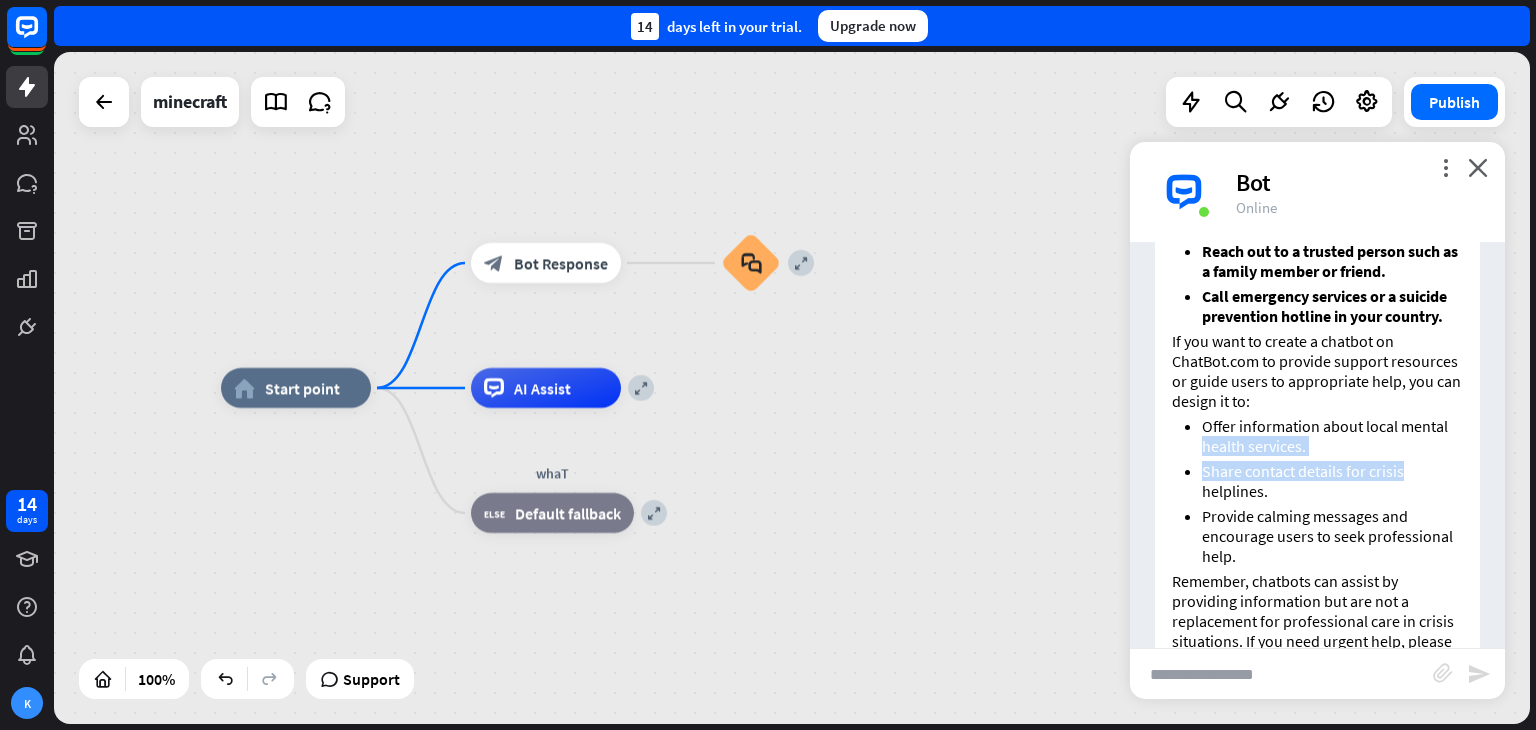 scroll, scrollTop: 432, scrollLeft: 0, axis: vertical 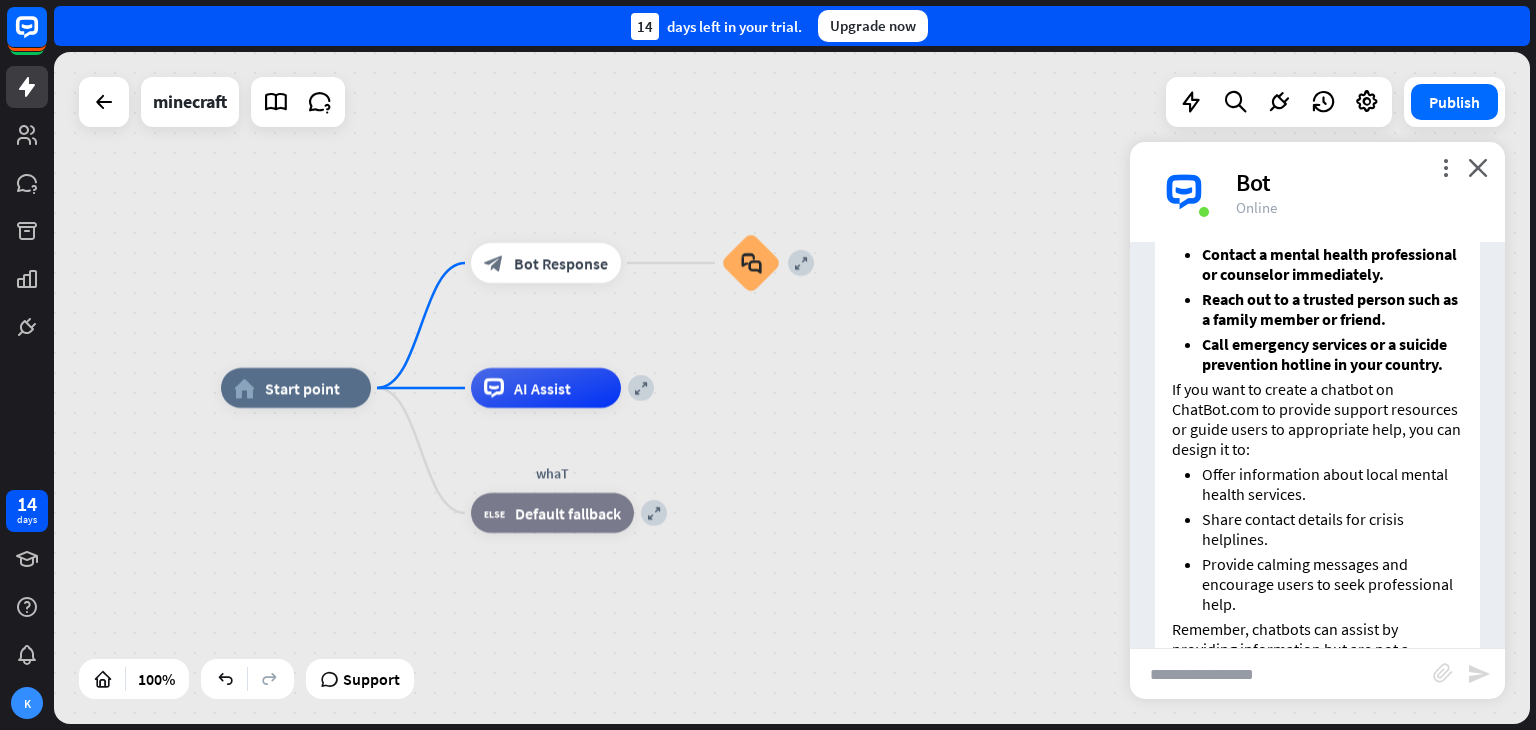 click on "If you or someone you know is experiencing suicidal thoughts, it's important to seek immediate professional help. While ChatBot.com provides tools to create chatbots that can assist with various inquiries, it is not a substitute for professional mental health support.
Here are some steps you can take:
Contact a mental health professional or counselor immediately.
Reach out to a trusted person such as a family member or friend.
Call emergency services or a suicide prevention hotline in your country.
If you want to create a chatbot on ChatBot.com to provide support resources or guide users to appropriate help, you can design it to:
Offer information about local mental health services.
Share contact details for crisis helplines.
Provide calming messages and encourage users to seek professional help.
Today 10:52 AM
Show JSON" at bounding box center (1317, 404) 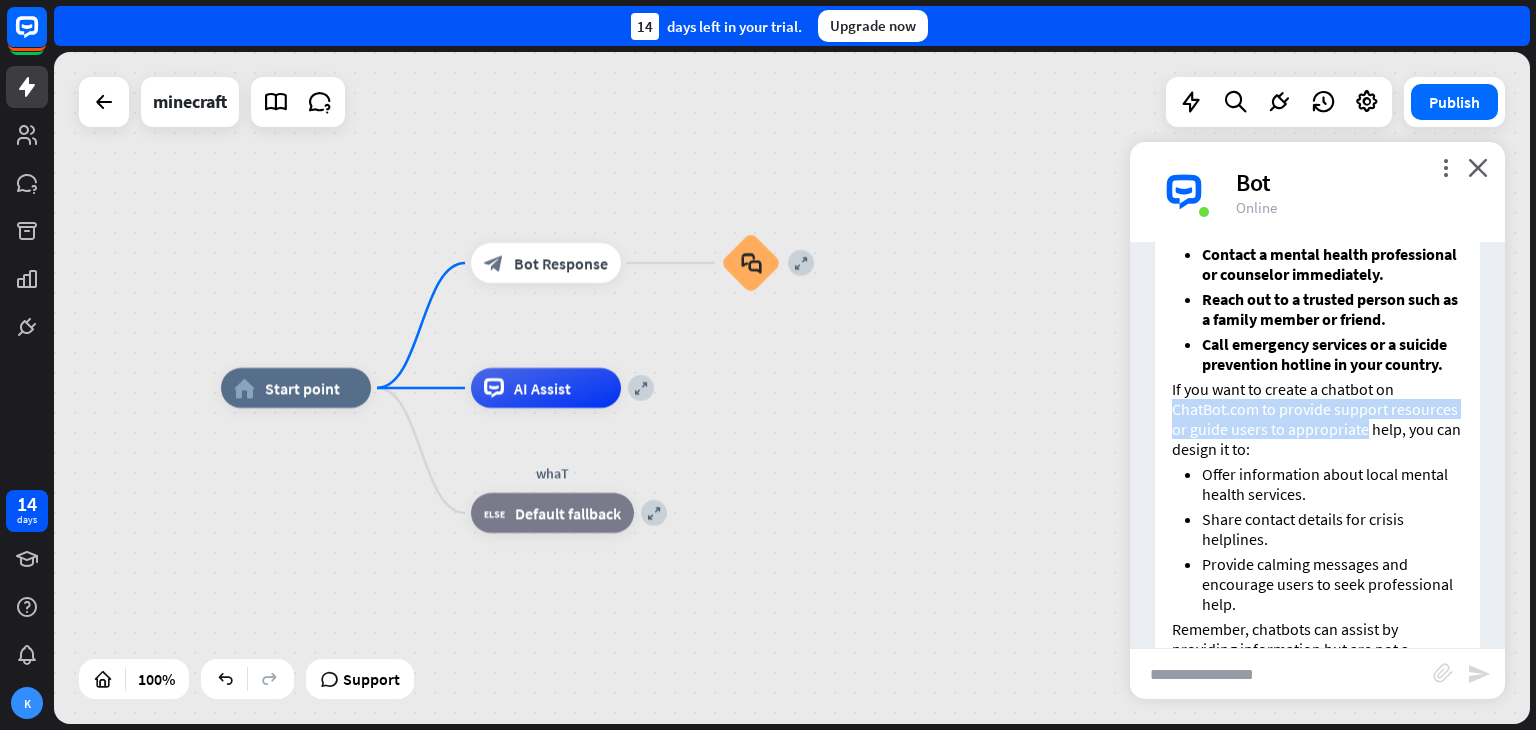 drag, startPoint x: 1488, startPoint y: 491, endPoint x: 1499, endPoint y: 437, distance: 55.108982 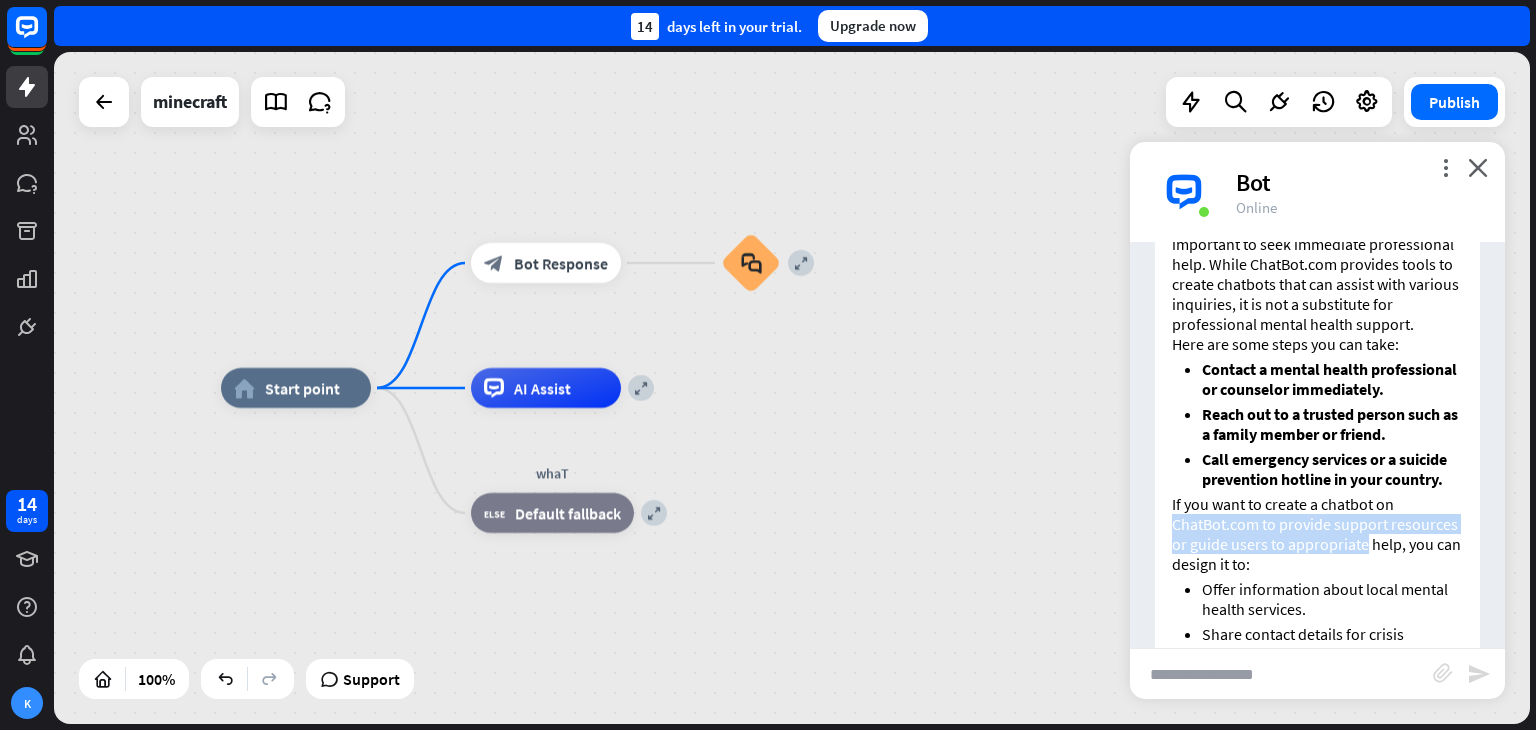 scroll, scrollTop: 324, scrollLeft: 0, axis: vertical 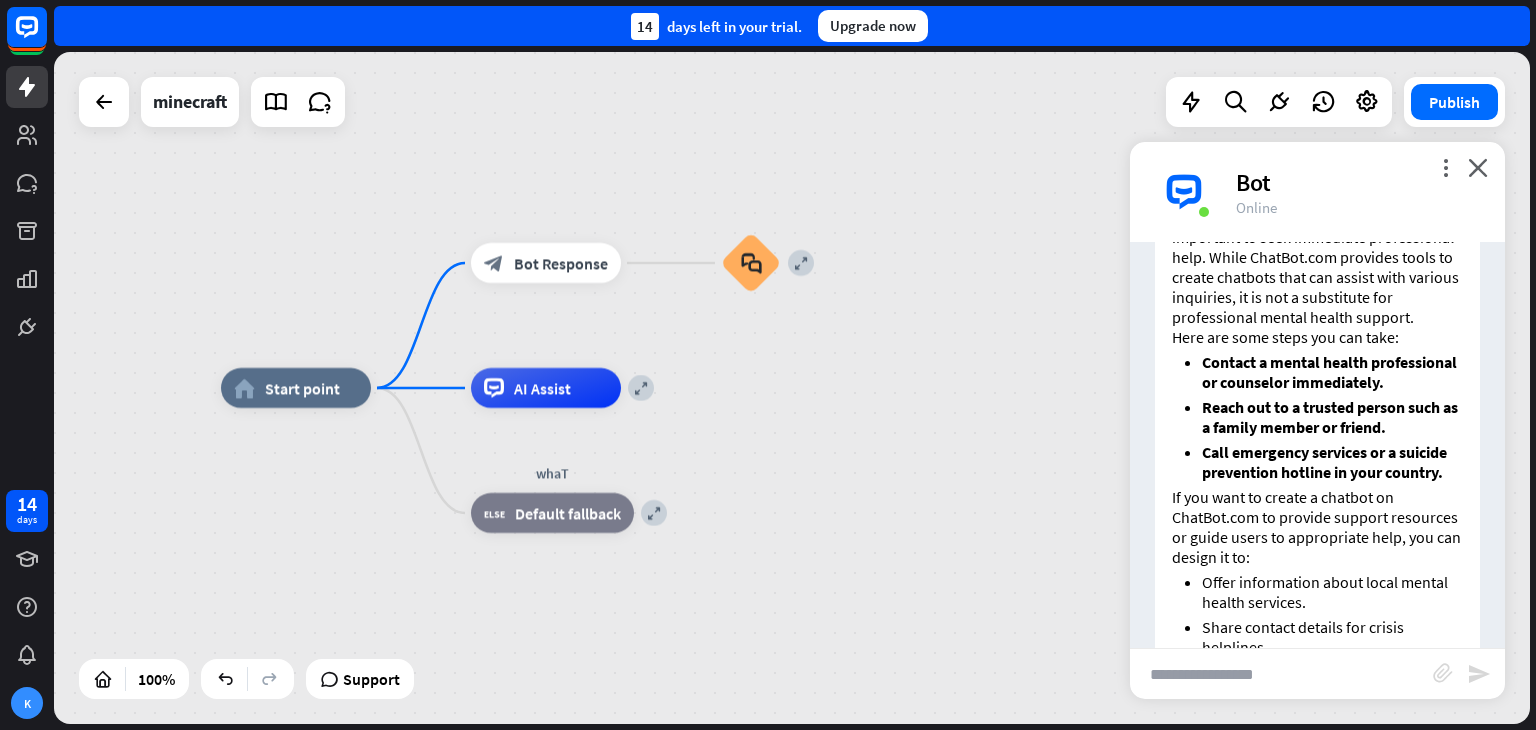 click on "Bot" at bounding box center [1358, 182] 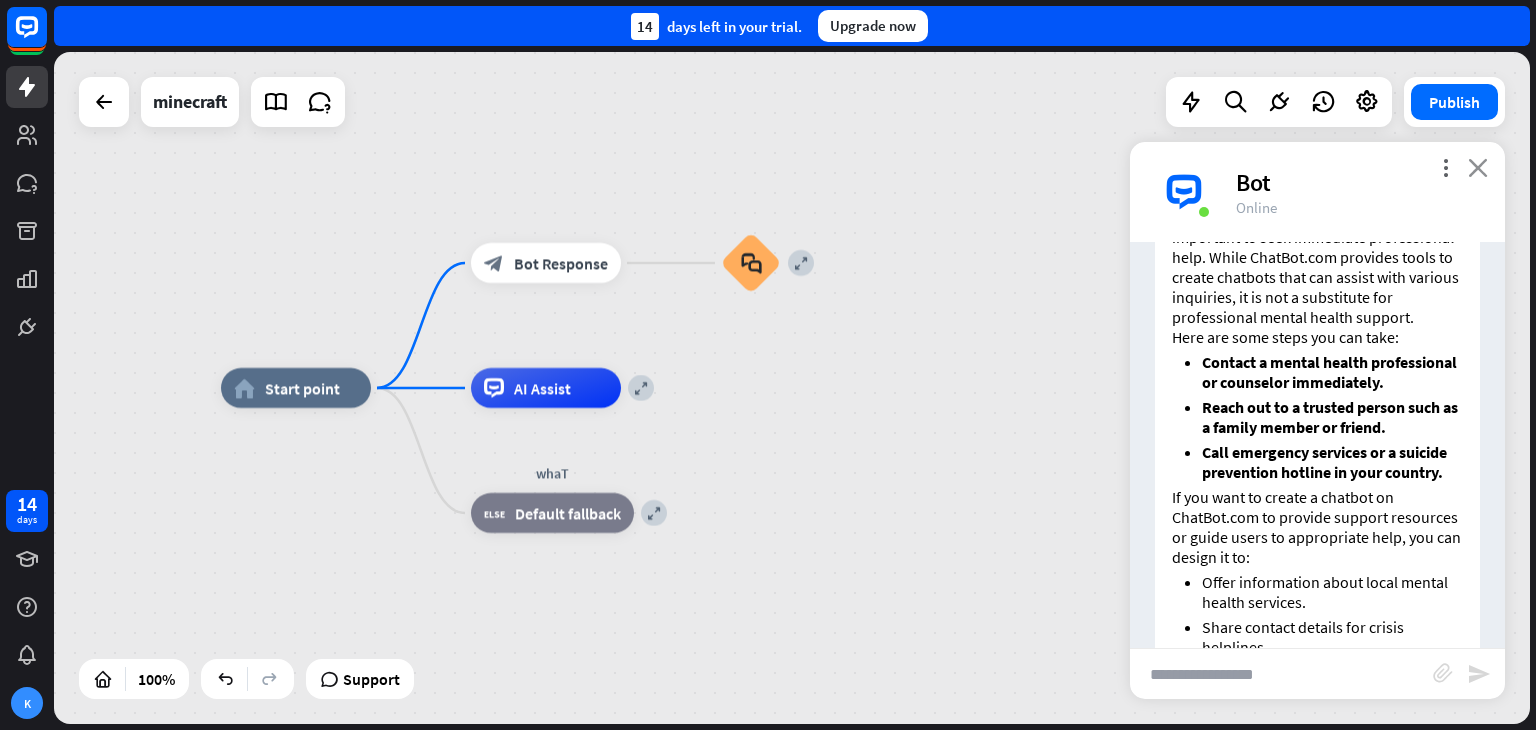click on "close" at bounding box center (1478, 167) 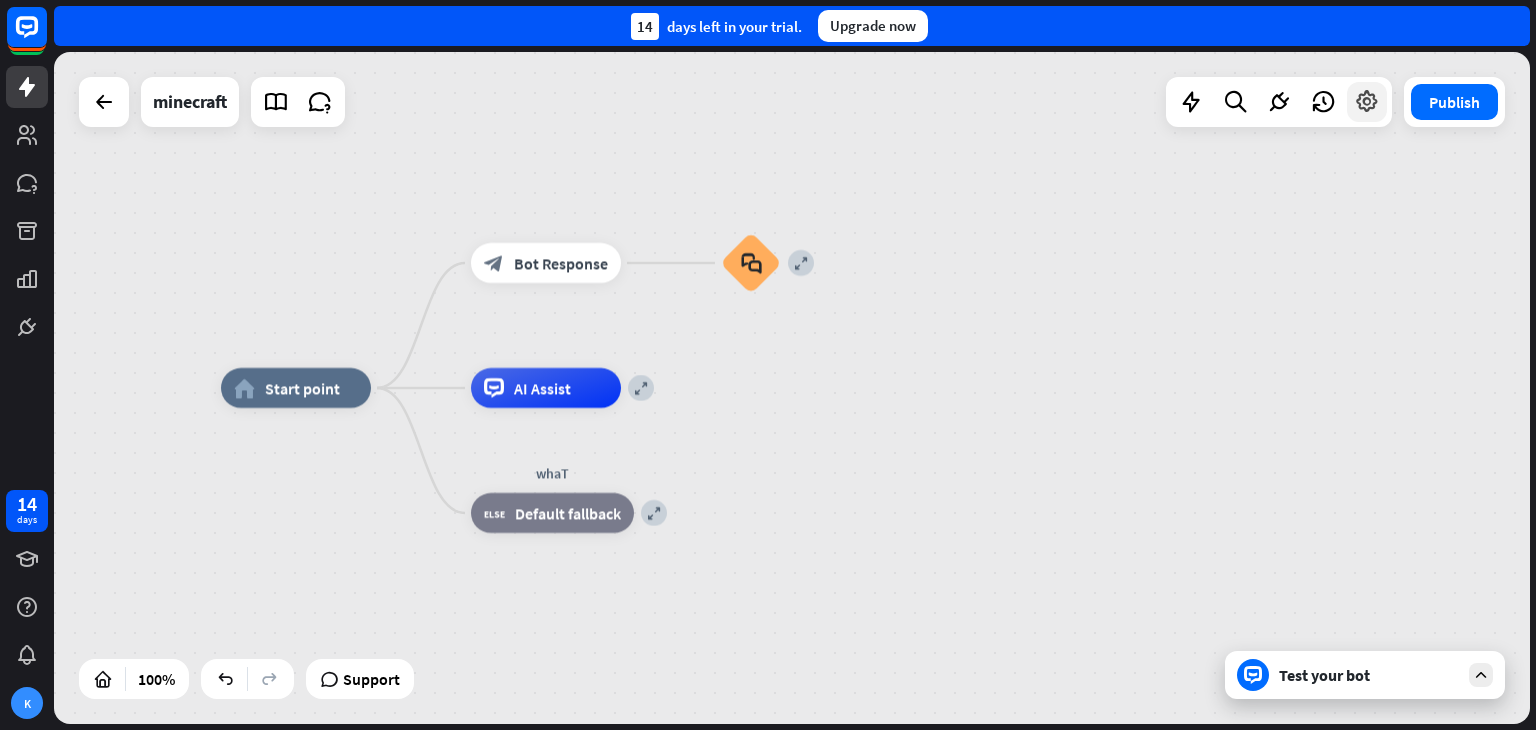 click at bounding box center (1367, 102) 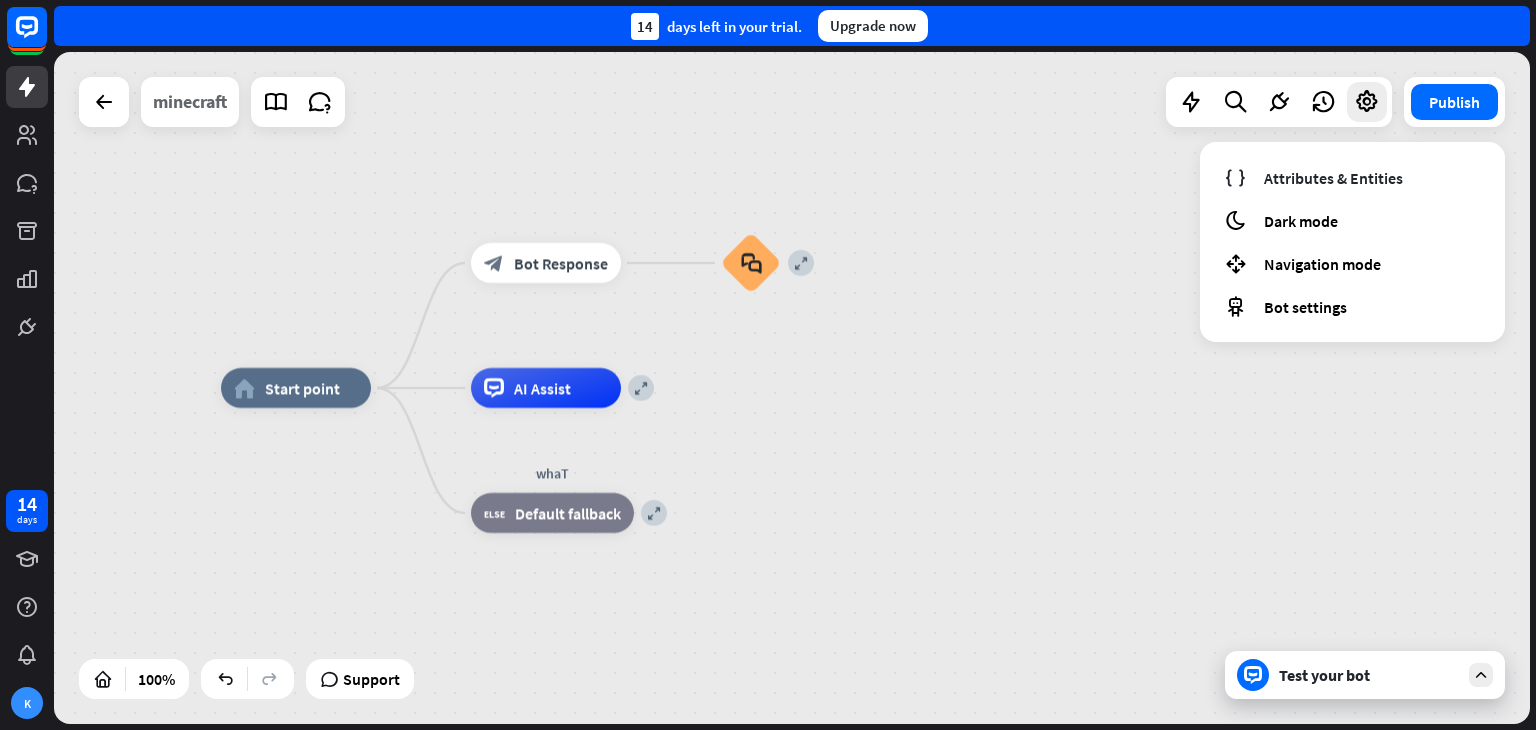 click on "minecraft" at bounding box center (190, 102) 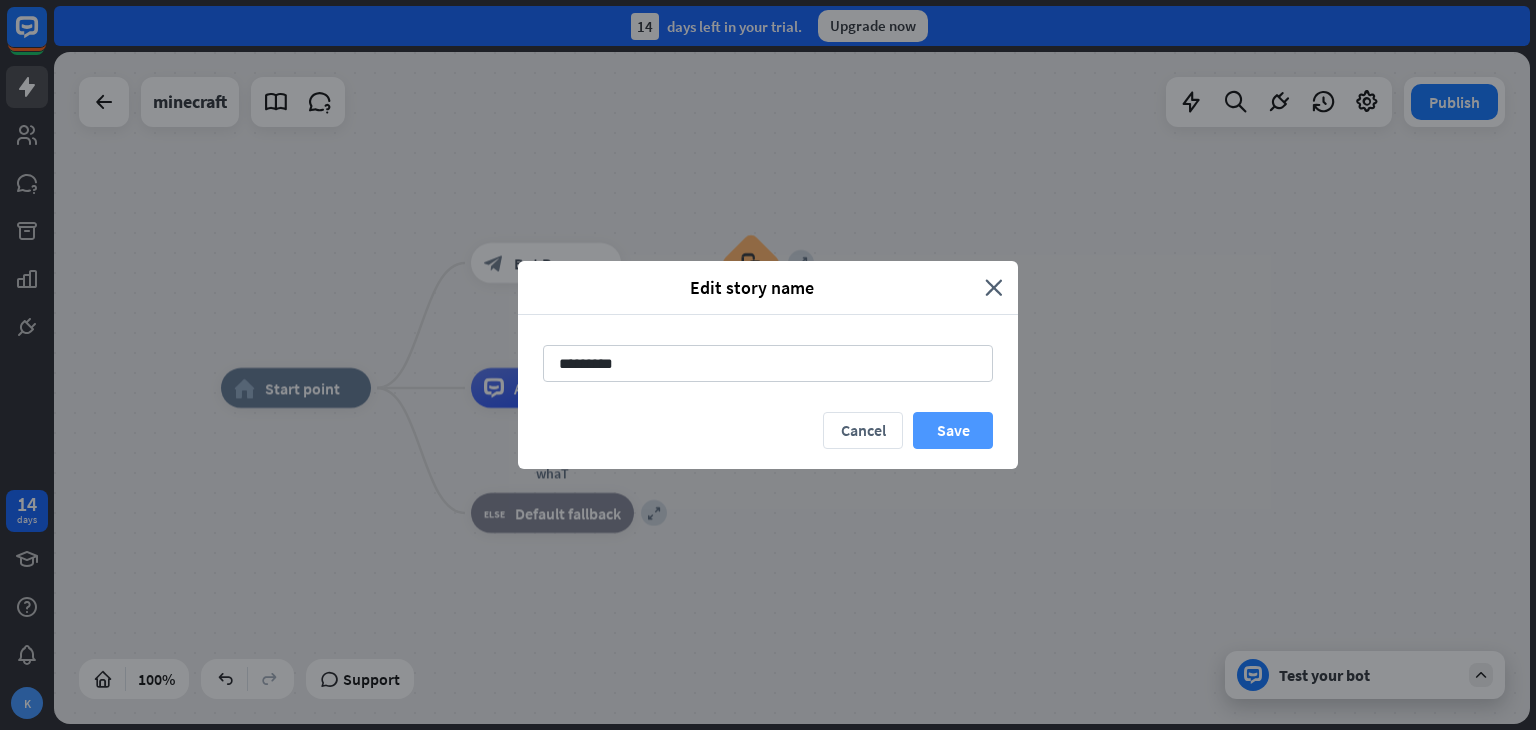 click on "Save" at bounding box center (953, 430) 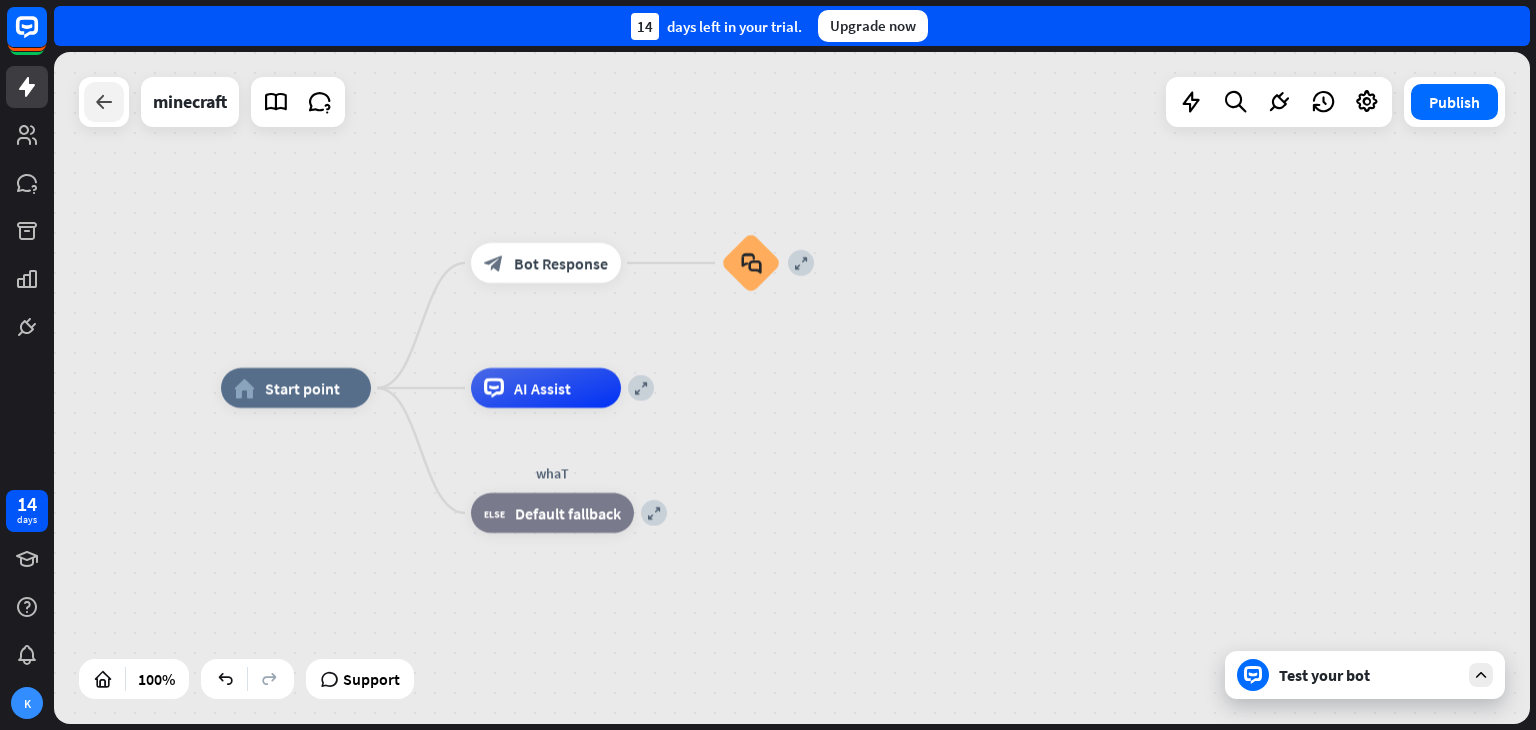 click at bounding box center (104, 102) 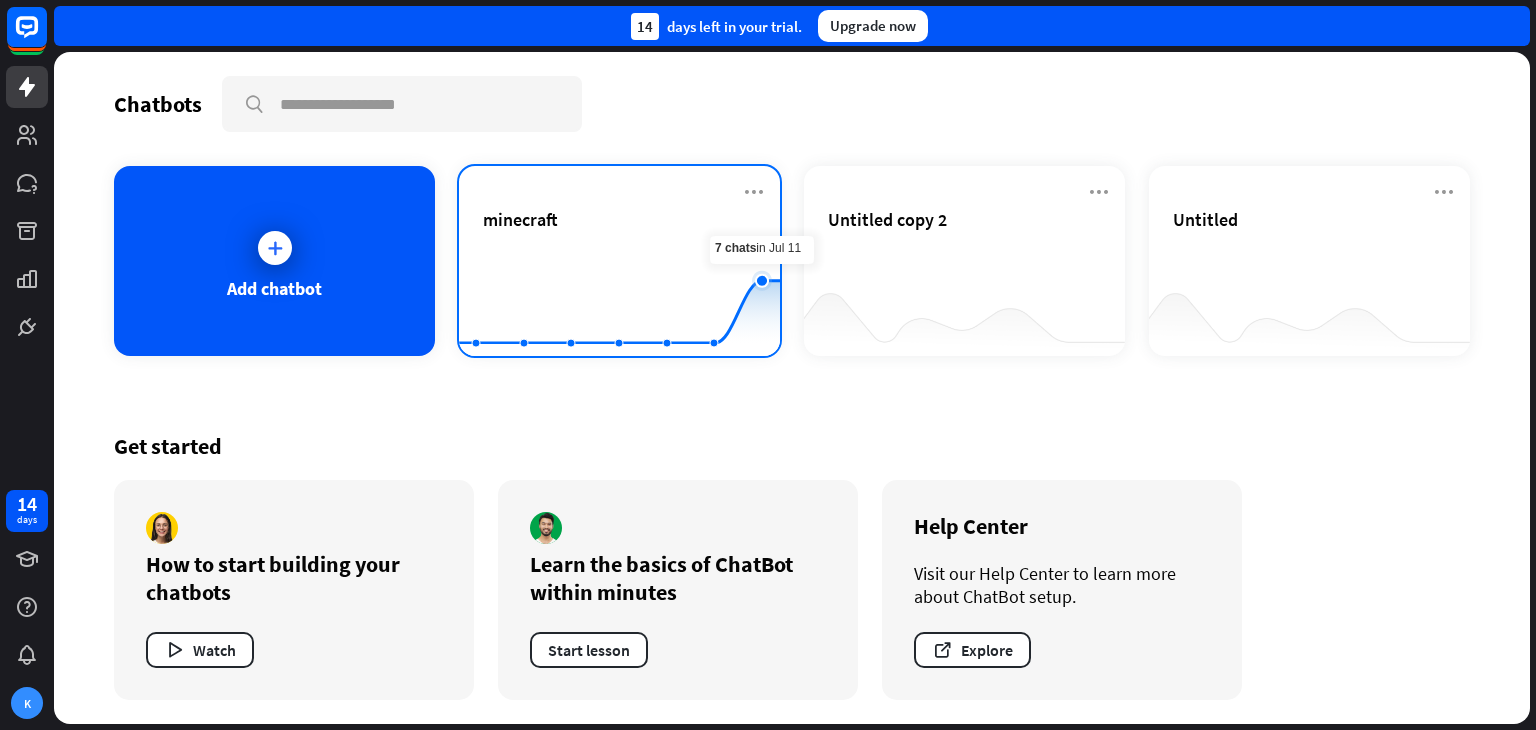 drag, startPoint x: 764, startPoint y: 284, endPoint x: 764, endPoint y: 265, distance: 19 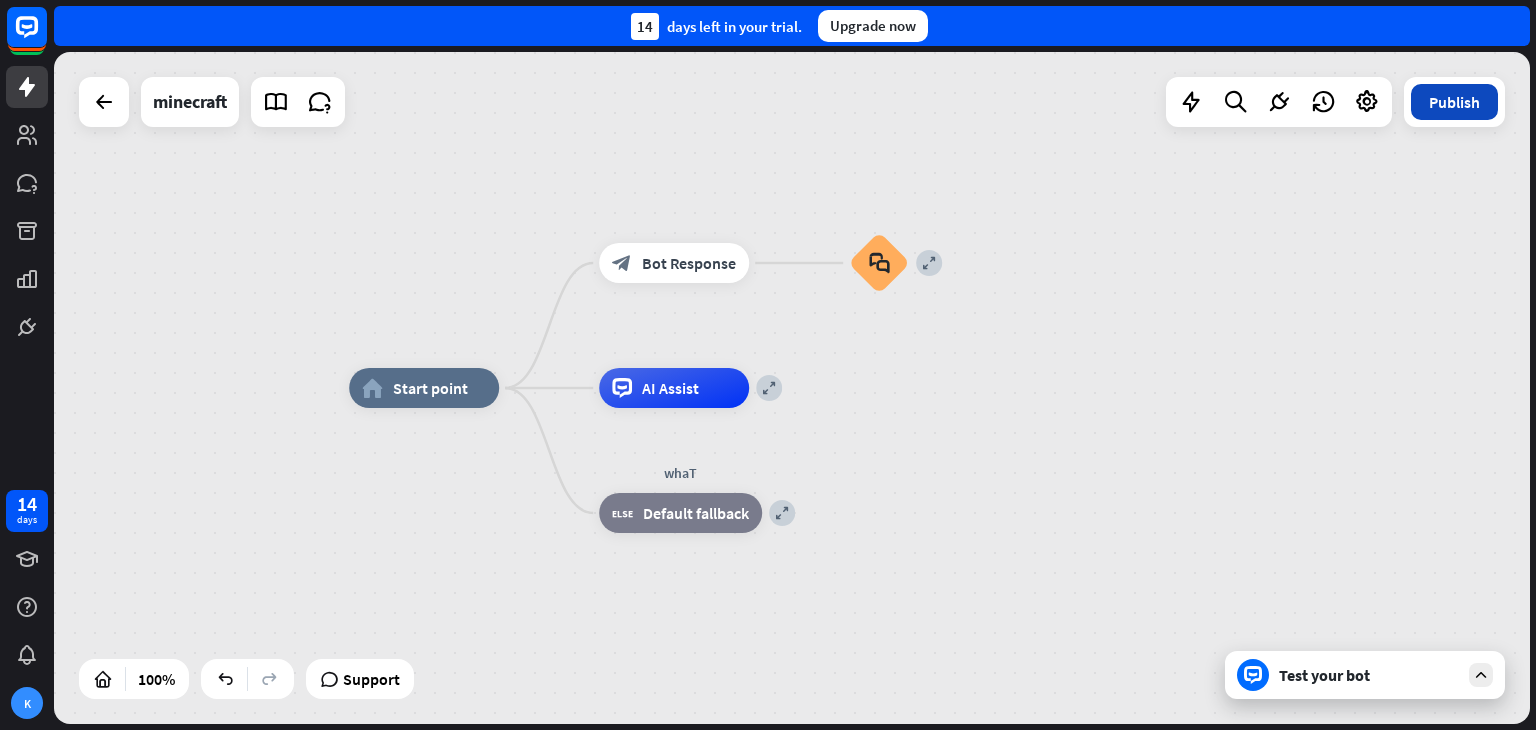 click on "Publish" at bounding box center [1454, 102] 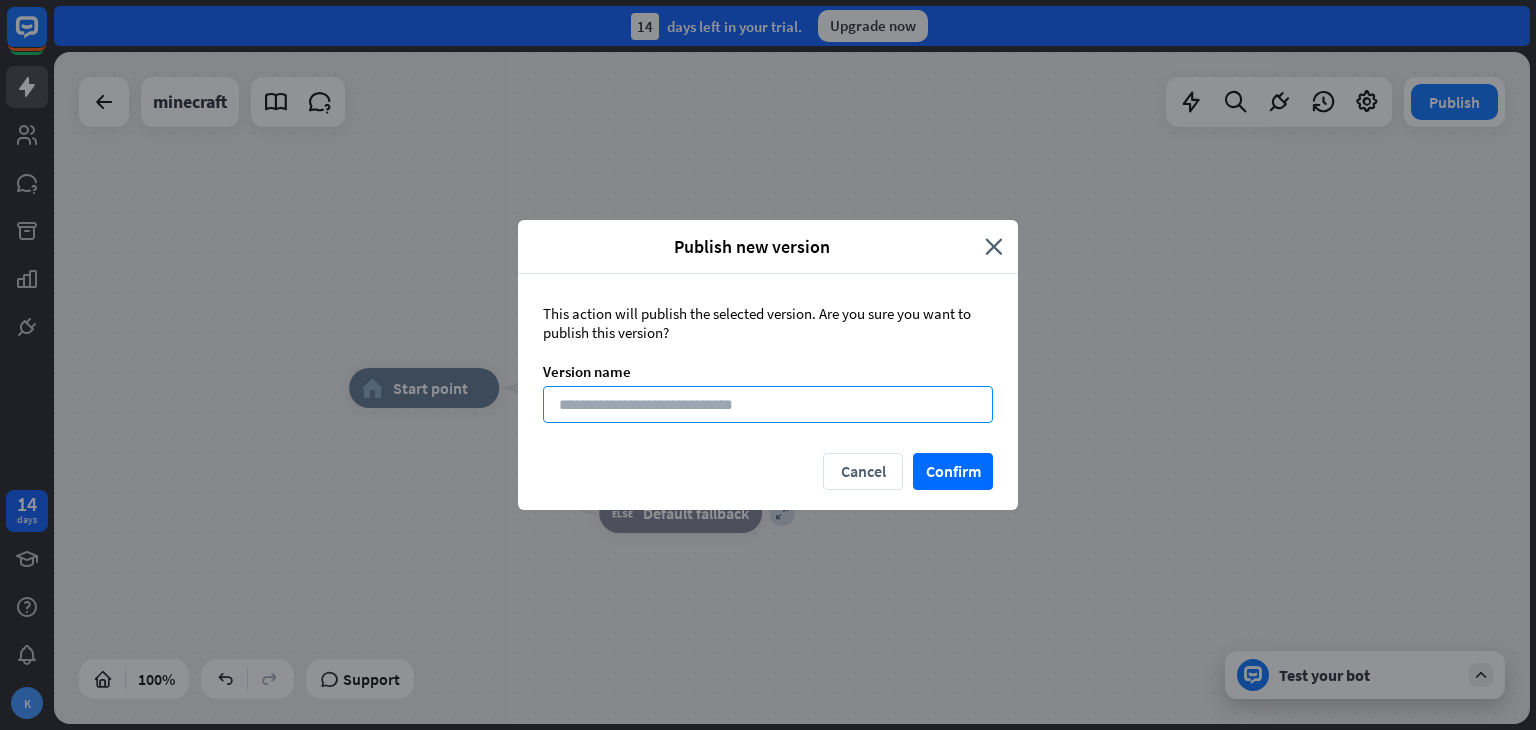 click at bounding box center (768, 404) 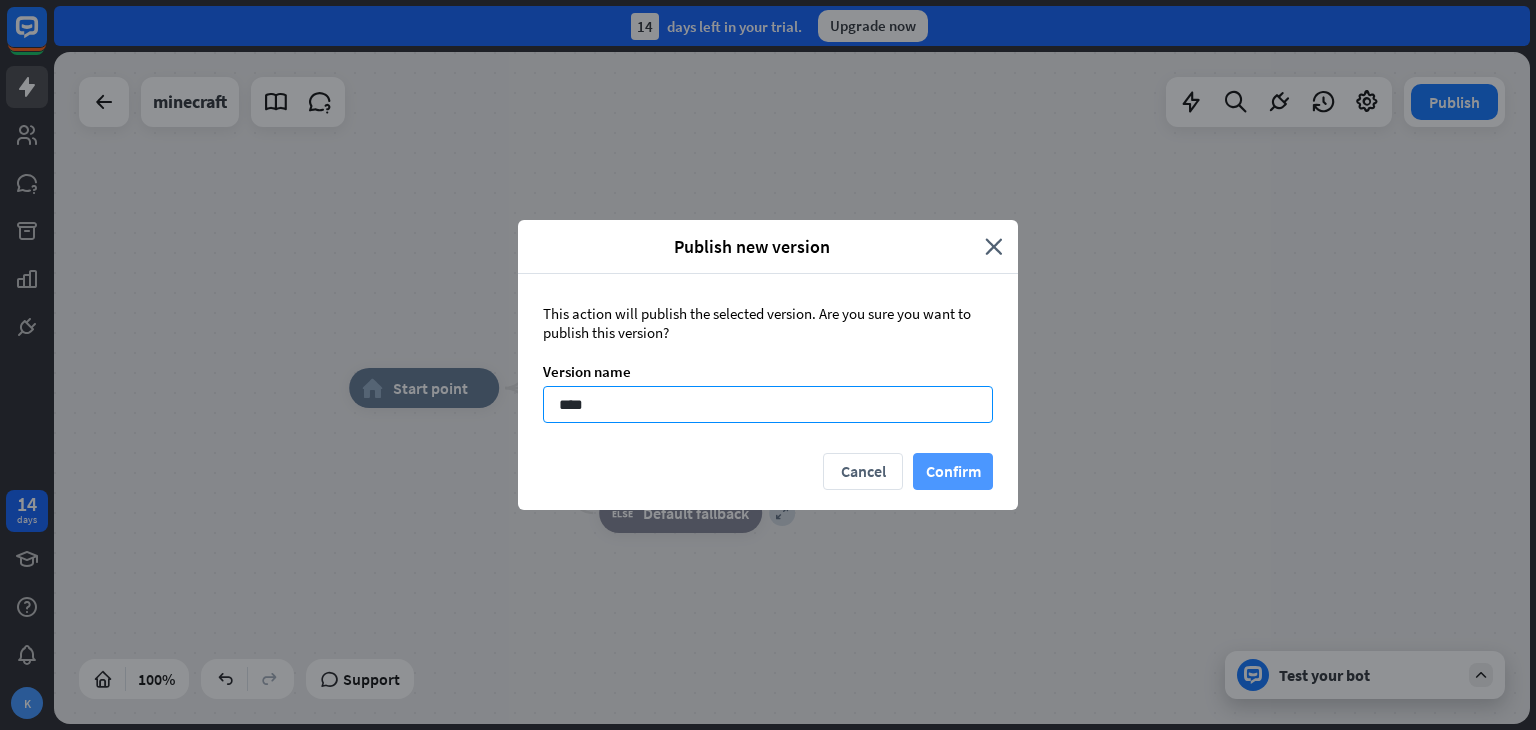 type on "****" 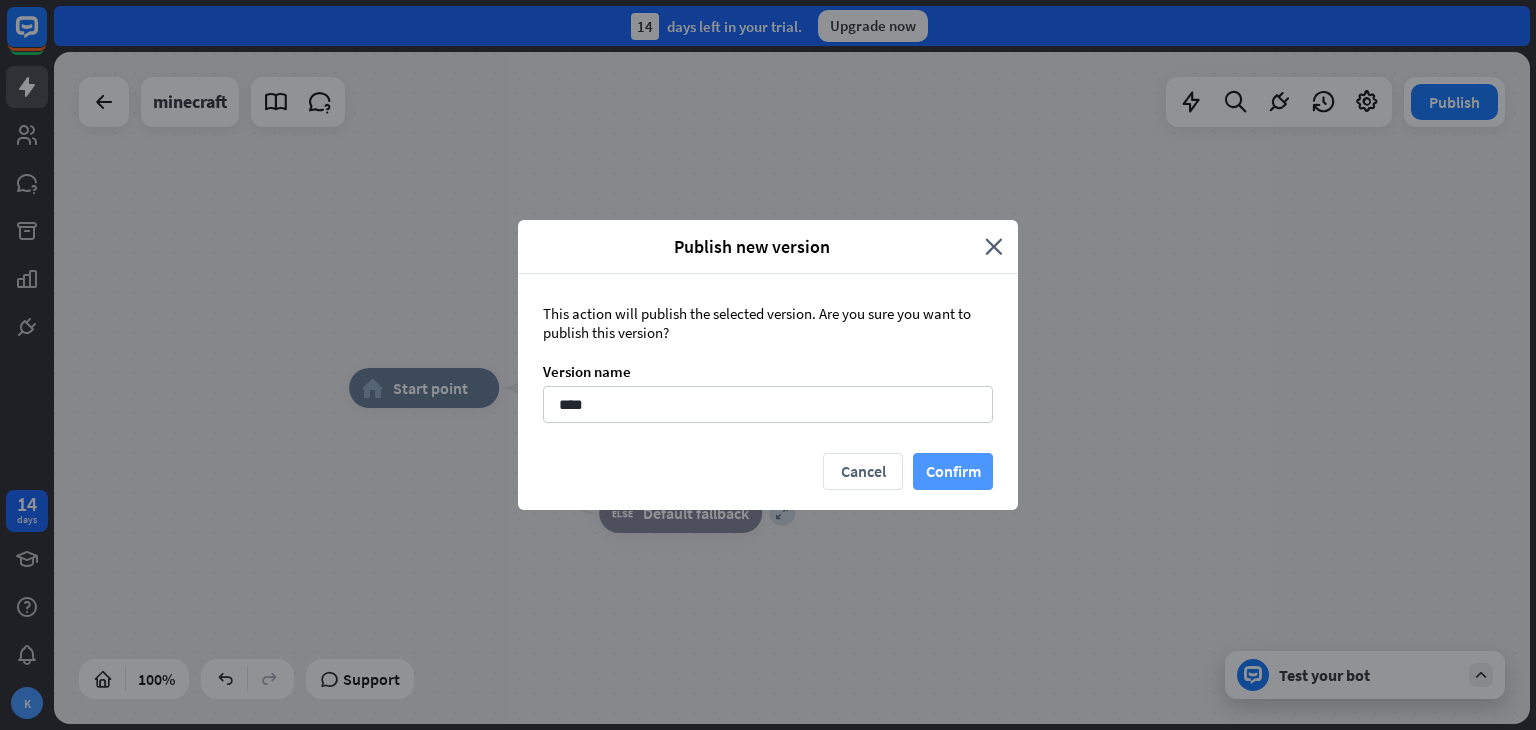 click on "Confirm" at bounding box center [953, 471] 